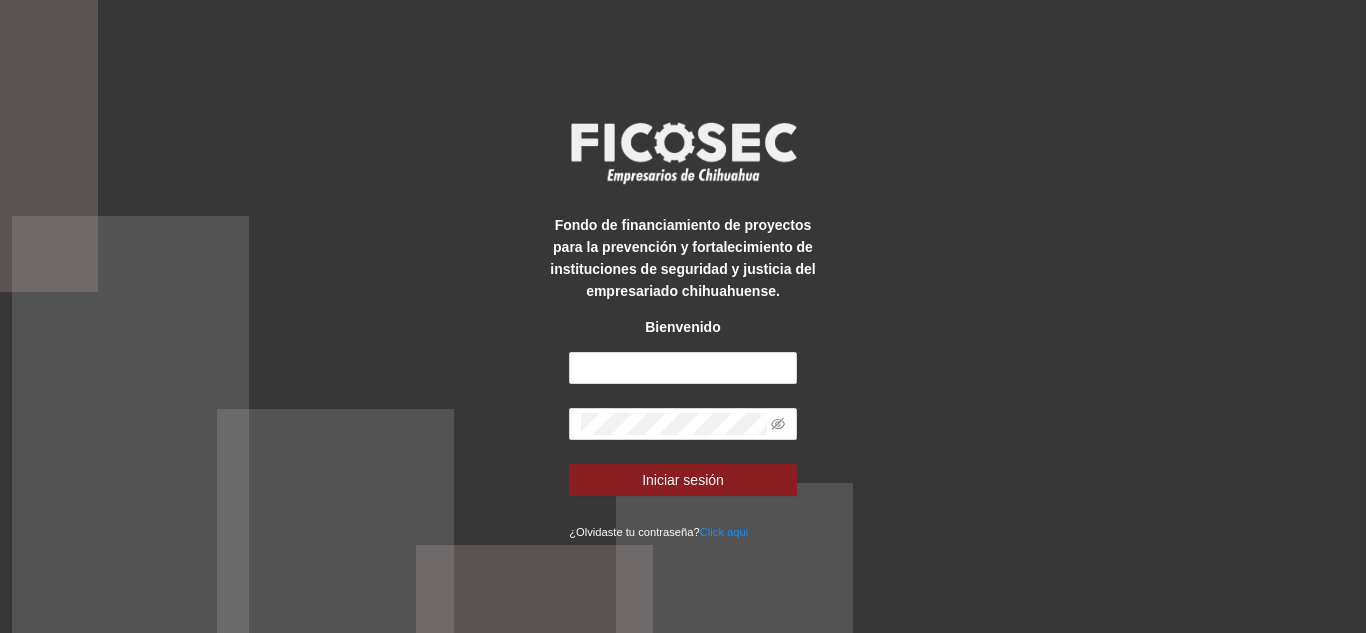 scroll, scrollTop: 0, scrollLeft: 0, axis: both 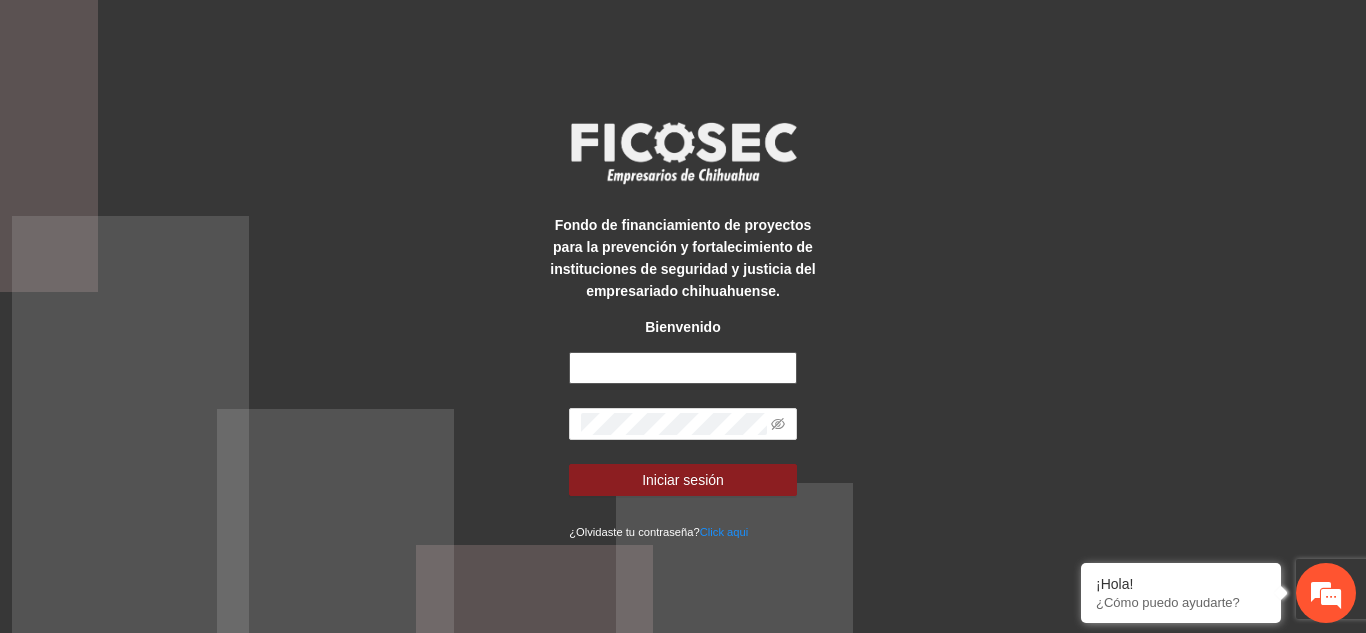 click at bounding box center [683, 368] 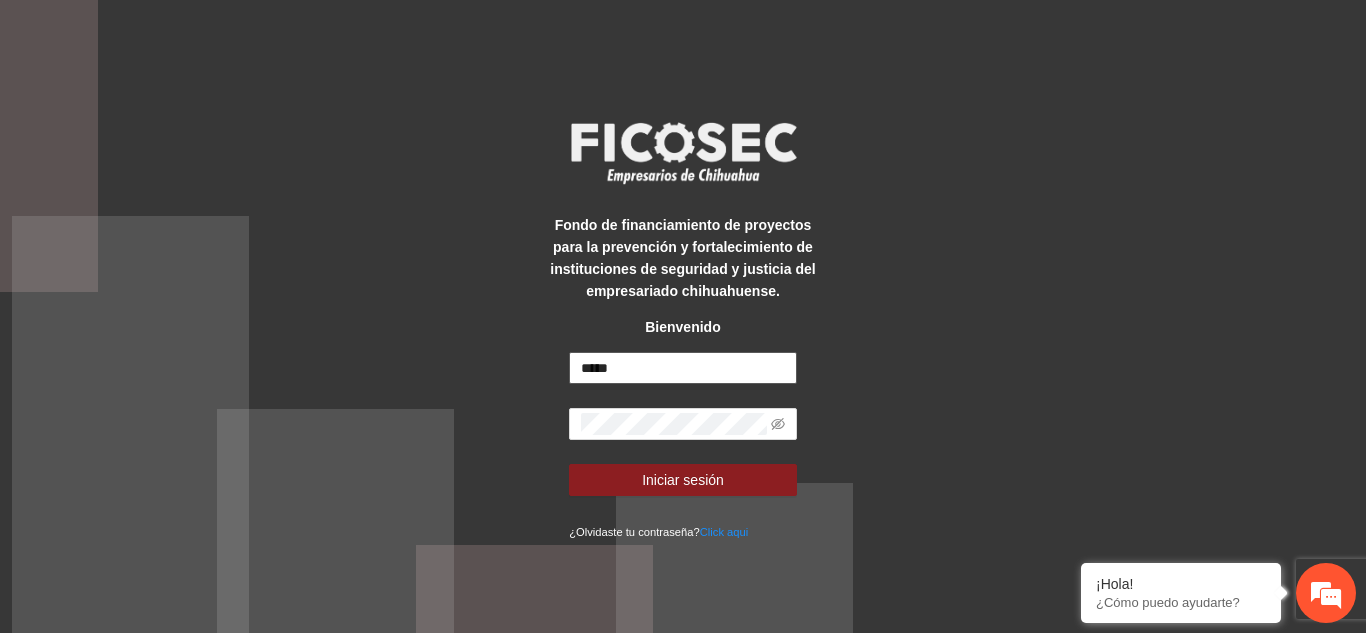scroll, scrollTop: 0, scrollLeft: 0, axis: both 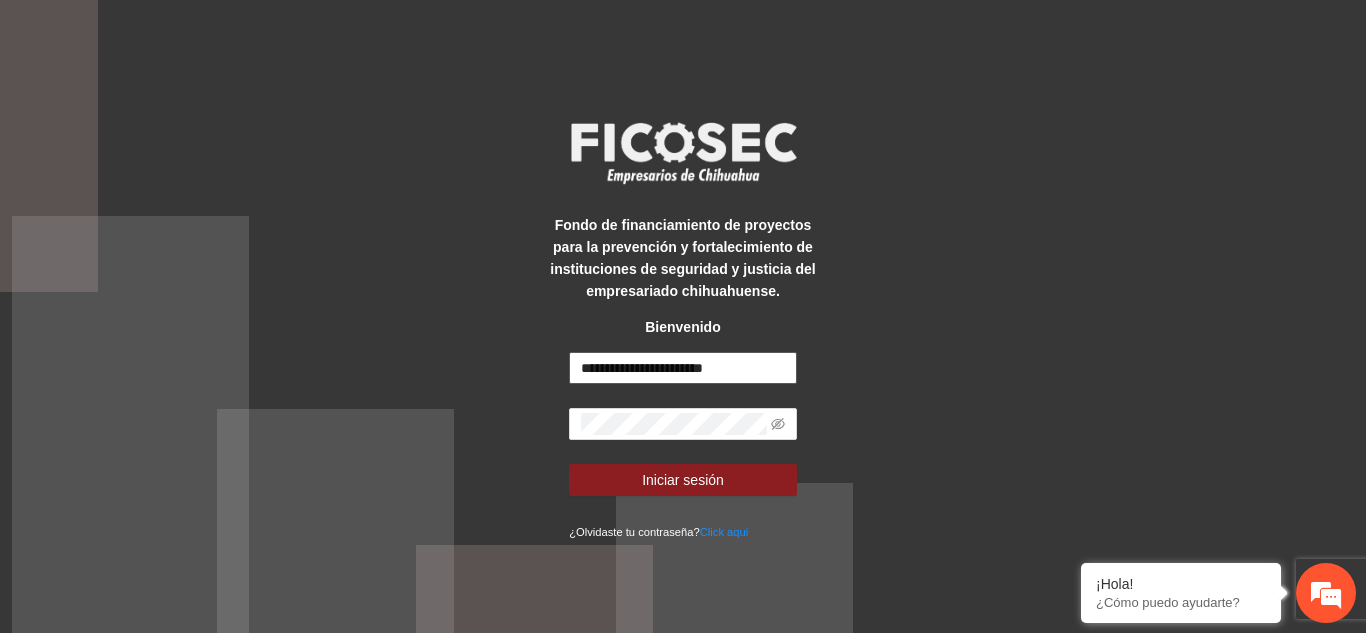 type on "**********" 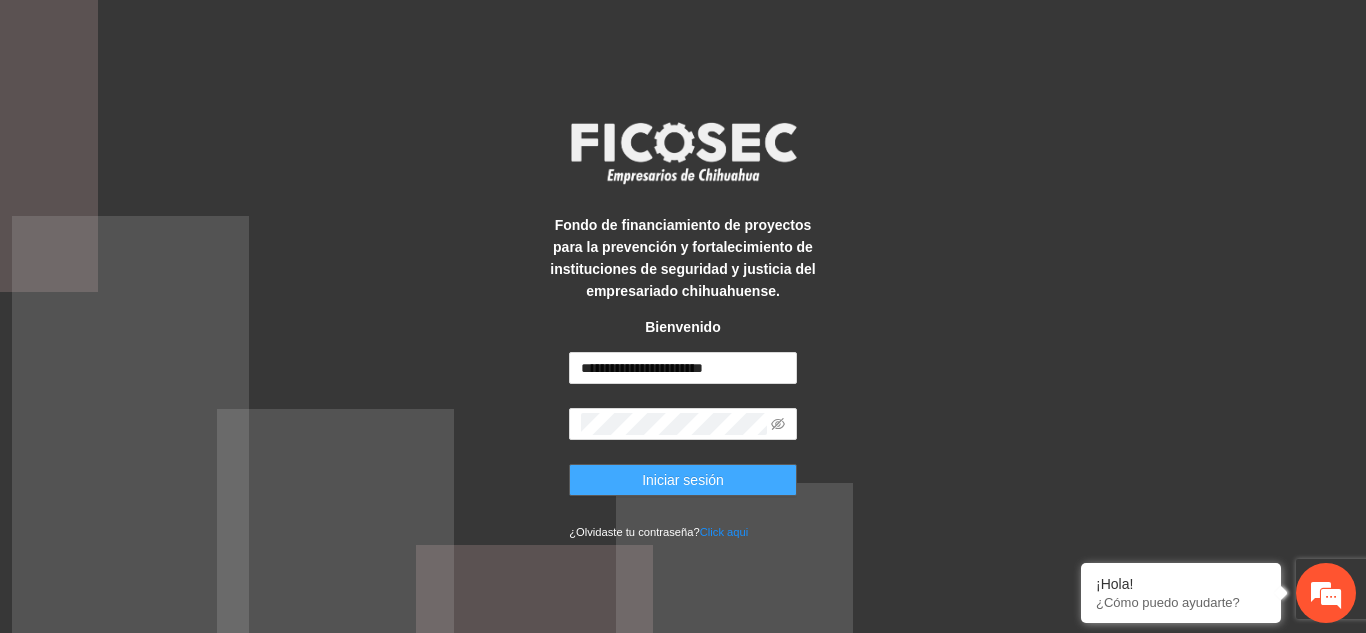 click on "Iniciar sesión" at bounding box center [683, 480] 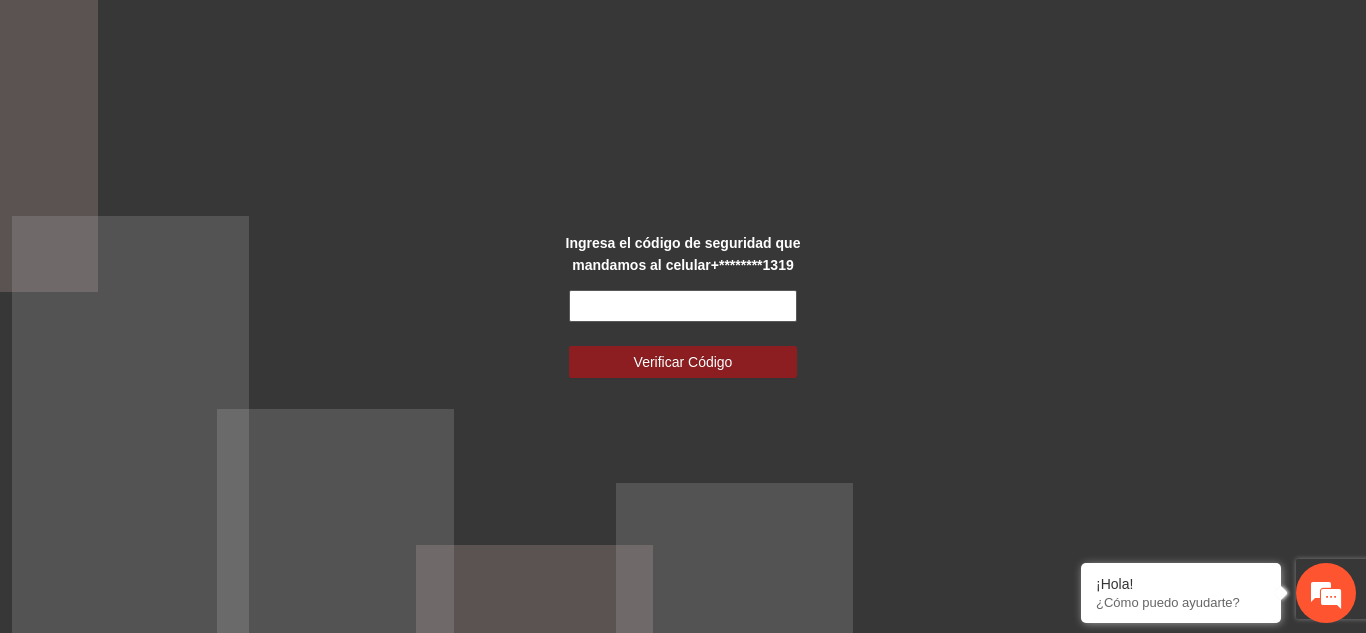 click at bounding box center [683, 306] 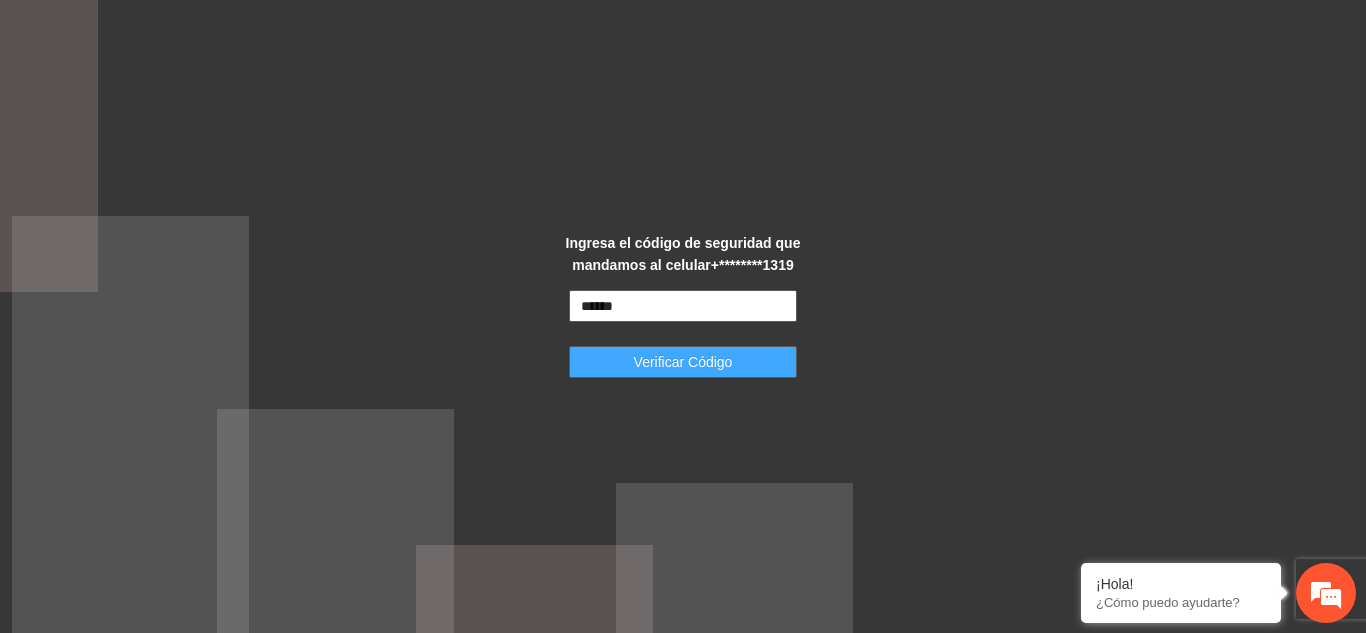 type on "******" 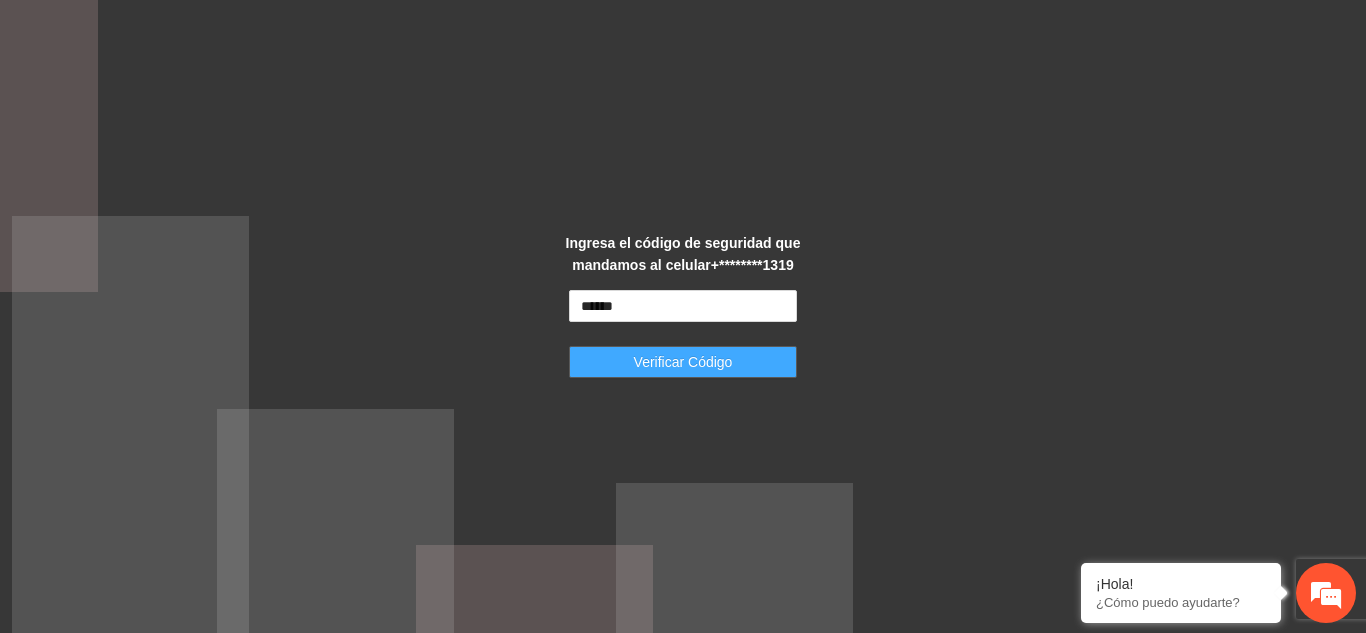 click on "Verificar Código" at bounding box center [683, 362] 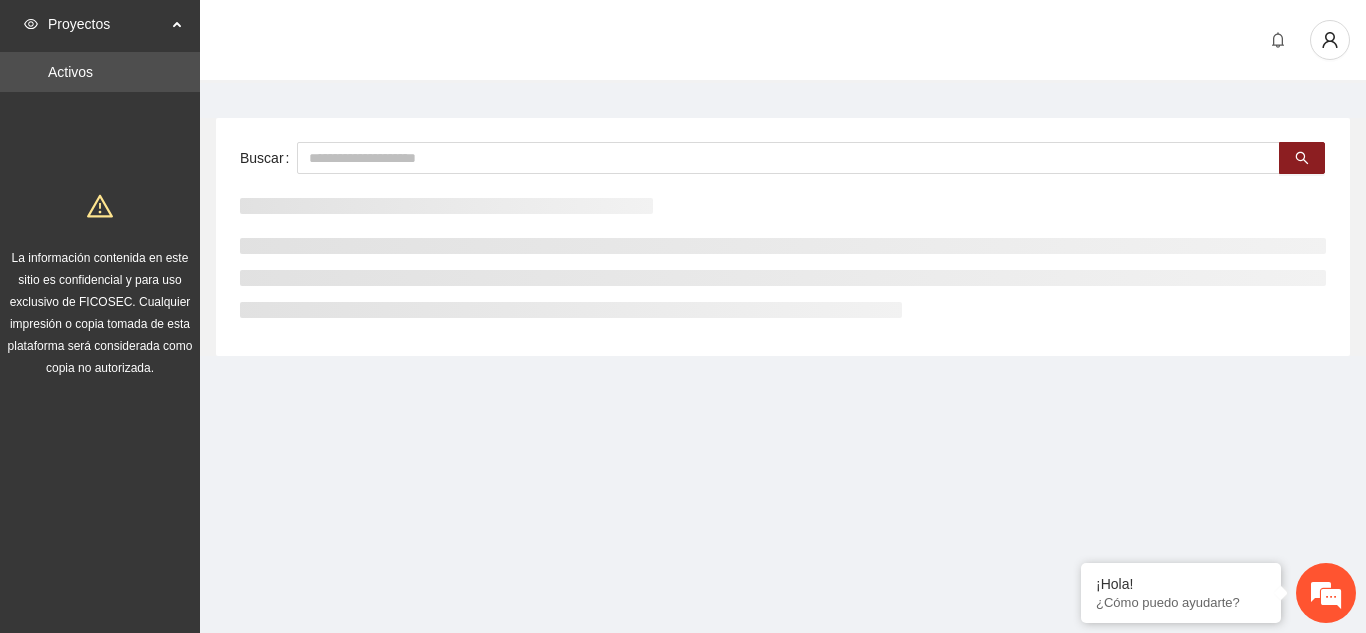 scroll, scrollTop: 0, scrollLeft: 0, axis: both 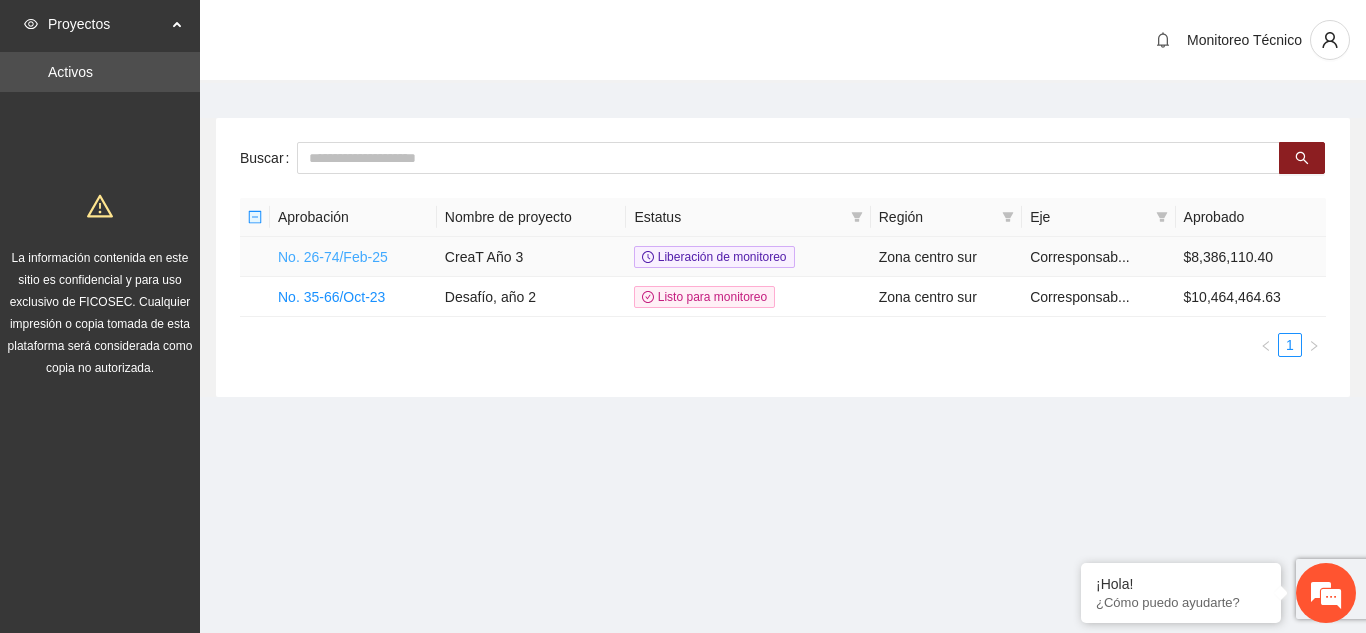 click on "No. 26-74/Feb-25" at bounding box center (333, 257) 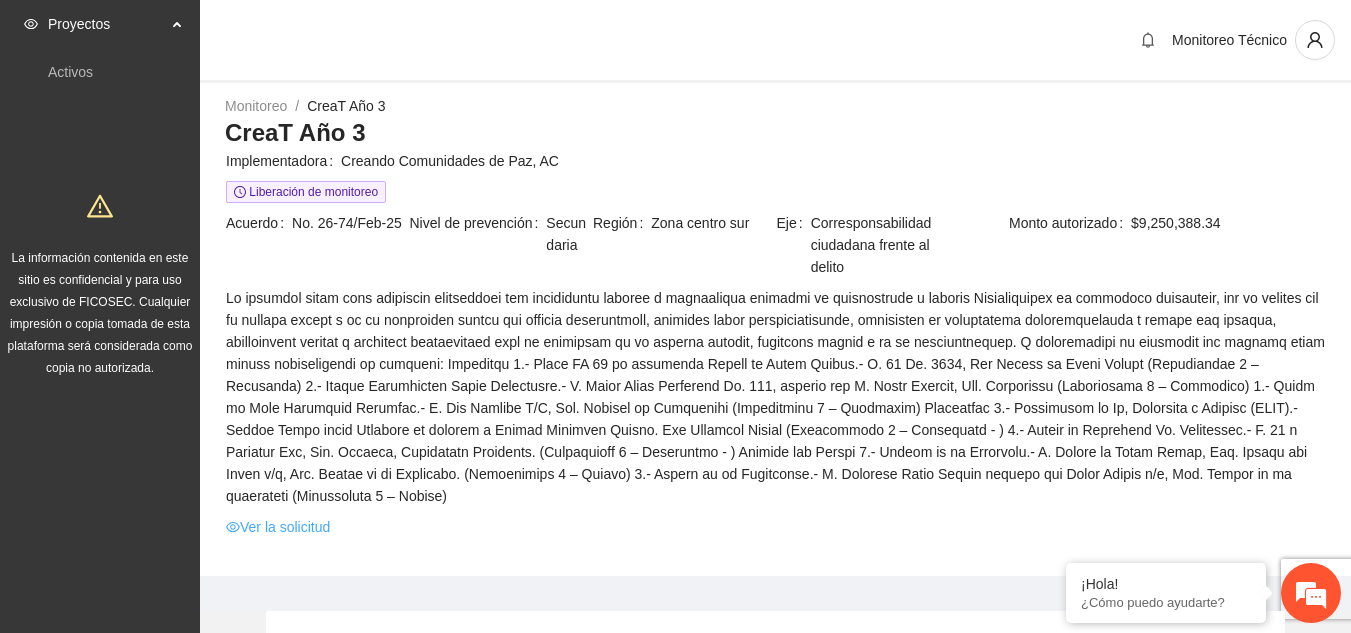 click on "Ver la solicitud" at bounding box center [278, 527] 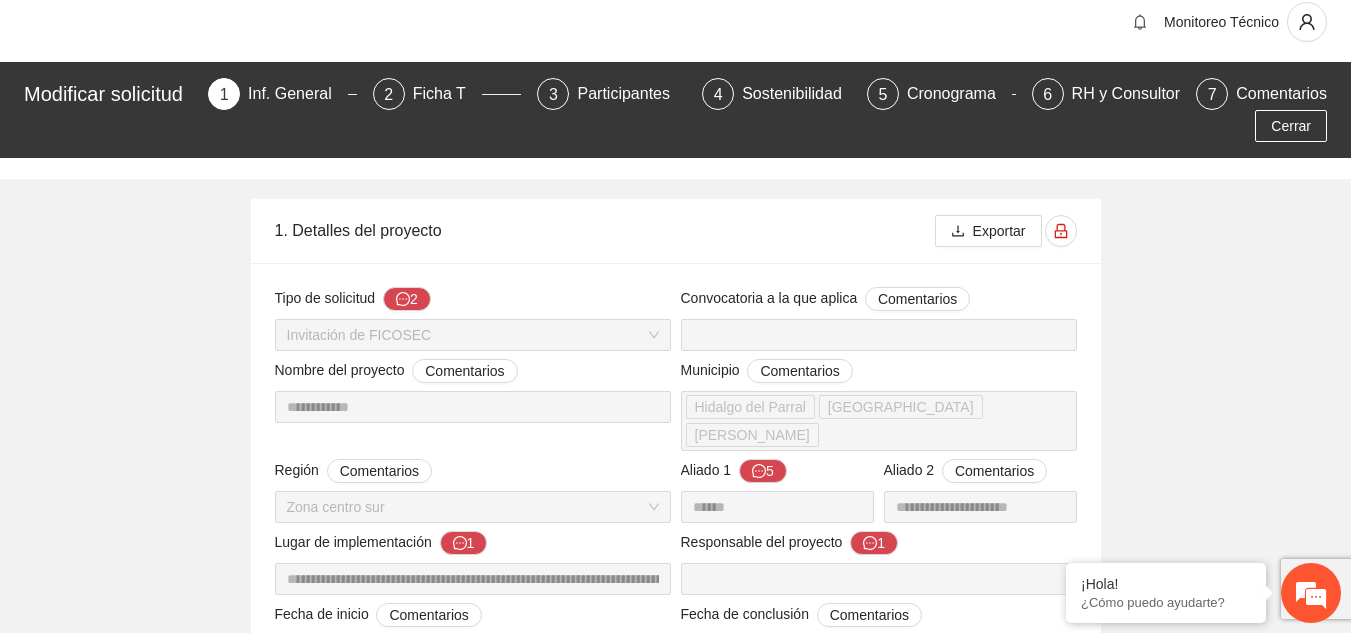 scroll, scrollTop: 0, scrollLeft: 0, axis: both 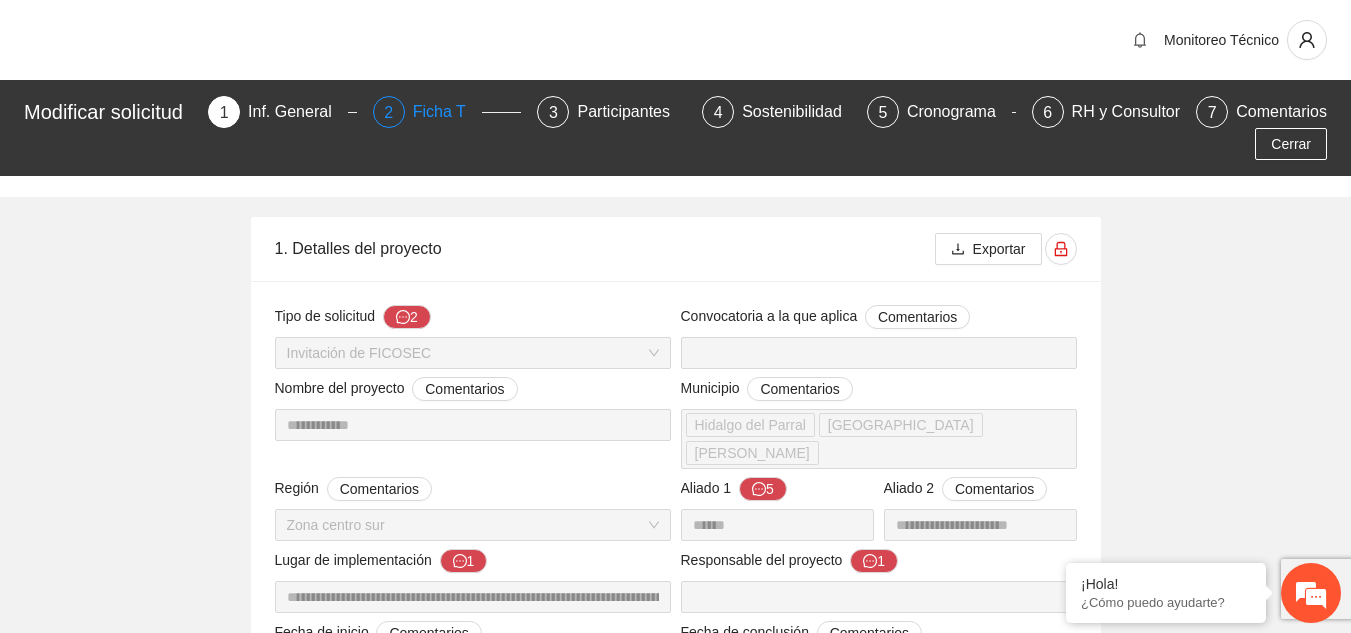 click on "Ficha T" at bounding box center [447, 112] 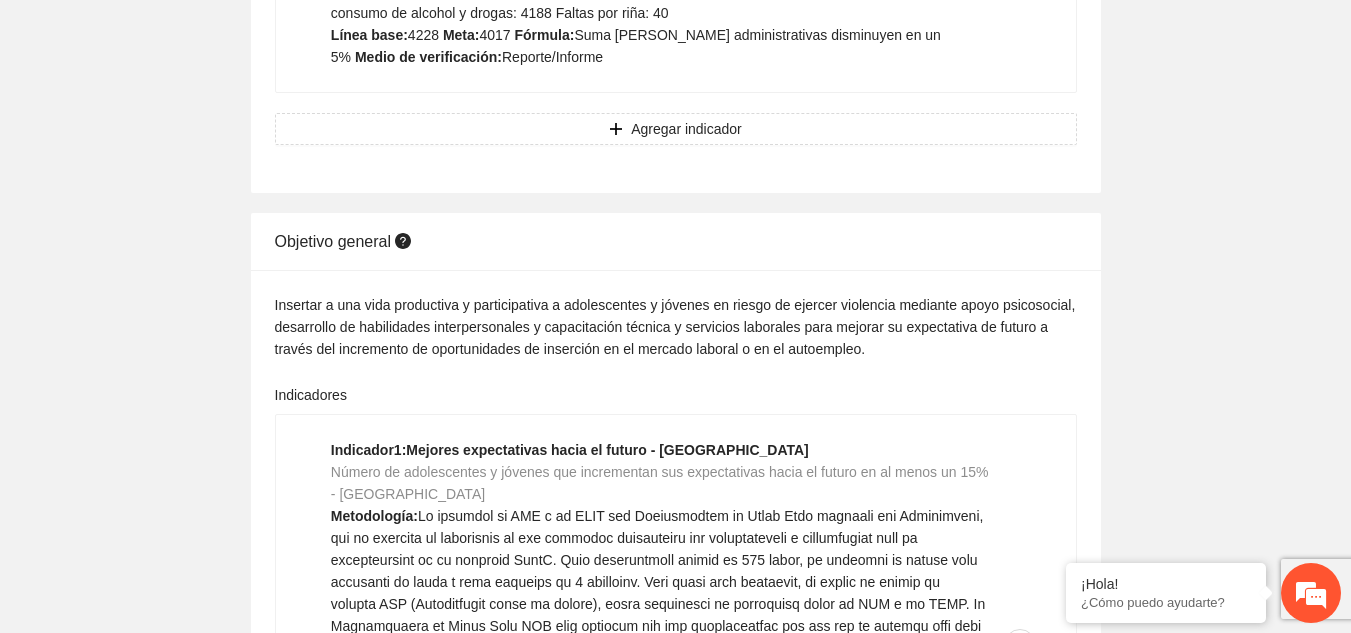 scroll, scrollTop: 1200, scrollLeft: 0, axis: vertical 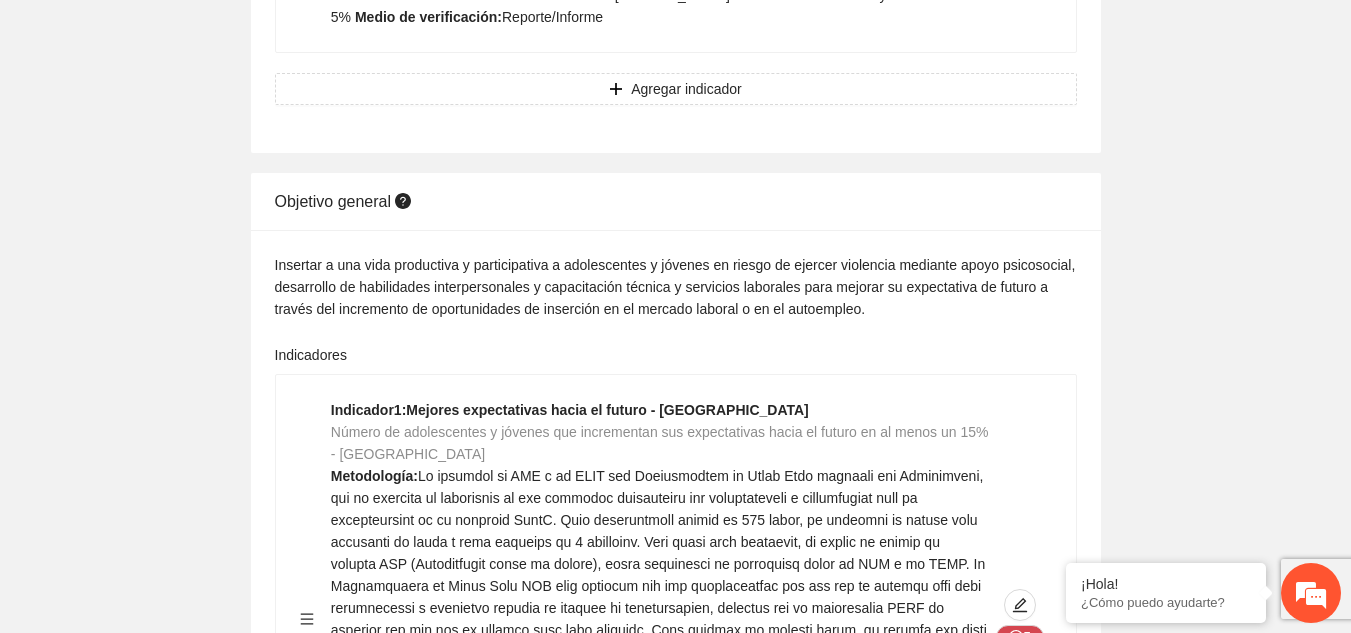 click on "Objetivo de desarrollo      Exportar Contribuir a la disminución de los índices de violencia juvenil a través de la generación de independencia económica y la reducción de desigualdades sociales.  Indicadores Indicador  1 :  Faltas administrativas– Chihuahua Número [PERSON_NAME] administrativas disminuyen en un 5% - Chihuahua Metodología:  Se utilizará información proporcionada por el Observatorio Ciudadano de FICOSEC respecto a las faltas administrativas del Municipio de [GEOGRAPHIC_DATA] por riña y consumo de alcohol y drogas en vía pública por el periodo de 12 meses.
Al finalizar el proyecto se solicitará la actualización de la información para realizar el comparativo [PERSON_NAME] administrativas.
Para el planteamiento de la linea base y meta se utiliza información del periodo [DATE] - [DATE]
Faltas por consumo de alcohol y drogas: 3270
Faltas por riña: 353 Línea base:  3623   Meta:  3442   Fórmula:  Suma [PERSON_NAME] administrativas disminuyen en un 5%    Medio de verificación:  1 2" at bounding box center [675, 11715] 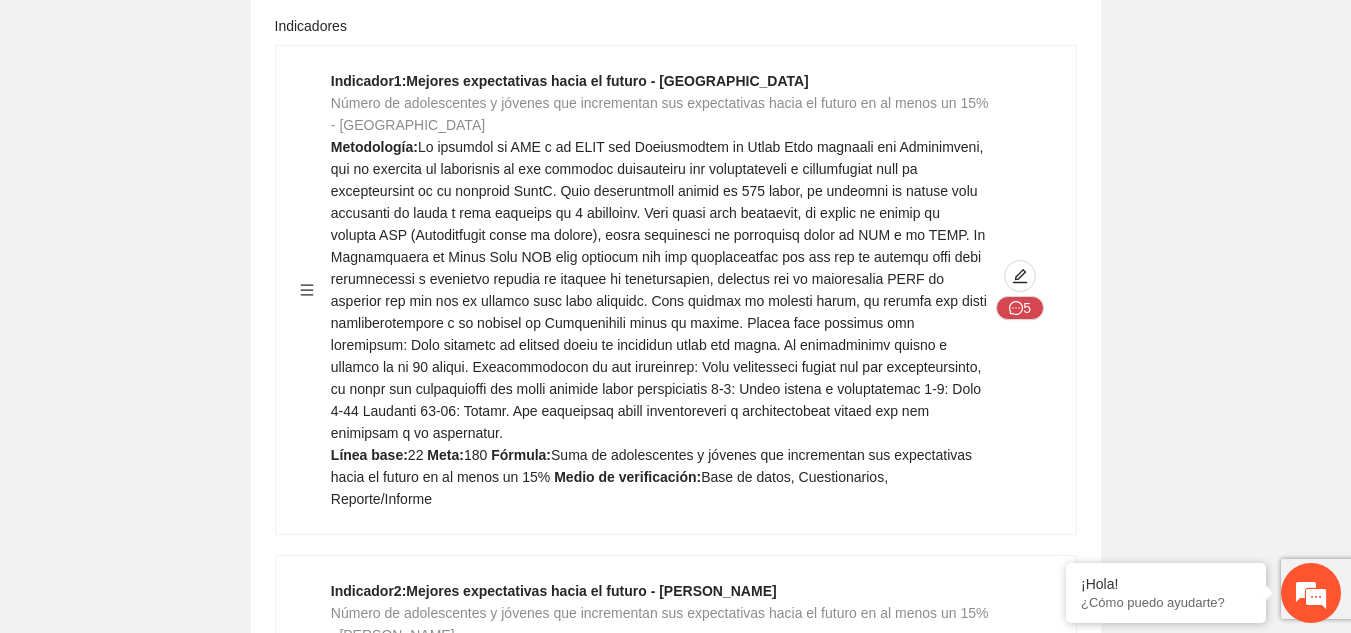 scroll, scrollTop: 1560, scrollLeft: 0, axis: vertical 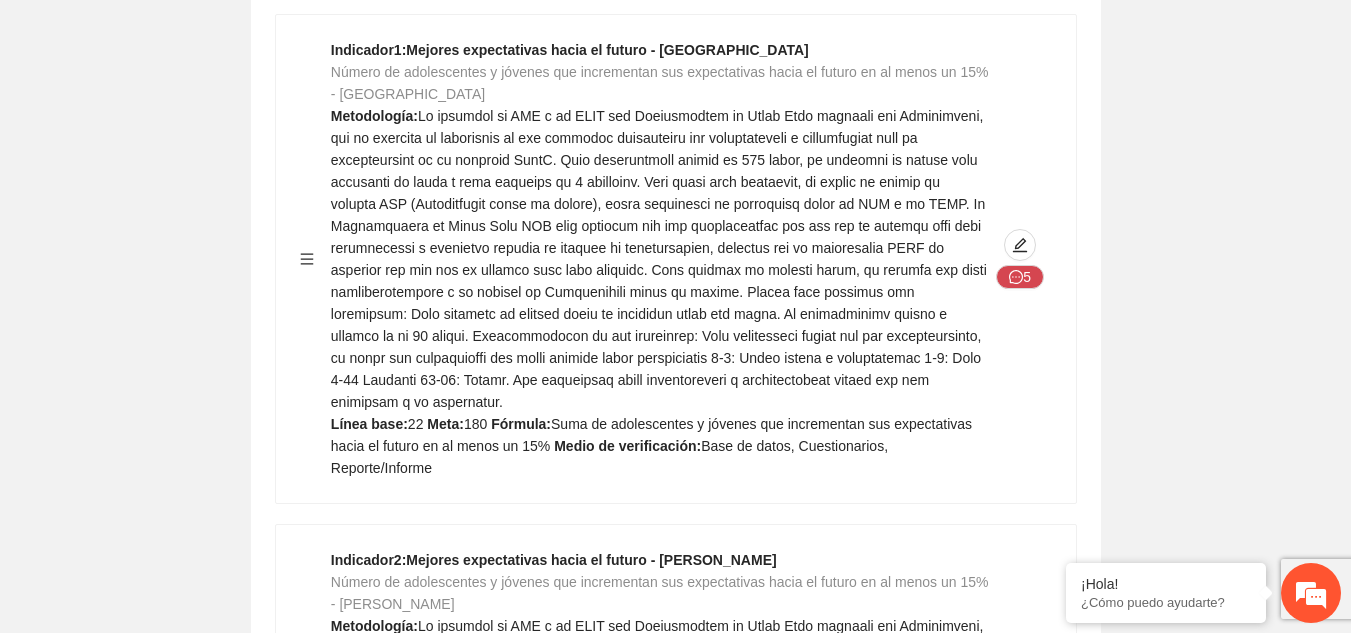 click on "180" at bounding box center [494, -945] 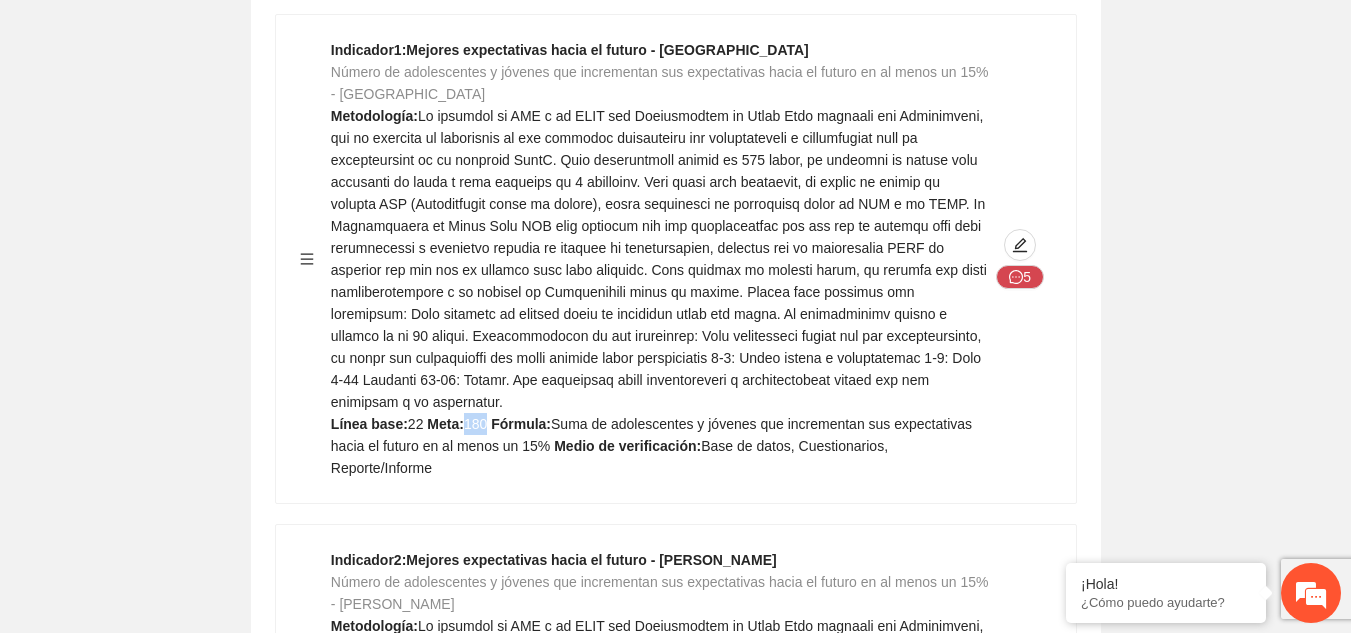 click on "180" at bounding box center [494, -945] 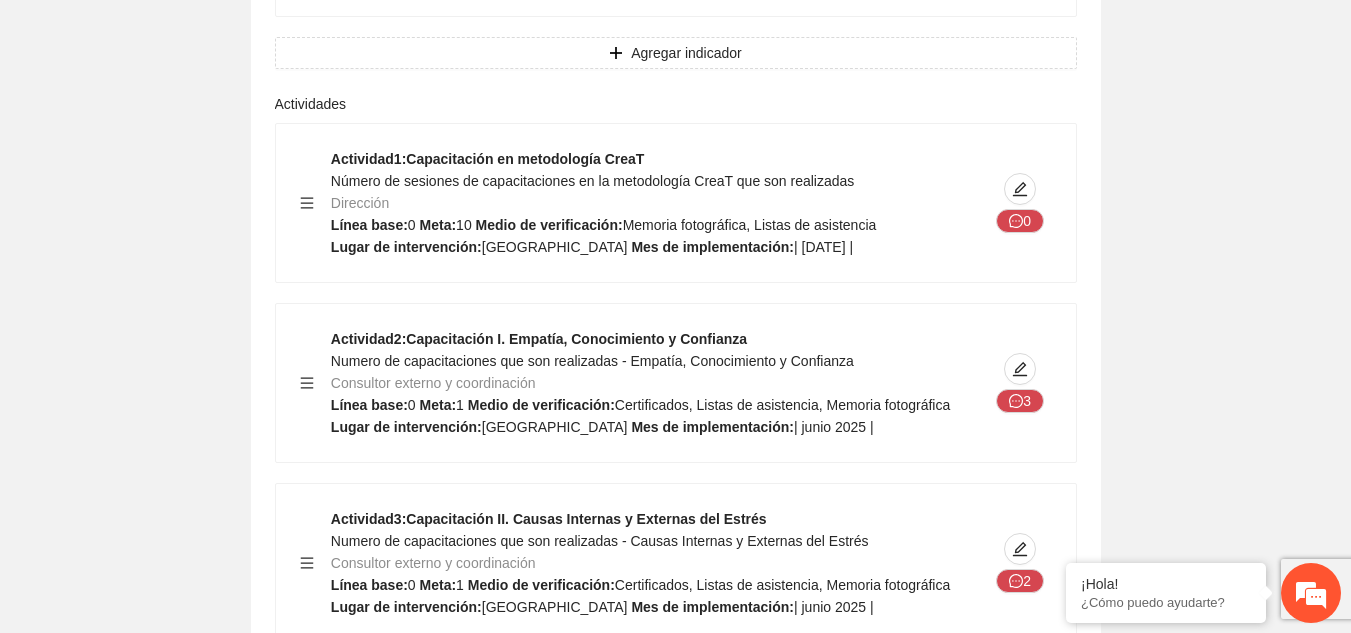 scroll, scrollTop: 3920, scrollLeft: 0, axis: vertical 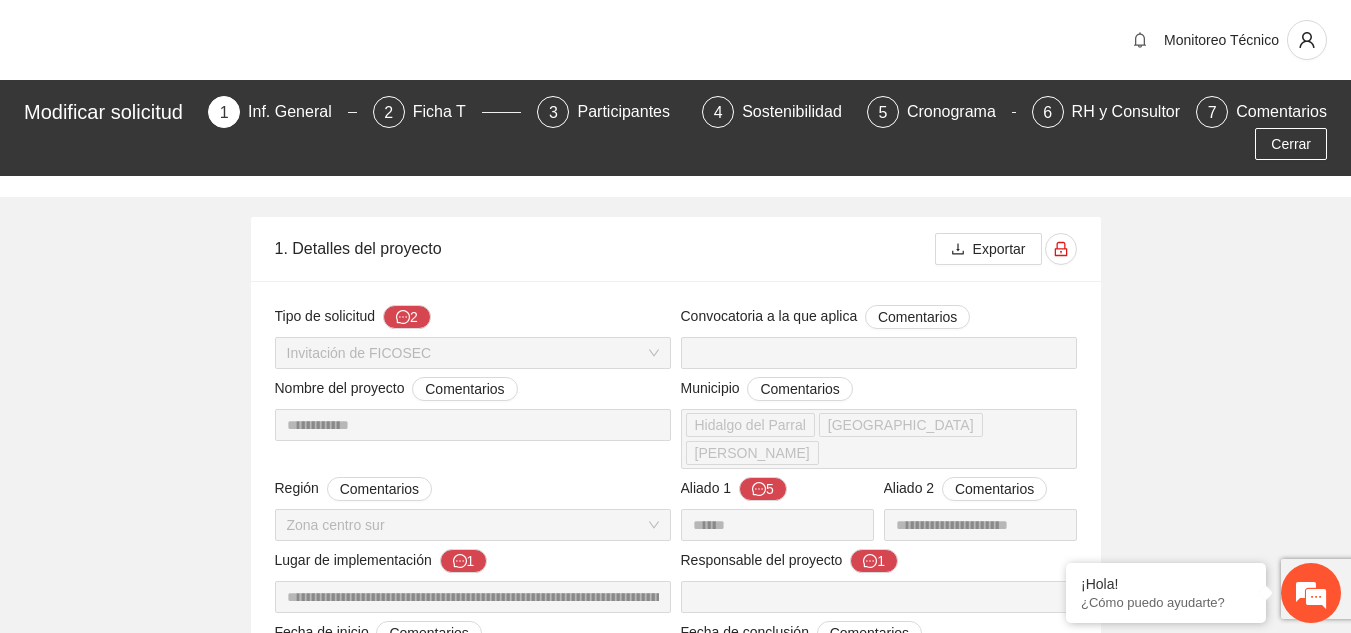 type 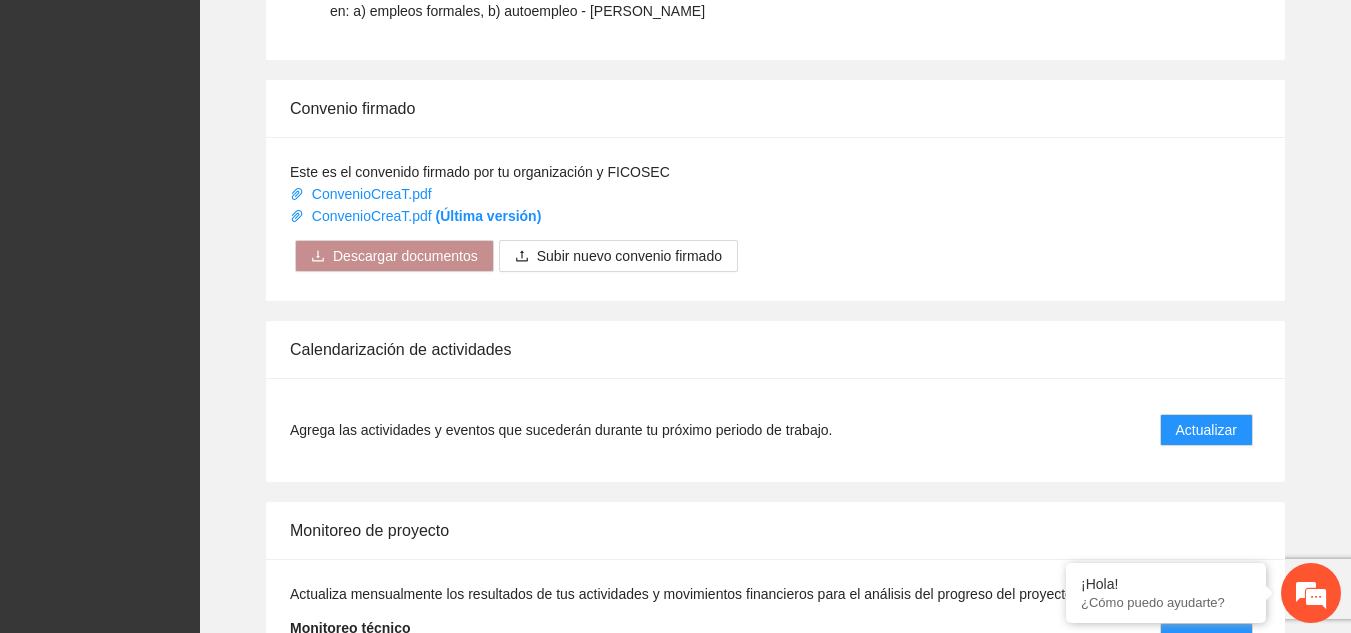 scroll, scrollTop: 1394, scrollLeft: 0, axis: vertical 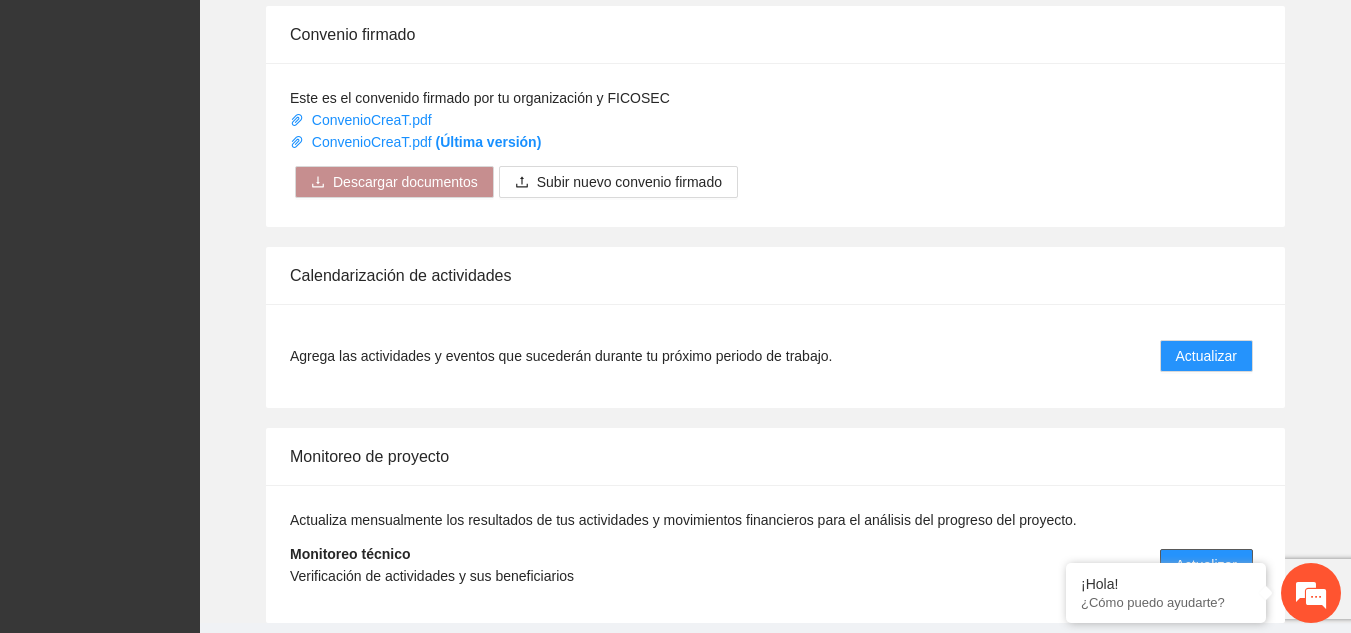 click on "Actualizar" at bounding box center [1206, 565] 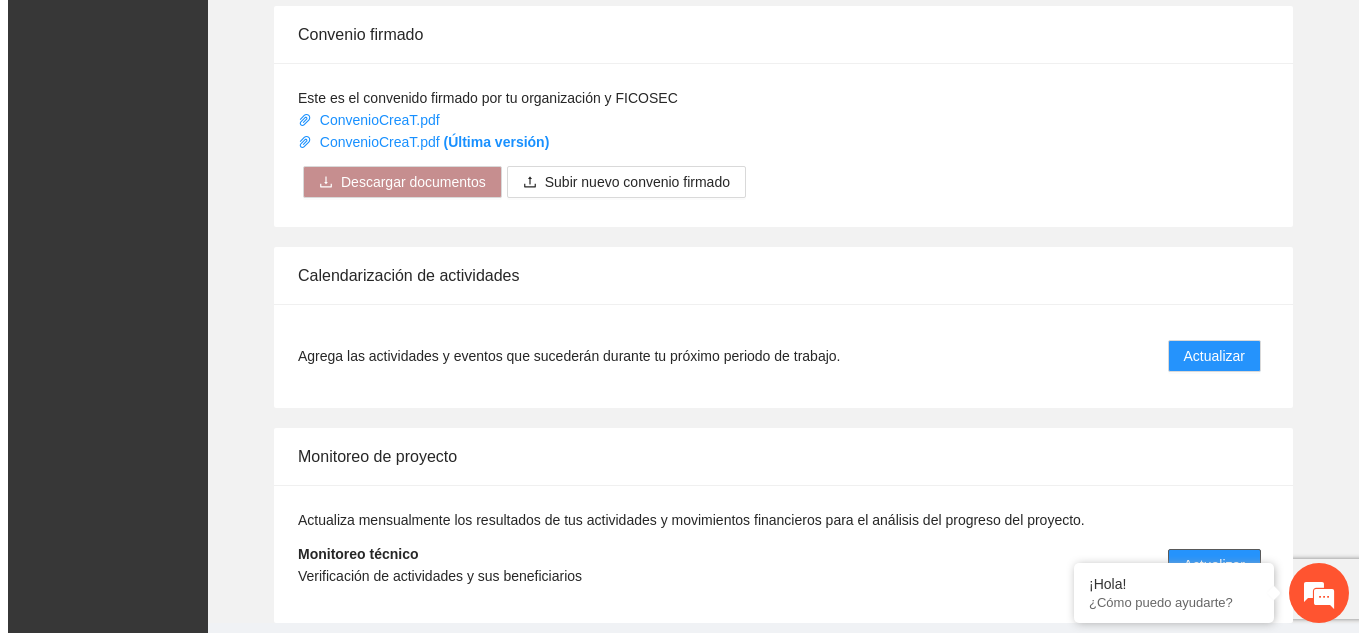 scroll, scrollTop: 0, scrollLeft: 0, axis: both 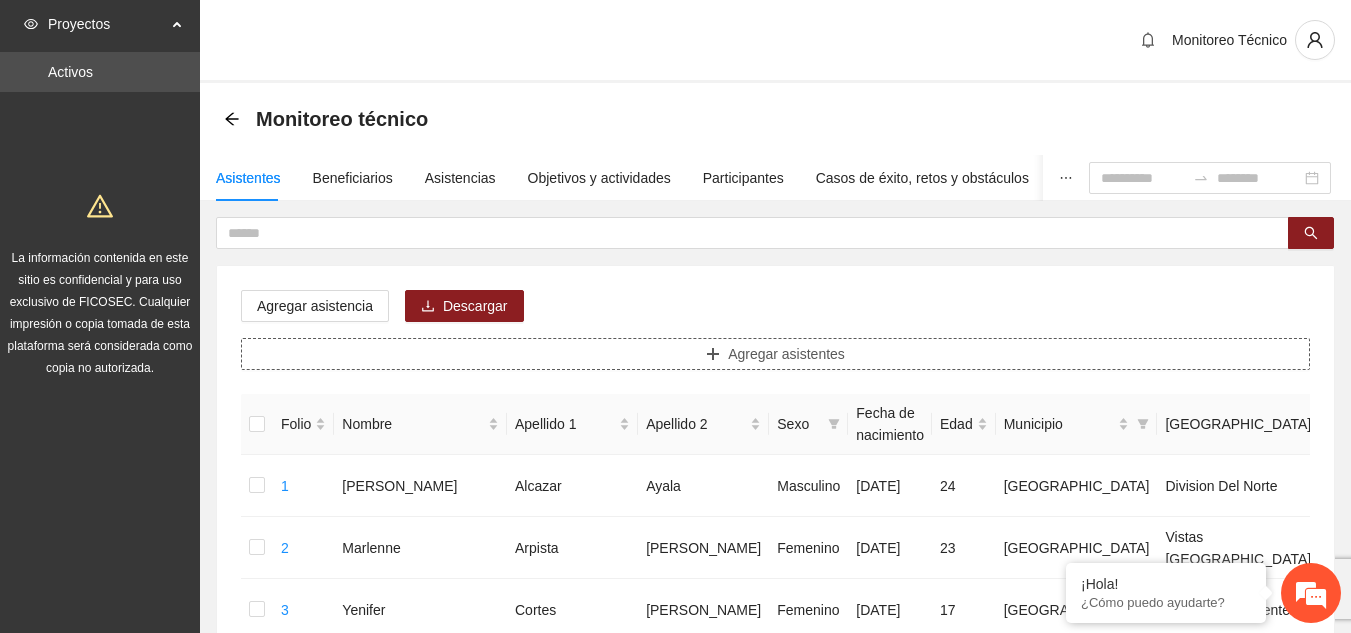click on "Agregar asistentes" at bounding box center (775, 354) 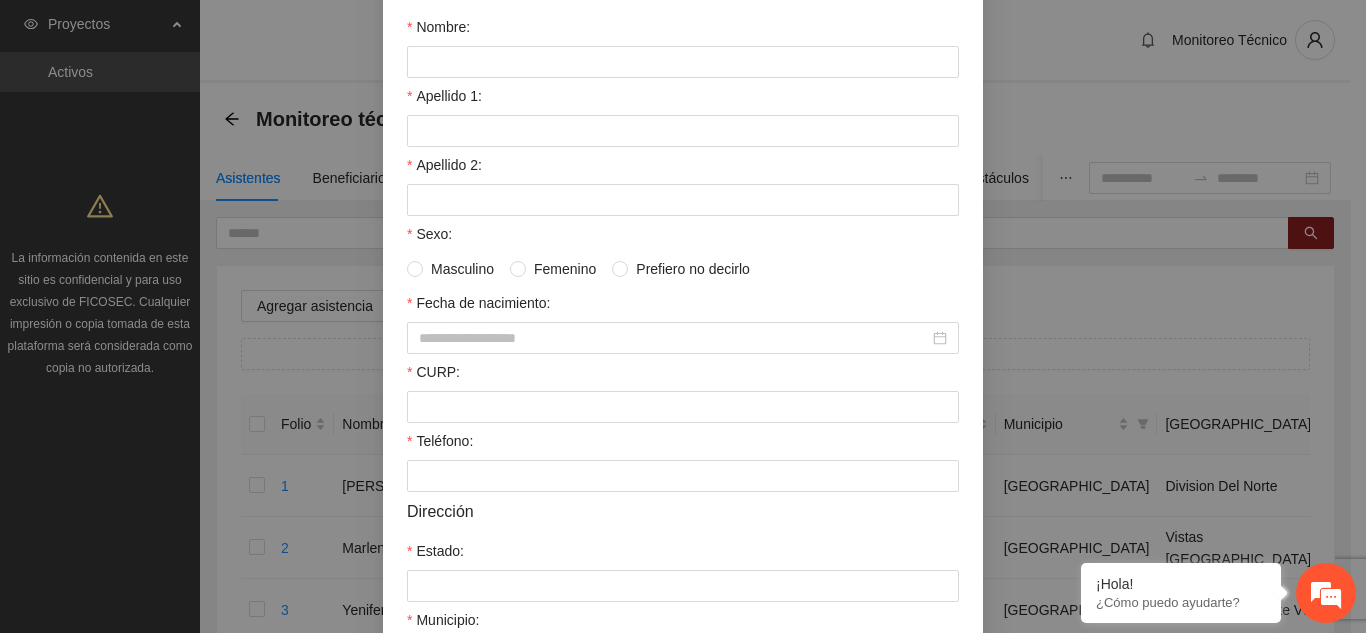 scroll, scrollTop: 206, scrollLeft: 0, axis: vertical 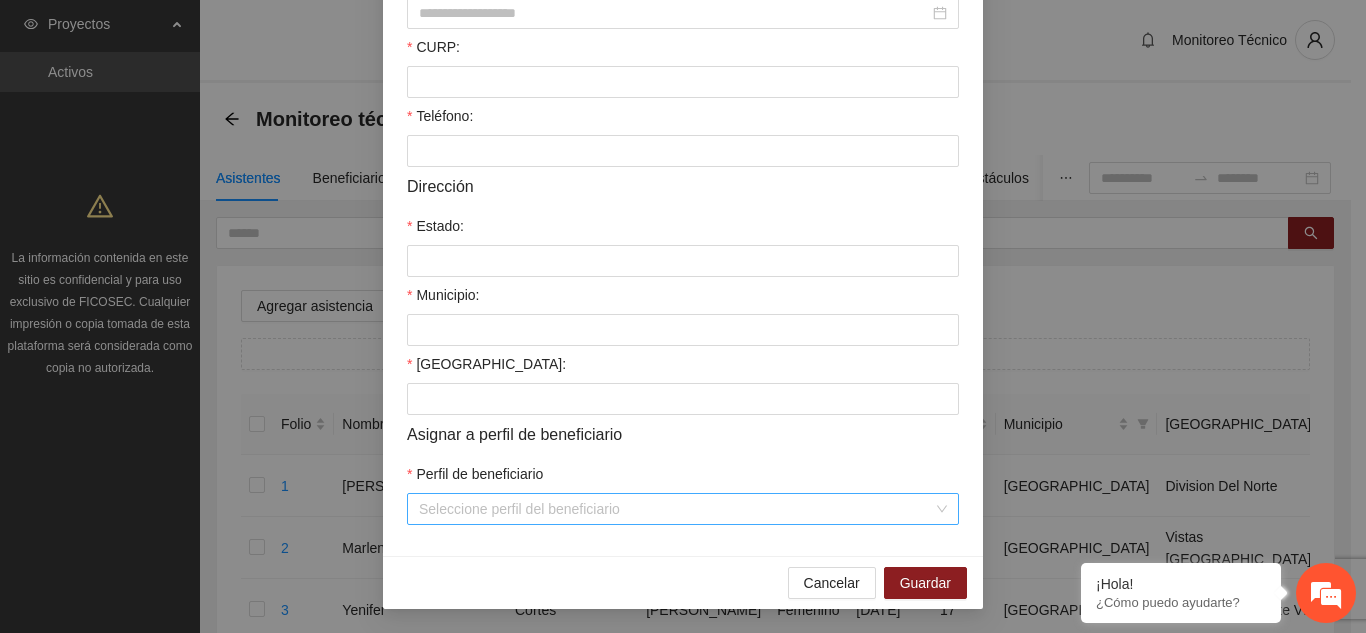 click on "Perfil de beneficiario" at bounding box center (676, 509) 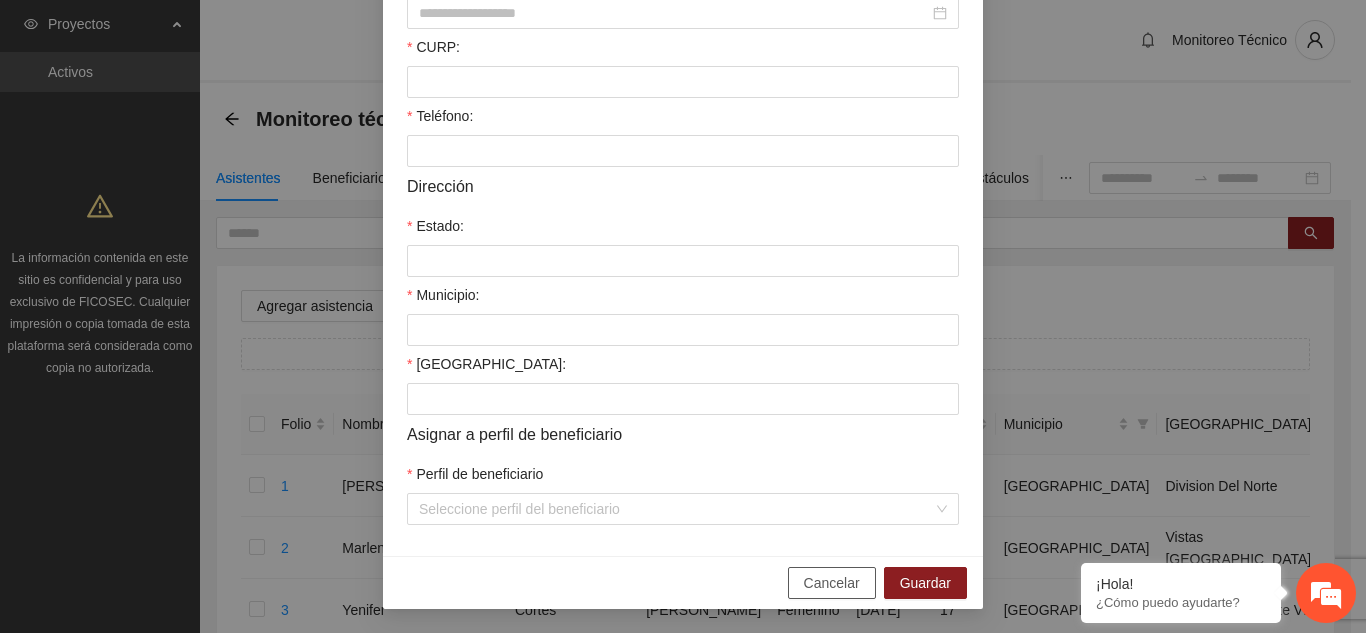 drag, startPoint x: 799, startPoint y: 578, endPoint x: 810, endPoint y: 578, distance: 11 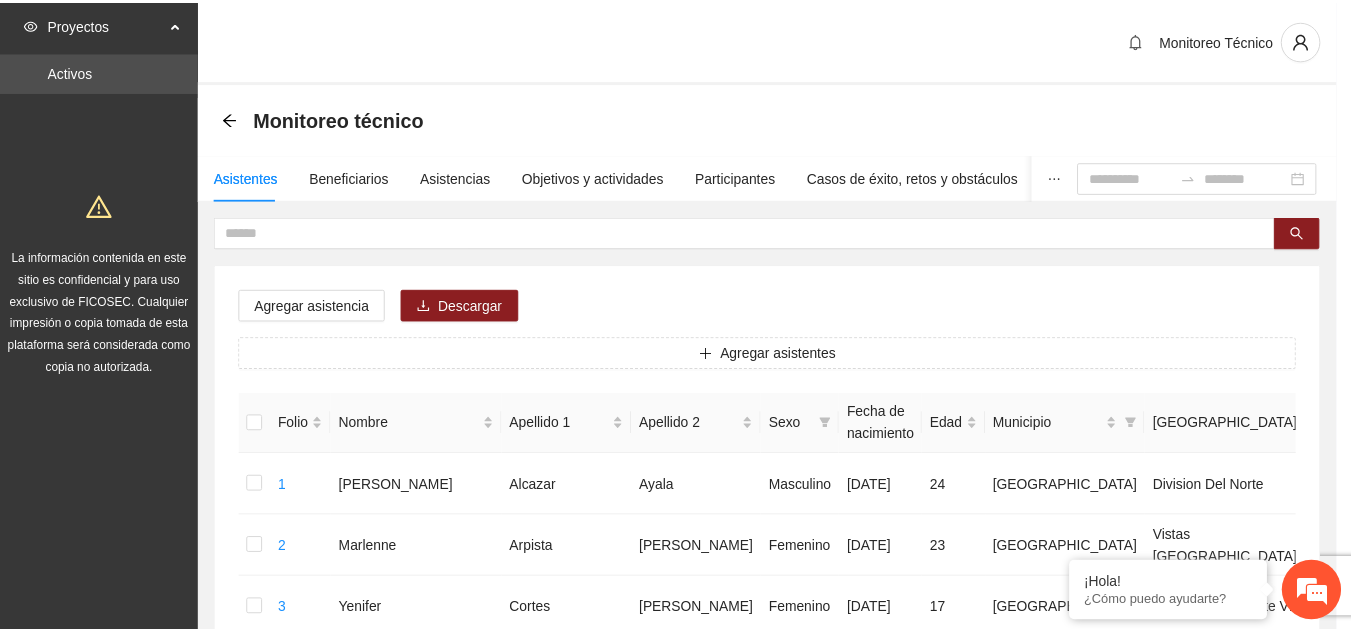 scroll, scrollTop: 429, scrollLeft: 0, axis: vertical 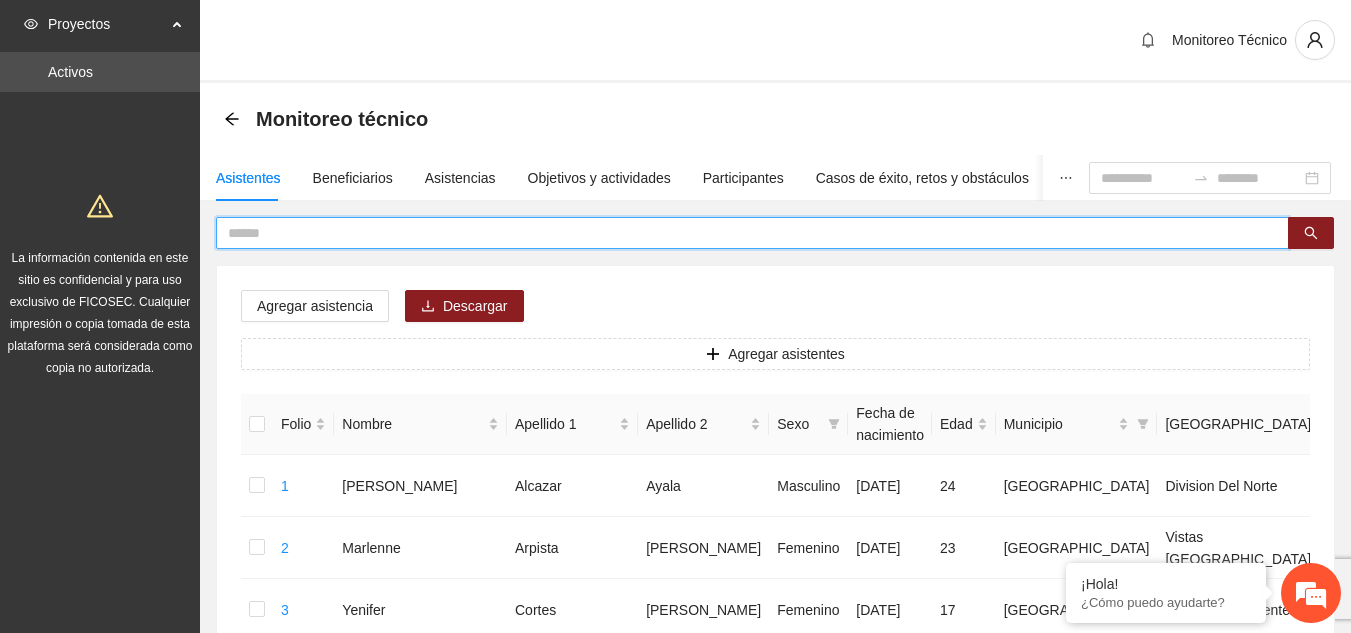 click at bounding box center [744, 233] 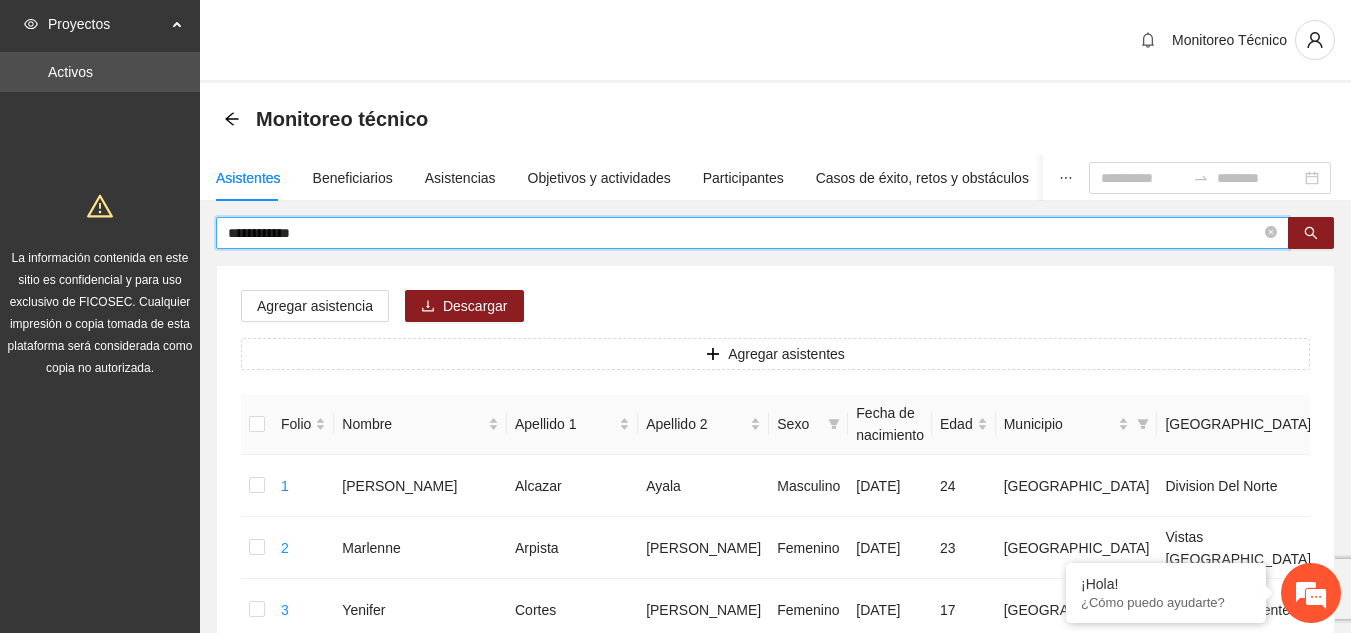 type on "**********" 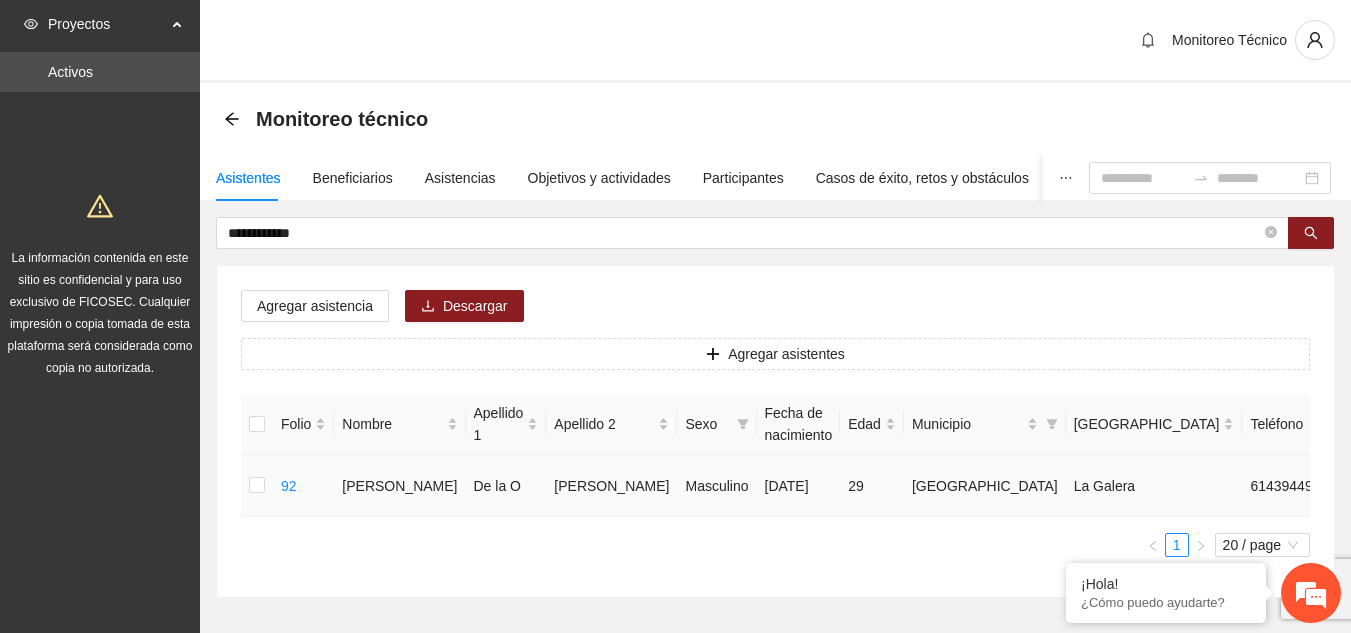 click on "U P +6" at bounding box center (1372, 486) 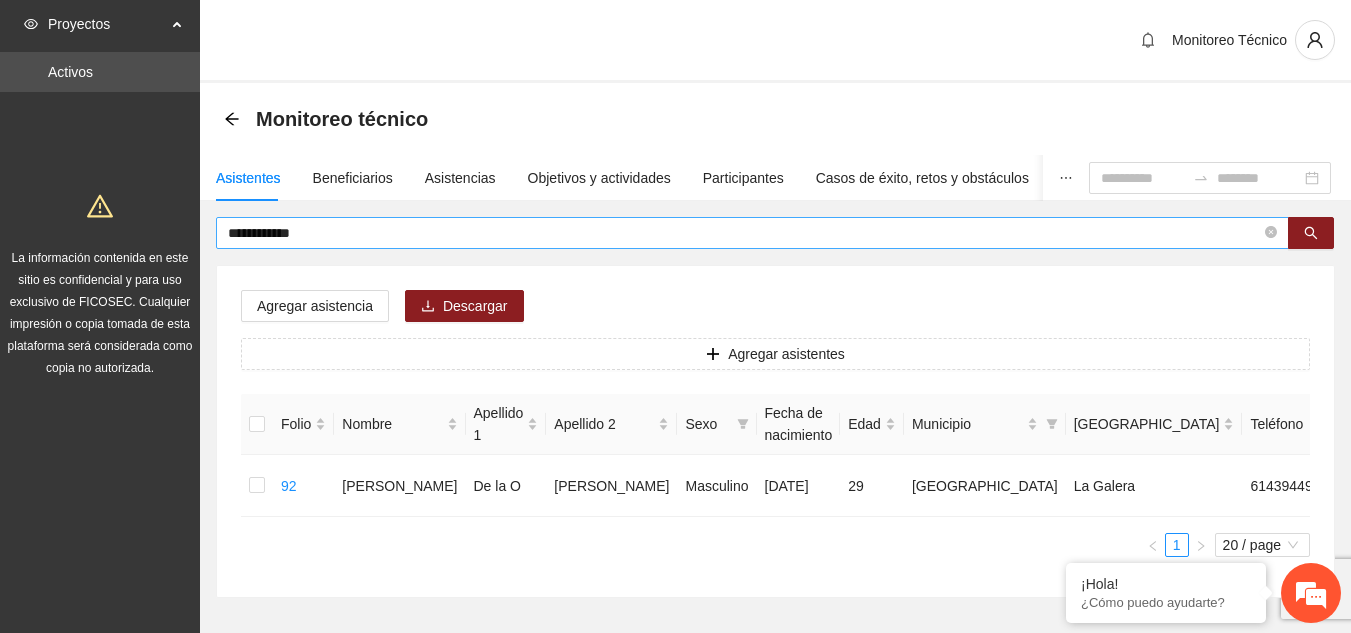 click on "**********" at bounding box center (752, 233) 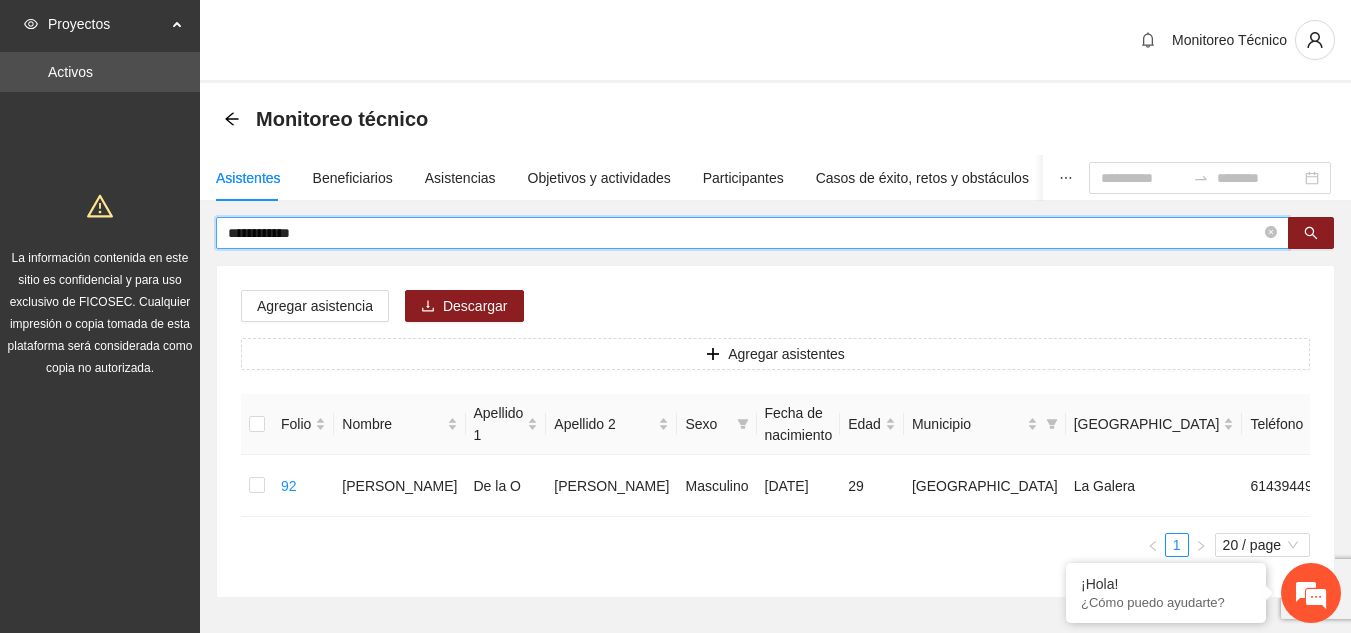 click on "**********" at bounding box center [744, 233] 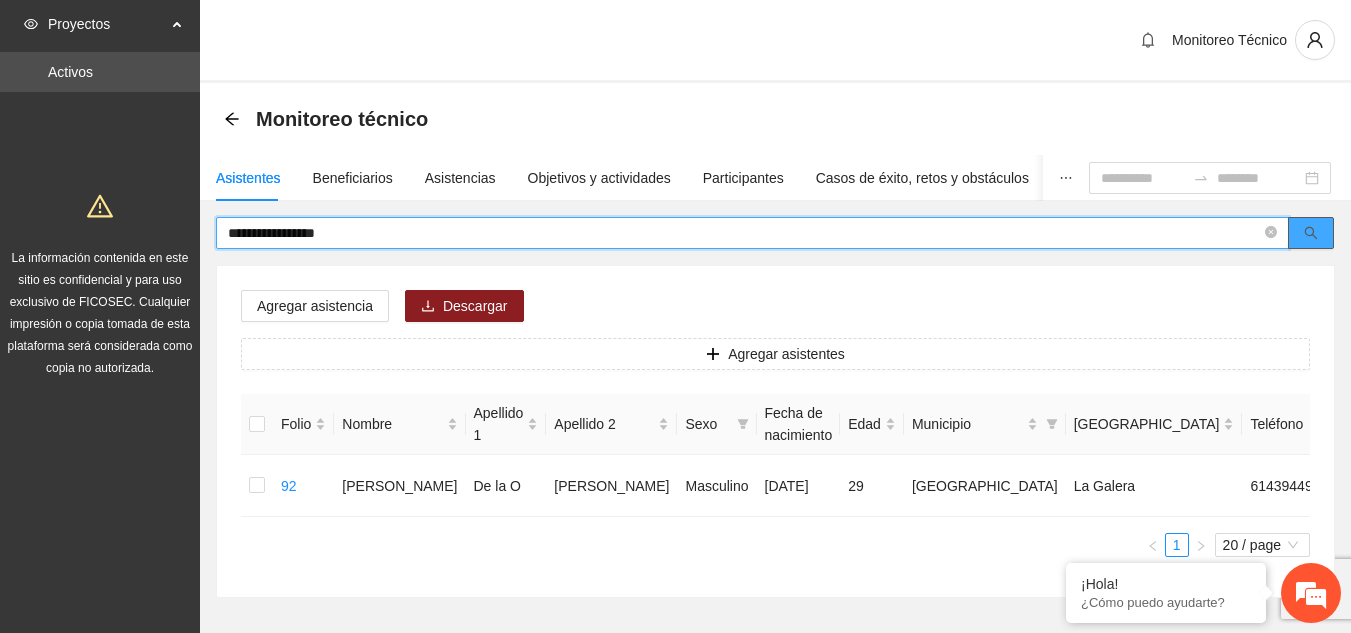 click 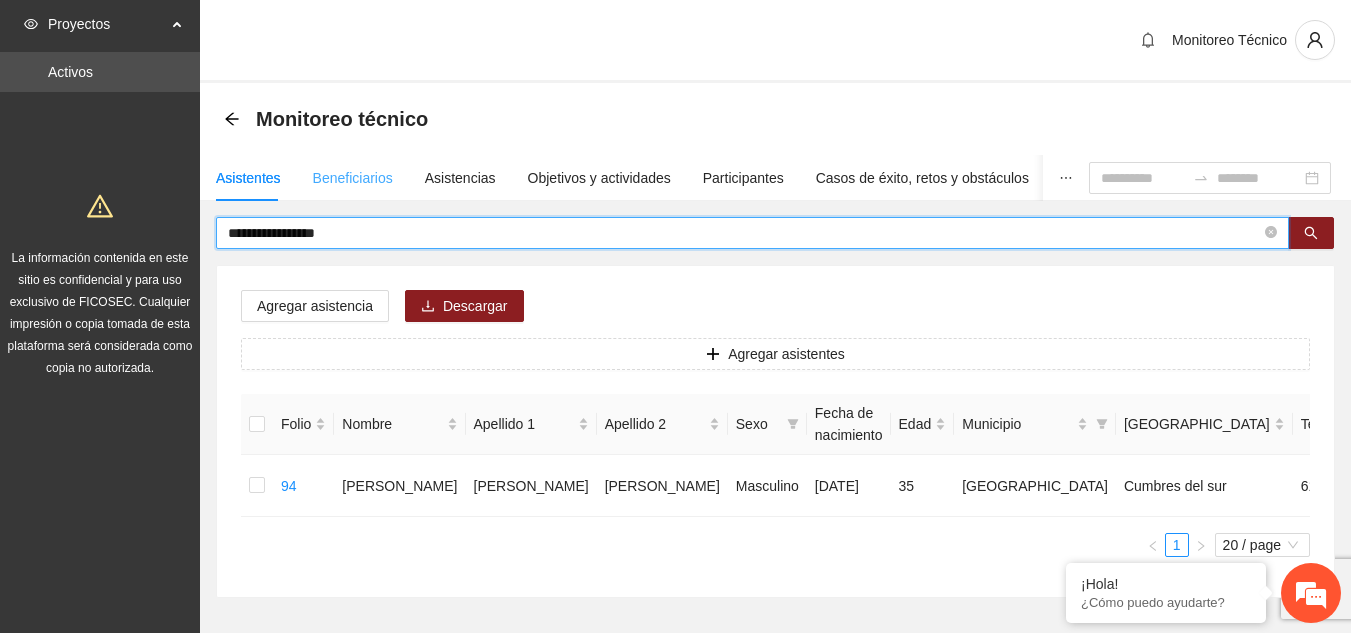 type on "**********" 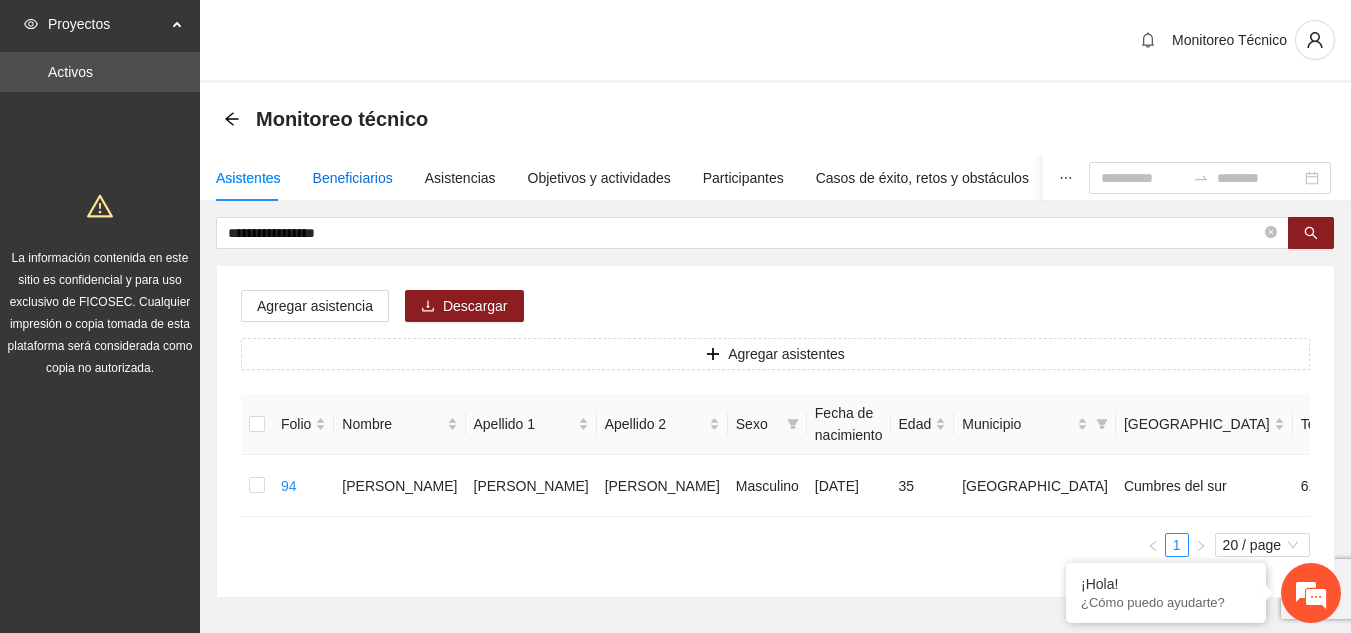 click on "Beneficiarios" at bounding box center (353, 178) 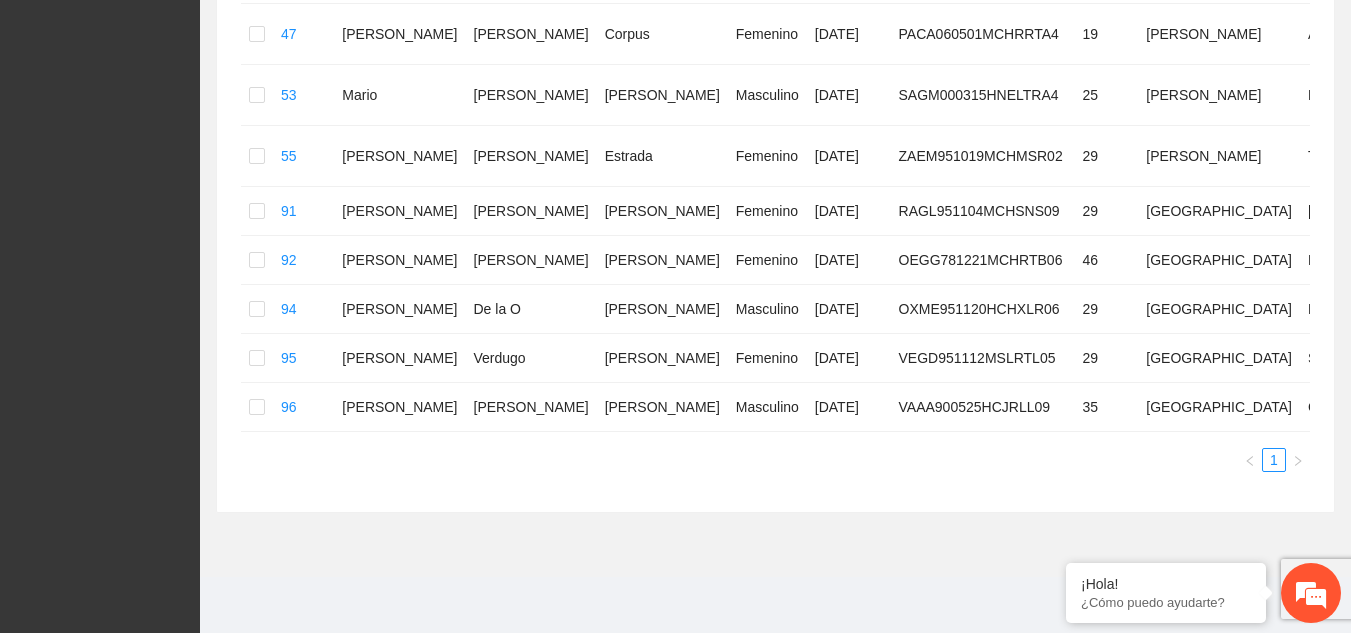 scroll, scrollTop: 536, scrollLeft: 0, axis: vertical 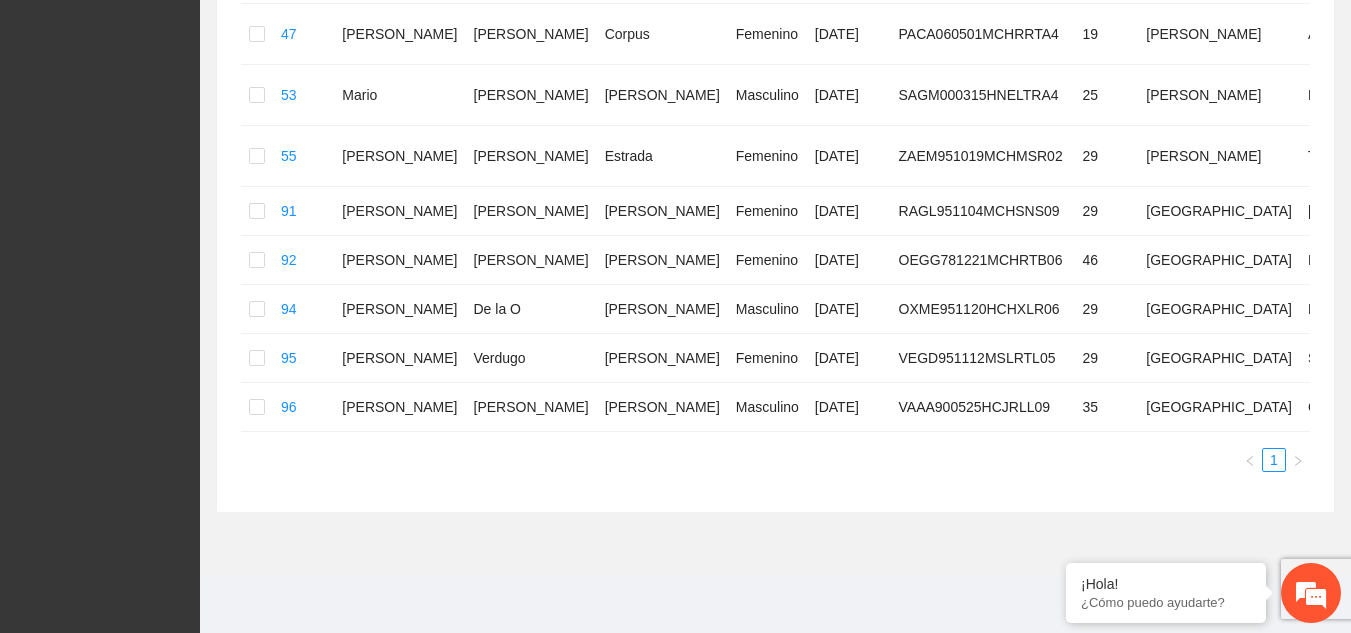 drag, startPoint x: 1348, startPoint y: 486, endPoint x: 1343, endPoint y: 454, distance: 32.38827 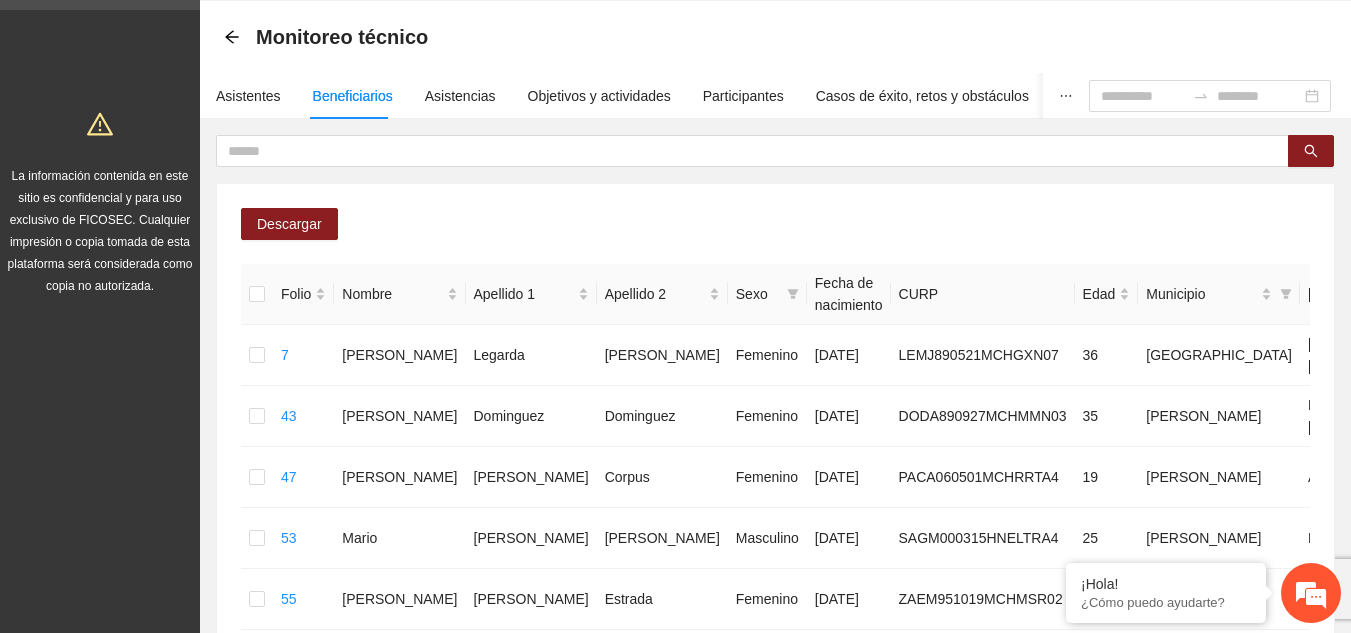 scroll, scrollTop: 0, scrollLeft: 0, axis: both 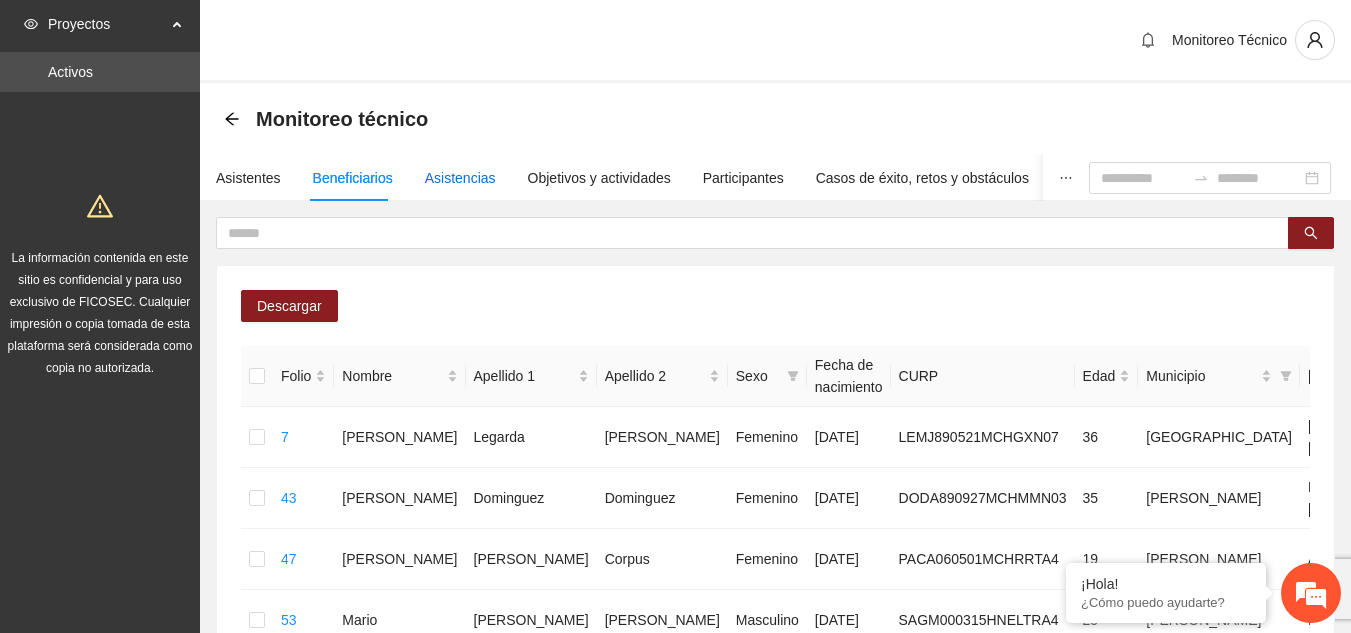 click on "Asistencias" at bounding box center [460, 178] 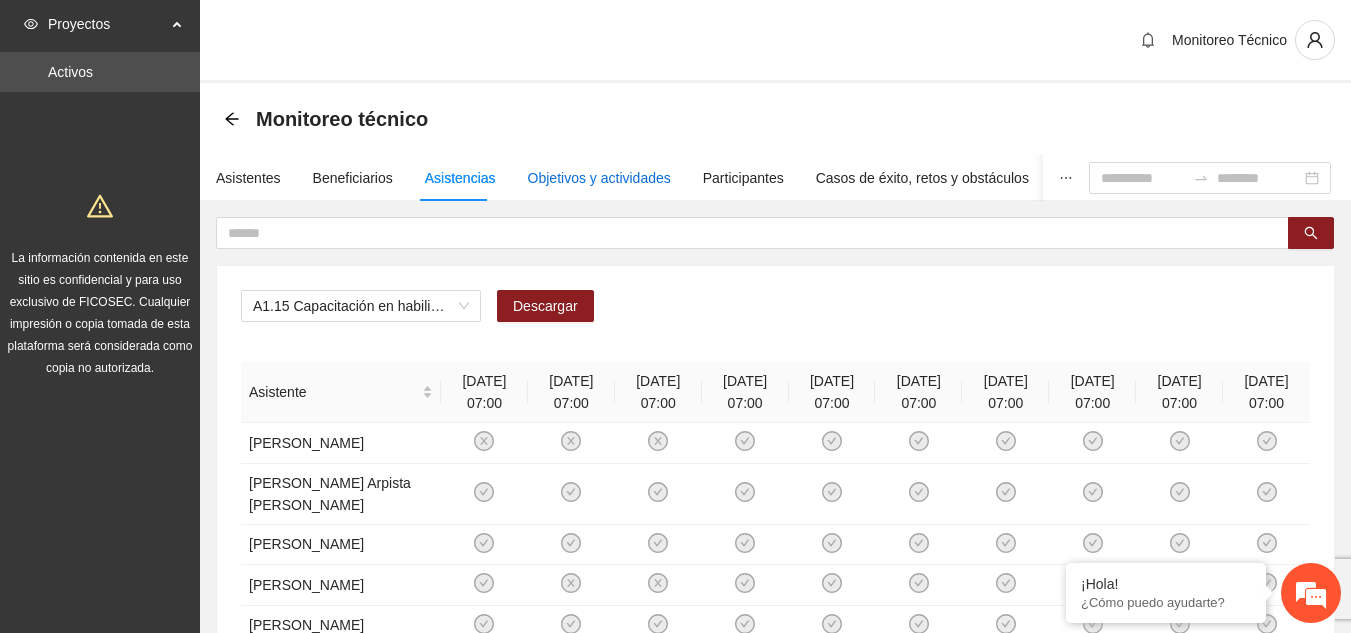 click on "Objetivos y actividades" at bounding box center [599, 178] 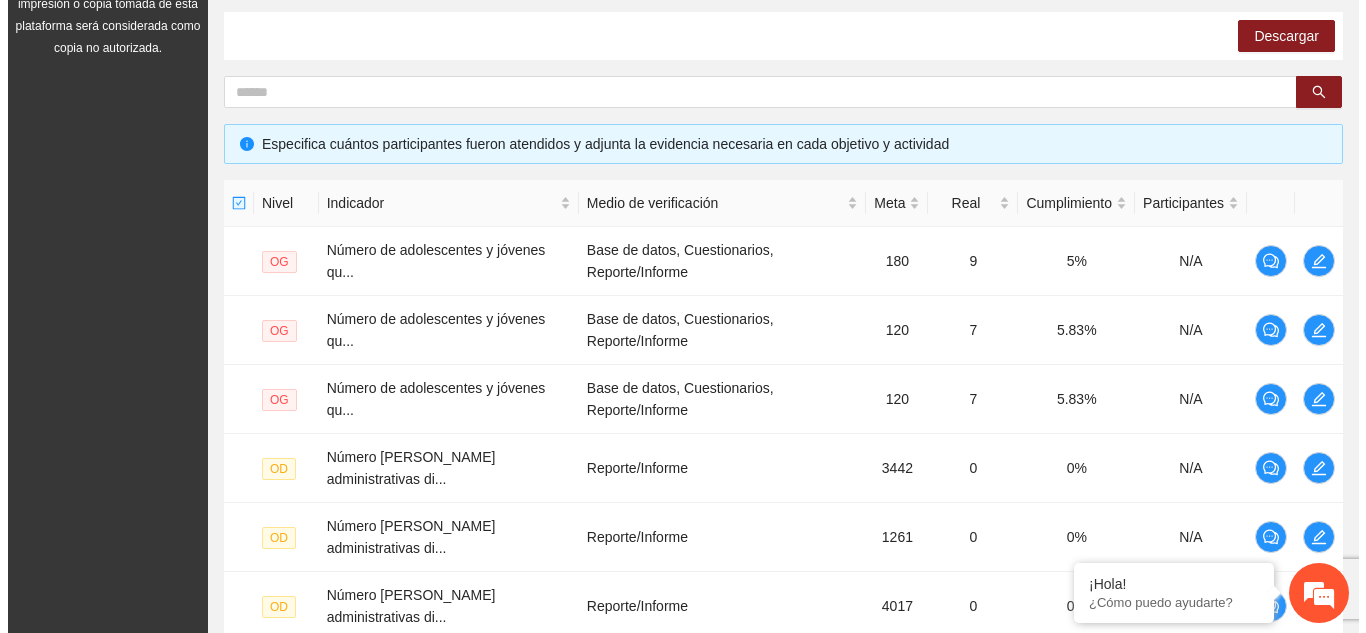 scroll, scrollTop: 360, scrollLeft: 0, axis: vertical 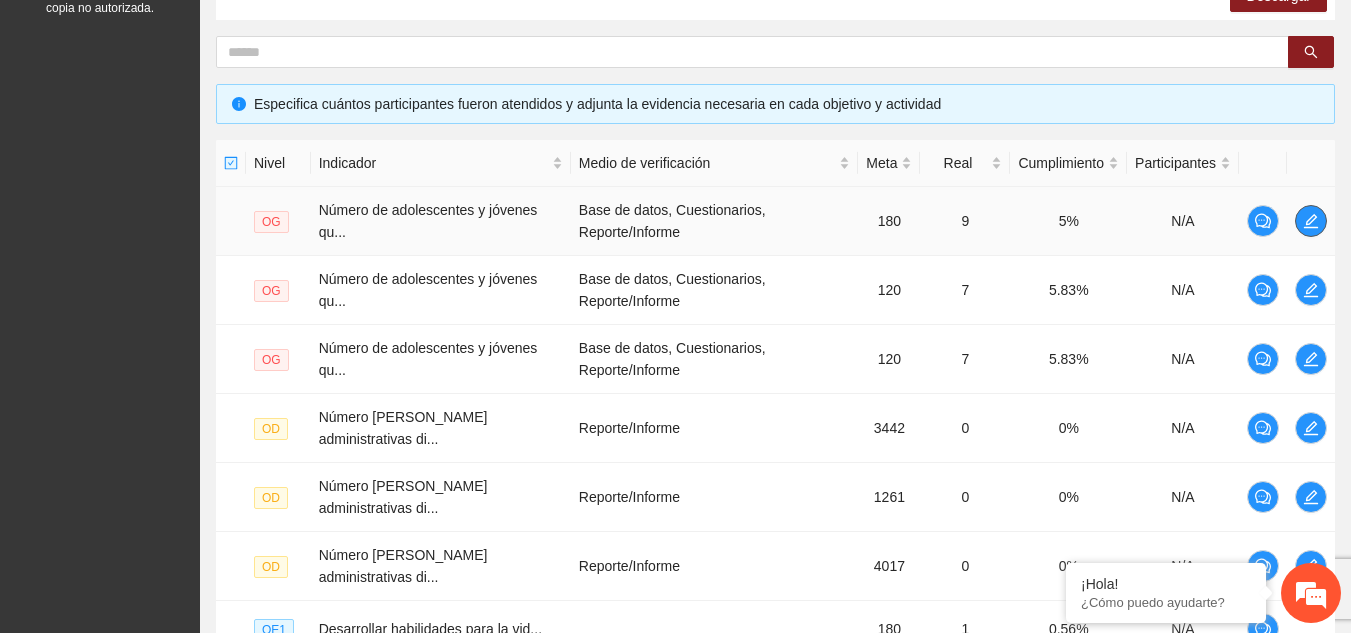 click 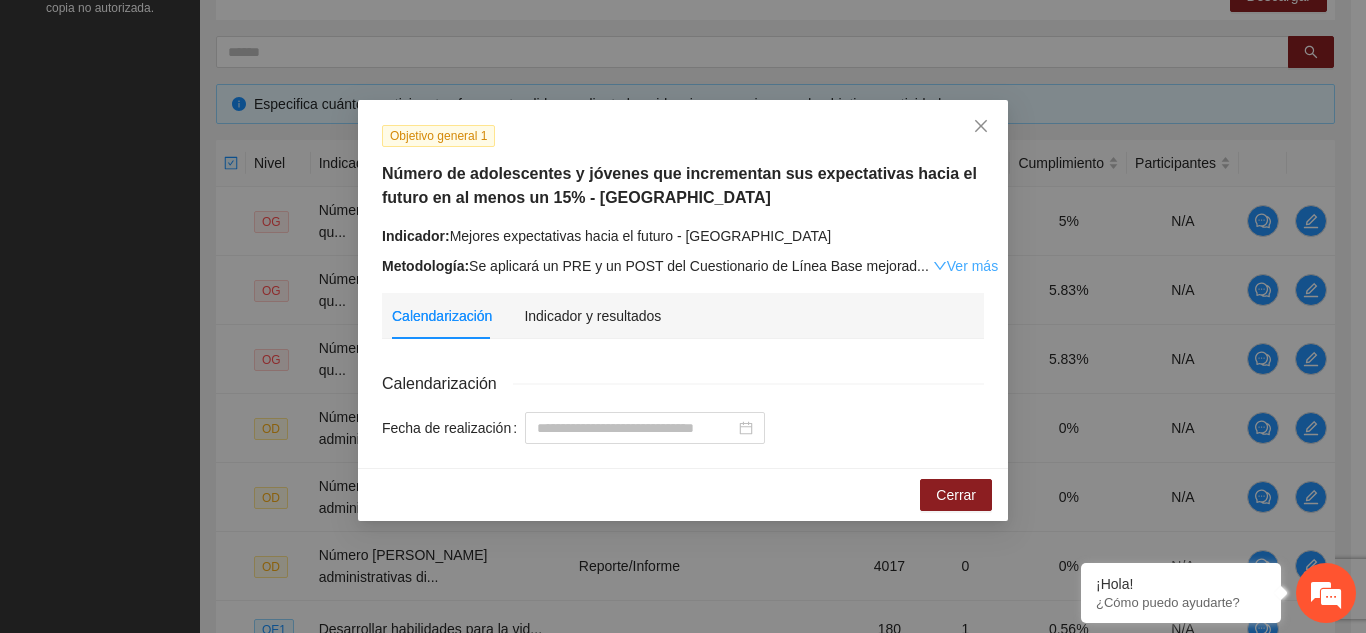click on "Ver más" at bounding box center (965, 266) 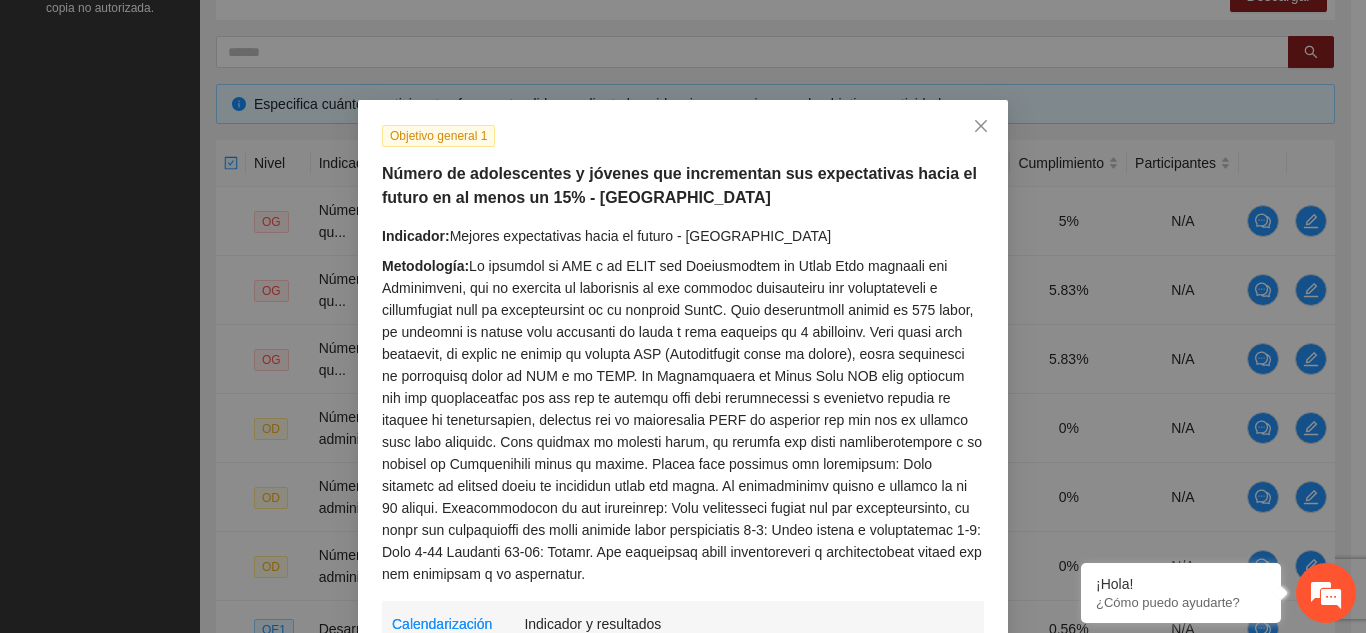 click on "Metodología:" at bounding box center (683, 420) 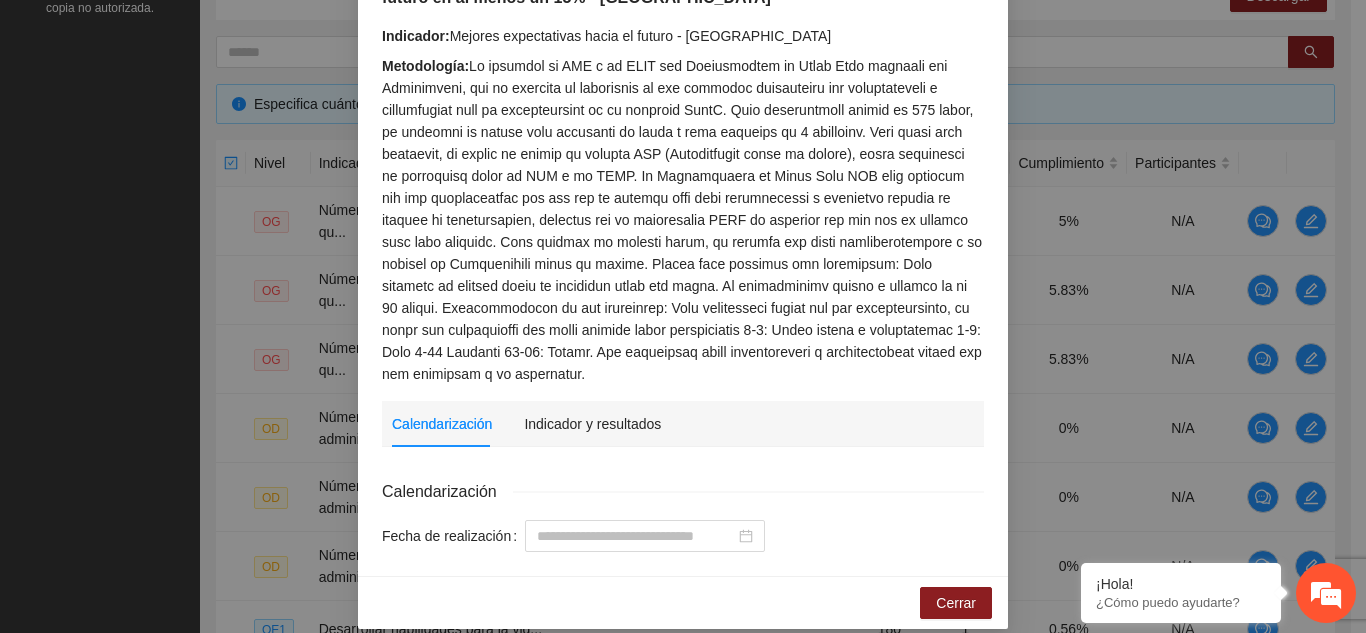 scroll, scrollTop: 219, scrollLeft: 0, axis: vertical 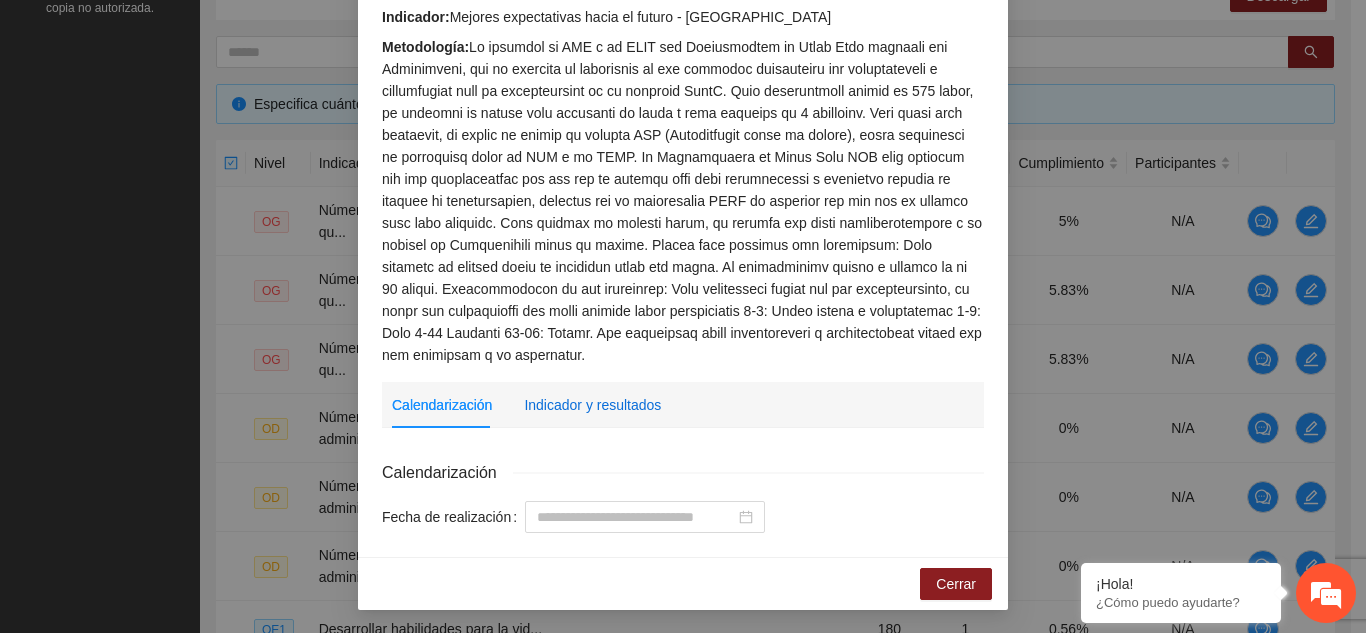 click on "Indicador y resultados" at bounding box center [592, 405] 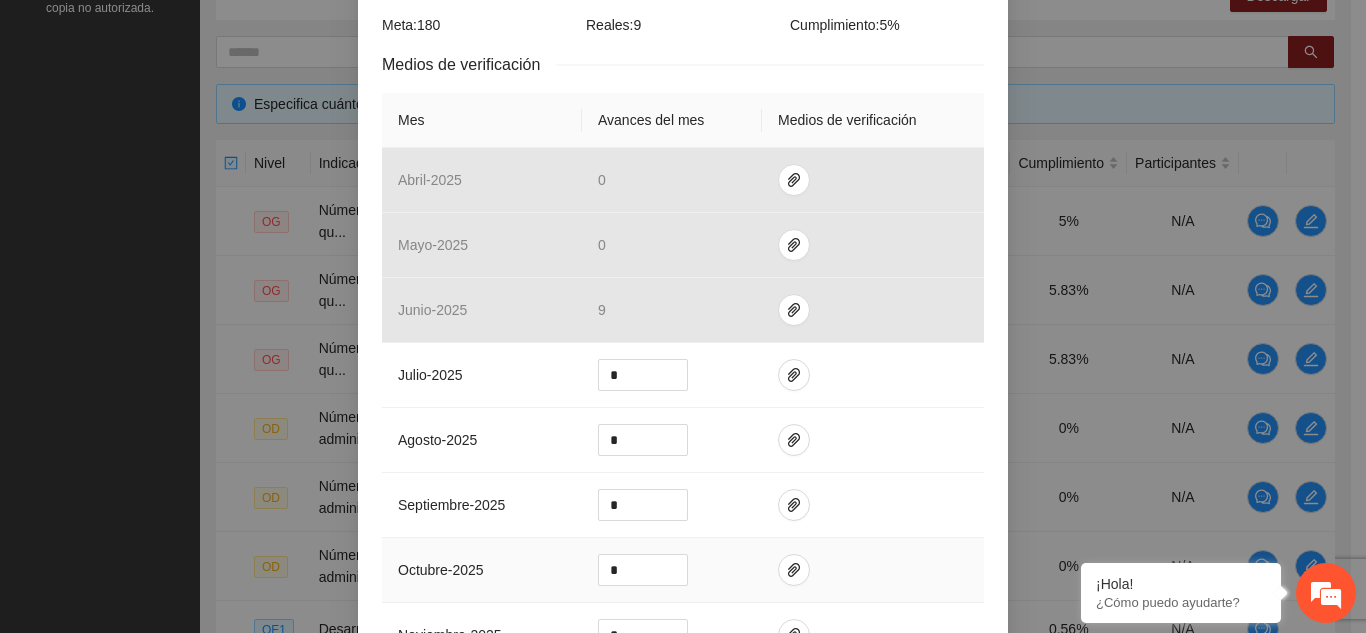 scroll, scrollTop: 794, scrollLeft: 0, axis: vertical 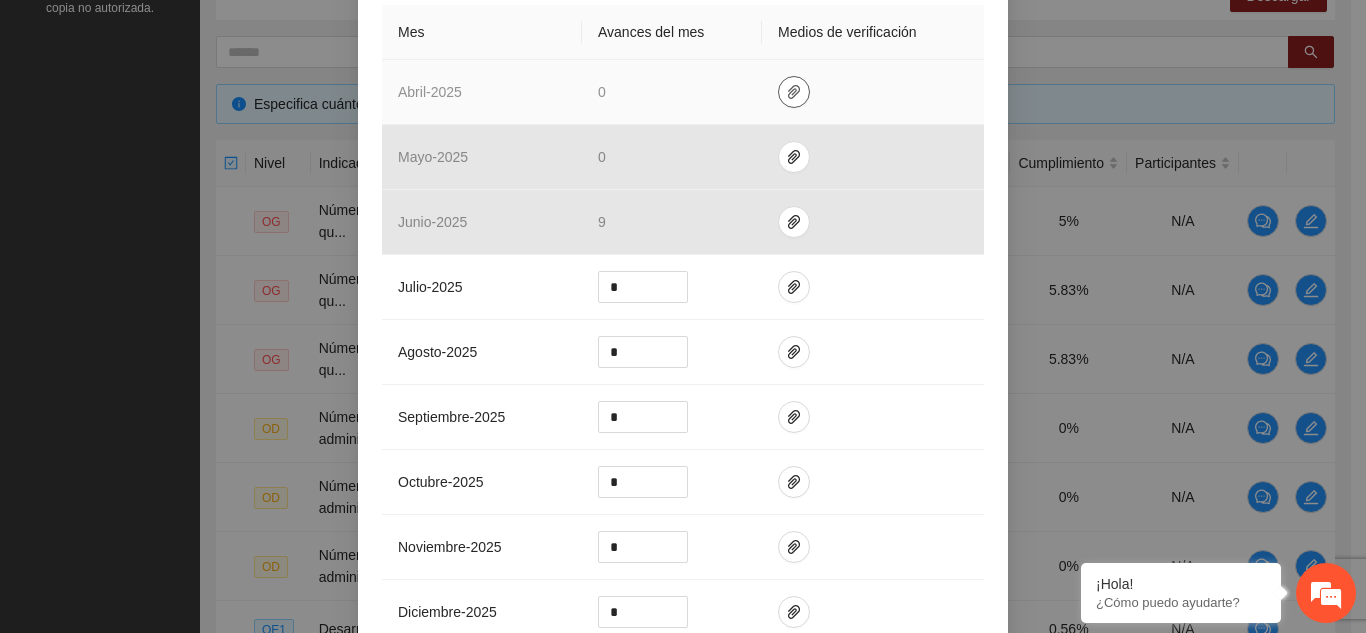 click 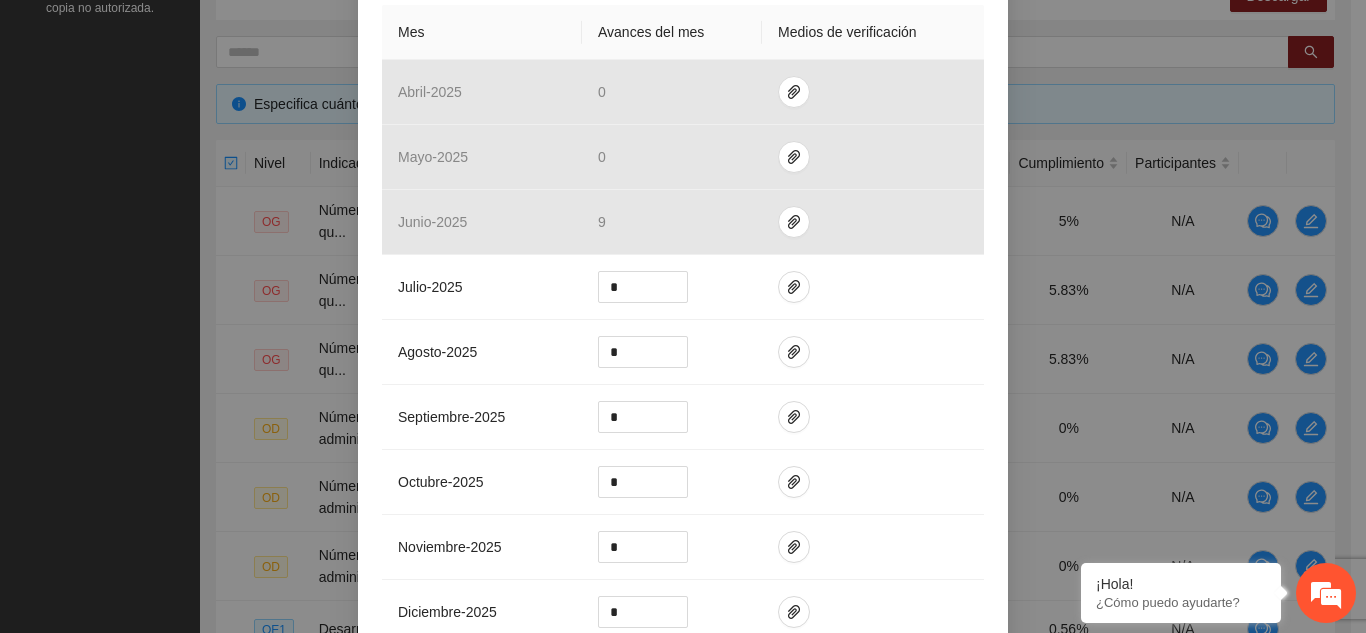 click on "Objetivo general 1 Número de adolescentes y jóvenes que incrementan sus expectativas hacia el futuro en al menos un 15% - Chihuahua Indicador:  Mejores expectativas hacia el futuro - Chihuahua Metodología:  Calendarización Indicador y resultados Calendarización Fecha de realización Resultados Meta:  180 Reales:  9 Cumplimiento:  5 % Medios de verificación Mes Avances del mes Medios de verificación abril  -  2025 0 mayo  -  2025 0 junio  -  2025 [DATE]  -  2025 * agosto  -  2025 * septiembre  -  2025 * octubre  -  2025 * noviembre  -  2025 * diciembre  -  2025 * enero  -  2026 * febrero  -  2026 * marzo  -  2026 * Productos 180 adolescentes y jóvenes que incrementan sus expectativas hacia el futuro en al menos un 15%" at bounding box center [683, 142] 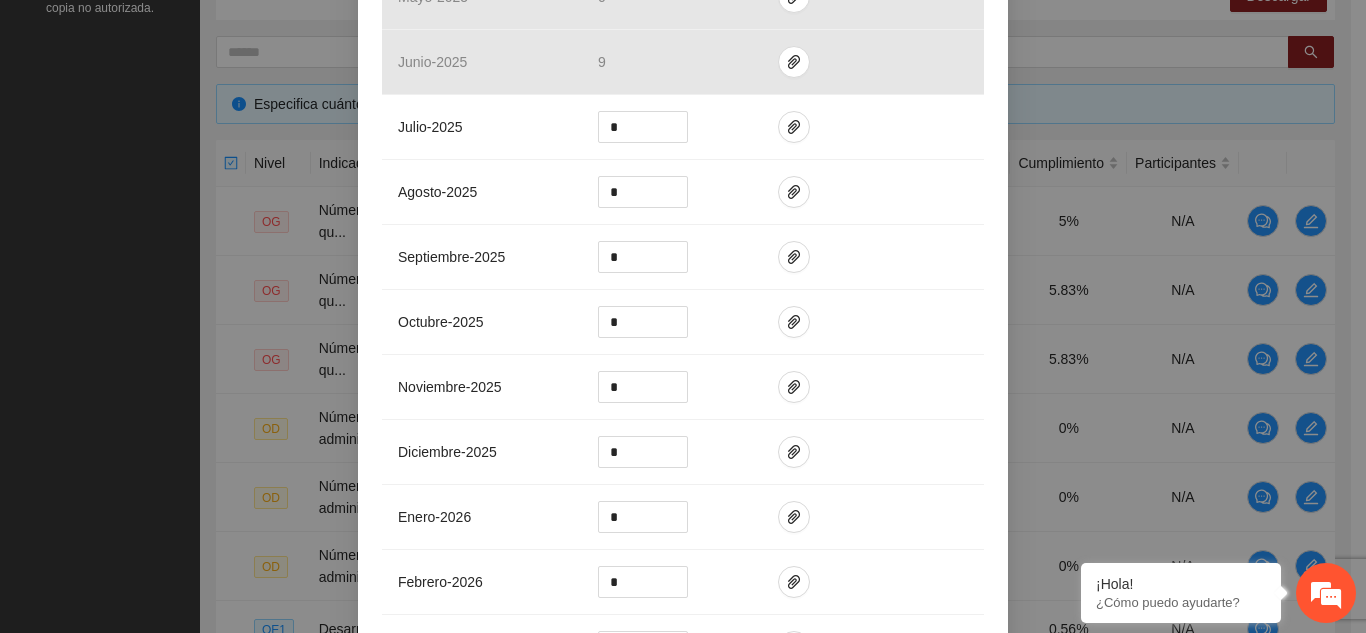 scroll, scrollTop: 994, scrollLeft: 0, axis: vertical 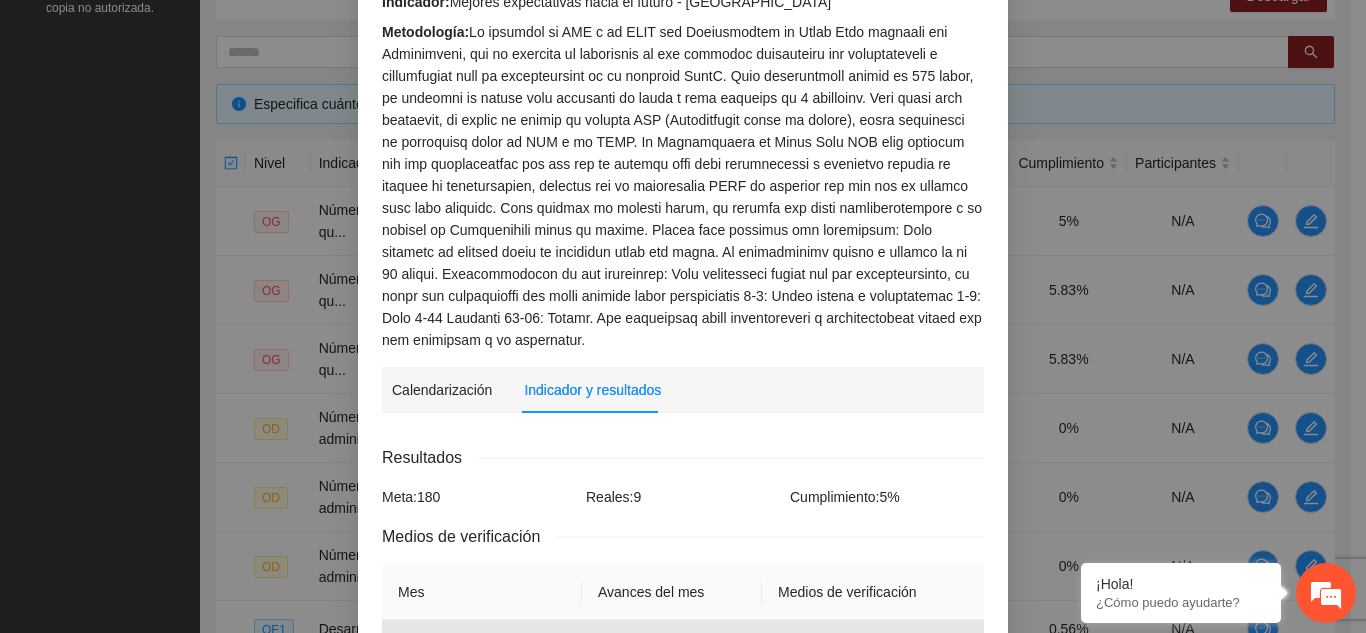 click on "Objetivo general 1 Número de adolescentes y jóvenes que incrementan sus expectativas hacia el futuro en al menos un 15% - Chihuahua Indicador:  Mejores expectativas hacia el futuro - Chihuahua Metodología:  Calendarización Indicador y resultados Calendarización Fecha de realización Resultados Meta:  180 Reales:  9 Cumplimiento:  5 % Medios de verificación Mes Avances del mes Medios de verificación abril  -  2025 0 mayo  -  2025 0 junio  -  2025 [DATE]  -  2025 * agosto  -  2025 * septiembre  -  2025 * octubre  -  2025 * noviembre  -  2025 * diciembre  -  2025 * enero  -  2026 * febrero  -  2026 * marzo  -  2026 * Productos 180 adolescentes y jóvenes que incrementan sus expectativas hacia el futuro en al menos un 15% Cancelar Guardar" at bounding box center [683, 316] 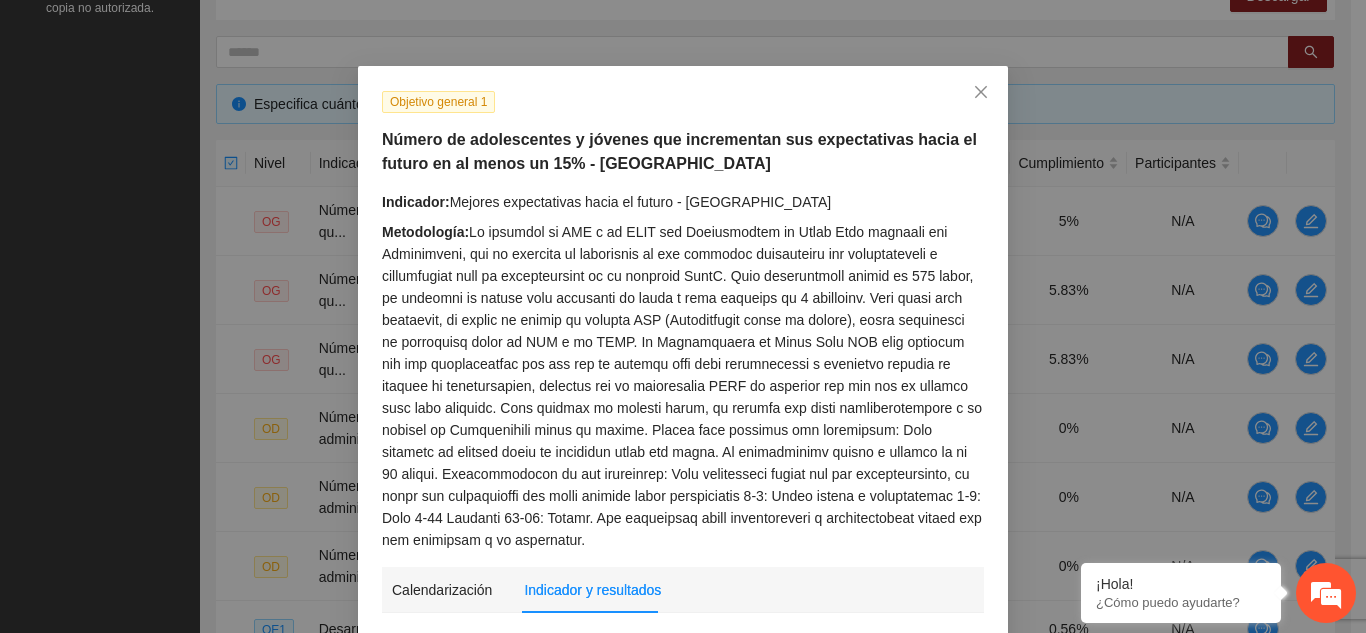 scroll, scrollTop: 0, scrollLeft: 0, axis: both 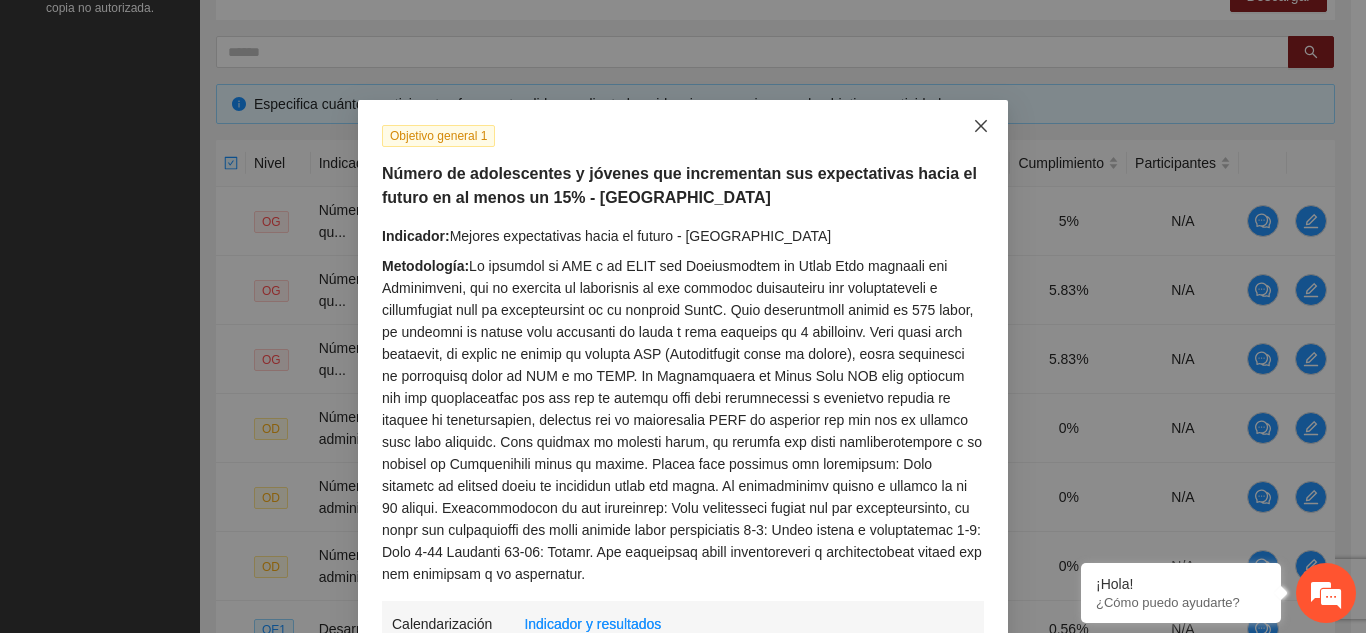 click 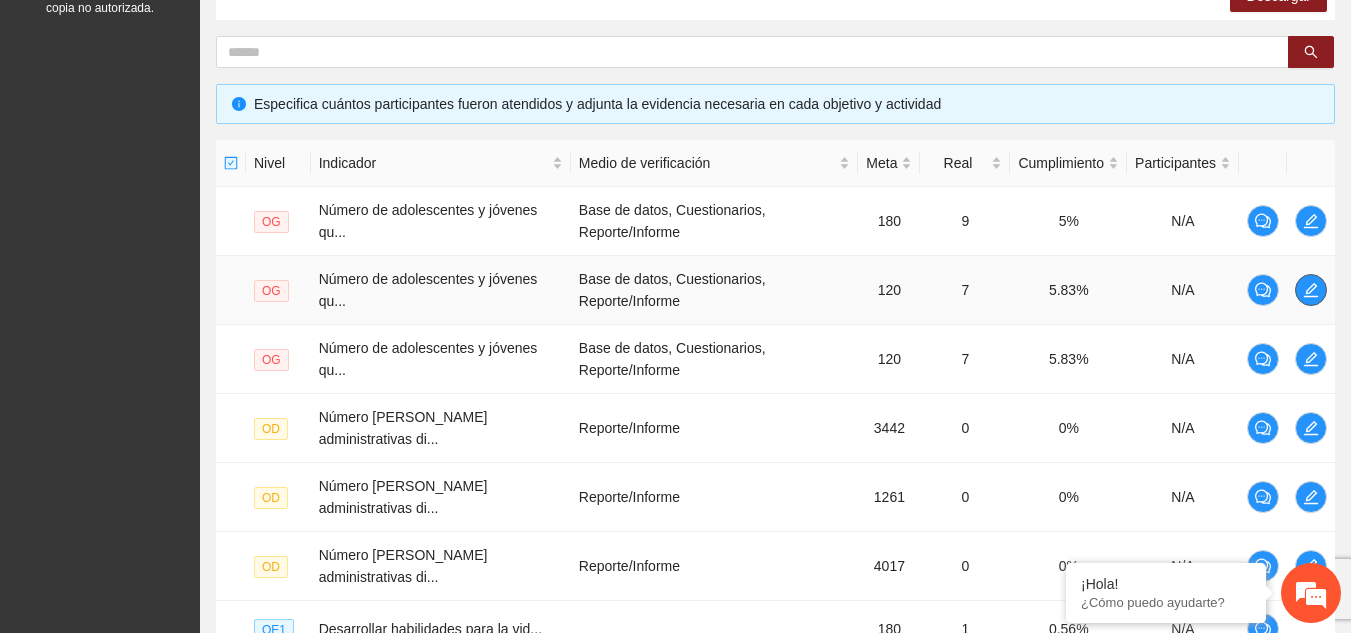 click at bounding box center [1311, 290] 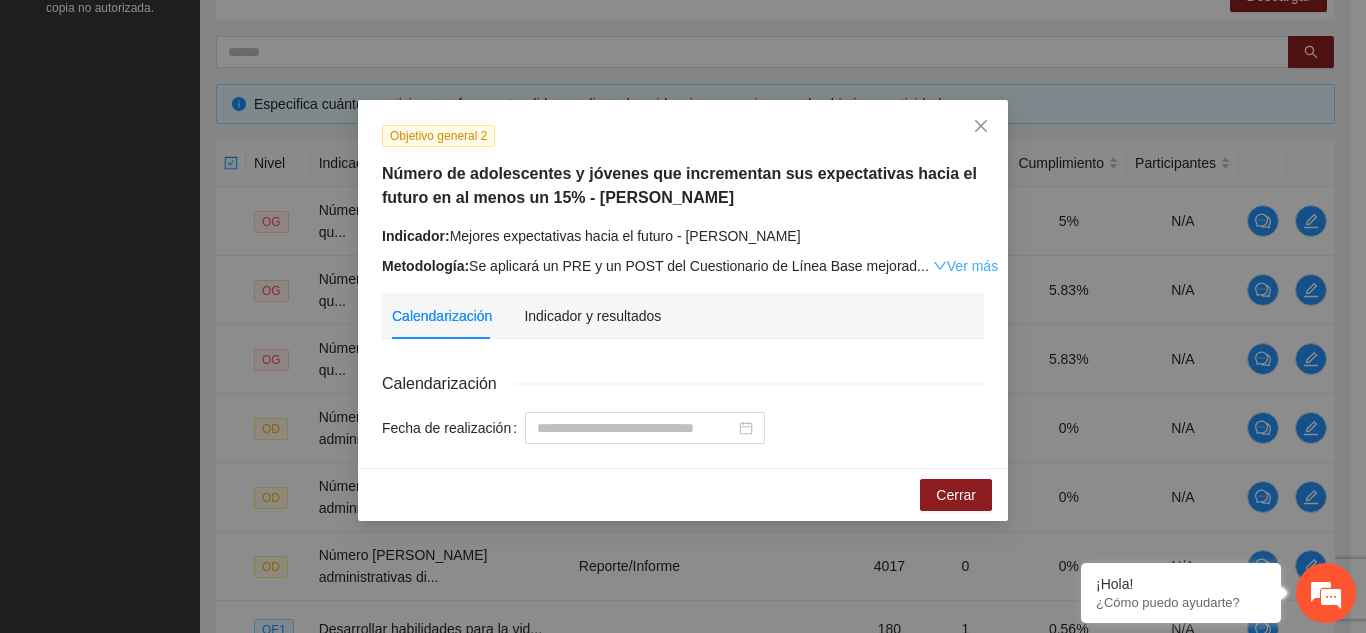 click on "Ver más" at bounding box center [965, 266] 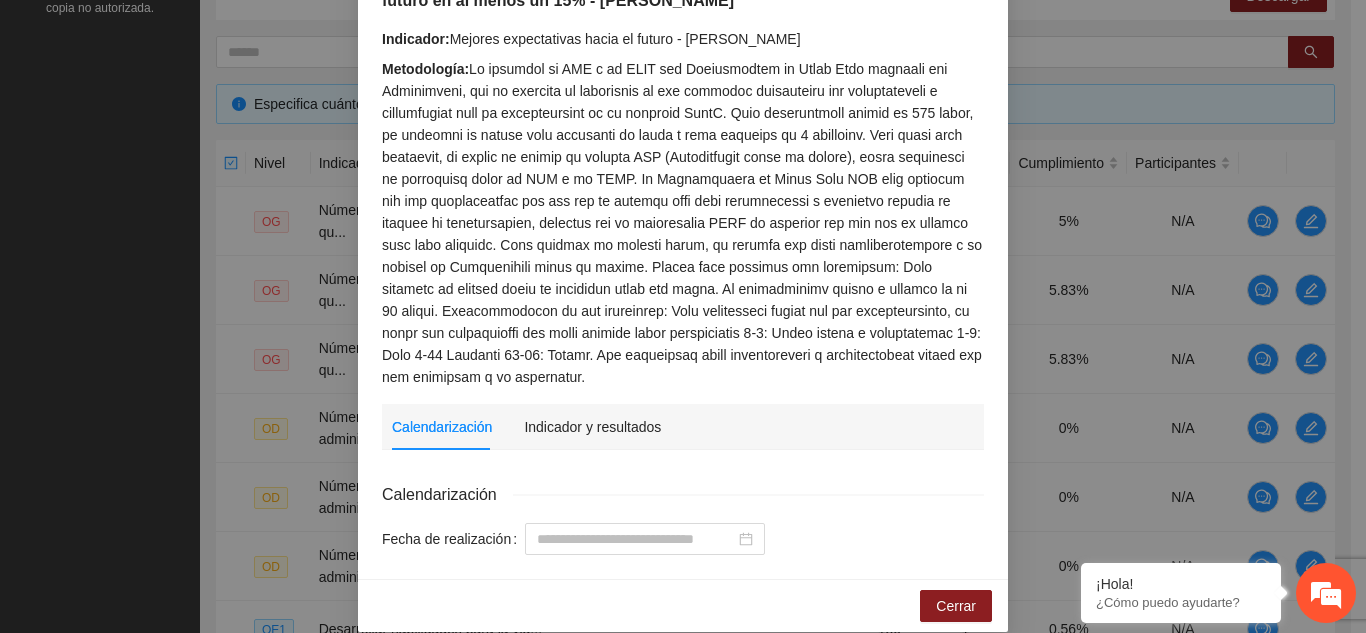 scroll, scrollTop: 219, scrollLeft: 0, axis: vertical 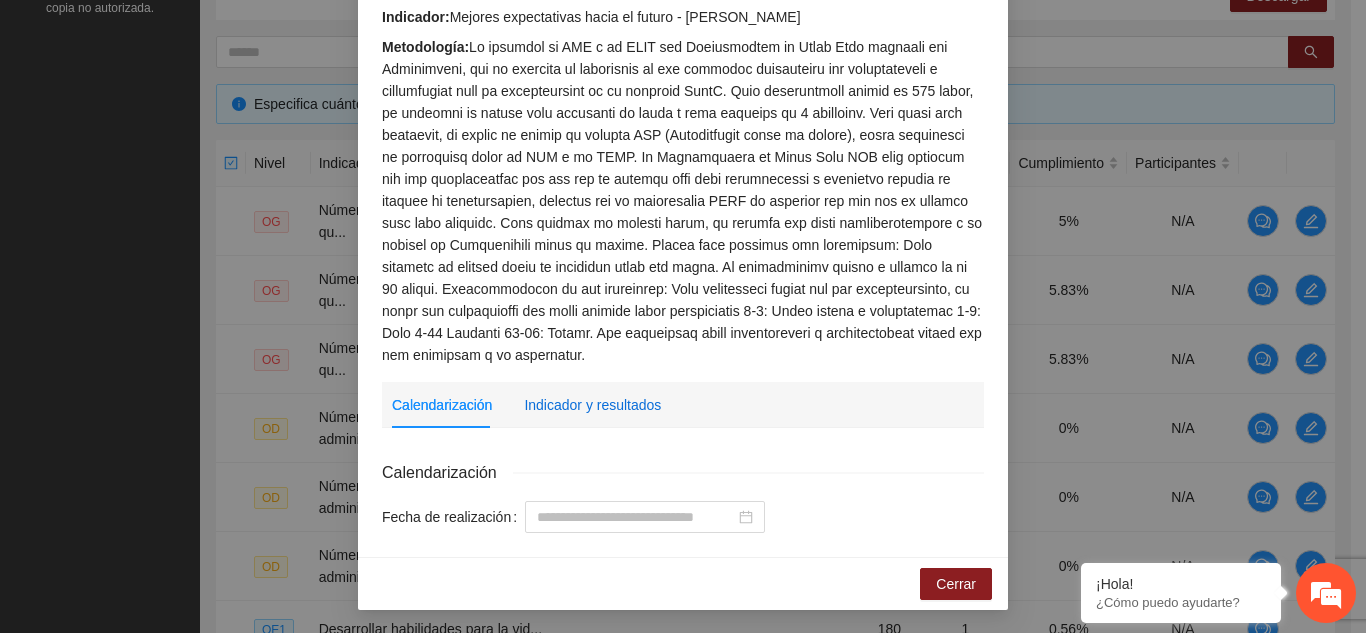 click on "Indicador y resultados" at bounding box center (592, 405) 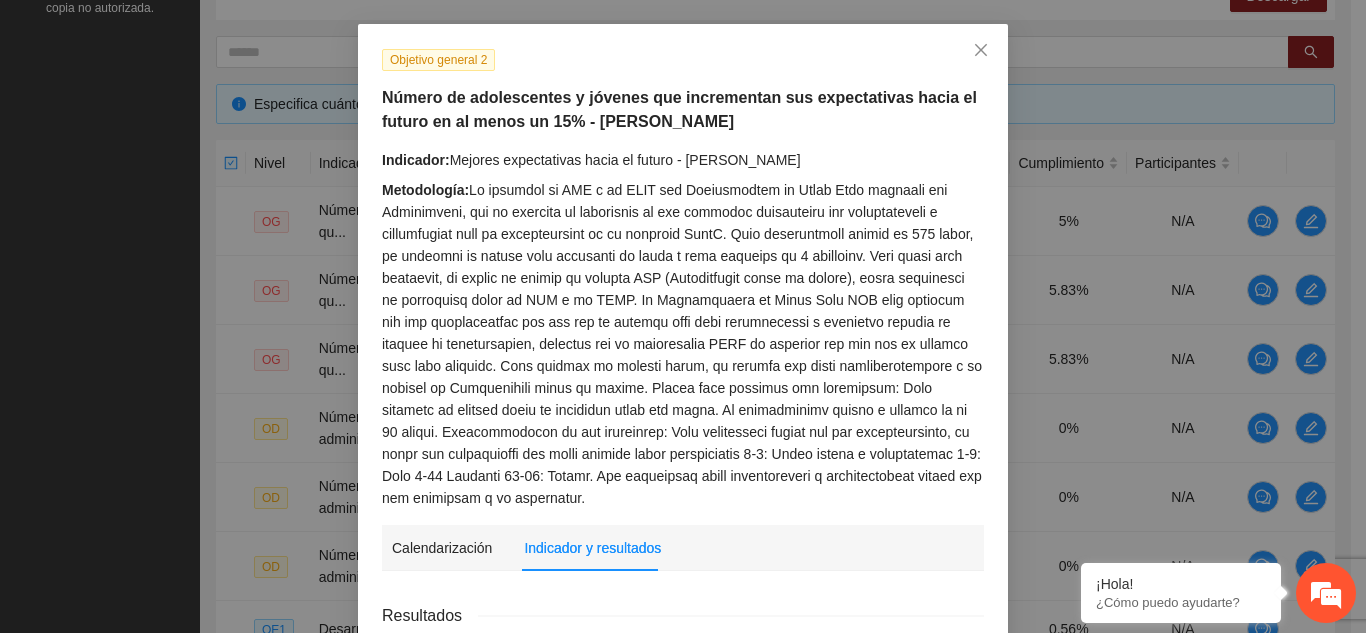 scroll, scrollTop: 19, scrollLeft: 0, axis: vertical 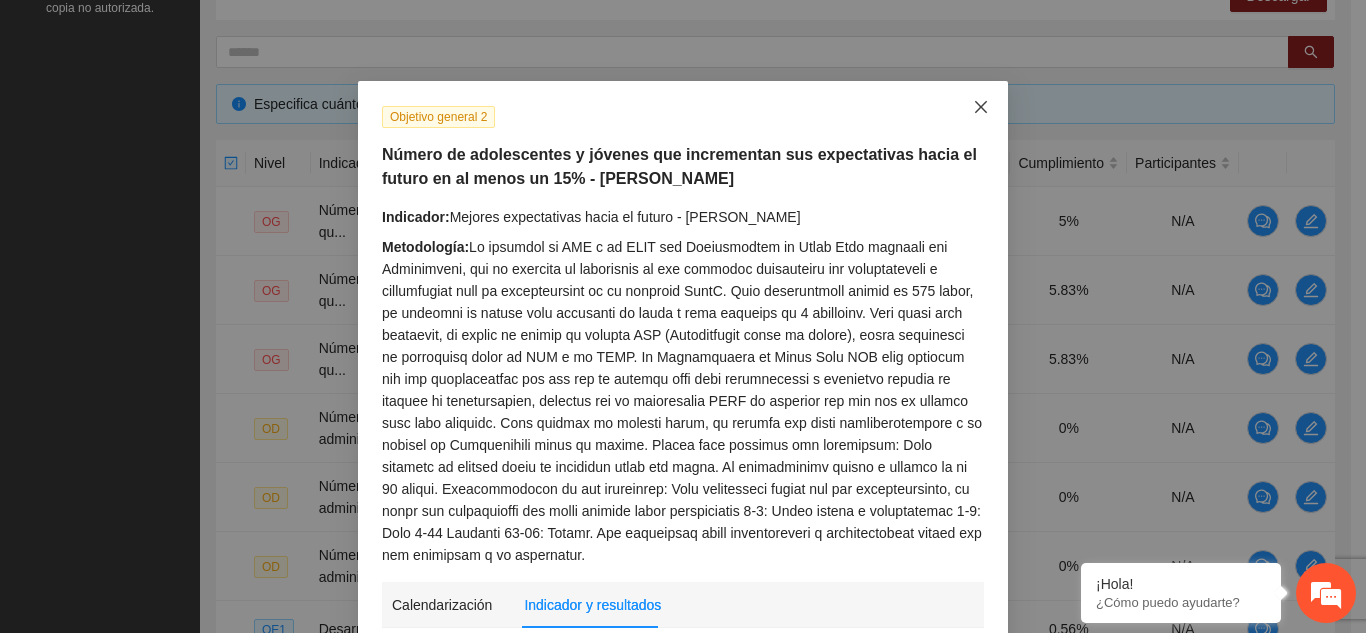 click 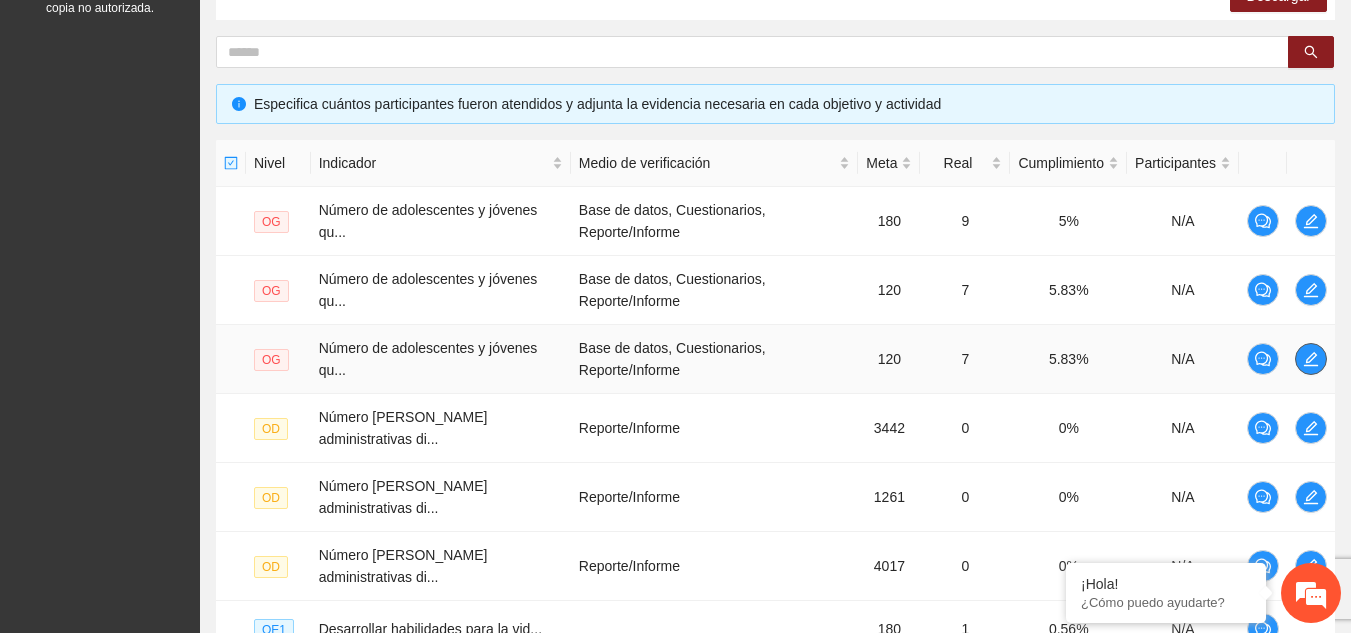 click at bounding box center (1311, 359) 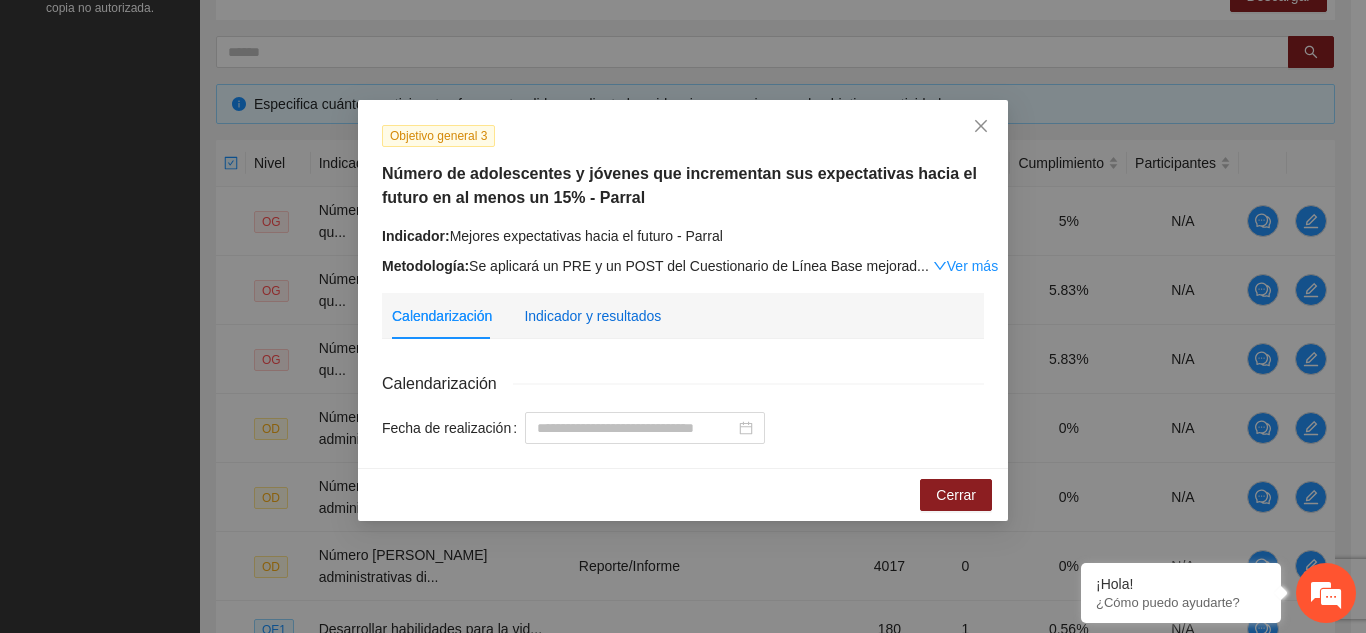 click on "Indicador y resultados" at bounding box center (592, 316) 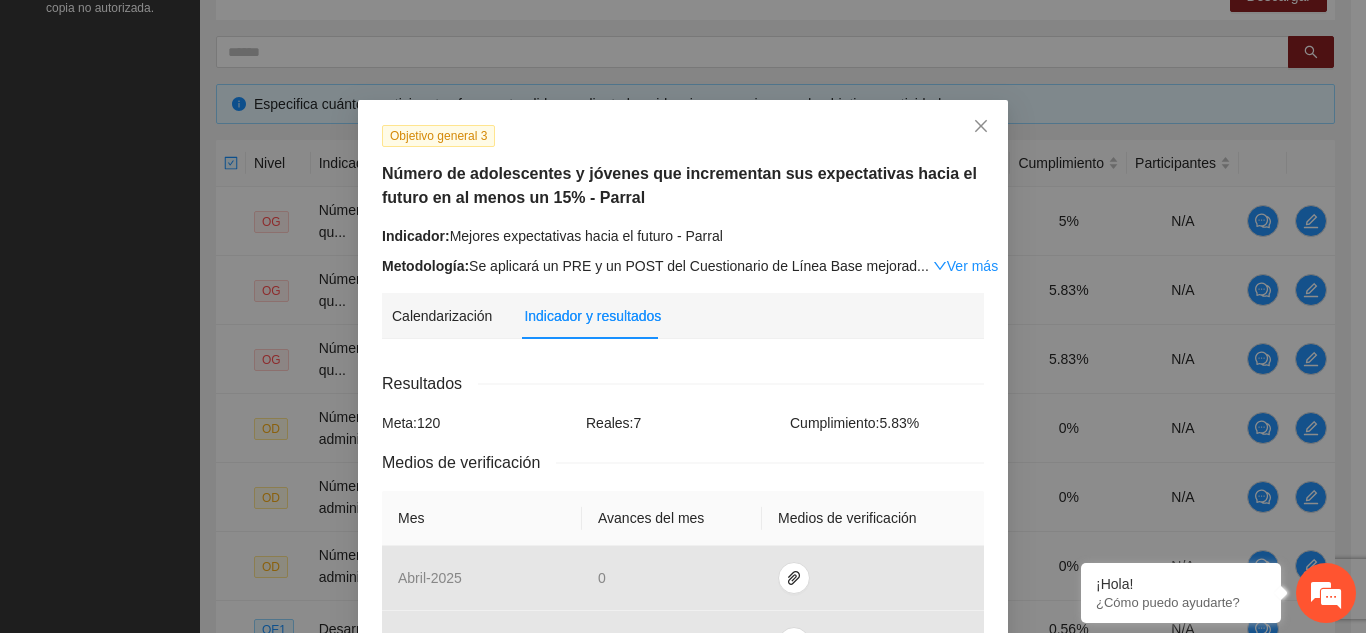click on "Calendarización Indicador y resultados Calendarización Fecha de realización Resultados Meta:  120 Reales:  7 Cumplimiento:  5.83 % Medios de verificación Mes Avances del mes Medios de verificación abril  -  2025 0 mayo  -  2025 0 junio  -  2025 [DATE]  -  2025 * agosto  -  2025 * septiembre  -  2025 * octubre  -  2025 * noviembre  -  2025 * diciembre  -  2025 * enero  -  2026 * febrero  -  2026 * marzo  -  2026 * Productos 120 adolescentes y jóvenes que incrementan sus expectativas hacia el futuro en al menos un 15%" at bounding box center [683, 867] 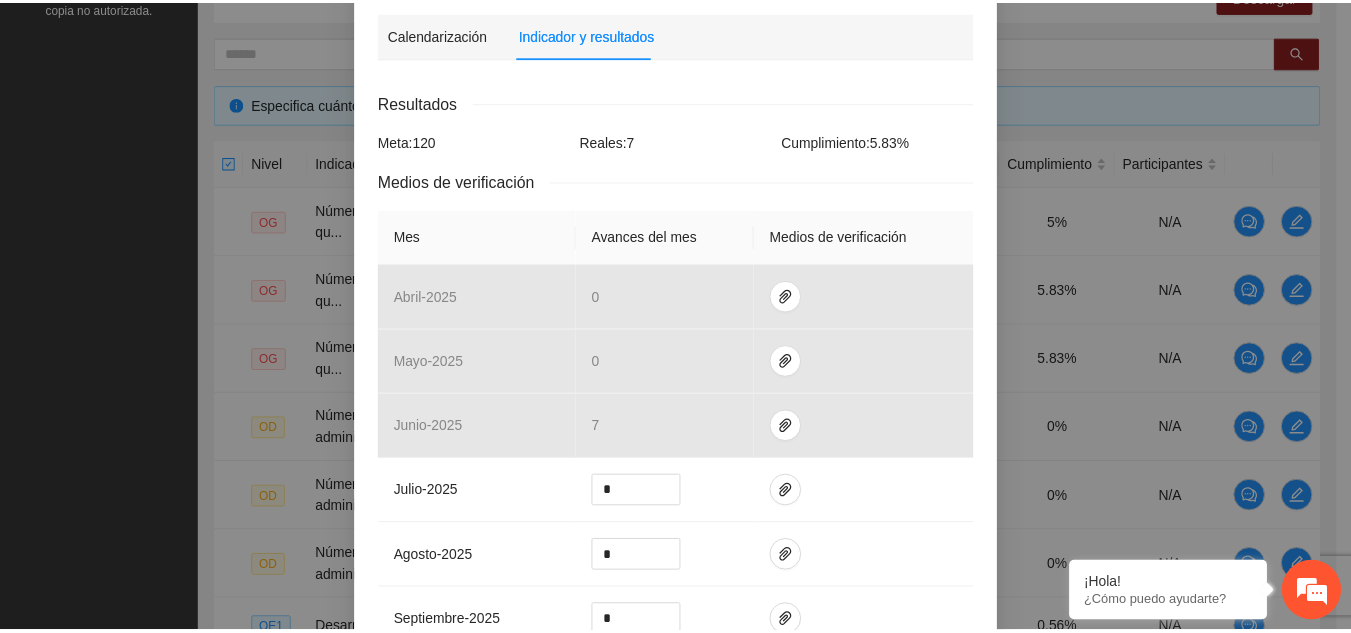 scroll, scrollTop: 0, scrollLeft: 0, axis: both 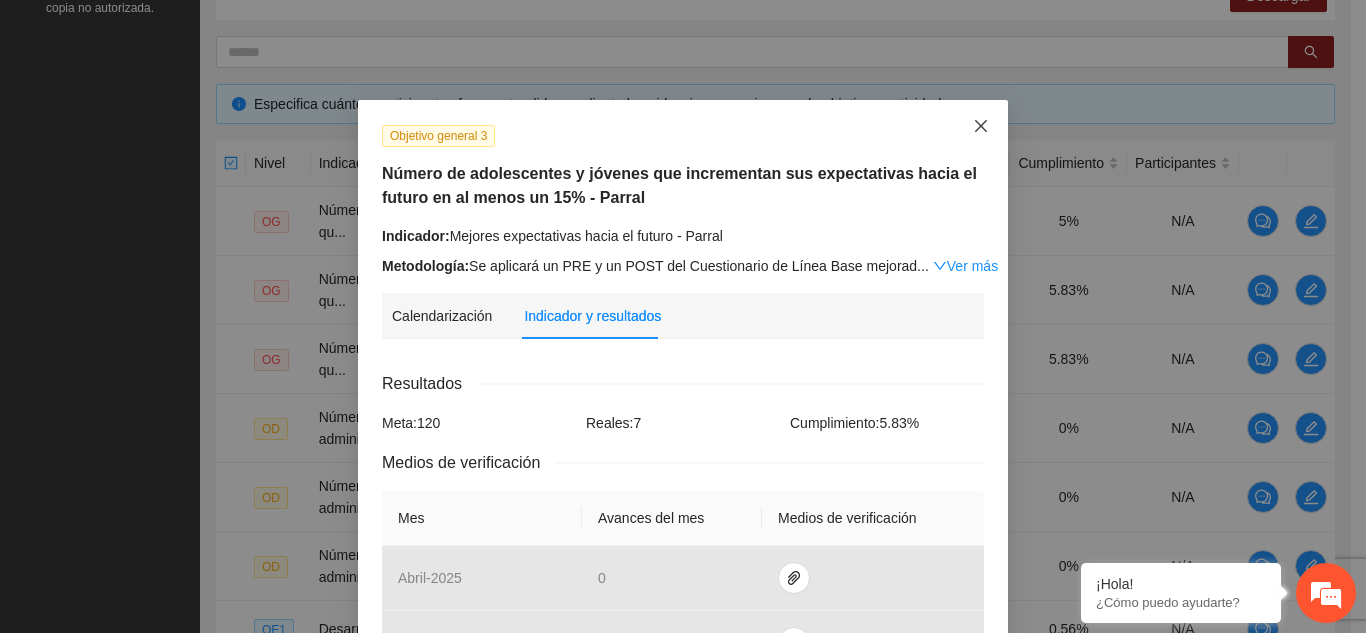 click 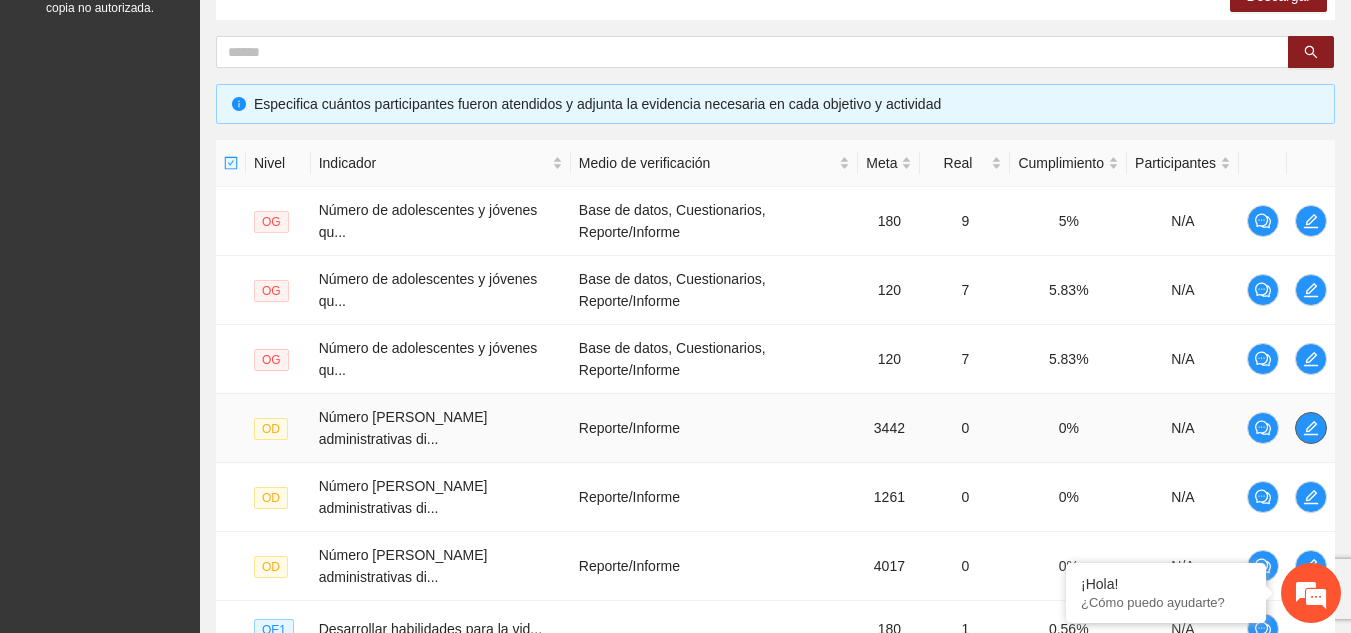 click 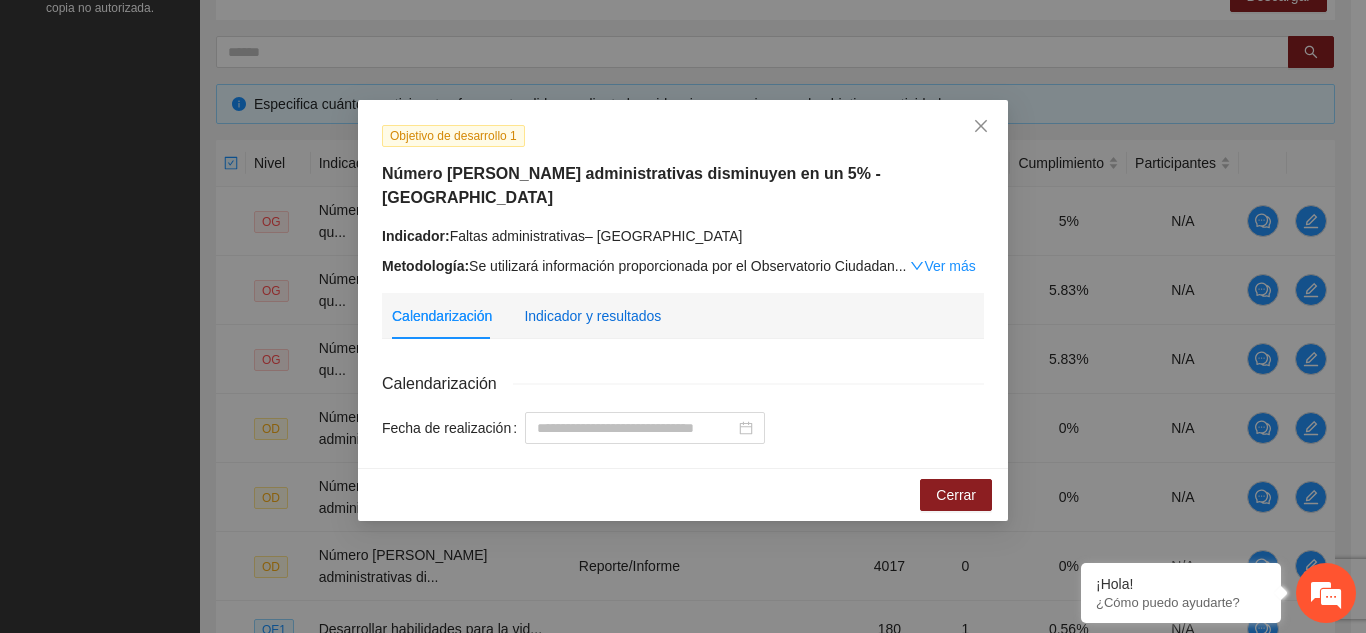 click on "Indicador y resultados" at bounding box center (592, 316) 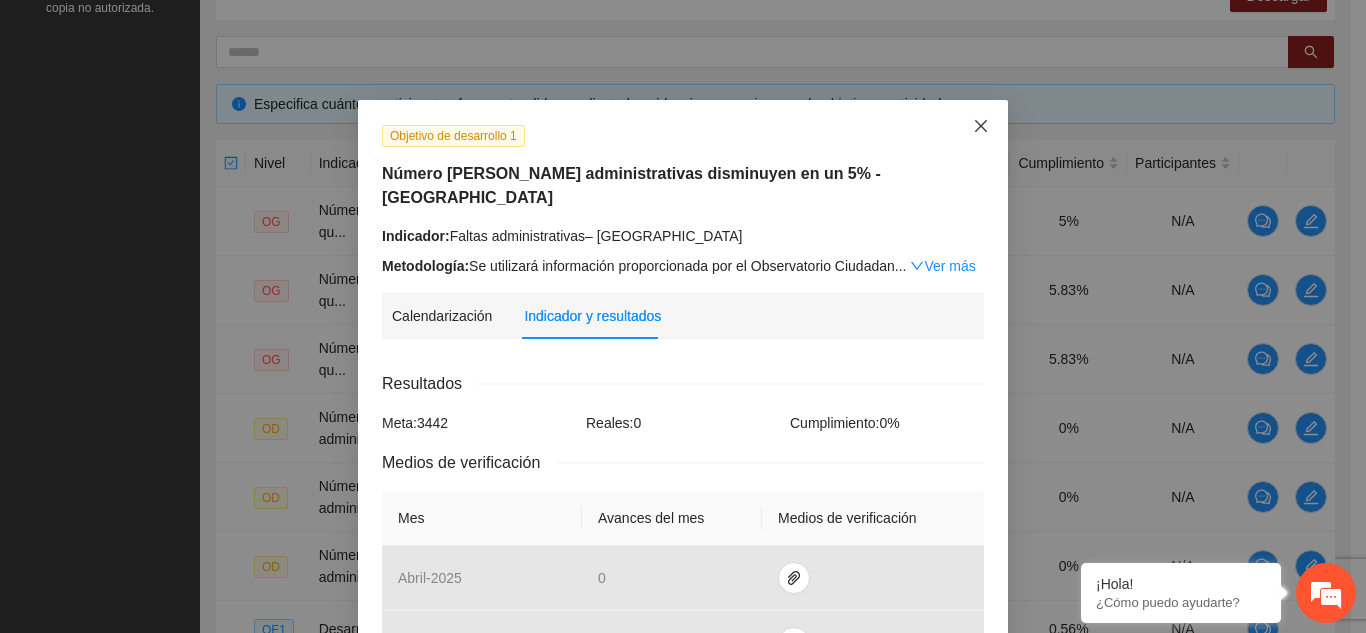 click 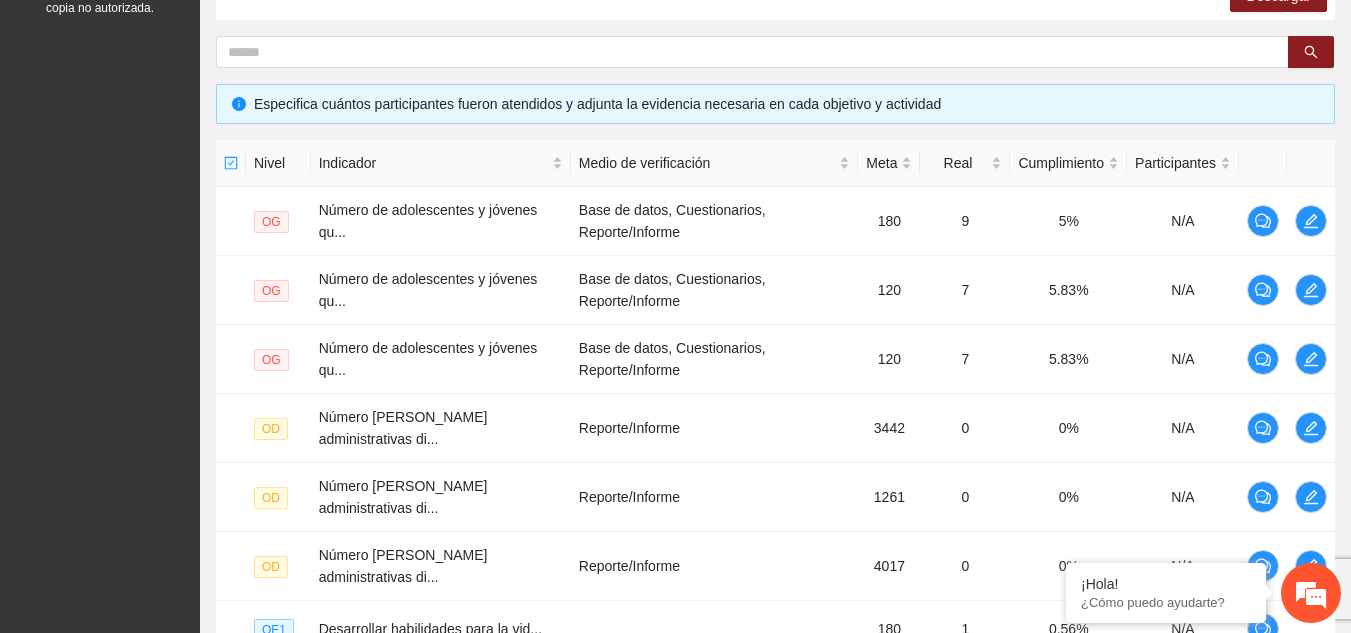 click at bounding box center (1311, 163) 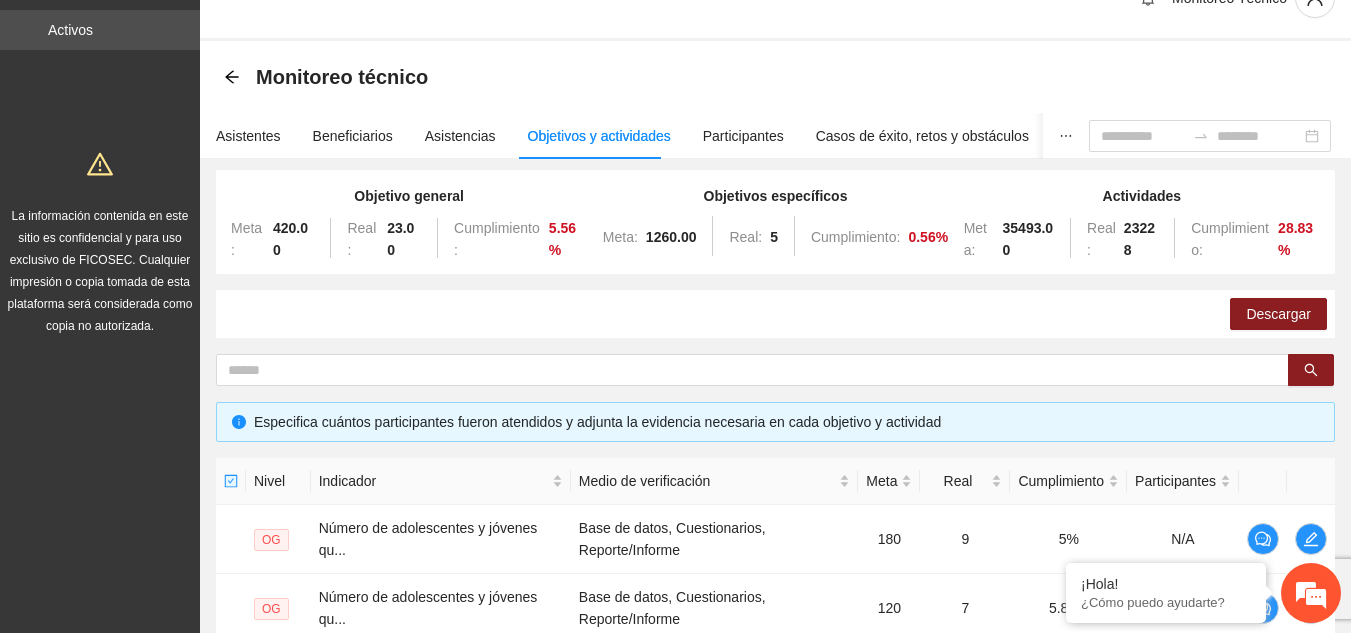 scroll, scrollTop: 40, scrollLeft: 0, axis: vertical 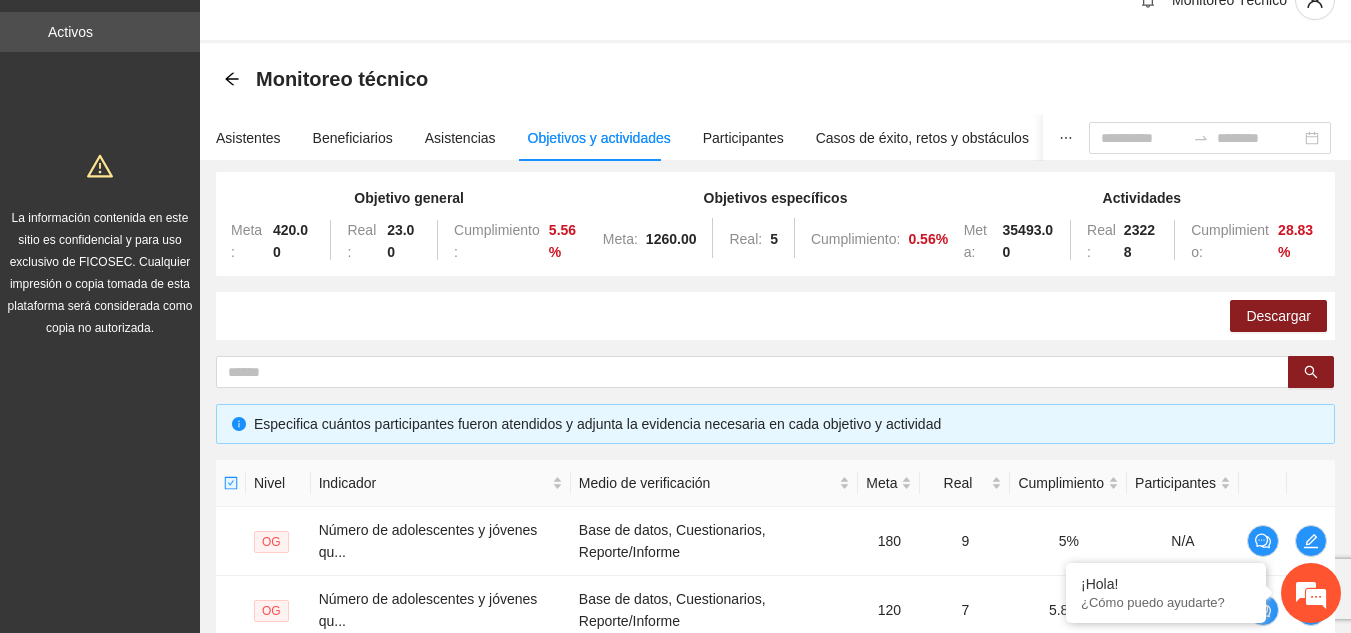 click on "Monitoreo Técnico" at bounding box center [775, 1] 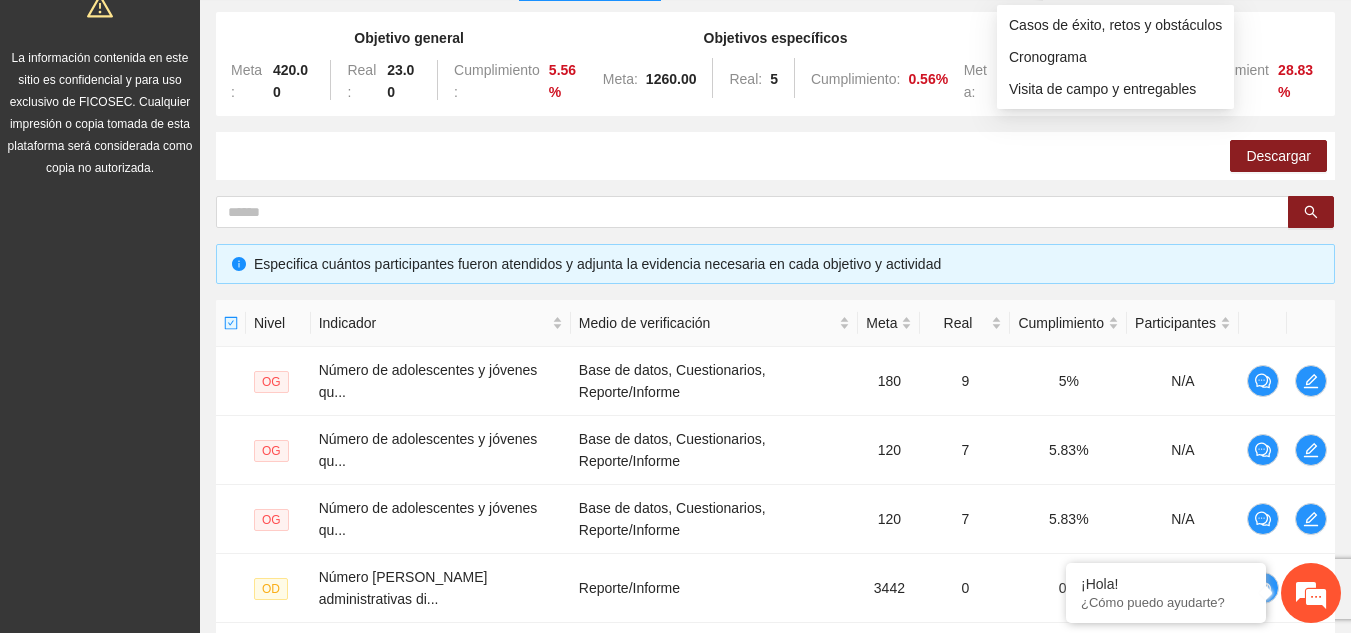 scroll, scrollTop: 240, scrollLeft: 0, axis: vertical 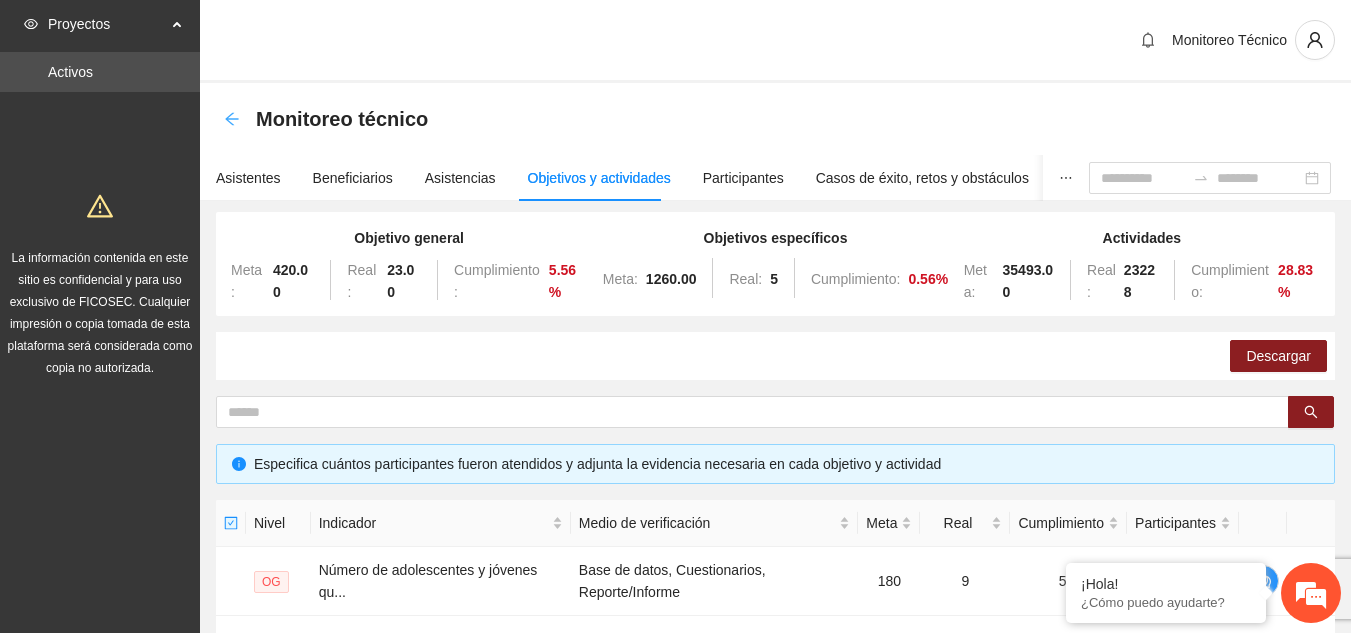 click 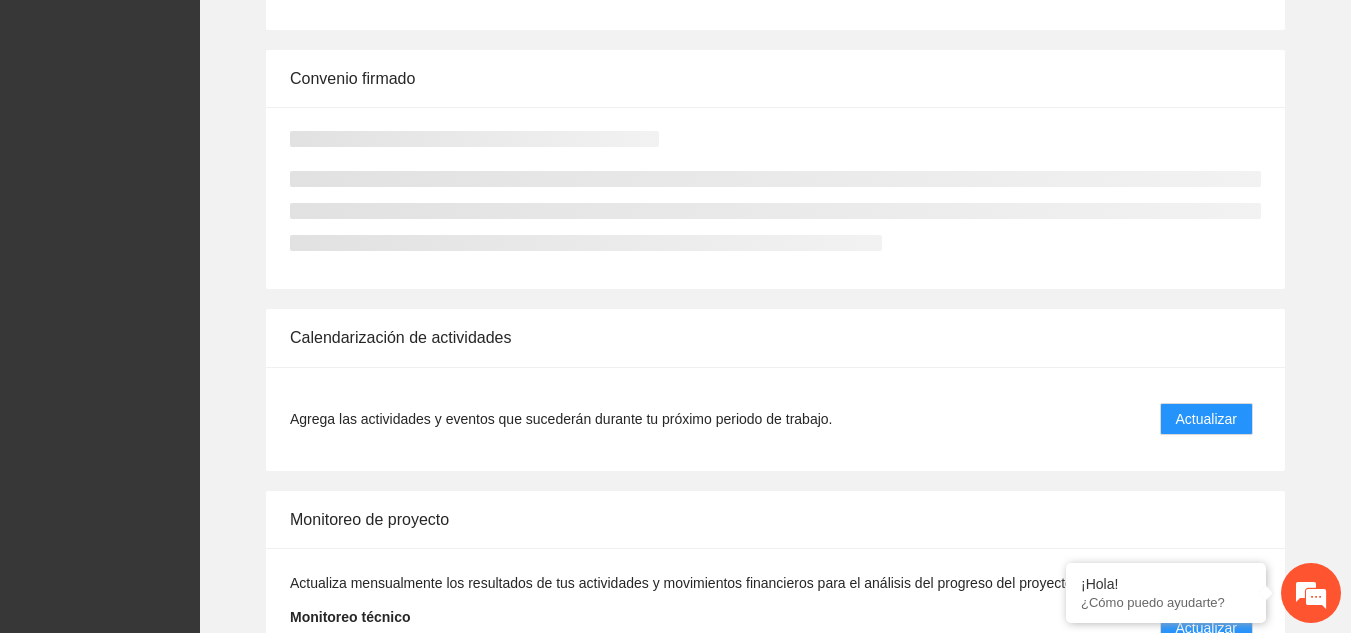 scroll, scrollTop: 0, scrollLeft: 0, axis: both 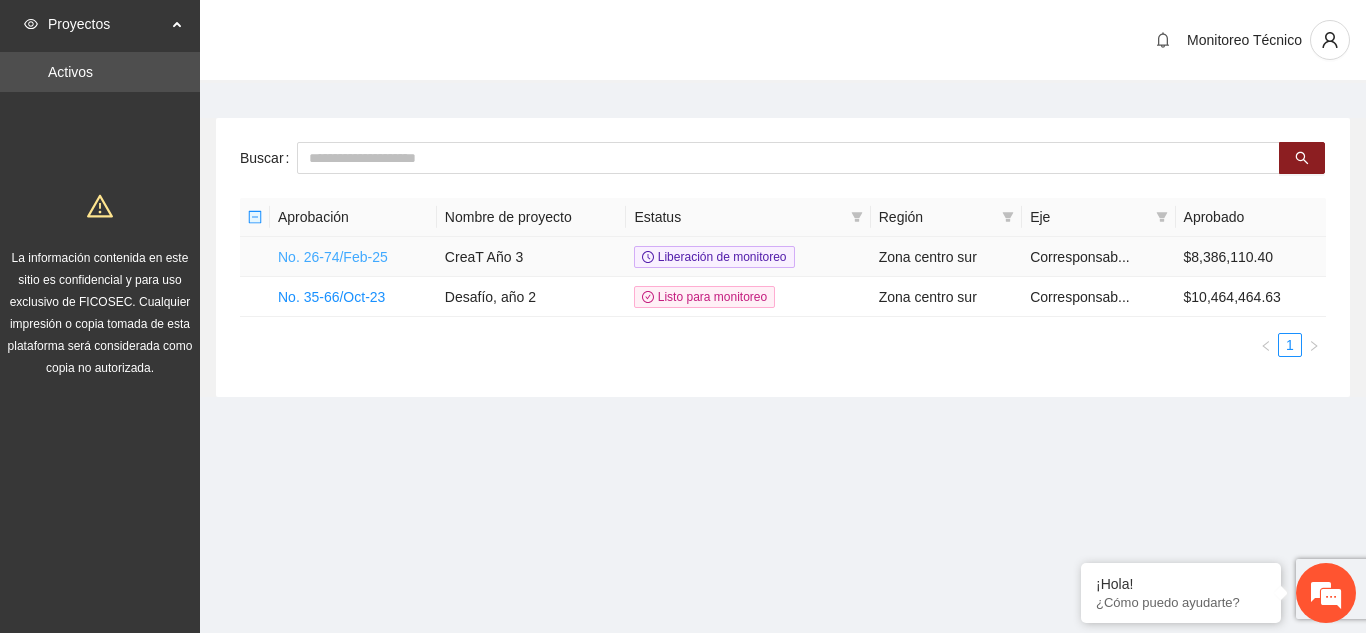 click on "No. 26-74/Feb-25" at bounding box center (333, 257) 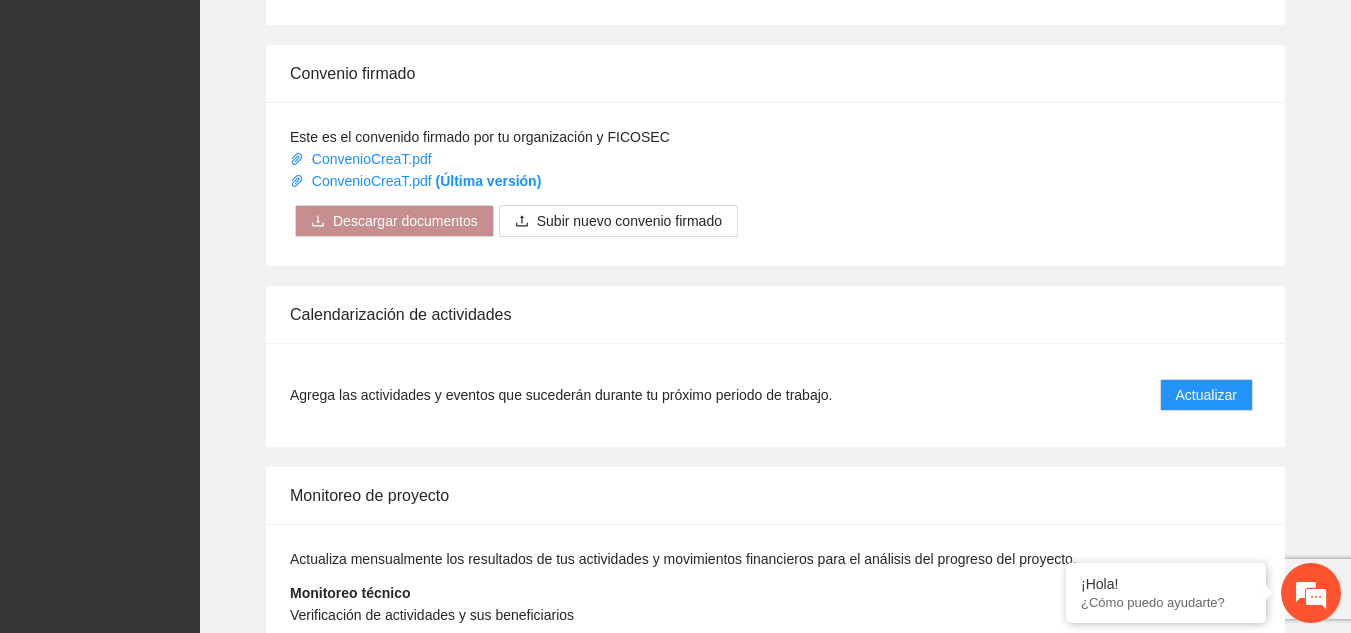 scroll, scrollTop: 1461, scrollLeft: 0, axis: vertical 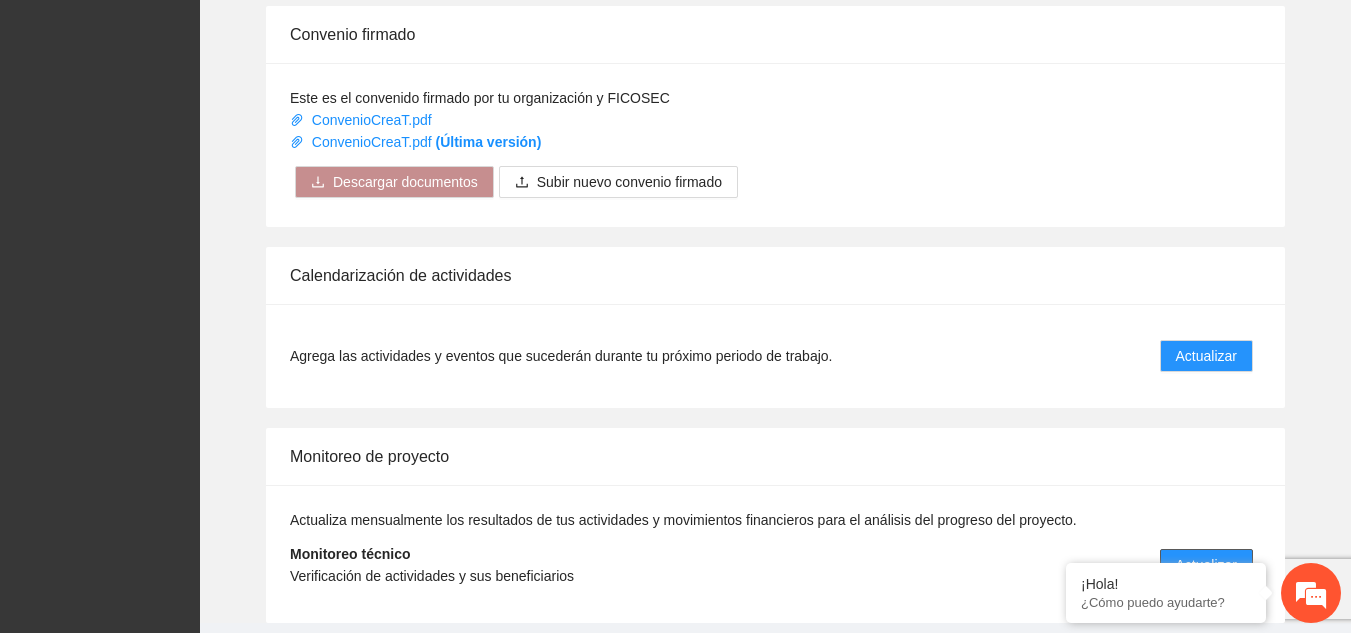 click on "Actualizar" at bounding box center [1206, 565] 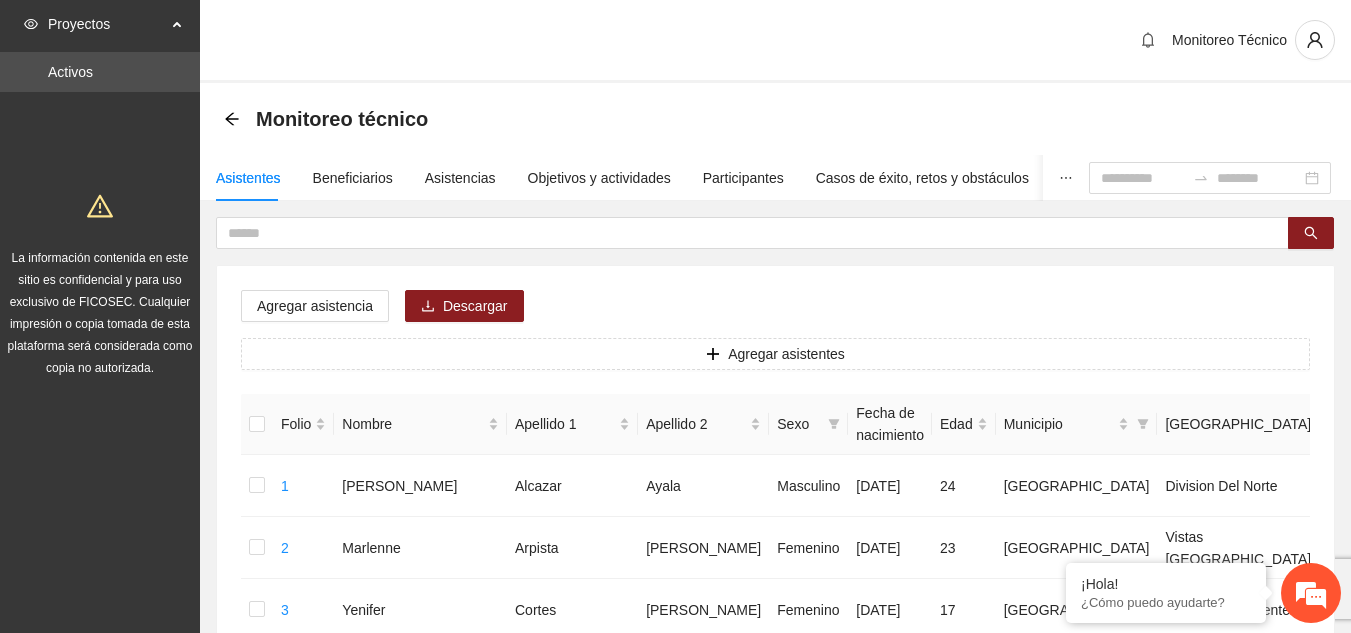 scroll, scrollTop: 40, scrollLeft: 0, axis: vertical 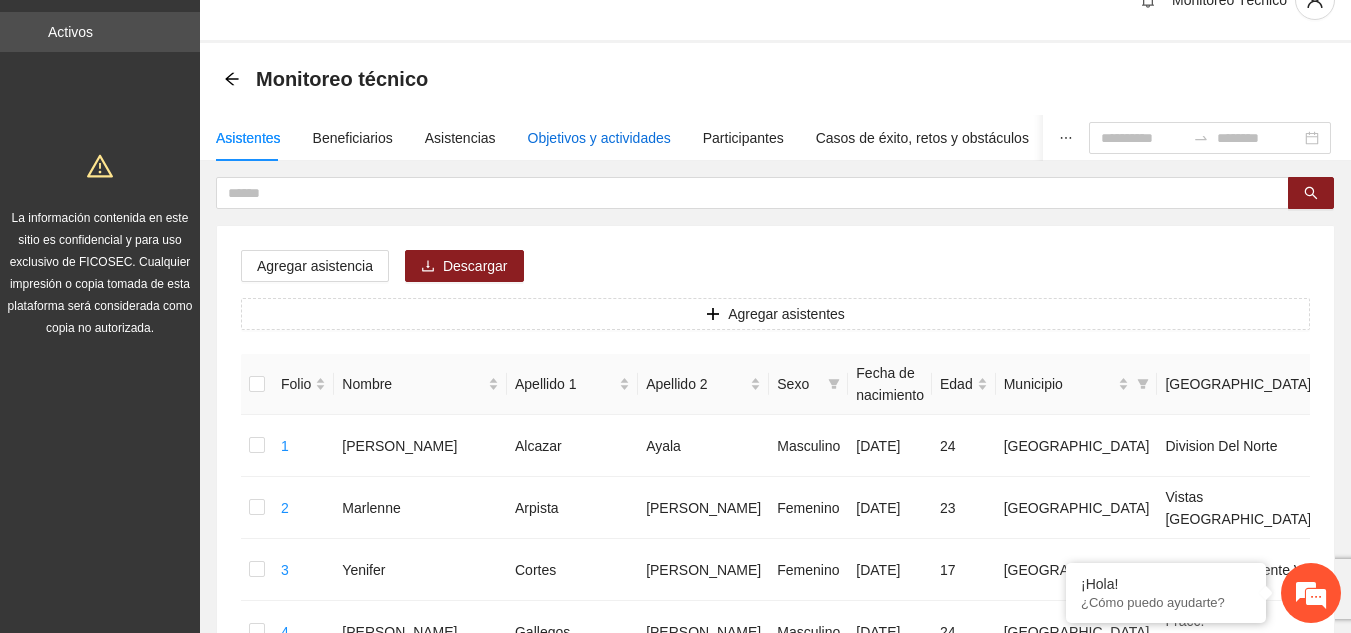 click on "Objetivos y actividades" at bounding box center (599, 138) 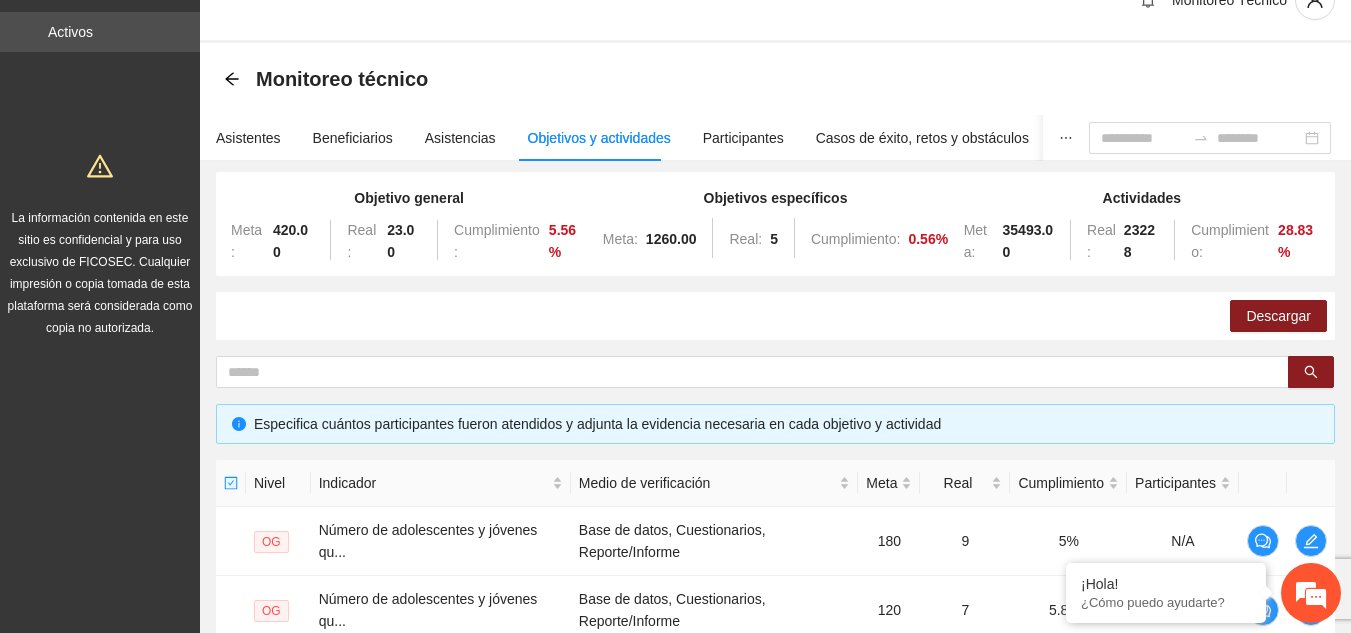 click on "Descargar" at bounding box center (775, 316) 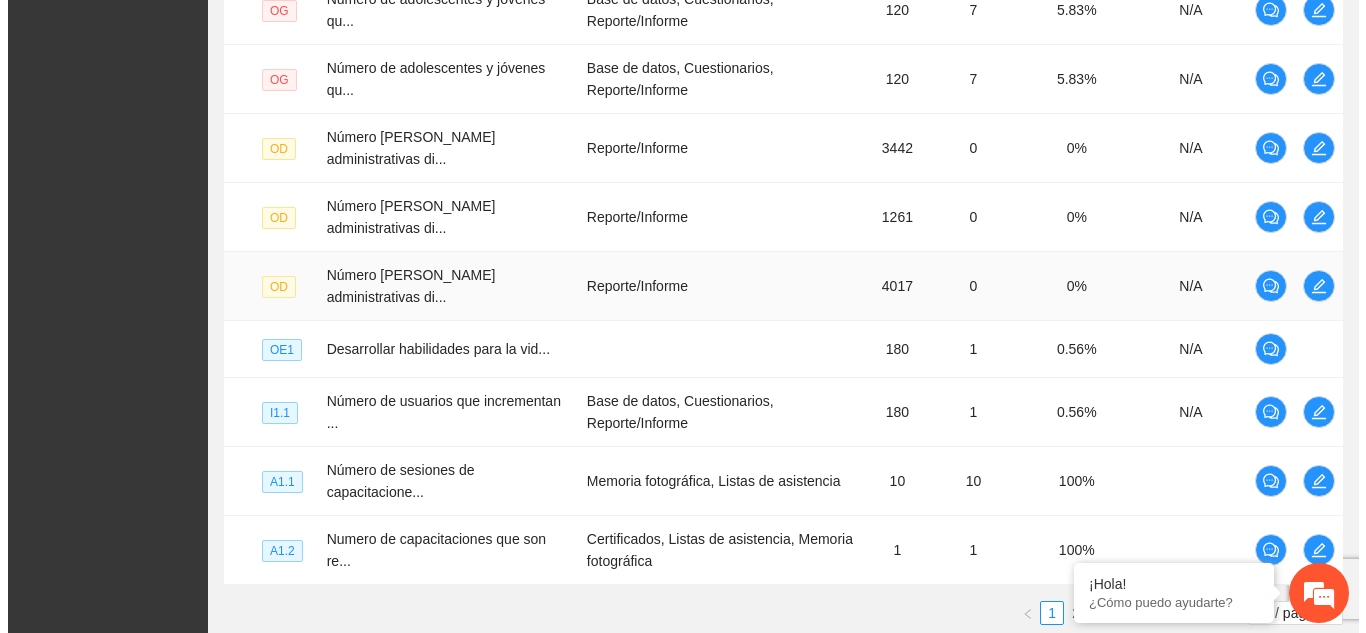 scroll, scrollTop: 680, scrollLeft: 0, axis: vertical 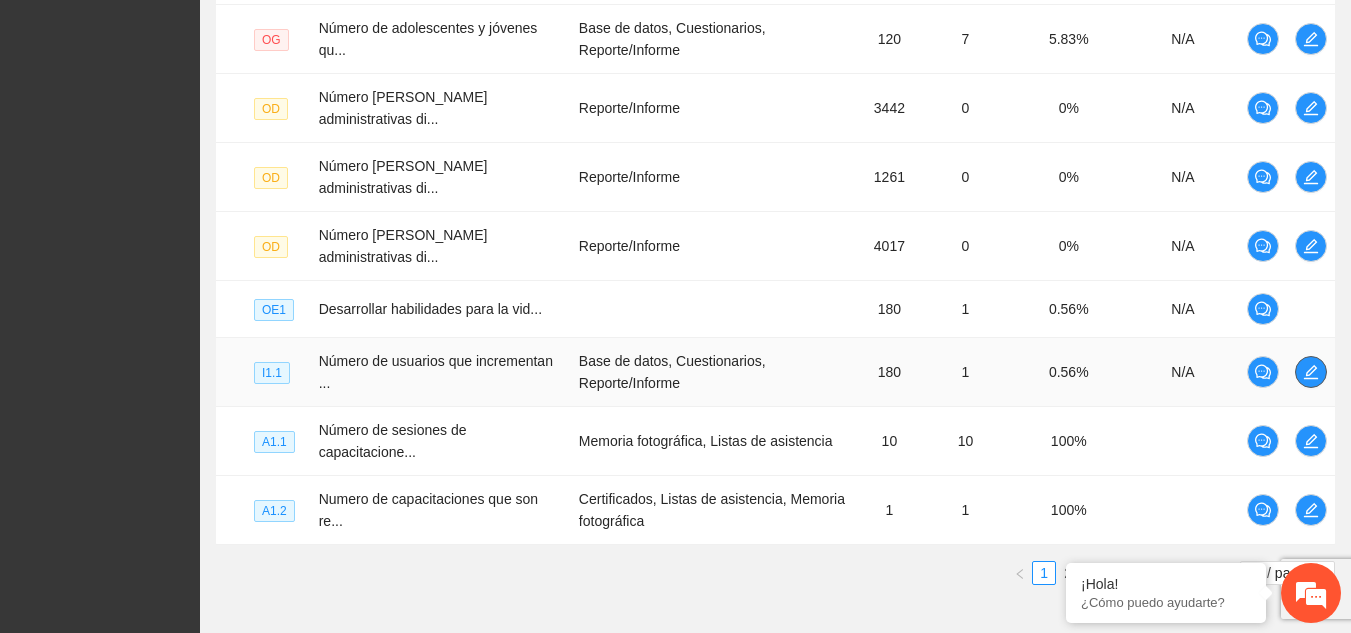 click at bounding box center (1311, 372) 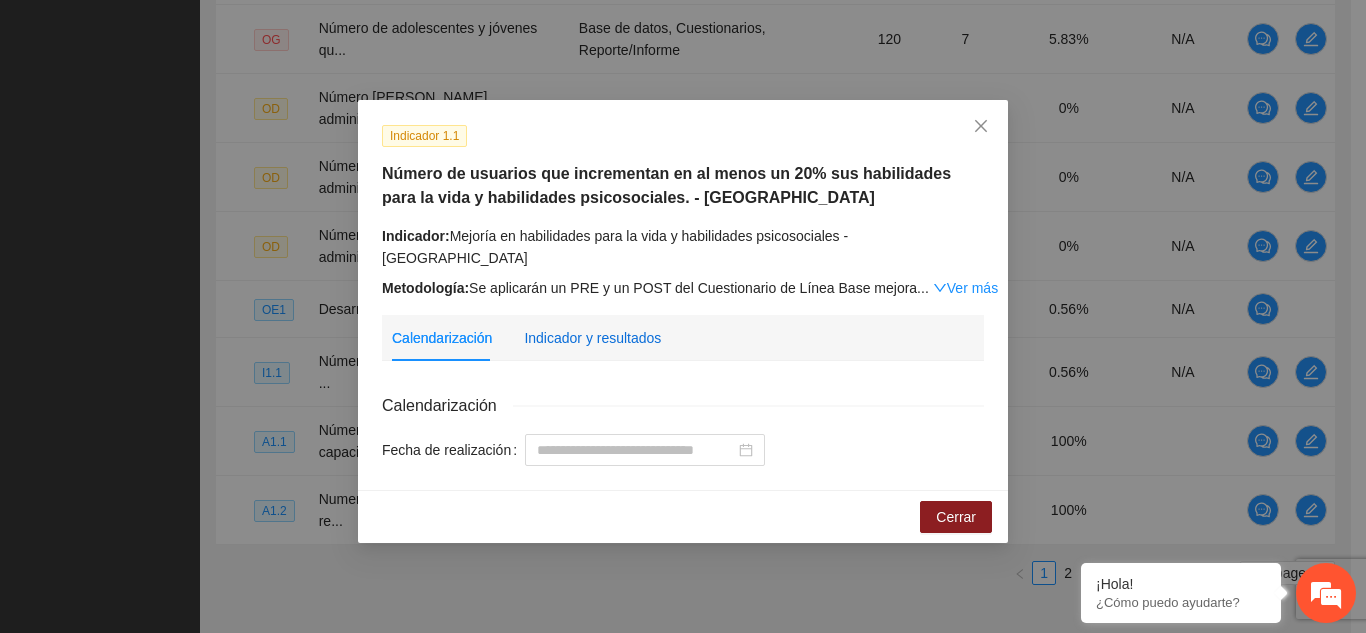 click on "Indicador y resultados" at bounding box center (592, 338) 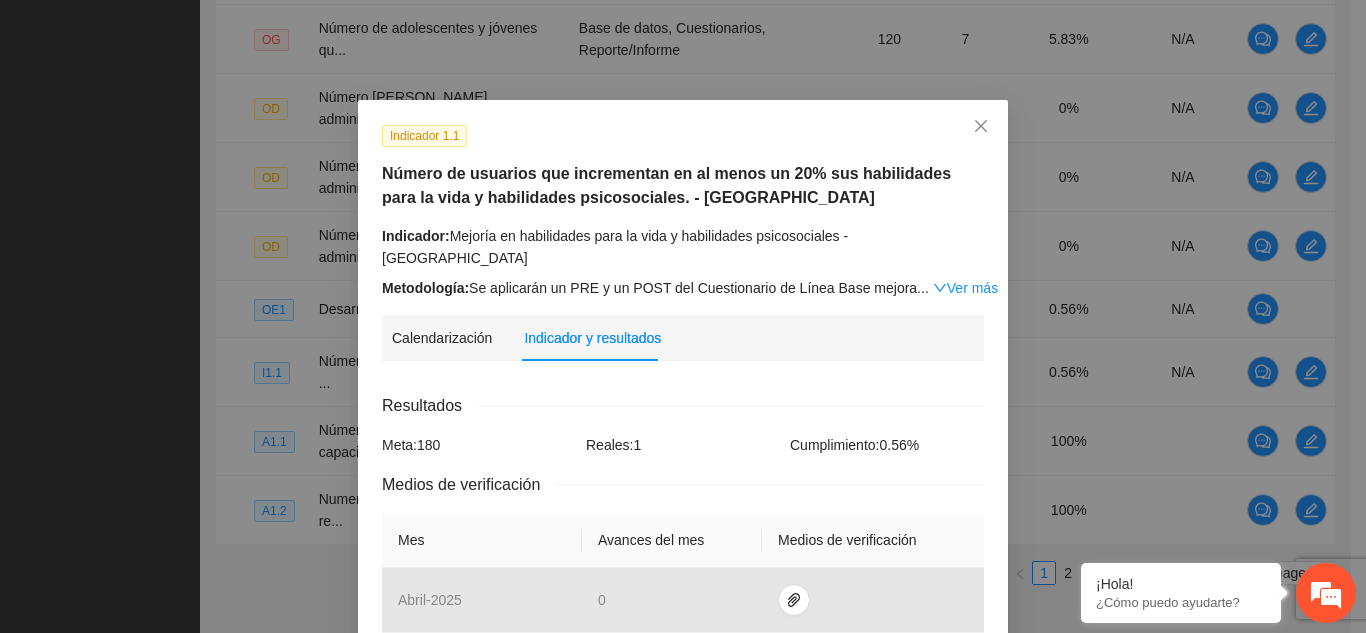 click on "Calendarización Indicador y resultados" at bounding box center [683, 338] 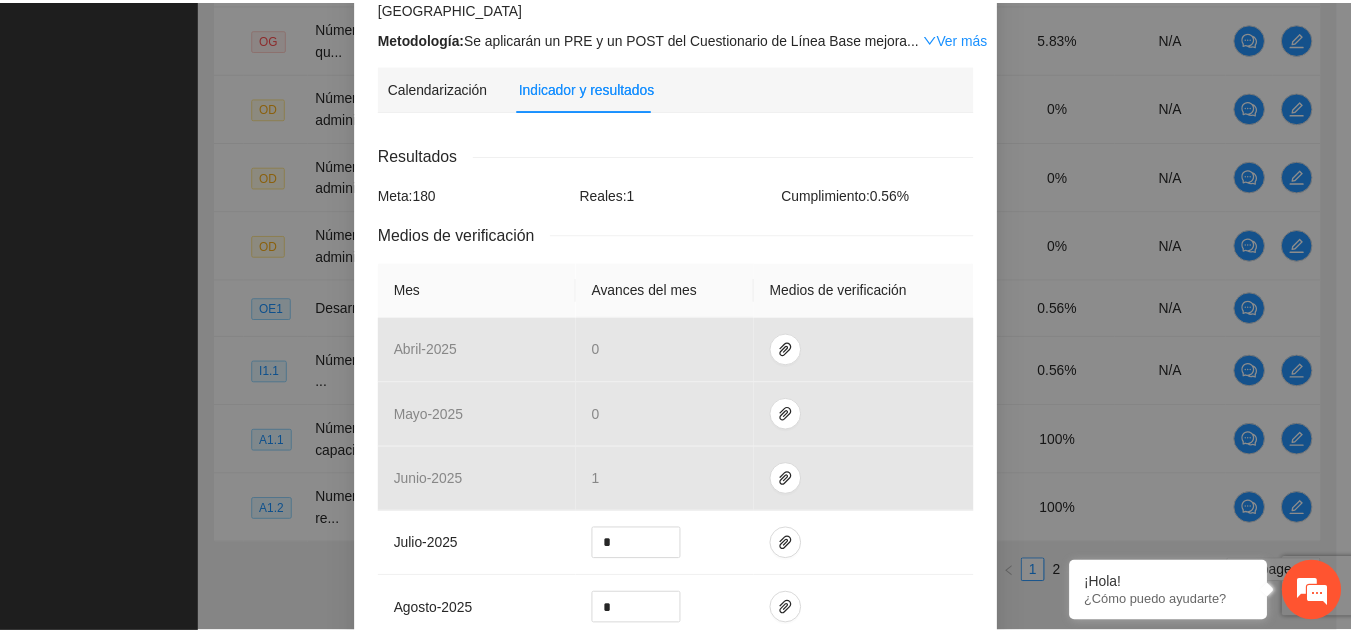 scroll, scrollTop: 0, scrollLeft: 0, axis: both 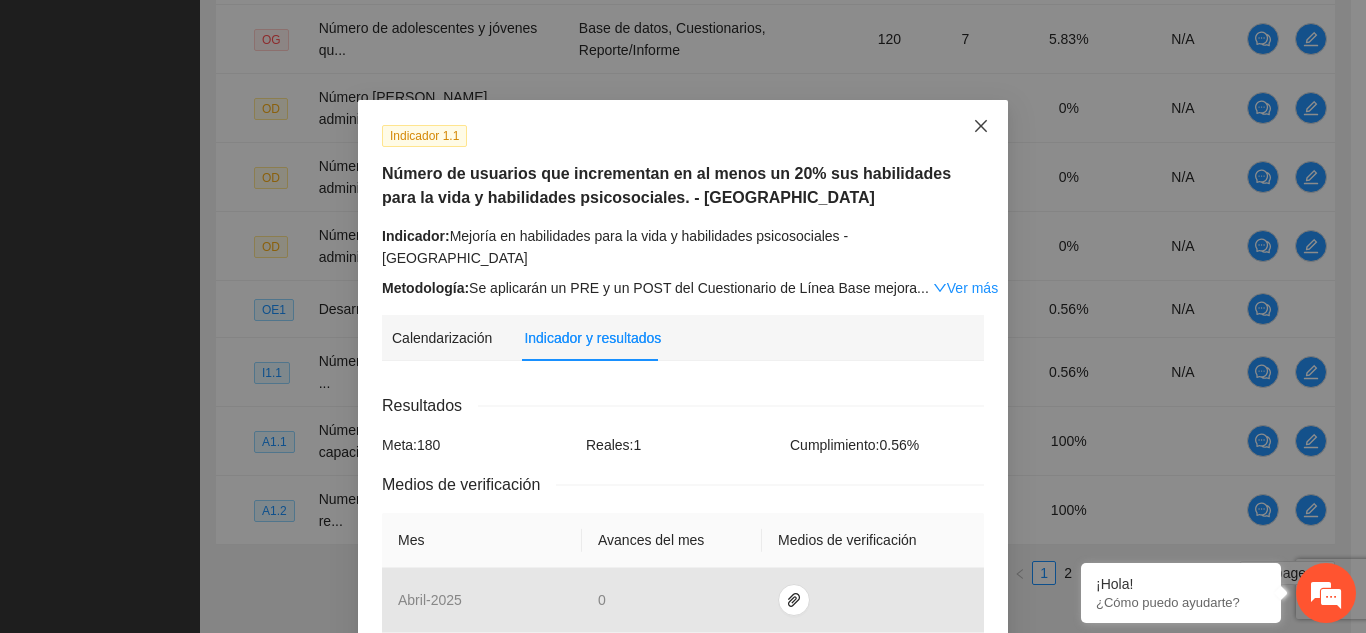 click 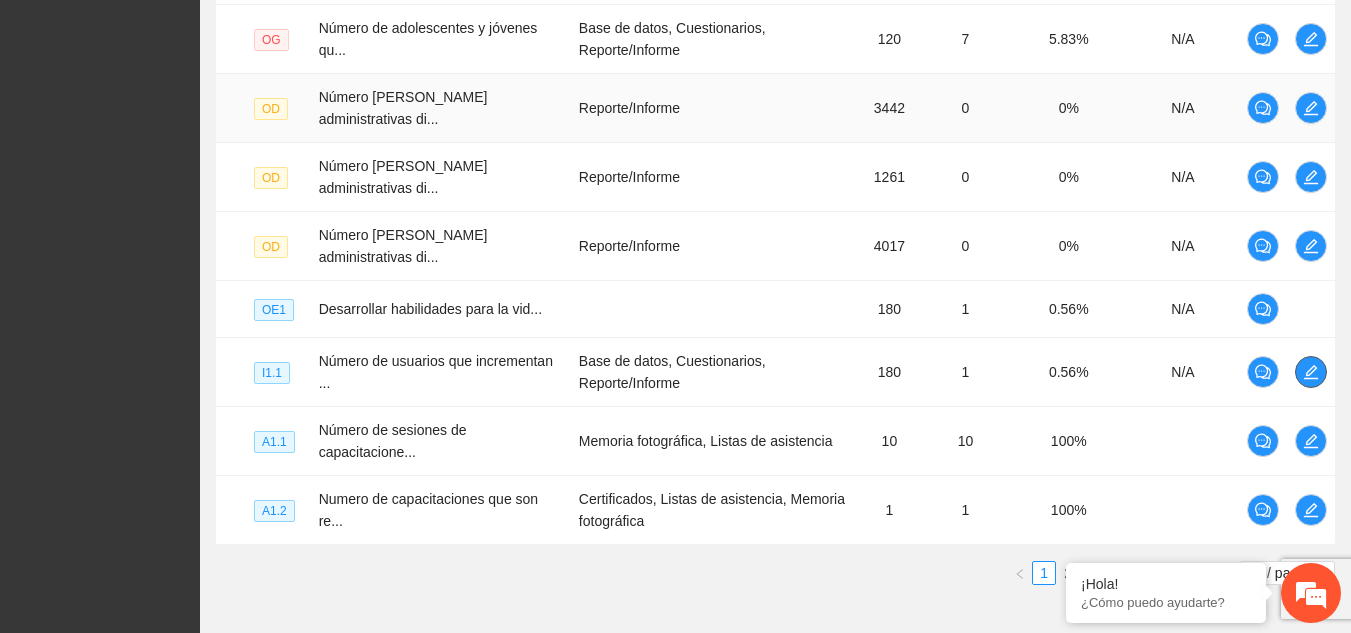 type 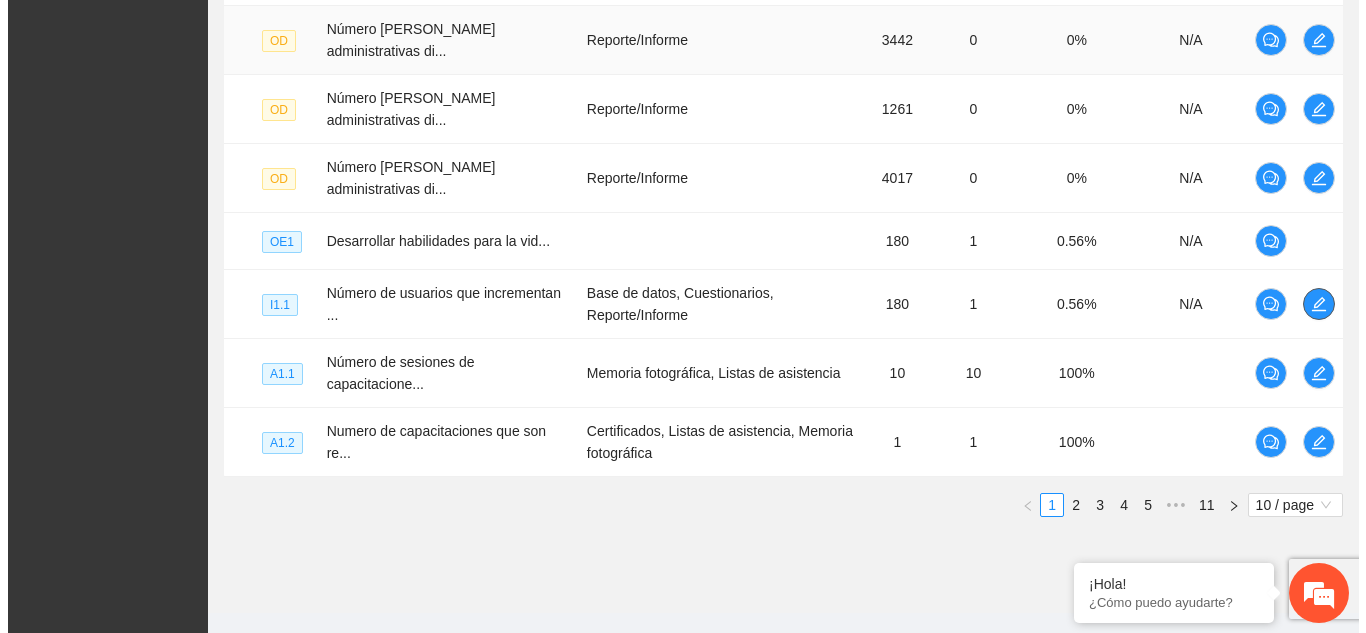 scroll, scrollTop: 784, scrollLeft: 0, axis: vertical 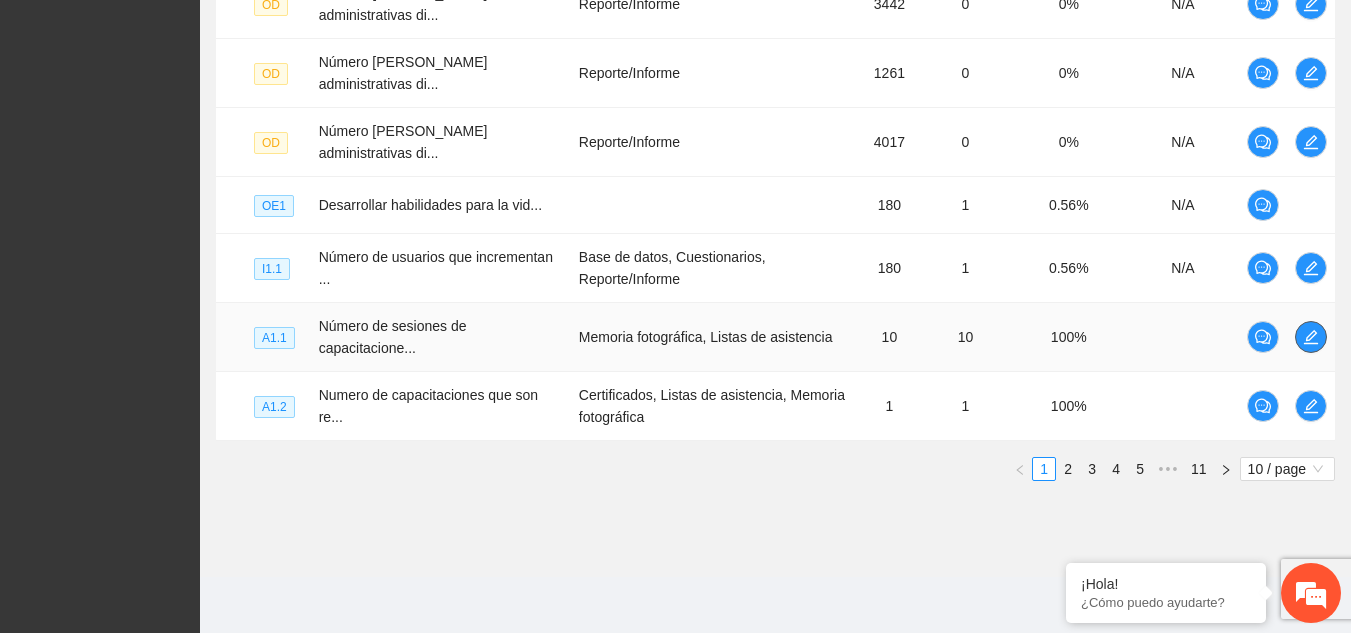 click 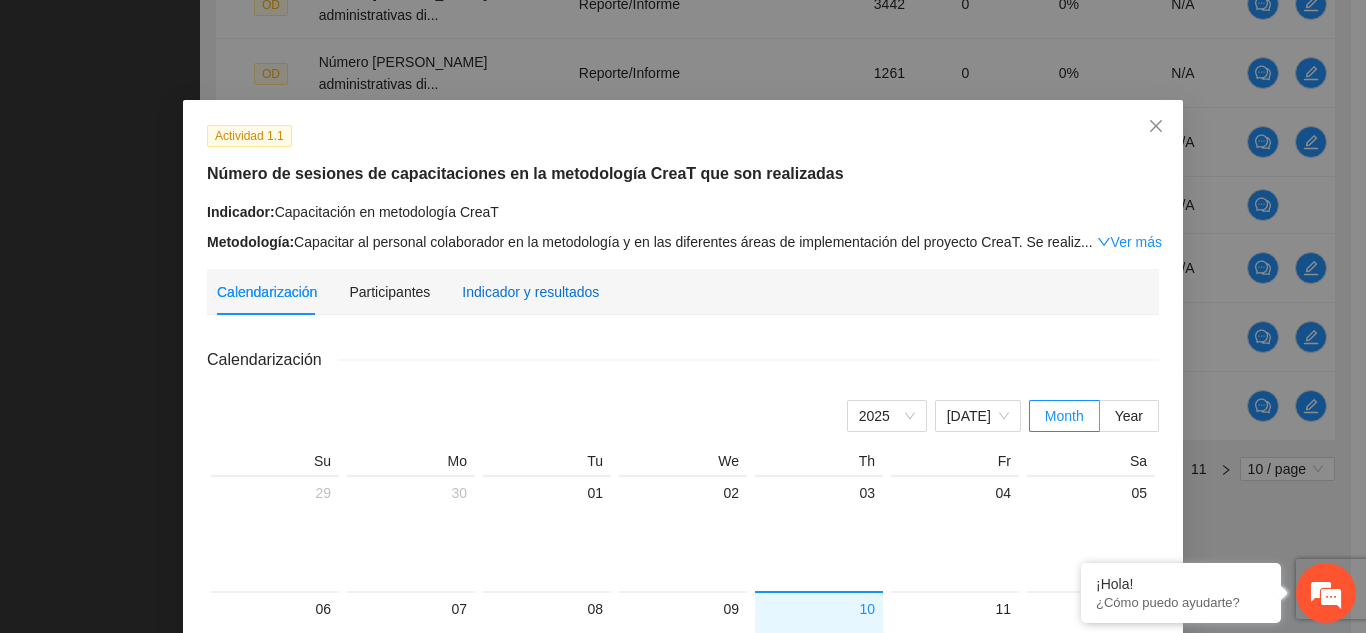 click on "Indicador y resultados" at bounding box center (530, 292) 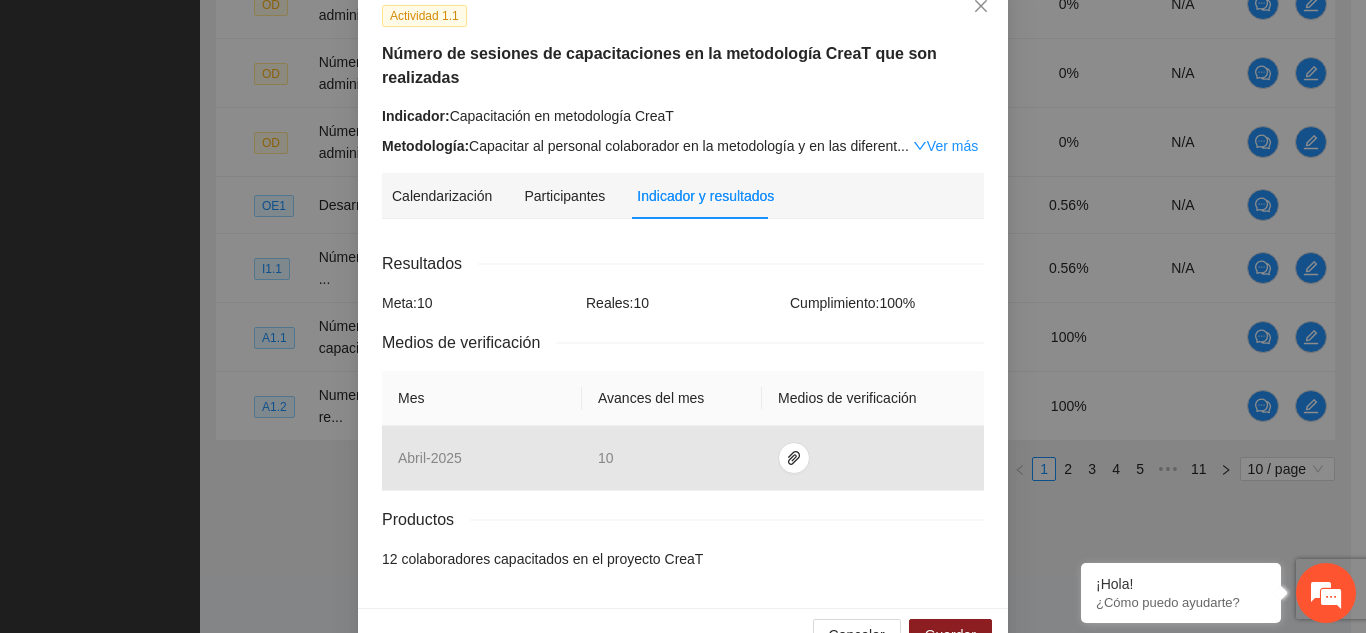 scroll, scrollTop: 147, scrollLeft: 0, axis: vertical 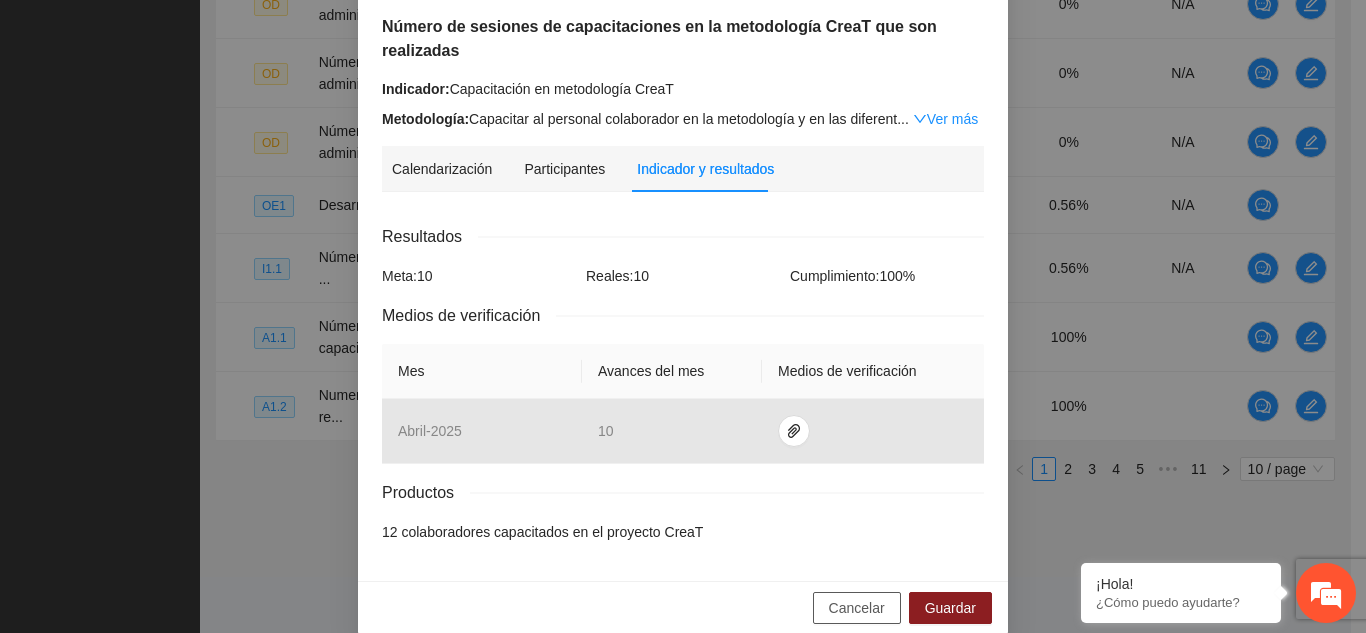 click on "Cancelar" at bounding box center (857, 608) 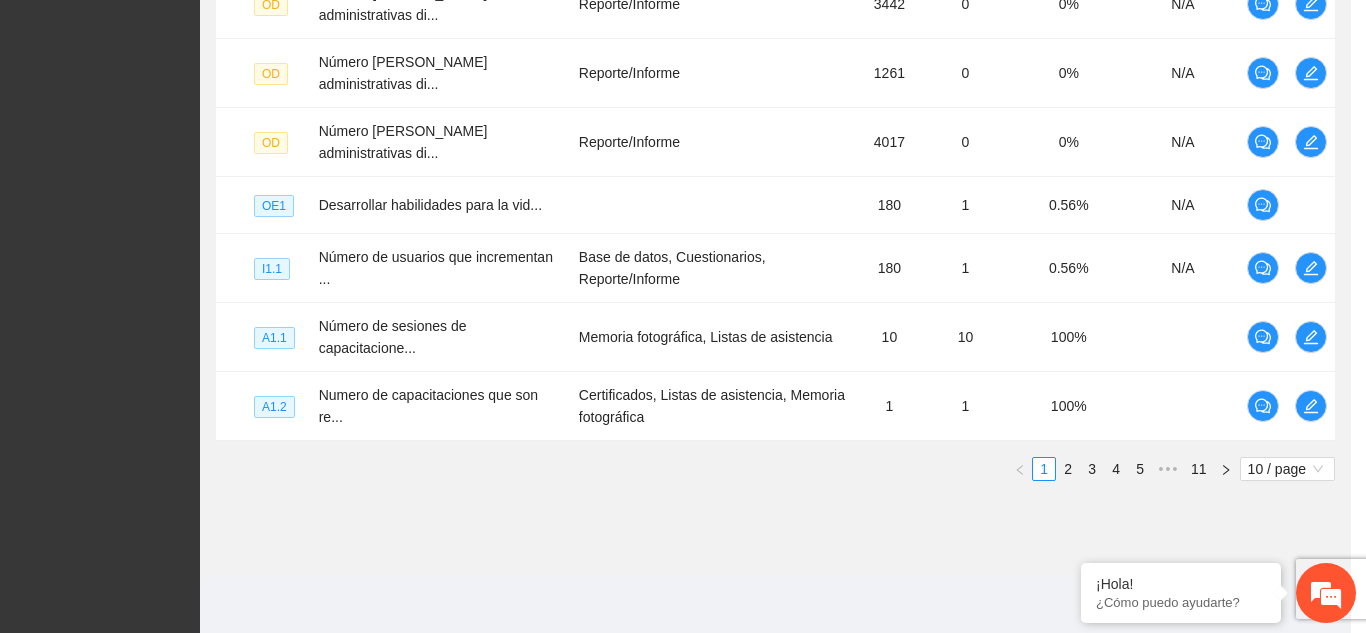 scroll, scrollTop: 47, scrollLeft: 0, axis: vertical 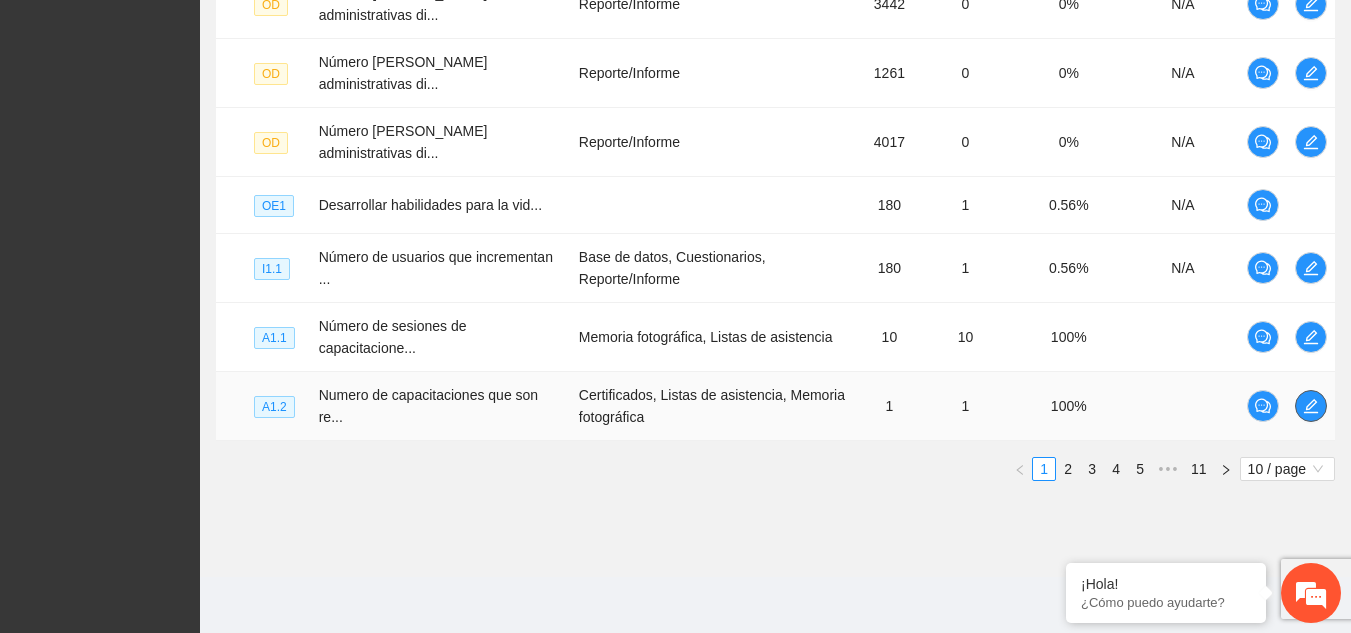 click at bounding box center (1311, 406) 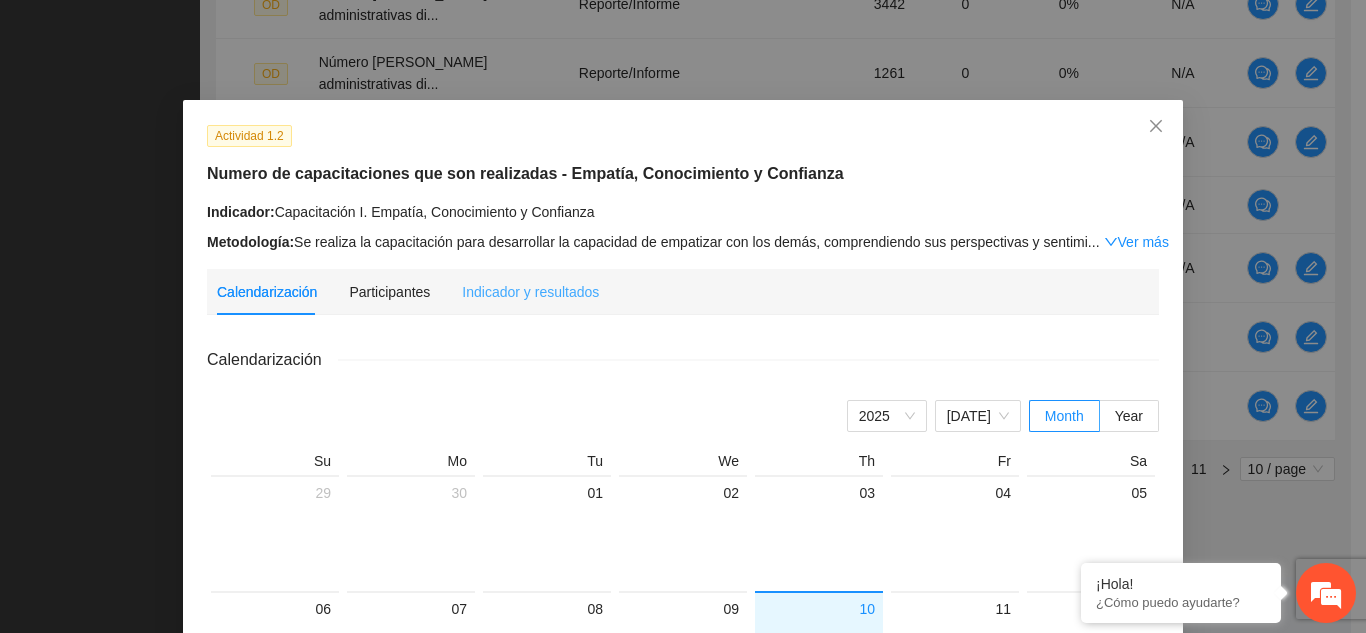 click on "Indicador y resultados" at bounding box center (530, 292) 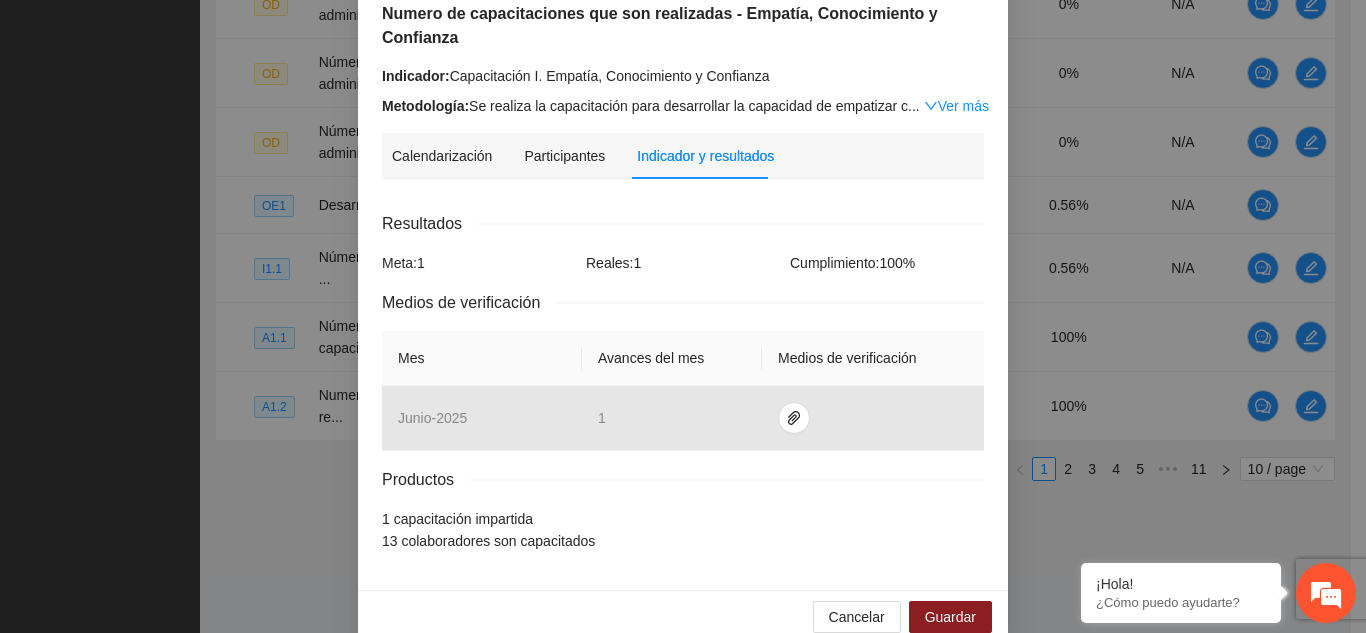 scroll, scrollTop: 193, scrollLeft: 0, axis: vertical 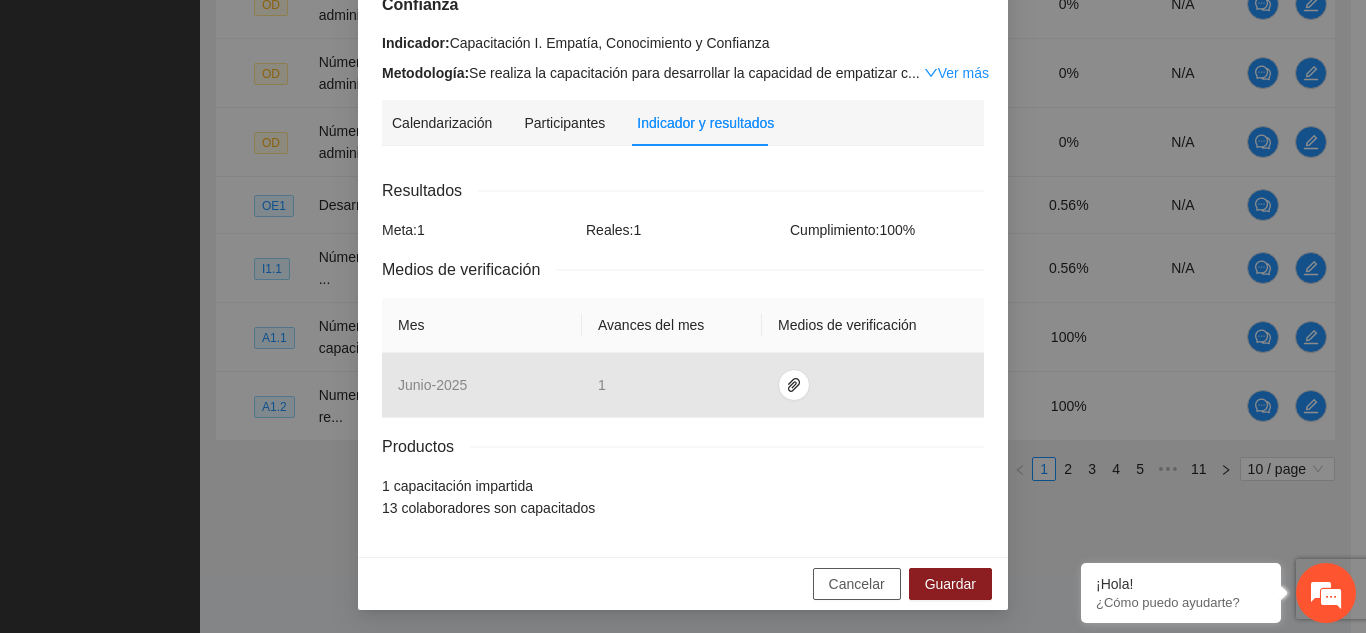 click on "Cancelar" at bounding box center (857, 584) 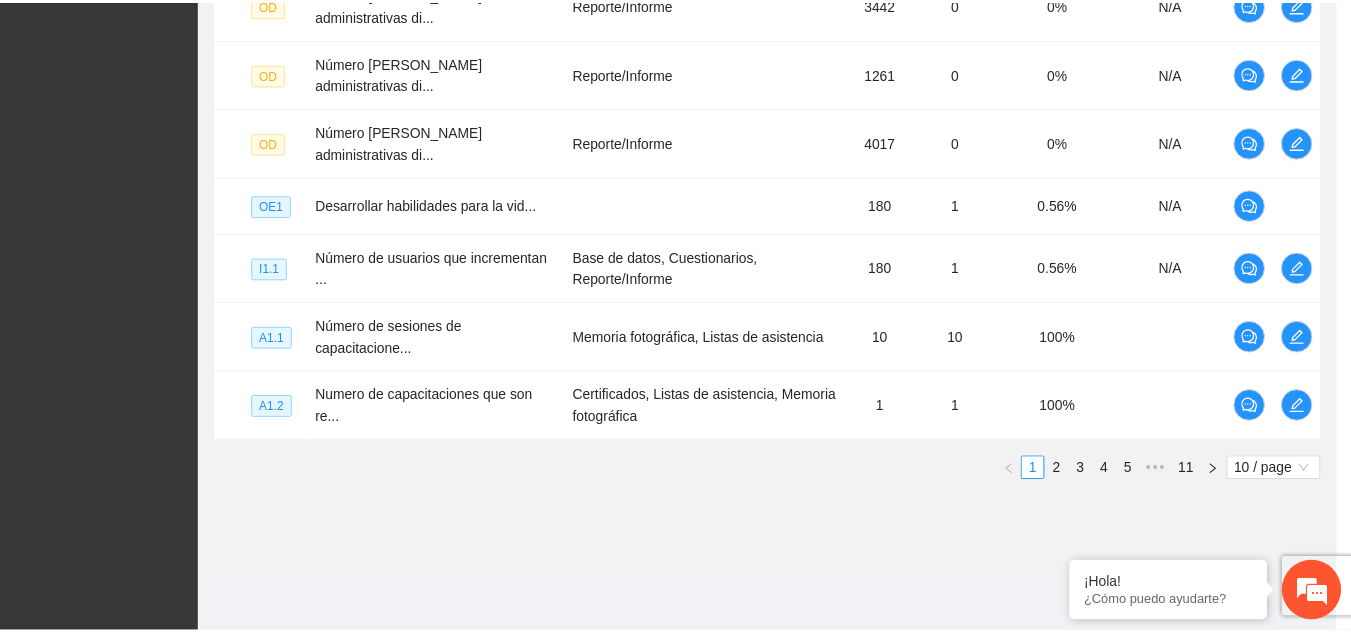 scroll, scrollTop: 93, scrollLeft: 0, axis: vertical 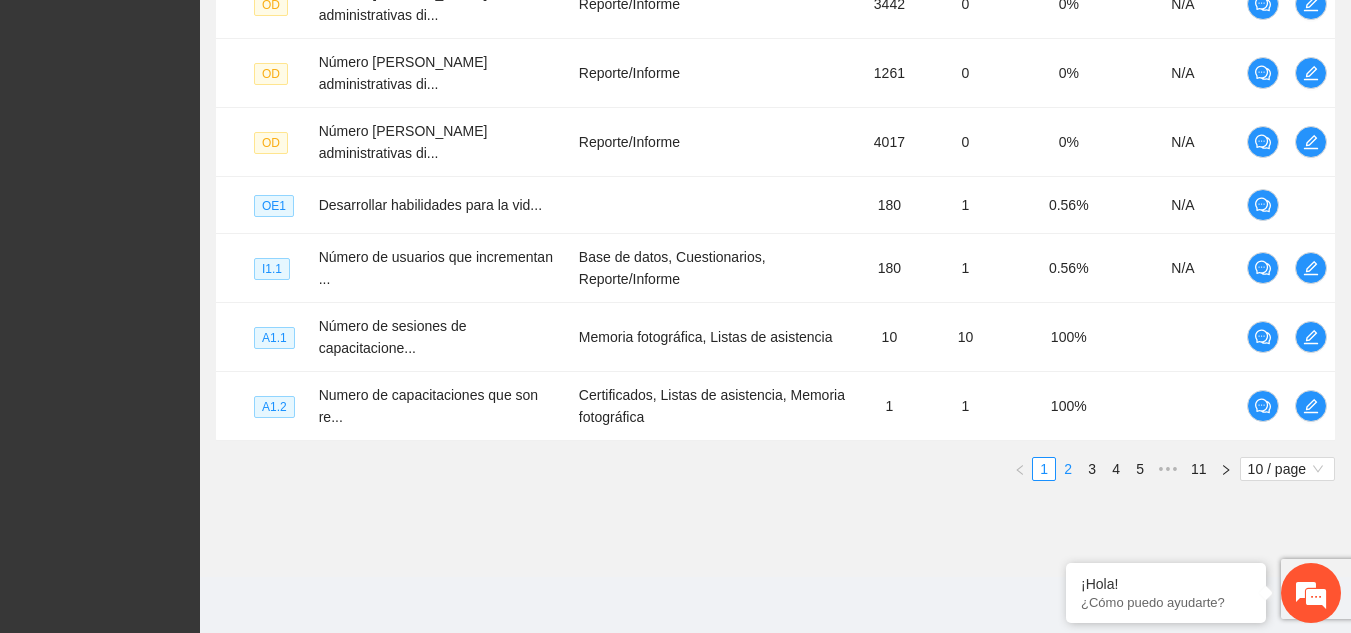 click on "2" at bounding box center (1068, 469) 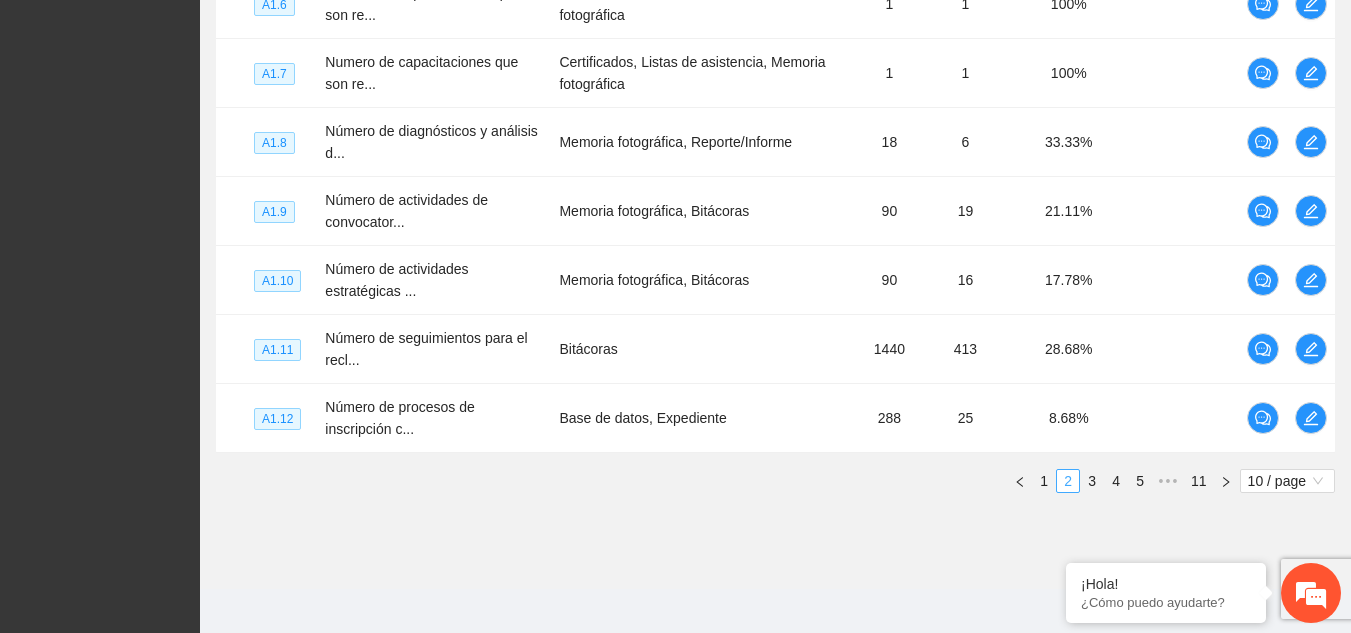 click on "2" at bounding box center [1068, 481] 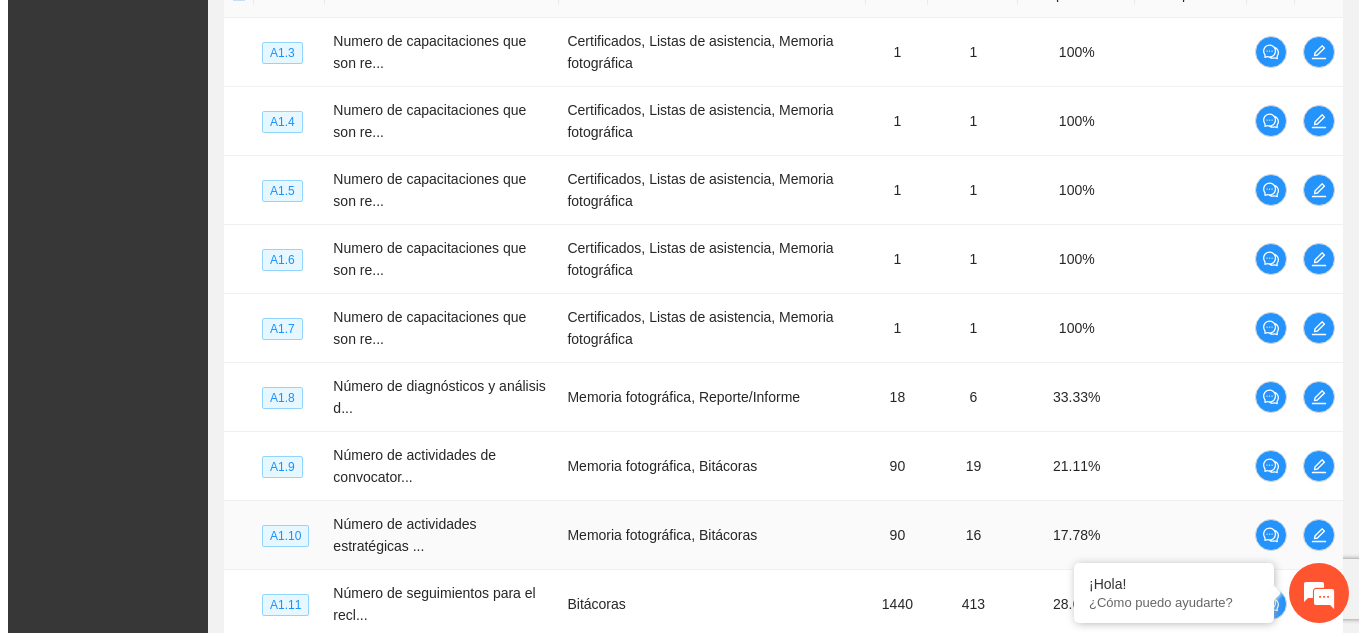 scroll, scrollTop: 504, scrollLeft: 0, axis: vertical 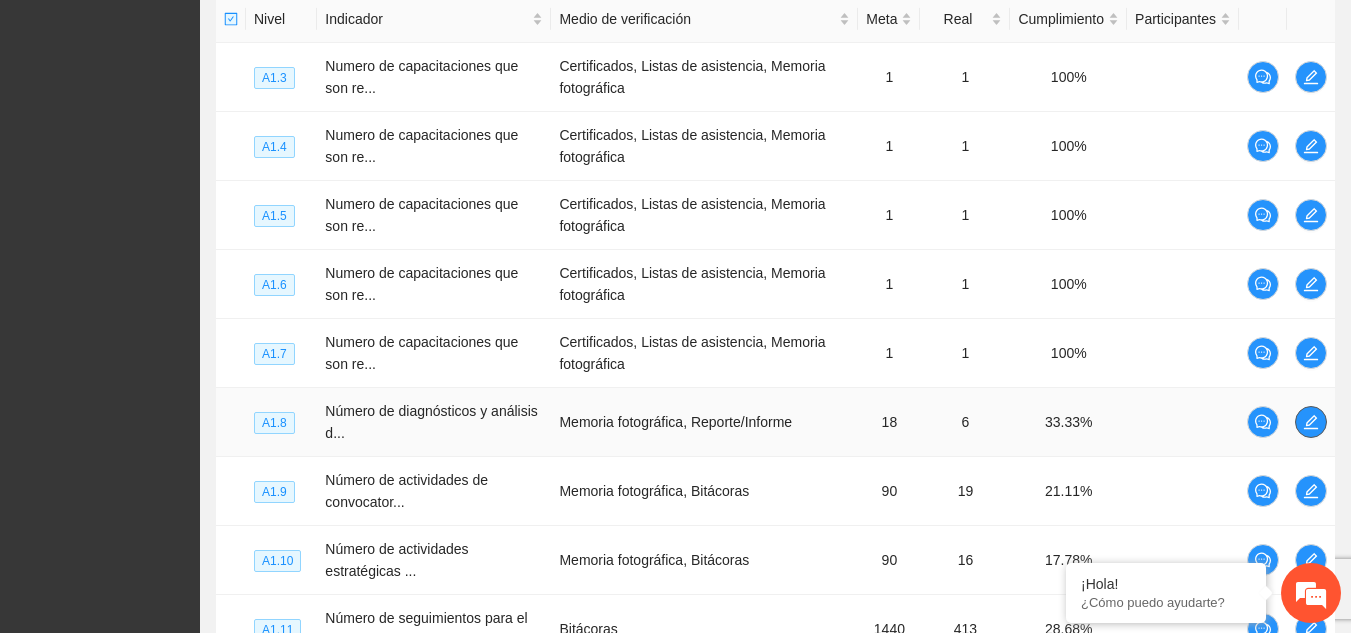 click 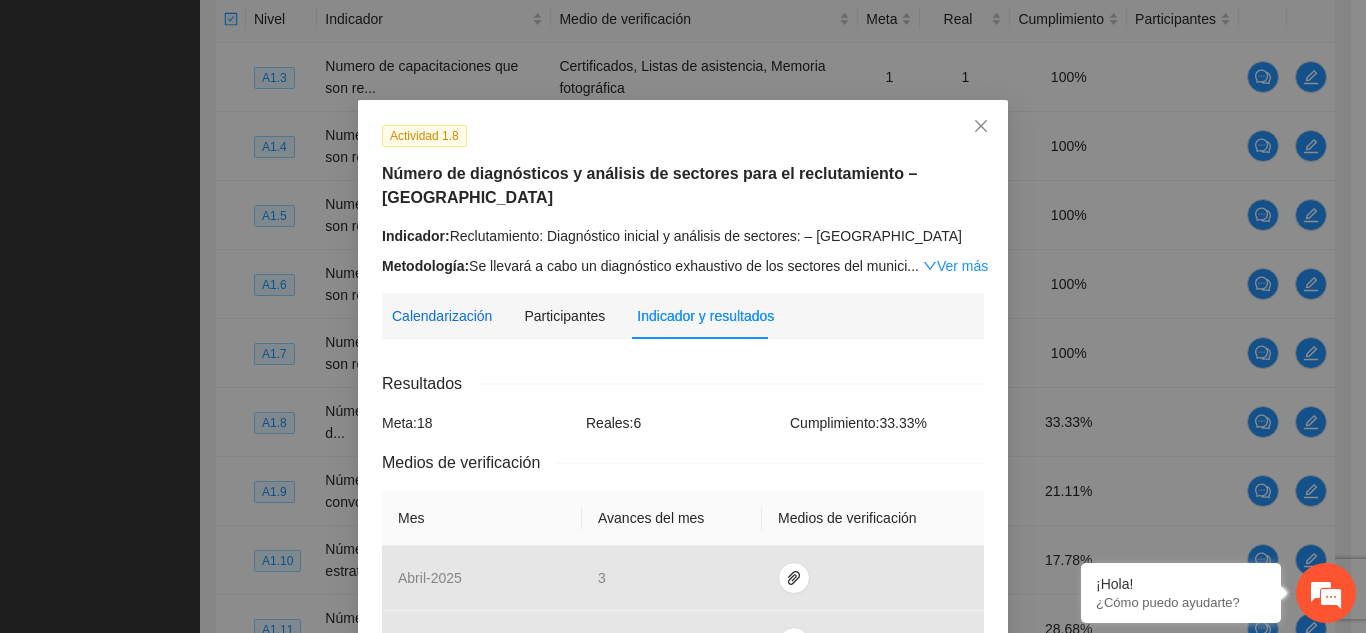 click on "Calendarización" at bounding box center [442, 316] 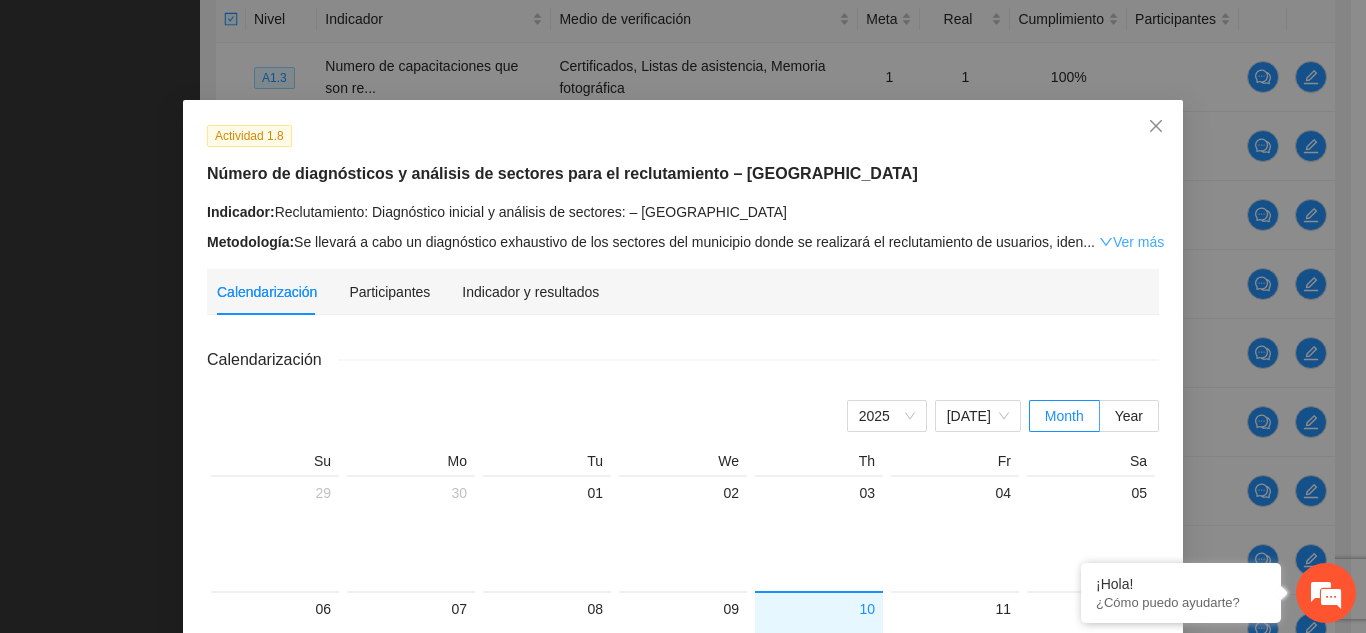 click on "Ver más" at bounding box center [1131, 242] 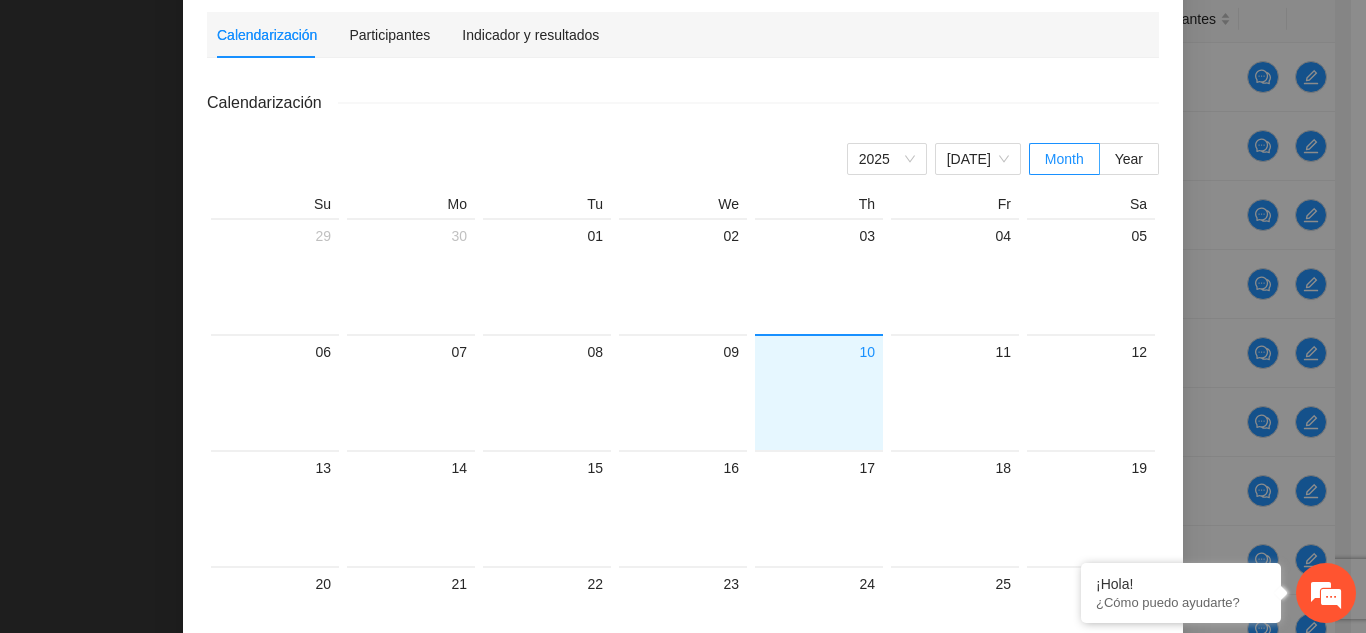 scroll, scrollTop: 400, scrollLeft: 0, axis: vertical 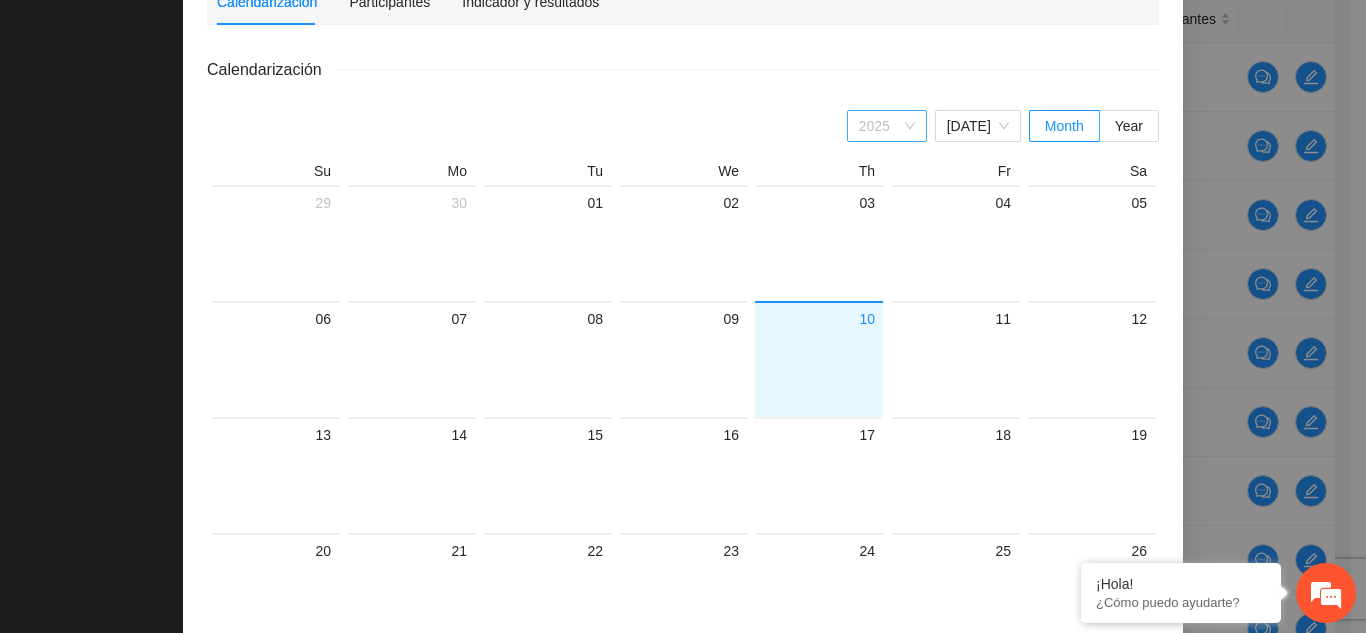 click on "2025" at bounding box center (887, 126) 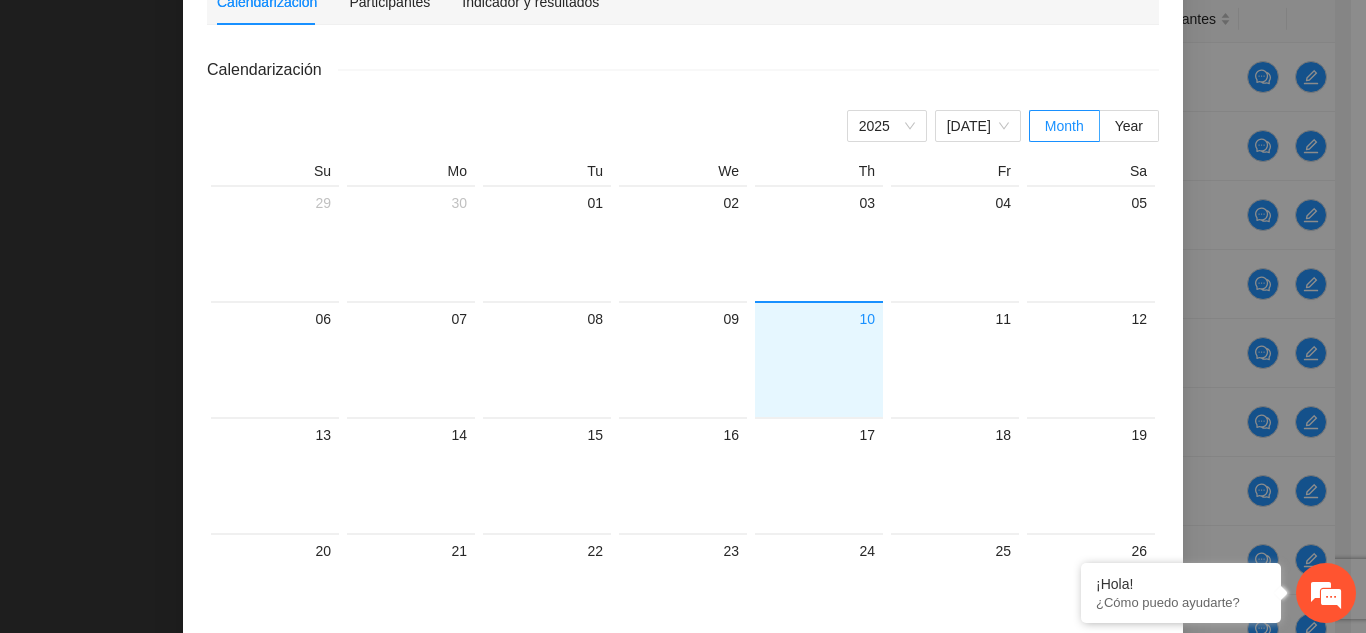 click on "Calendarización" at bounding box center (683, 69) 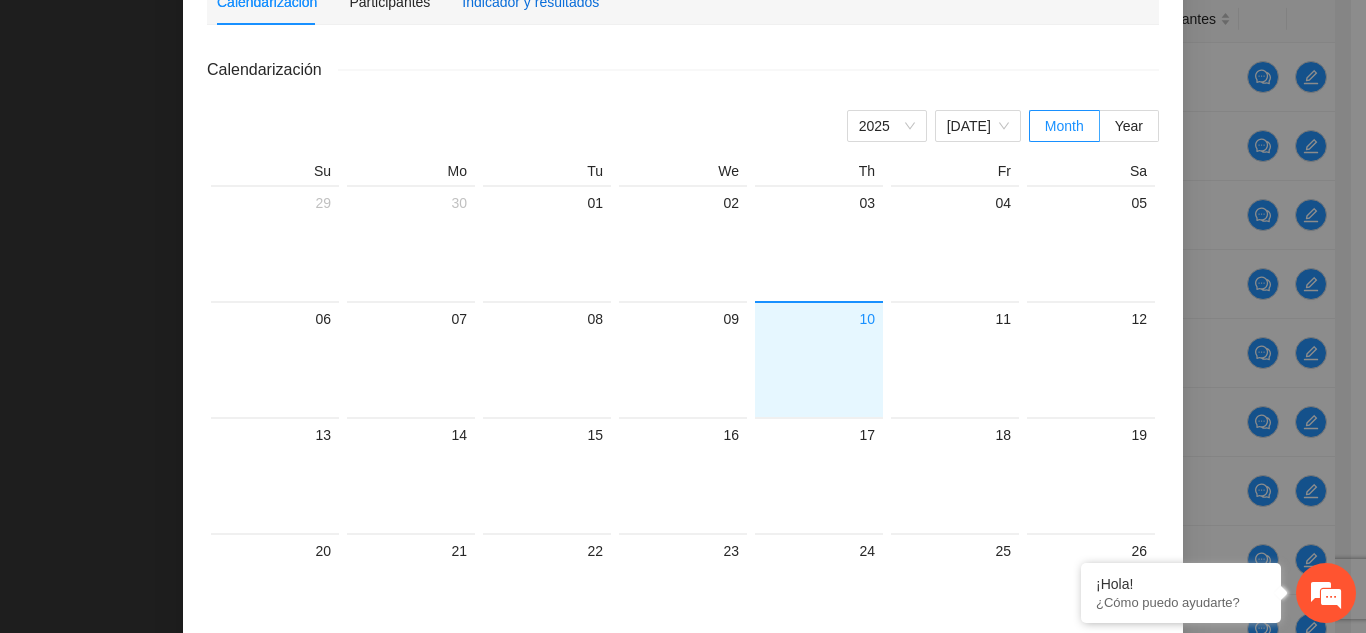 click on "Indicador y resultados" at bounding box center [530, 2] 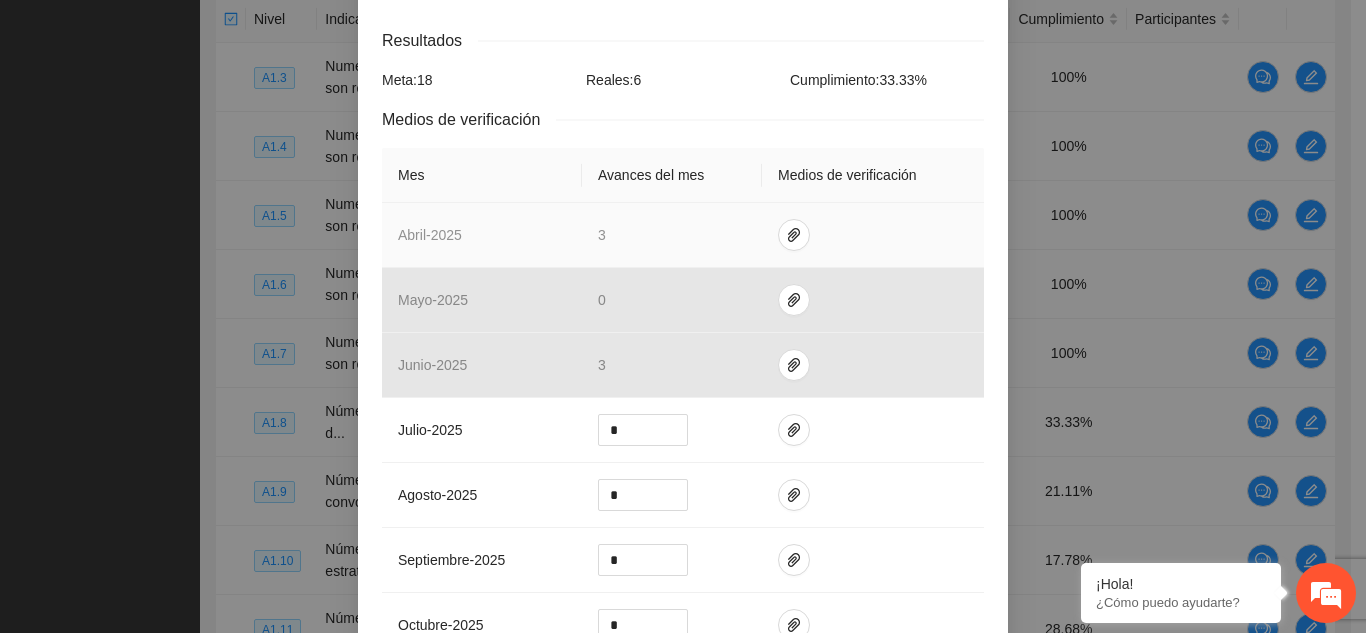 scroll, scrollTop: 520, scrollLeft: 0, axis: vertical 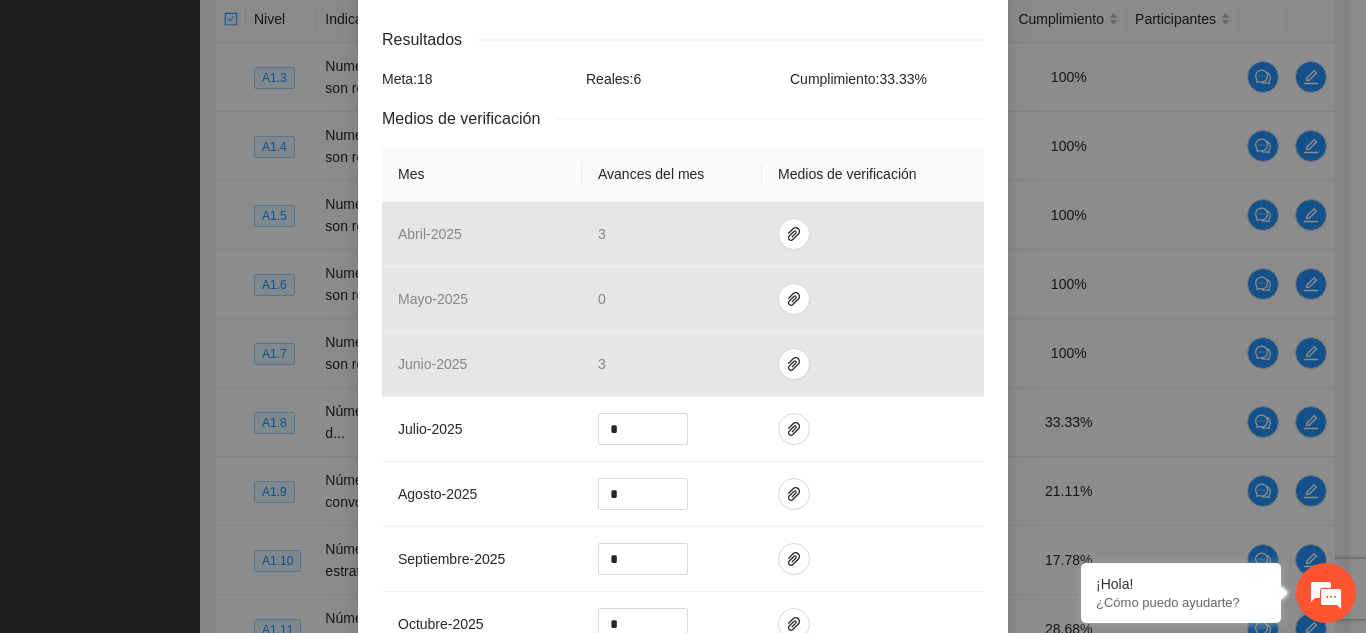 click on "Actividad 1.8 Número de diagnósticos y análisis de sectores para el reclutamiento – Chihuahua  Indicador:  Reclutamiento: Diagnóstico inicial y análisis de sectores:  – Chihuahua  Metodología:  Calendarización Participantes Indicador y resultados Calendarización [DATE] Month Year [DATE] 2020 2021 2017 2018 2019 2020 2021 2022 2023 2024 2025 2026 2027 Su Mo Tu We Th Fr Sa 29 30 01 02 03 04 05 06 07 08 09 10 11 12 13 14 15 16 17 18 19 20 21 22 23 24 25 26 27 28 29 30 31 01 02 03 04 05 06 07 08 09 Resultados Meta:  18 Reales:  6 Cumplimiento:  33.33 % Medios de verificación Mes Avances del mes Medios de verificación abril  -  2025 [DATE]  -  2025 0 junio  -  2025 [DATE]  -  2025 * agosto  -  2025 * septiembre  -  2025 * octubre  -  2025 * noviembre  -  2025 * diciembre  -  2025 * enero  -  2026 * febrero  -  2026 * Productos 1 diagnostico por centro  para cada una de las 6 generaciones.  Cancelar Guardar" at bounding box center [683, 316] 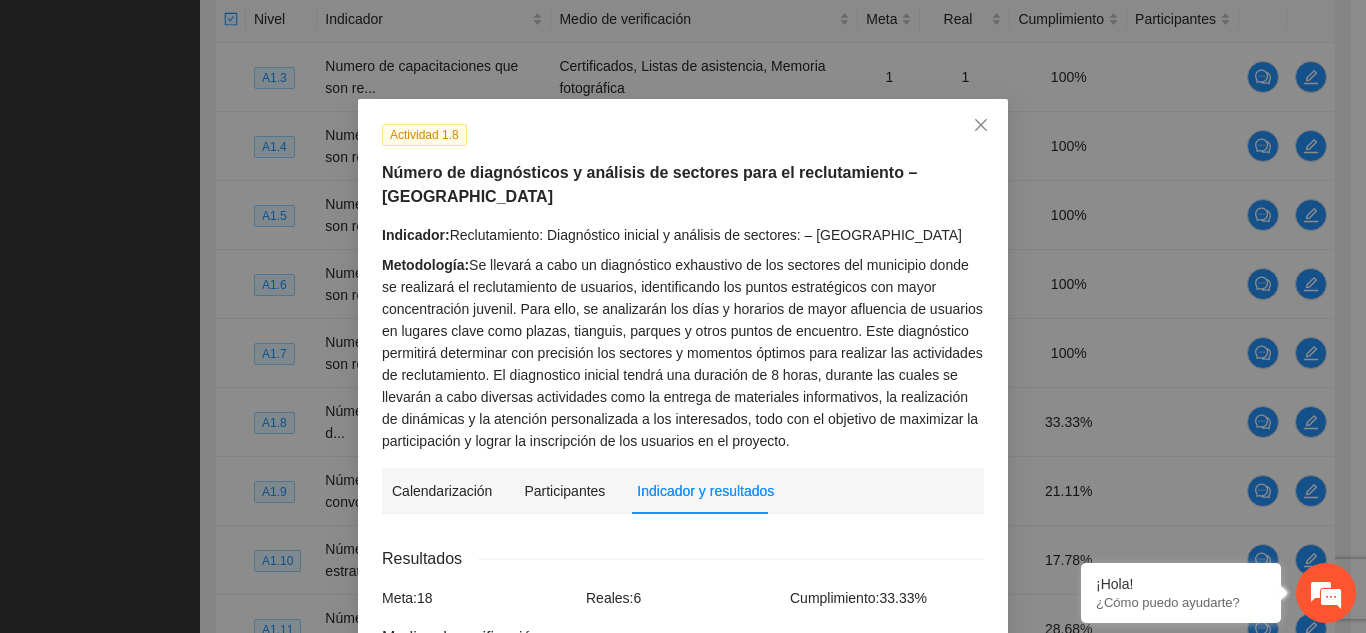 scroll, scrollTop: 0, scrollLeft: 0, axis: both 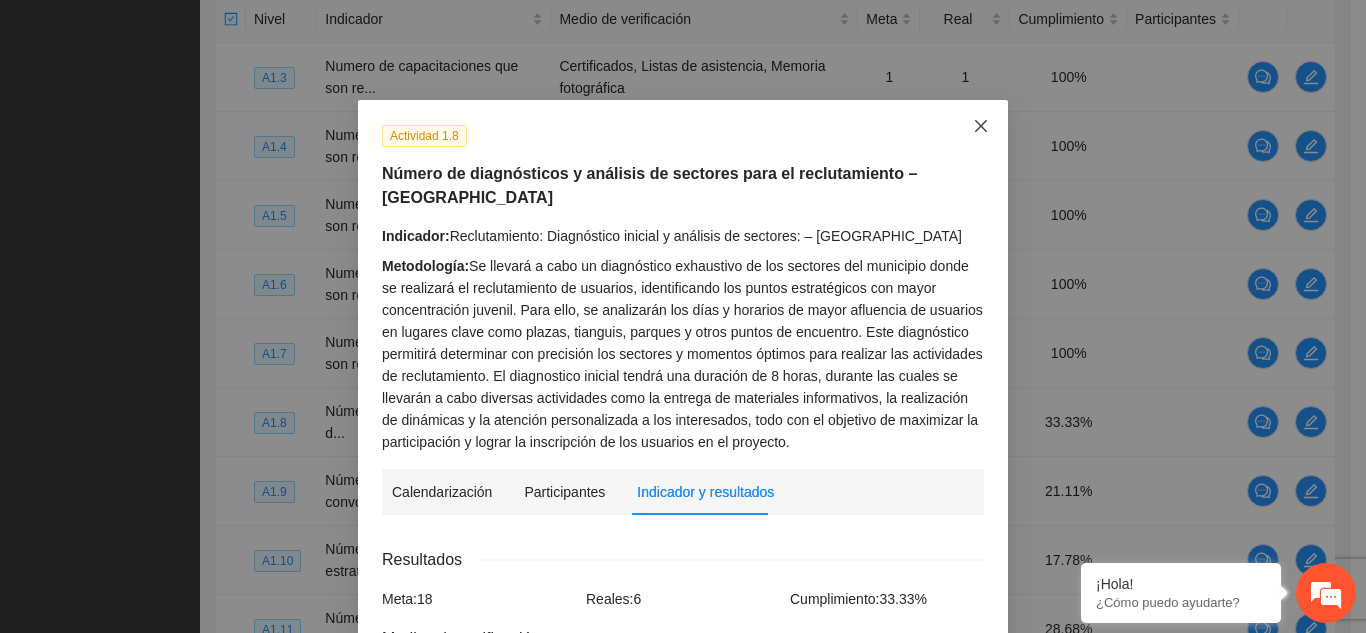 click 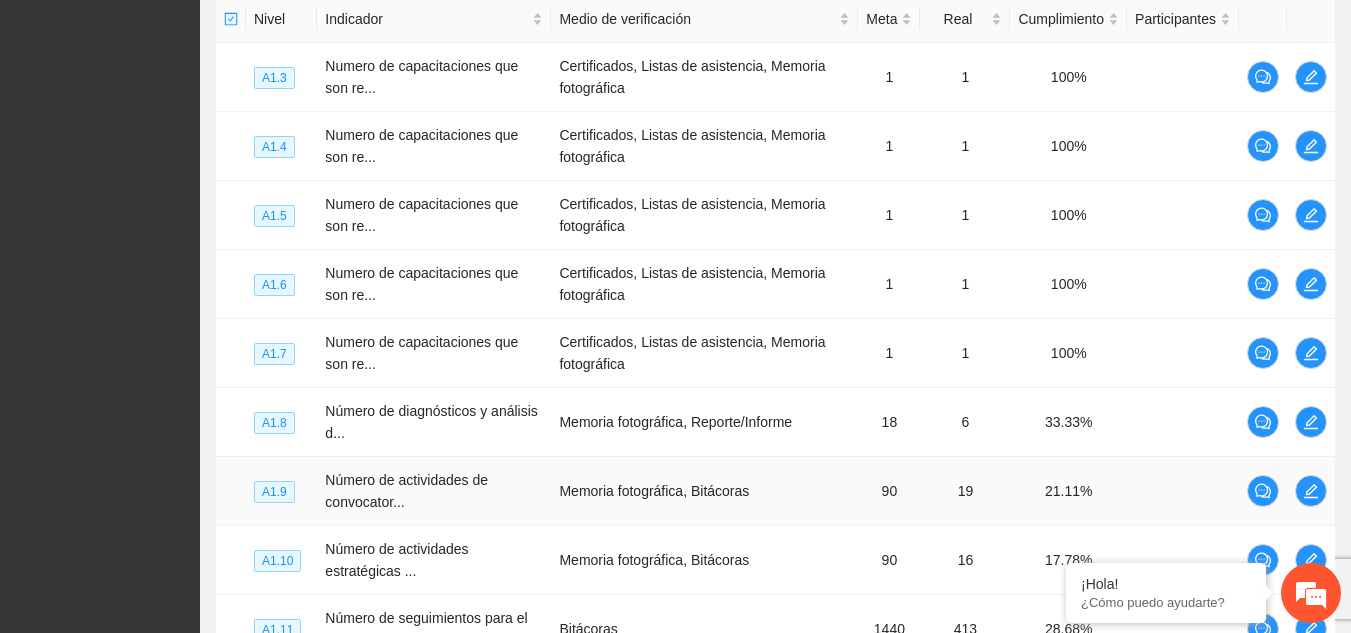 click on "A1.9" at bounding box center (274, 492) 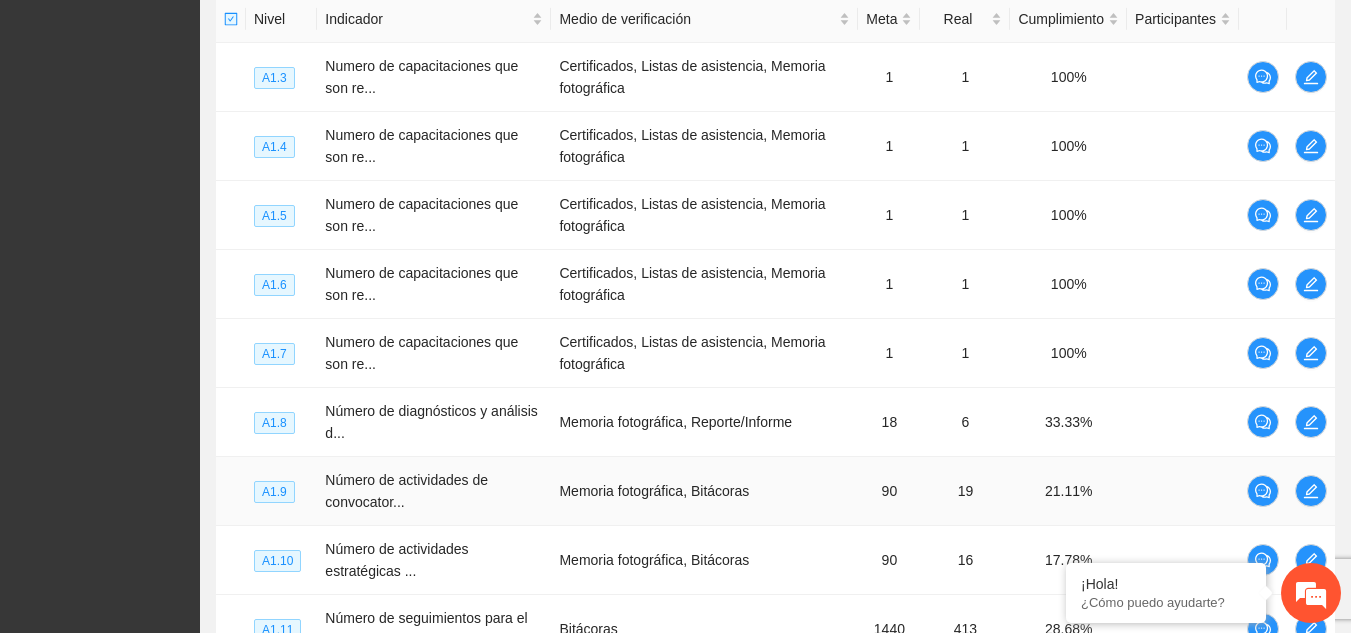 click at bounding box center [1311, 491] 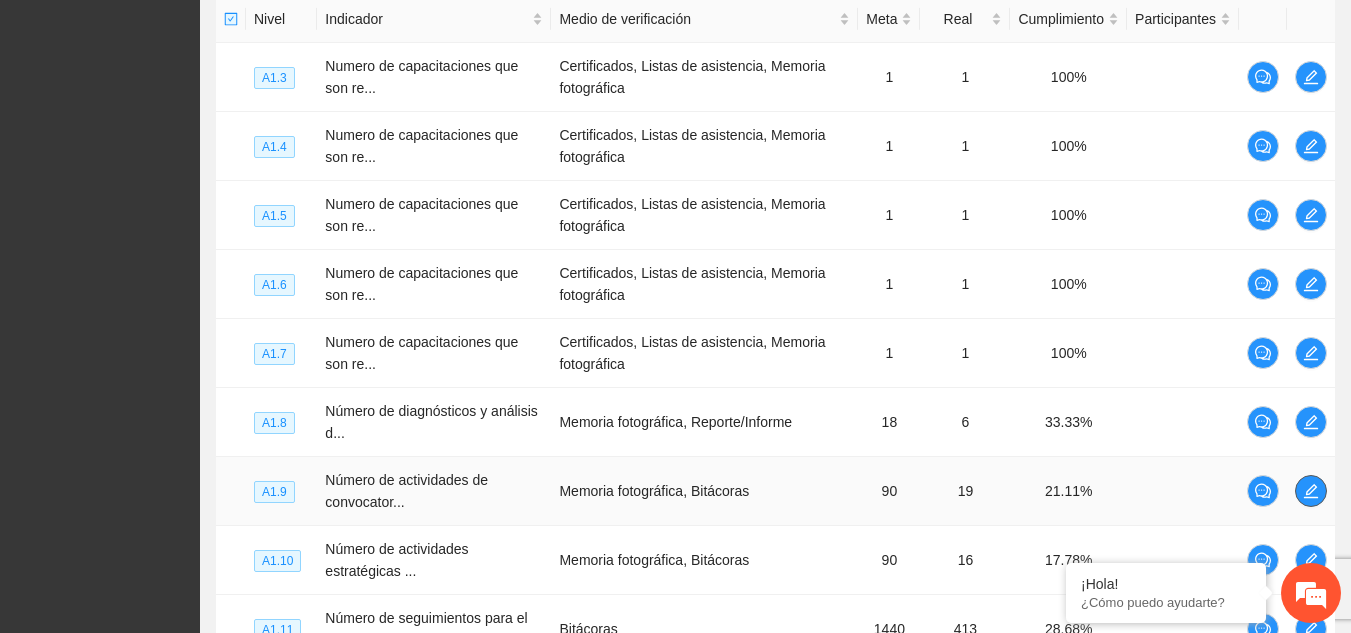 click 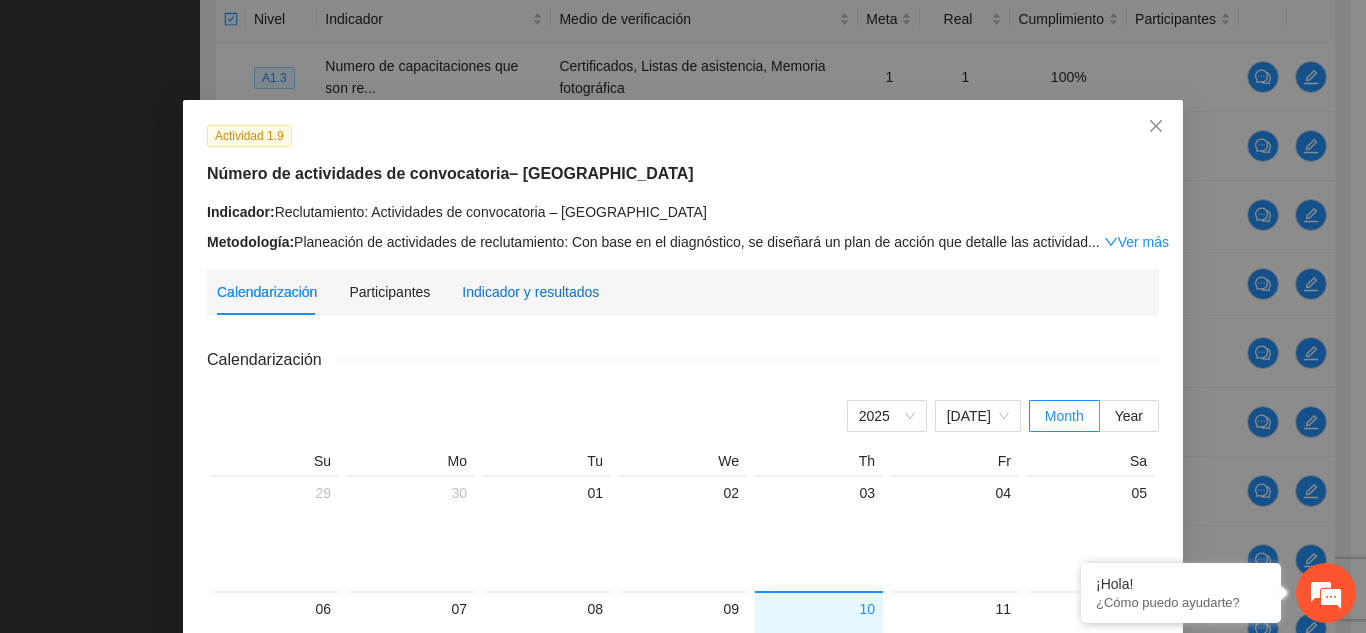 click on "Indicador y resultados" at bounding box center [530, 292] 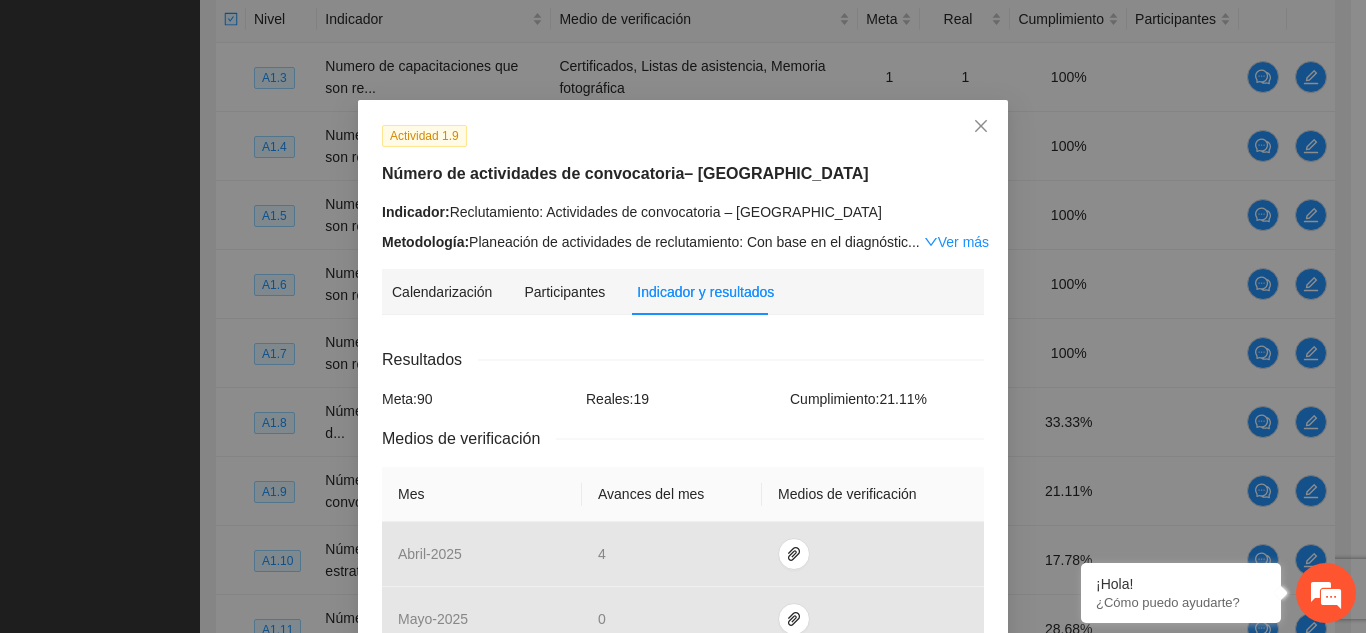 click on "Calendarización Participantes Indicador y resultados" at bounding box center [683, 292] 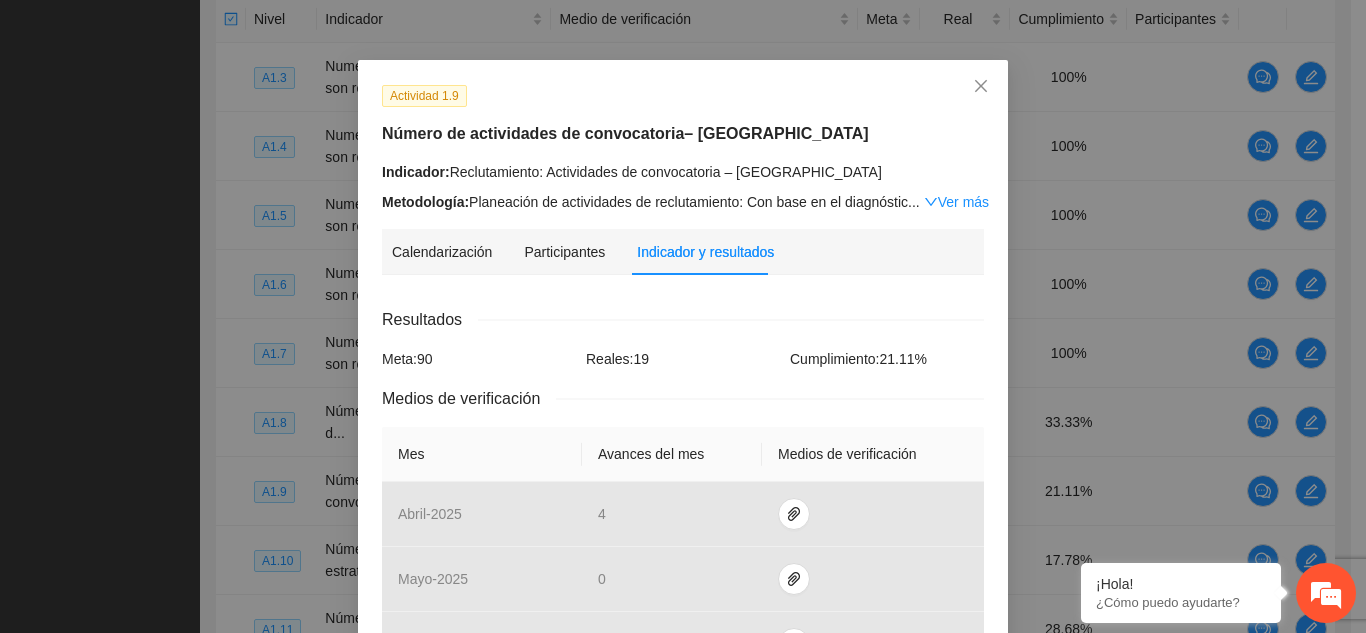 scroll, scrollTop: 80, scrollLeft: 0, axis: vertical 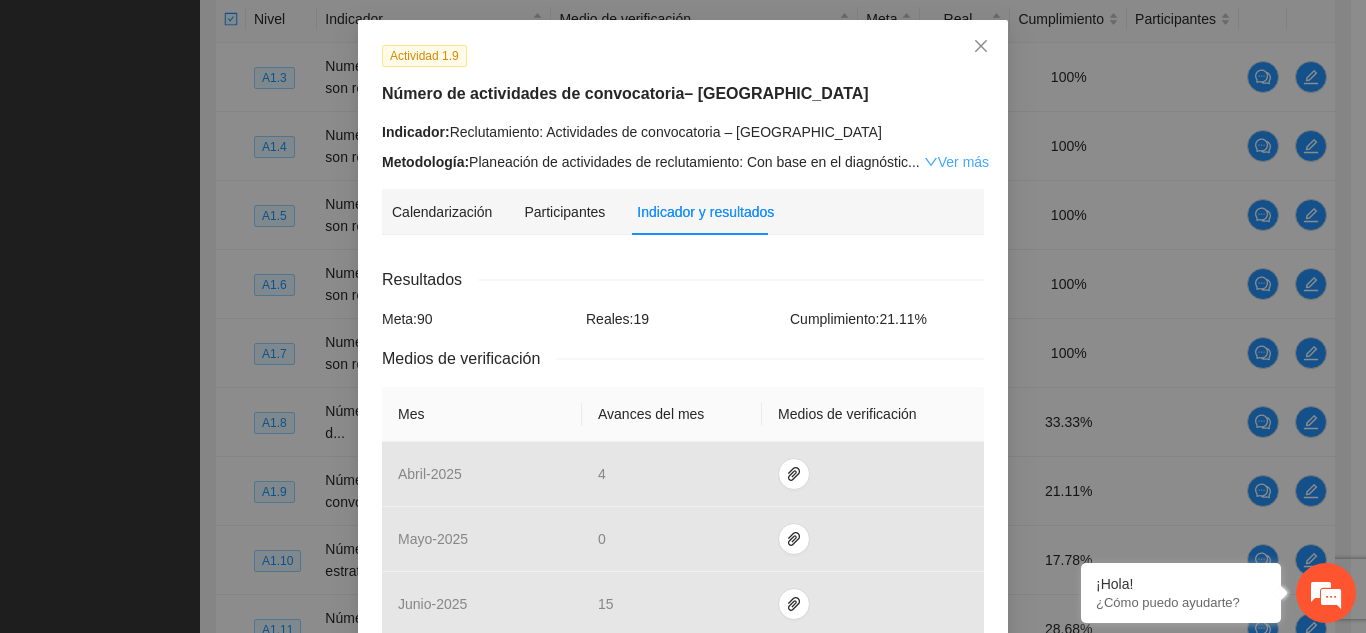 click on "Ver más" at bounding box center [956, 162] 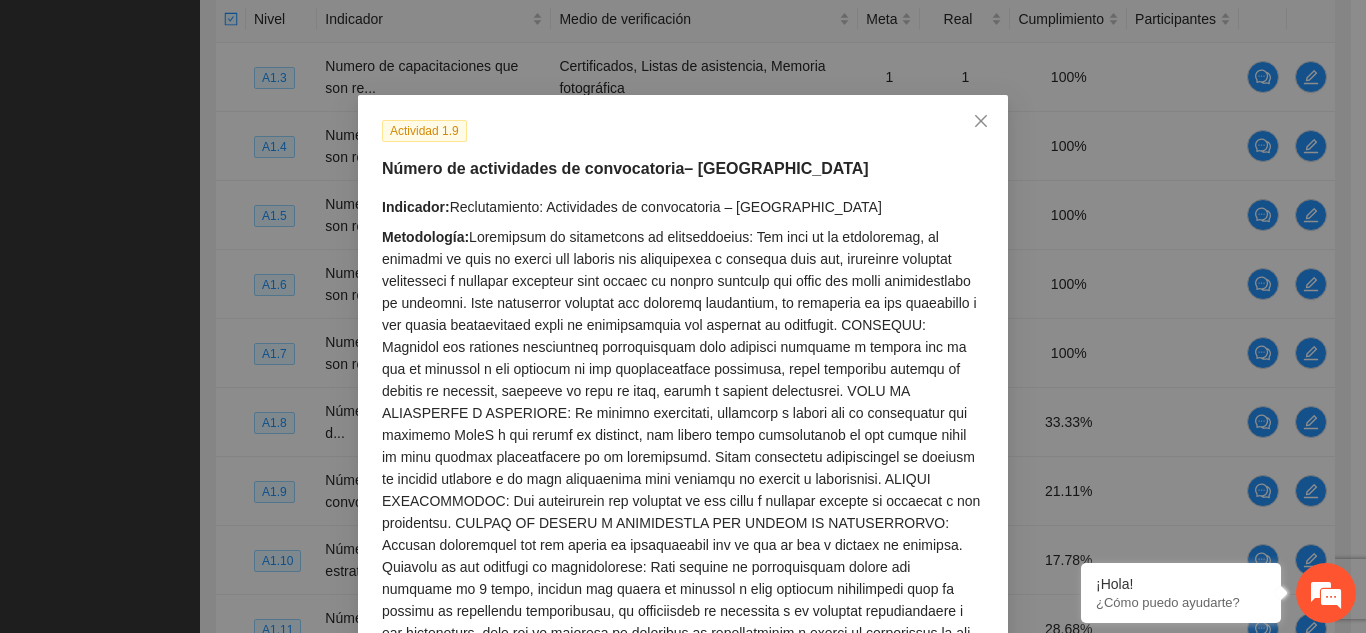 scroll, scrollTop: 0, scrollLeft: 0, axis: both 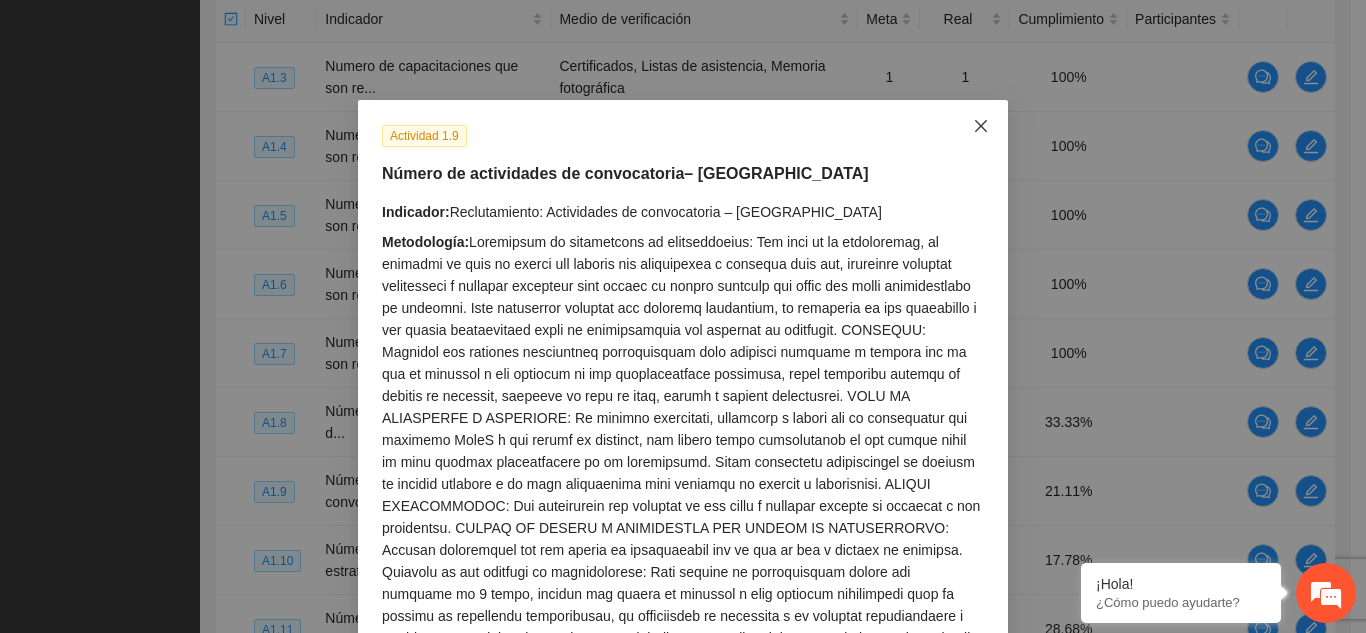 click 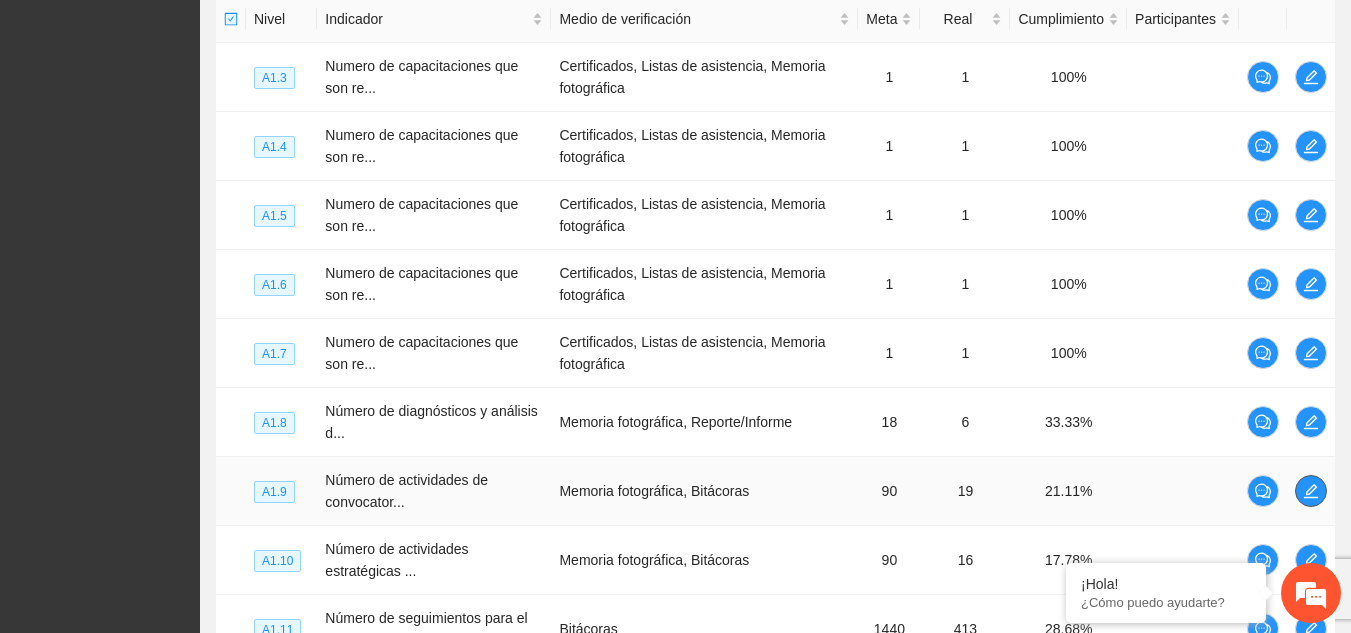 click 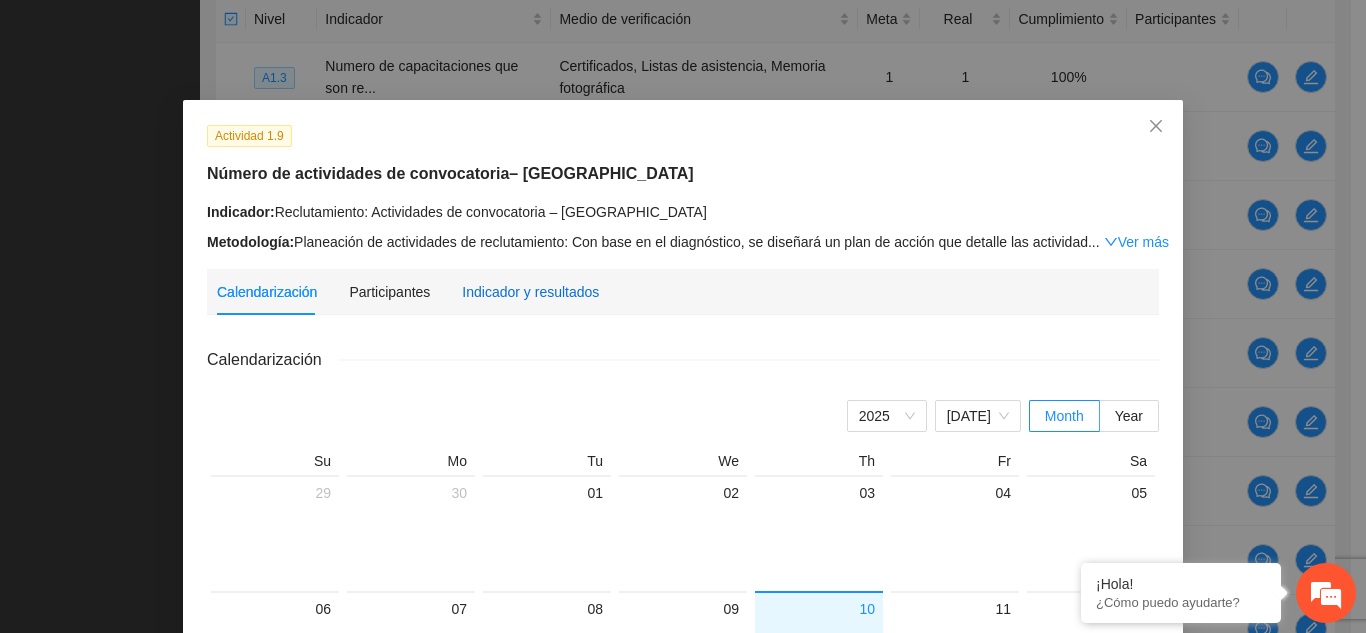 click on "Indicador y resultados" at bounding box center [530, 292] 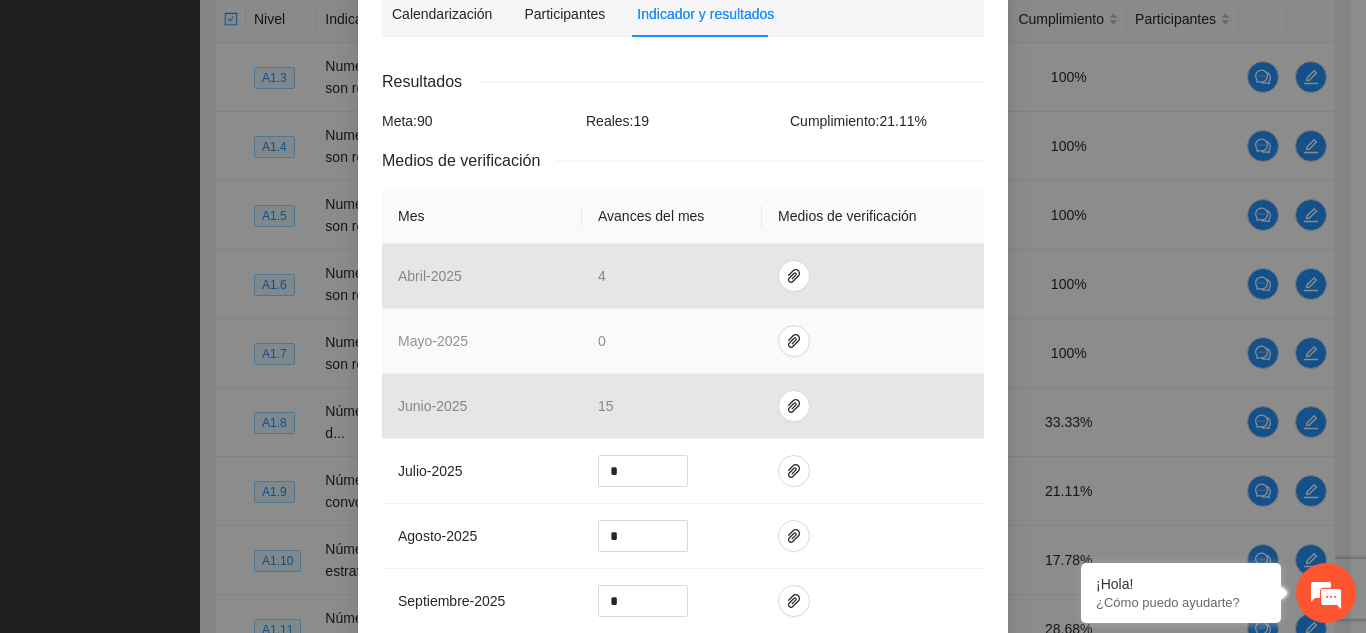 scroll, scrollTop: 280, scrollLeft: 0, axis: vertical 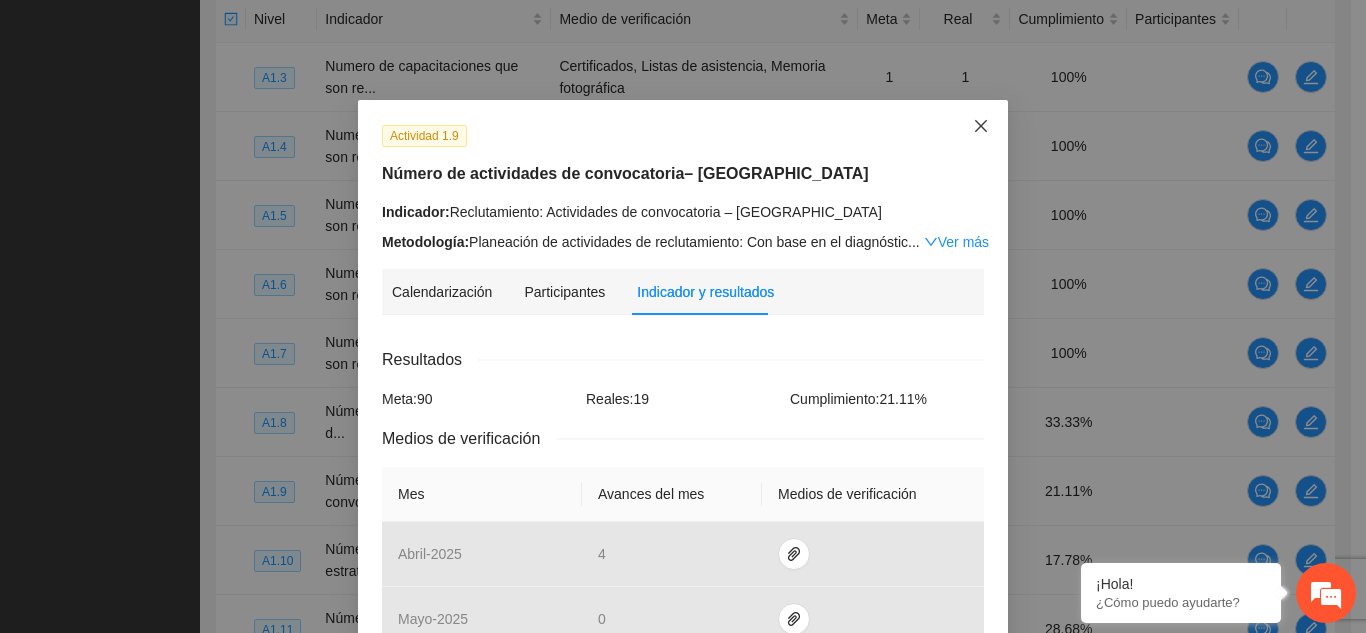 click at bounding box center (981, 127) 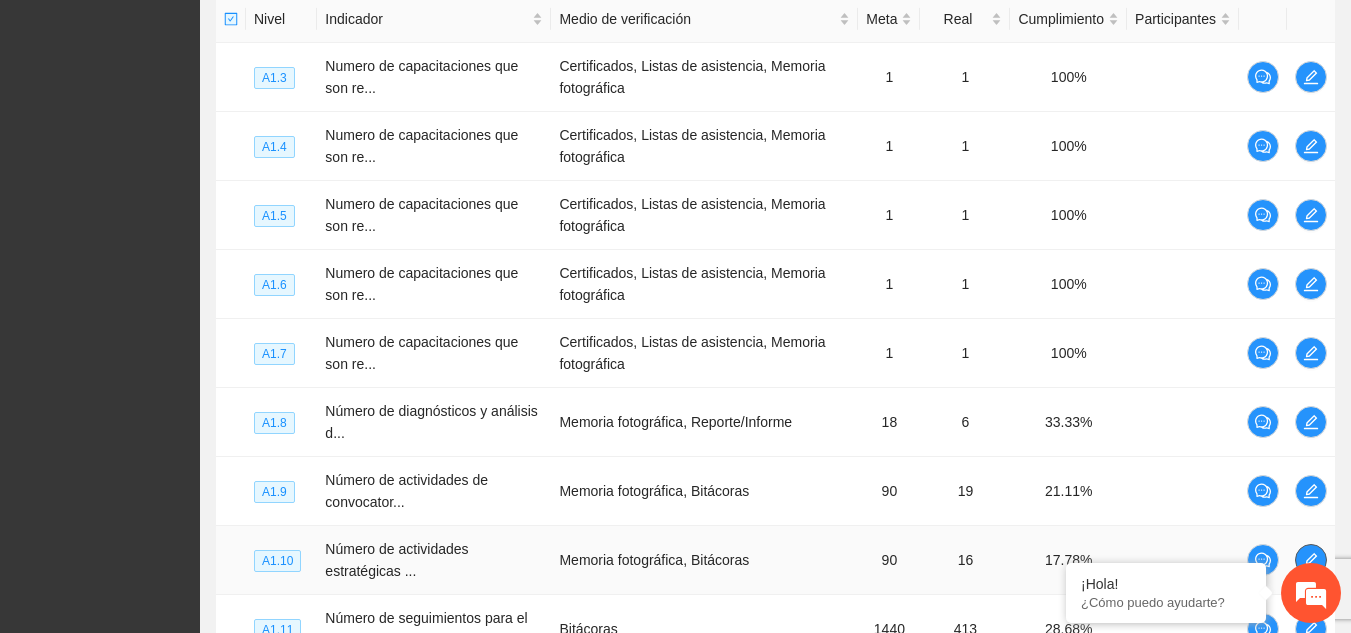 click at bounding box center [1311, 560] 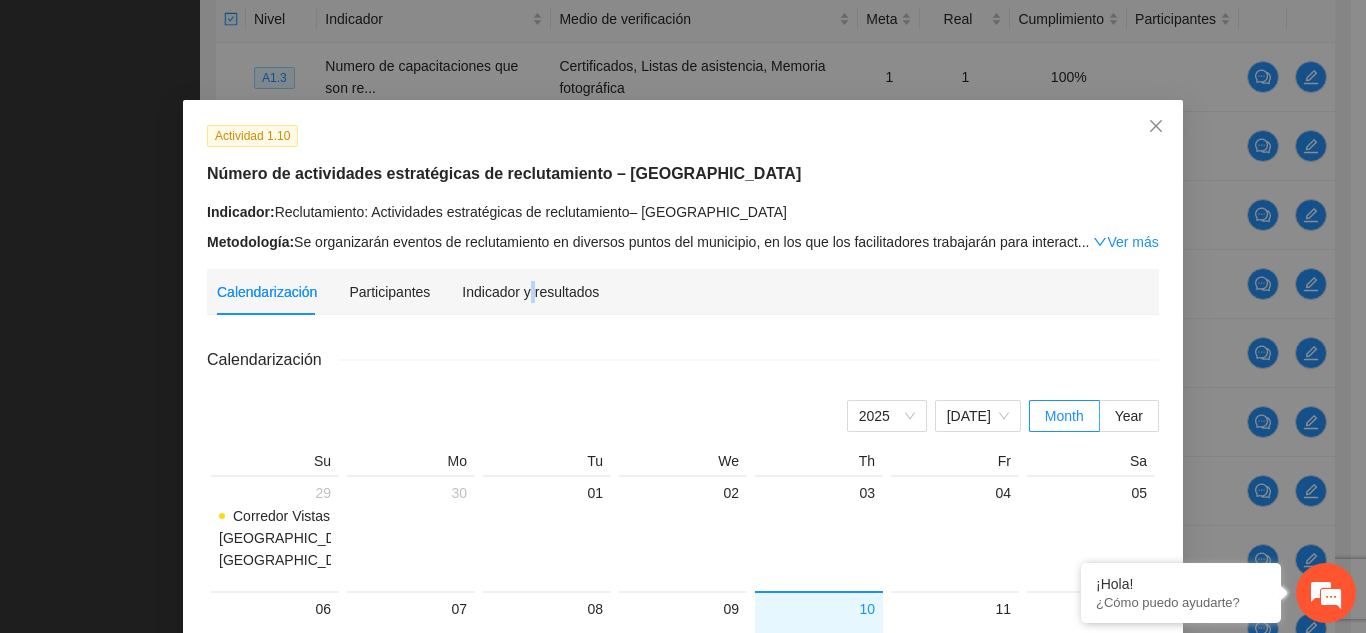 click on "Indicador y resultados" at bounding box center [530, 292] 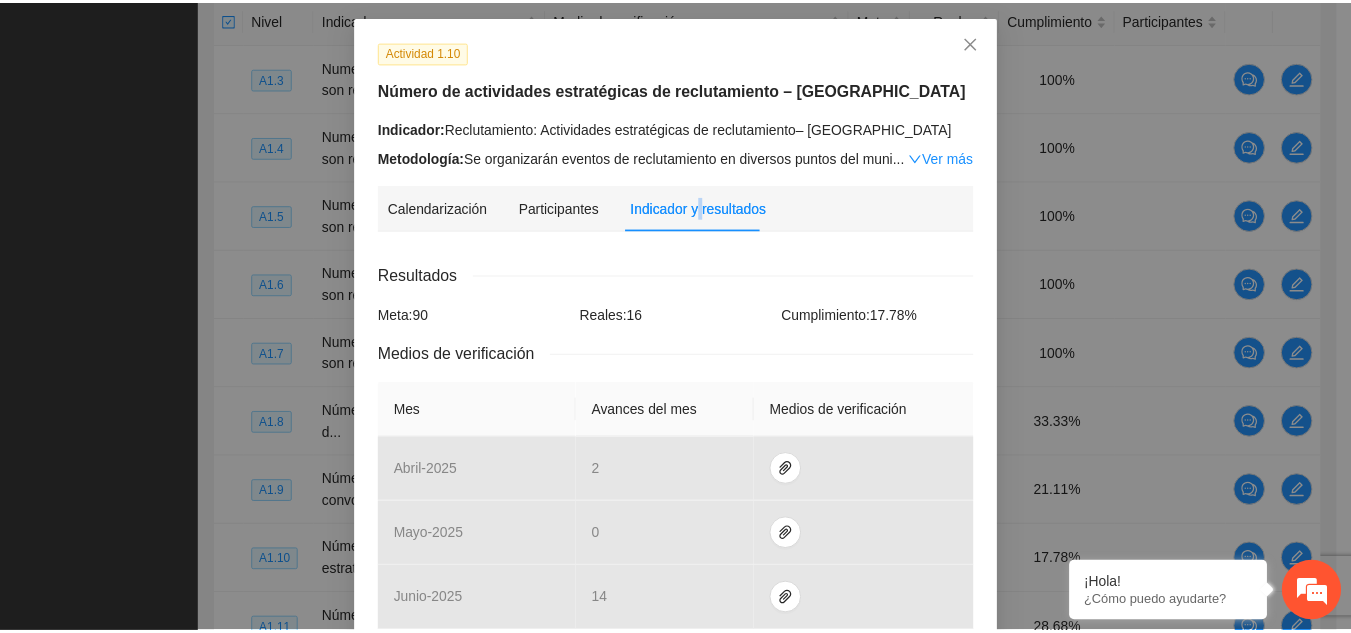scroll, scrollTop: 120, scrollLeft: 0, axis: vertical 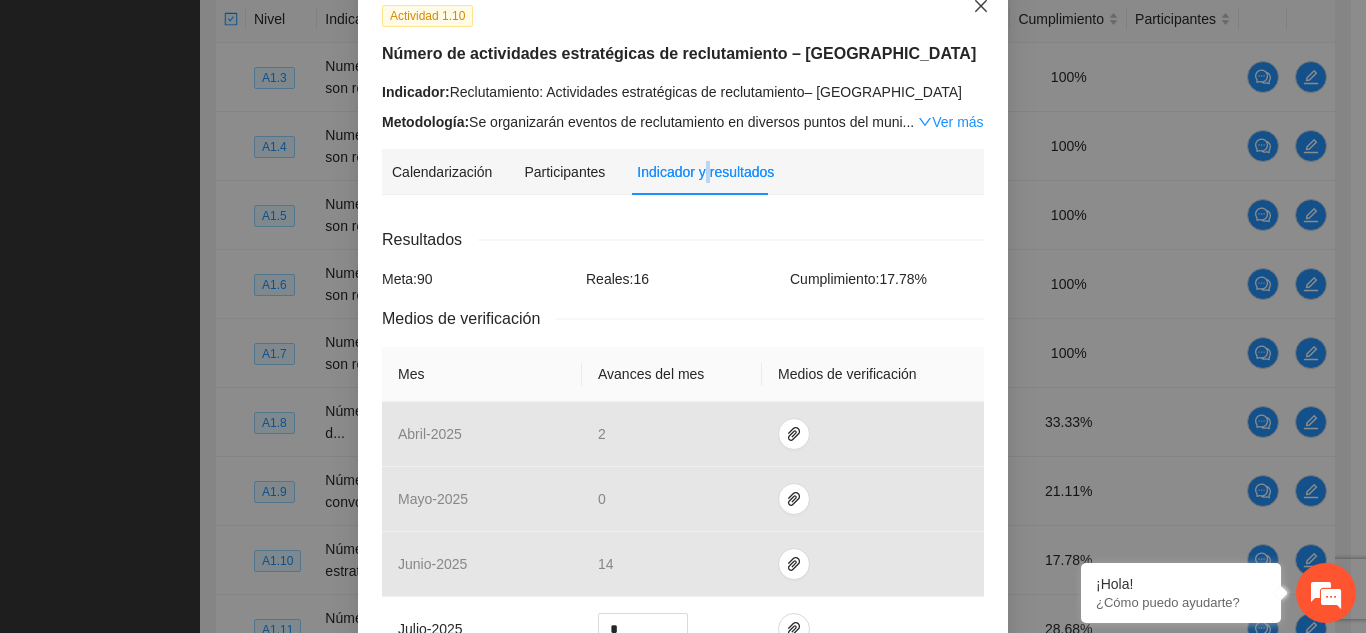 click 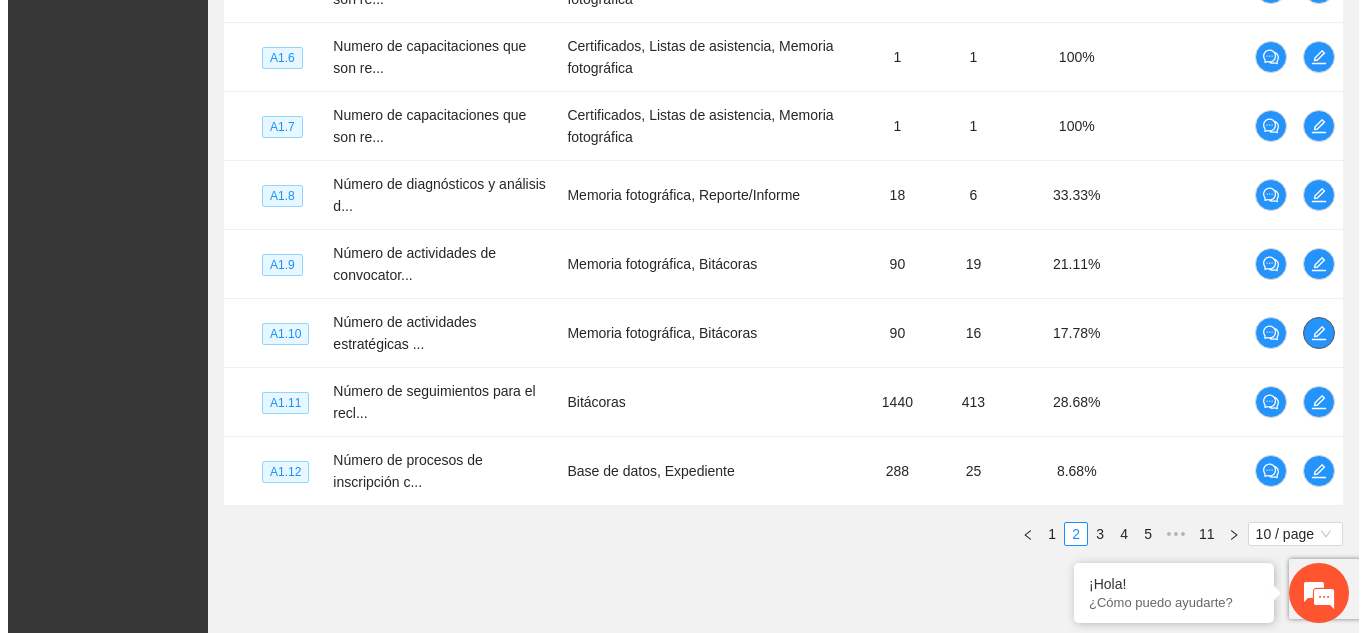 scroll, scrollTop: 796, scrollLeft: 0, axis: vertical 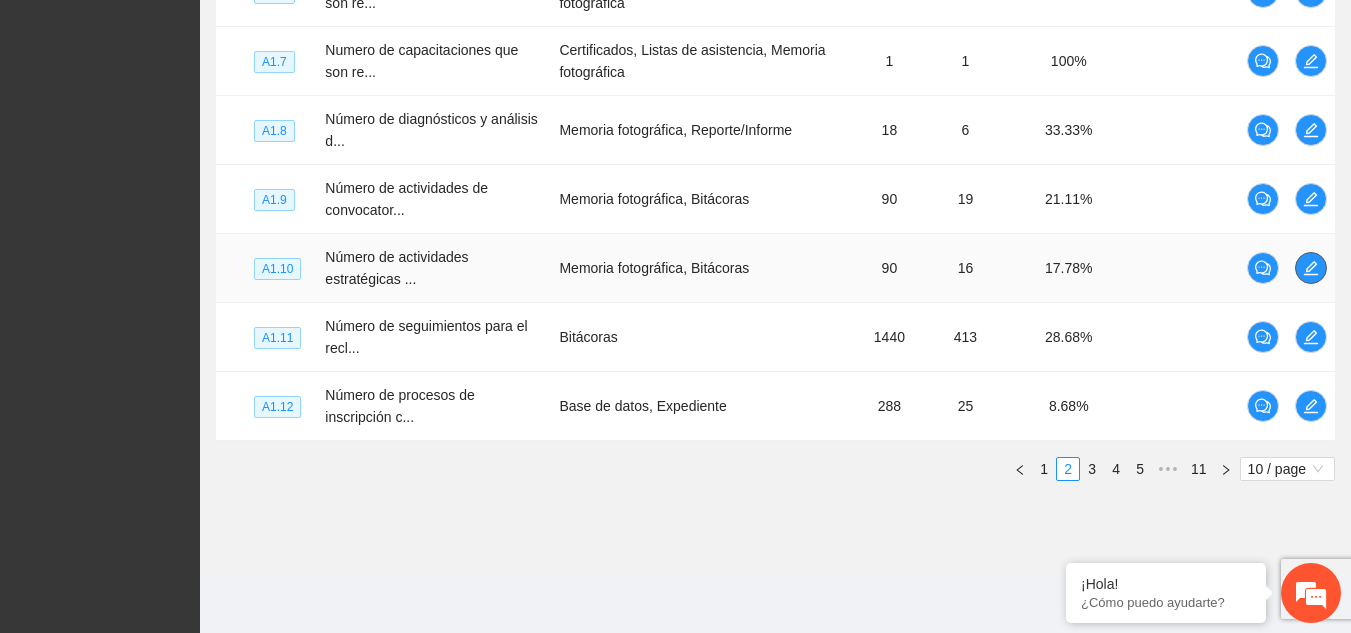 click 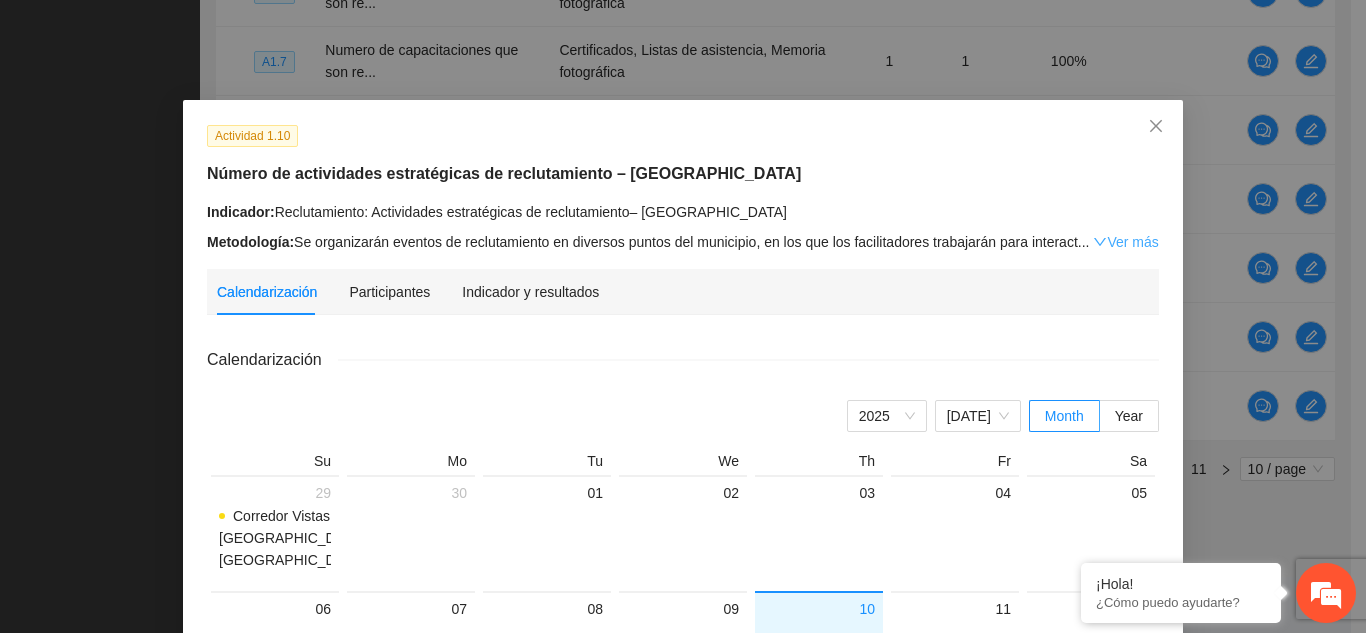 click on "Ver más" at bounding box center (1125, 242) 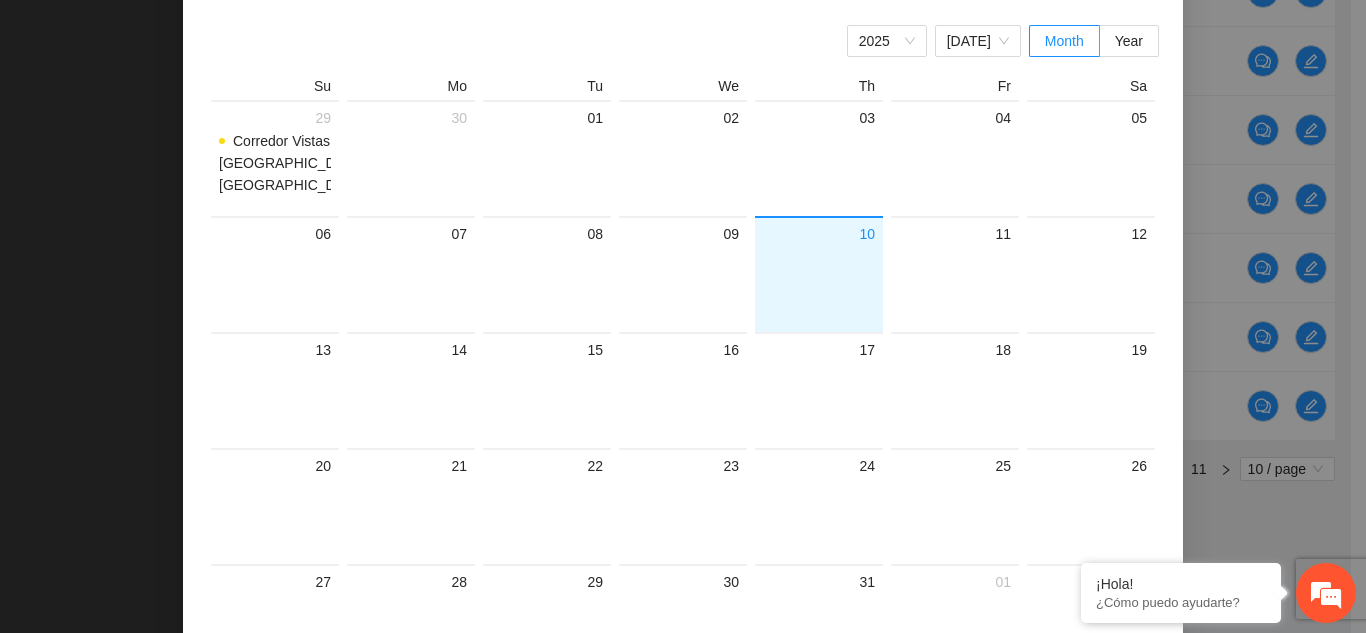 scroll, scrollTop: 414, scrollLeft: 0, axis: vertical 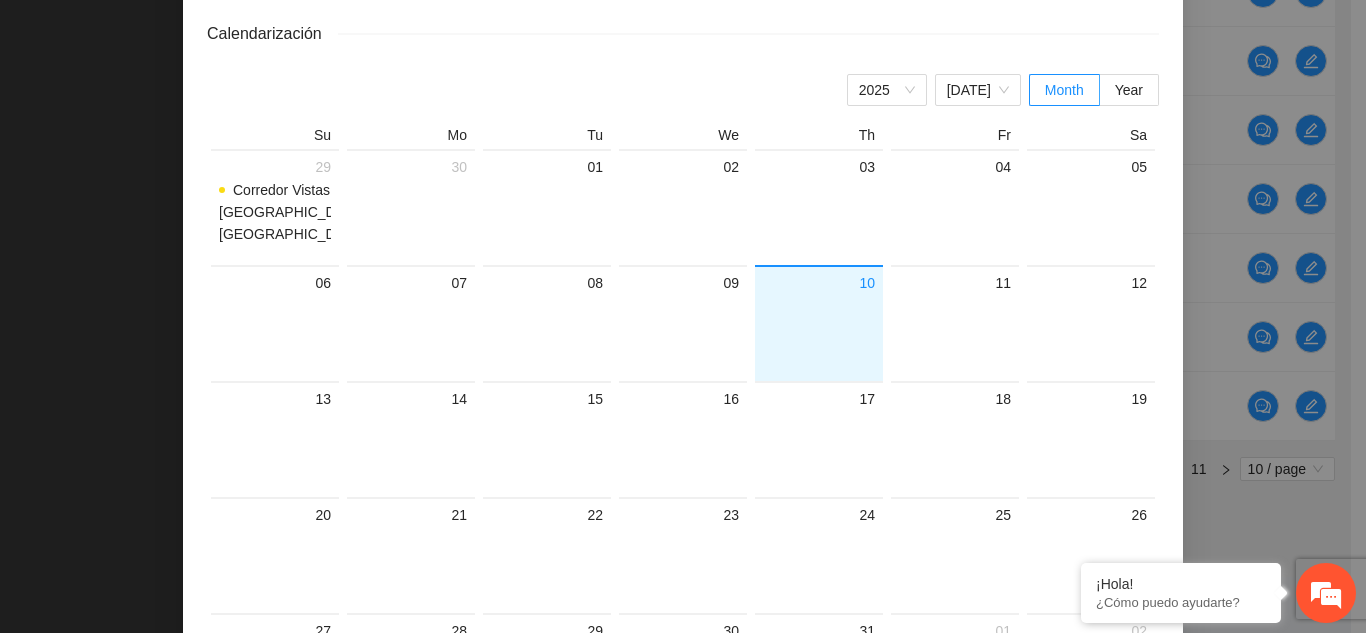 click at bounding box center (819, 338) 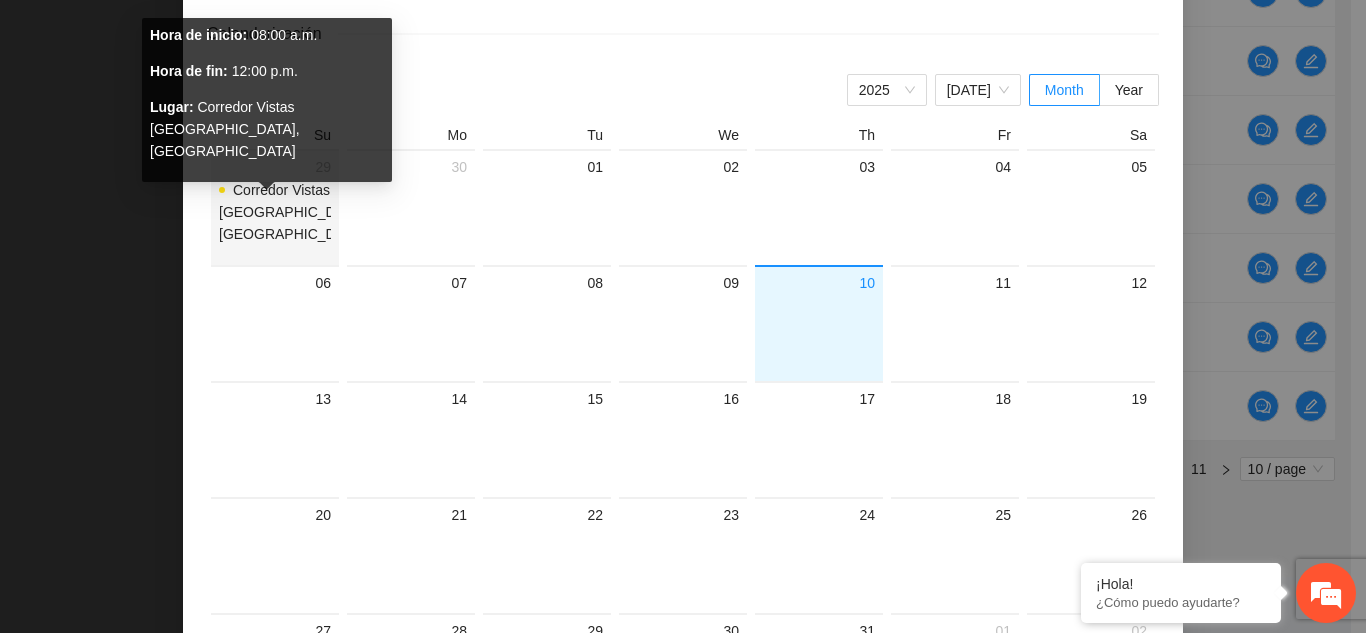 click on "Corredor Vistas [GEOGRAPHIC_DATA], [GEOGRAPHIC_DATA]" at bounding box center (294, 212) 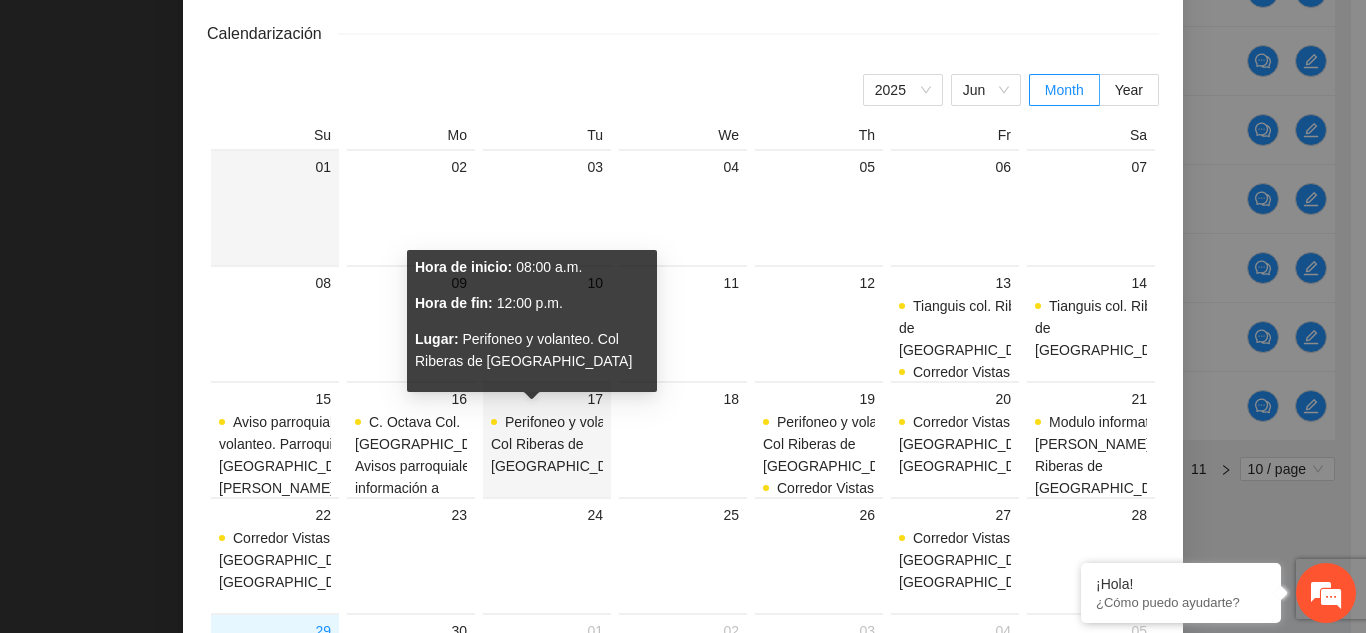 click on "Perifoneo y volanteo. Col Riberas de [GEOGRAPHIC_DATA]" at bounding box center [564, 444] 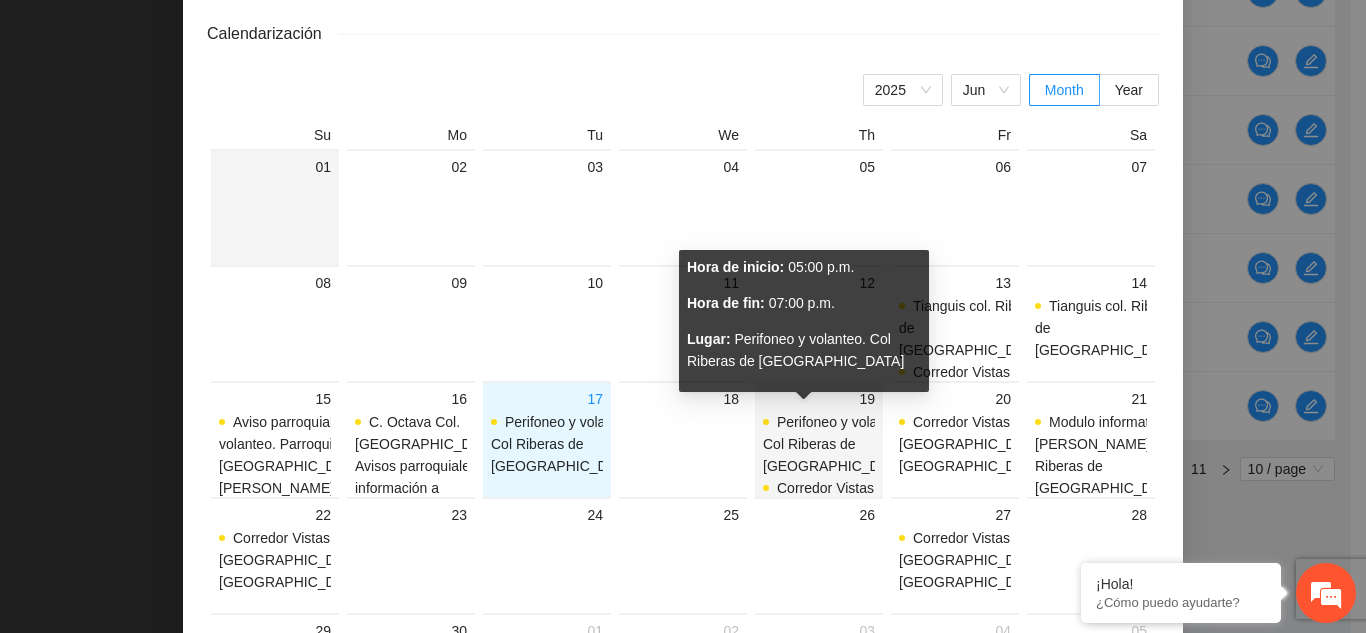 click on "Perifoneo y volanteo. Col Riberas de [GEOGRAPHIC_DATA]" at bounding box center (836, 444) 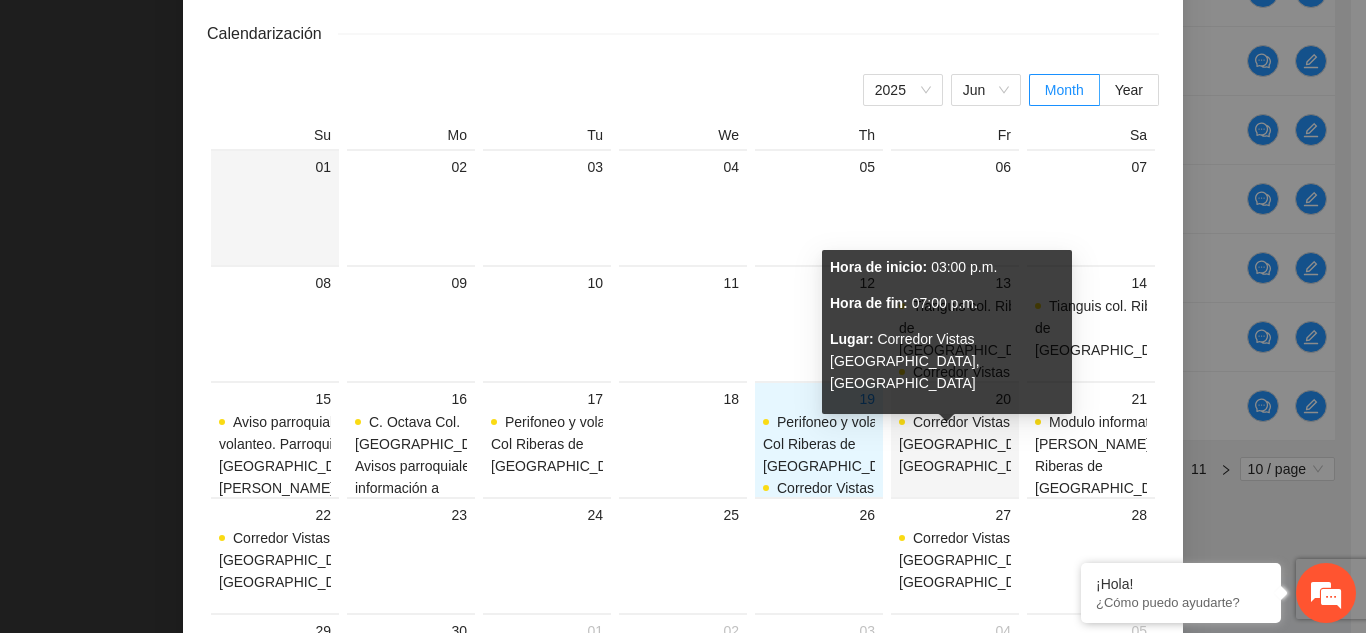 click on "Corredor Vistas [GEOGRAPHIC_DATA], [GEOGRAPHIC_DATA]" at bounding box center (974, 444) 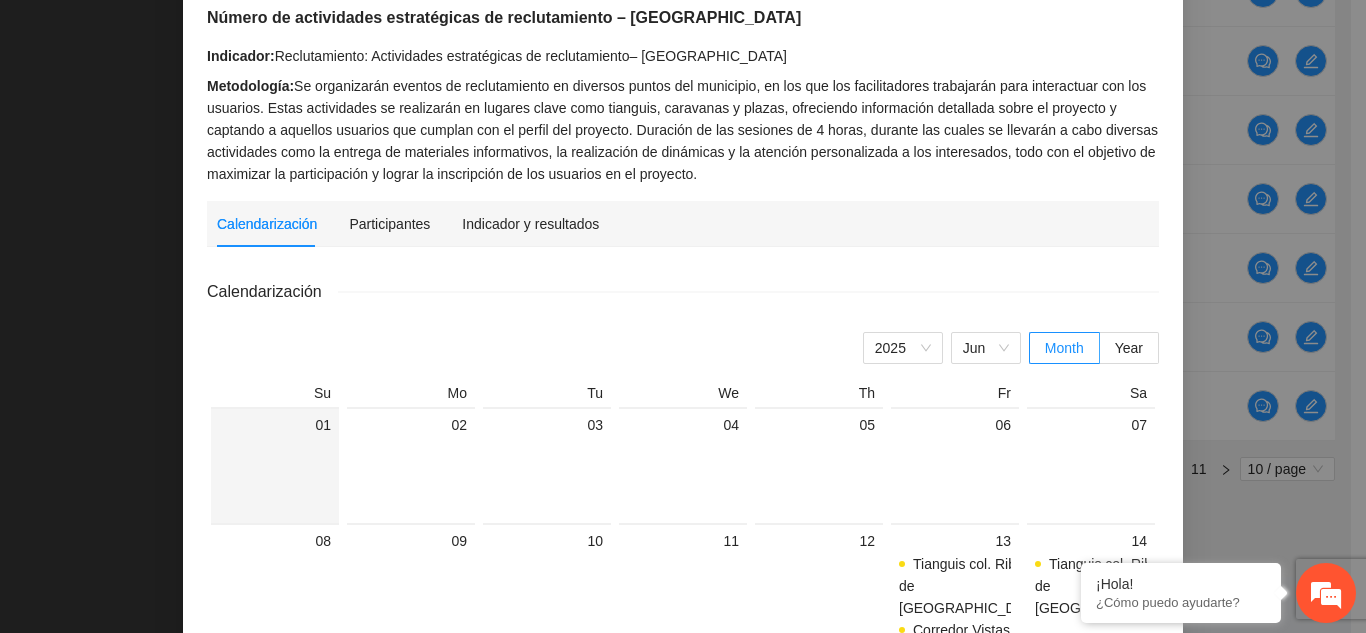 scroll, scrollTop: 124, scrollLeft: 0, axis: vertical 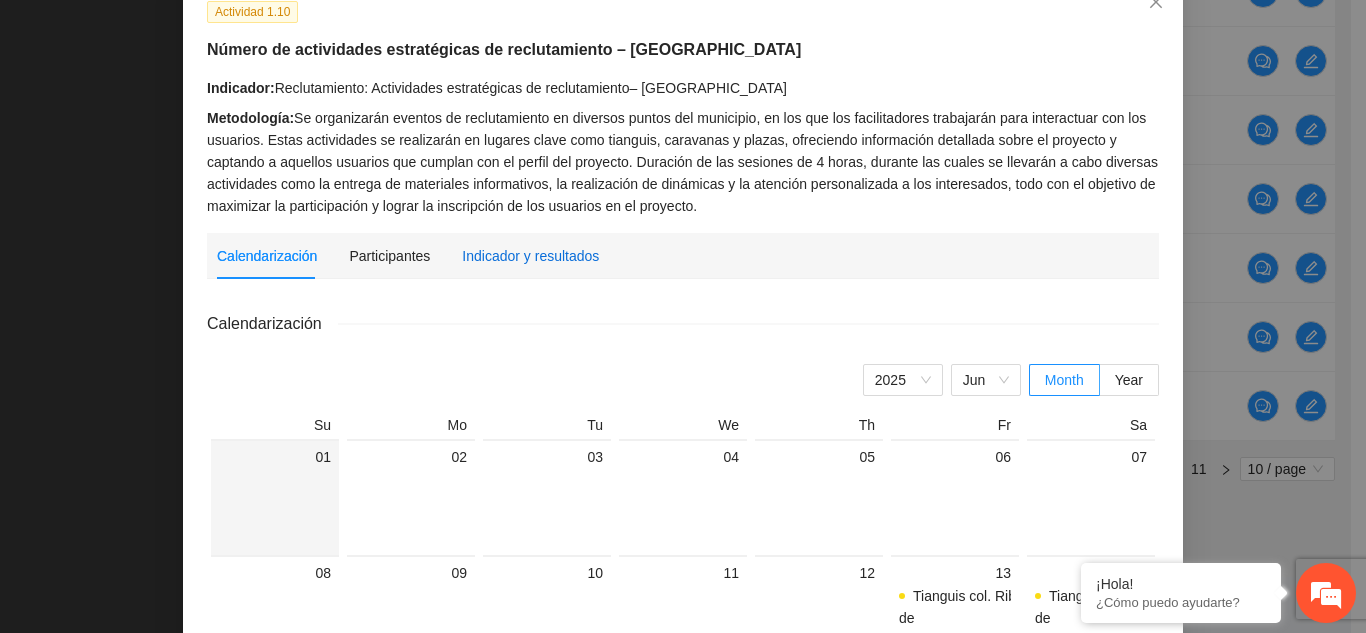 click on "Indicador y resultados" at bounding box center (530, 256) 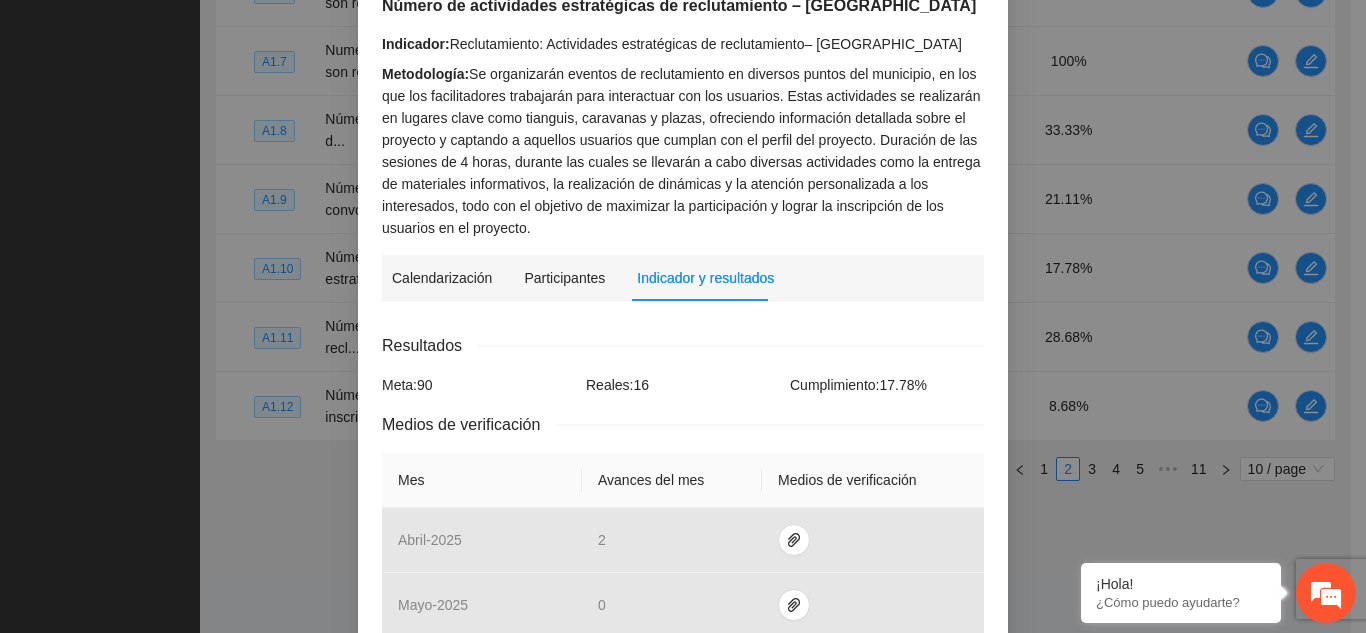 scroll, scrollTop: 166, scrollLeft: 0, axis: vertical 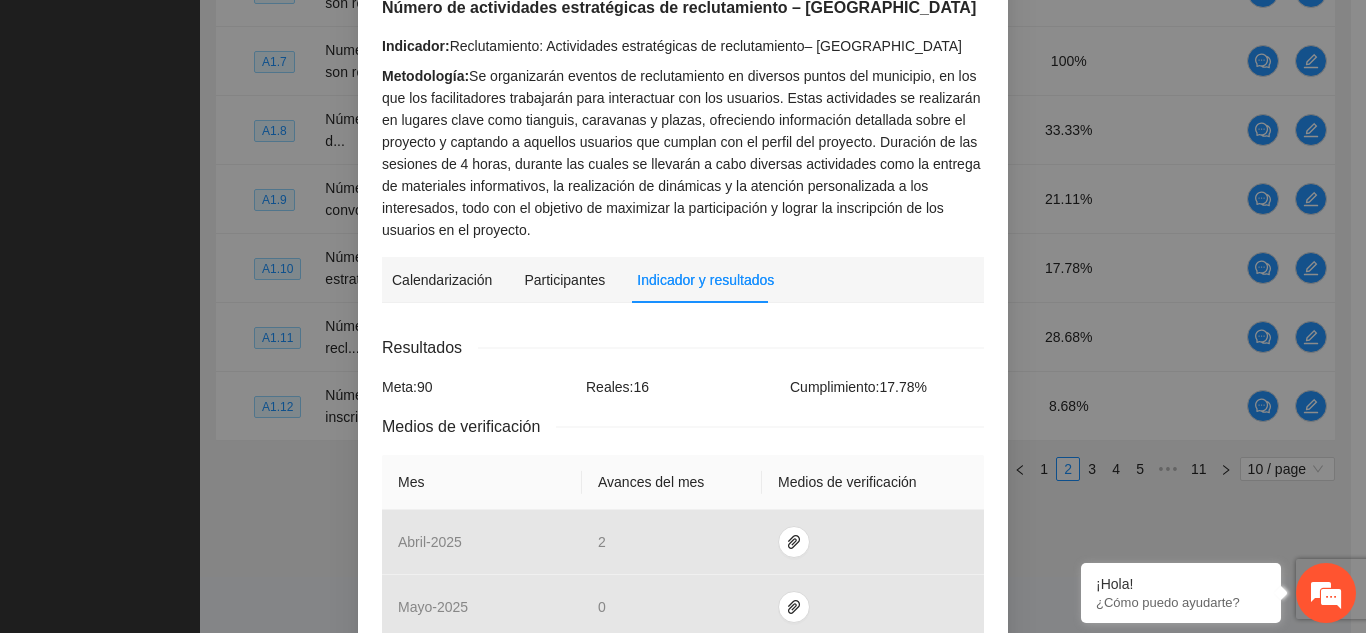 click on "Metodología:  Se organizarán eventos de reclutamiento en diversos puntos del municipio, en los que los facilitadores trabajarán para interactuar con los usuarios. Estas actividades se realizarán en lugares clave como tianguis, caravanas y plazas, ofreciendo información detallada sobre el proyecto y captando a aquellos usuarios que cumplan con el perfil del proyecto.
Duración de las sesiones de 4  horas, durante las cuales se llevarán a cabo diversas actividades como la entrega de materiales informativos, la realización de dinámicas y la atención personalizada a los interesados, todo con el objetivo de maximizar la participación y lograr la inscripción de los usuarios en el proyecto." at bounding box center [683, 153] 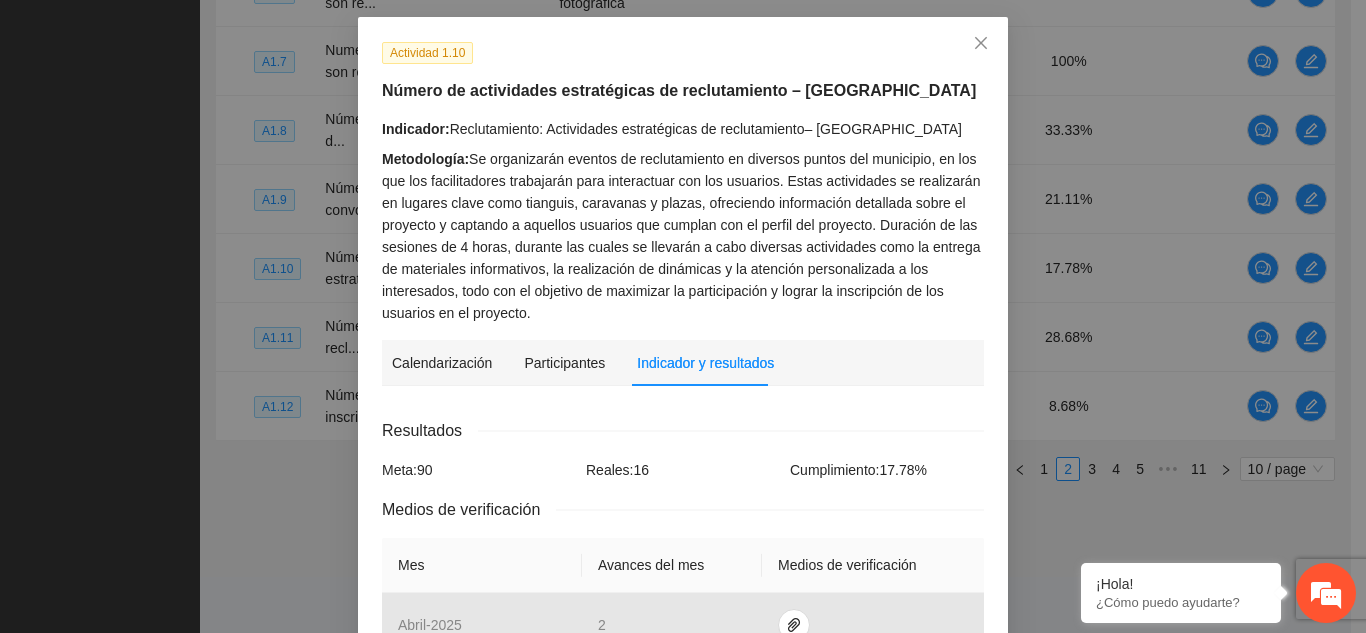 scroll, scrollTop: 46, scrollLeft: 0, axis: vertical 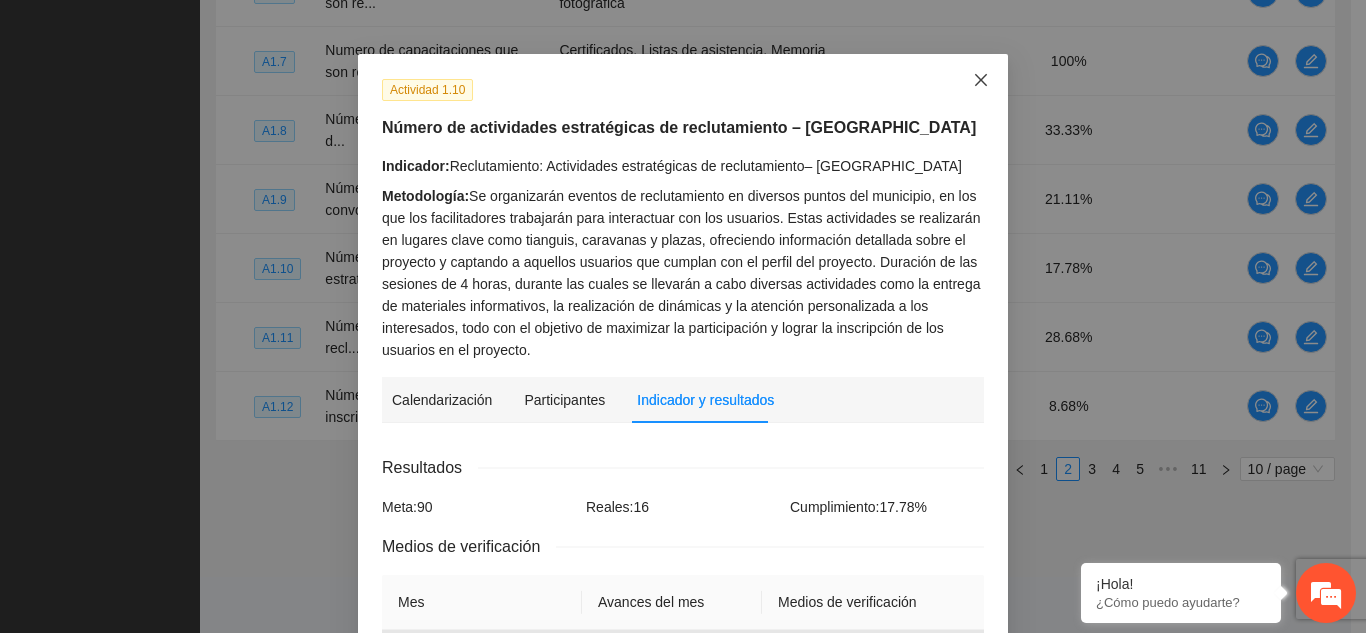 click 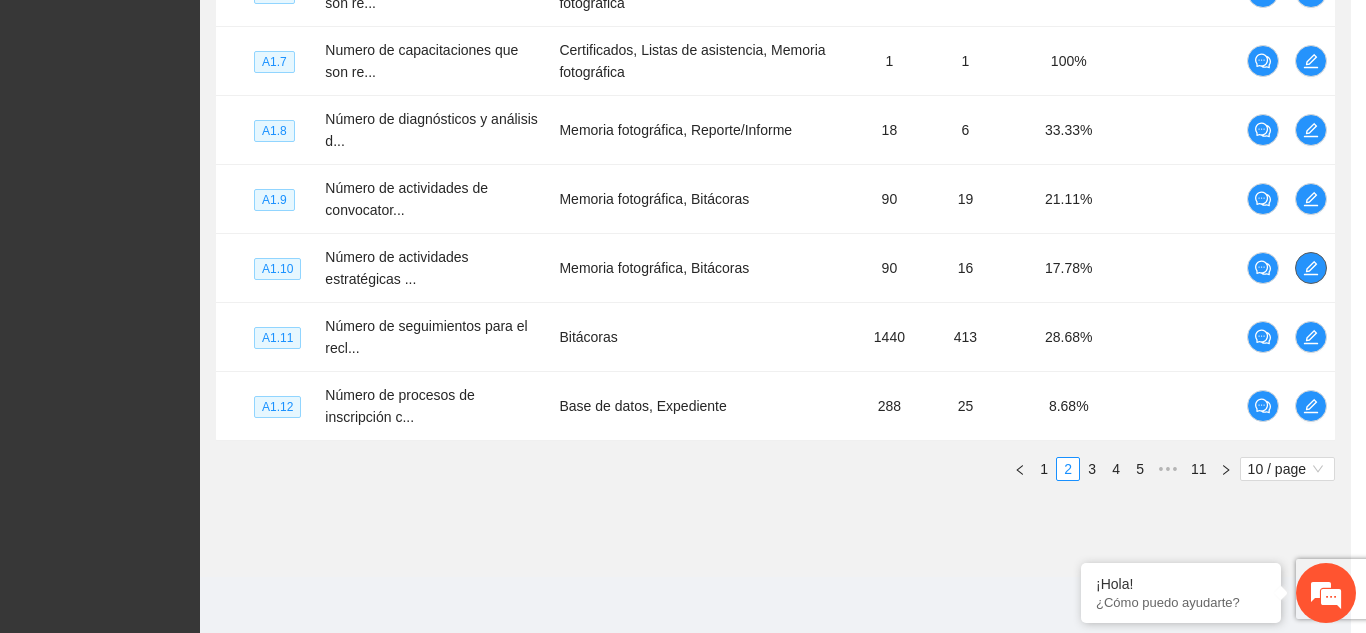 scroll, scrollTop: 0, scrollLeft: 0, axis: both 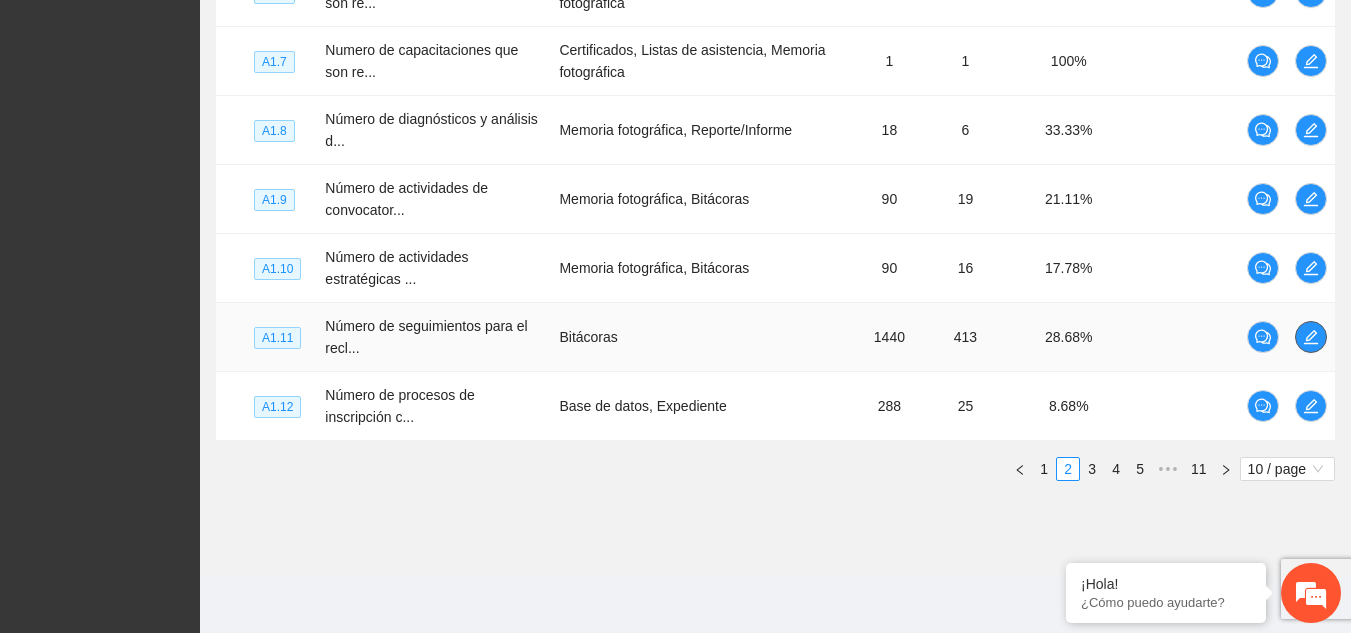 click 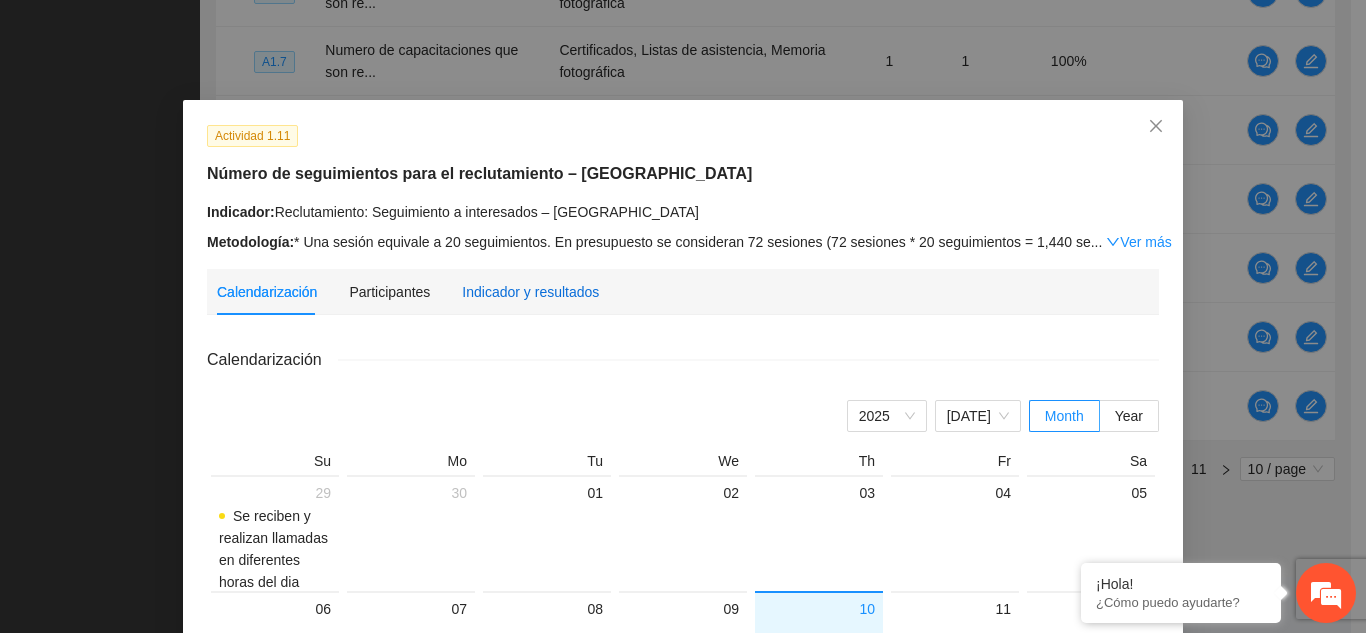 click on "Indicador y resultados" at bounding box center (530, 292) 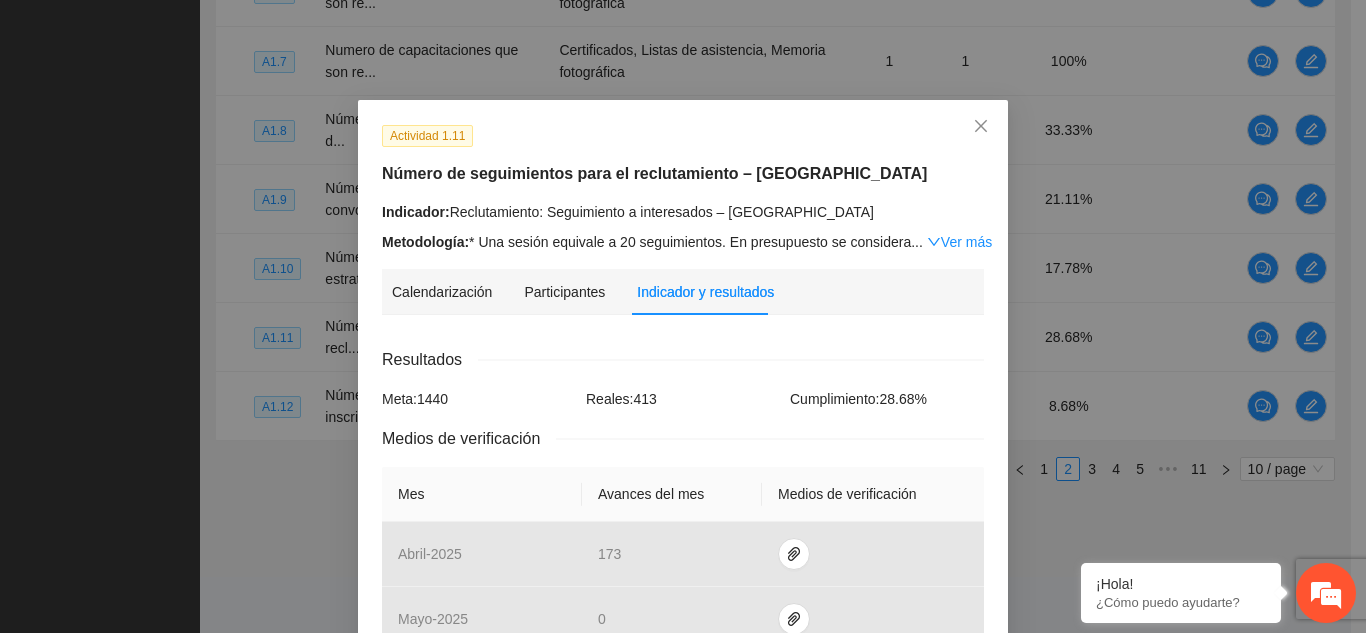 click on "Resultados" at bounding box center [683, 359] 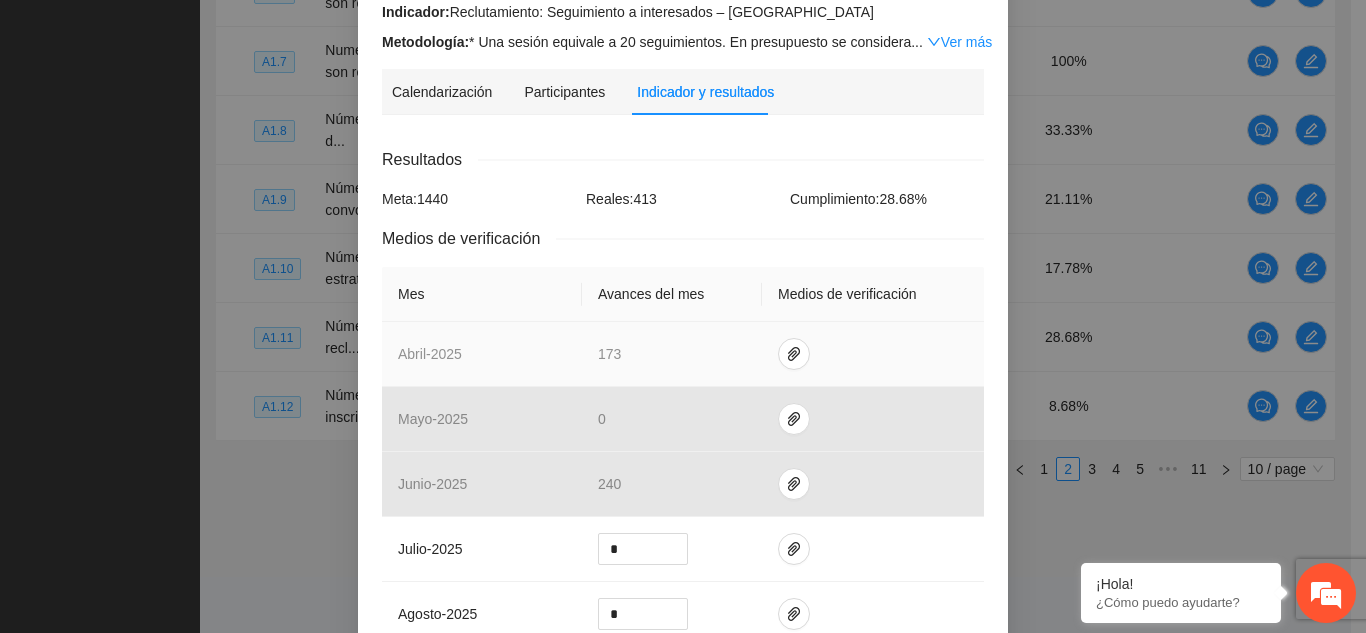 scroll, scrollTop: 200, scrollLeft: 0, axis: vertical 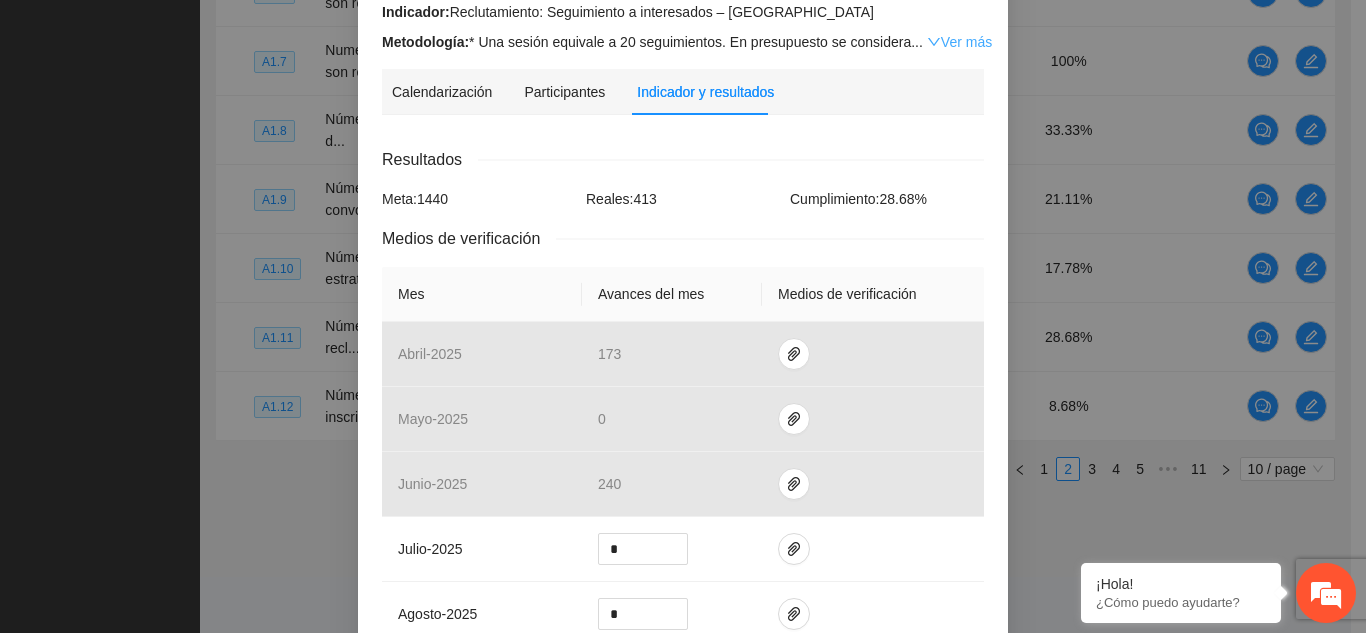 click on "Ver más" at bounding box center [959, 42] 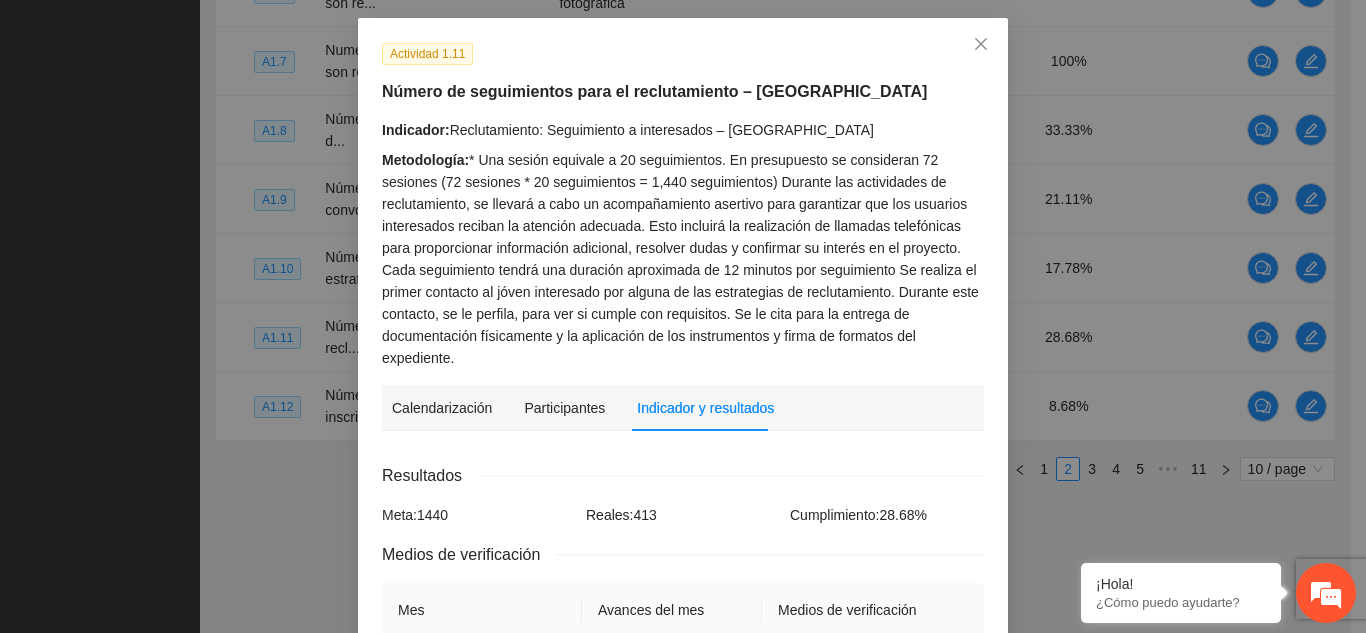 scroll, scrollTop: 80, scrollLeft: 0, axis: vertical 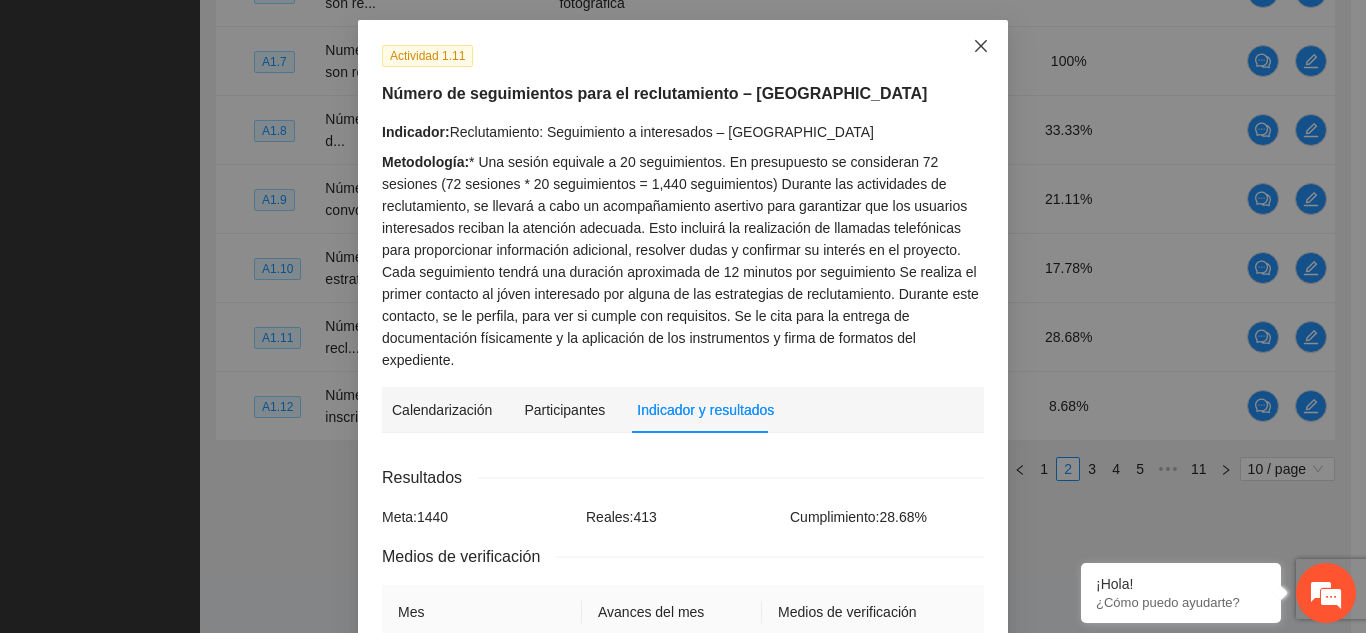 click 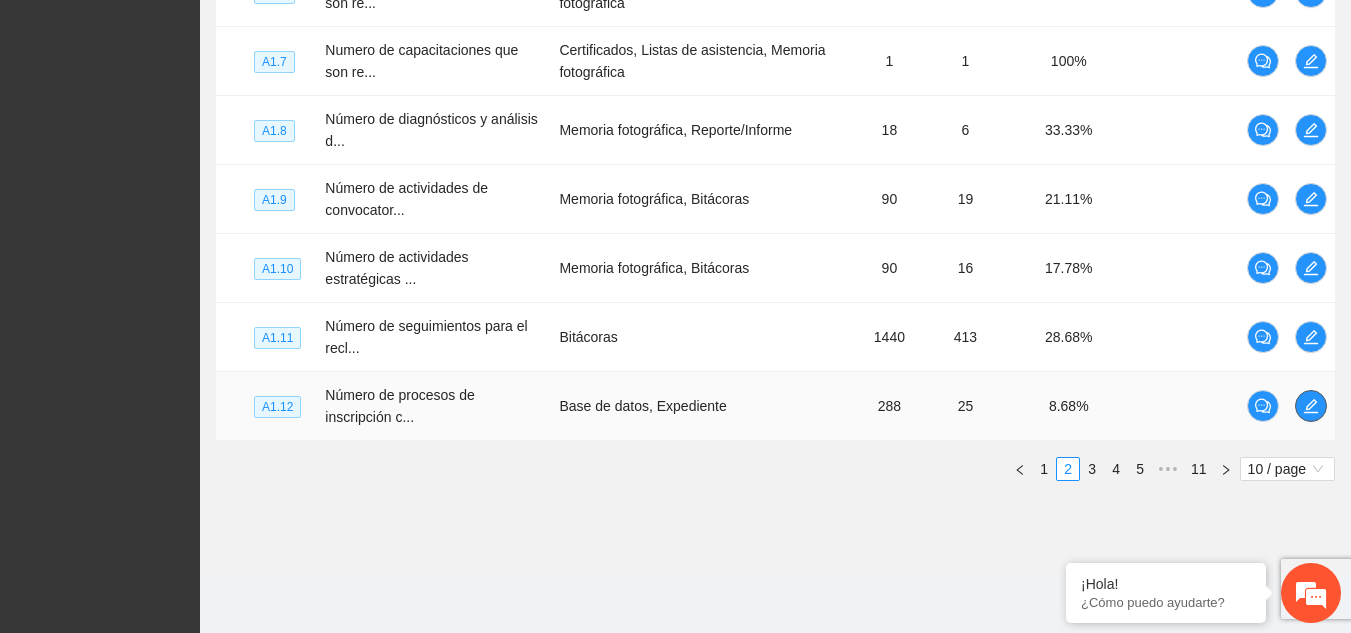click at bounding box center [1311, 406] 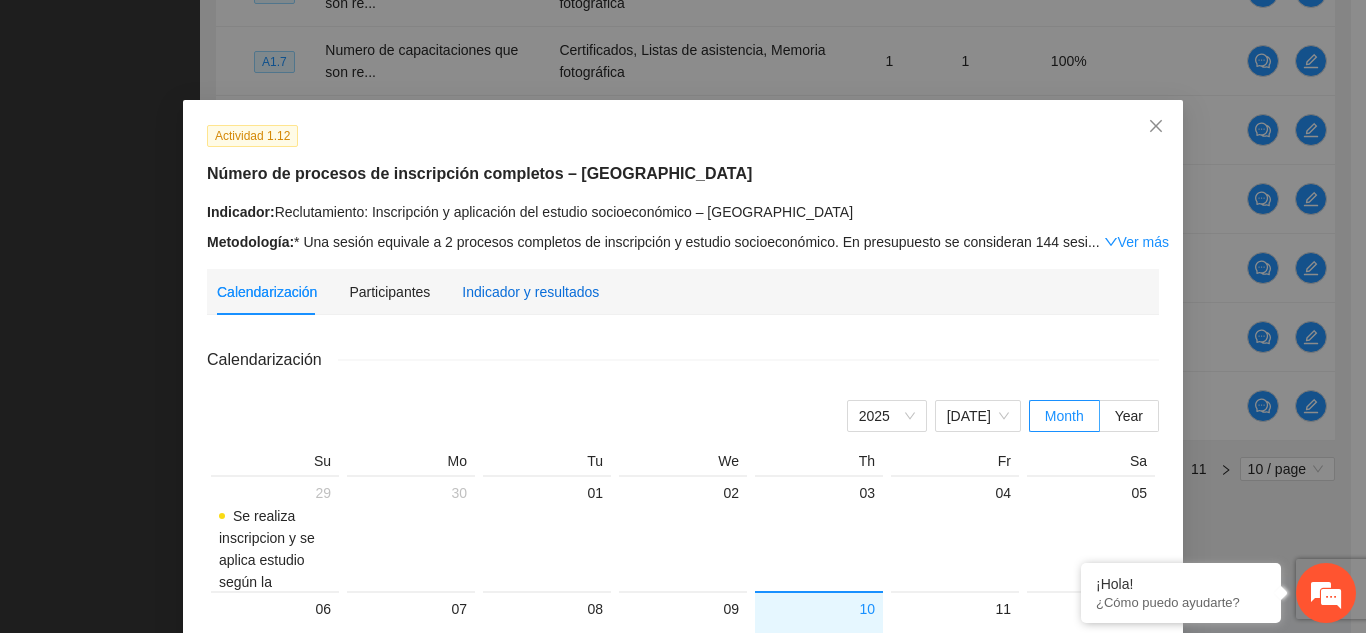 click on "Indicador y resultados" at bounding box center [530, 292] 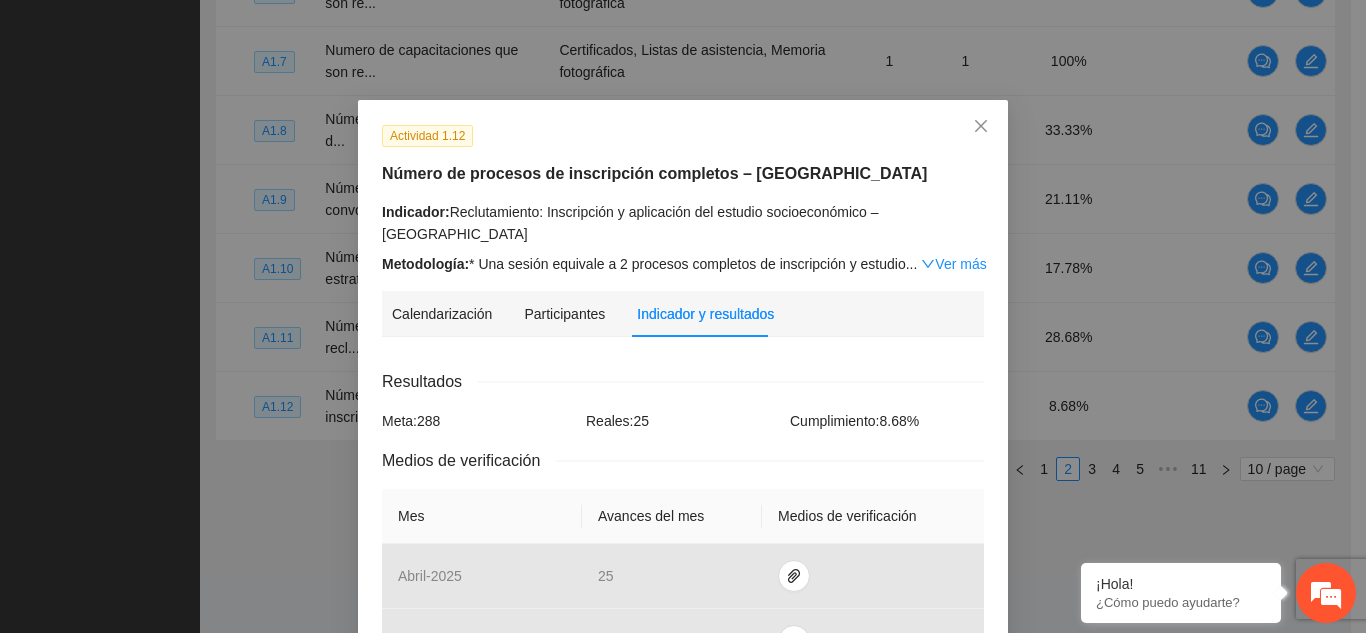 click on "Resultados Meta:  288 Reales:  25 Cumplimiento:  8.68 % Medios de verificación Mes Avances del mes Medios de verificación abril  -  2025 [DATE]  -  2025 0 junio  -  2025 0 julio  -  2025 * agosto  -  2025 * septiembre  -  2025 * octubre  -  2025 * noviembre  -  2025 * diciembre  -  2025 * enero  -  2026 * febrero  -  2026 * Productos 16 personas son reclutadas por centro en  cada generación. Total 288 personas reclutadas" at bounding box center [683, 853] 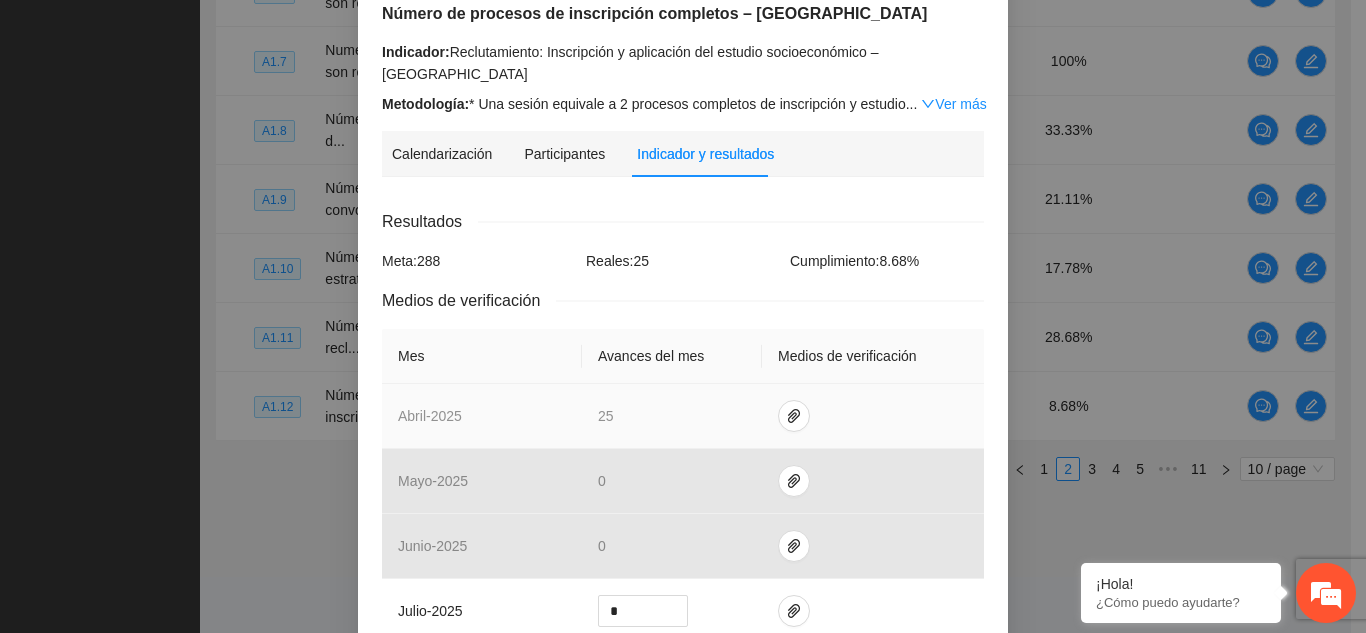scroll, scrollTop: 200, scrollLeft: 0, axis: vertical 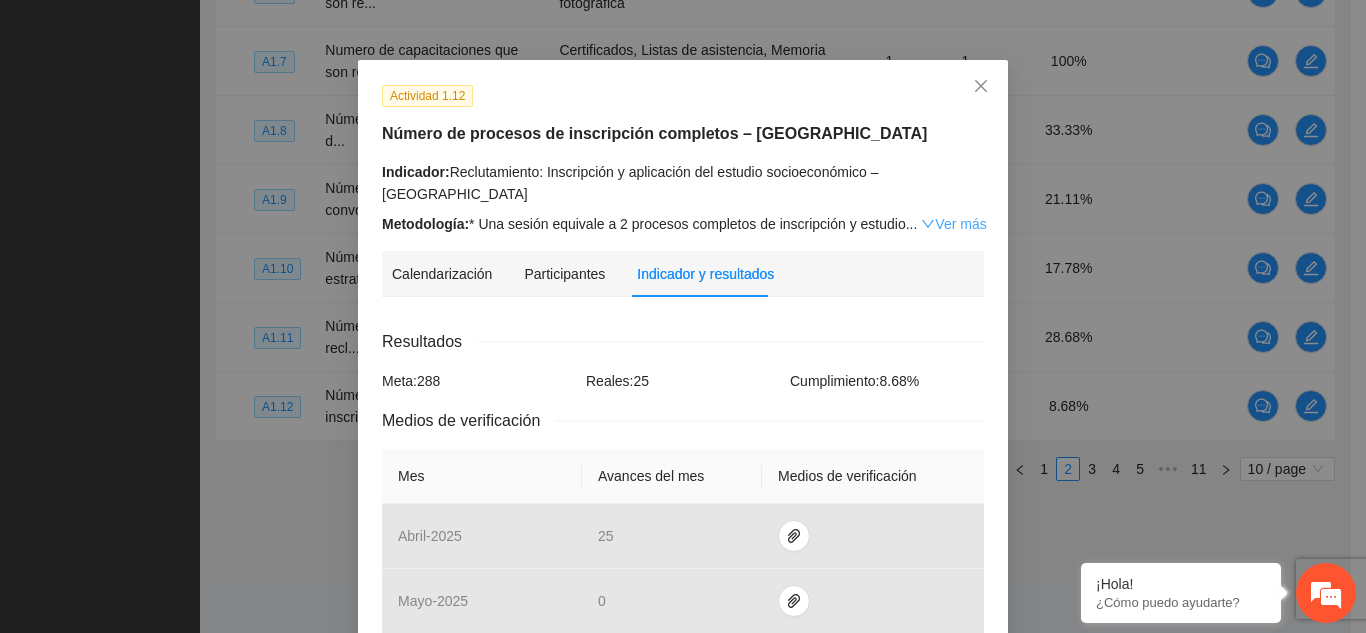 click on "Ver más" at bounding box center [953, 224] 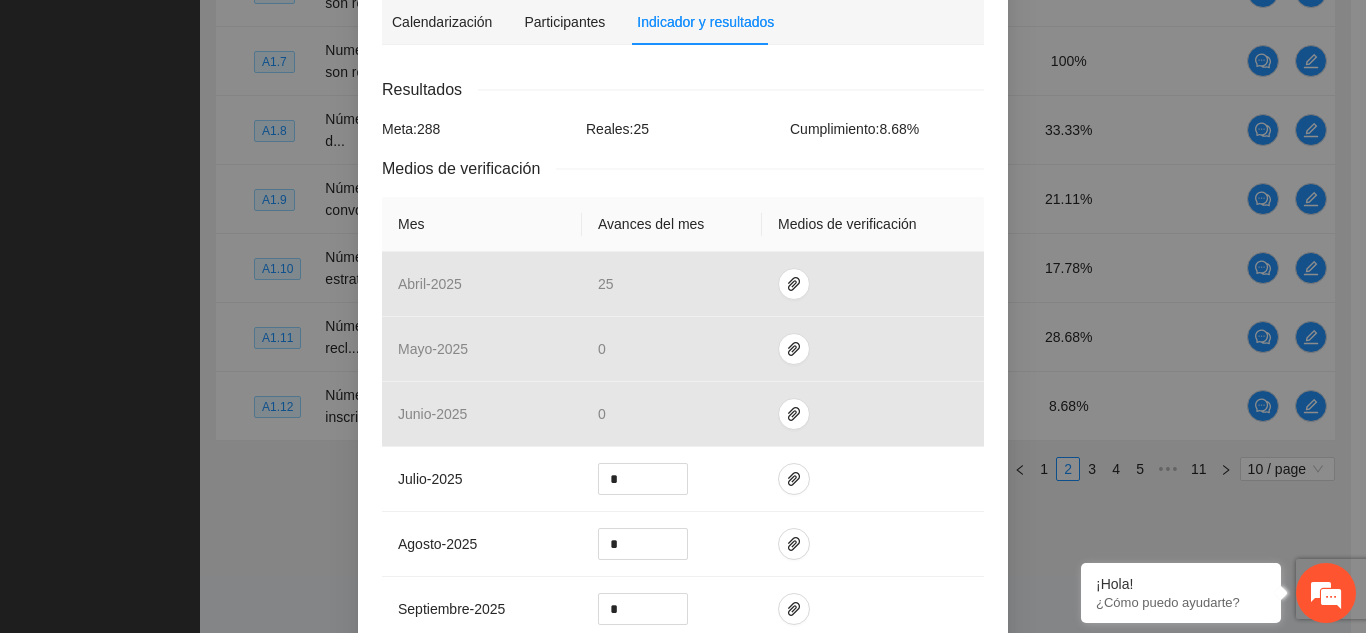 scroll, scrollTop: 640, scrollLeft: 0, axis: vertical 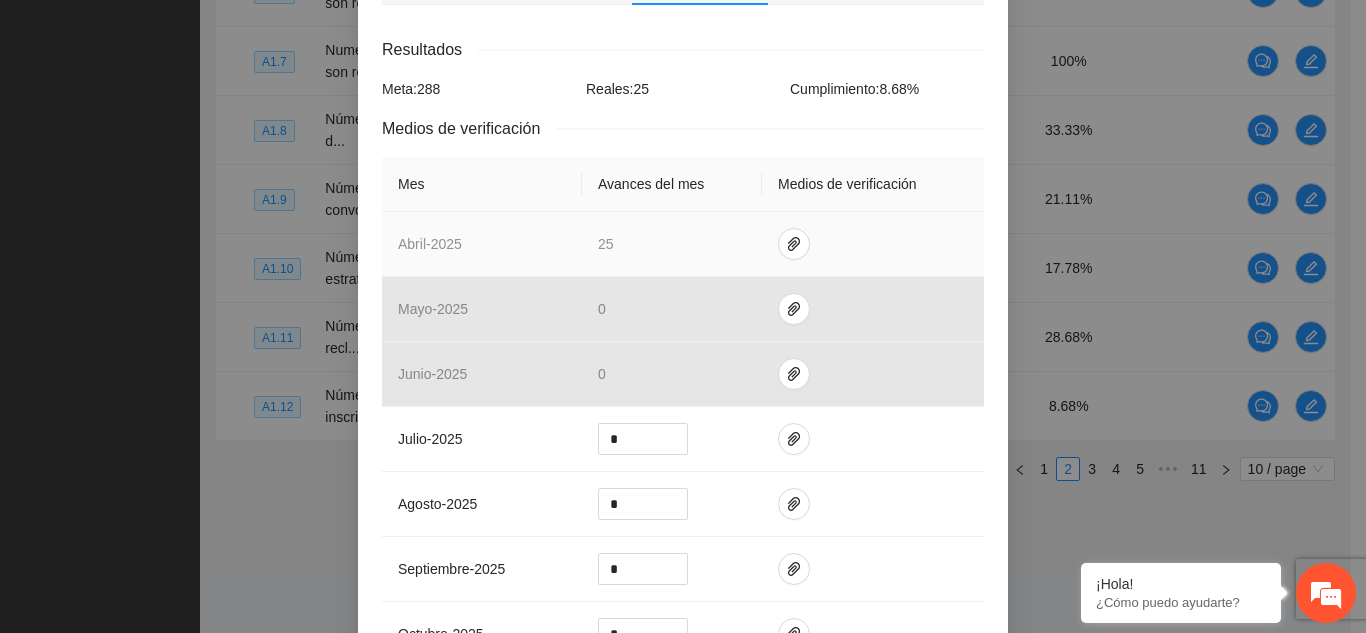 click at bounding box center [873, 244] 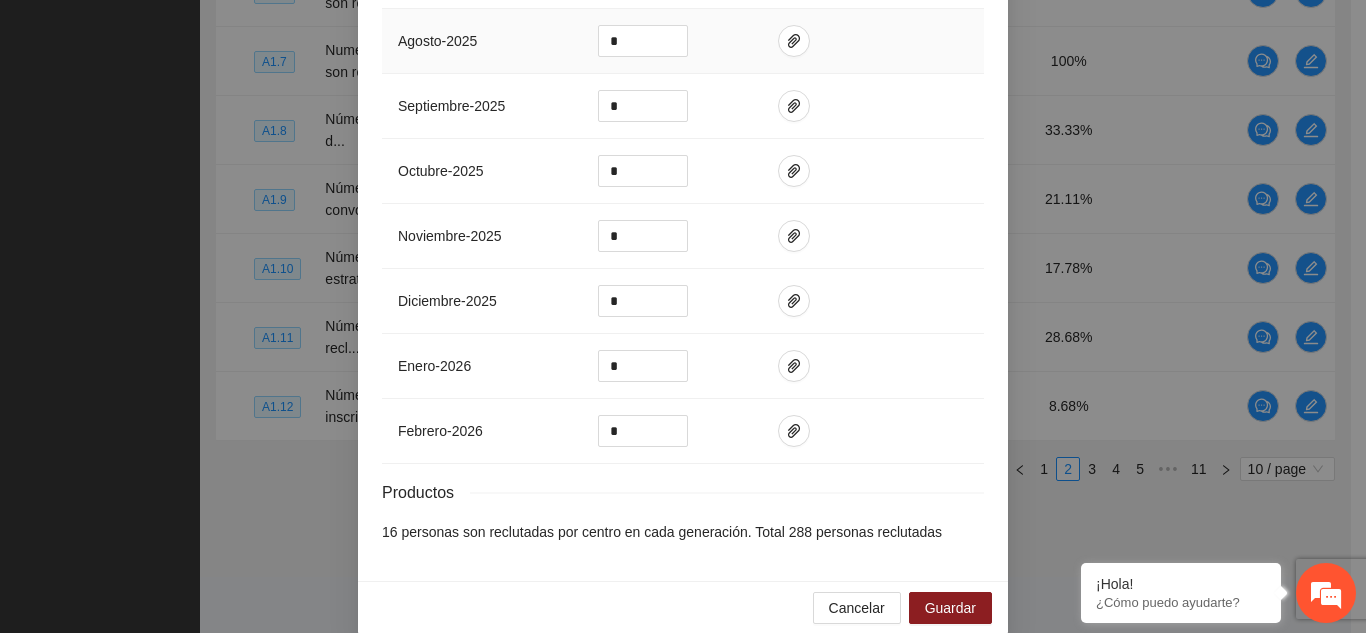 scroll, scrollTop: 1105, scrollLeft: 0, axis: vertical 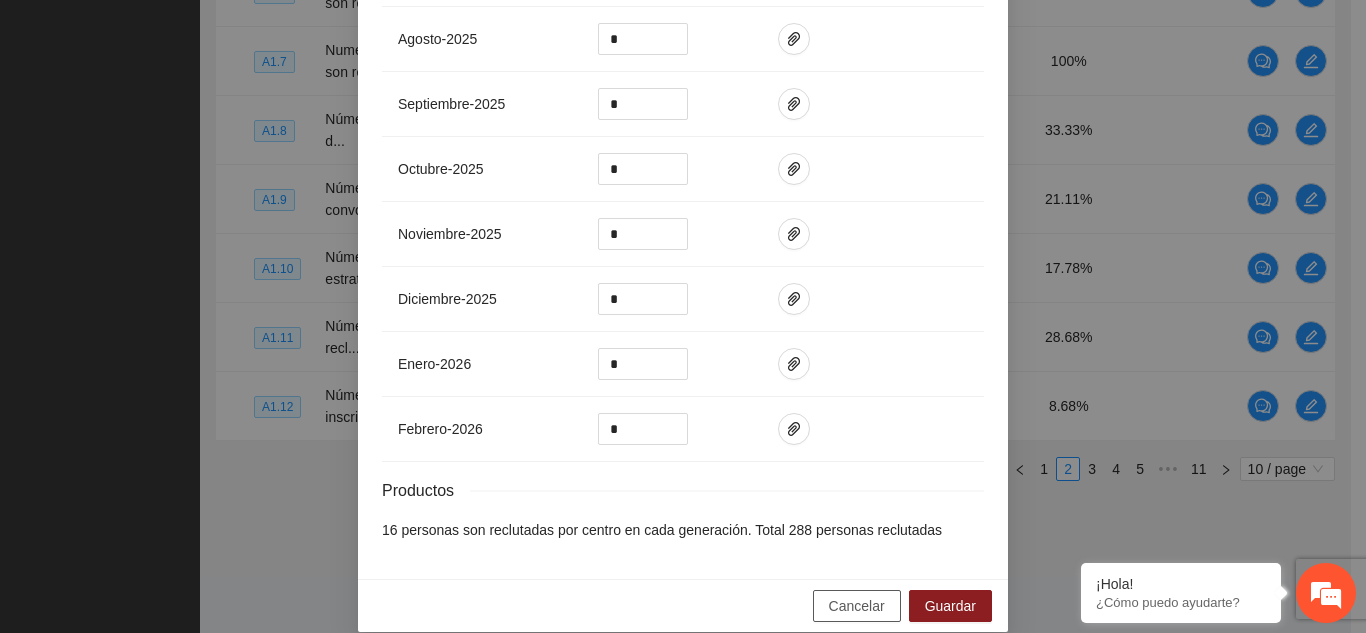 click on "Cancelar" at bounding box center [857, 606] 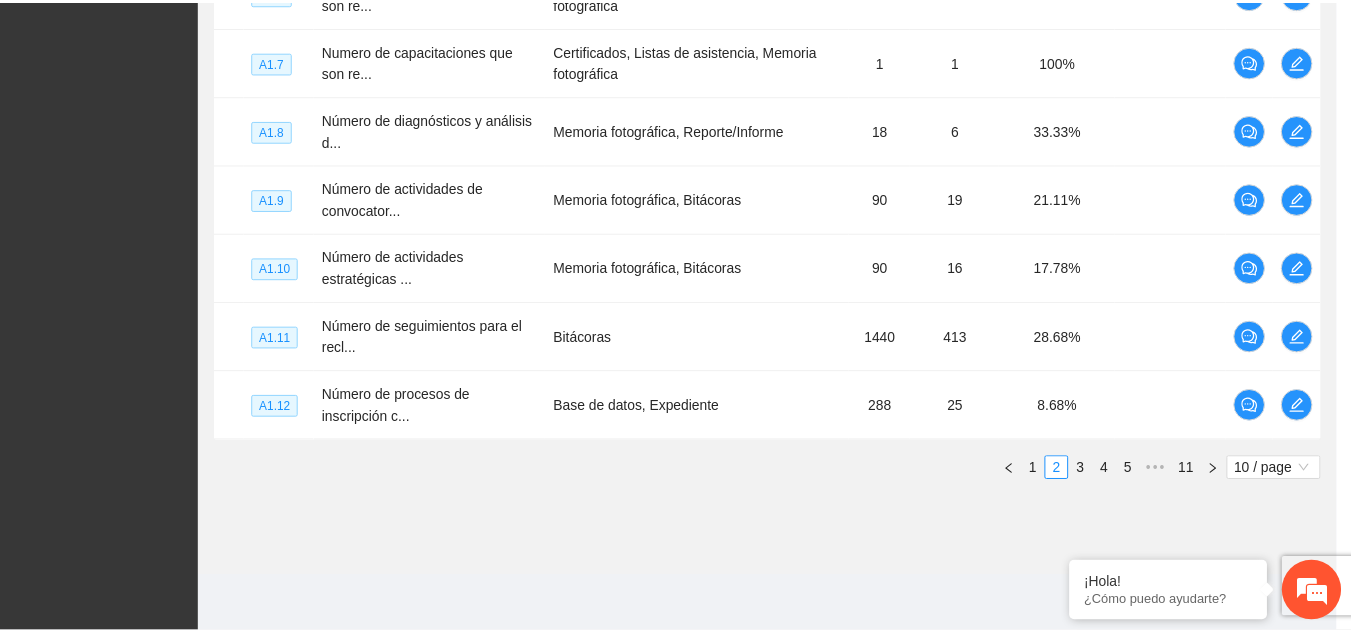 scroll, scrollTop: 1005, scrollLeft: 0, axis: vertical 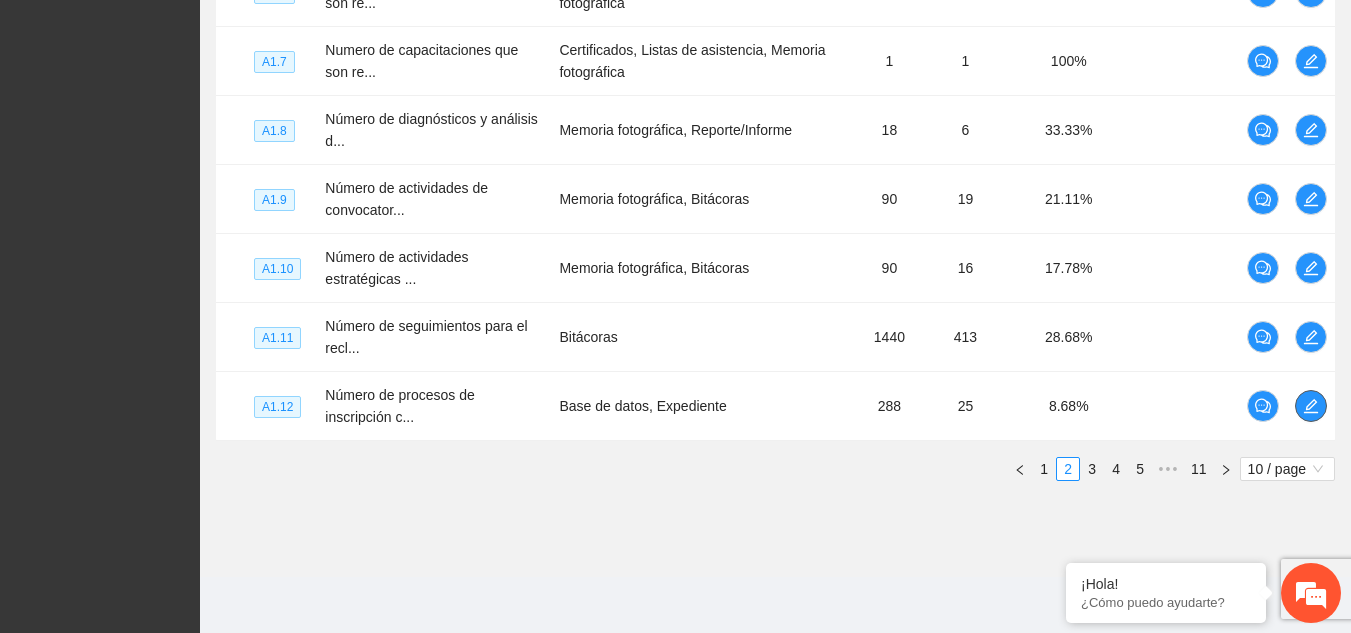 type 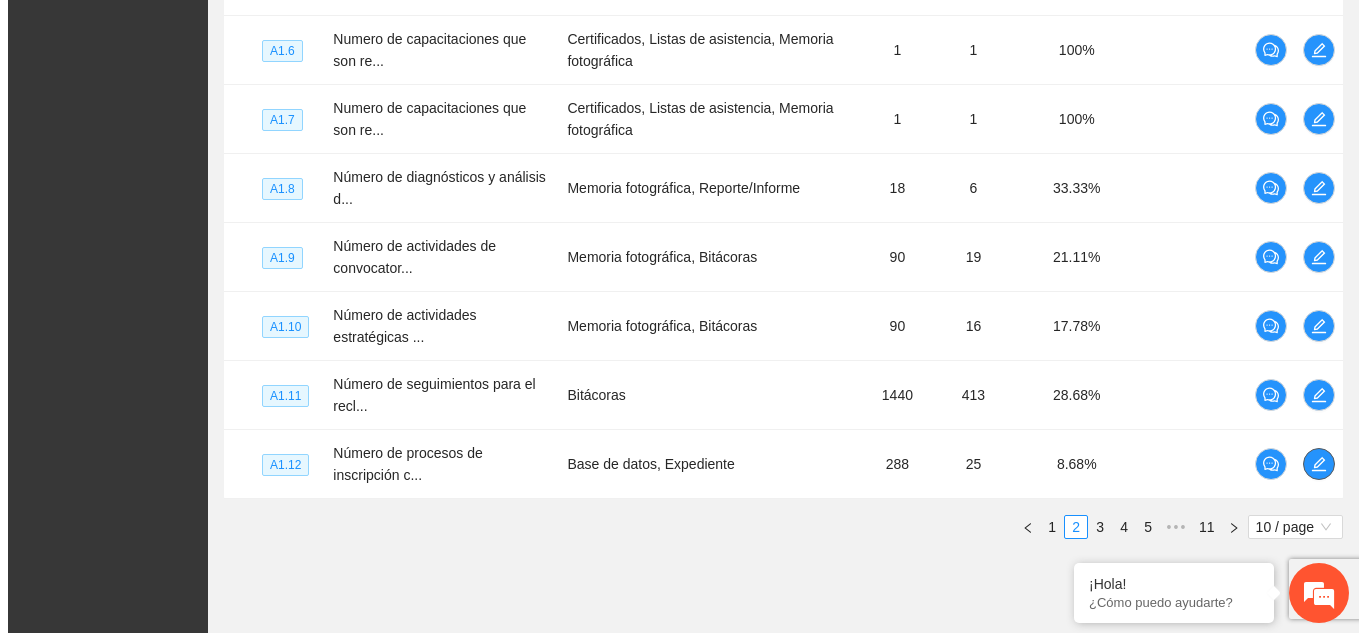 scroll, scrollTop: 716, scrollLeft: 0, axis: vertical 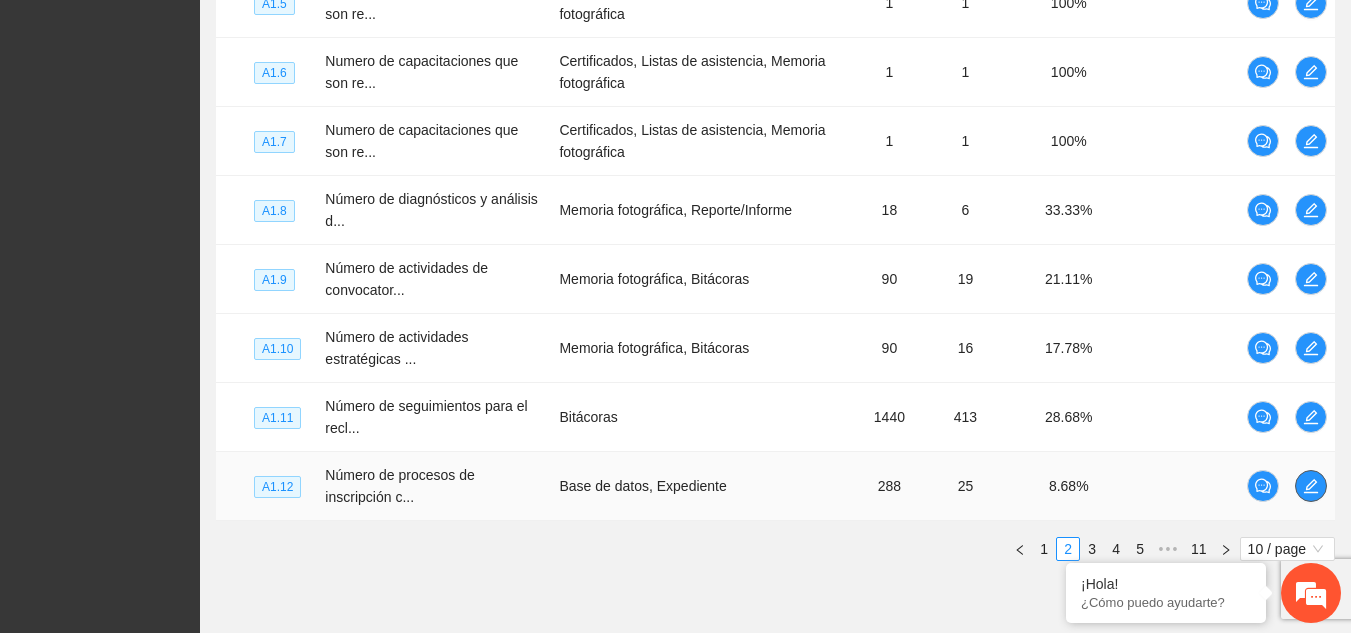 click 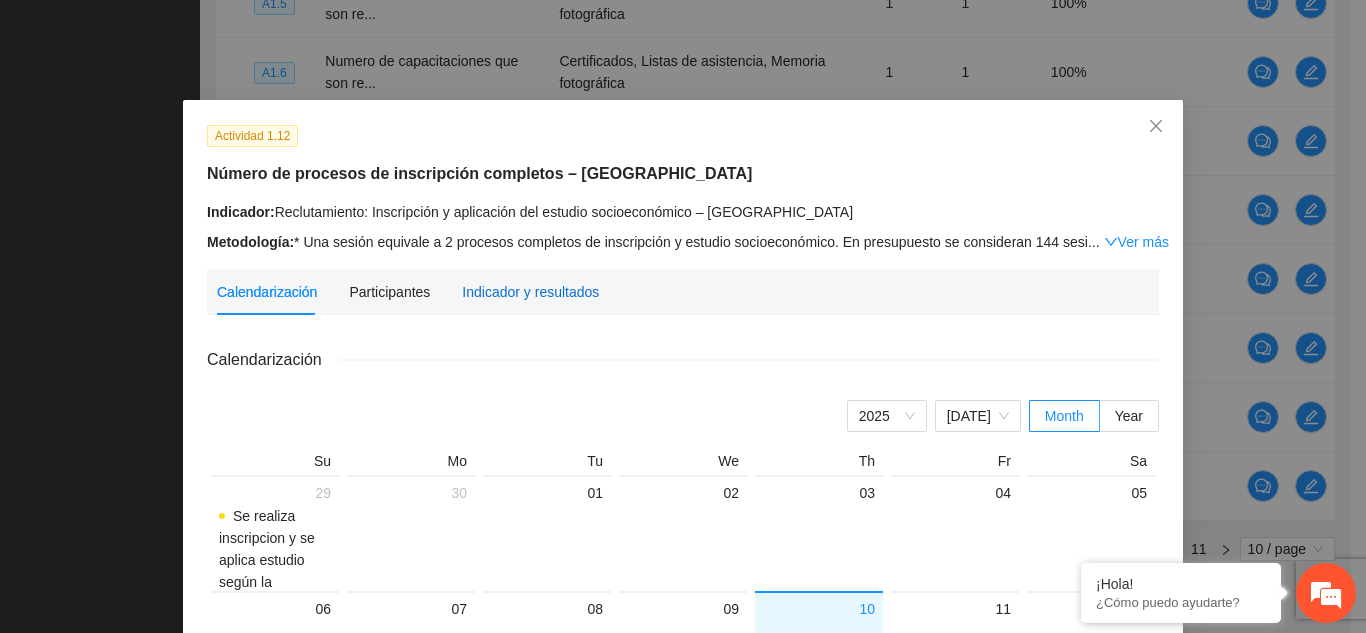 click on "Indicador y resultados" at bounding box center [530, 292] 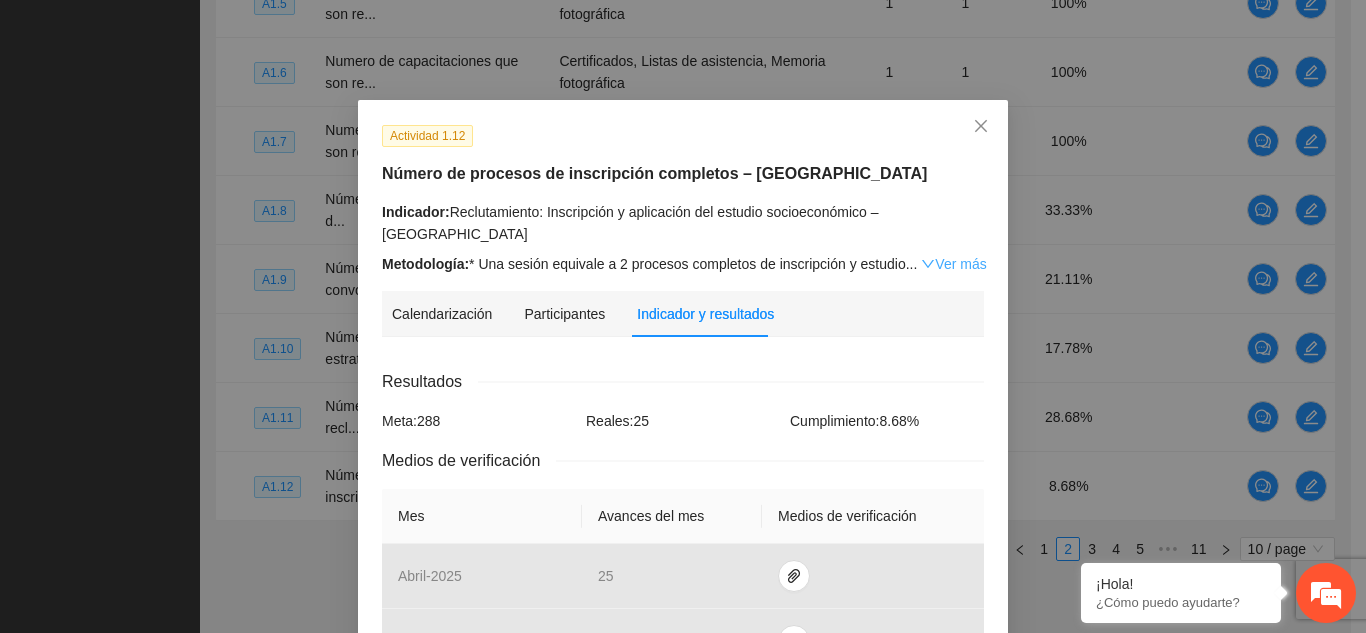 click on "Ver más" at bounding box center [953, 264] 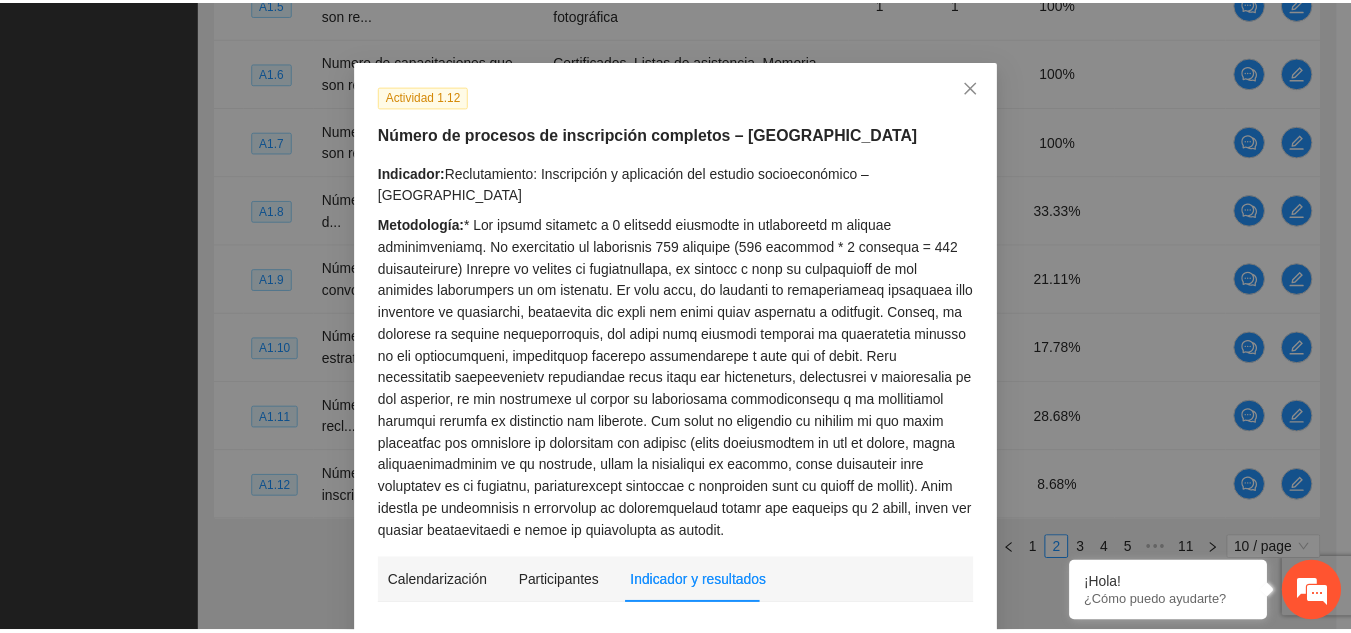 scroll, scrollTop: 40, scrollLeft: 0, axis: vertical 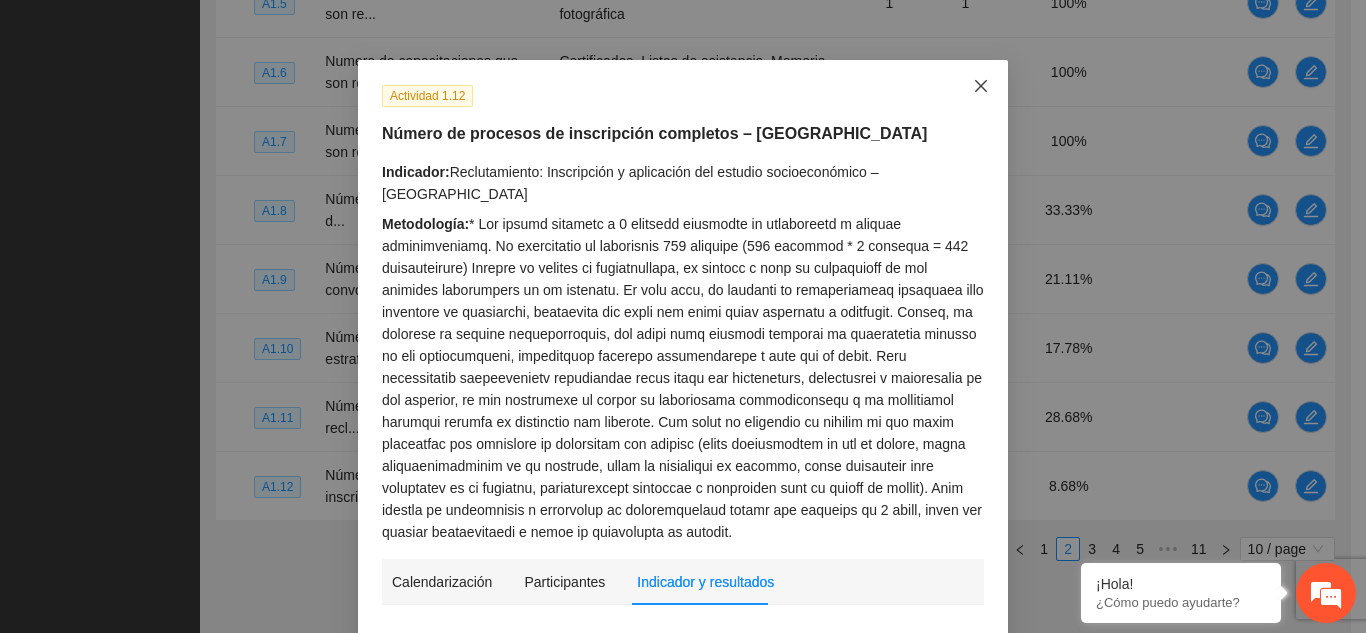 click at bounding box center [981, 87] 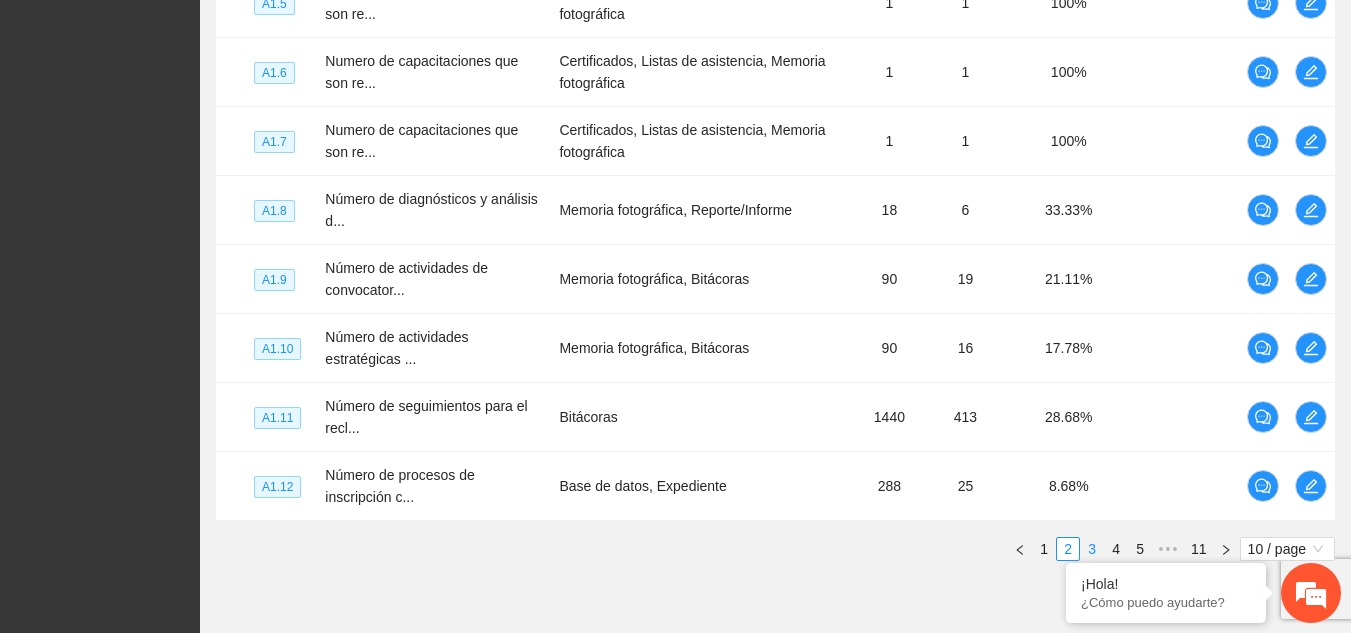 click on "3" at bounding box center (1092, 549) 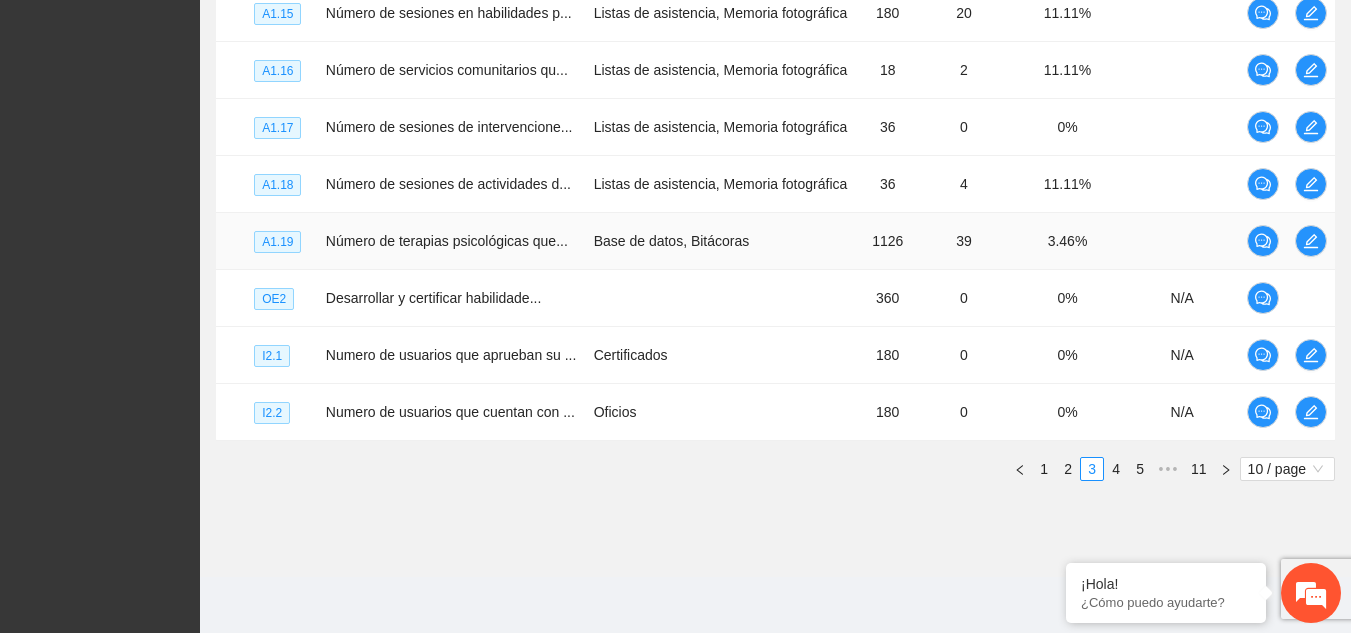 type 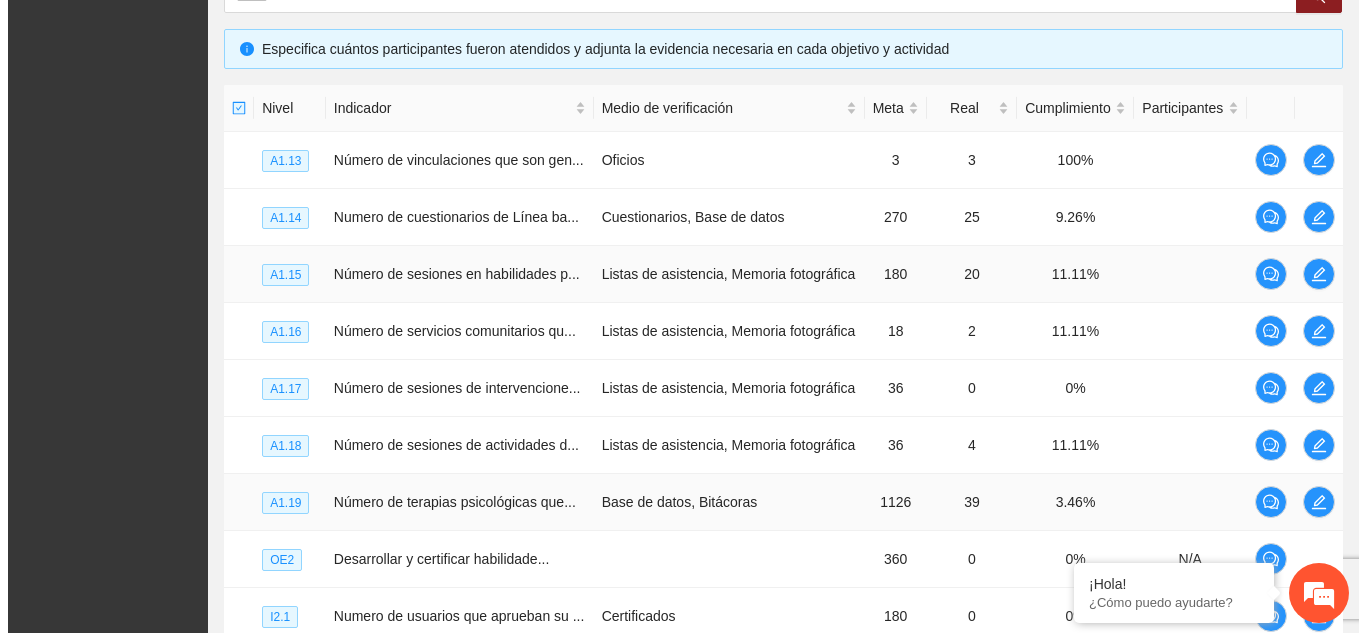 scroll, scrollTop: 396, scrollLeft: 0, axis: vertical 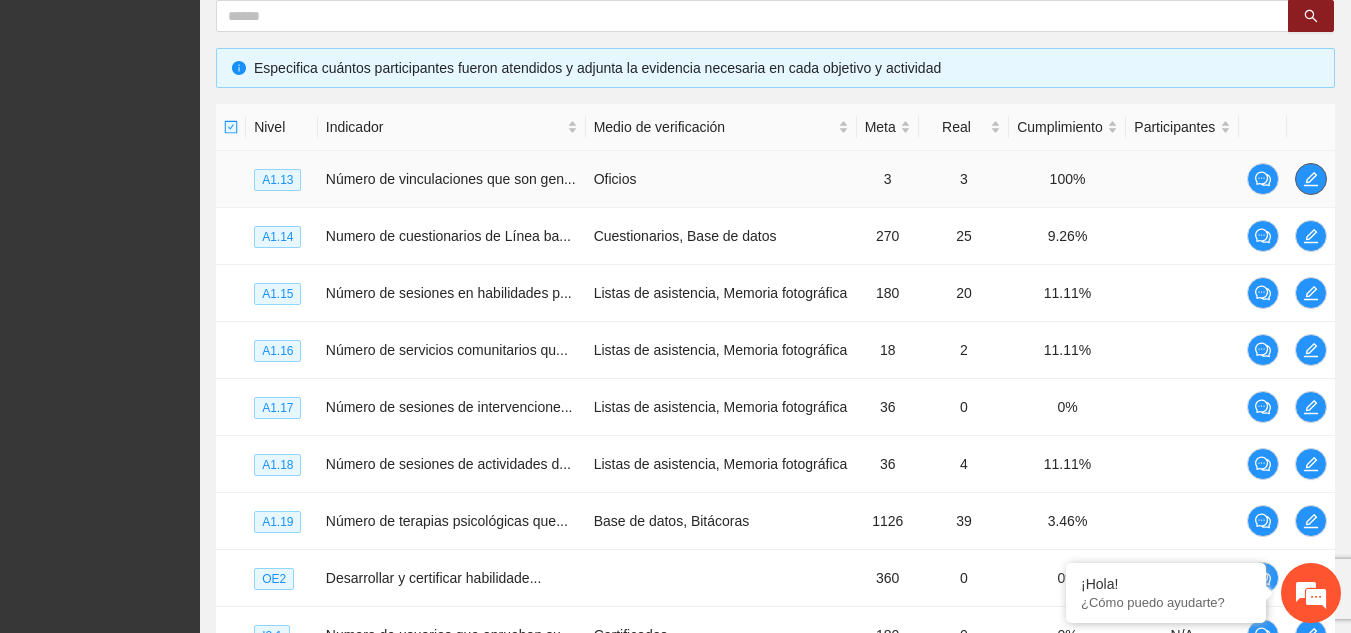 click 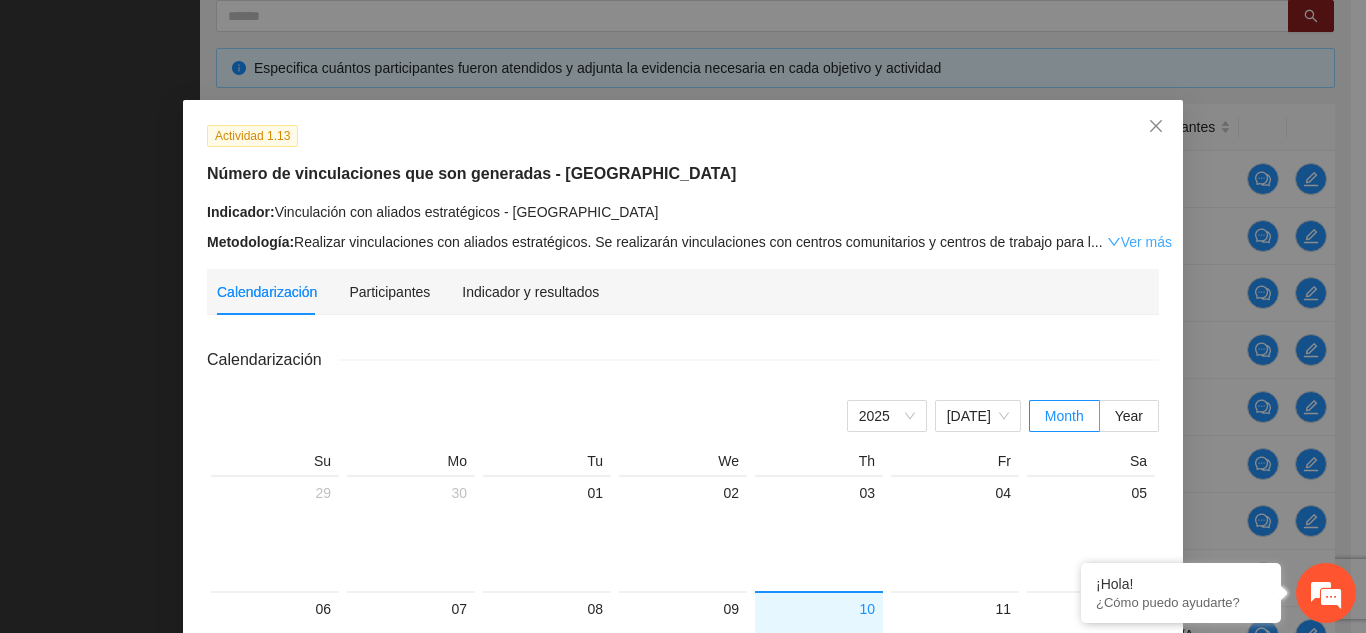 click on "Ver más" at bounding box center [1139, 242] 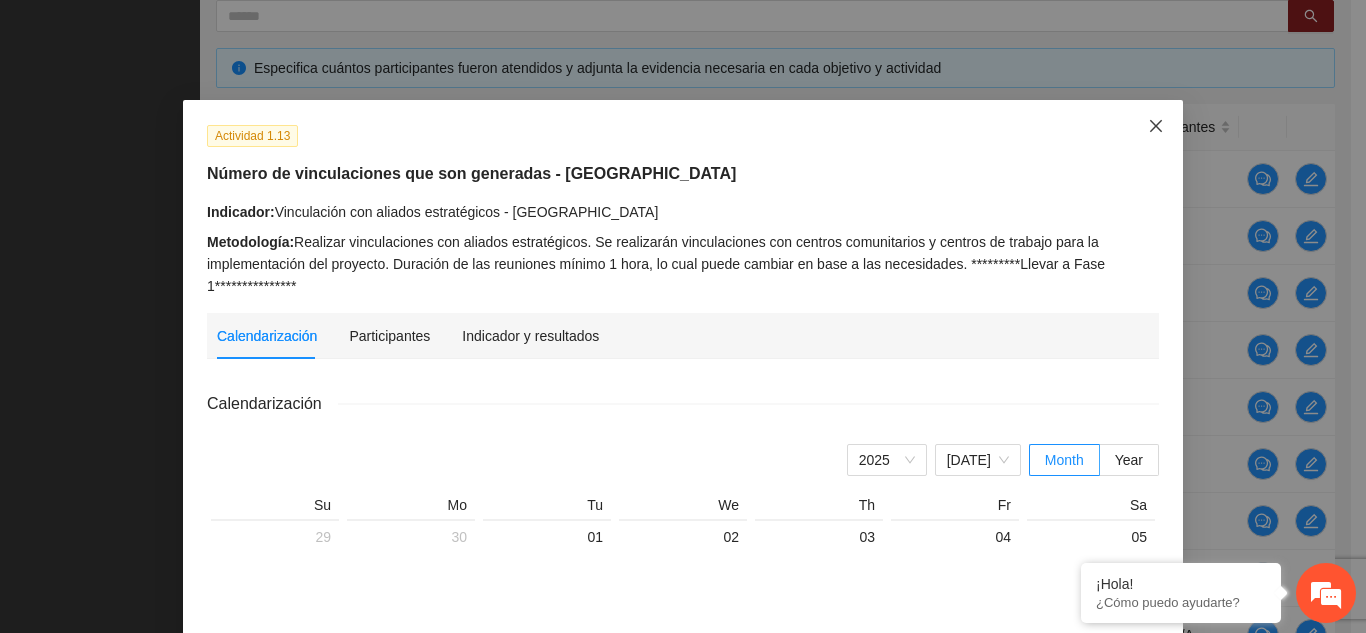 click at bounding box center [1156, 127] 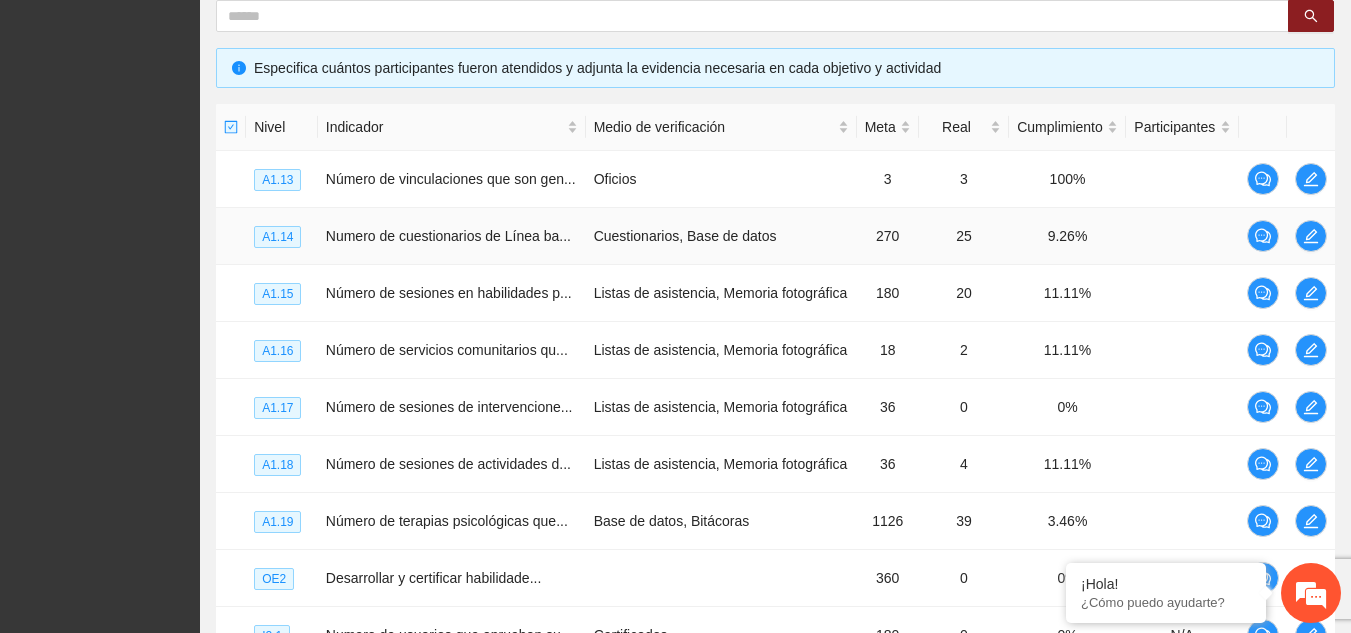 click on "A1.14" at bounding box center [277, 237] 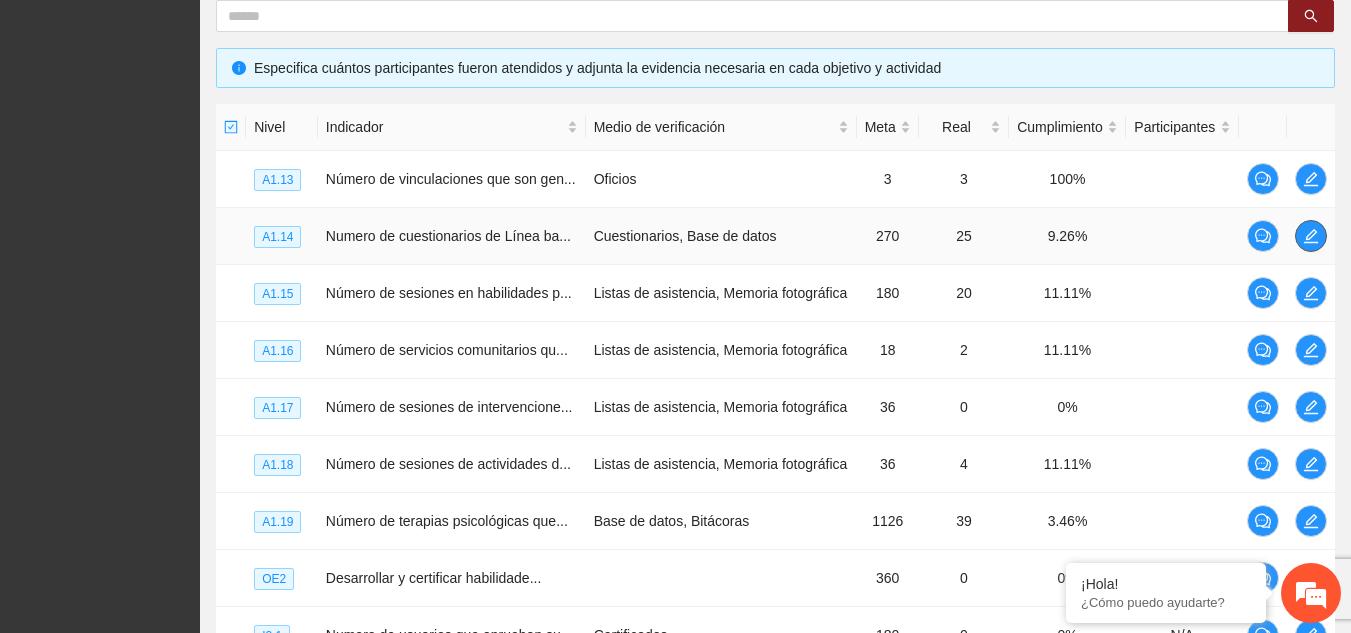 click 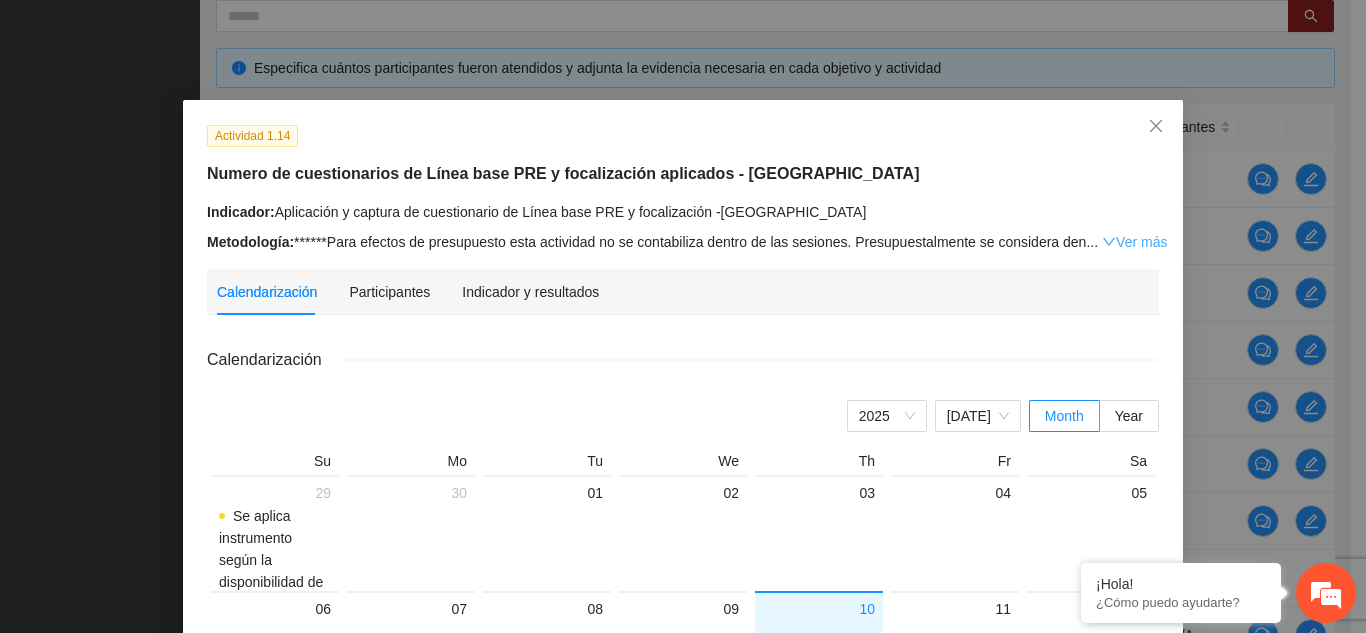 click on "Ver más" at bounding box center (1134, 242) 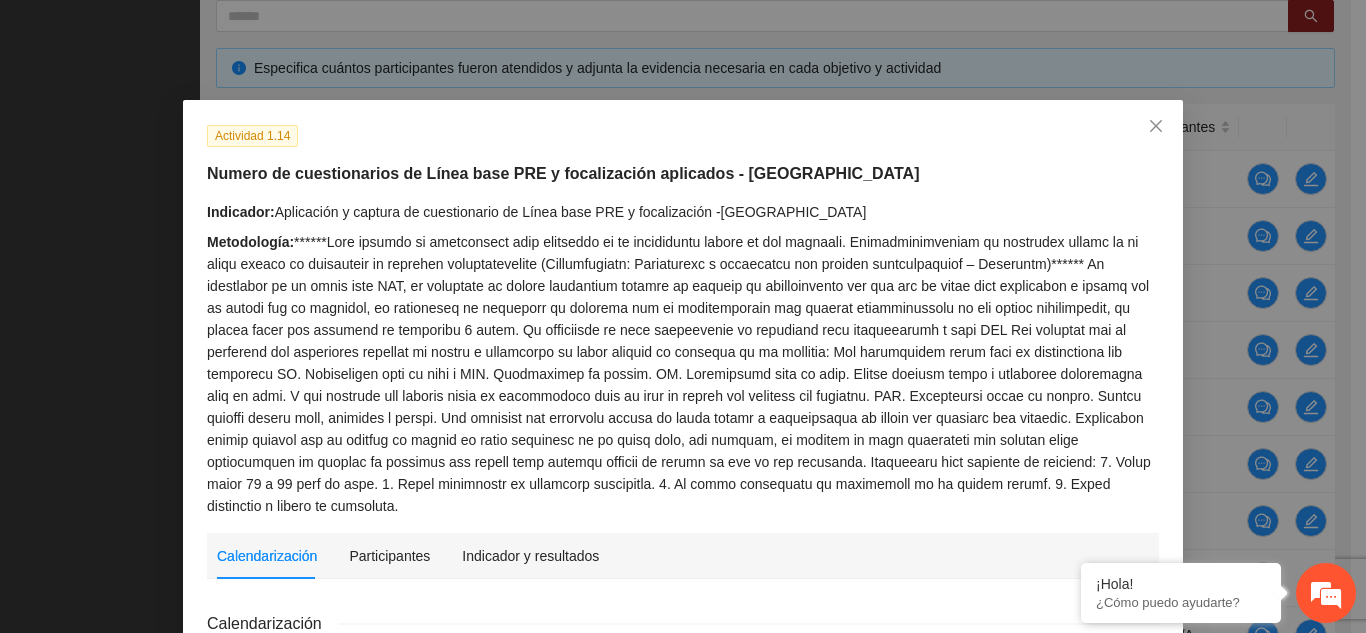 click on "Metodología:" at bounding box center [683, 374] 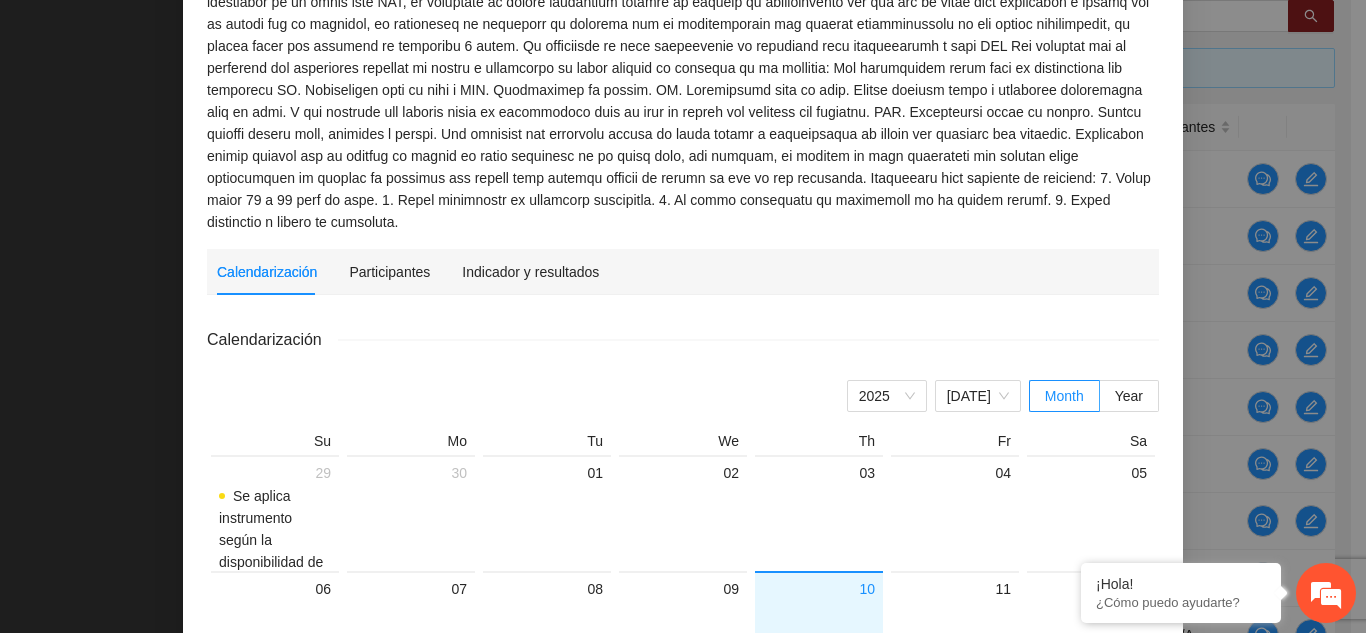 scroll, scrollTop: 320, scrollLeft: 0, axis: vertical 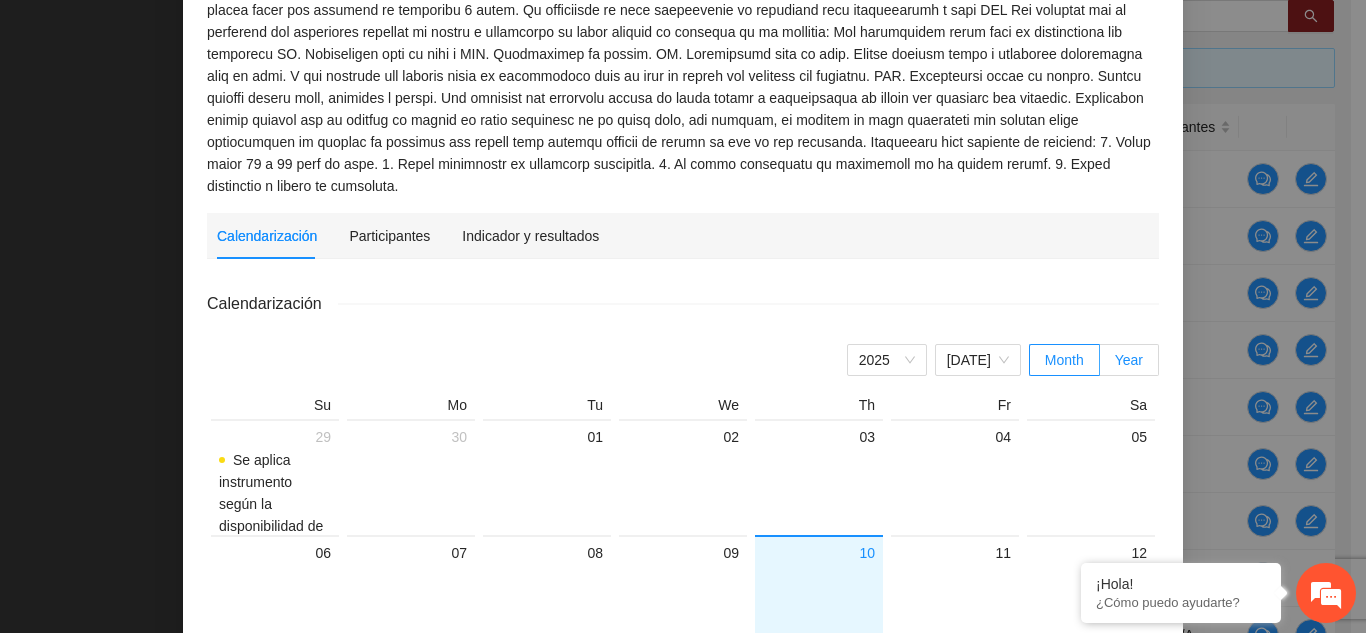 click on "Year" at bounding box center [1129, 360] 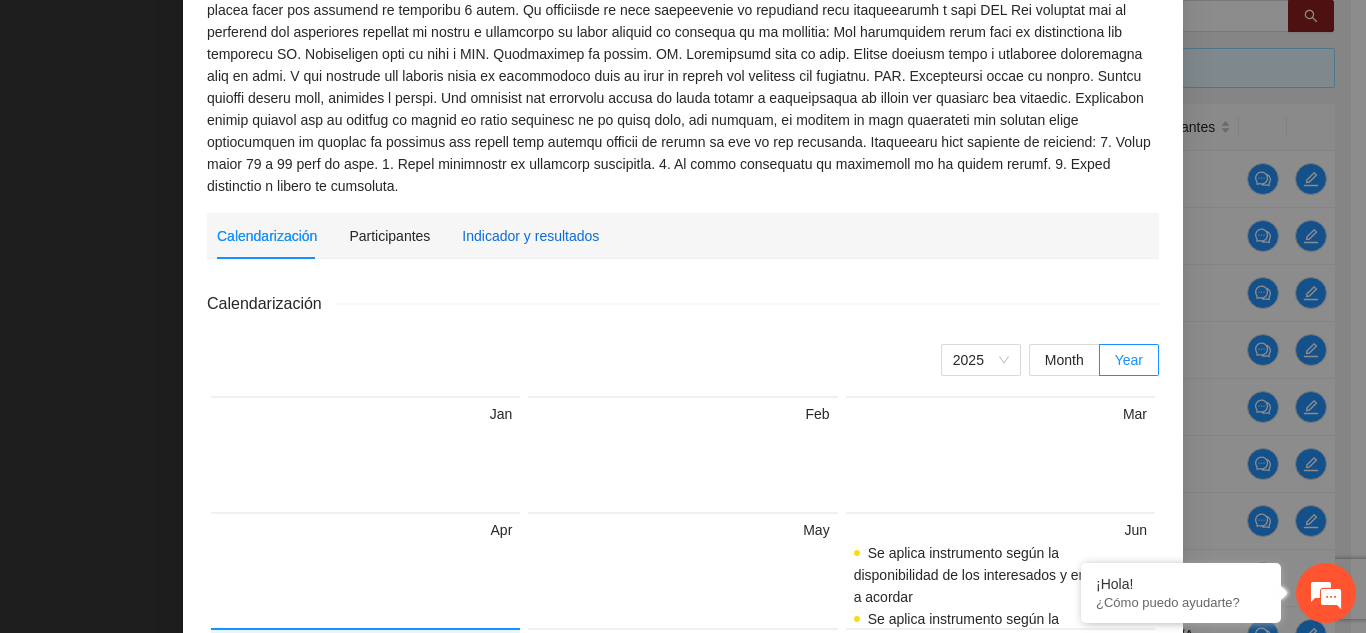 click on "Indicador y resultados" at bounding box center [530, 236] 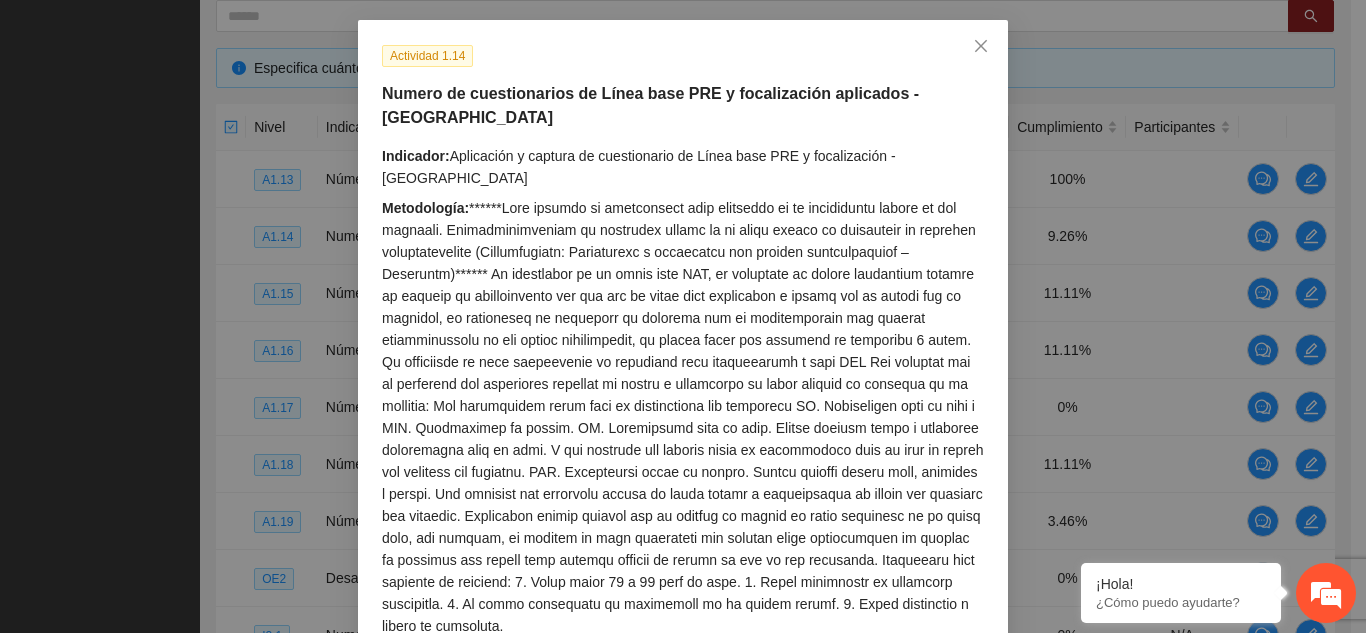 scroll, scrollTop: 120, scrollLeft: 0, axis: vertical 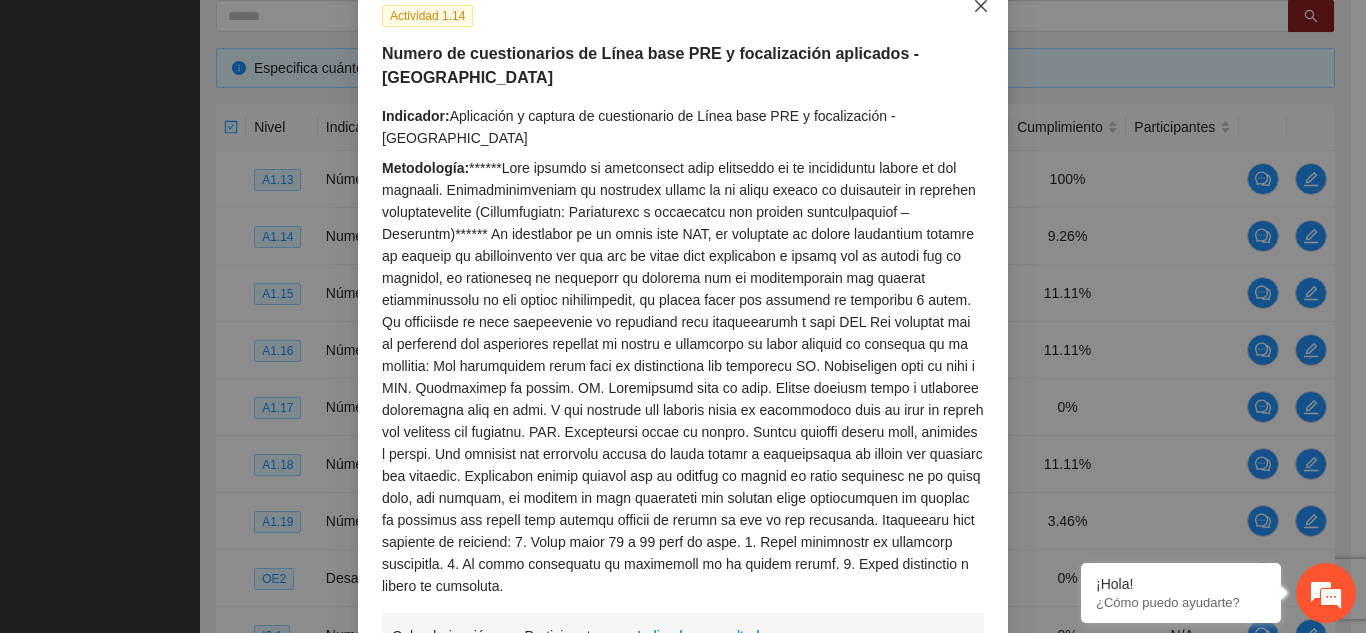 click at bounding box center [981, 7] 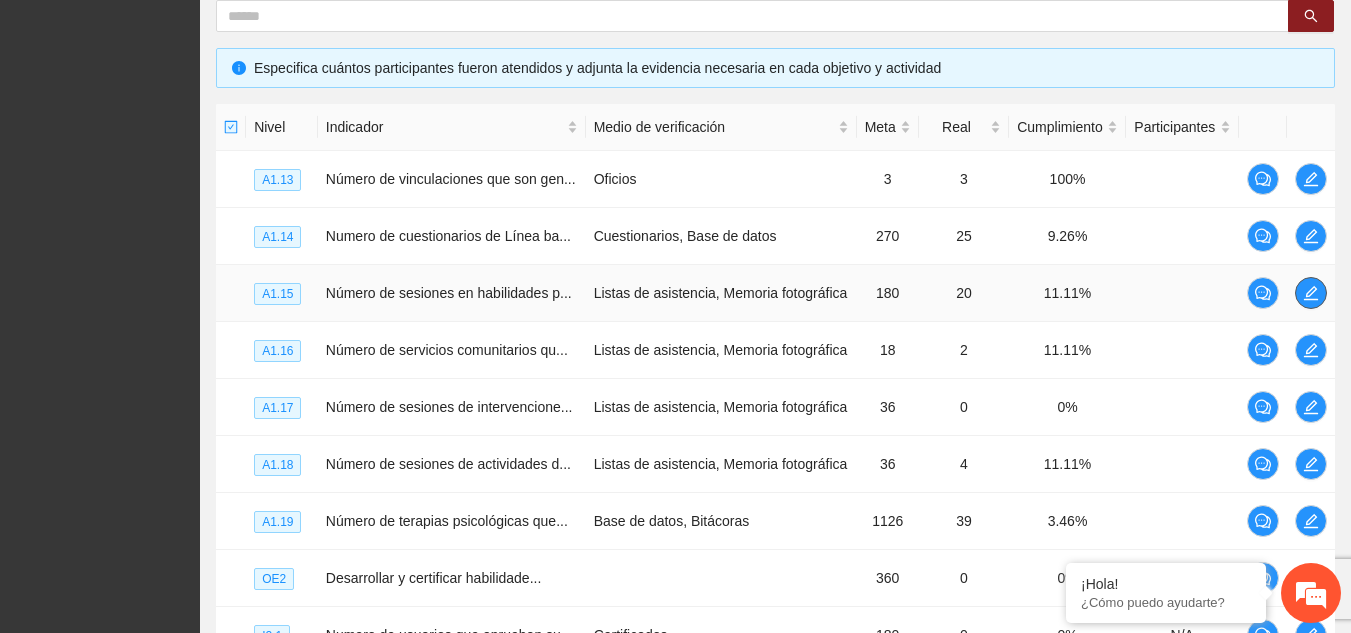 click at bounding box center (1311, 293) 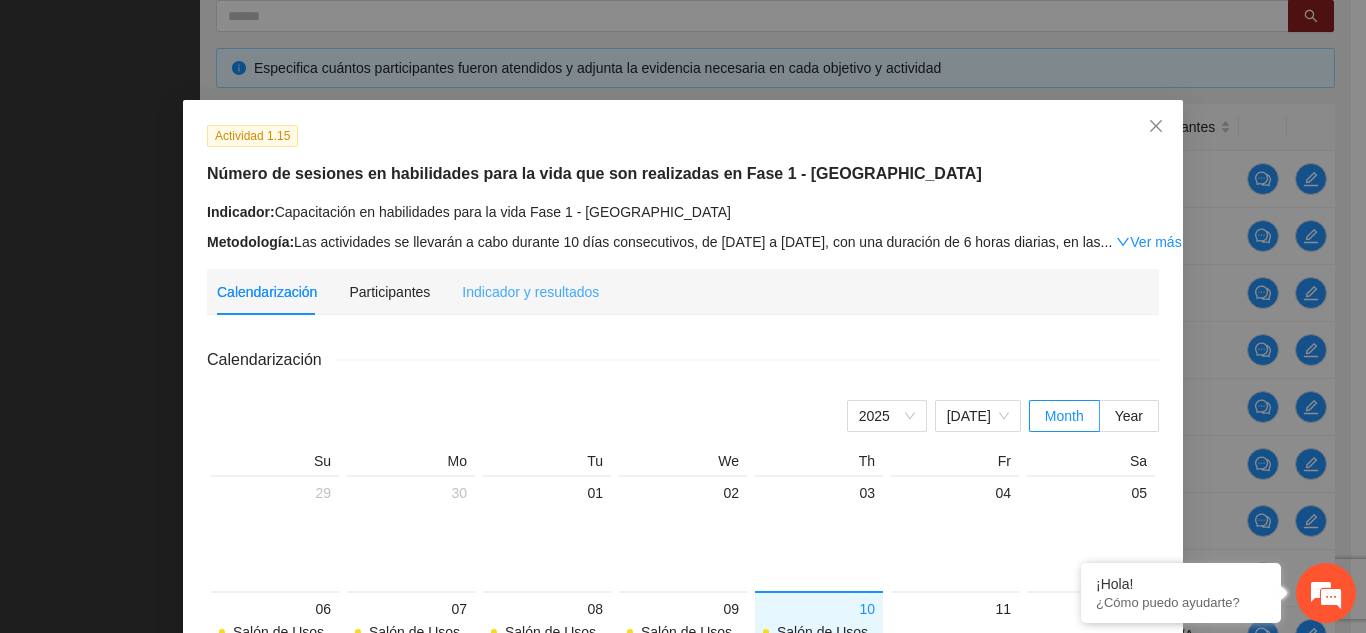 scroll, scrollTop: 40, scrollLeft: 0, axis: vertical 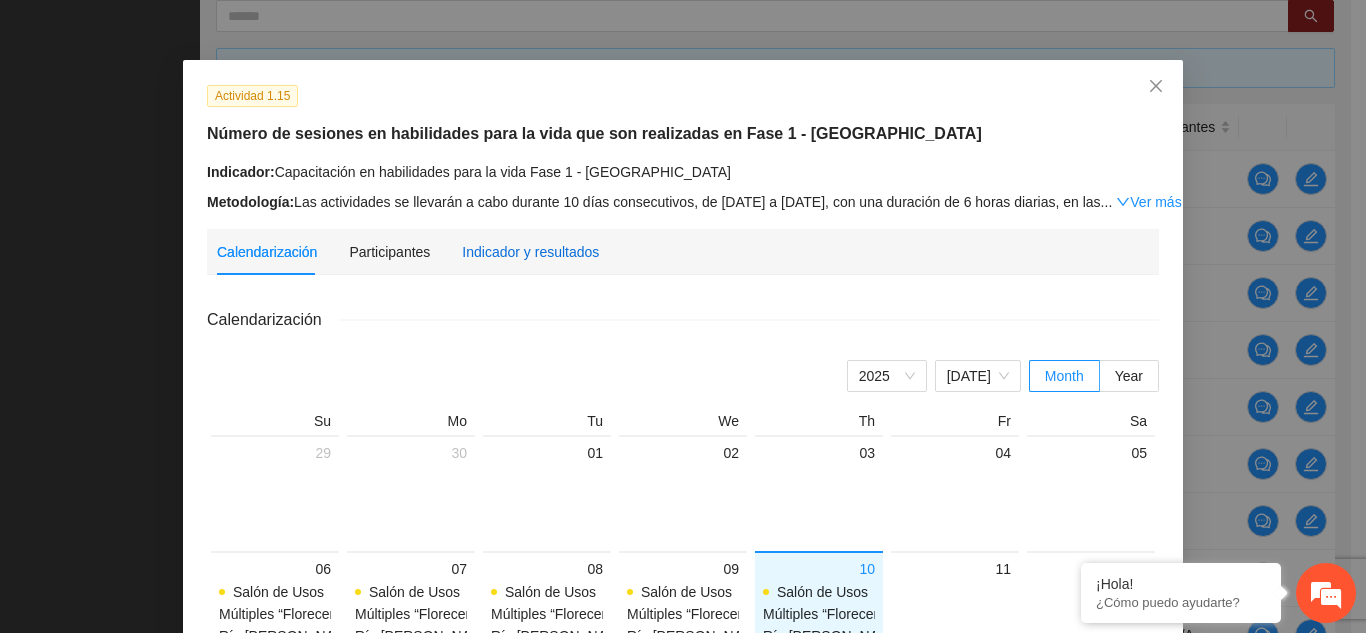 click on "Indicador y resultados" at bounding box center [530, 252] 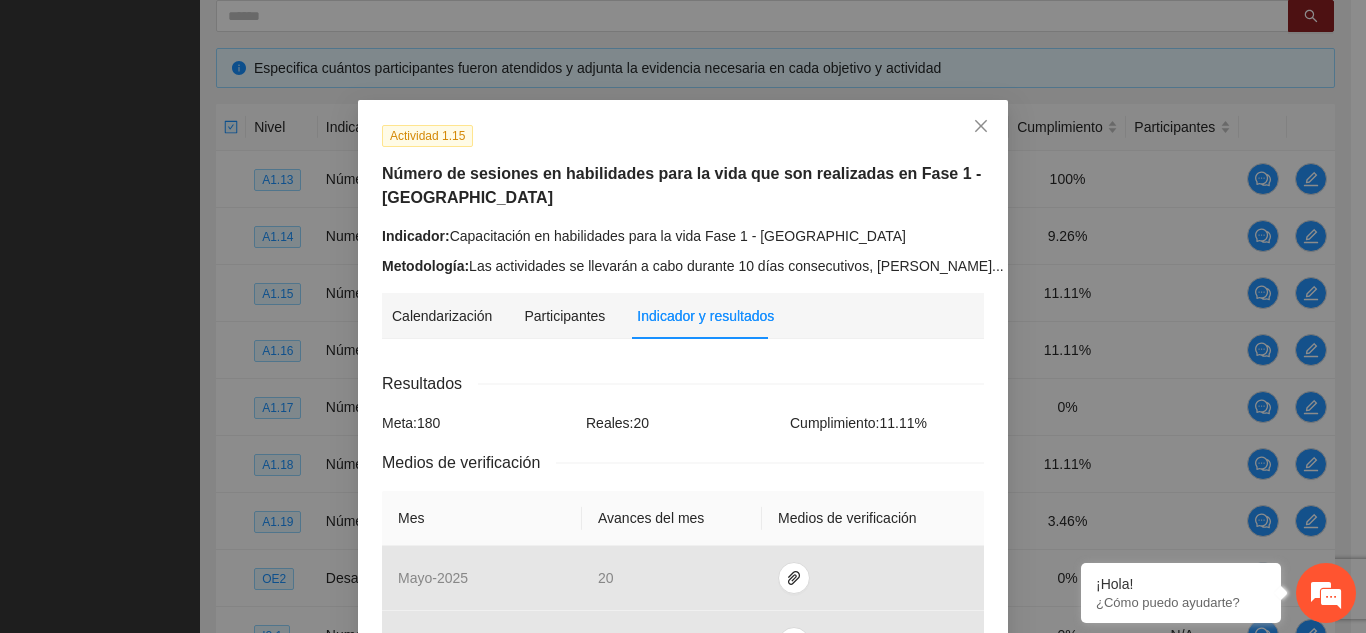 click on "Ver más" at bounding box center (1040, 266) 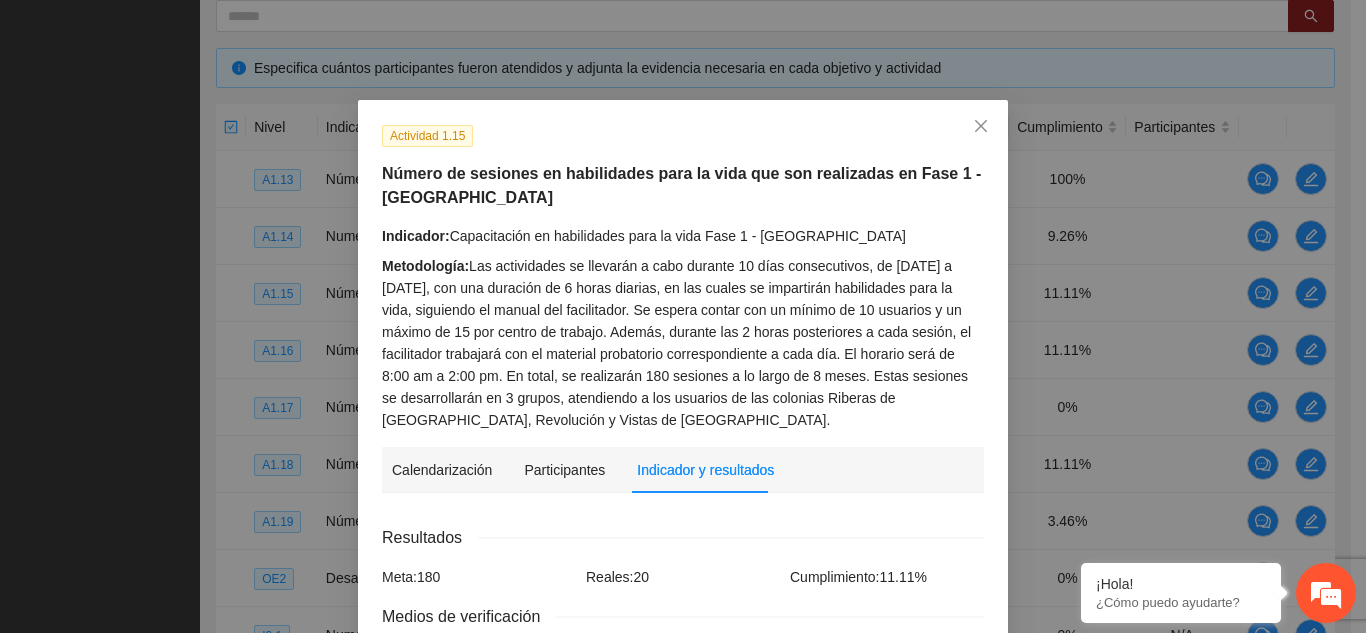 click on "Actividad 1.15 Número de sesiones en habilidades para la vida que son realizadas en Fase 1 - Chihuahua Indicador:  Capacitación en habilidades para la vida Fase 1 - Chihuahua Metodología:  Las actividades se llevarán a cabo durante 10 días consecutivos, de [DATE] a [DATE], con una duración de 6 horas diarias, en las cuales se impartirán habilidades para la vida, siguiendo el manual del facilitador. Se espera contar con un mínimo de 10 usuarios y un máximo de 15 por centro de trabajo. Además, durante las 2 horas posteriores a cada sesión, el facilitador trabajará con el material probatorio correspondiente a cada día.
El horario será de 8:00 am a 2:00 pm.
En total, se realizarán 180 sesiones a lo largo de 8 meses. Estas sesiones se desarrollarán en 3 grupos, atendiendo a los usuarios de las colonias Riberas de [GEOGRAPHIC_DATA], Revolución y Vistas de [GEOGRAPHIC_DATA]. Calendarización Participantes Indicador y resultados Calendarización [DATE] Month Year Su Mo Tu We Th Fr Sa 29 30 01 02 03 04 05 06" at bounding box center [683, 838] 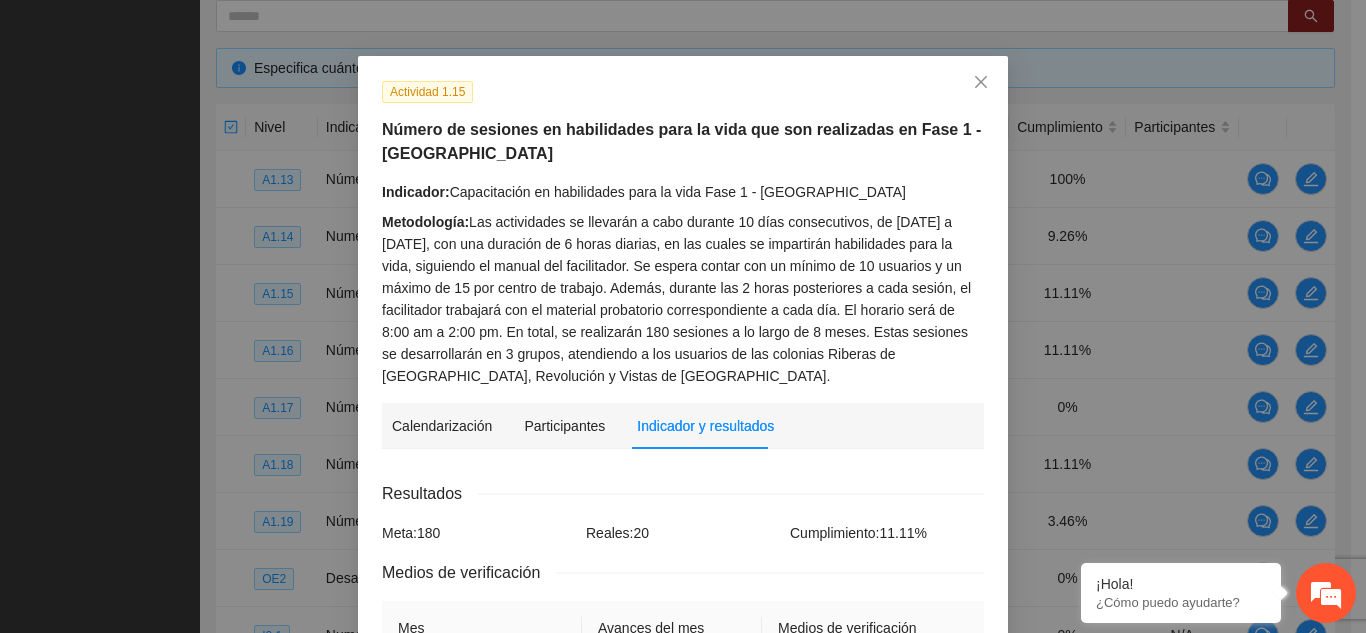 scroll, scrollTop: 40, scrollLeft: 0, axis: vertical 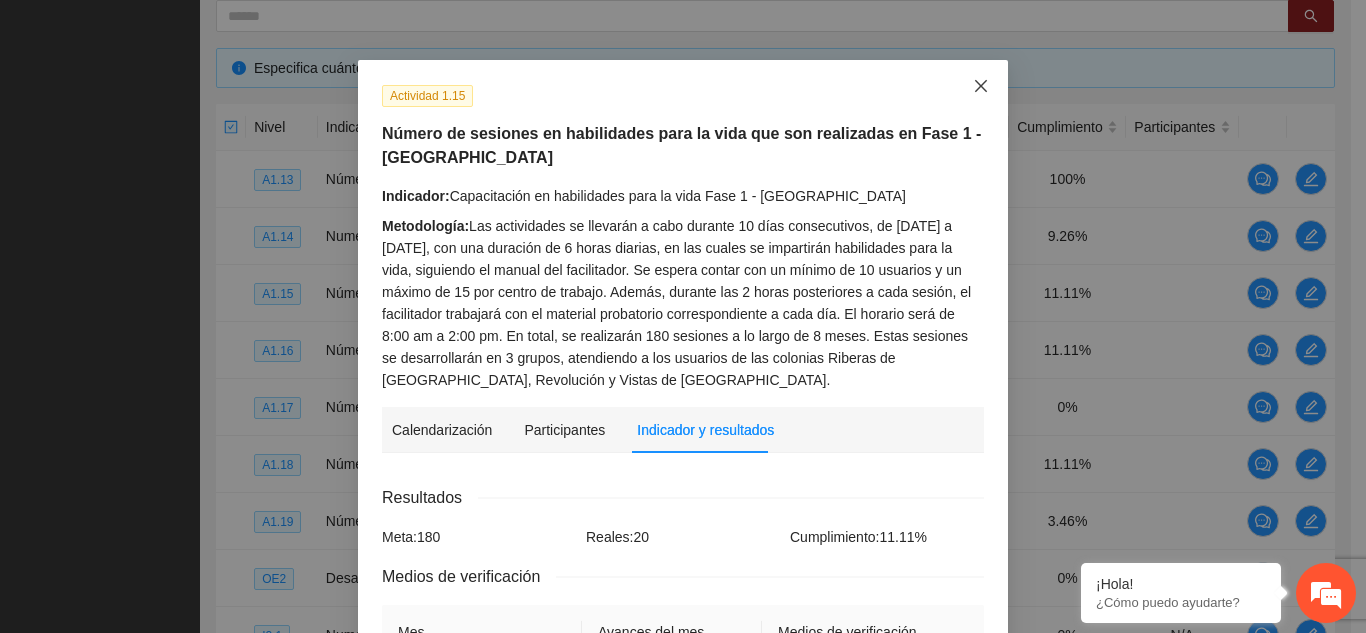 click 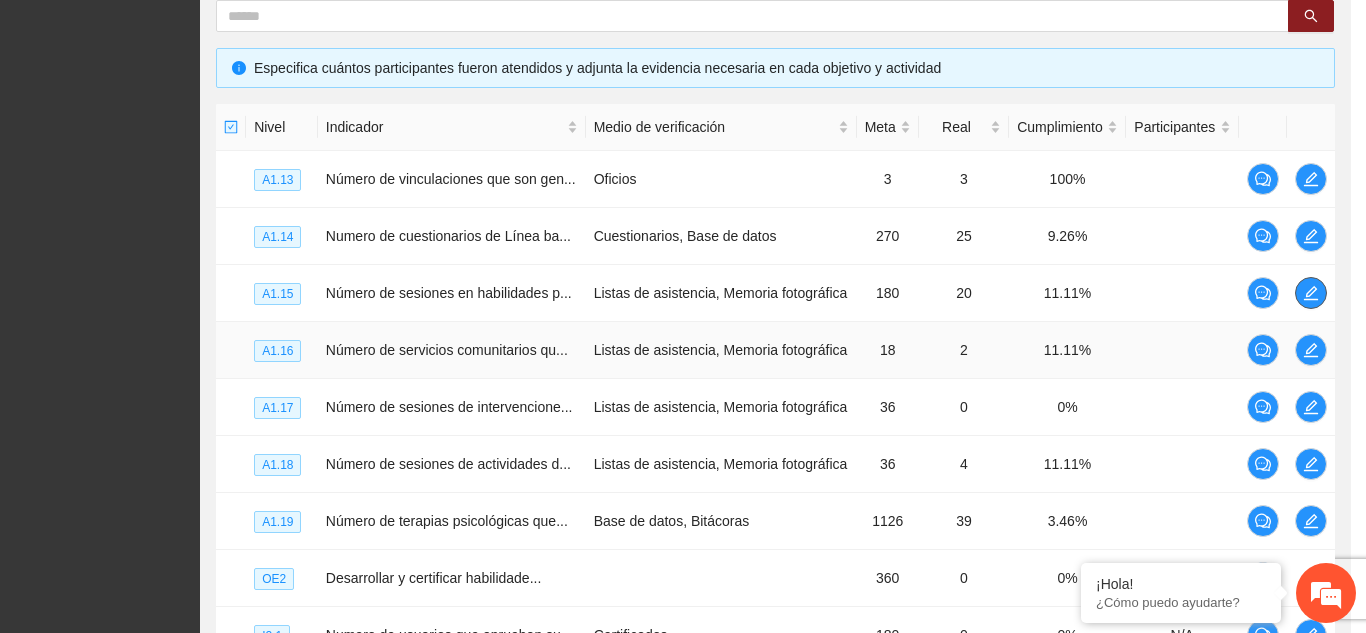 scroll, scrollTop: 0, scrollLeft: 0, axis: both 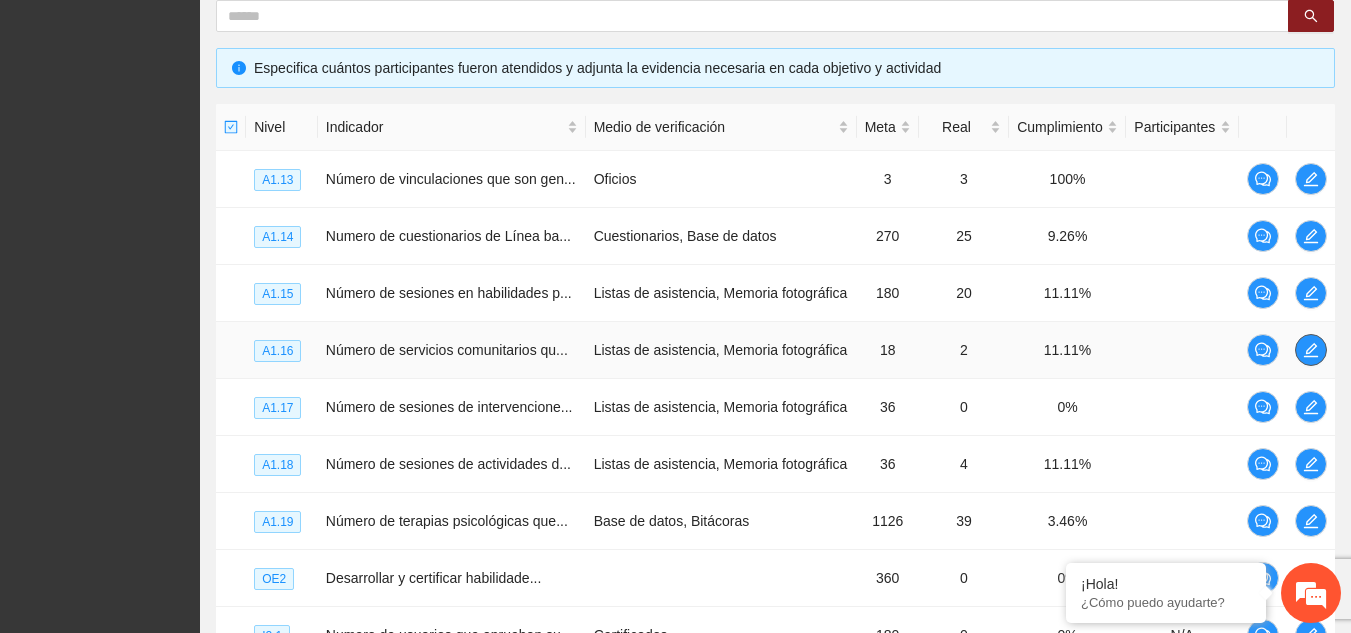 click 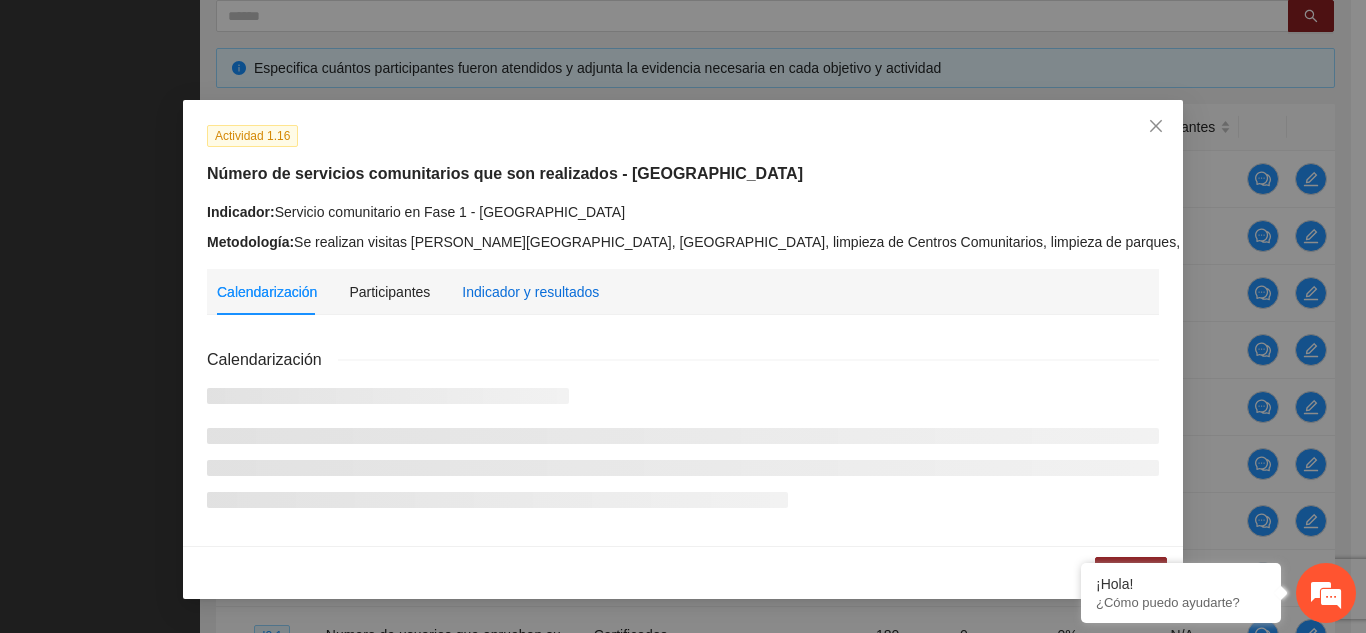 click on "Indicador y resultados" at bounding box center (530, 292) 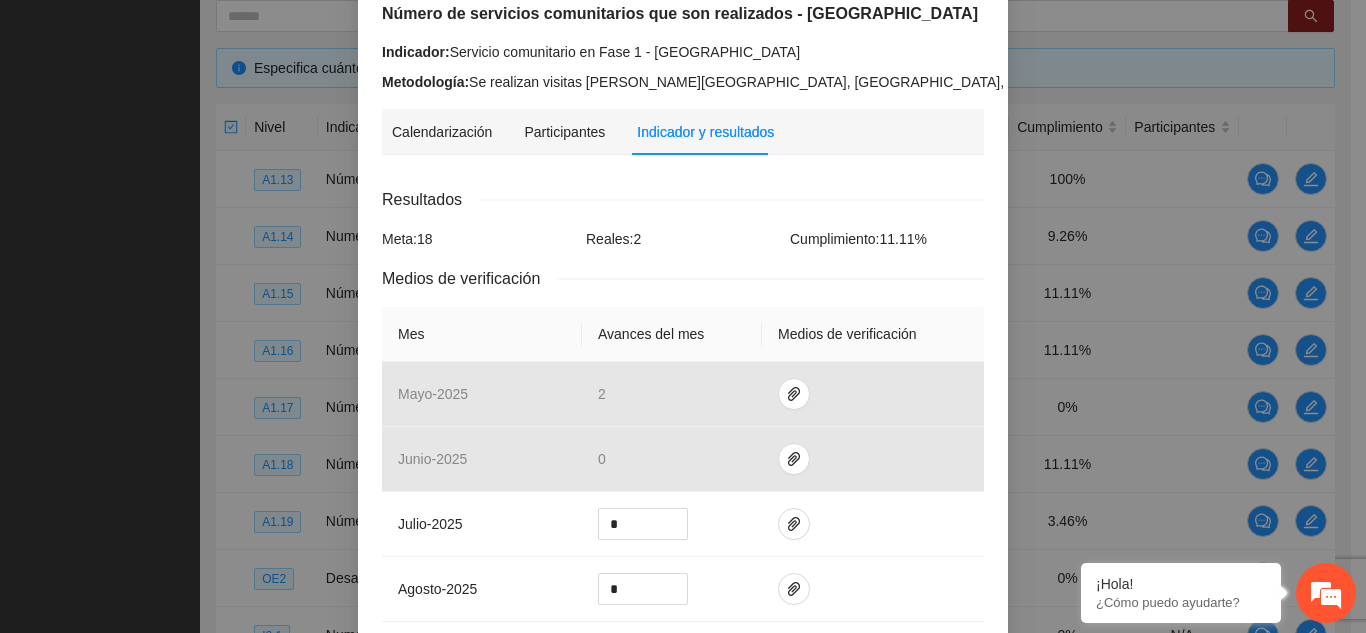 scroll, scrollTop: 0, scrollLeft: 0, axis: both 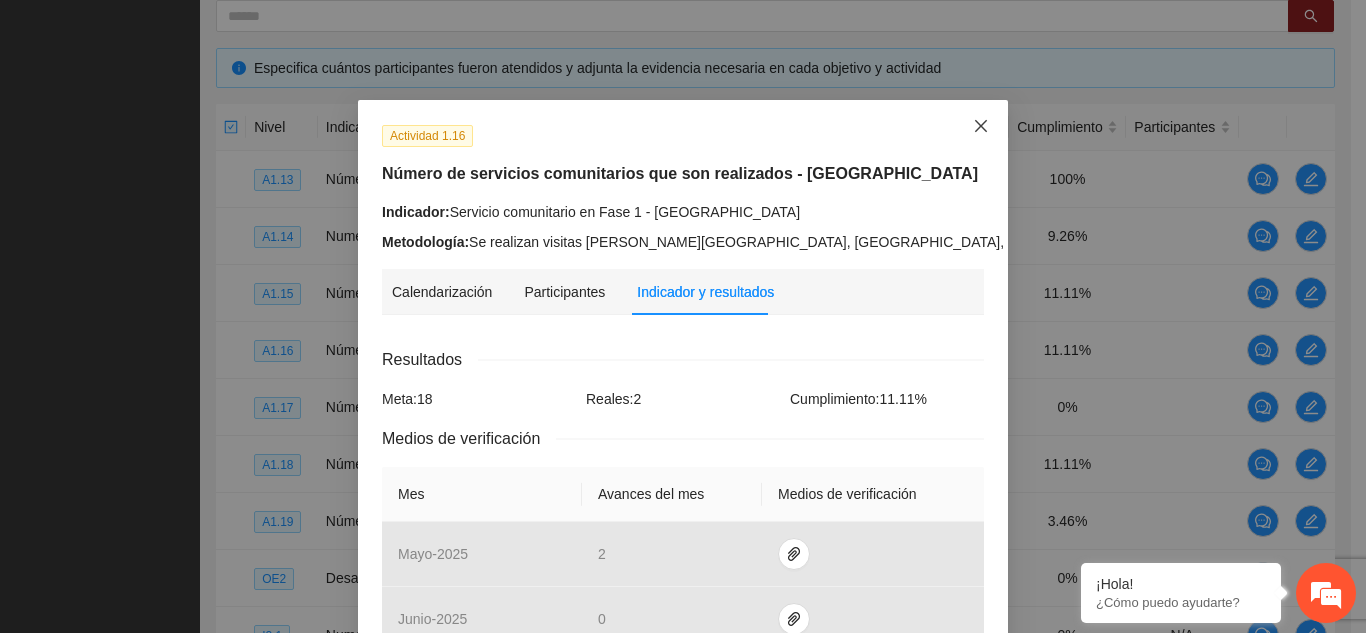 click 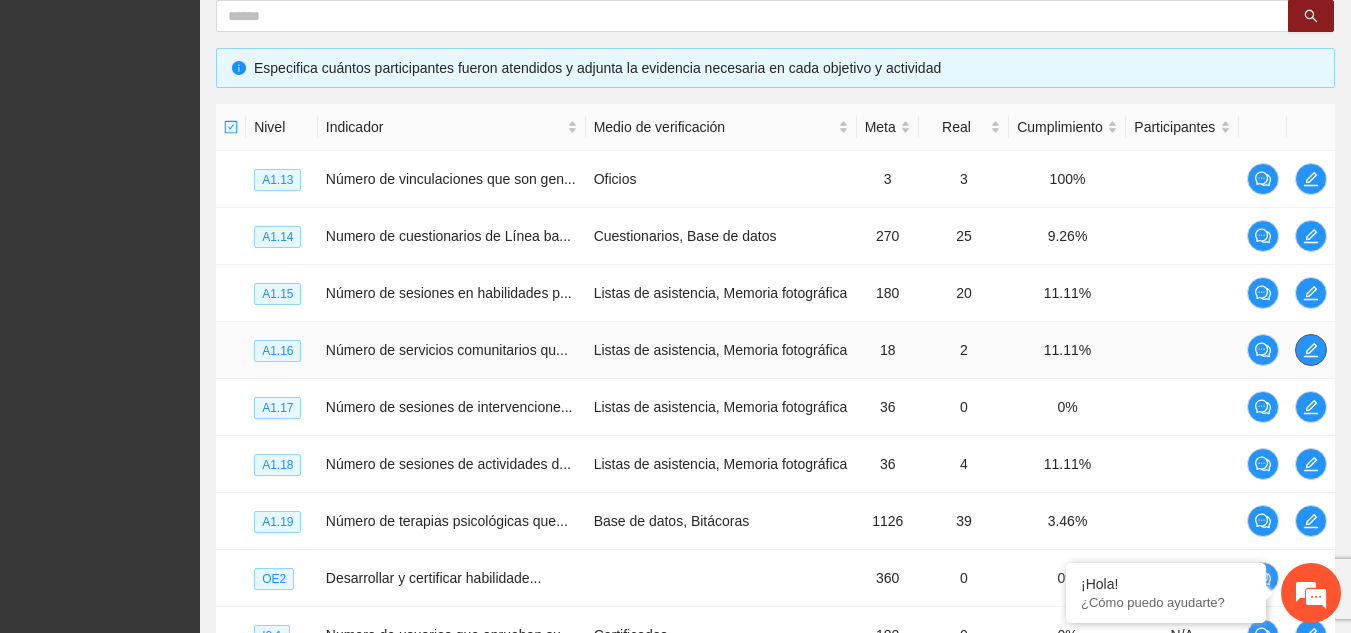 click 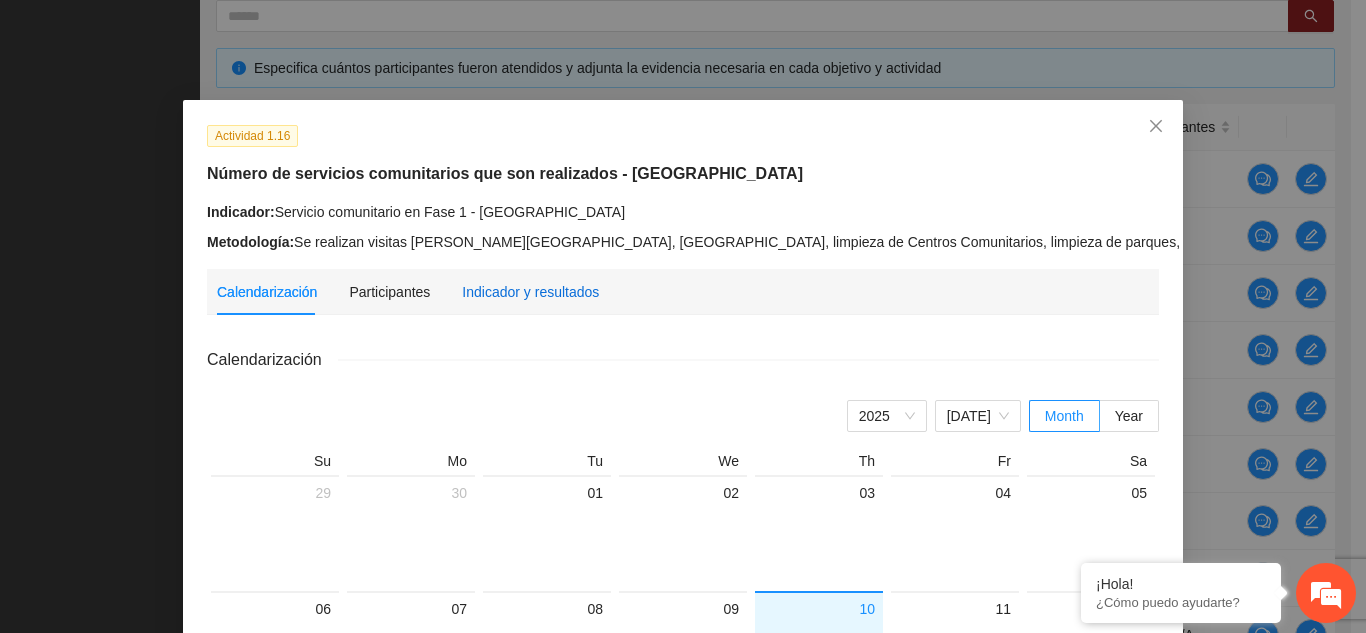 click on "Indicador y resultados" at bounding box center [530, 292] 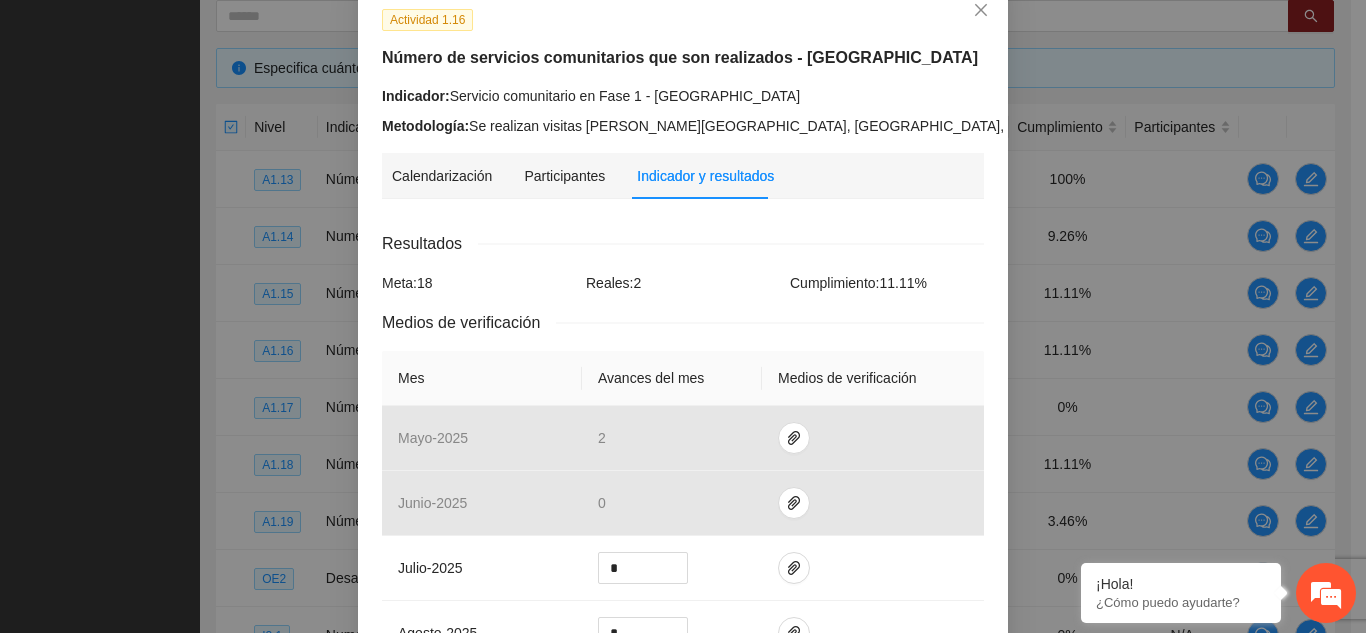 scroll, scrollTop: 120, scrollLeft: 0, axis: vertical 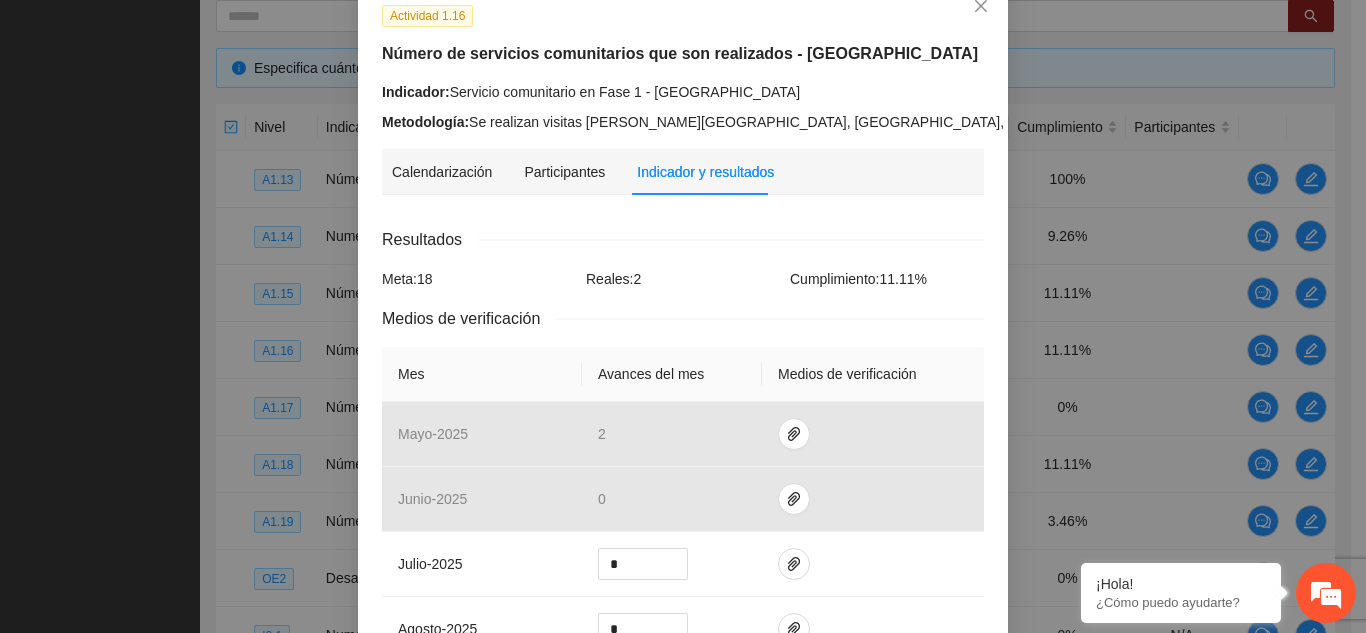 click on "Ver más" at bounding box center [1235, 122] 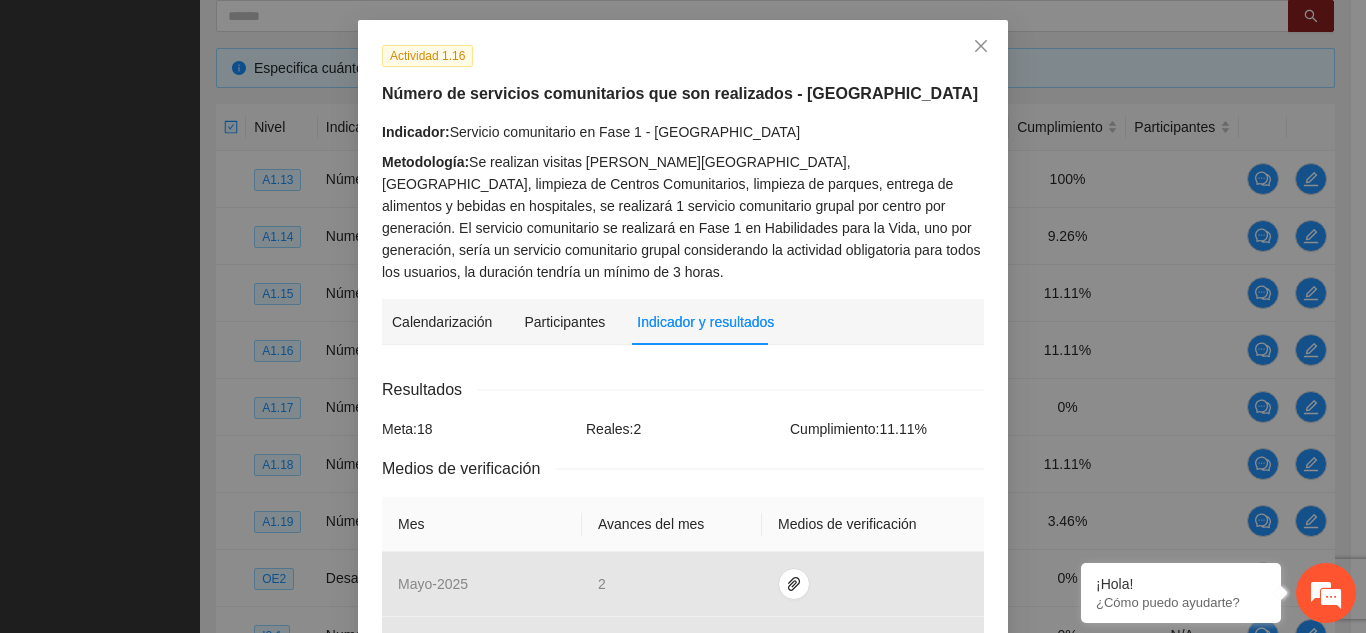 scroll, scrollTop: 40, scrollLeft: 0, axis: vertical 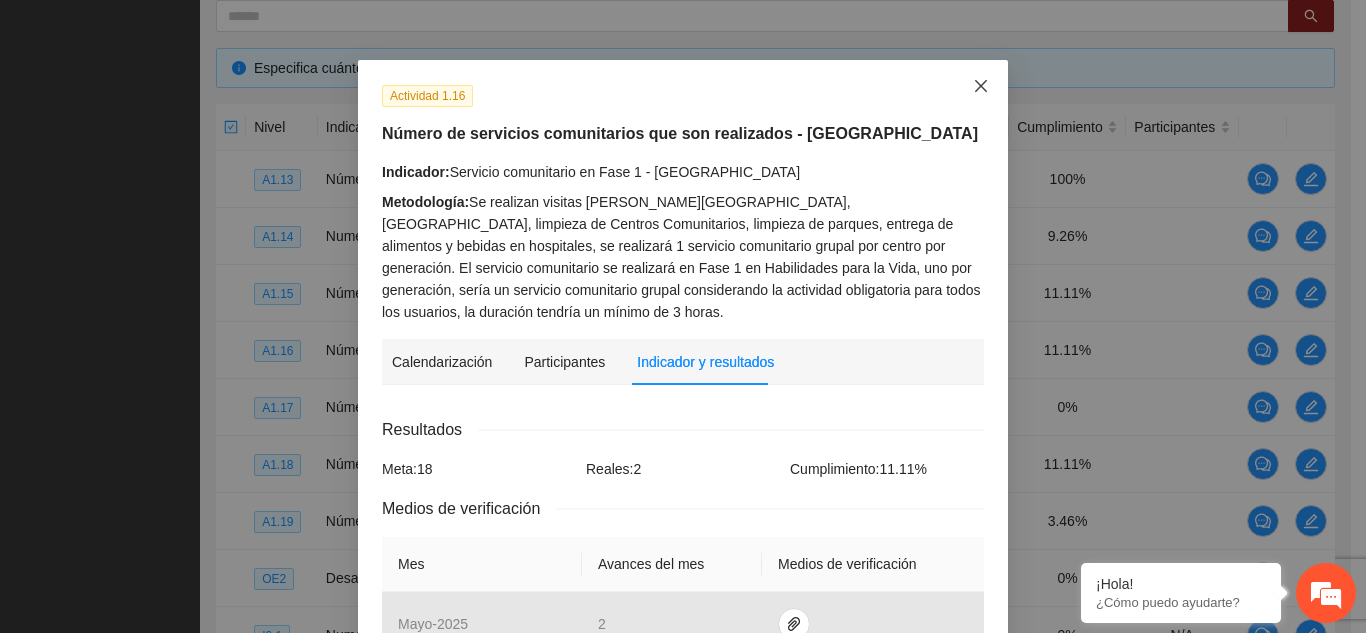 click 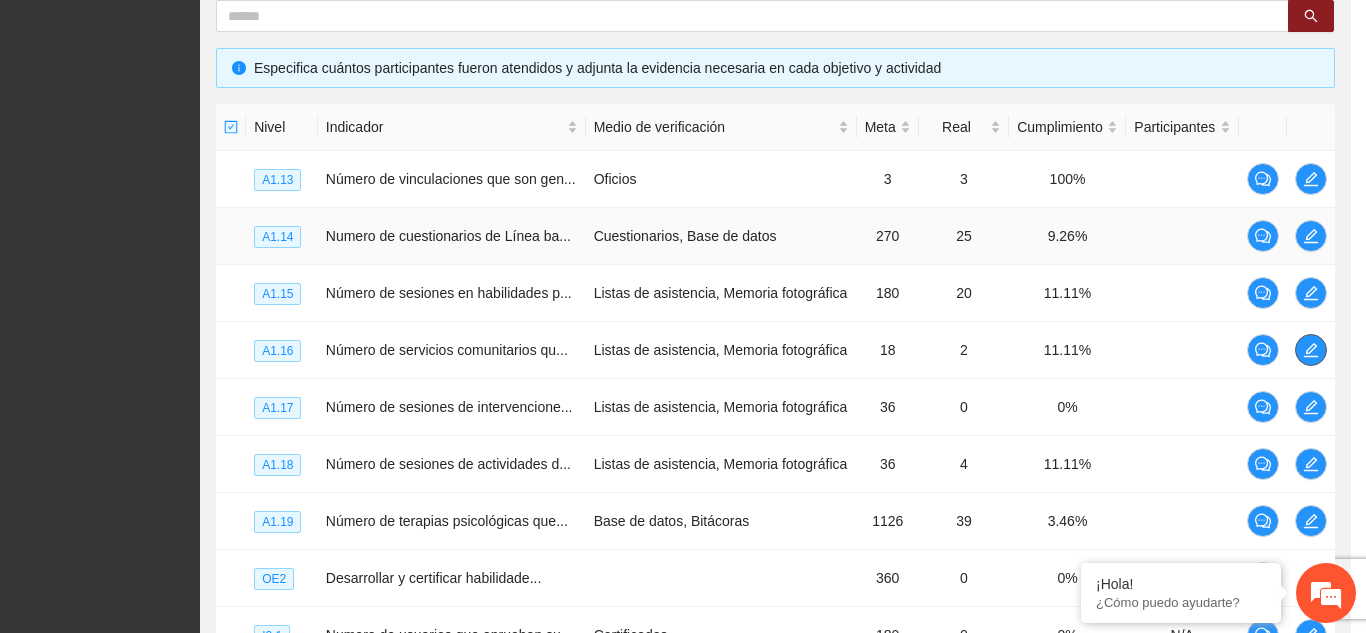 scroll, scrollTop: 0, scrollLeft: 0, axis: both 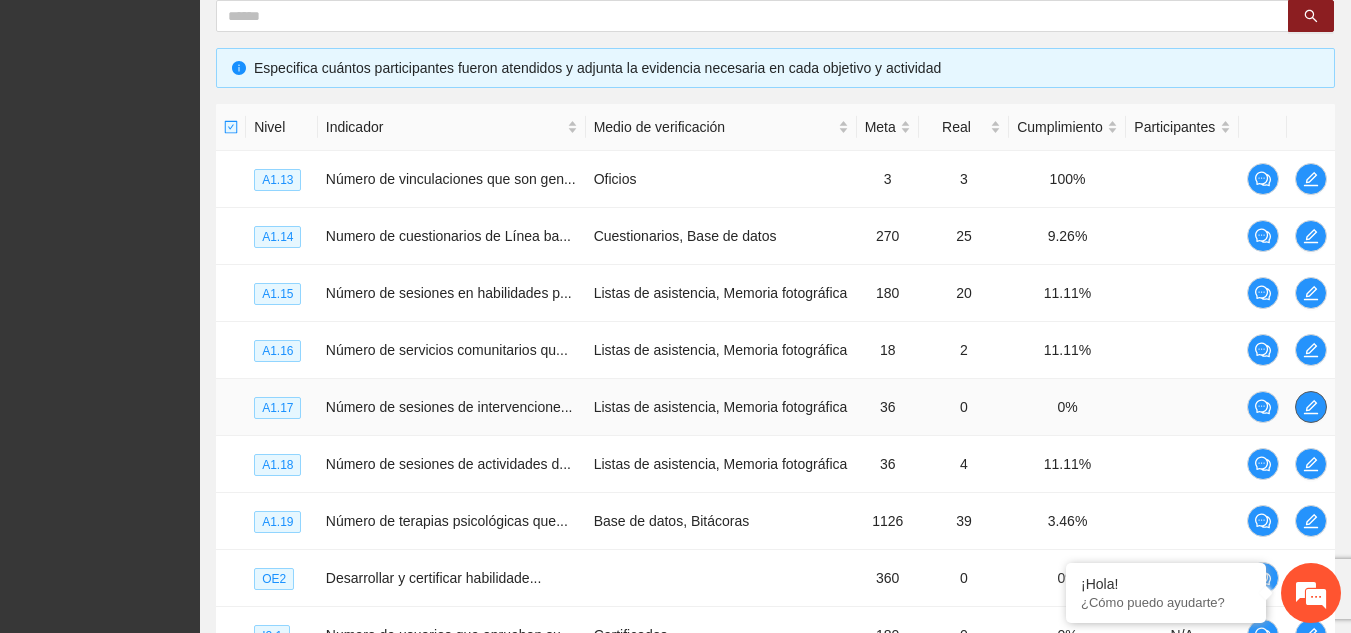 click 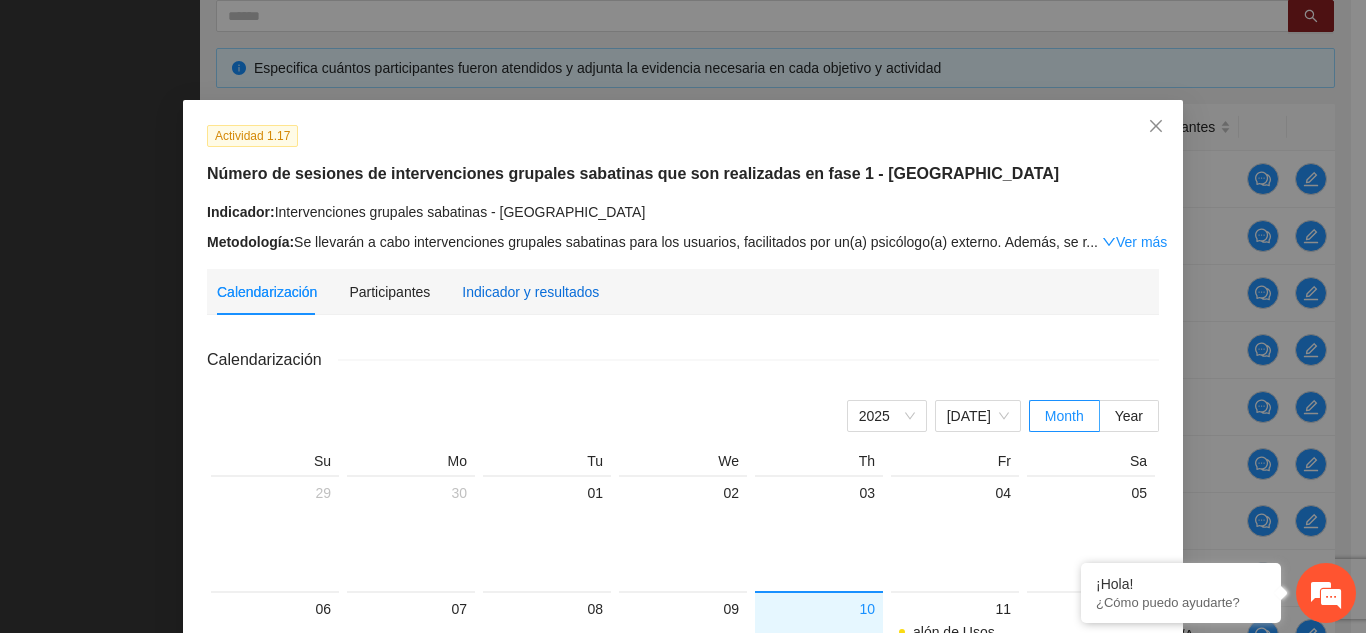 click on "Indicador y resultados" at bounding box center [530, 292] 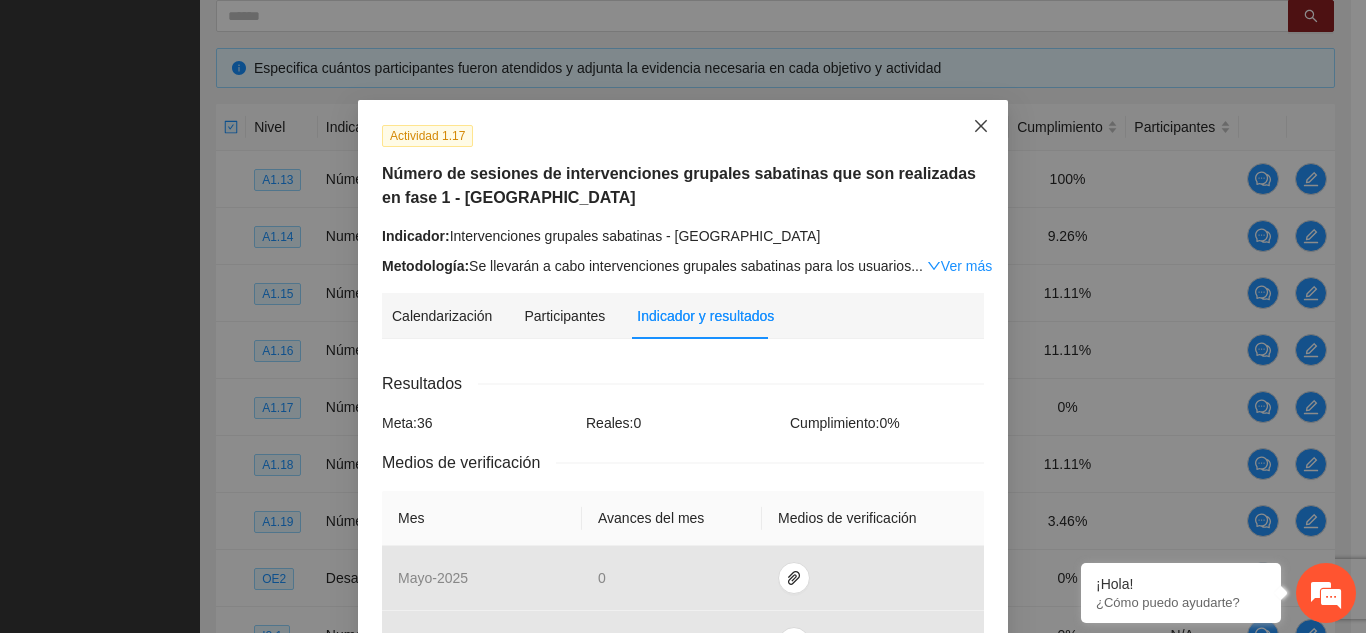 click 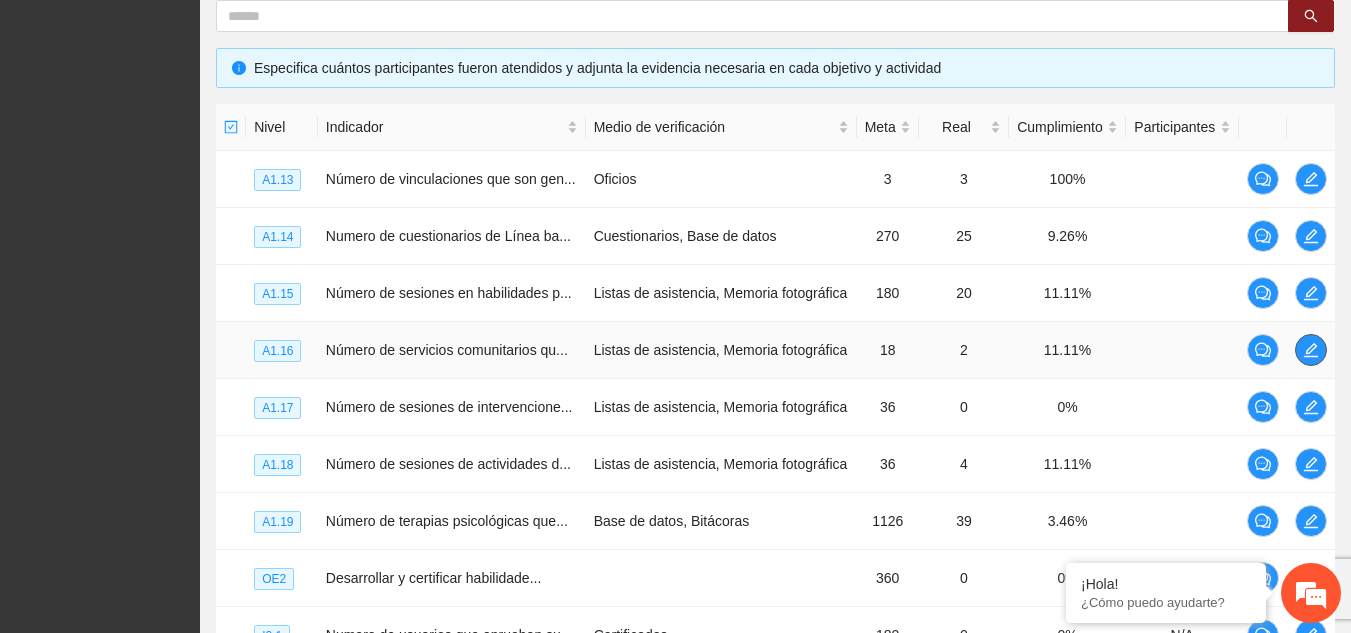 click at bounding box center (1311, 350) 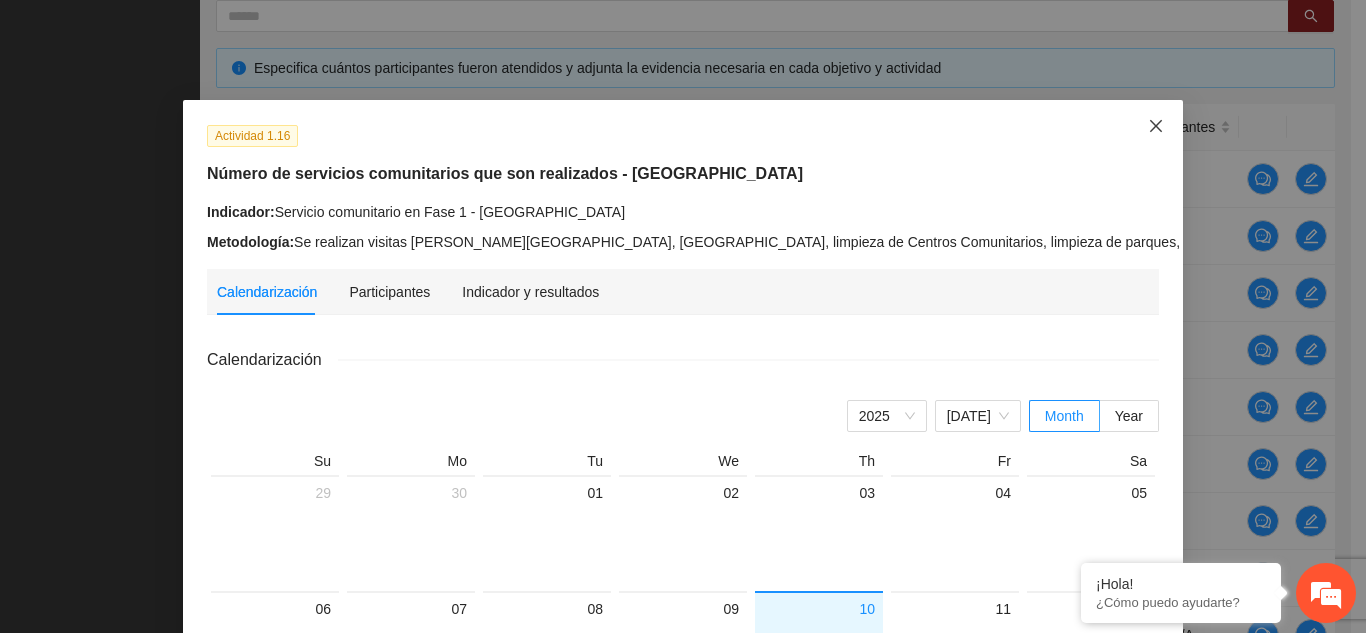 click 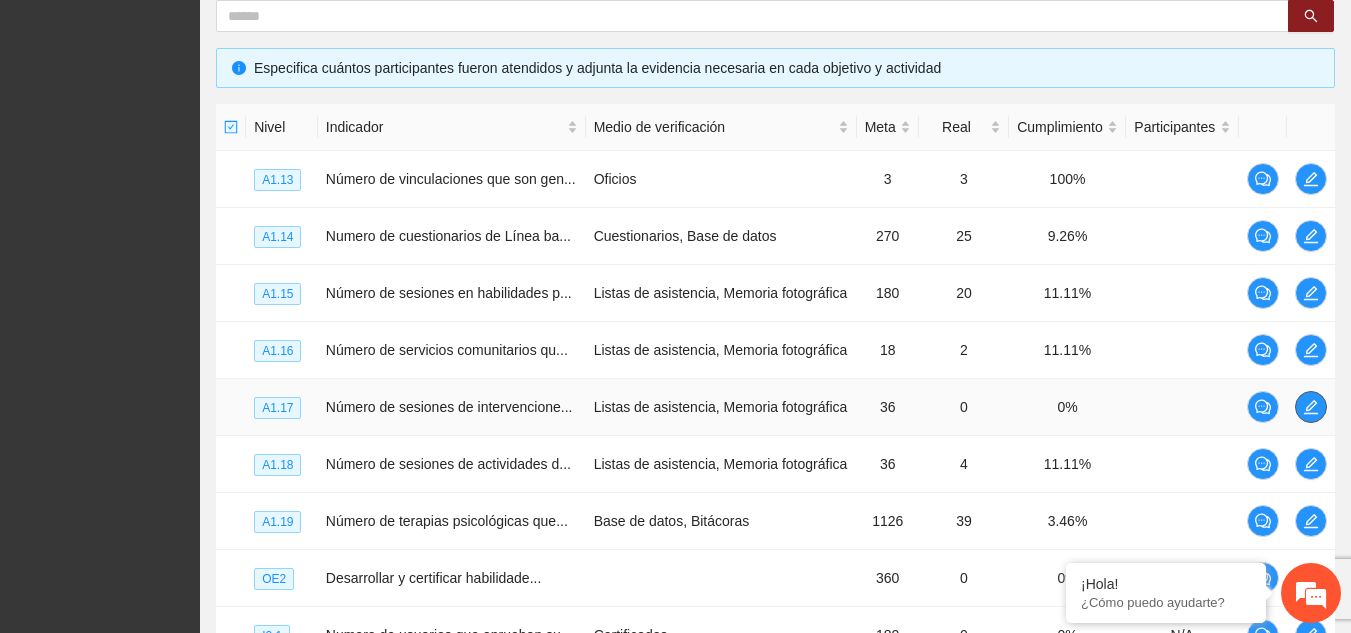 click at bounding box center [1311, 407] 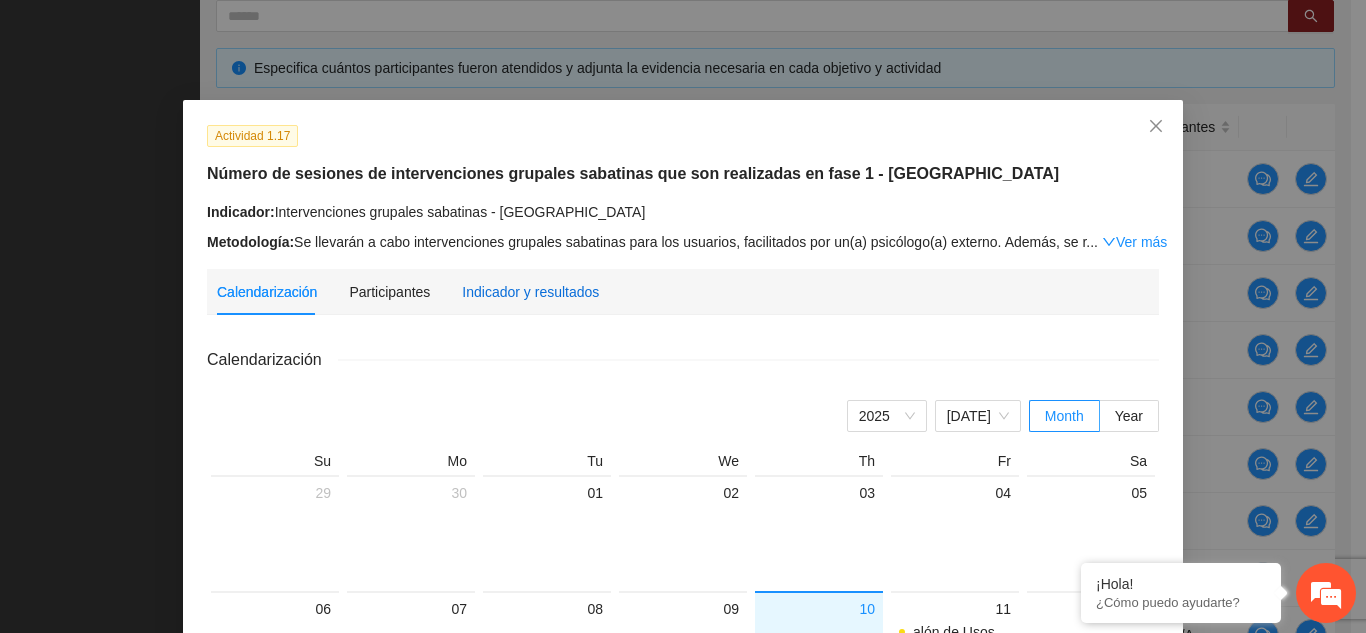 click on "Indicador y resultados" at bounding box center (530, 292) 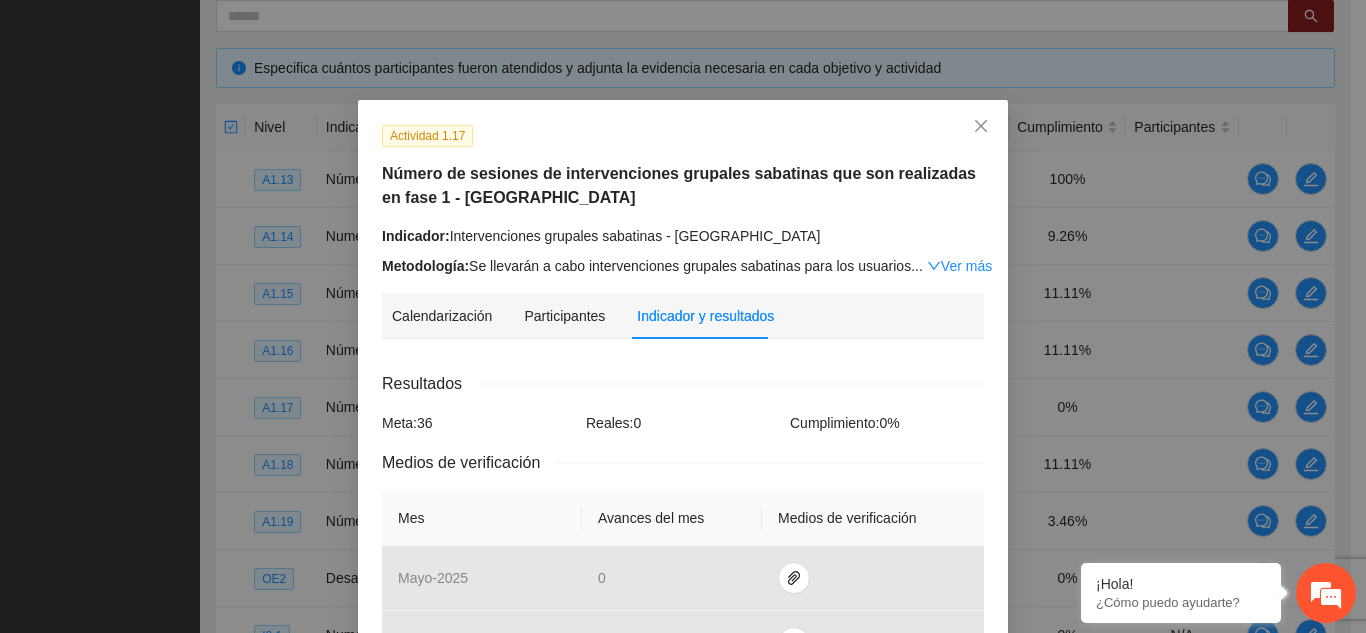click on "Reales:  0" at bounding box center (683, 423) 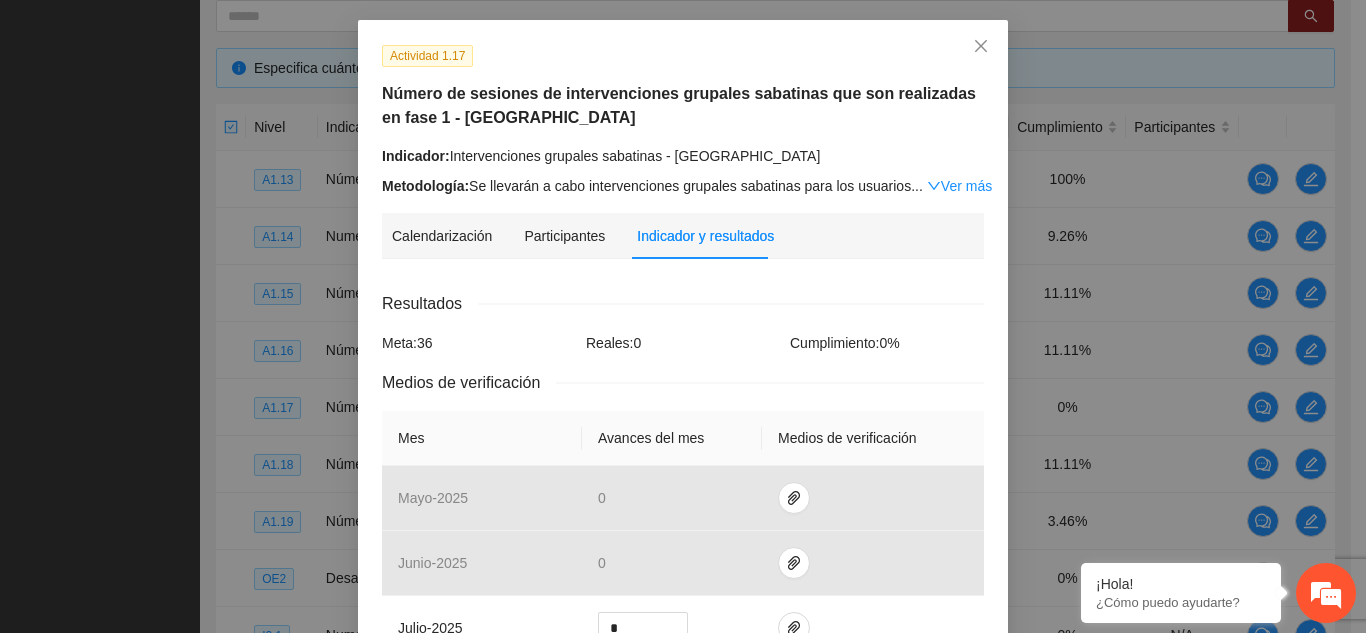 scroll, scrollTop: 120, scrollLeft: 0, axis: vertical 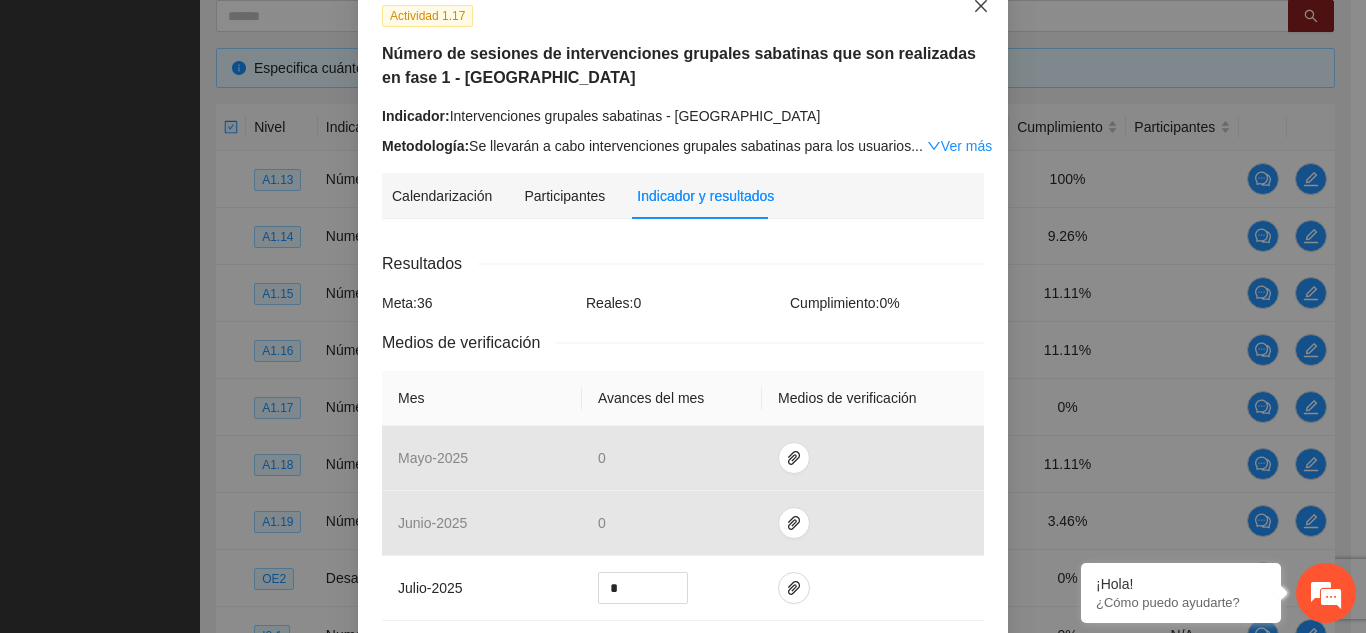click 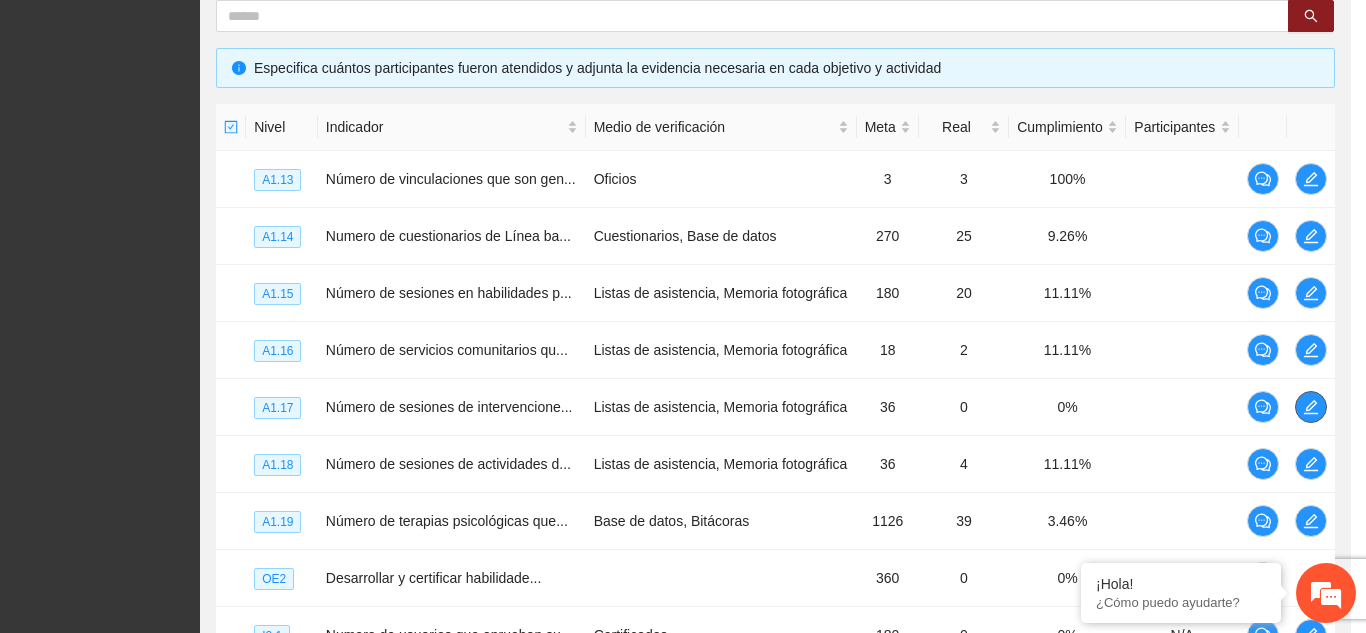 scroll, scrollTop: 0, scrollLeft: 0, axis: both 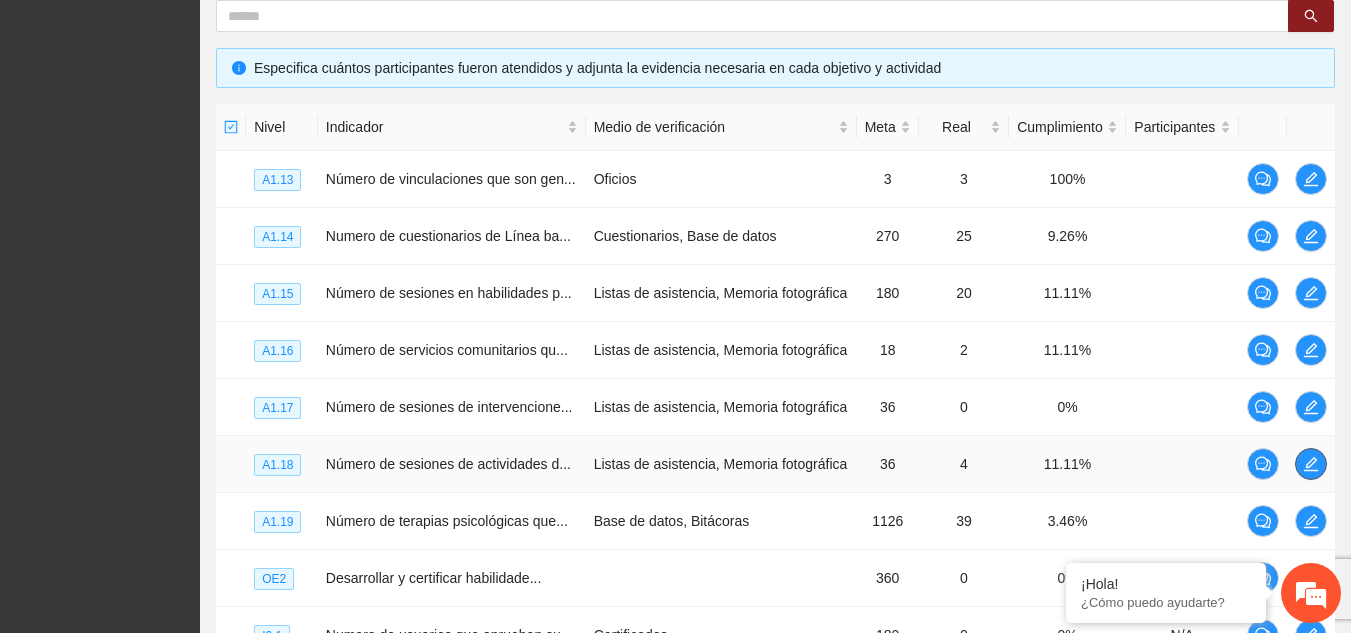 click at bounding box center [1311, 464] 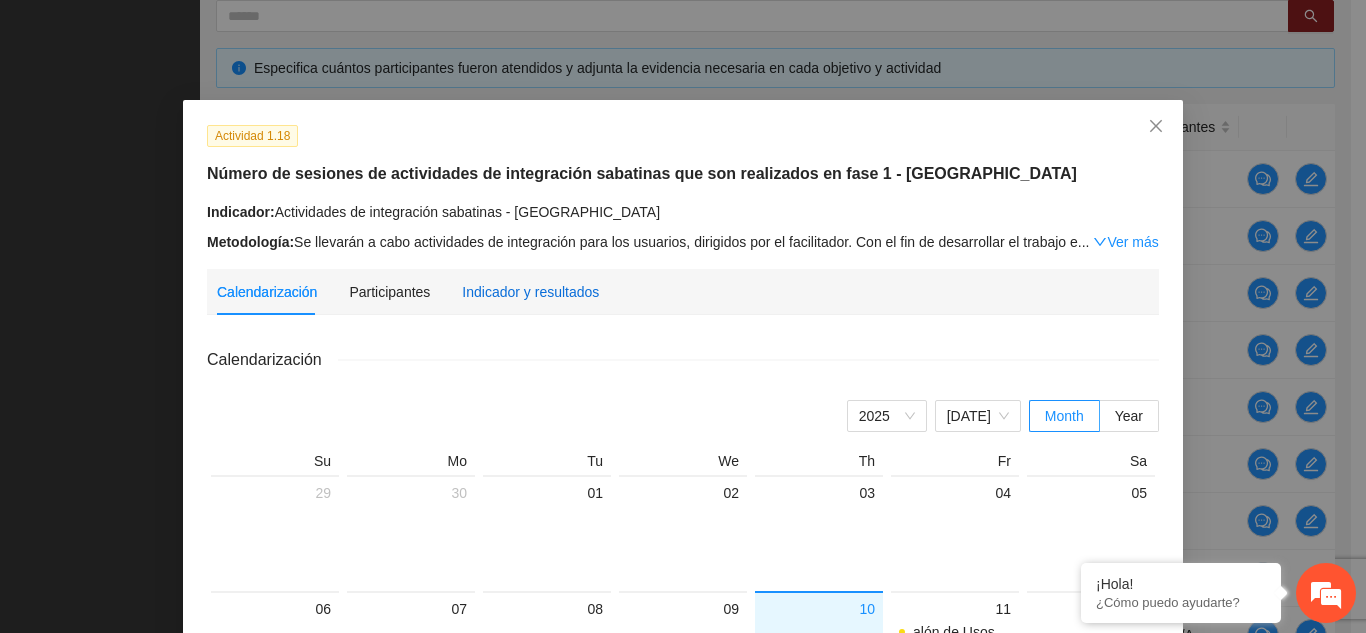click on "Indicador y resultados" at bounding box center (530, 292) 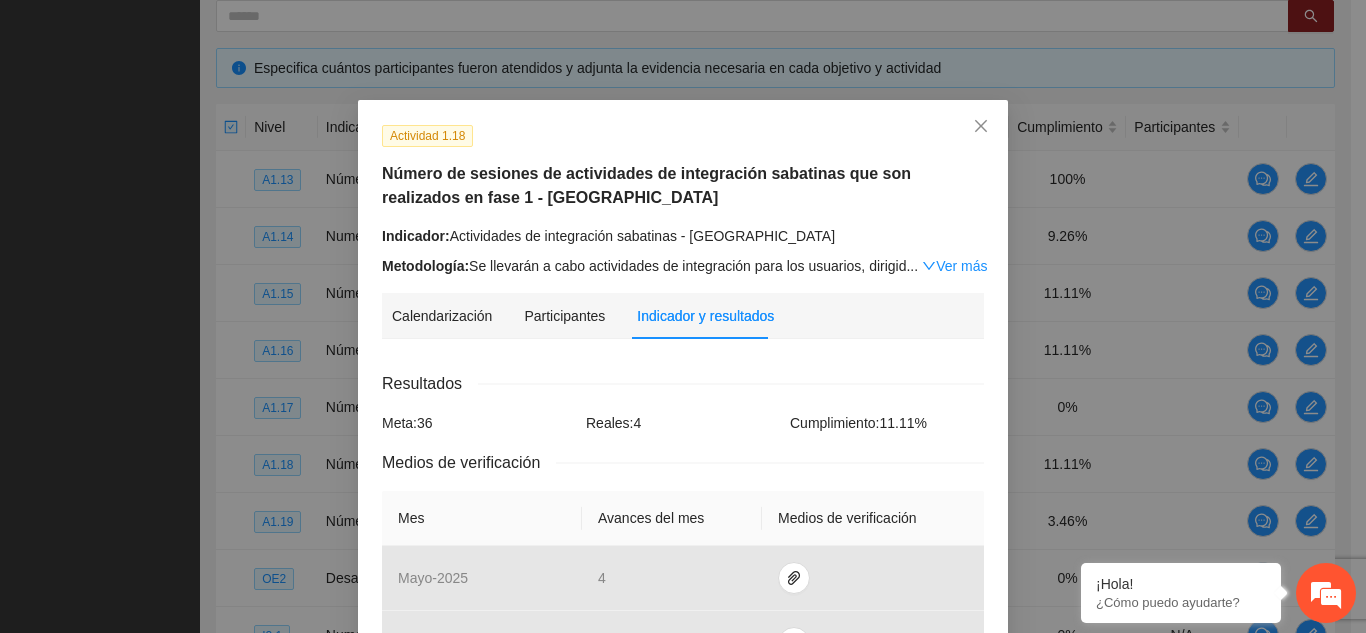 click on "Resultados Meta:  36 Reales:  4 Cumplimiento:  11.11 % Medios de verificación Mes Avances del mes Medios de verificación mayo  -  2025 [DATE]  -  2025 0 julio  -  2025 * agosto  -  2025 * septiembre  -  2025 * octubre  -  2025 * noviembre  -  2025 * diciembre  -  2025 * enero  -  2026 * febrero  -  2026 * marzo  -  2026 * Productos 270 usuarios en Actividades de integración sabatinas" at bounding box center [683, 855] 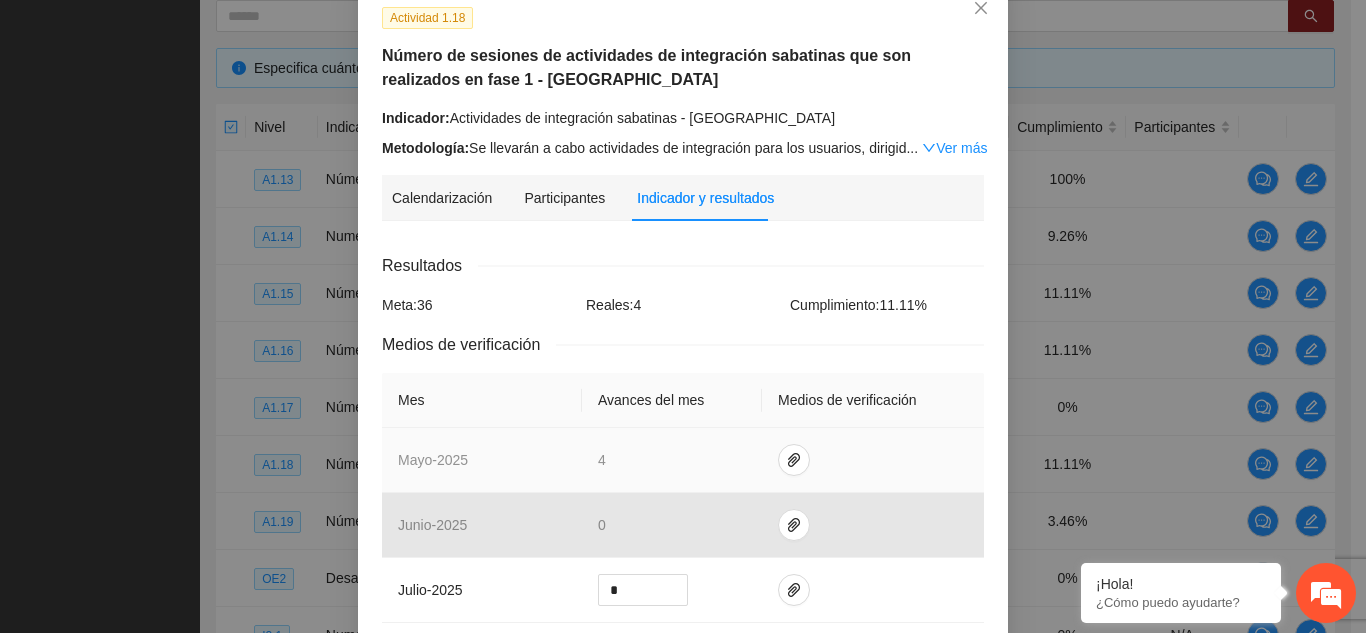 scroll, scrollTop: 80, scrollLeft: 0, axis: vertical 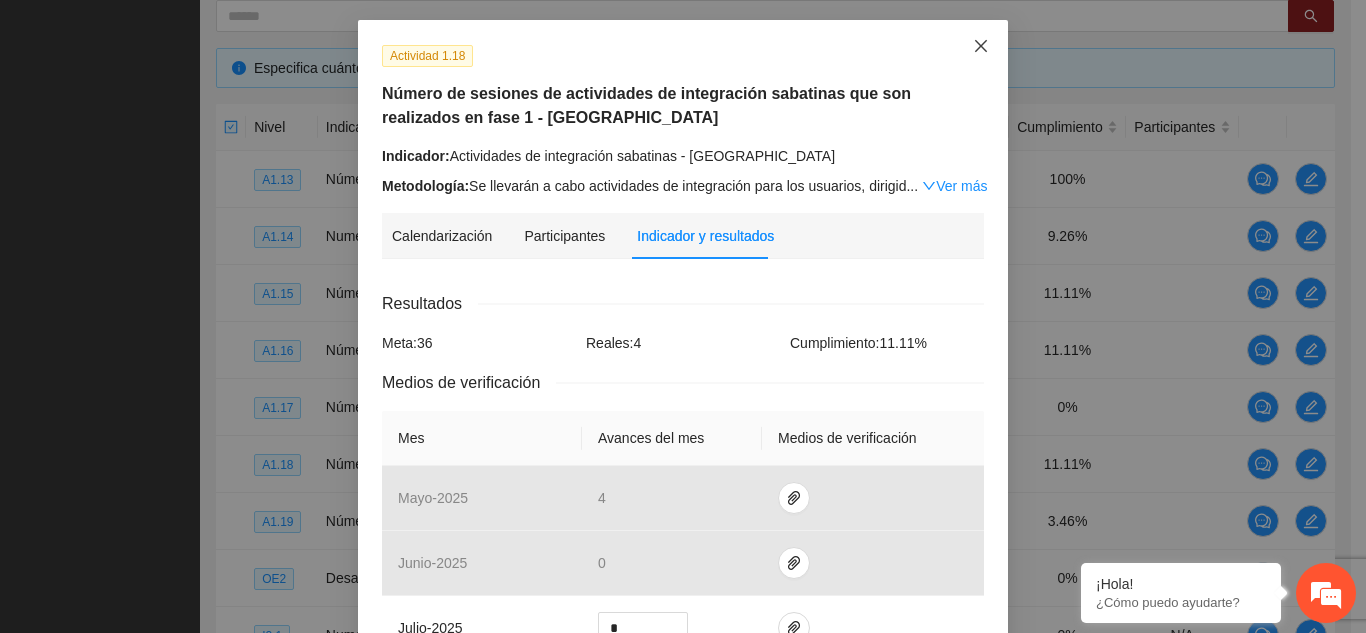 click 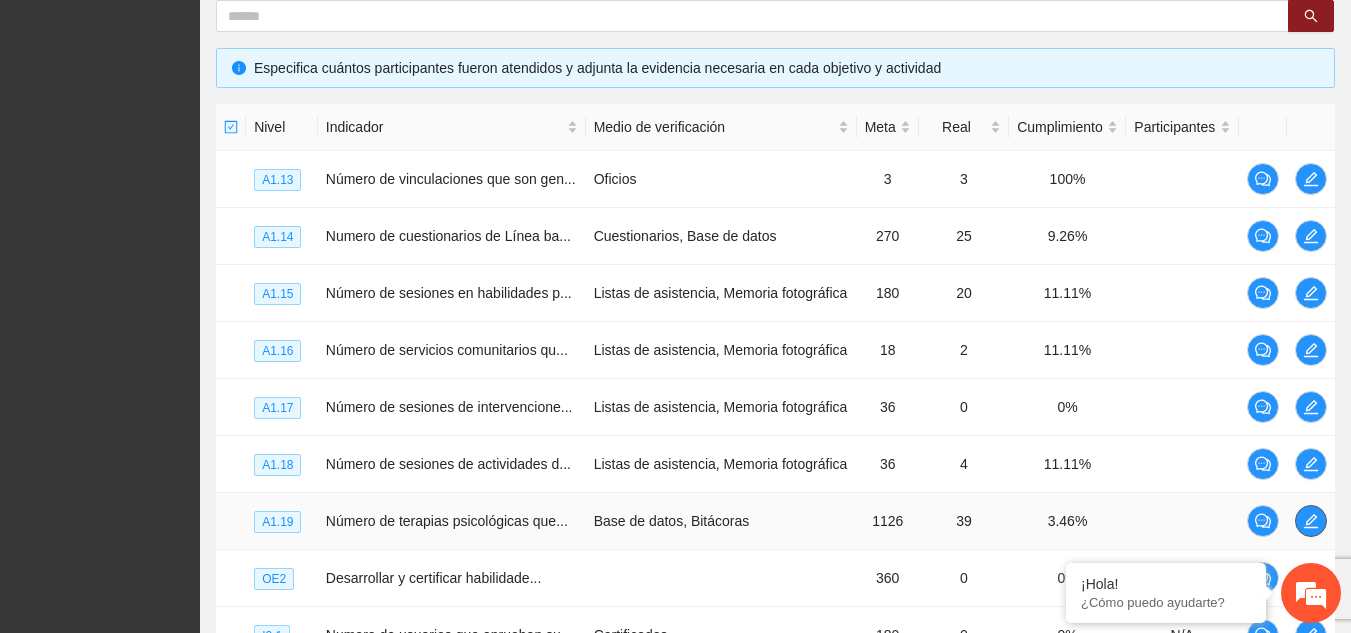 click at bounding box center (1311, 521) 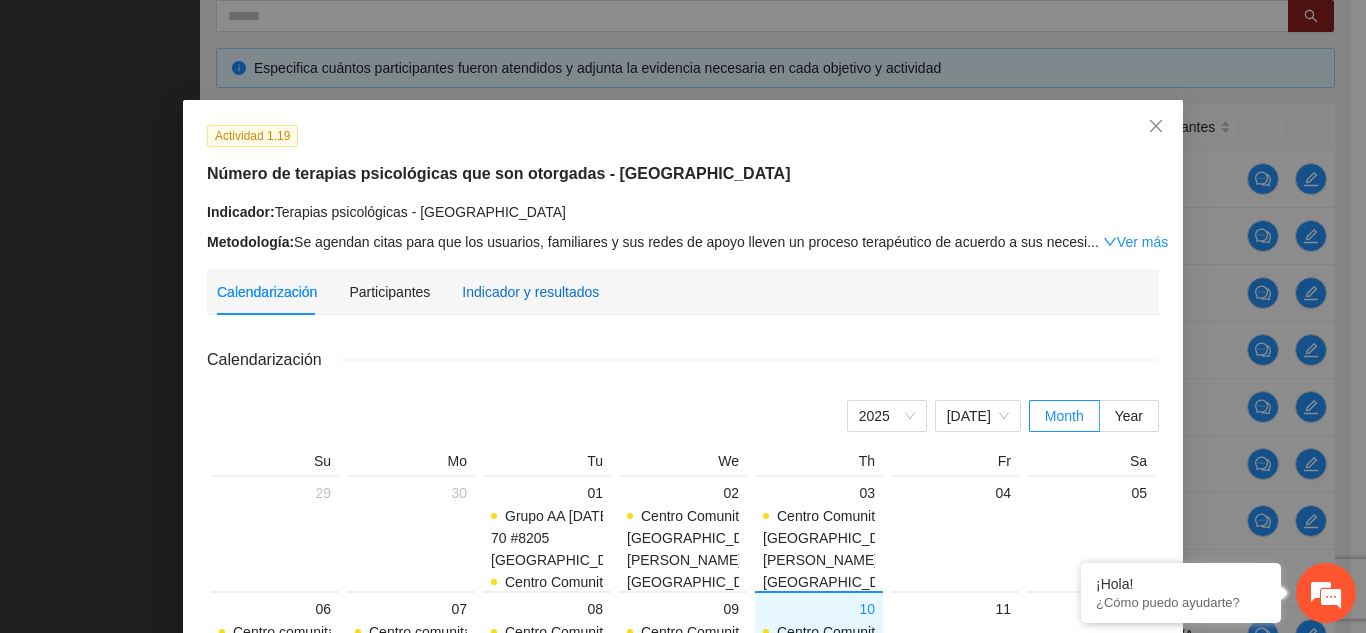 click on "Indicador y resultados" at bounding box center (530, 292) 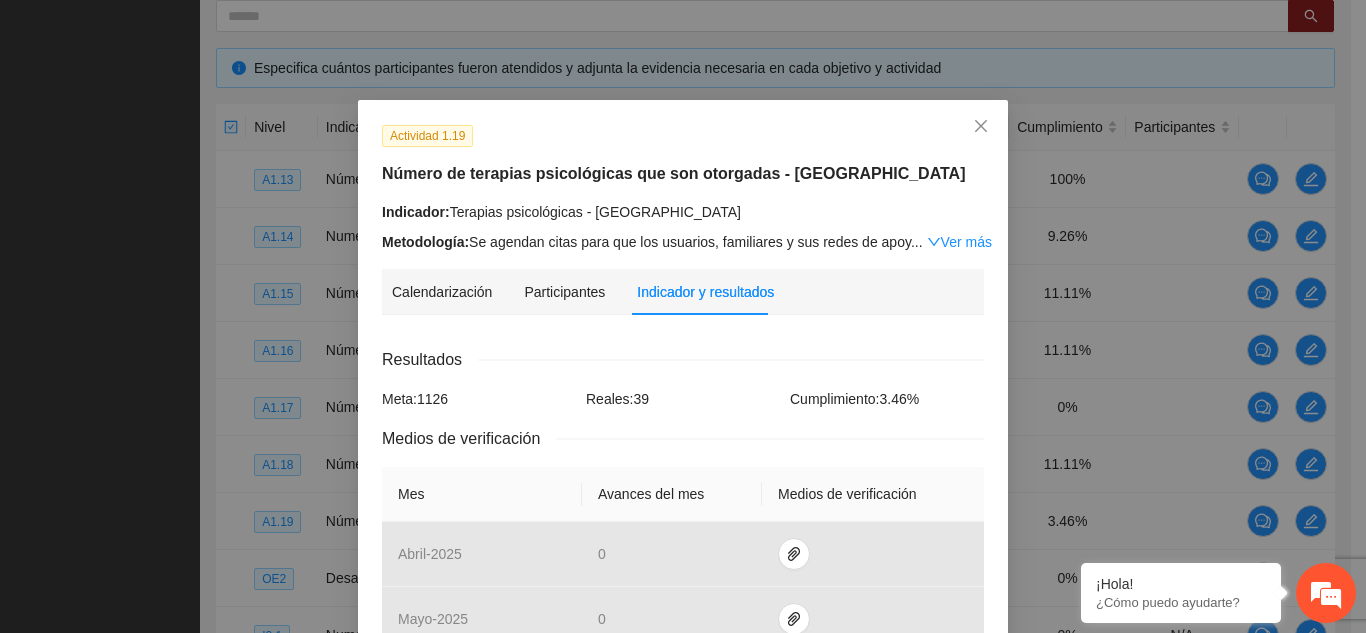 click on "Reales:  39" at bounding box center [683, 399] 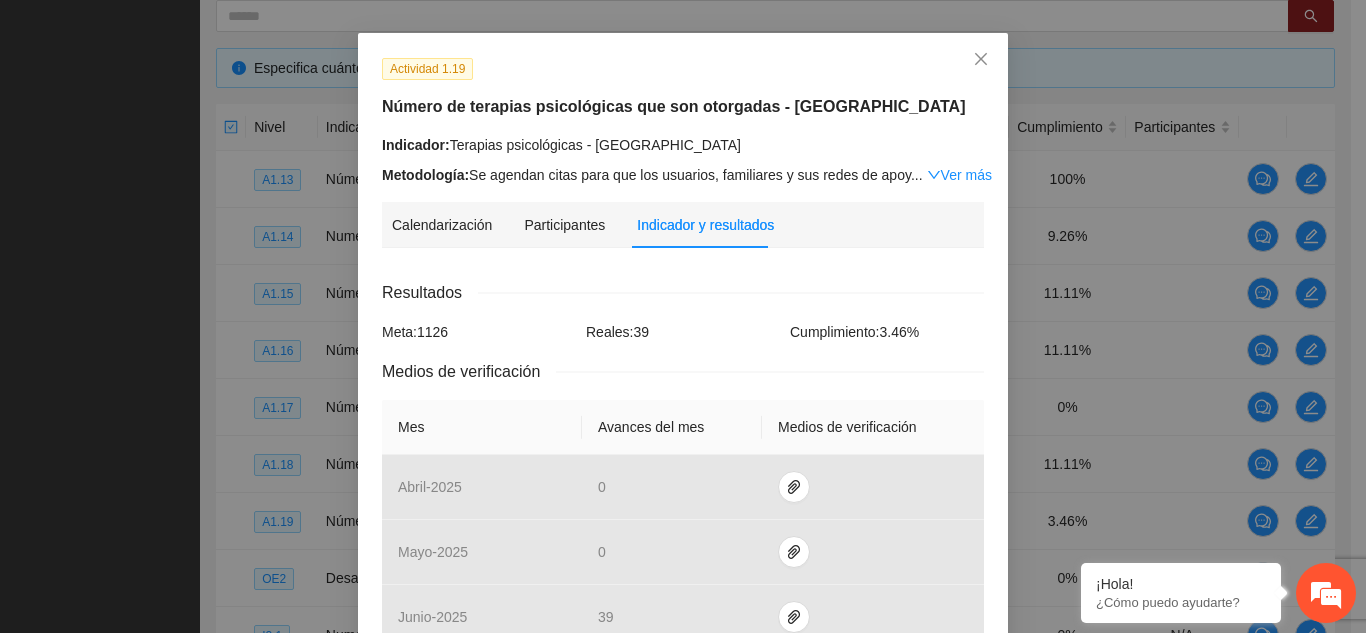 scroll, scrollTop: 40, scrollLeft: 0, axis: vertical 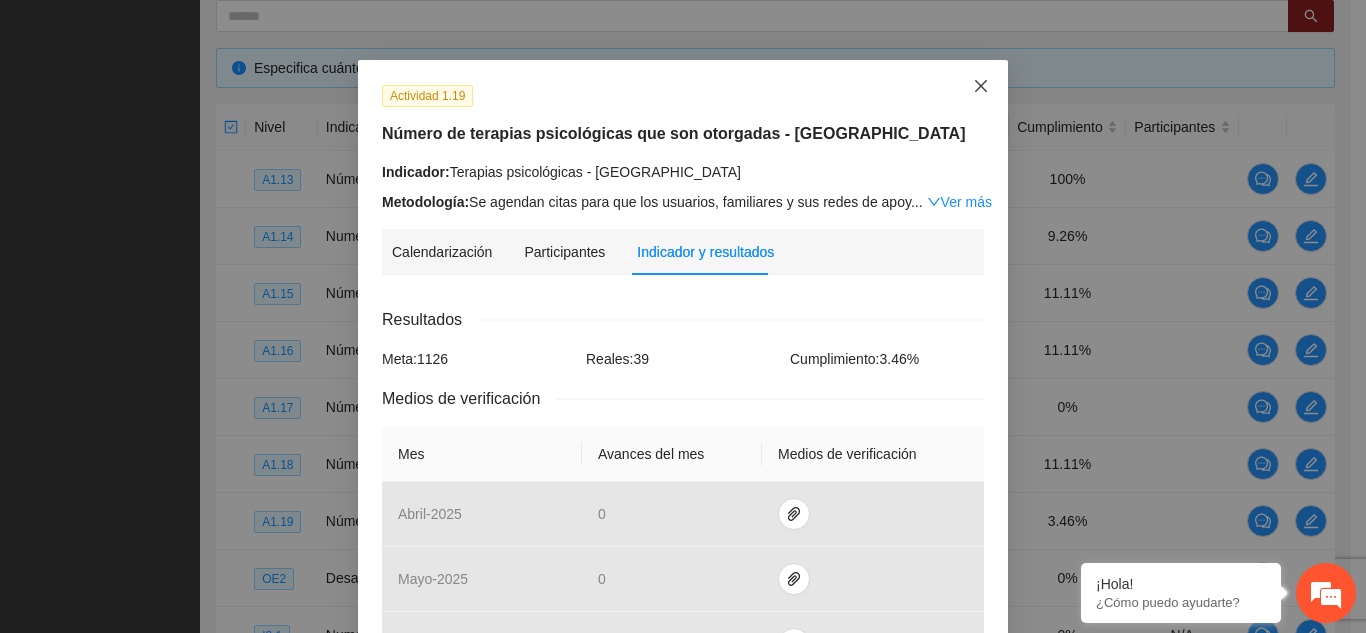 click 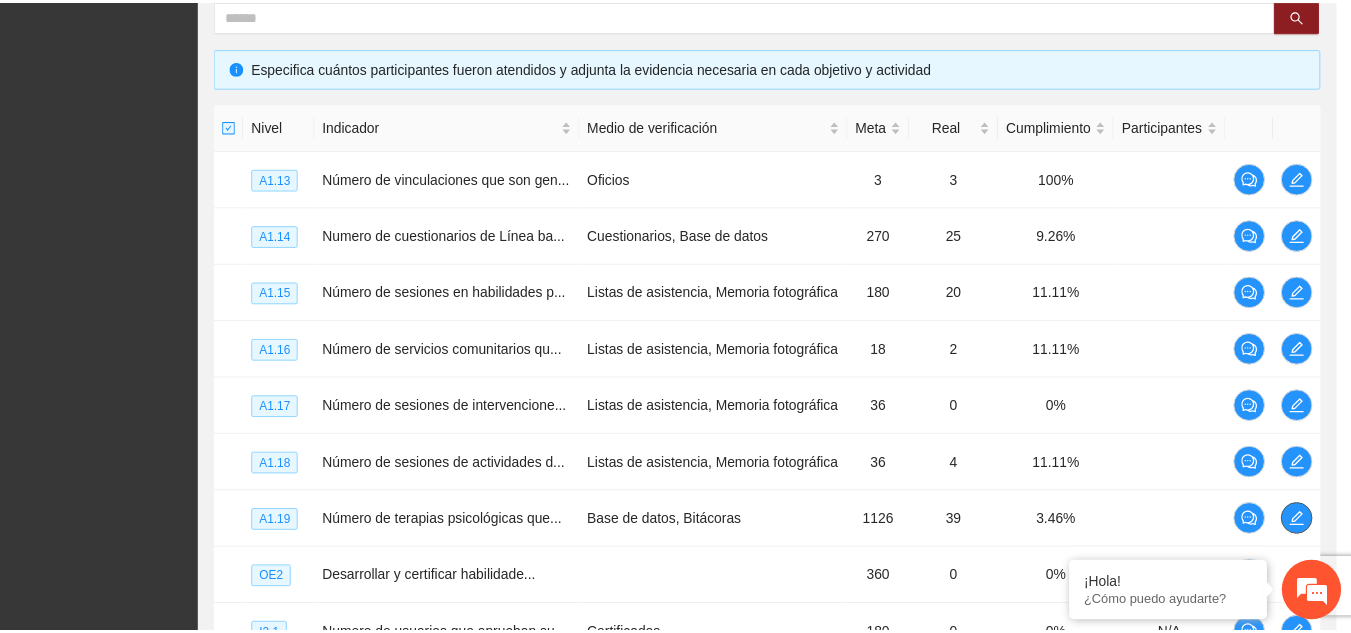 scroll, scrollTop: 0, scrollLeft: 0, axis: both 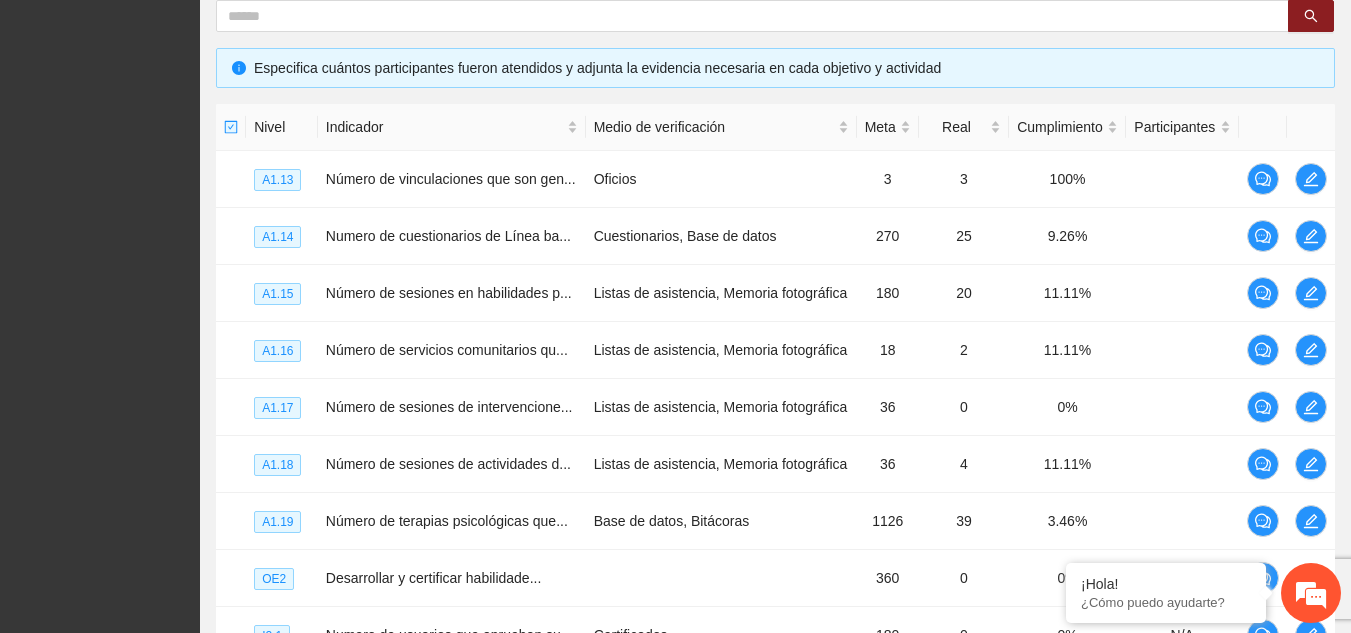 click on "Especifica cuántos participantes fueron atendidos y adjunta la evidencia necesaria en cada objetivo y actividad" at bounding box center [786, 68] 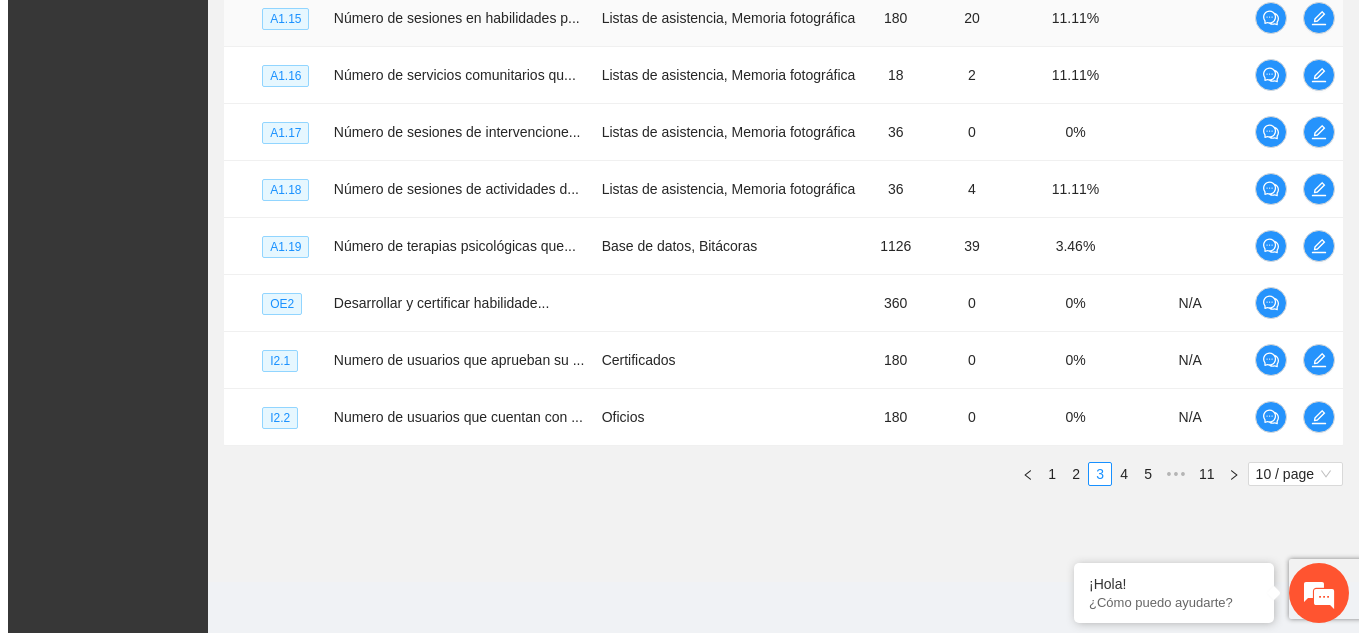 scroll, scrollTop: 676, scrollLeft: 0, axis: vertical 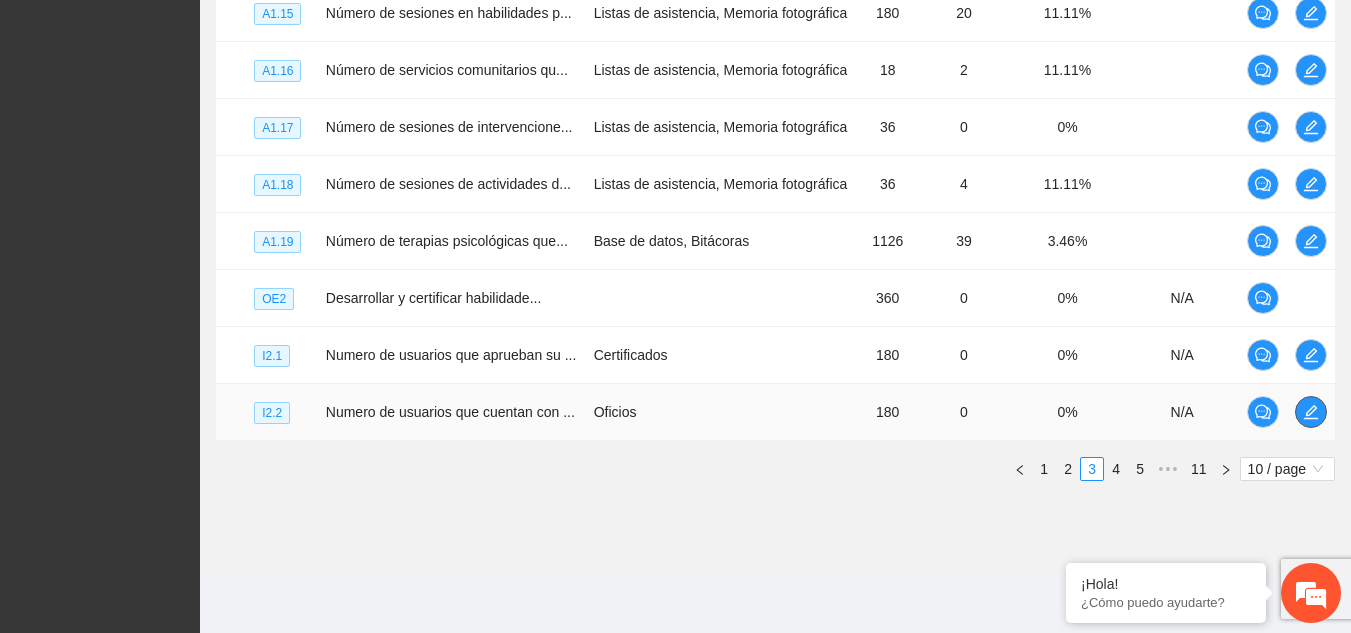 click 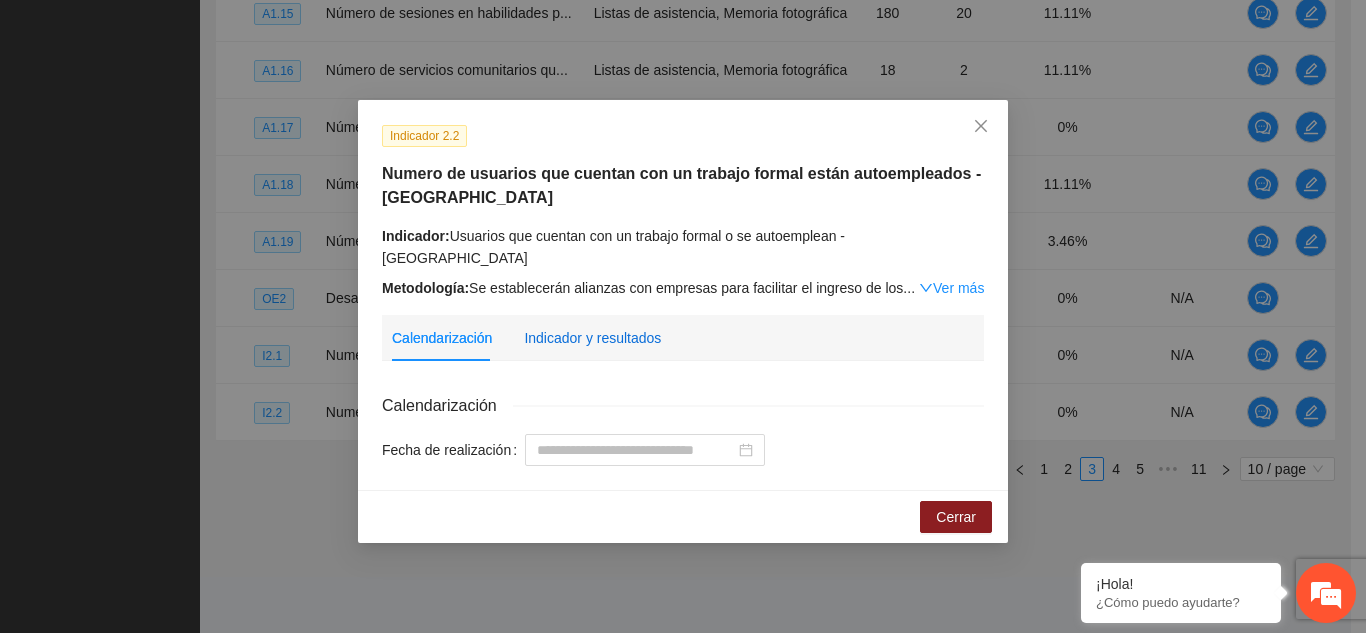 click on "Indicador y resultados" at bounding box center (592, 338) 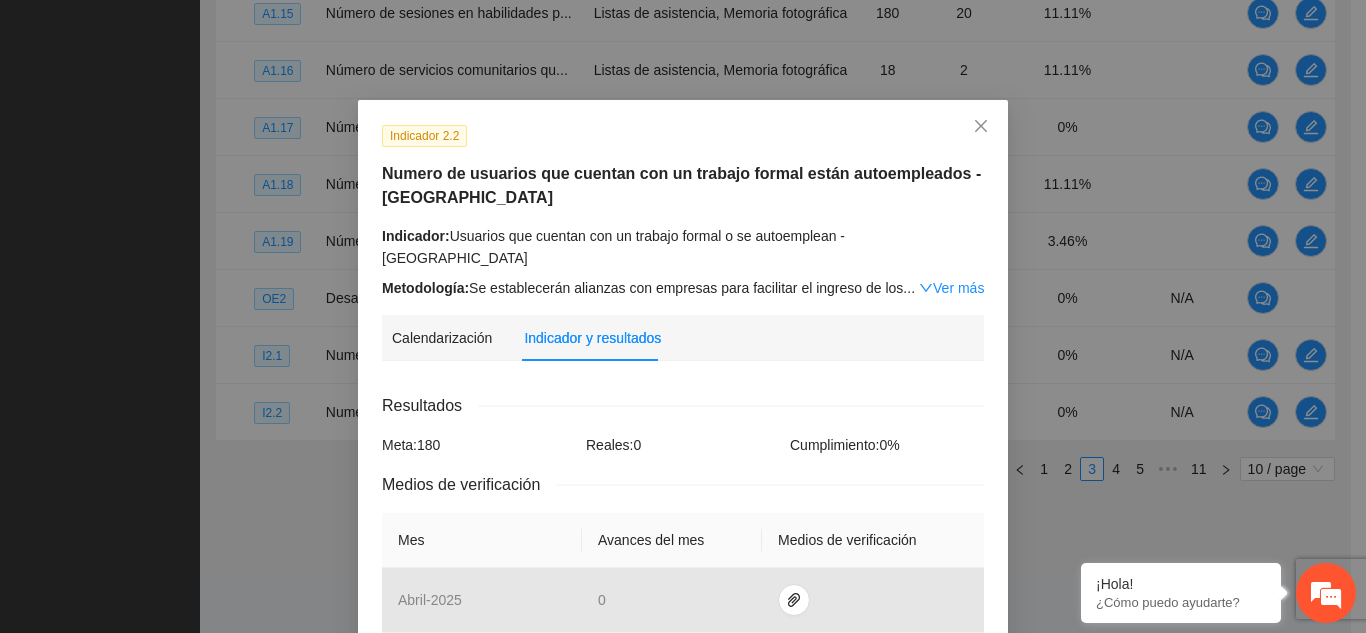 click on "Resultados" at bounding box center (683, 405) 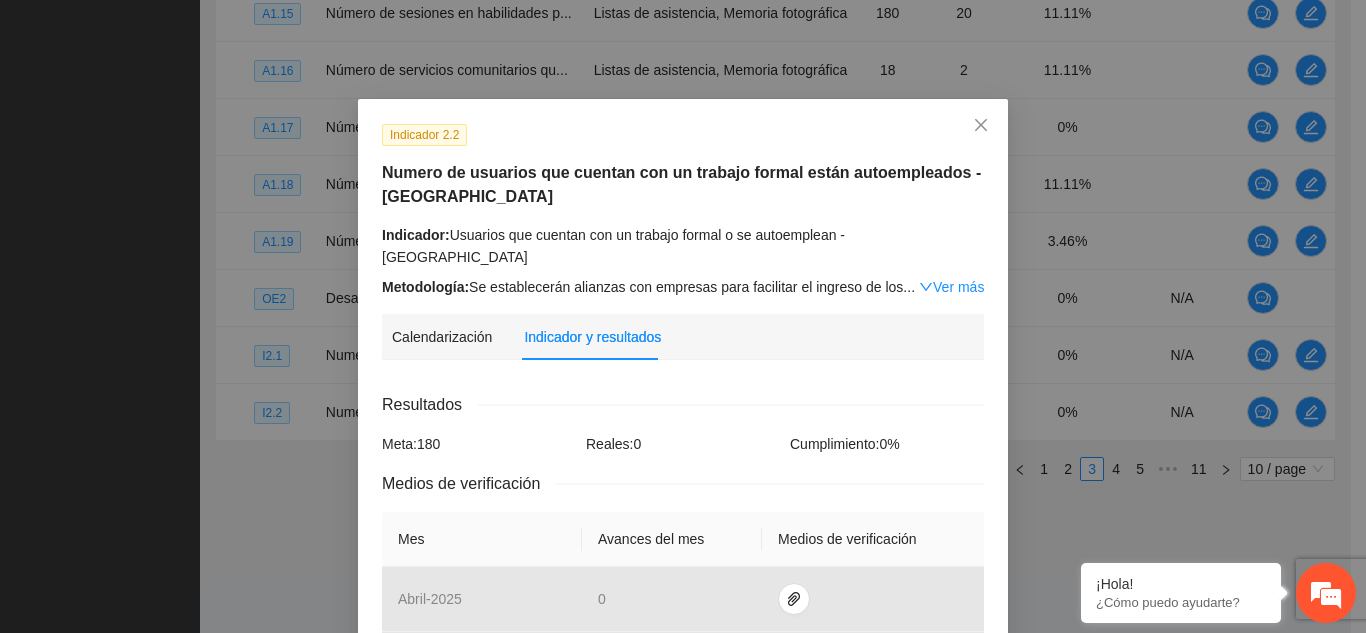 scroll, scrollTop: 0, scrollLeft: 0, axis: both 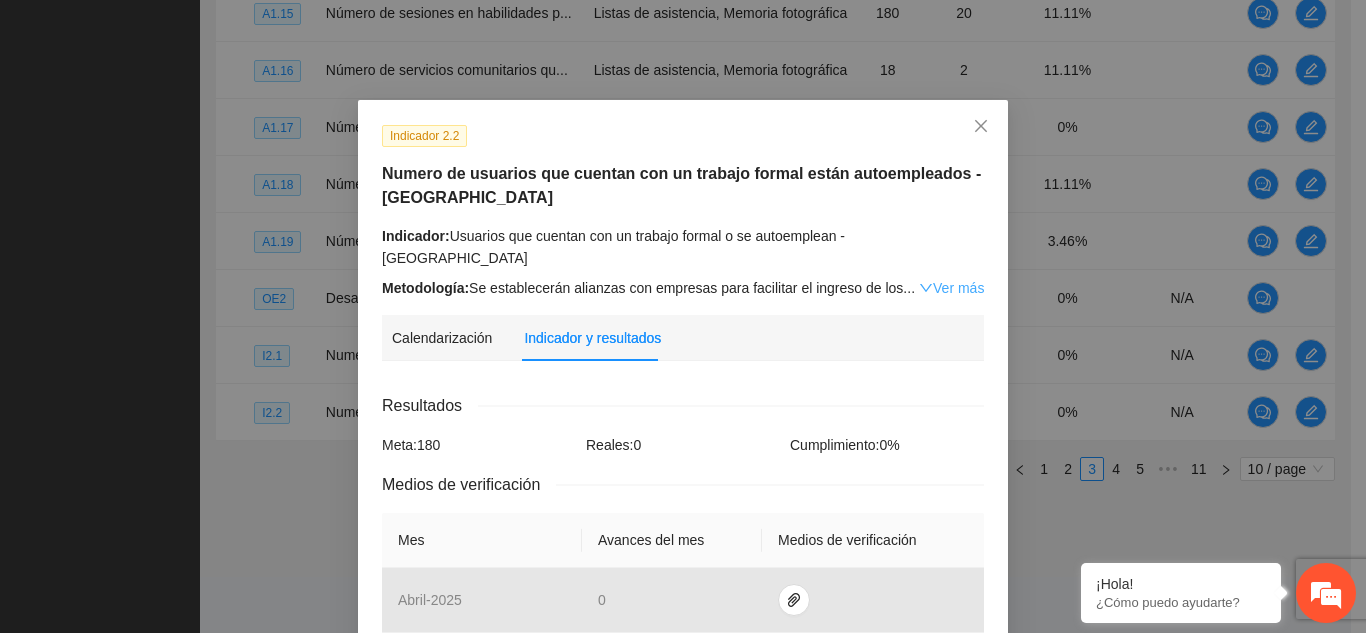 click on "Ver más" at bounding box center (951, 288) 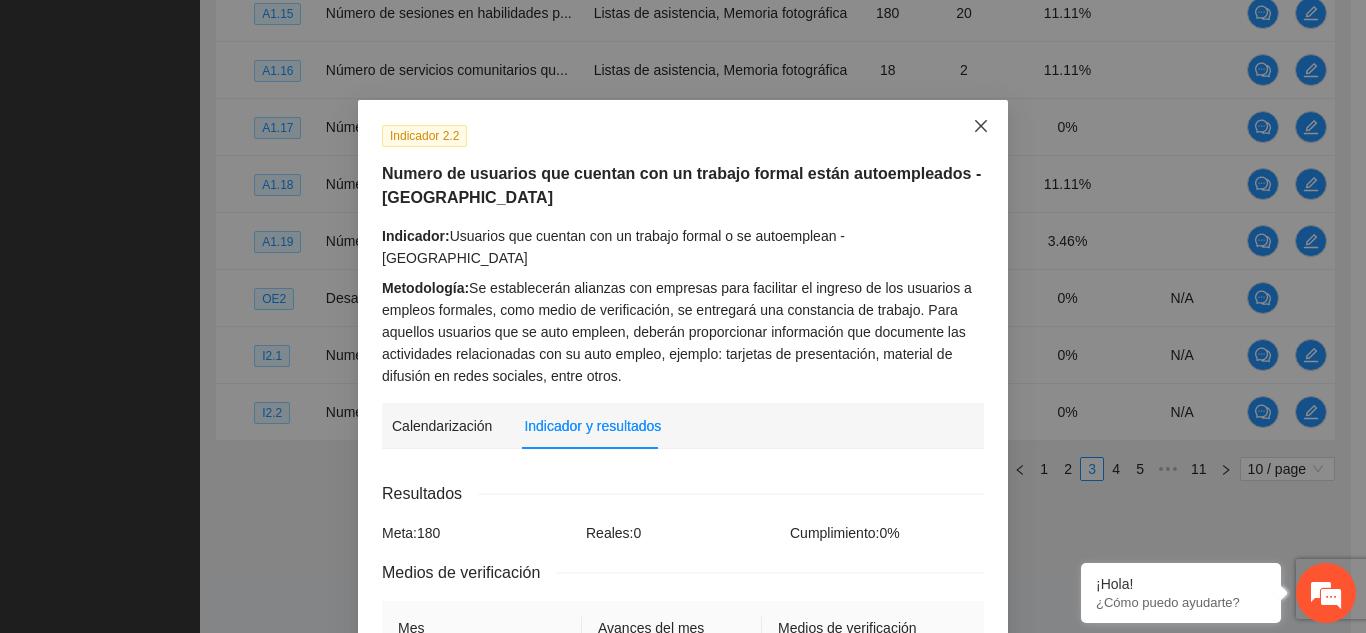 click 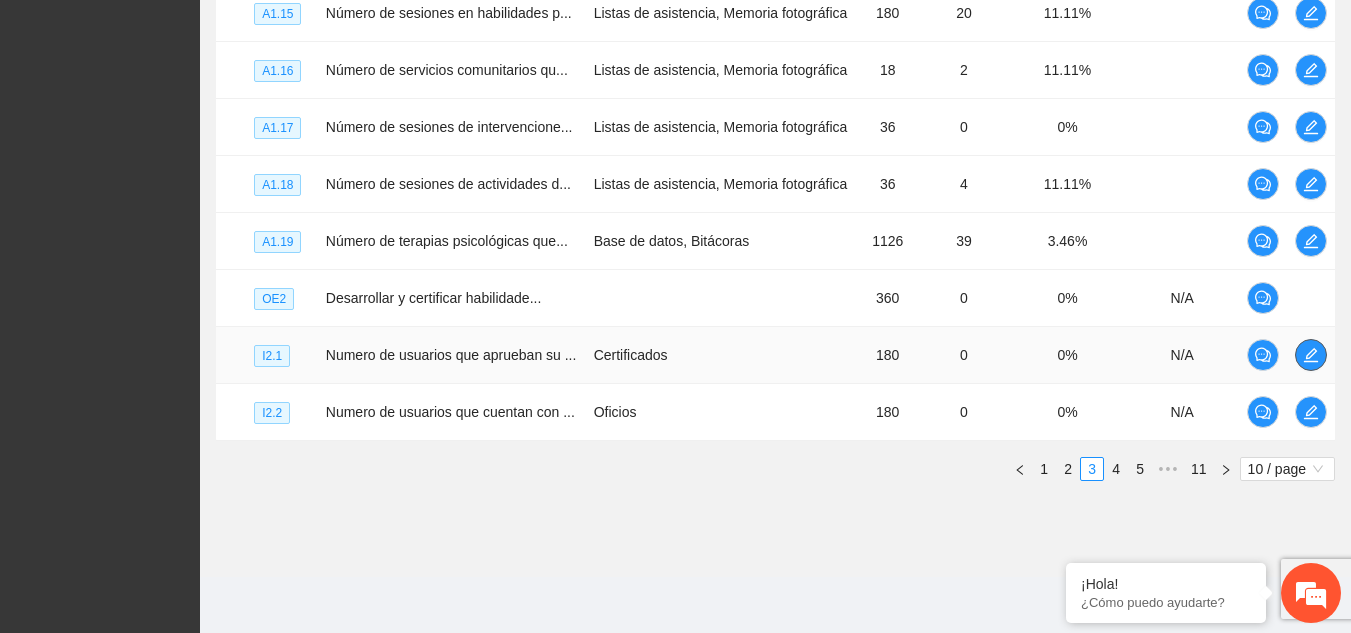 click 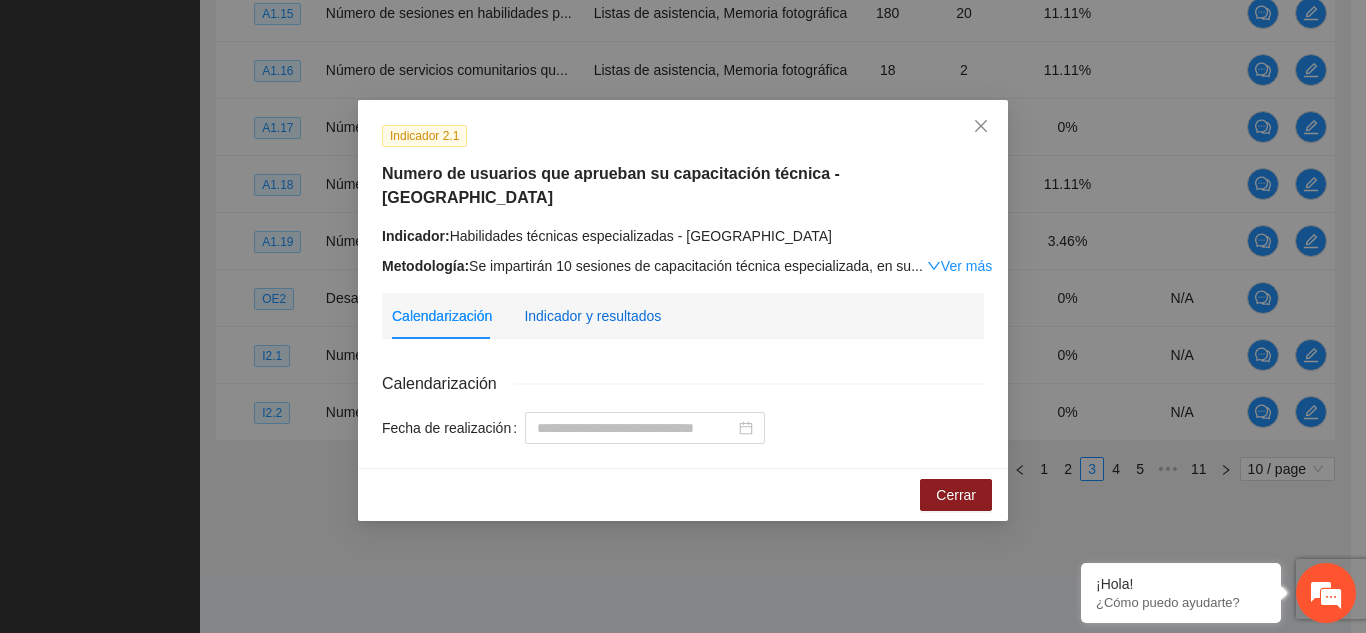 click on "Indicador y resultados" at bounding box center [592, 316] 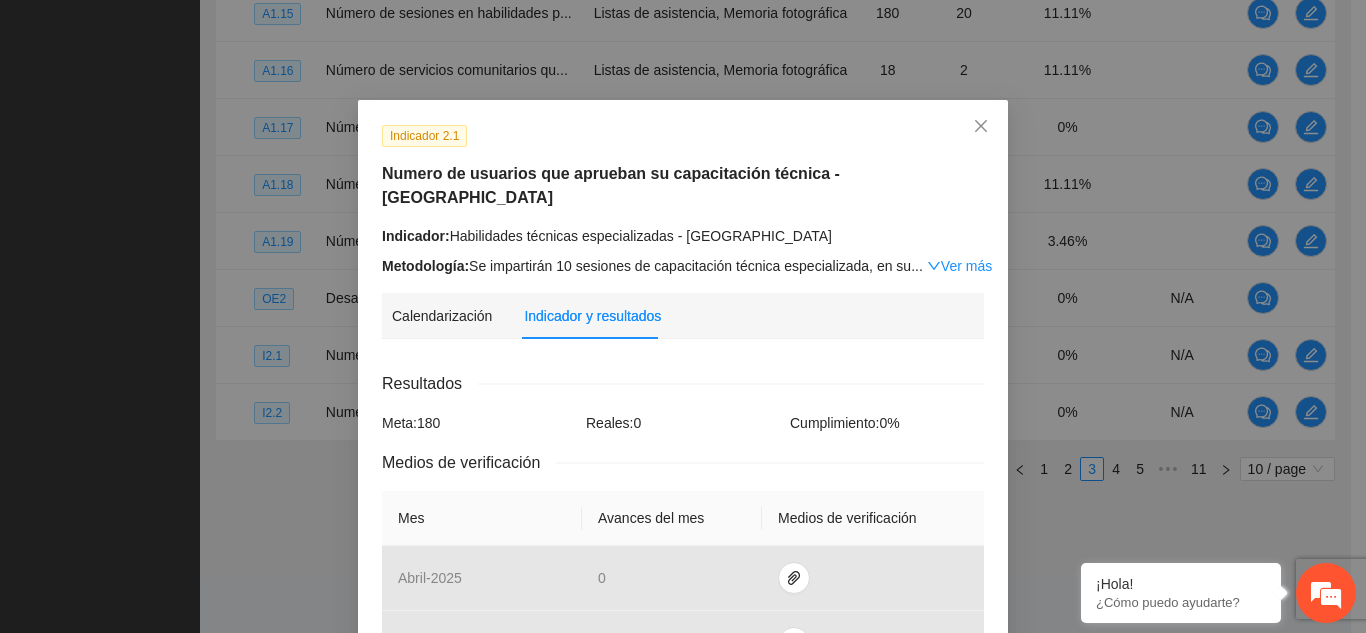 click on "Resultados" at bounding box center (683, 383) 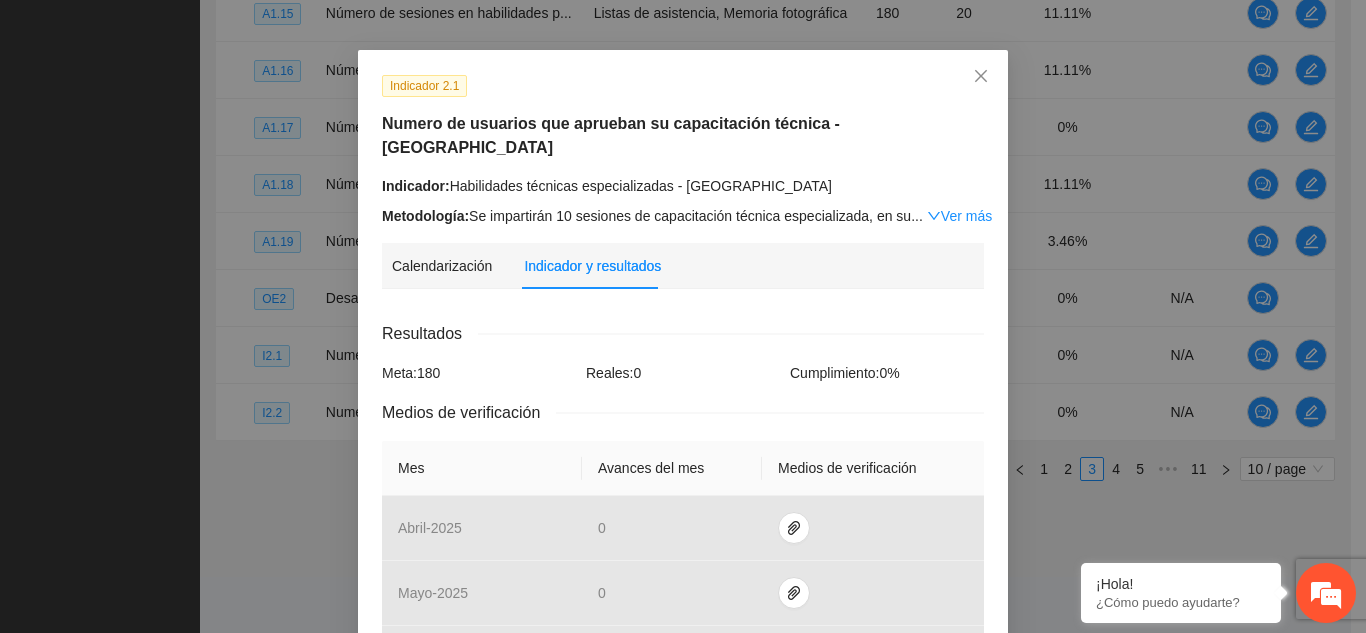 scroll, scrollTop: 40, scrollLeft: 0, axis: vertical 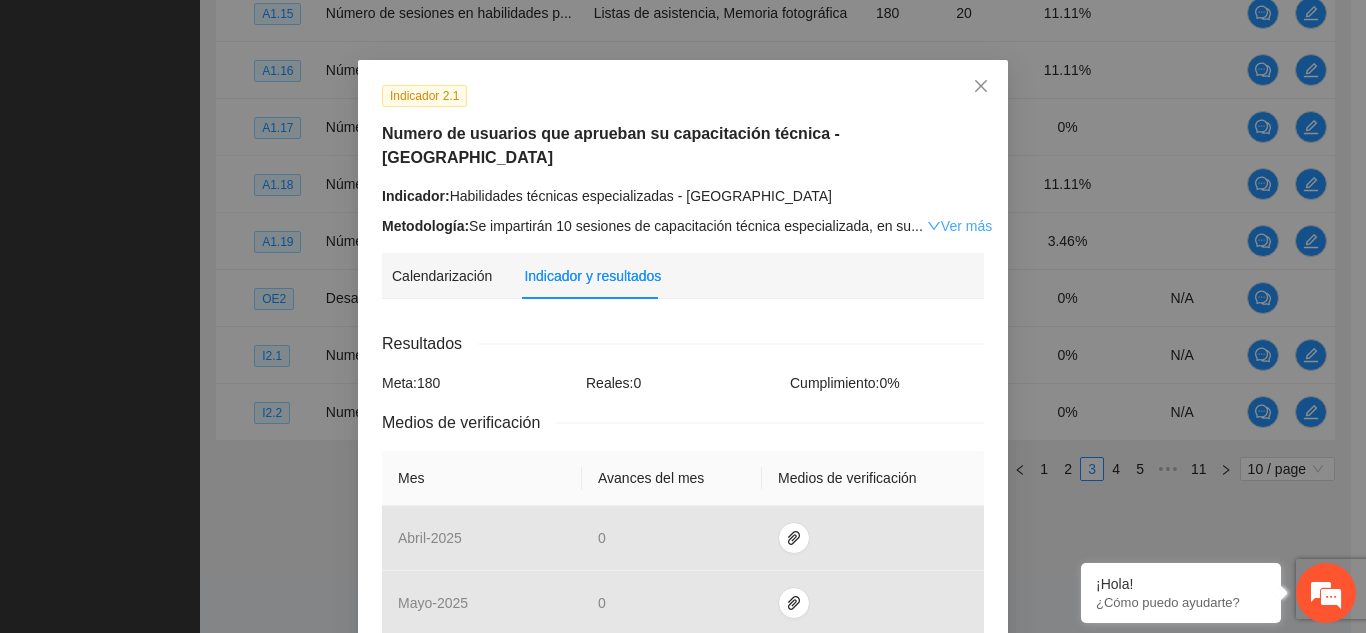 click on "Ver más" at bounding box center [959, 226] 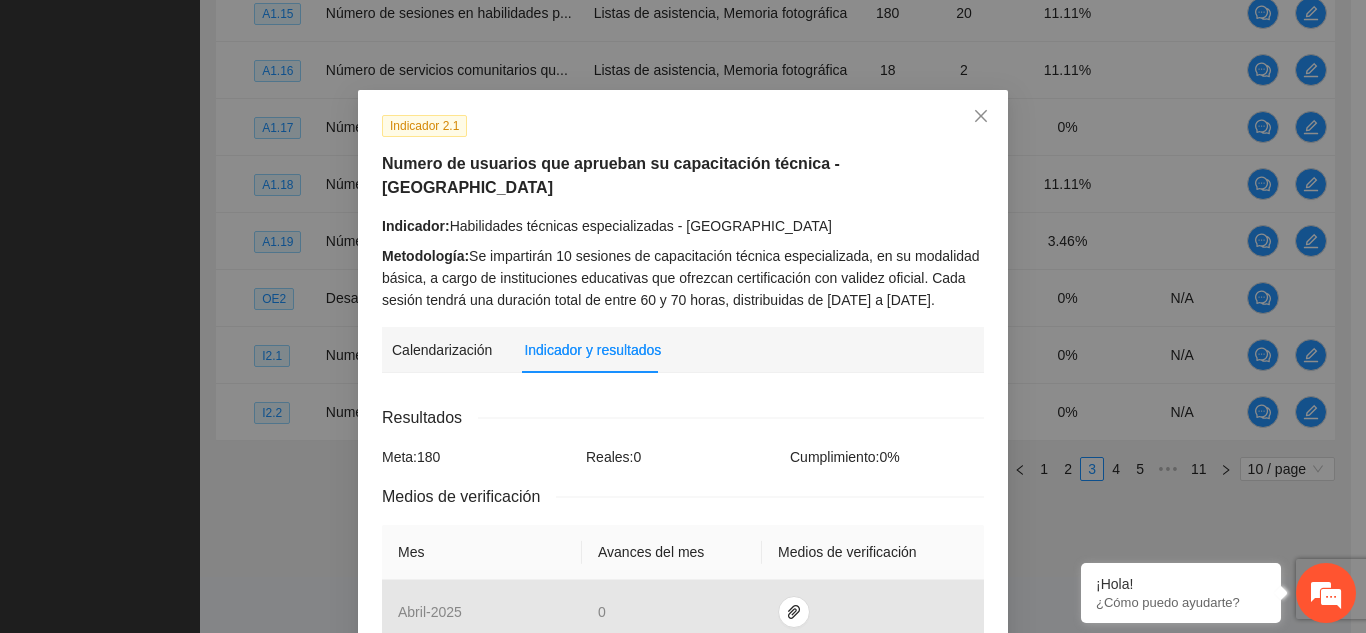 scroll, scrollTop: 0, scrollLeft: 0, axis: both 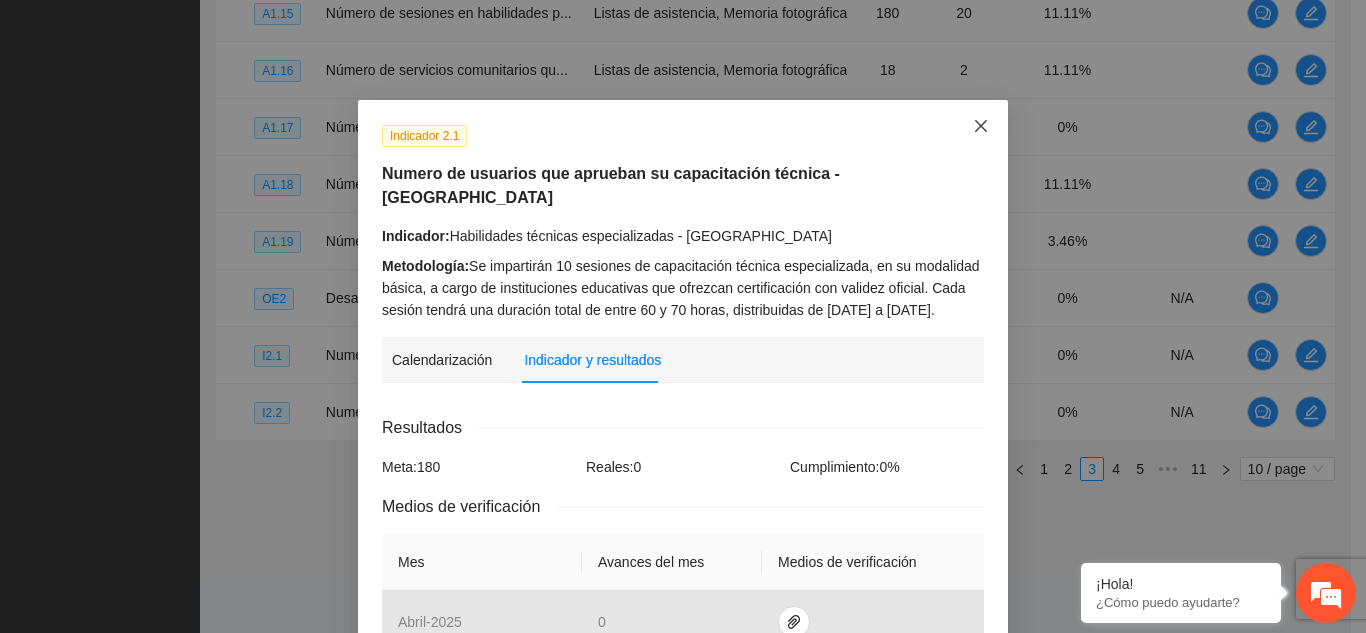 click at bounding box center (981, 127) 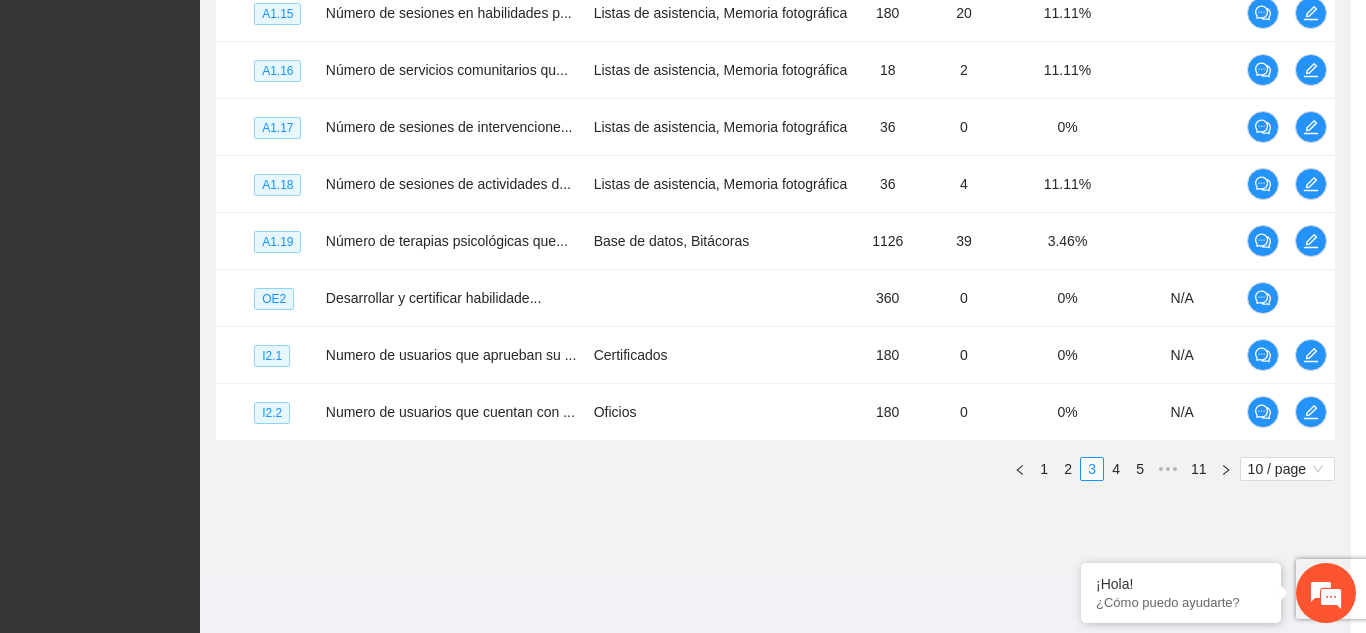 click on "Indicador 2.1 Numero de usuarios que aprueban su capacitación técnica - Chihuahua Indicador:  Habilidades técnicas especializadas - Chihuahua Metodología:  Se impartirán 10 sesiones de capacitación técnica especializada, en su modalidad básica, a cargo de instituciones educativas que ofrezcan certificación con validez oficial. Cada sesión tendrá una duración total de entre 60 y 70 horas, distribuidas de [DATE] a [DATE]. Calendarización Indicador y resultados Calendarización Fecha de realización Resultados Meta:  180 Reales:  0 Cumplimiento:  0 % Medios de verificación Mes Avances del mes Medios de verificación abril  -  2025 0 mayo  -  2025 0 junio  -  2025 0 julio  -  2025 * agosto  -  2025 * septiembre  -  2025 * octubre  -  2025 * noviembre  -  2025 * diciembre  -  2025 * enero  -  2026 * febrero  -  2026 * marzo  -  2026 * Productos 180 usuarios aprueban su capacitación técnica Cancelar Guardar" at bounding box center (683, 316) 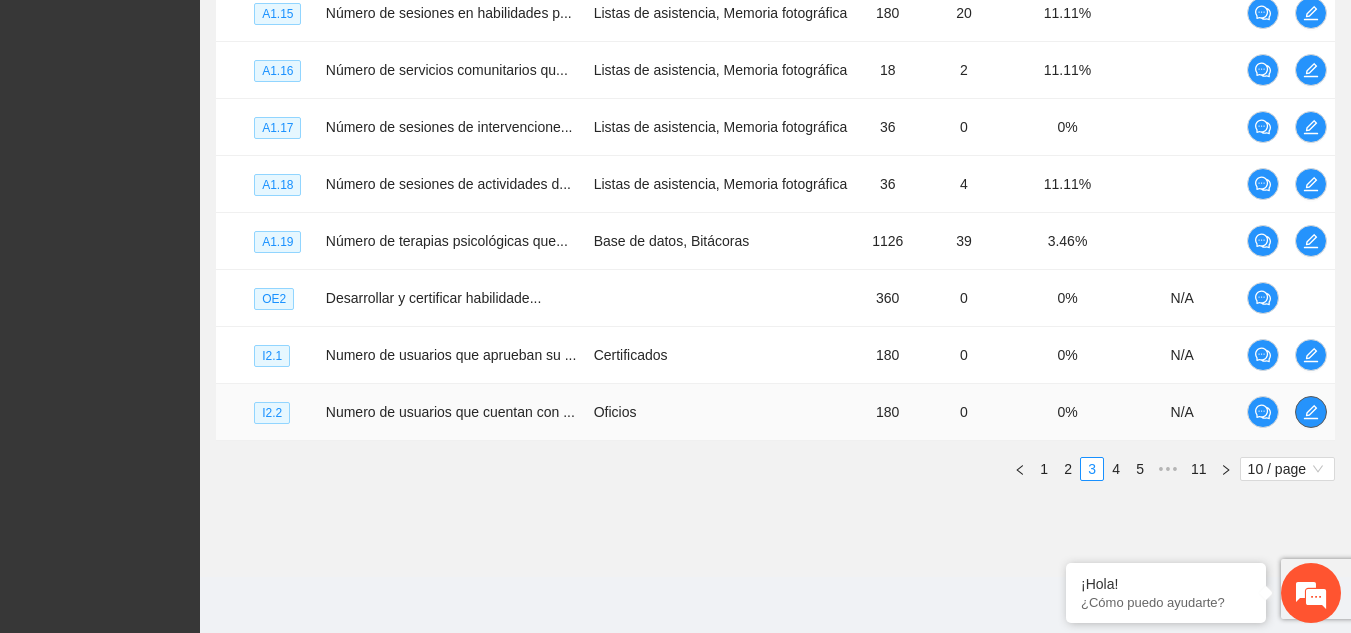 click 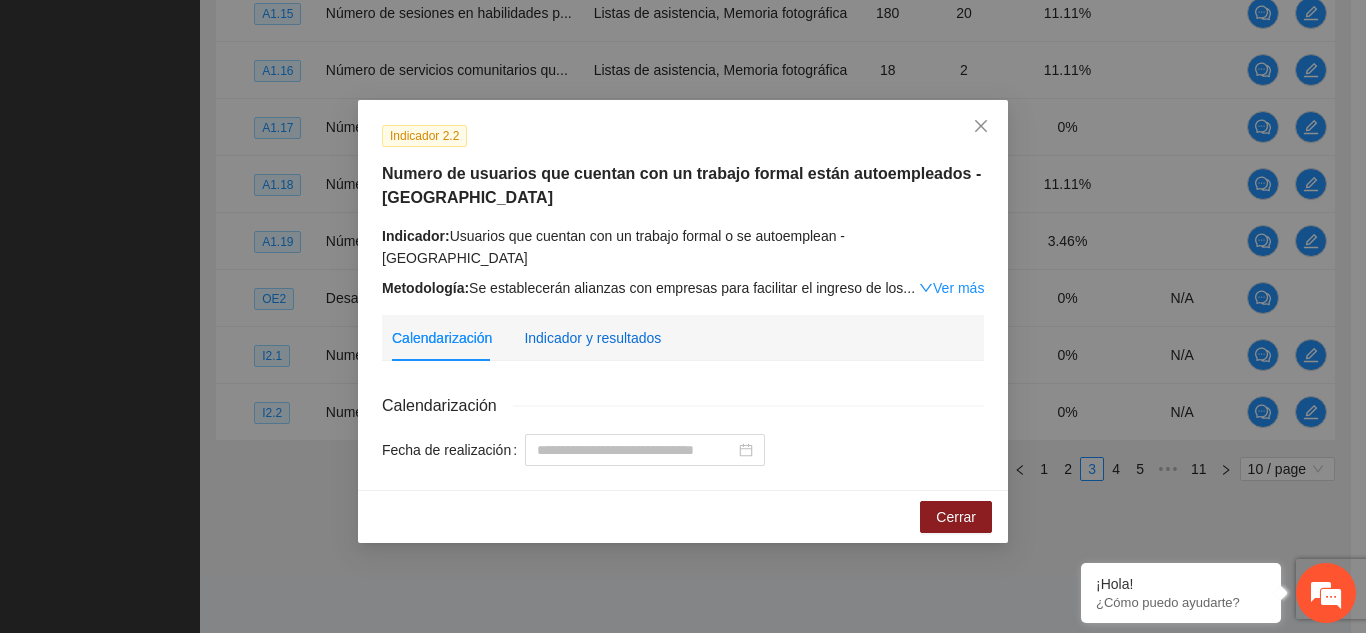 click on "Indicador y resultados" at bounding box center [592, 338] 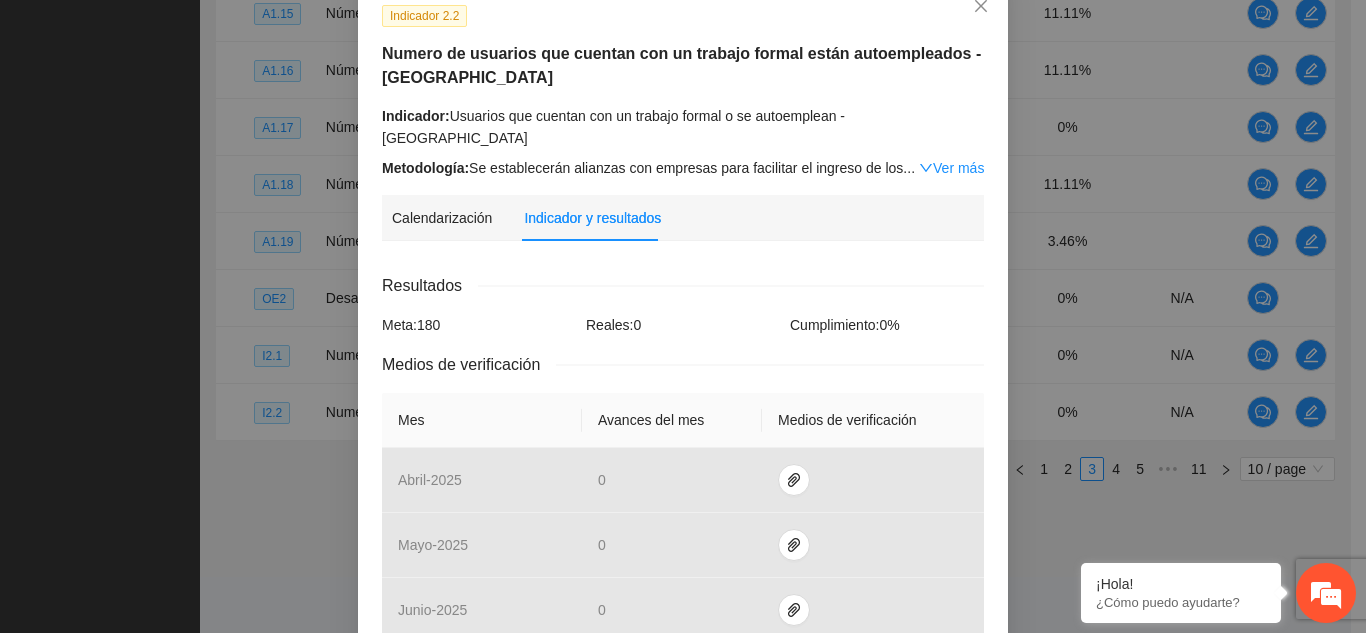 scroll, scrollTop: 0, scrollLeft: 0, axis: both 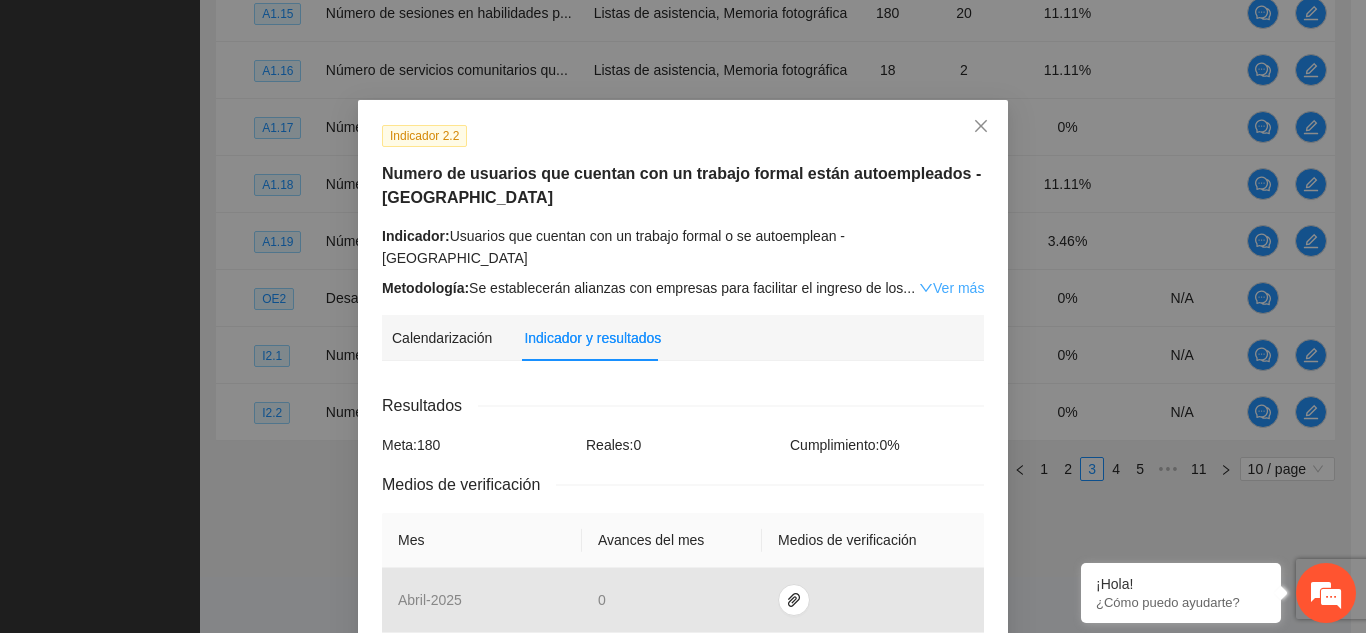 click on "Ver más" at bounding box center [951, 288] 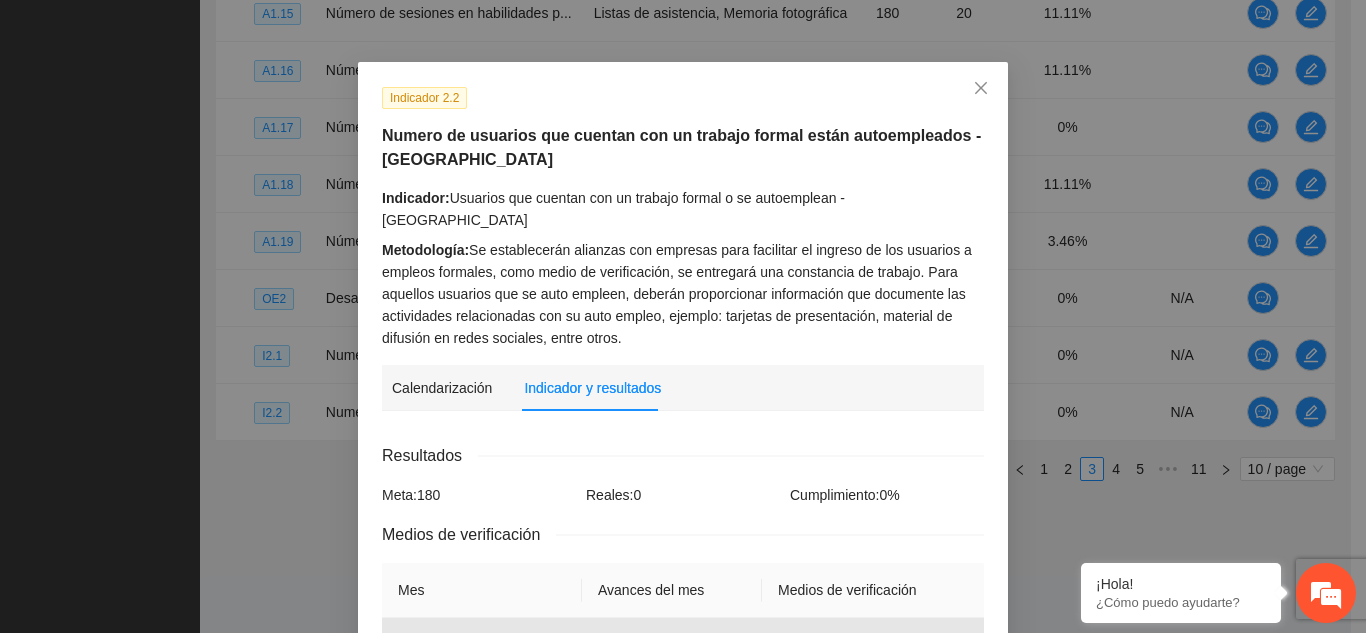 scroll, scrollTop: 40, scrollLeft: 0, axis: vertical 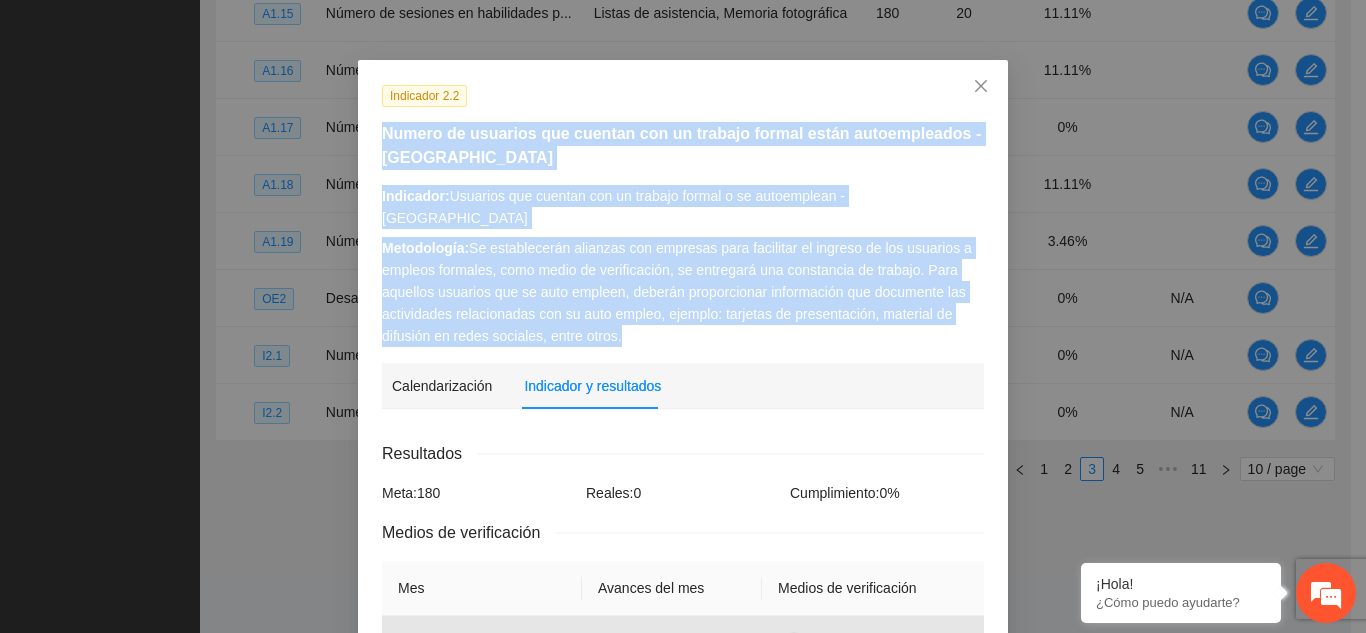 drag, startPoint x: 627, startPoint y: 313, endPoint x: 368, endPoint y: 123, distance: 321.218 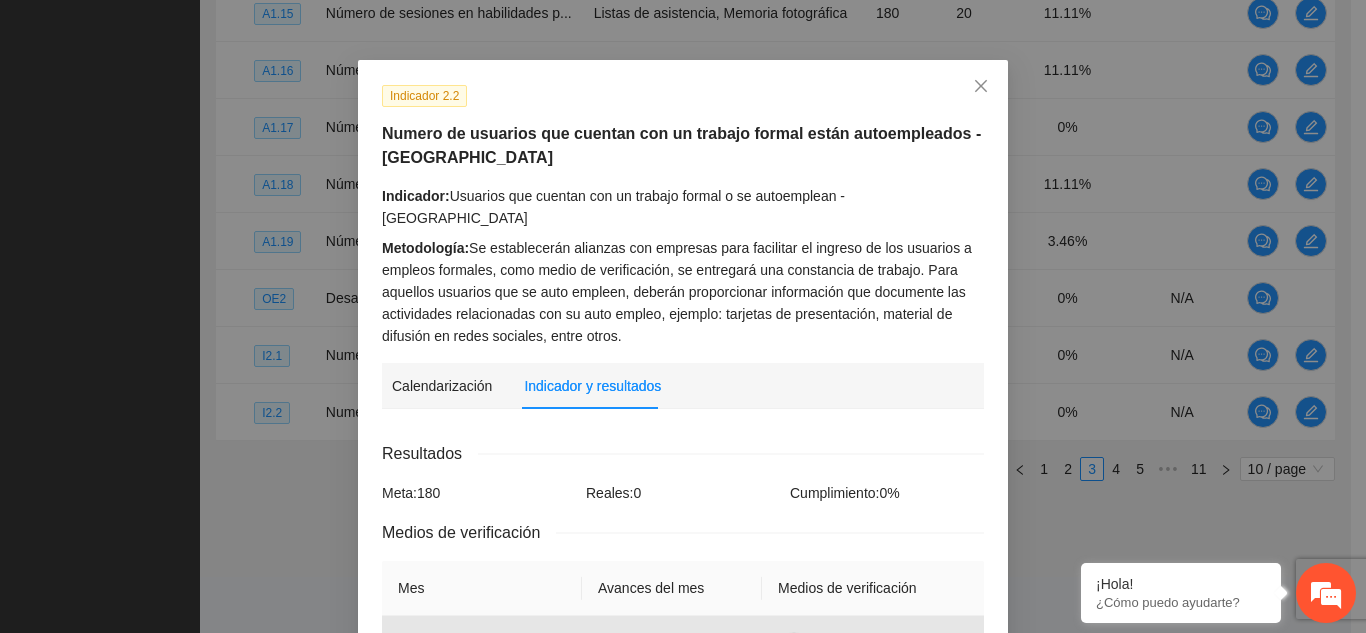 click on "Calendarización Indicador y resultados" at bounding box center [683, 386] 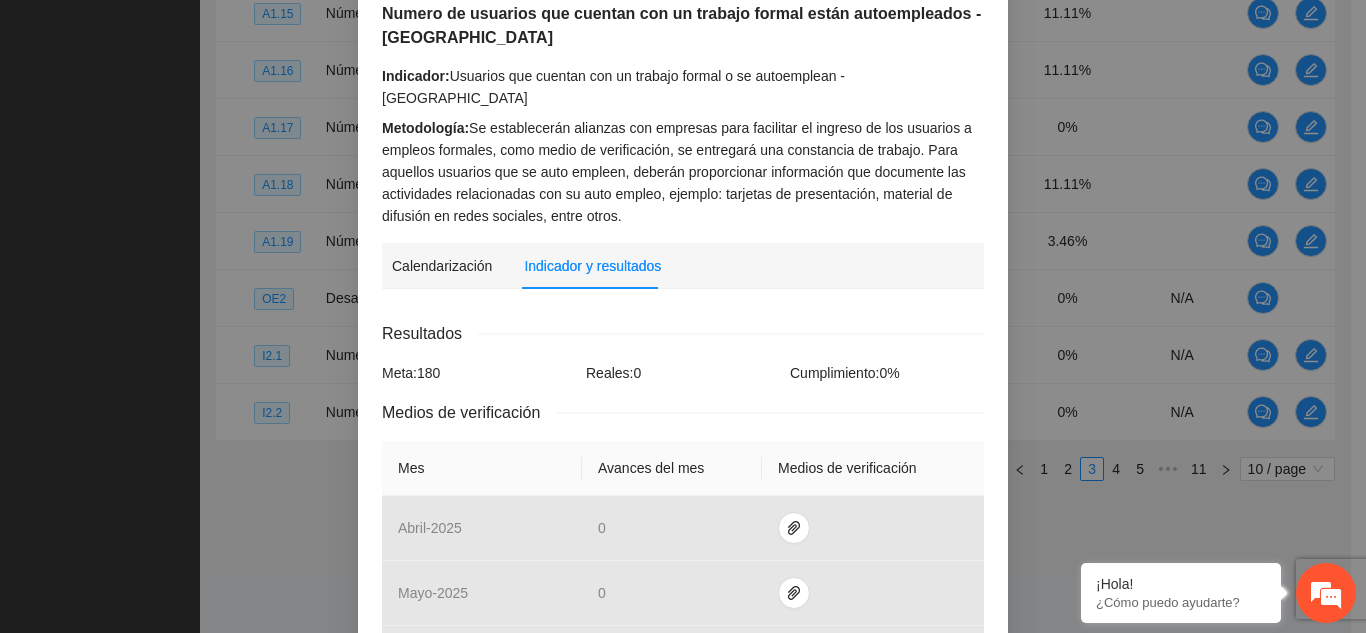 scroll, scrollTop: 0, scrollLeft: 0, axis: both 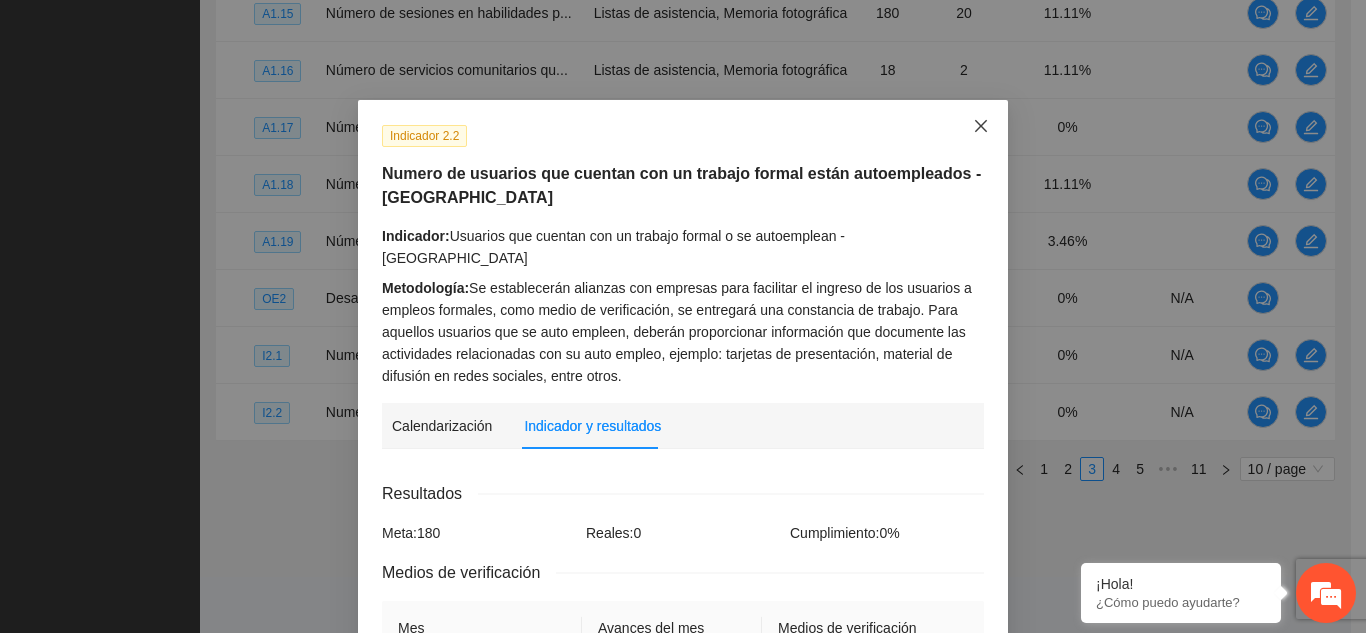 click at bounding box center [981, 127] 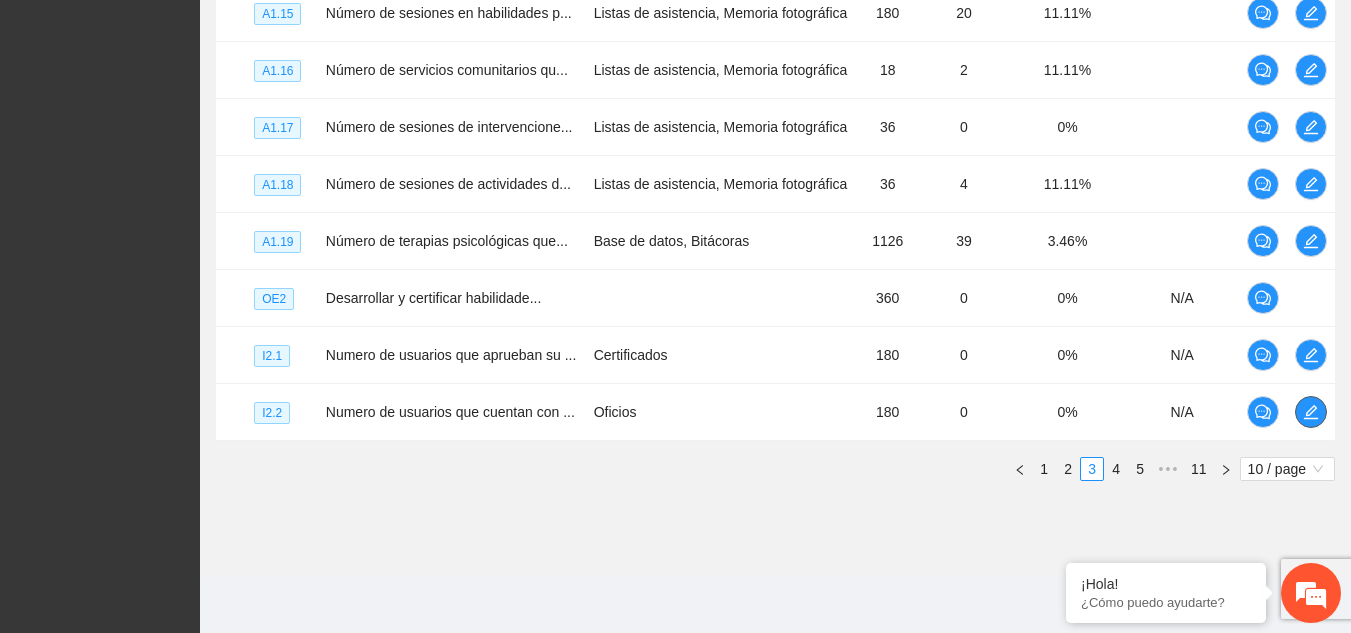 type 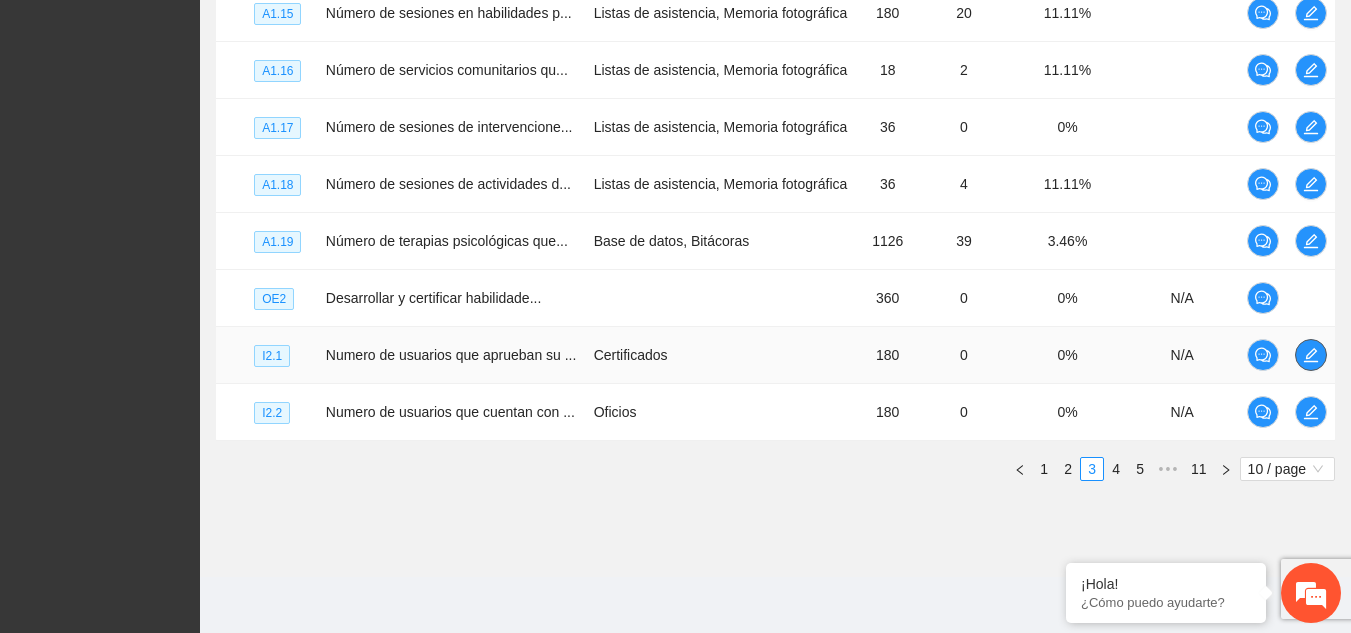 click 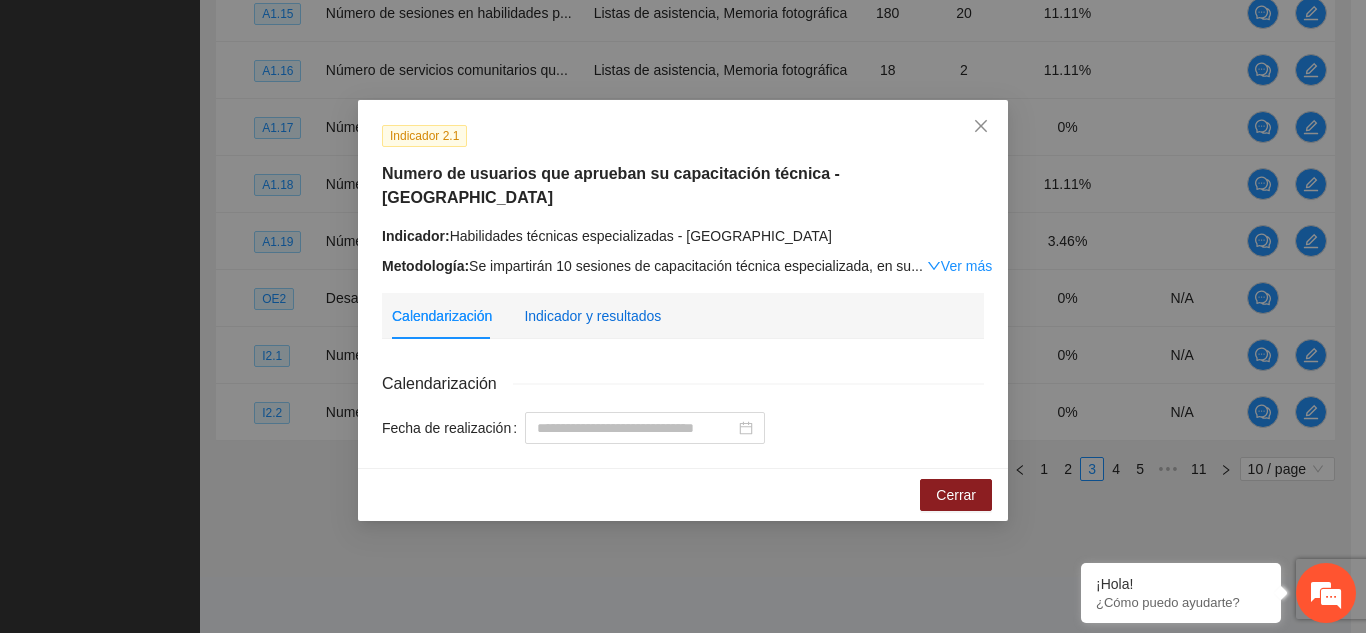 click on "Indicador y resultados" at bounding box center [592, 316] 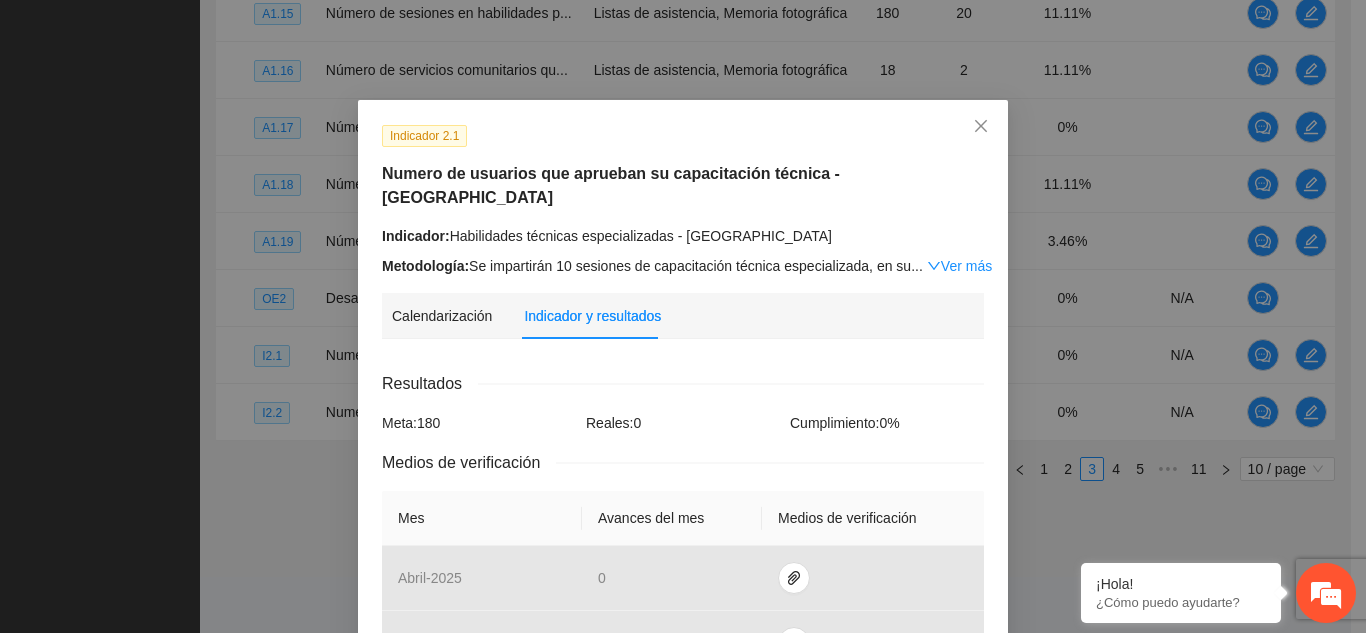 click on "Cumplimiento:  0 %" at bounding box center (887, 423) 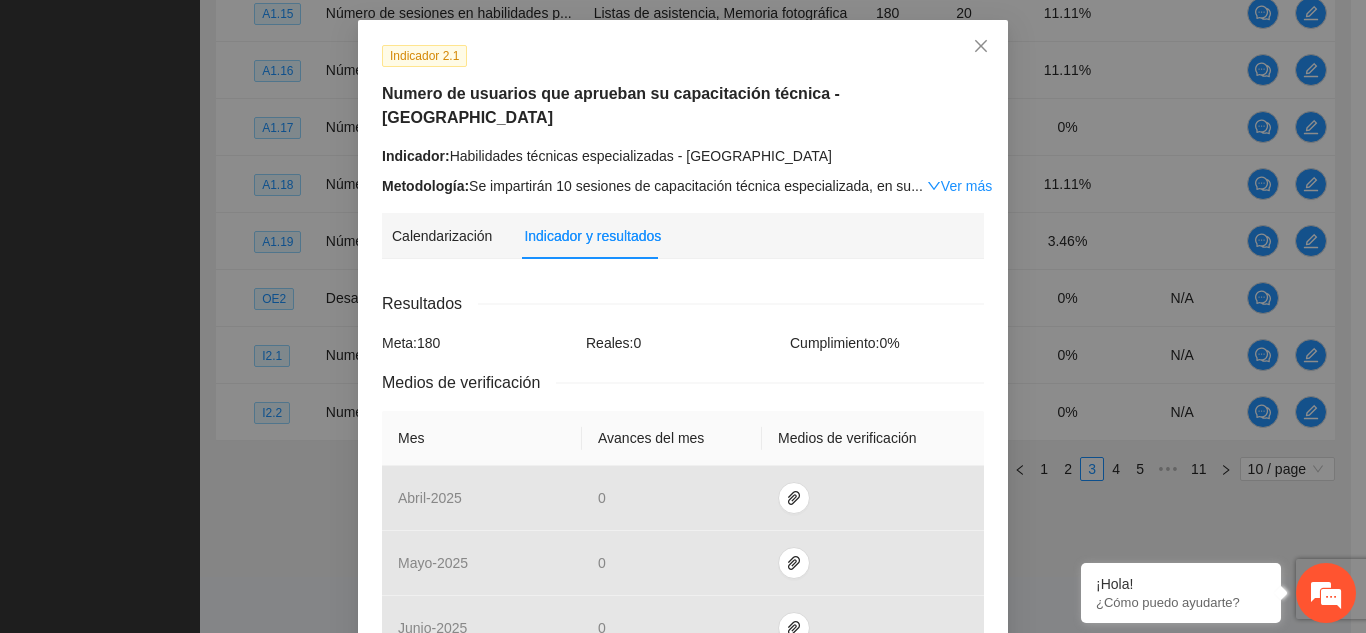 scroll, scrollTop: 40, scrollLeft: 0, axis: vertical 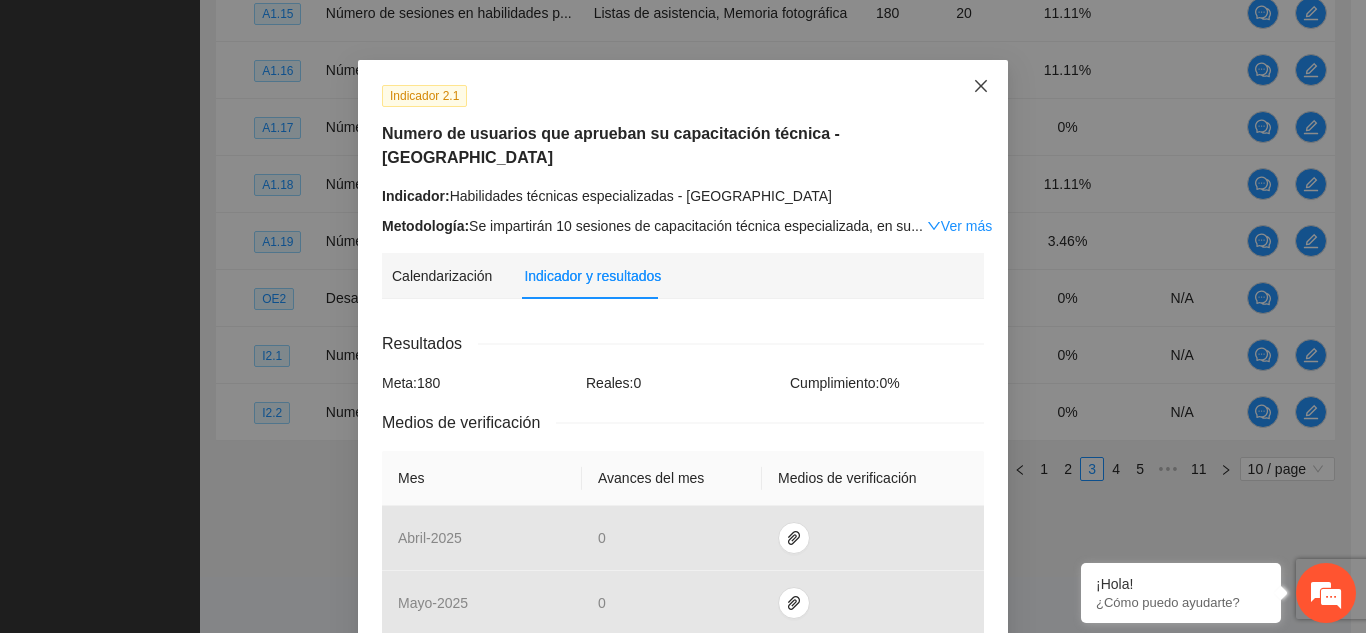 click 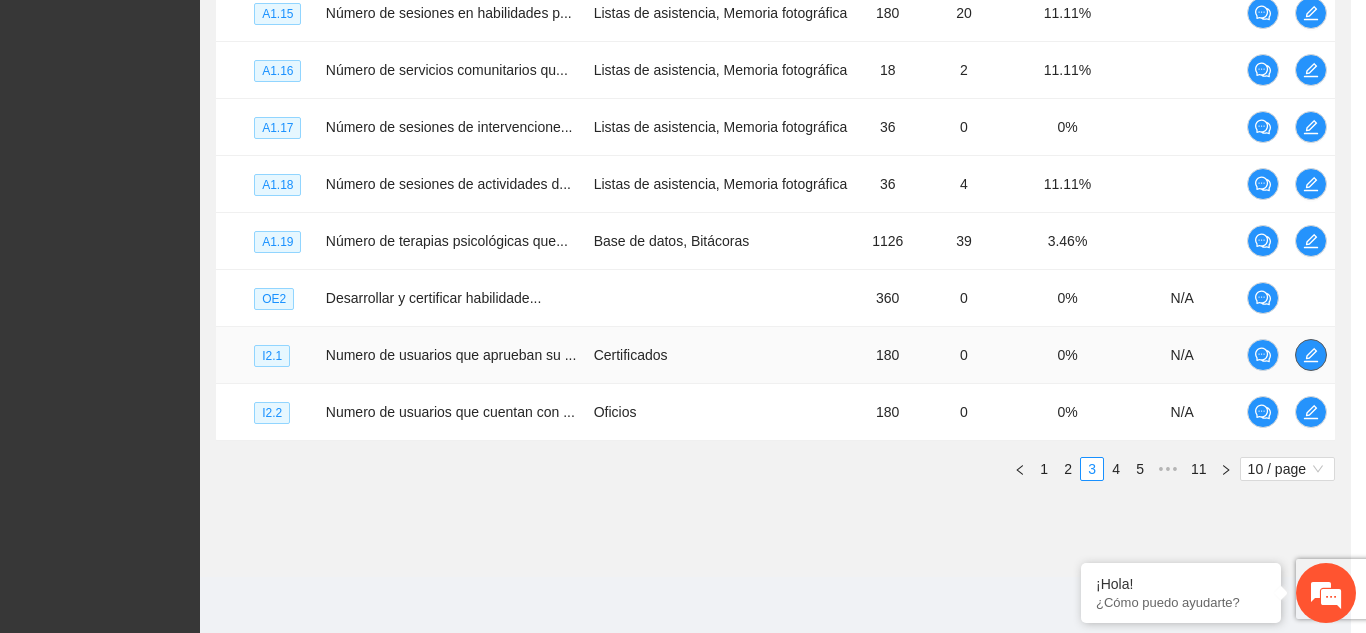 scroll, scrollTop: 0, scrollLeft: 0, axis: both 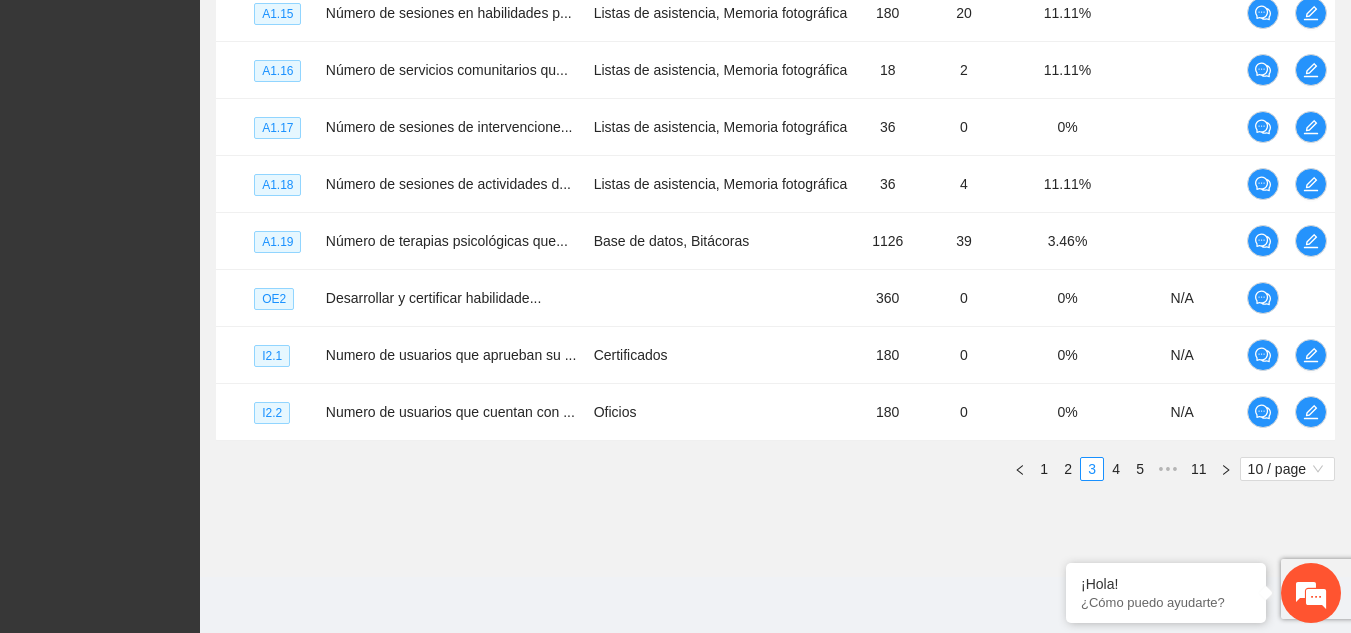click on "Monitoreo técnico Asistentes Beneficiarios Asistencias Objetivos y actividades Participantes Casos de éxito, retos y obstáculos Cronograma Visita de campo y entregables Objetivo general Meta: 420.00 Real: 23.00 Cumplimiento: 5.56 % Objetivos específicos Meta: 1260.00 Real: 5 Cumplimiento: 0.56 % Actividades Meta: 35493.00 Real: 23228 Cumplimiento: 28.83 % Descargar Especifica cuántos participantes fueron atendidos y adjunta la evidencia necesaria en cada objetivo y actividad Nivel Indicador Medio de verificación Meta Real Cumplimiento Participantes                     A1.13 Número de vinculaciones que son gen... Oficios 3 3 100% A1.14 Numero de cuestionarios de Línea ba... Cuestionarios, Base de datos 270 25 9.26% A1.15 Número de sesiones en habilidades p... Listas de asistencia, Memoria fotográfica 180 20 11.11% A1.16 Número de servicios comunitarios qu... Listas de asistencia, Memoria fotográfica 18 2 11.11% A1.17 Número de sesiones de intervencione... 36 0 0% A1.18 36 4 11.11% A1.19" at bounding box center [775, -8] 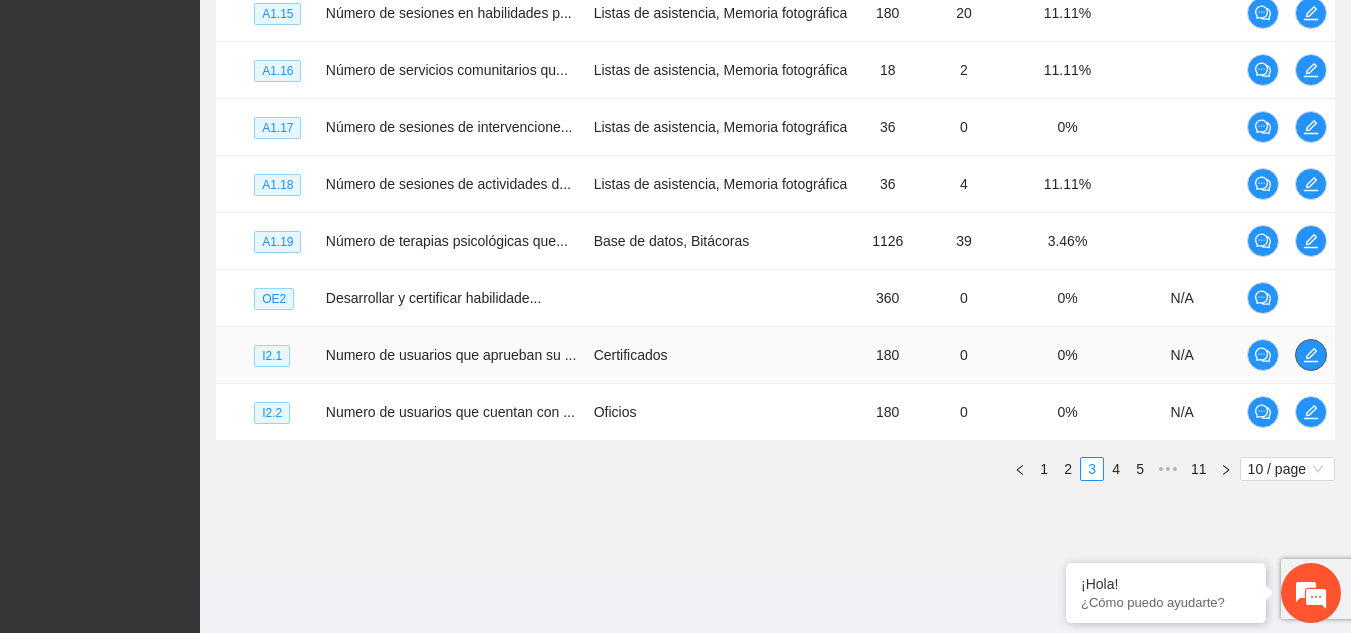 click at bounding box center (1311, 355) 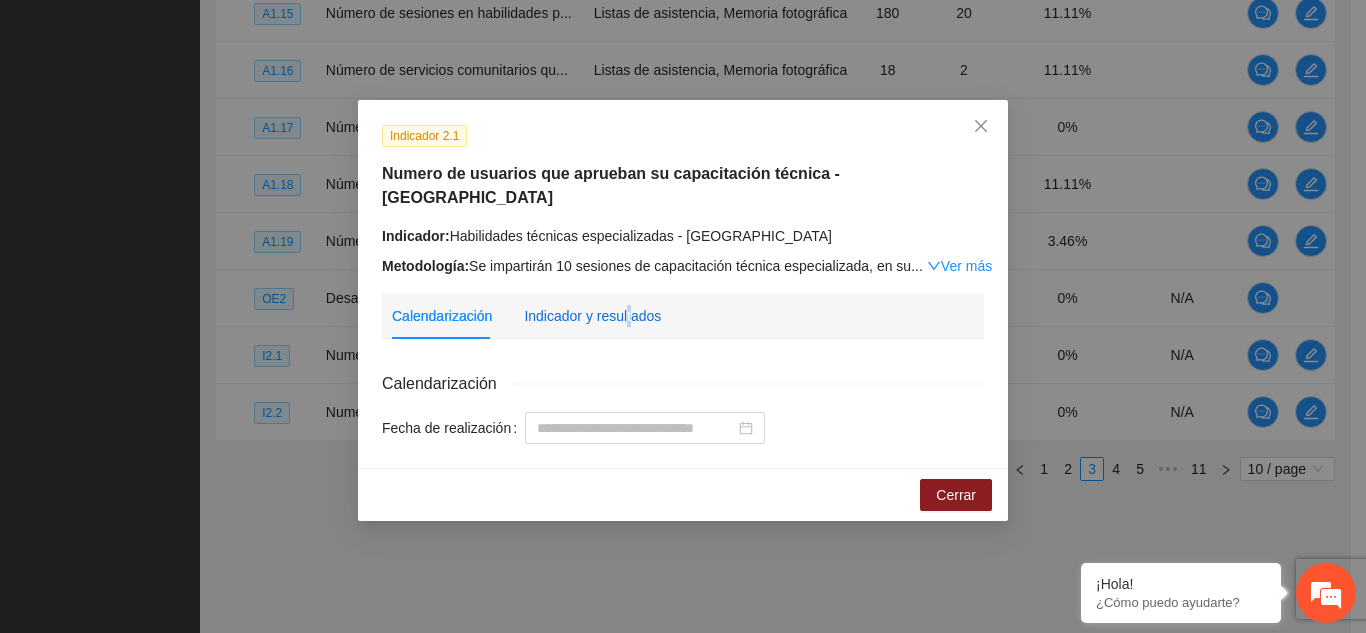 click on "Indicador y resultados" at bounding box center [592, 316] 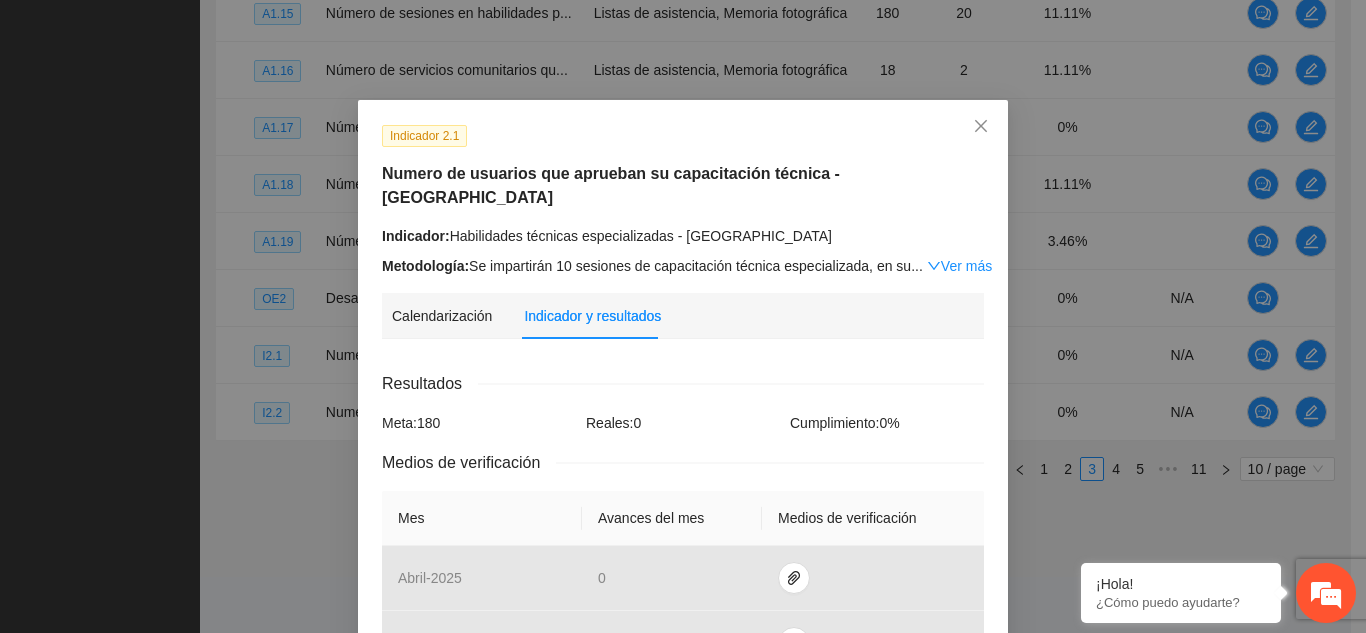 click on "Resultados" at bounding box center [683, 383] 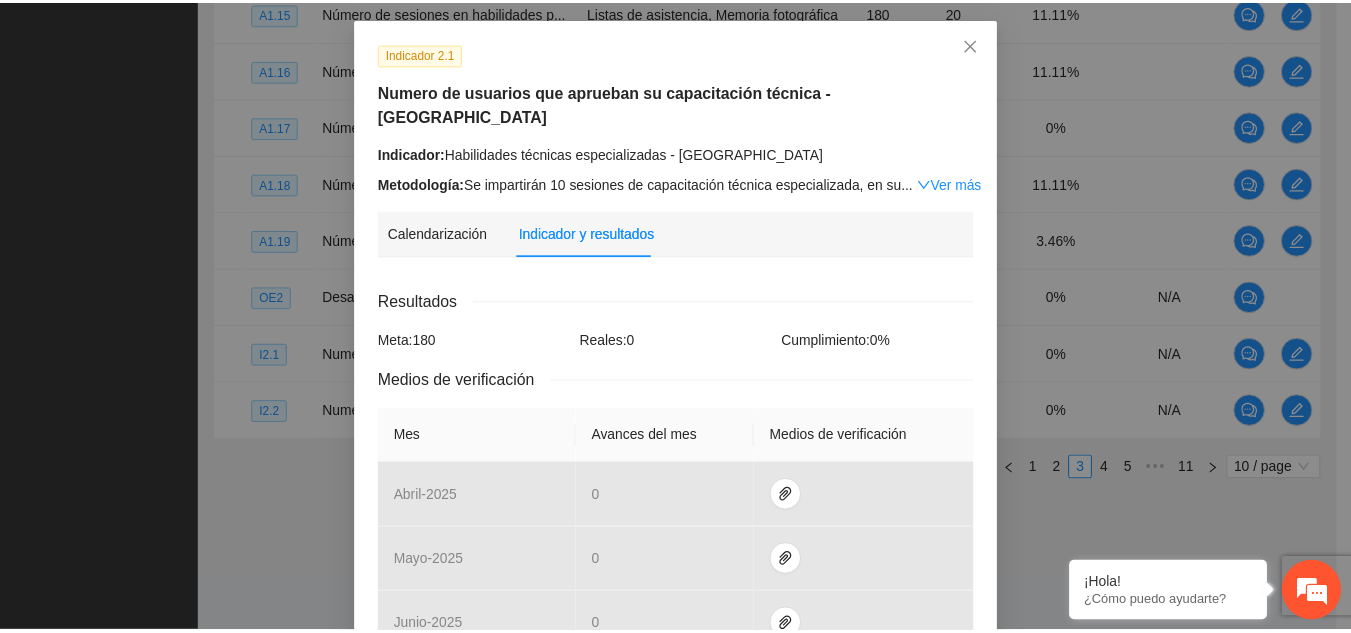 scroll, scrollTop: 80, scrollLeft: 0, axis: vertical 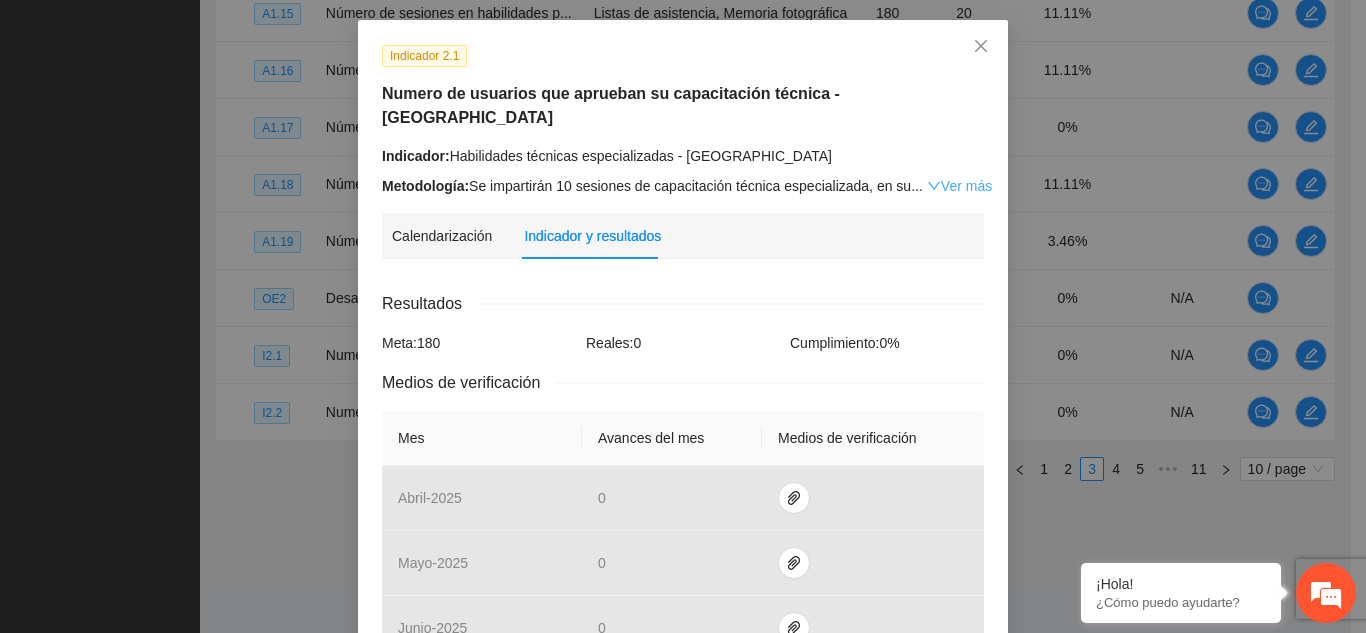 click on "Ver más" at bounding box center [959, 186] 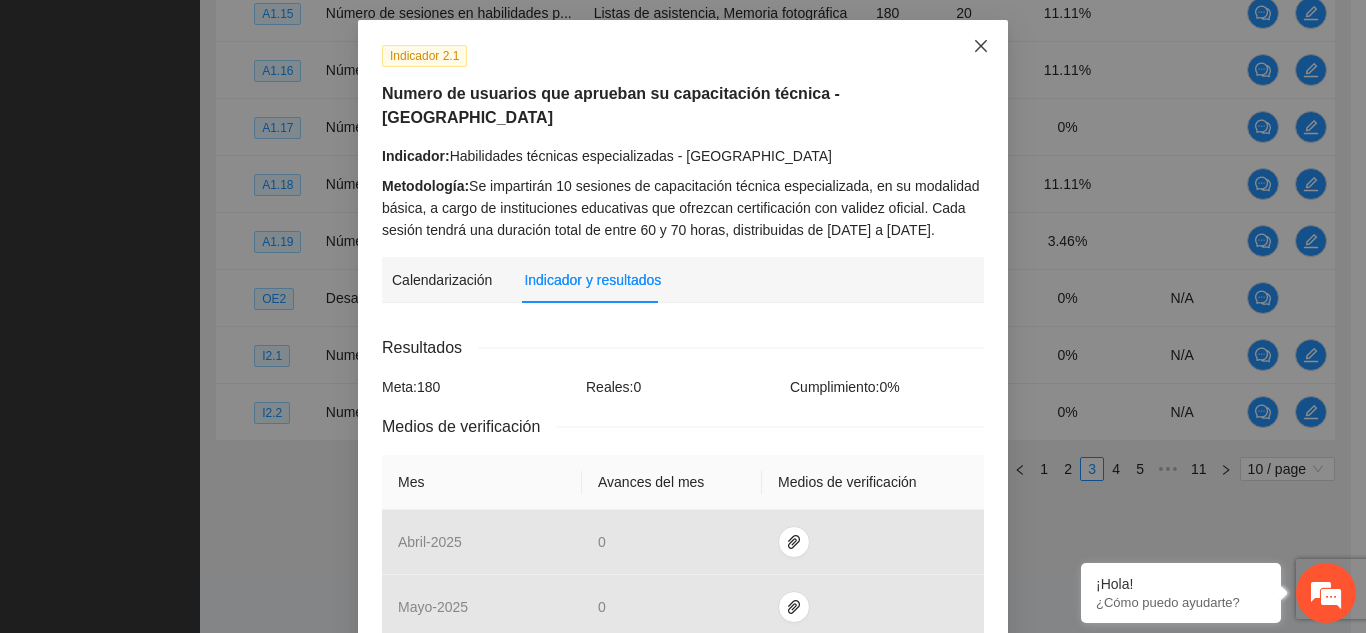 click 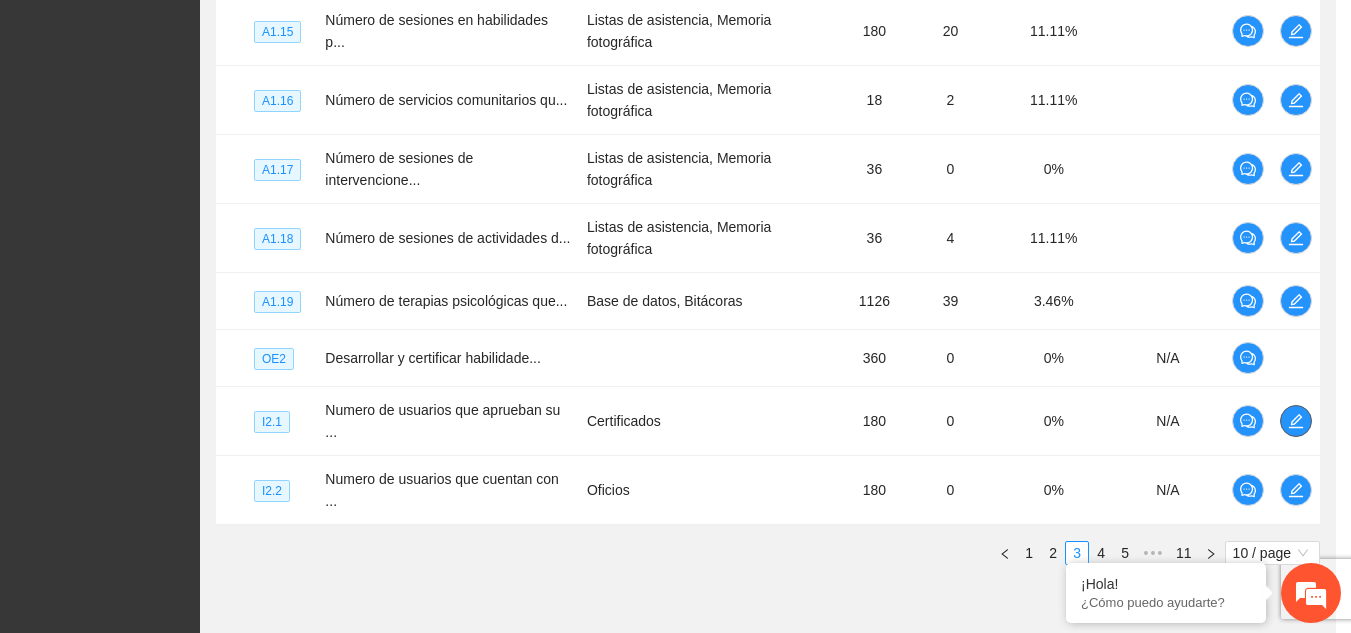 scroll, scrollTop: 0, scrollLeft: 0, axis: both 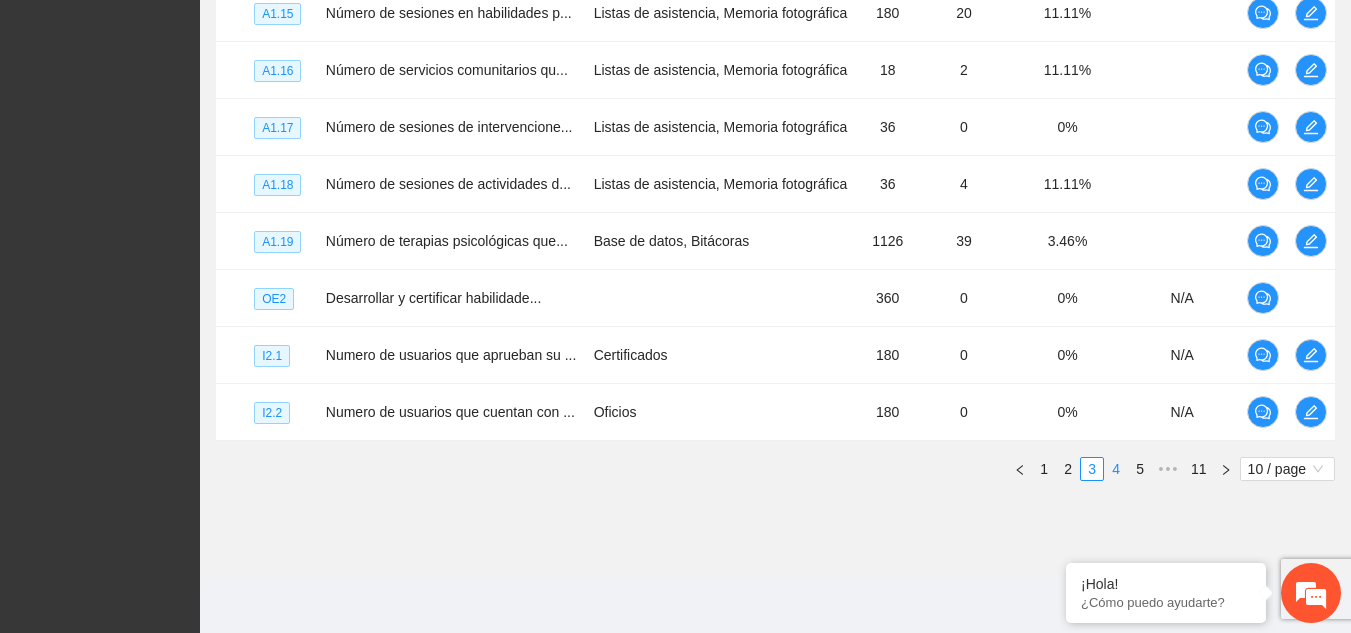 click on "4" at bounding box center [1116, 469] 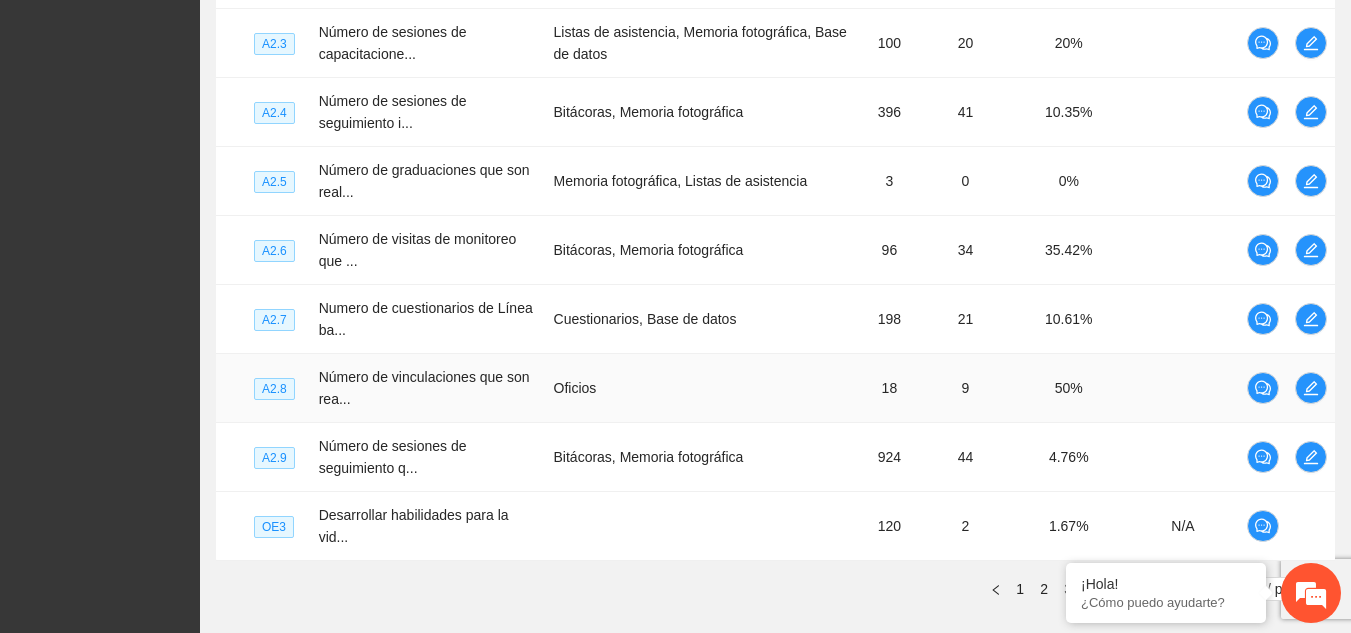 type 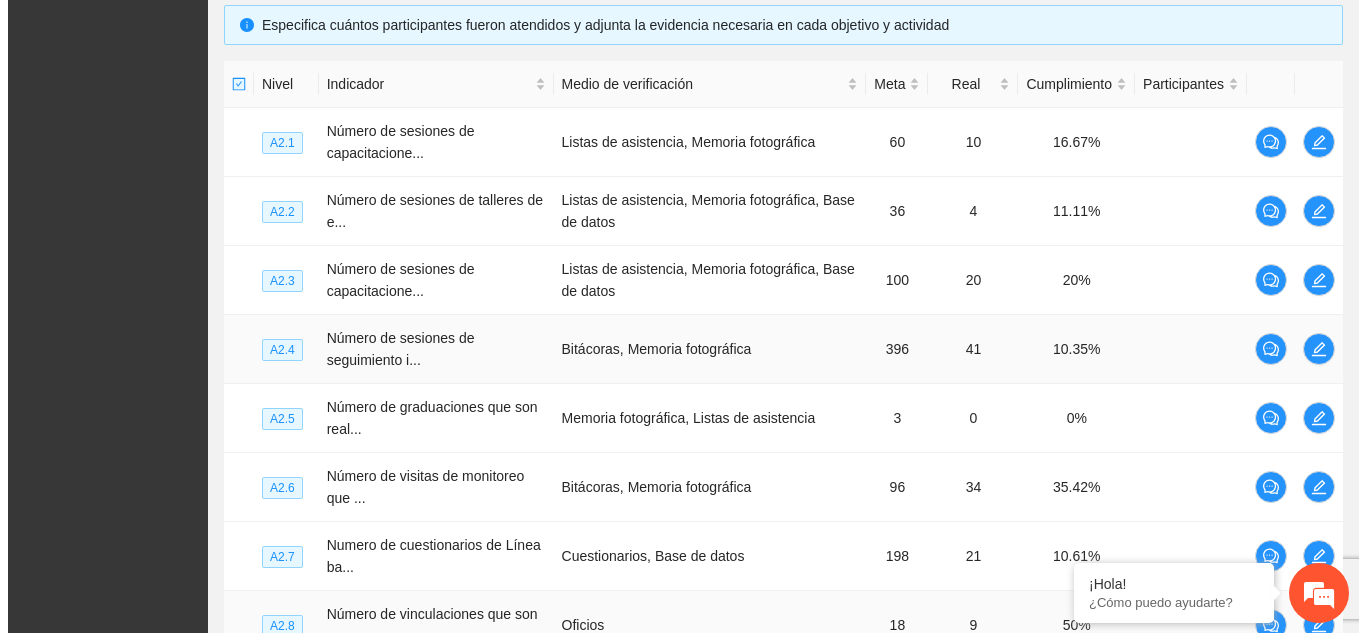 scroll, scrollTop: 436, scrollLeft: 0, axis: vertical 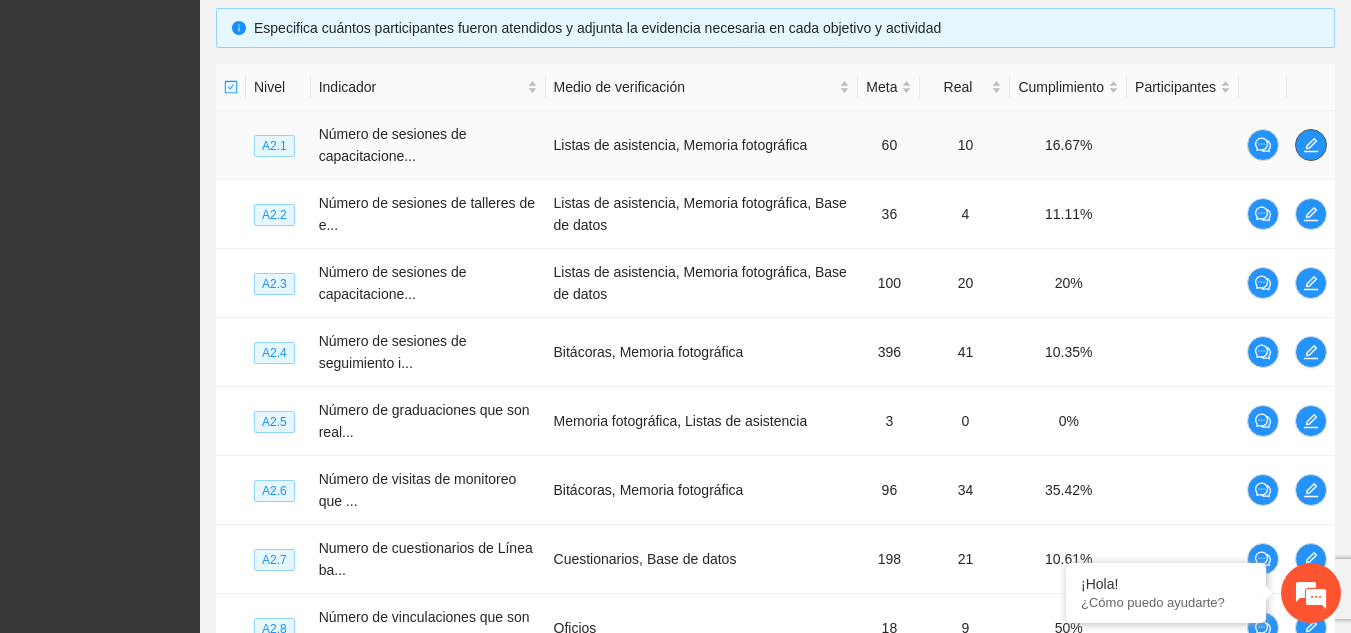 click 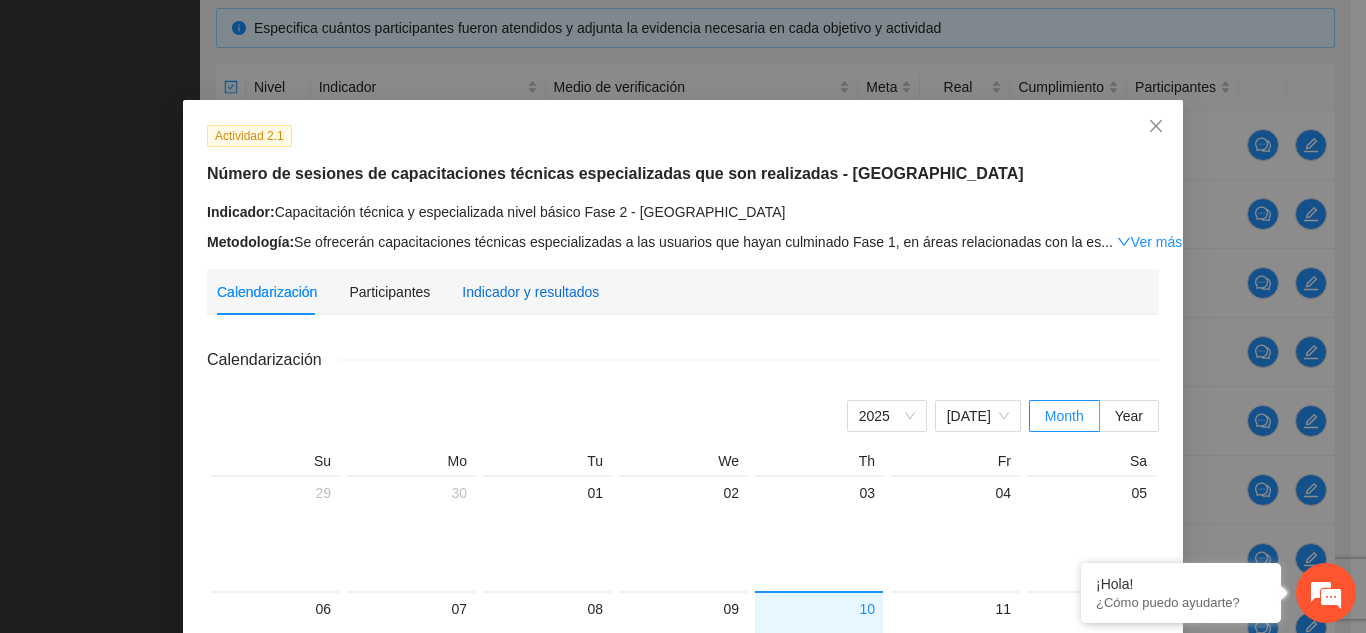 click on "Indicador y resultados" at bounding box center (530, 292) 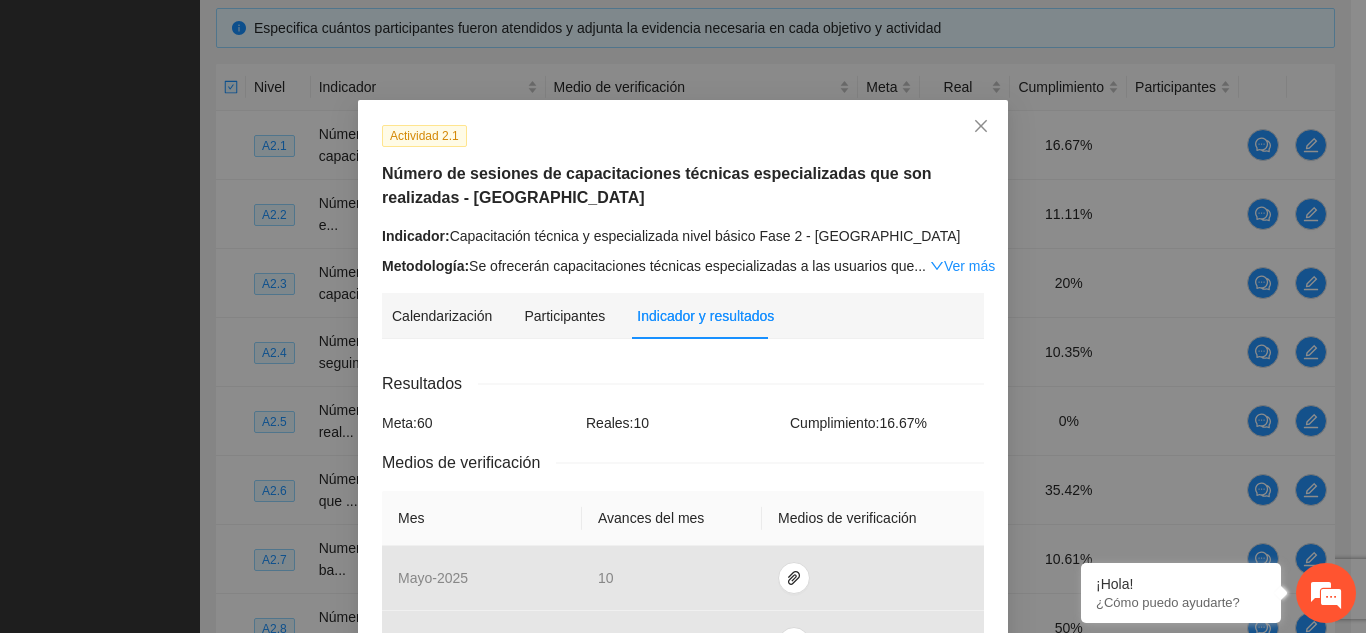 click on "Calendarización Participantes Indicador y resultados" at bounding box center (683, 316) 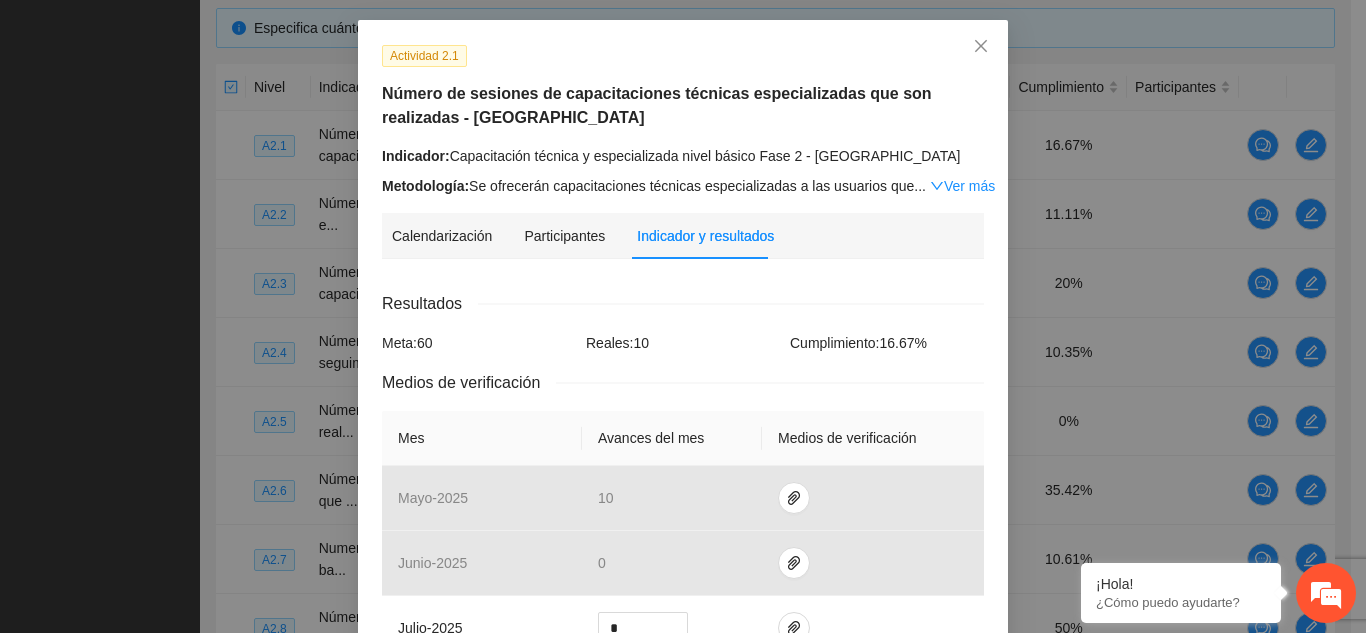 scroll, scrollTop: 120, scrollLeft: 0, axis: vertical 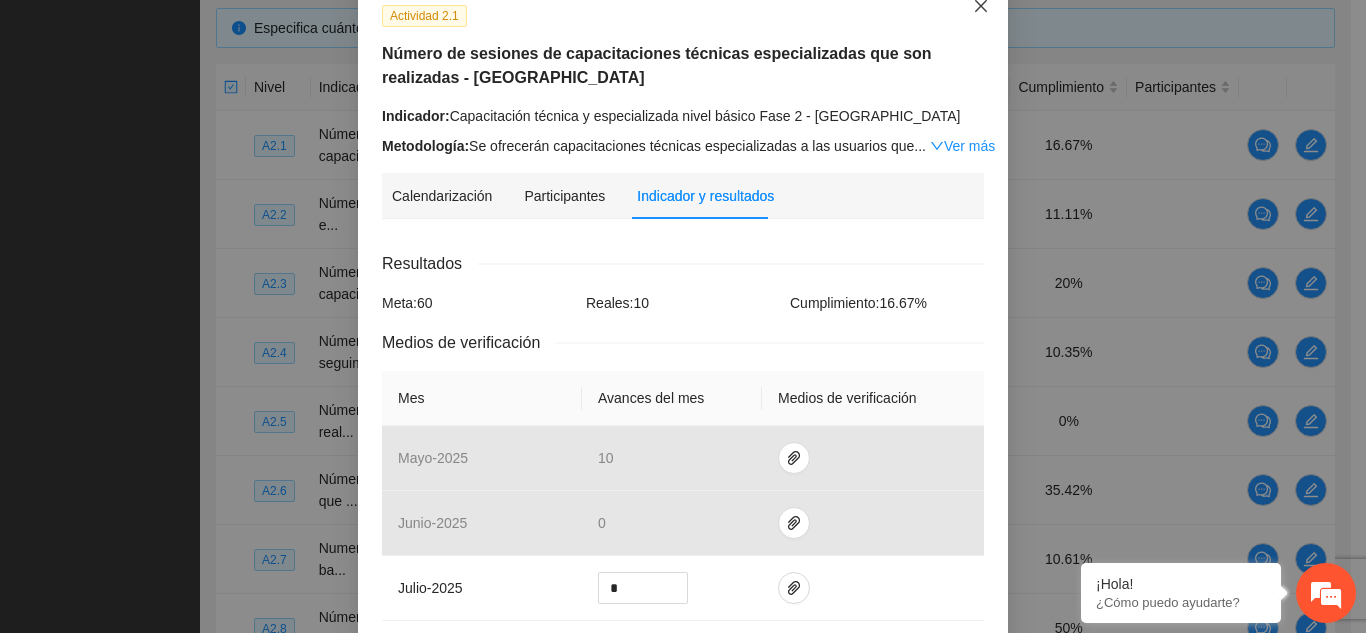 click at bounding box center [981, 7] 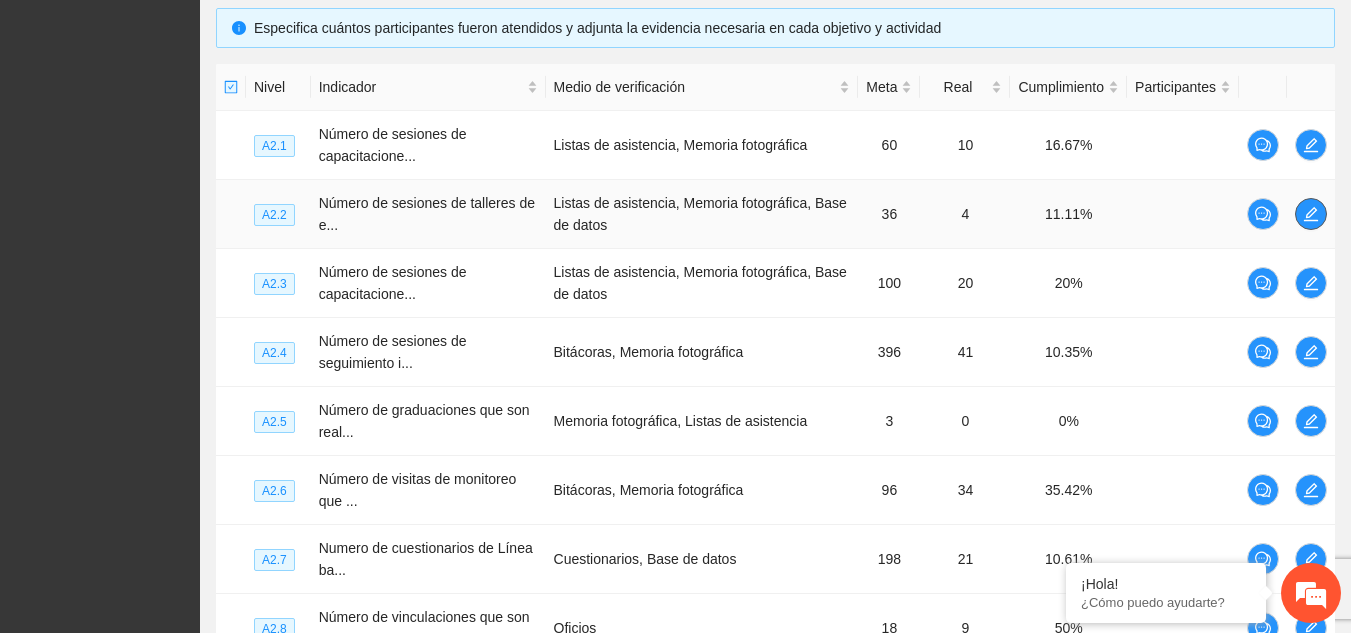 click at bounding box center [1311, 214] 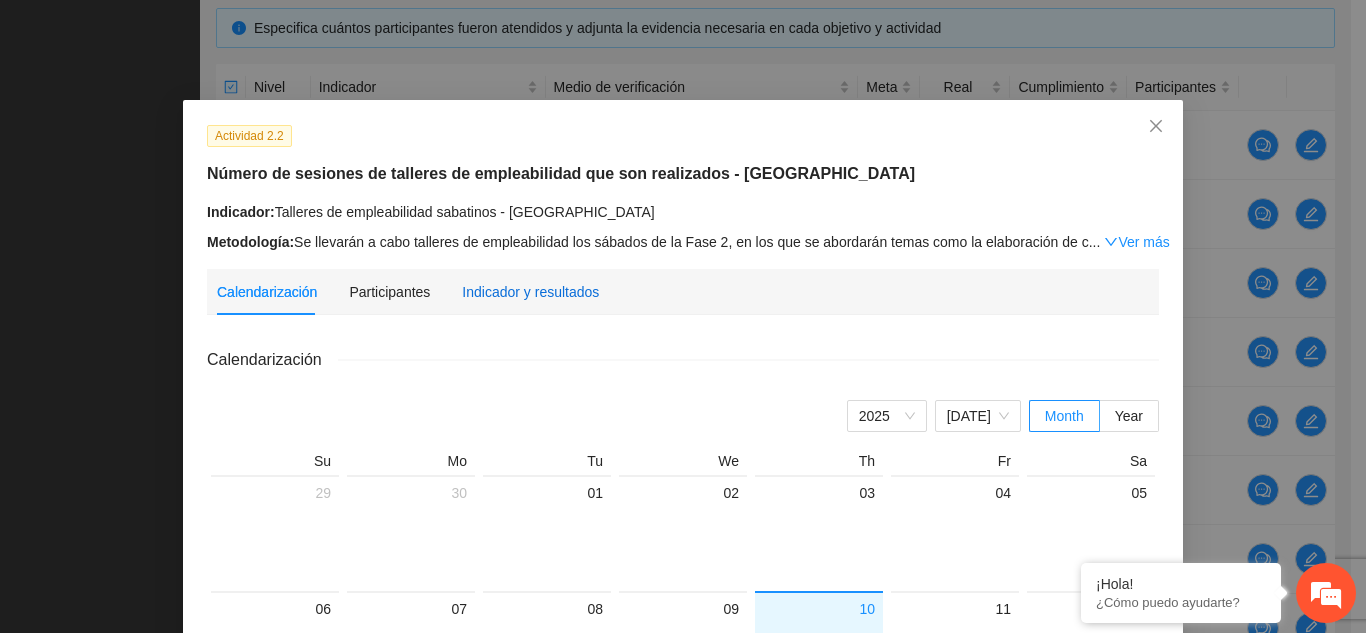 click on "Indicador y resultados" at bounding box center (530, 292) 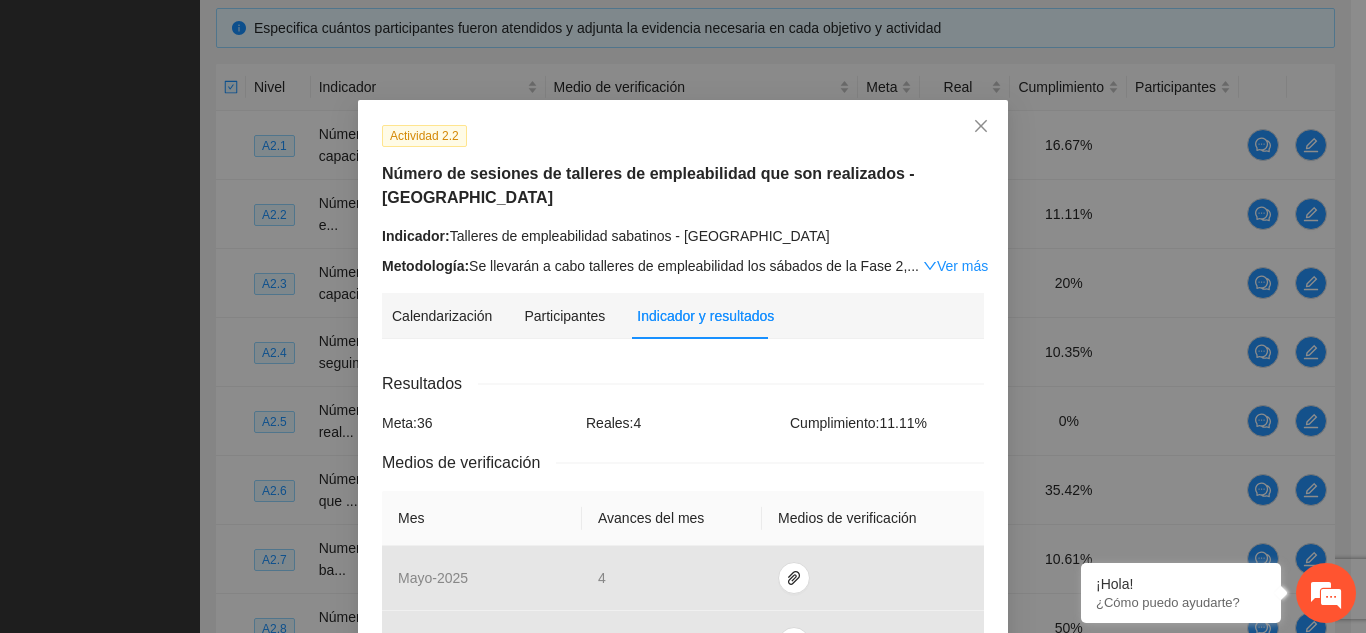 click on "Calendarización Participantes Indicador y resultados" at bounding box center [683, 316] 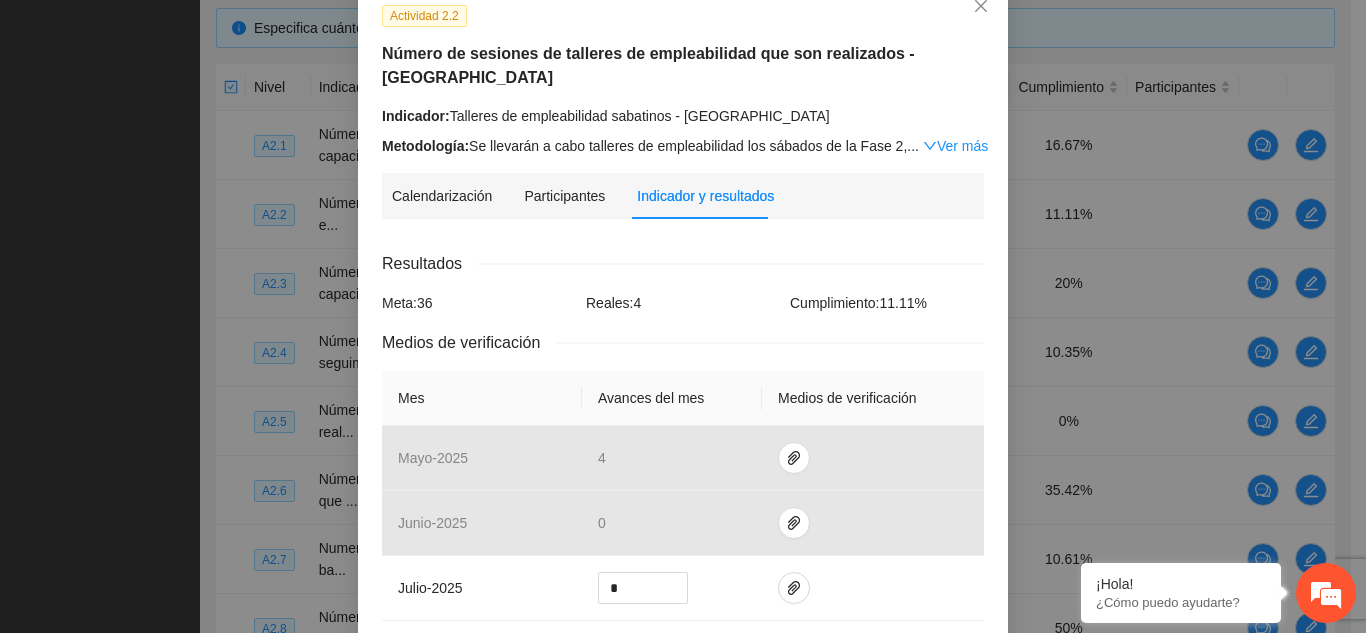 scroll, scrollTop: 160, scrollLeft: 0, axis: vertical 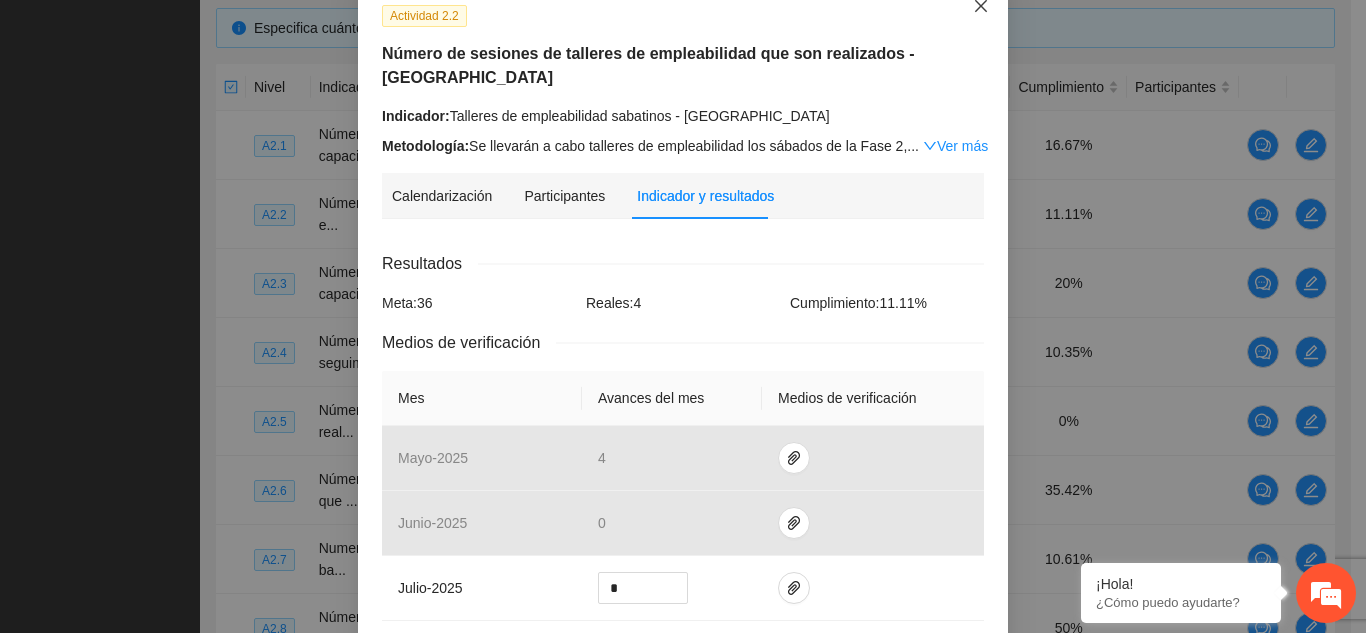click at bounding box center (981, 7) 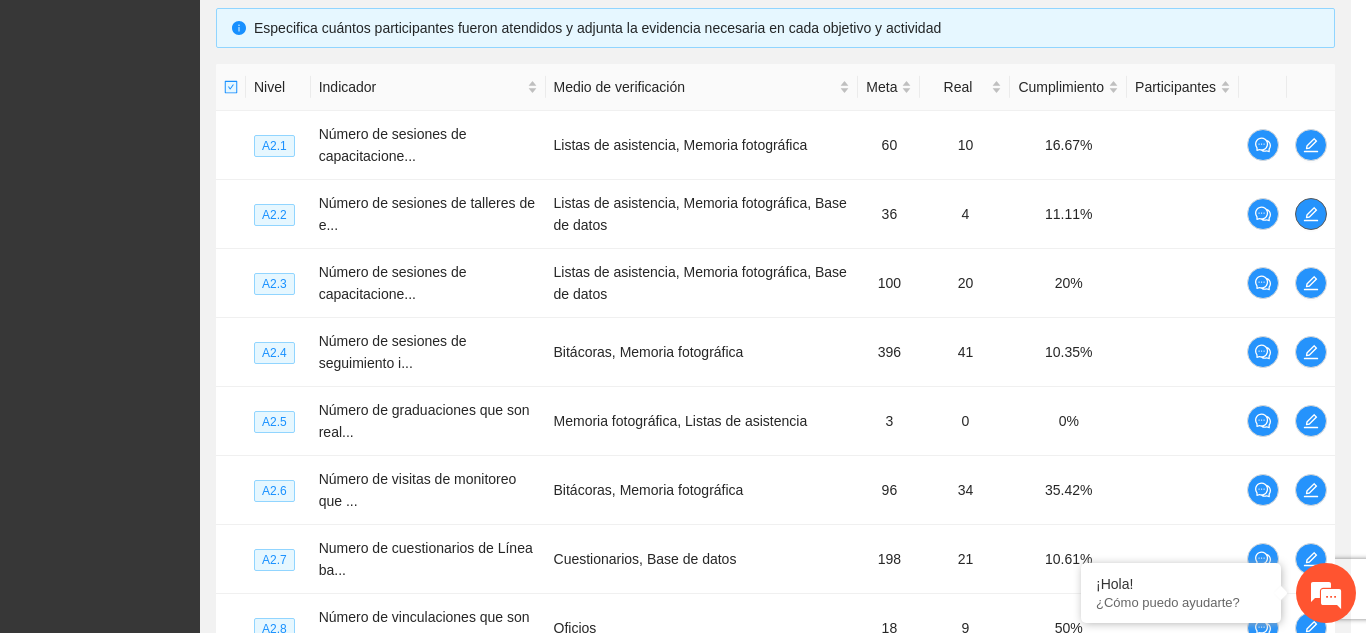 scroll, scrollTop: 0, scrollLeft: 0, axis: both 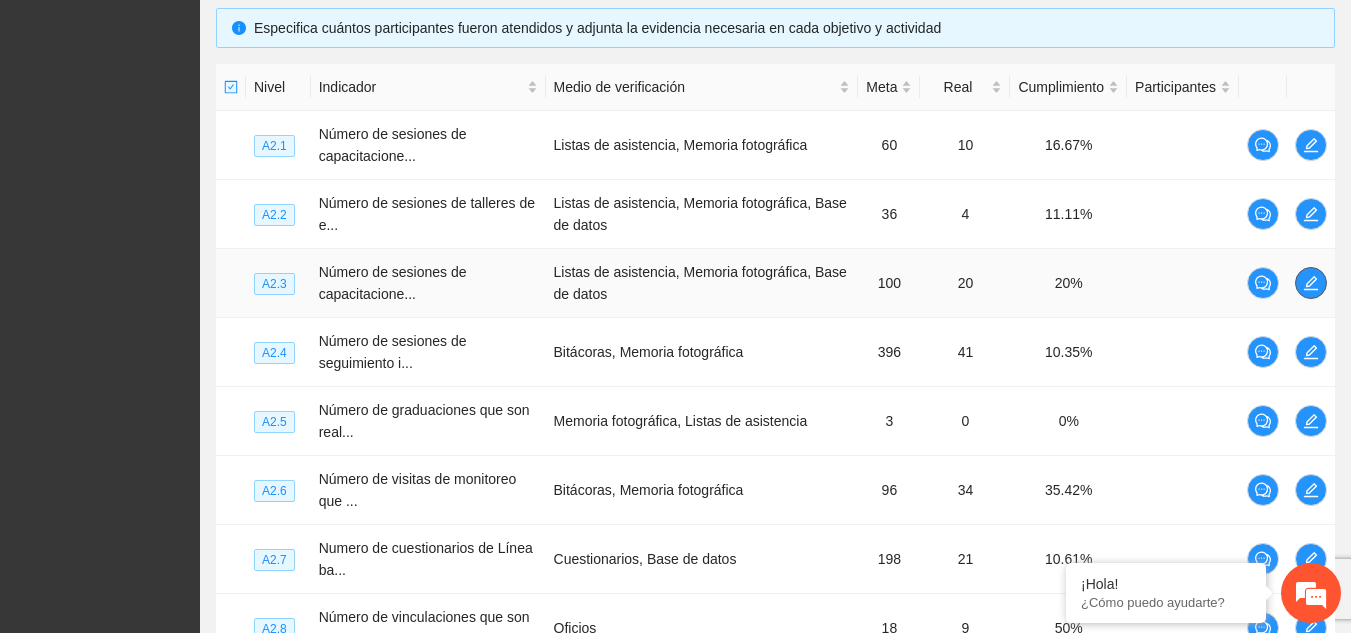 click 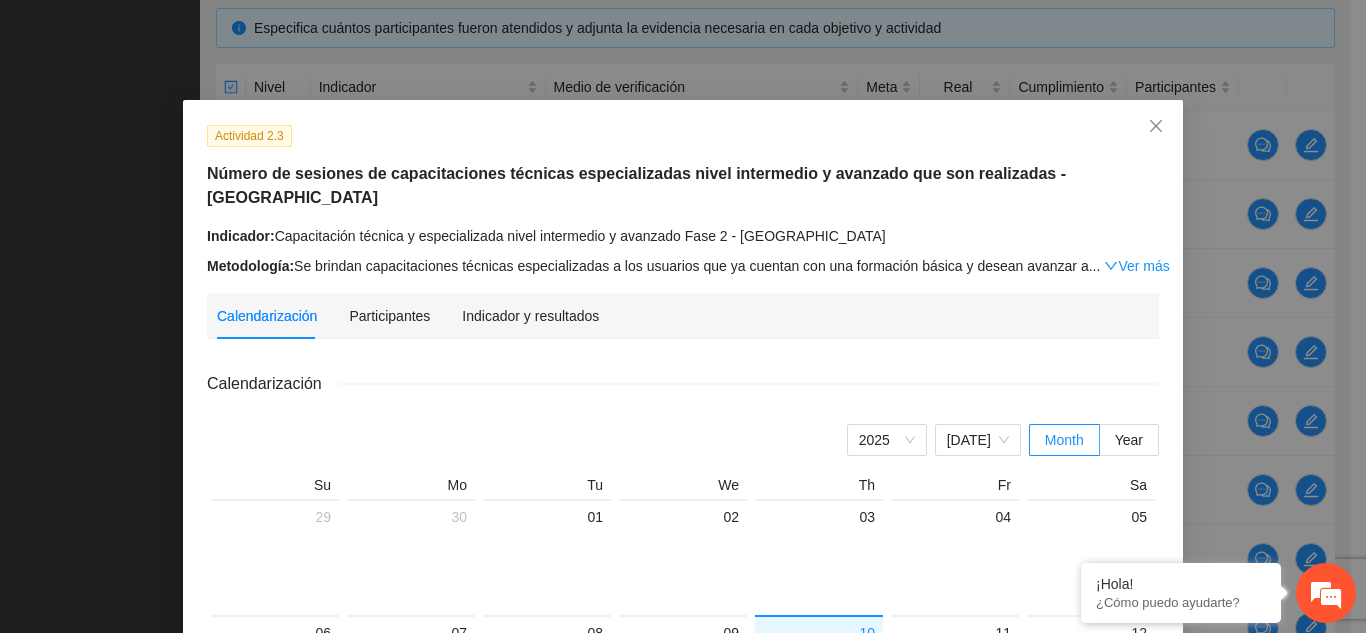 click on "Calendarización Participantes Indicador y resultados Calendarización [DATE] Month Year Su Mo Tu We Th Fr Sa 29 30 01 02 03 04 05 06 07 08 09 10 11 12 13 14 15 16 17 18 19 20 21 22 23 24 25 26 27 28 29 30 31 01 02 03 Cenaltec [GEOGRAPHIC_DATA] 04 Cenaltec [GEOGRAPHIC_DATA] 05 [GEOGRAPHIC_DATA] [GEOGRAPHIC_DATA] 06 Cenaltec [GEOGRAPHIC_DATA] 07 [GEOGRAPHIC_DATA] [GEOGRAPHIC_DATA] 08 09" at bounding box center [683, 748] 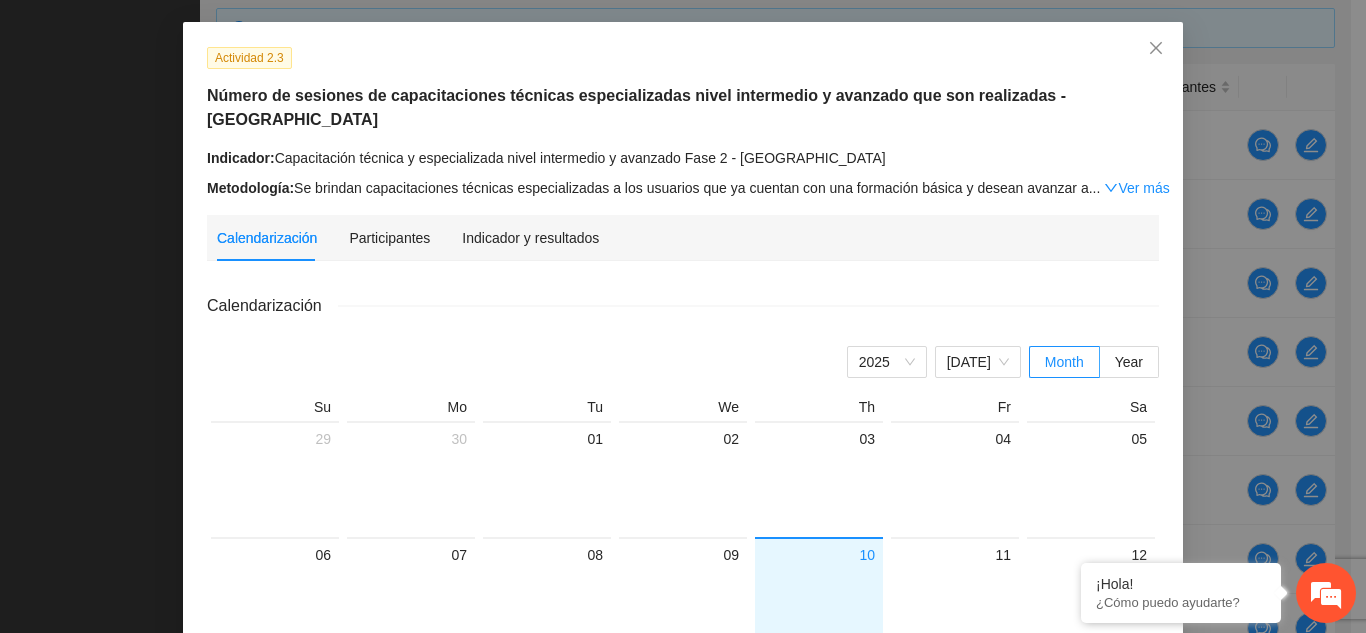scroll, scrollTop: 80, scrollLeft: 0, axis: vertical 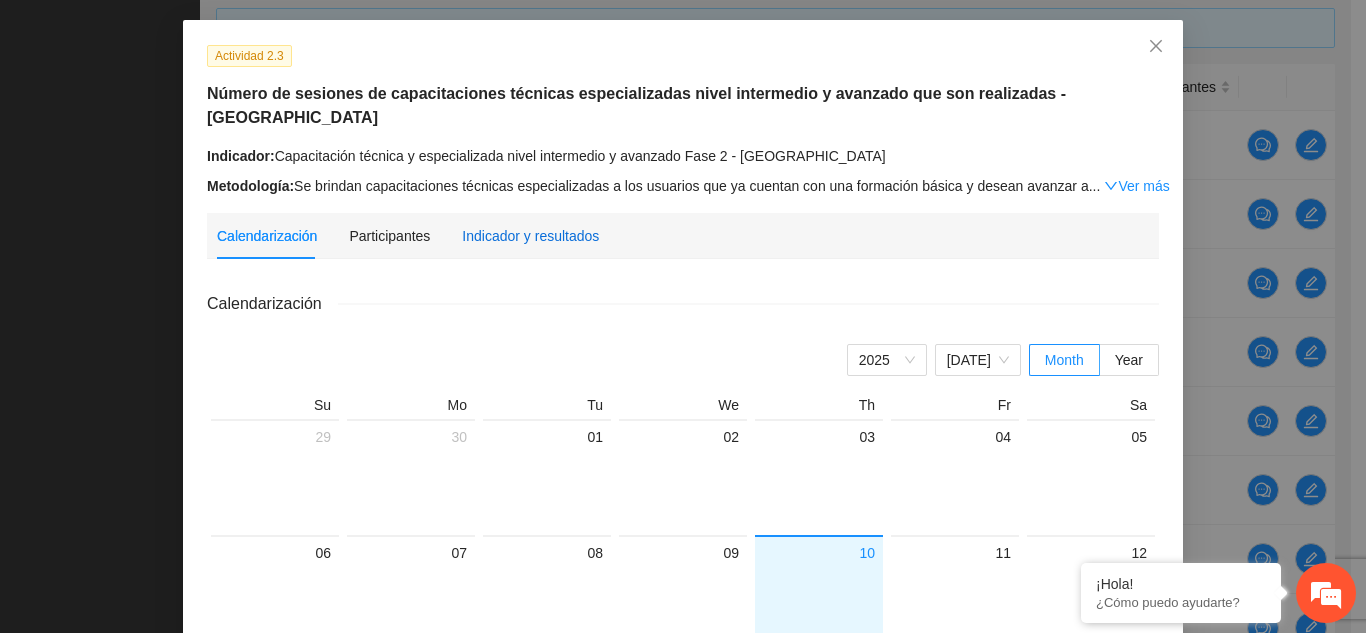 click on "Indicador y resultados" at bounding box center [530, 236] 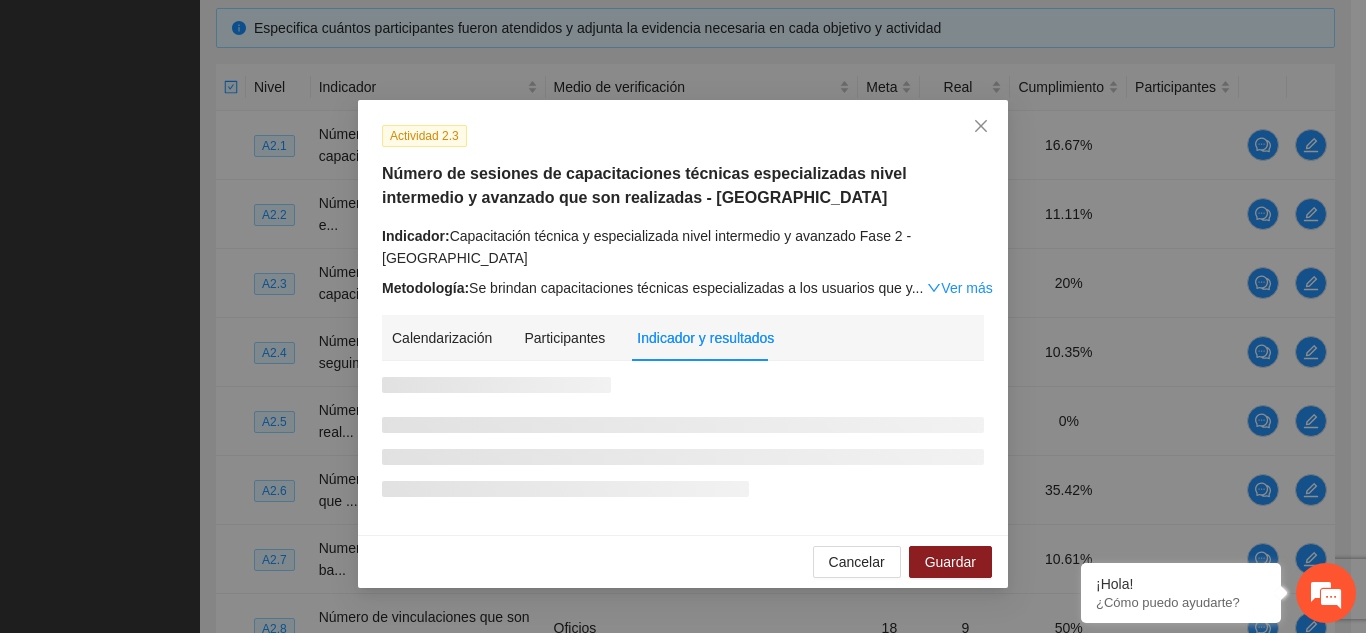 scroll, scrollTop: 0, scrollLeft: 0, axis: both 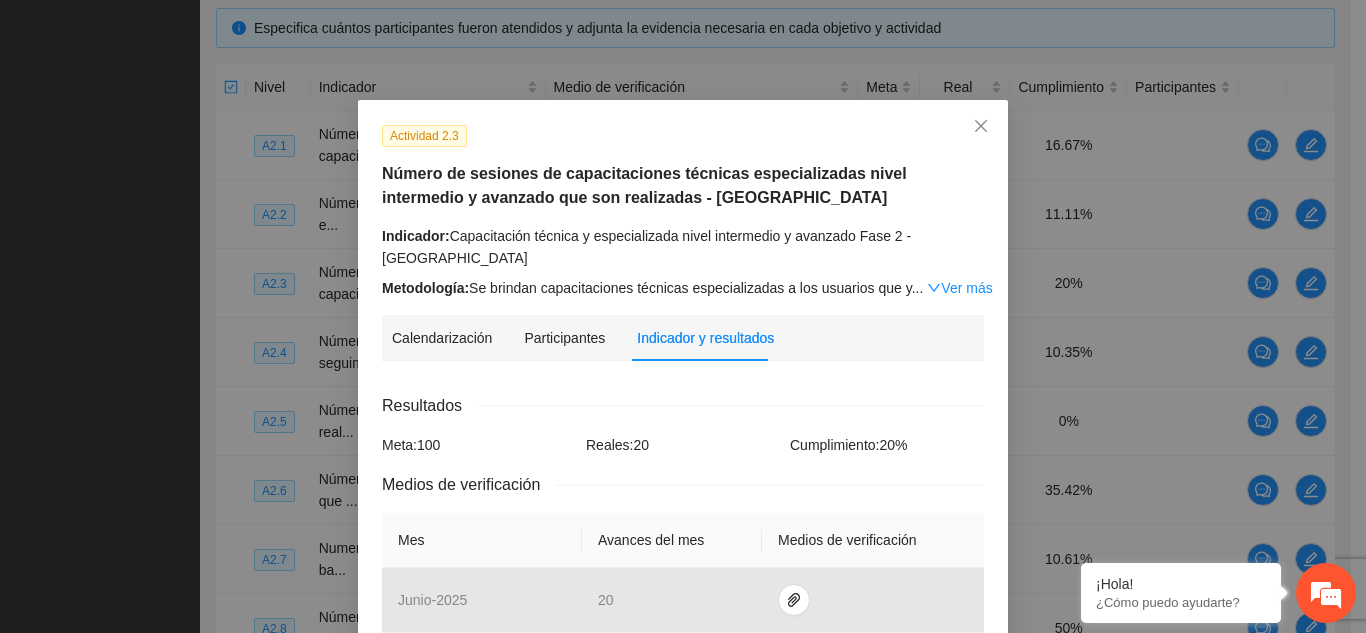 click on "Resultados Meta:  100 Reales:  20 Cumplimiento:  20 % Medios de verificación Mes Avances del mes Medios de verificación junio  -  2025 [DATE]  -  2025 * agosto  -  2025 * septiembre  -  2025 * octubre  -  2025 * noviembre  -  2025 * diciembre  -  2025 * enero  -  2026 * febrero  -  2026 * Productos 100 sesiones de capacitación técnica especializada 21 usuarios en capacitación técnica nivel intermedio y avanzado" at bounding box center (683, 823) 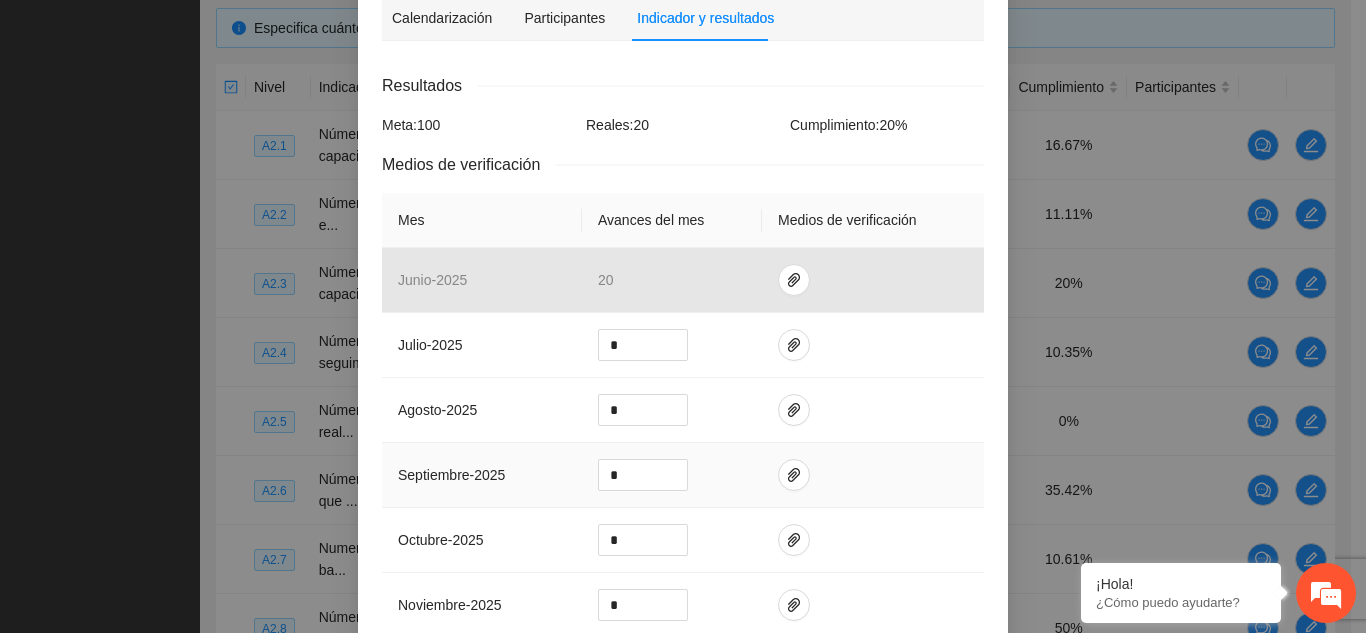 scroll, scrollTop: 360, scrollLeft: 0, axis: vertical 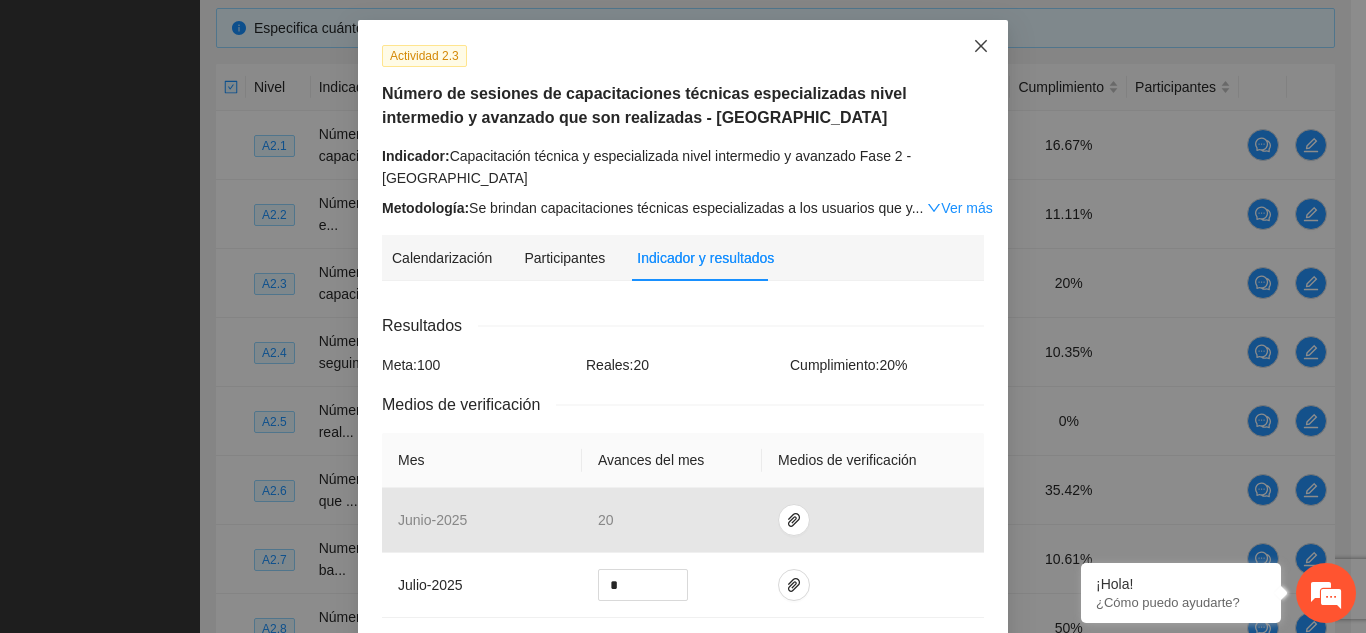 click 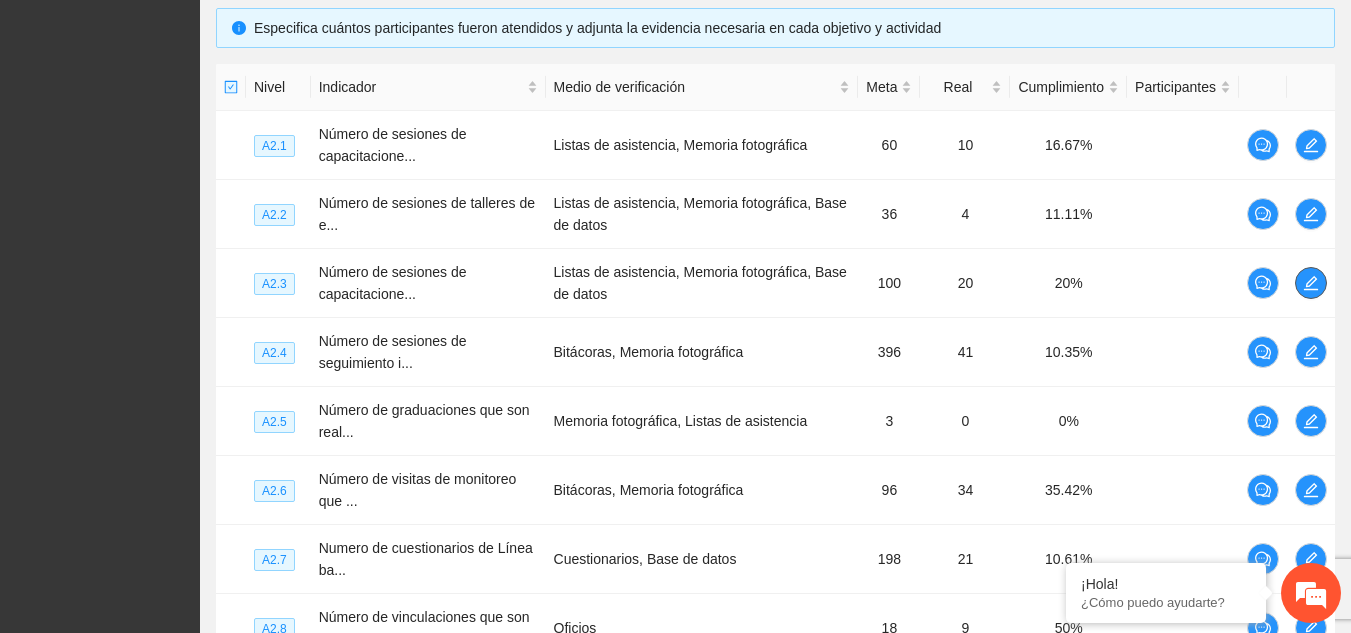 type 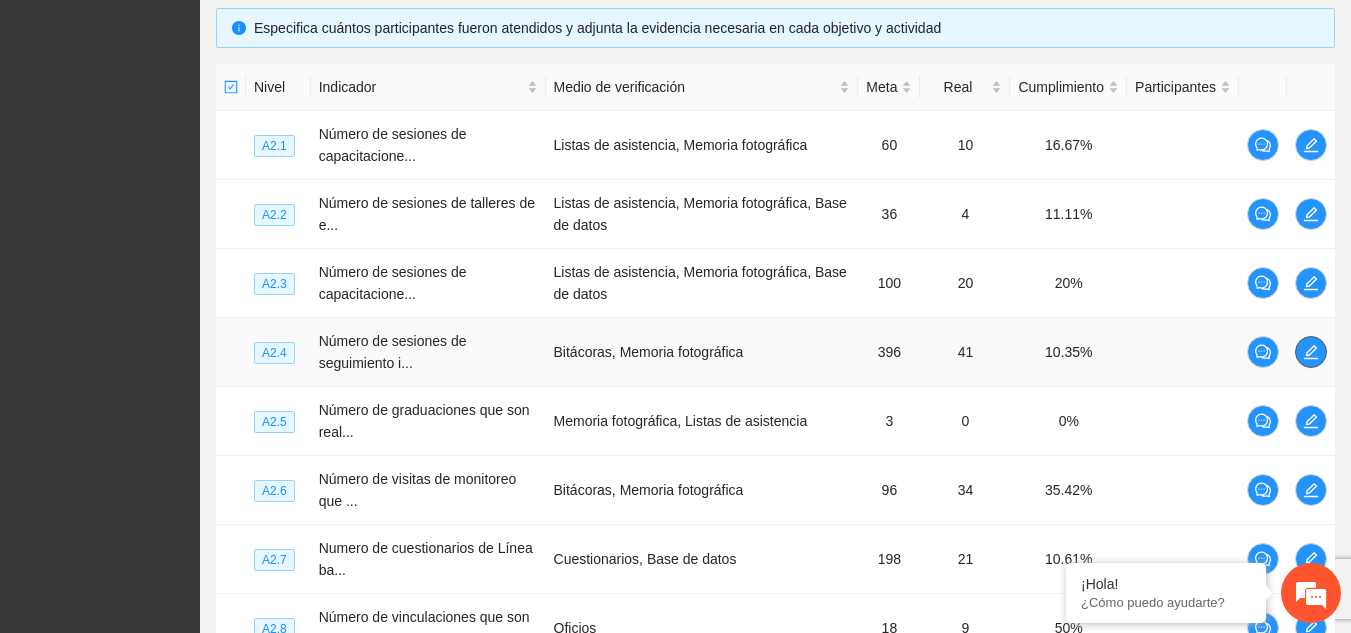 click at bounding box center [1311, 352] 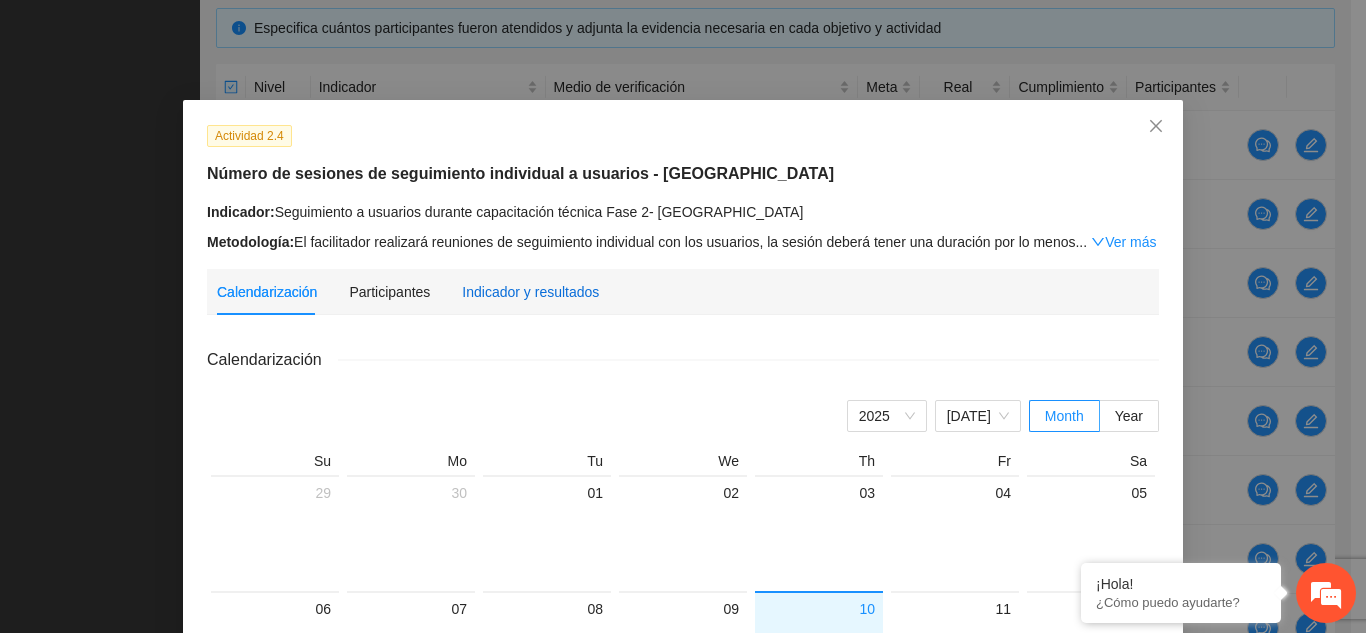 click on "Indicador y resultados" at bounding box center (530, 292) 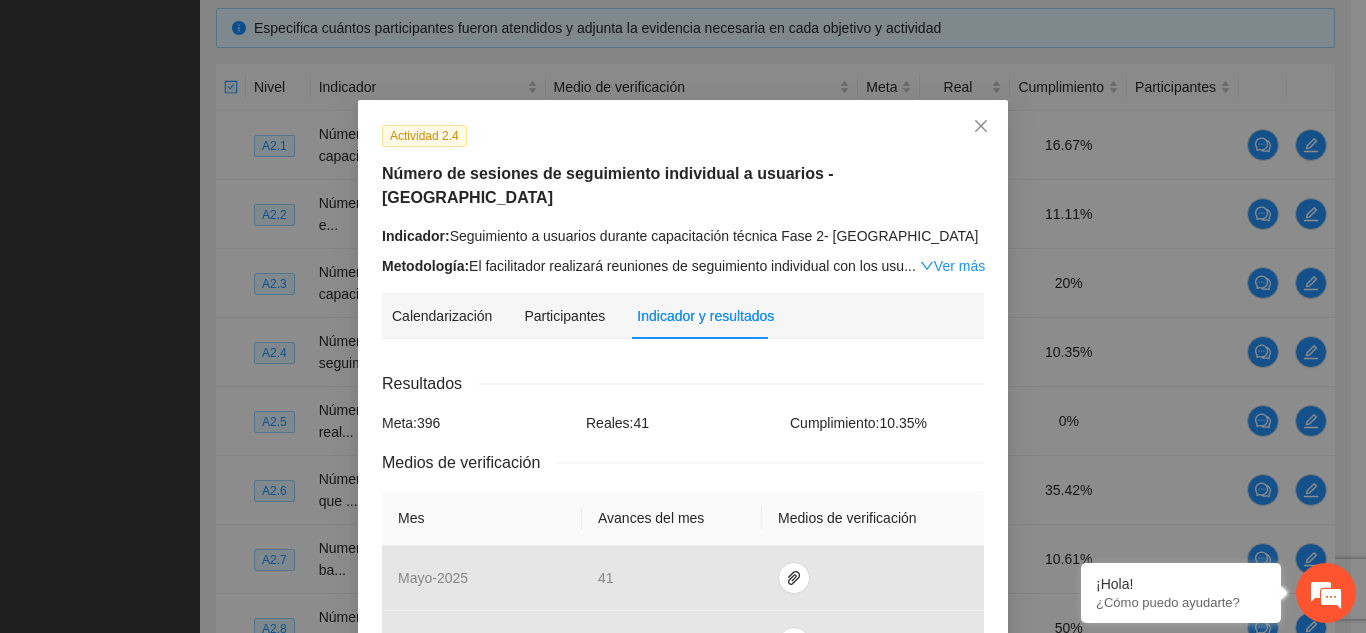 click on "Calendarización Participantes Indicador y resultados" at bounding box center [683, 316] 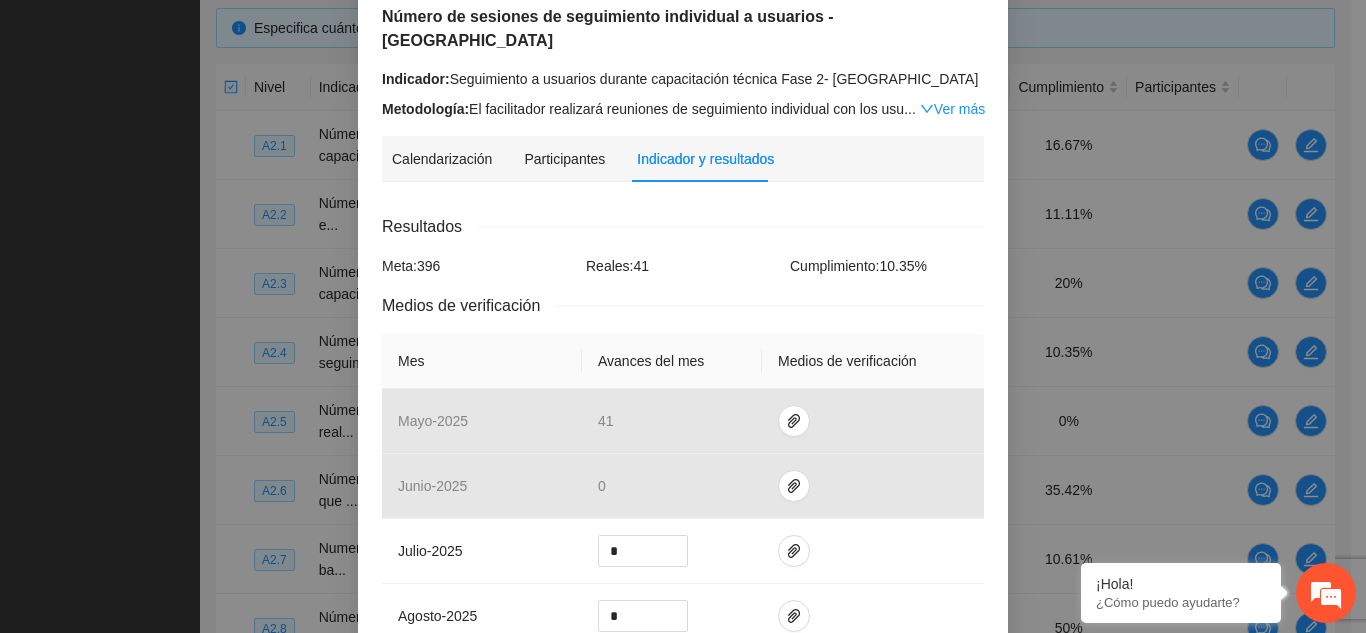 scroll, scrollTop: 160, scrollLeft: 0, axis: vertical 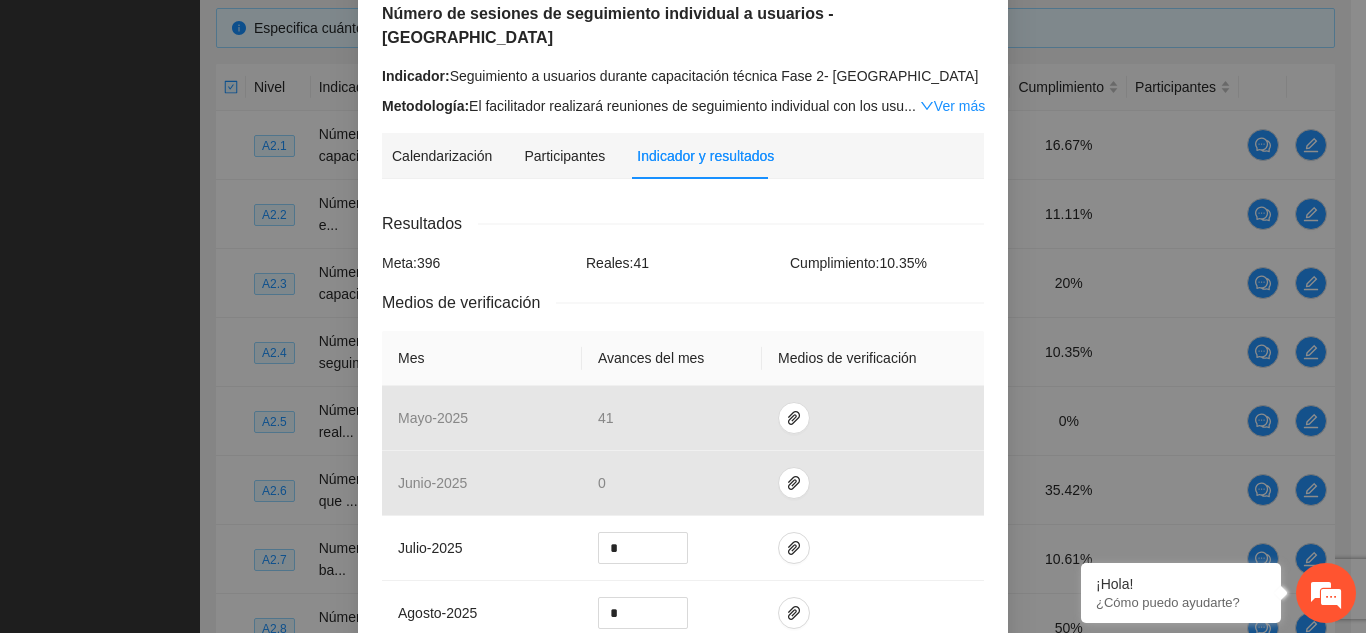 click on "Medios de verificación" at bounding box center [873, 358] 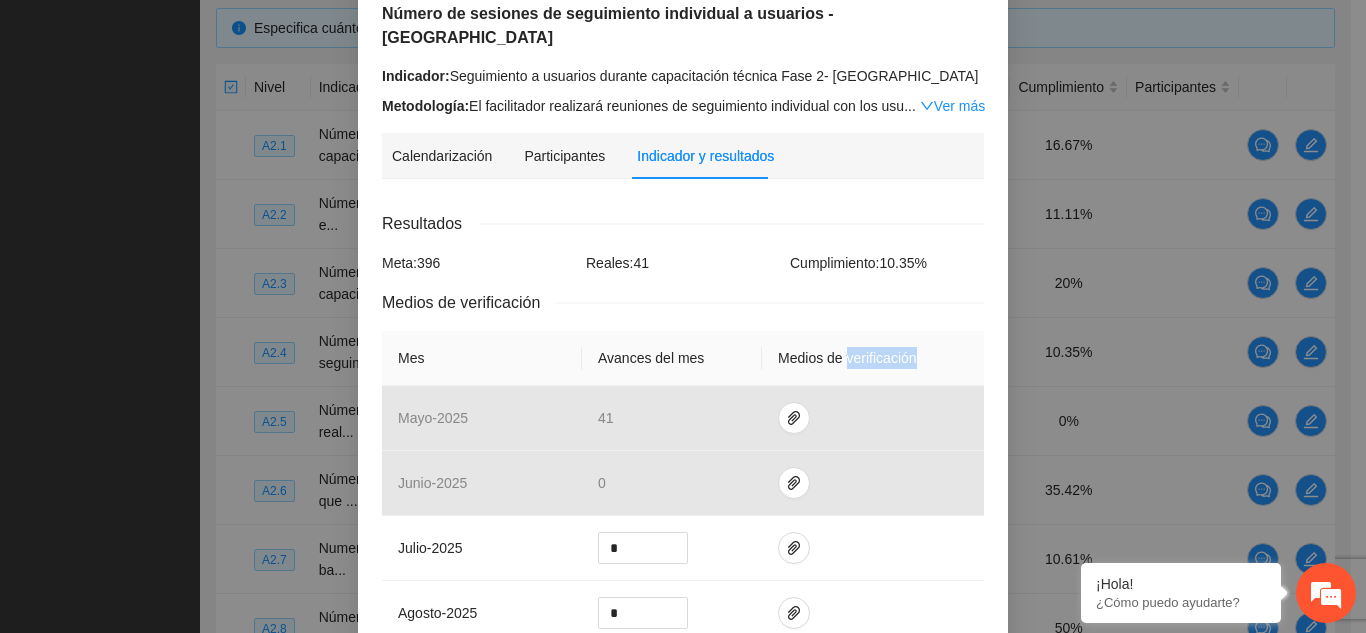click on "Medios de verificación" at bounding box center [873, 358] 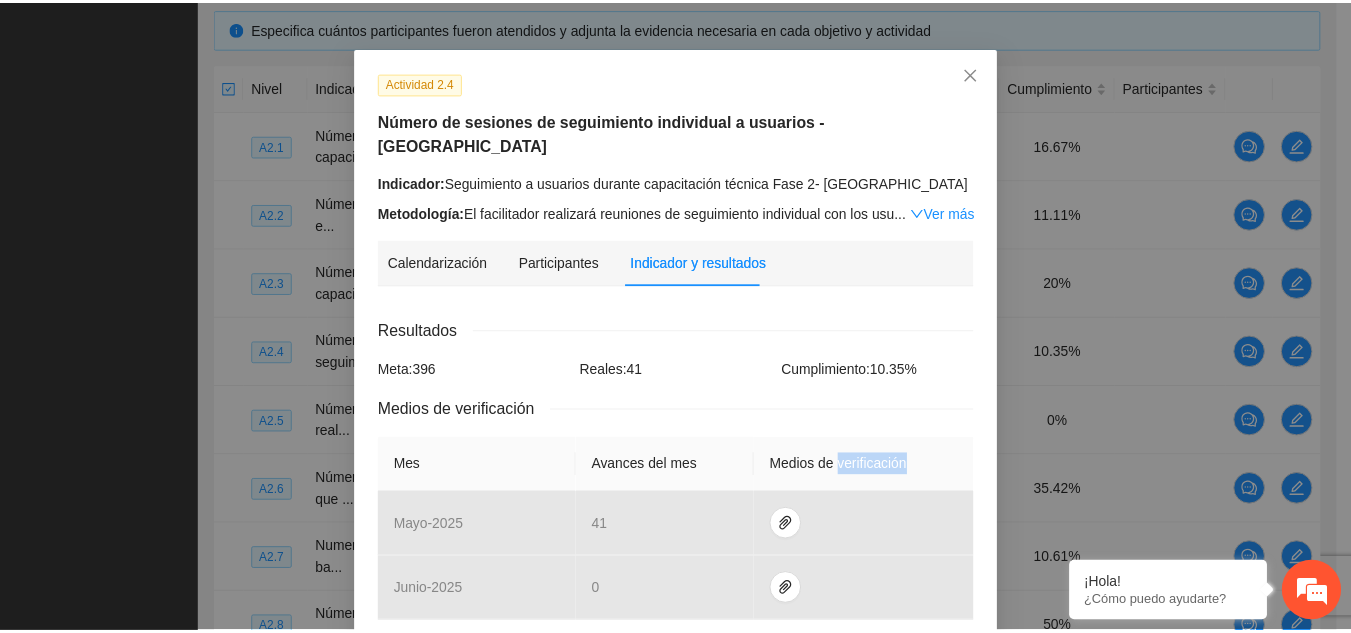 scroll, scrollTop: 80, scrollLeft: 0, axis: vertical 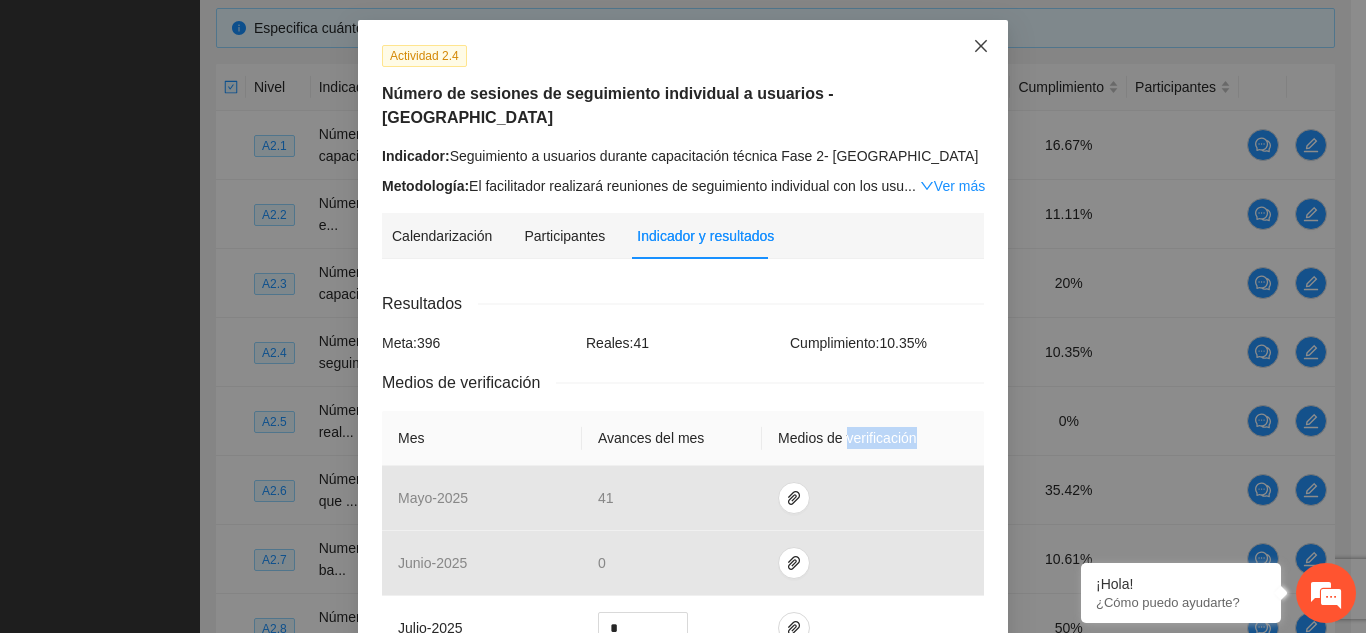 click 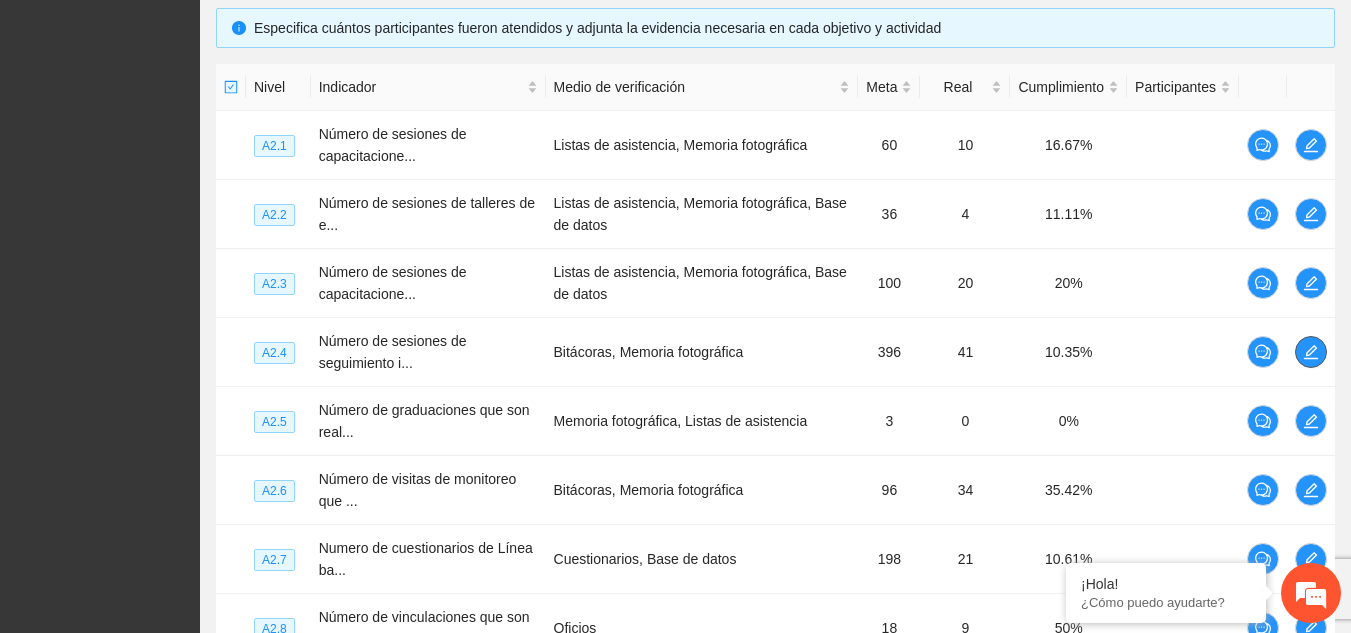 type 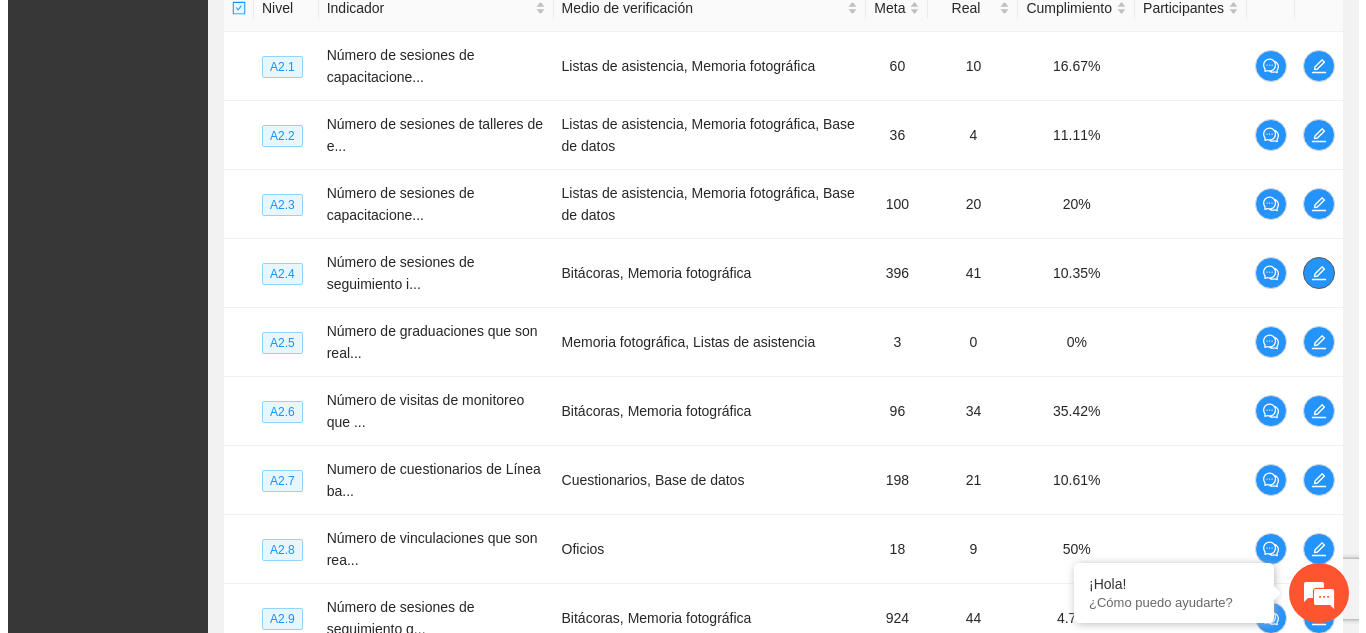 scroll, scrollTop: 516, scrollLeft: 0, axis: vertical 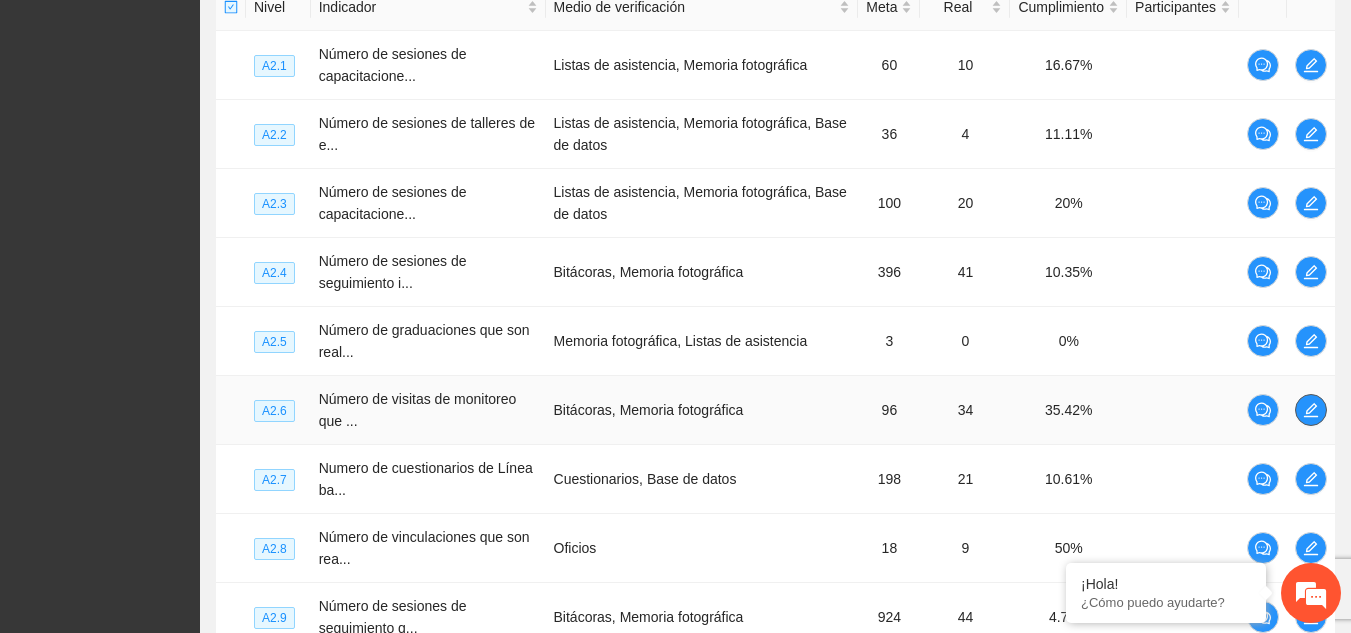 click 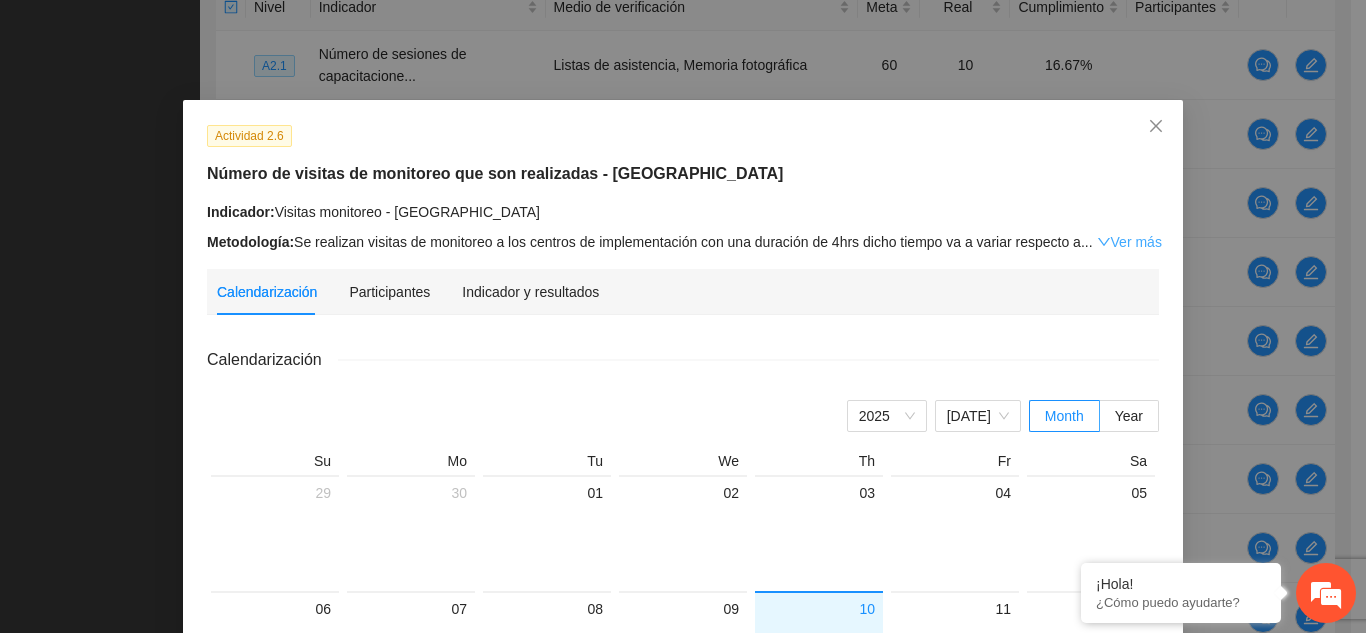 click on "Ver más" at bounding box center (1129, 242) 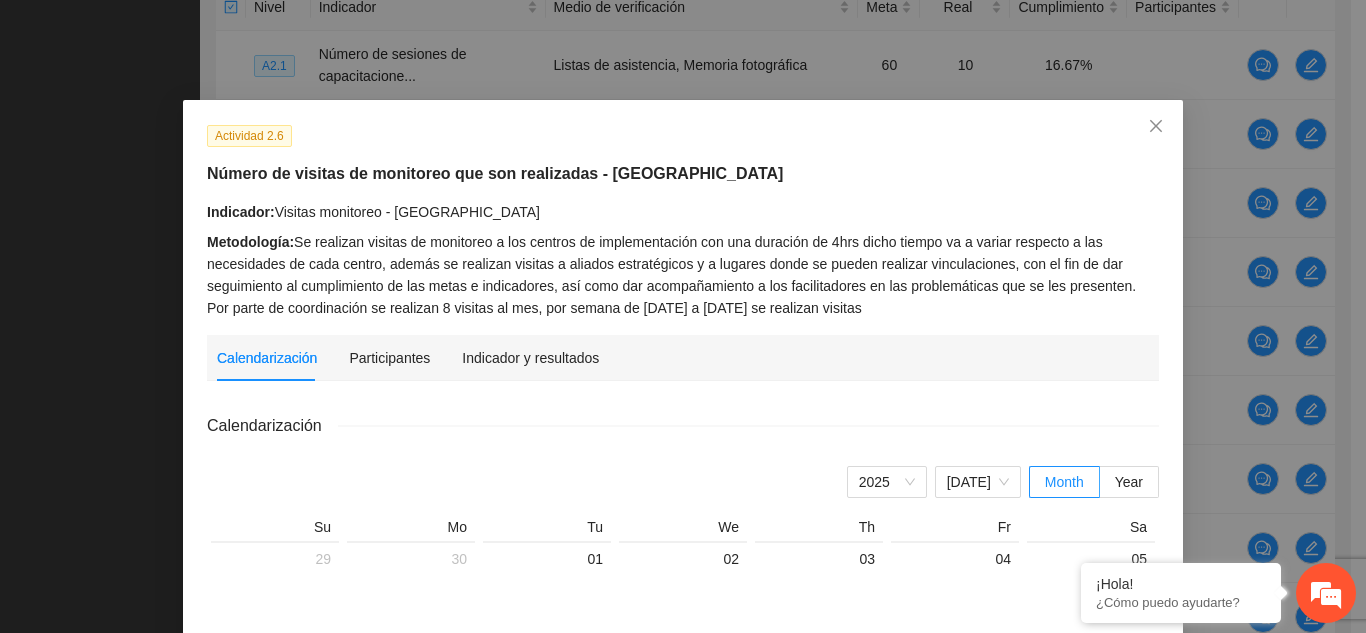click on "Metodología:  Se realizan visitas de monitoreo a los centros de implementación con una duración de 4hrs dicho tiempo va a variar respecto a las necesidades de cada centro, además se realizan visitas a aliados estratégicos y a lugares donde se pueden realizar vinculaciones, con el fin de dar seguimiento al cumplimiento de las metas e indicadores, así como dar acompañamiento a los facilitadores en las problemáticas que se les presenten.
Por parte de coordinación se realizan 8 visitas al mes, por semana de [DATE] a [DATE] se realizan visitas" at bounding box center (683, 275) 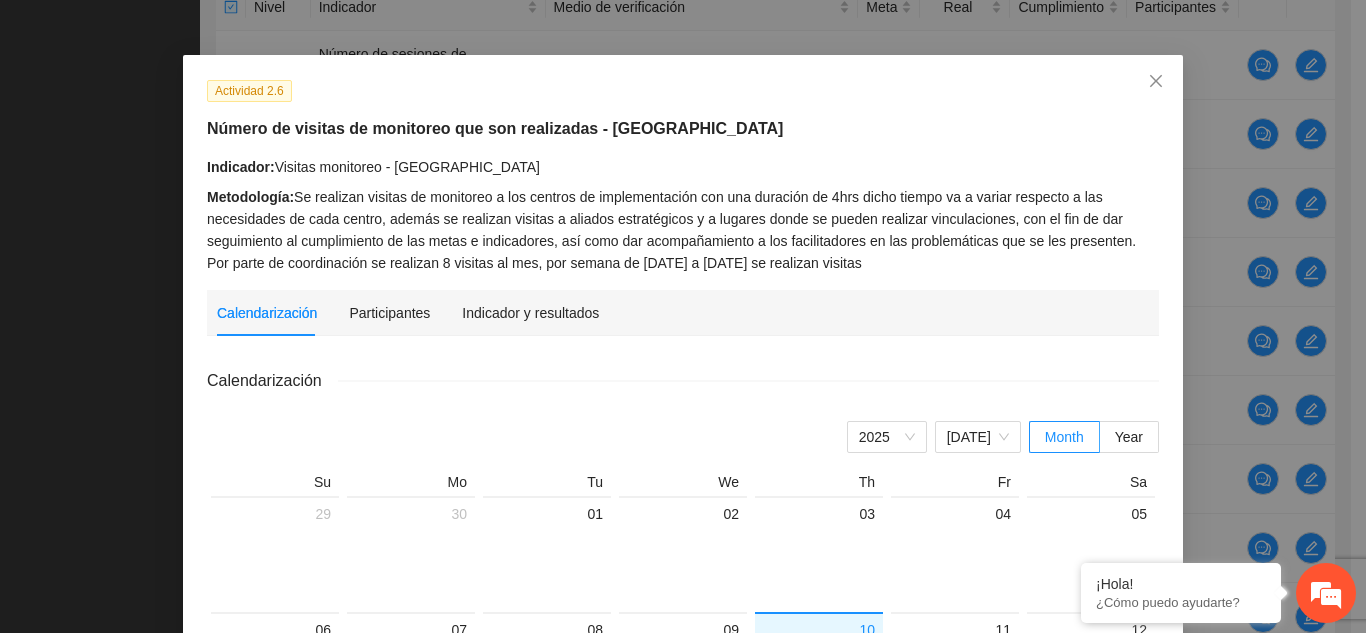 scroll, scrollTop: 80, scrollLeft: 0, axis: vertical 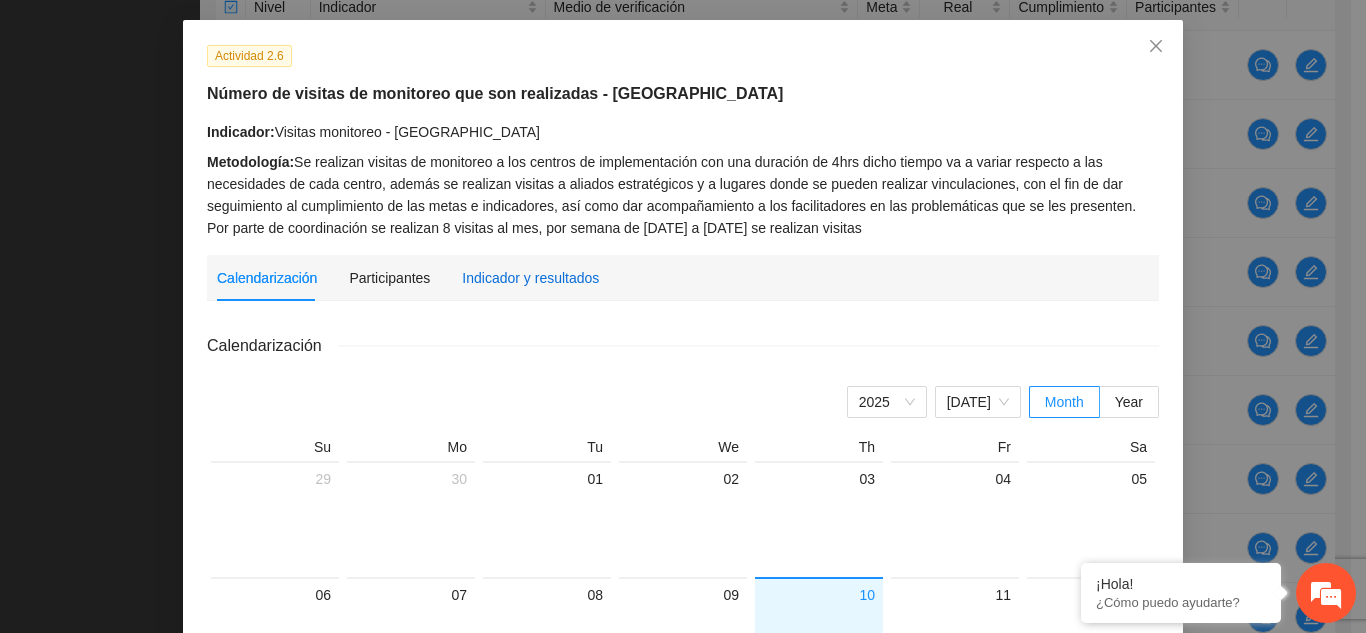 click on "Indicador y resultados" at bounding box center (530, 278) 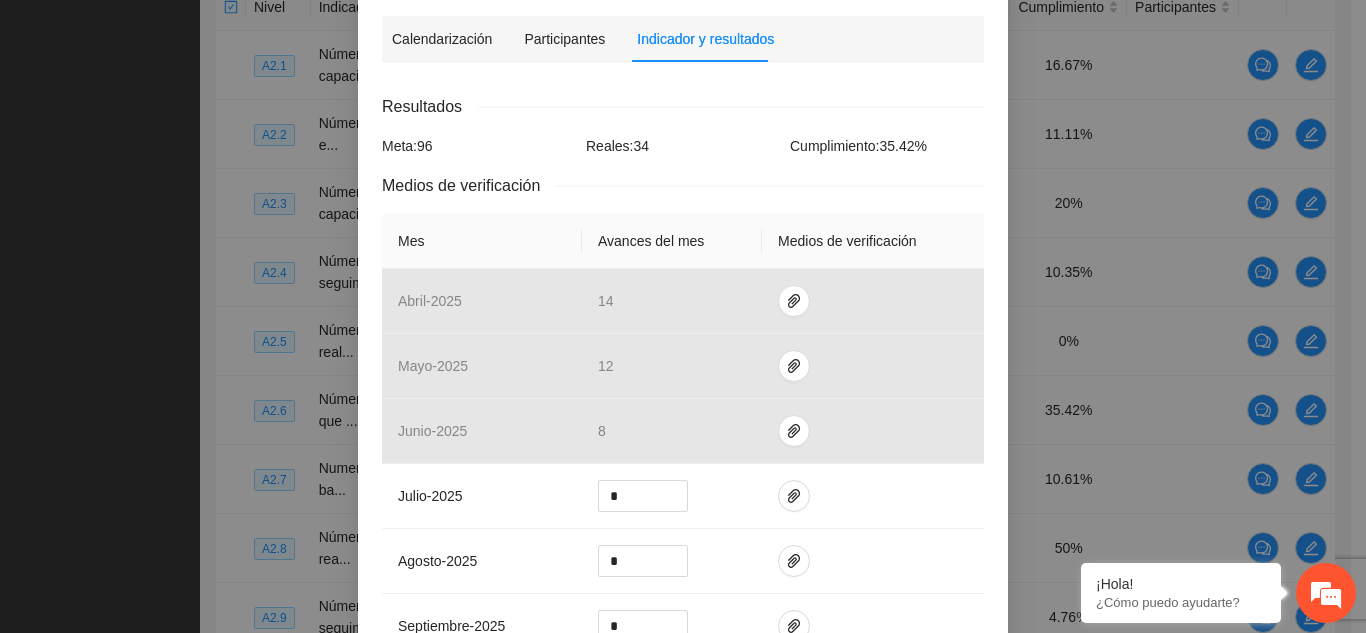 scroll, scrollTop: 402, scrollLeft: 0, axis: vertical 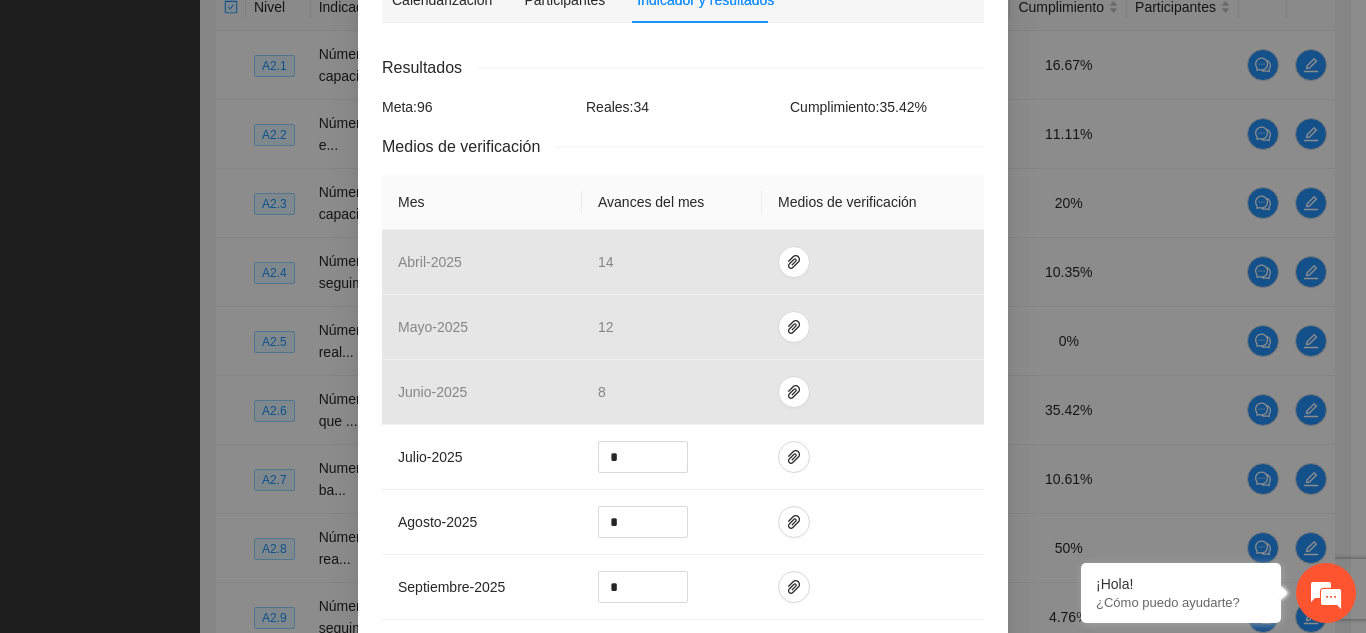 click on "Calendarización Participantes Indicador y resultados" at bounding box center (683, 0) 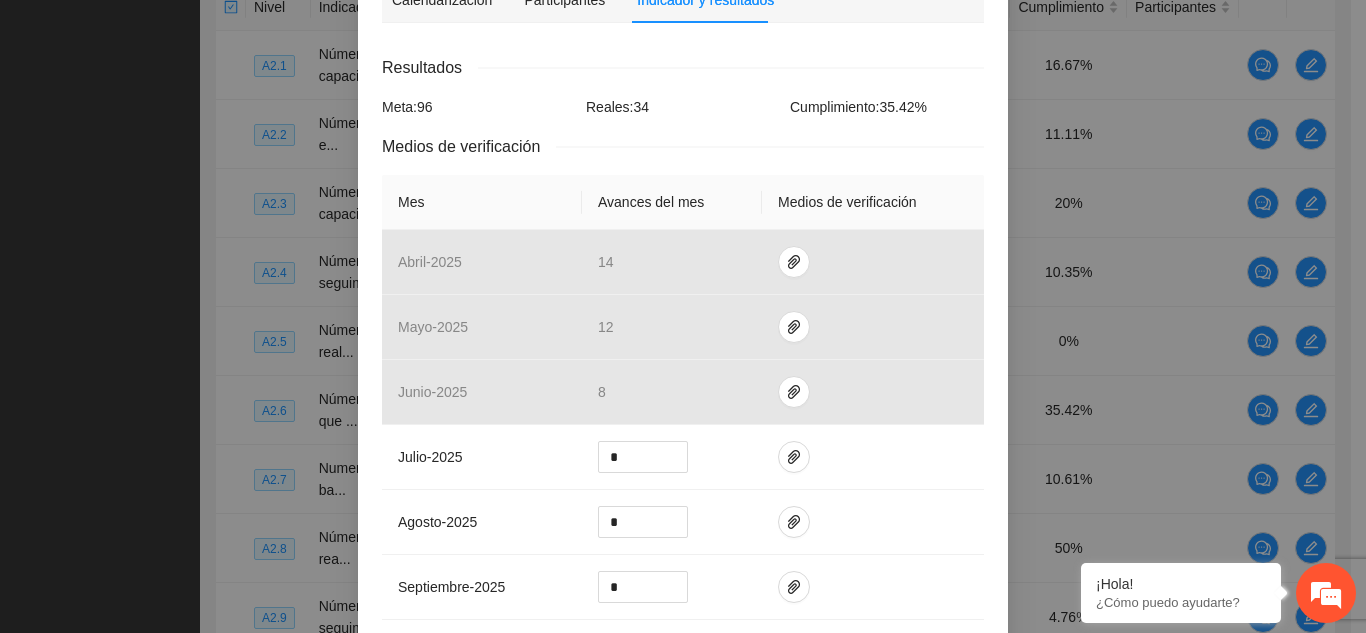 drag, startPoint x: 901, startPoint y: 19, endPoint x: 622, endPoint y: 156, distance: 310.8215 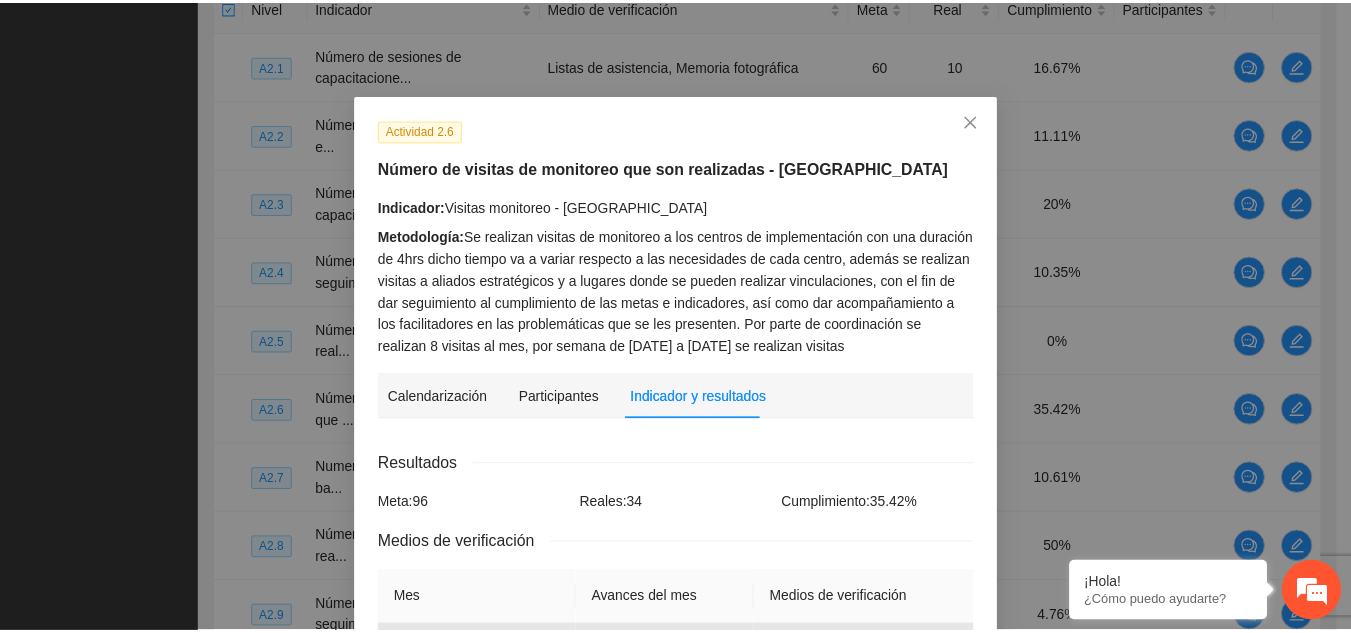 scroll, scrollTop: 0, scrollLeft: 0, axis: both 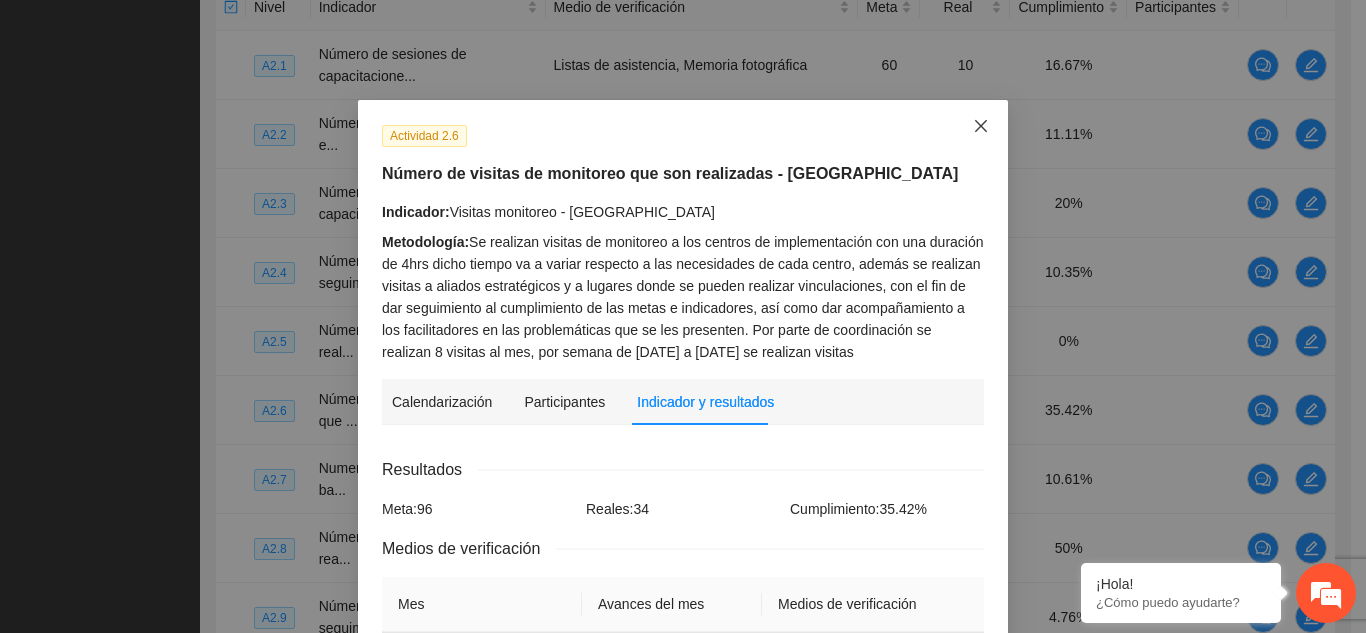 click at bounding box center (981, 127) 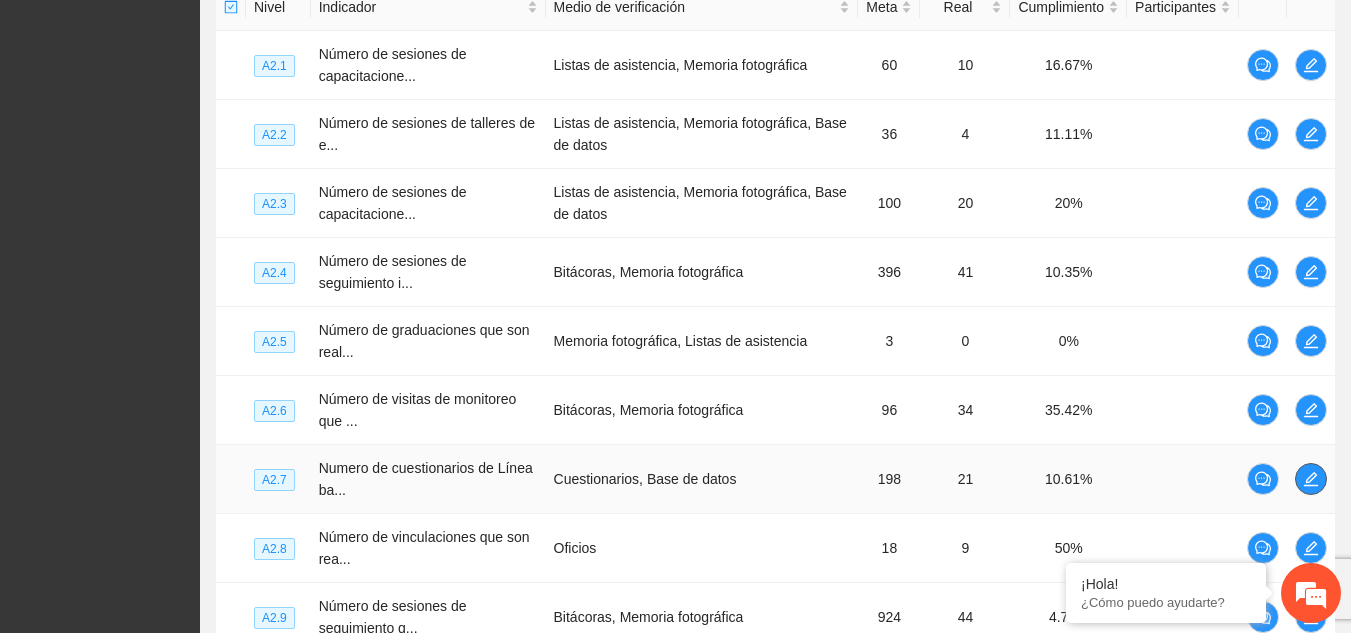 click at bounding box center (1311, 479) 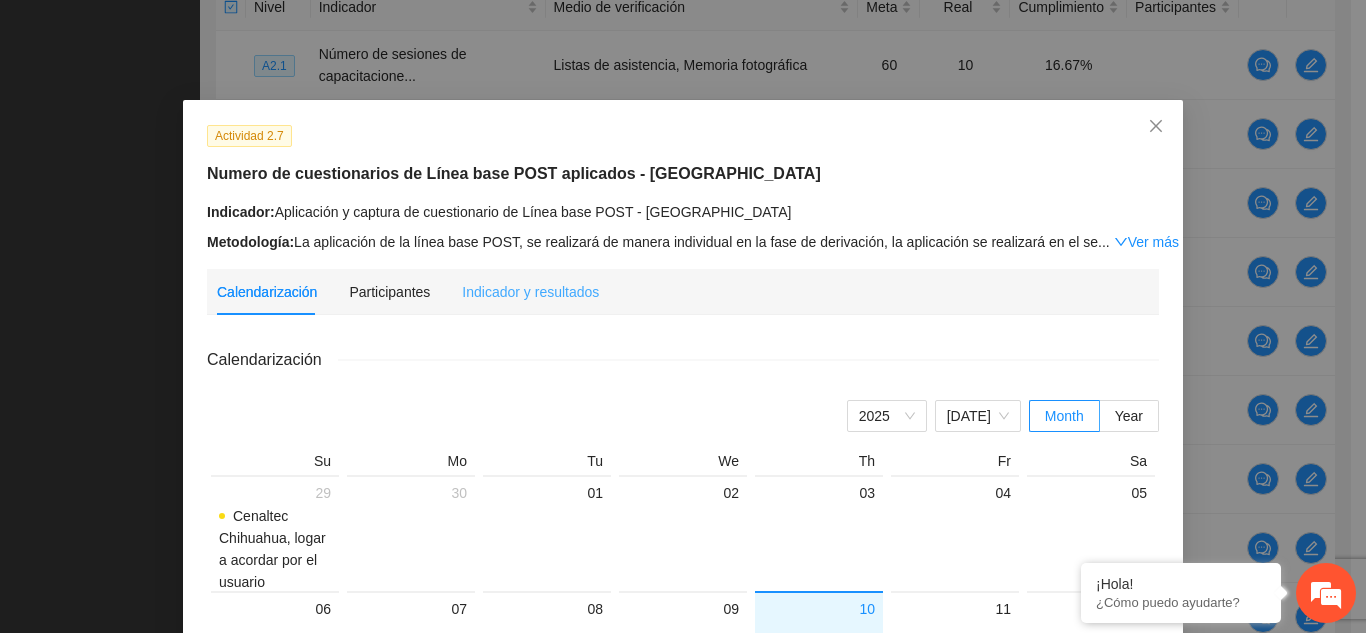 click on "Indicador y resultados" at bounding box center [530, 292] 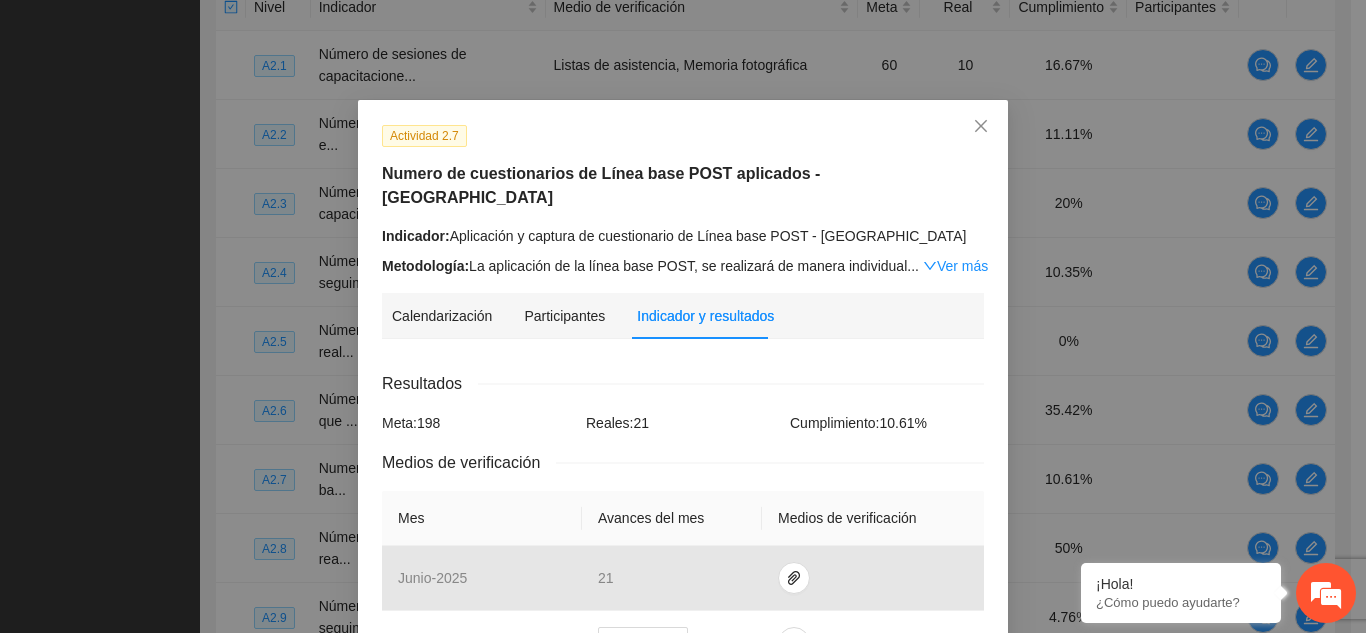 click on "Calendarización [DATE] Month Year Su Mo Tu We Th Fr Sa 29 Cenaltec [GEOGRAPHIC_DATA], logar a acordar por el usuario 30 01 02 03 04 05 06 07 08 09 10 11 12 13 14 15 16 17 18 19 20 21 22 23 24 25 26 27 28 29 30 31 01 02 03 04 05 06 07 08 09 Resultados Meta:  198 Reales:  21 Cumplimiento:  10.61 % Medios de verificación Mes Avances del mes Medios de verificación junio  -  2025 [DATE]  -  2025 * agosto  -  2025 * septiembre  -  2025 * octubre  -  2025 * noviembre  -  2025 * diciembre  -  2025 * enero  -  2026 * febrero  -  2026 * marzo  -  2026 * Productos 198 personas se les aplica cuestionario de línea base POST" at bounding box center (683, 822) 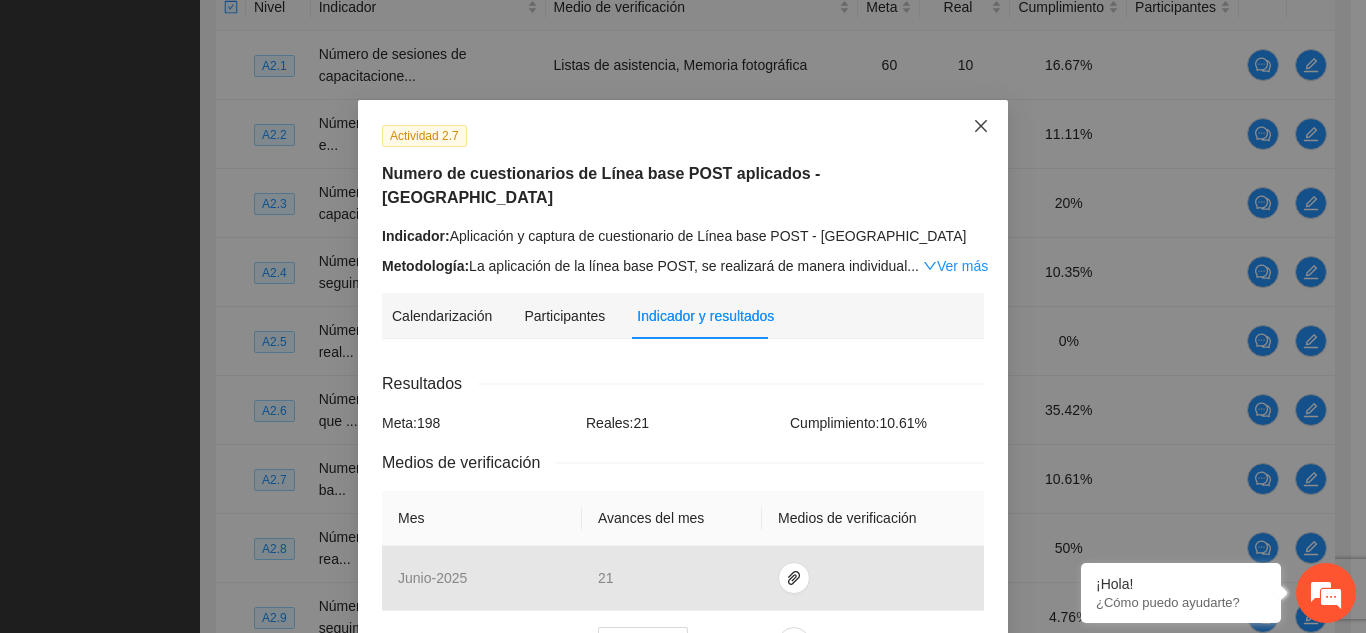 click 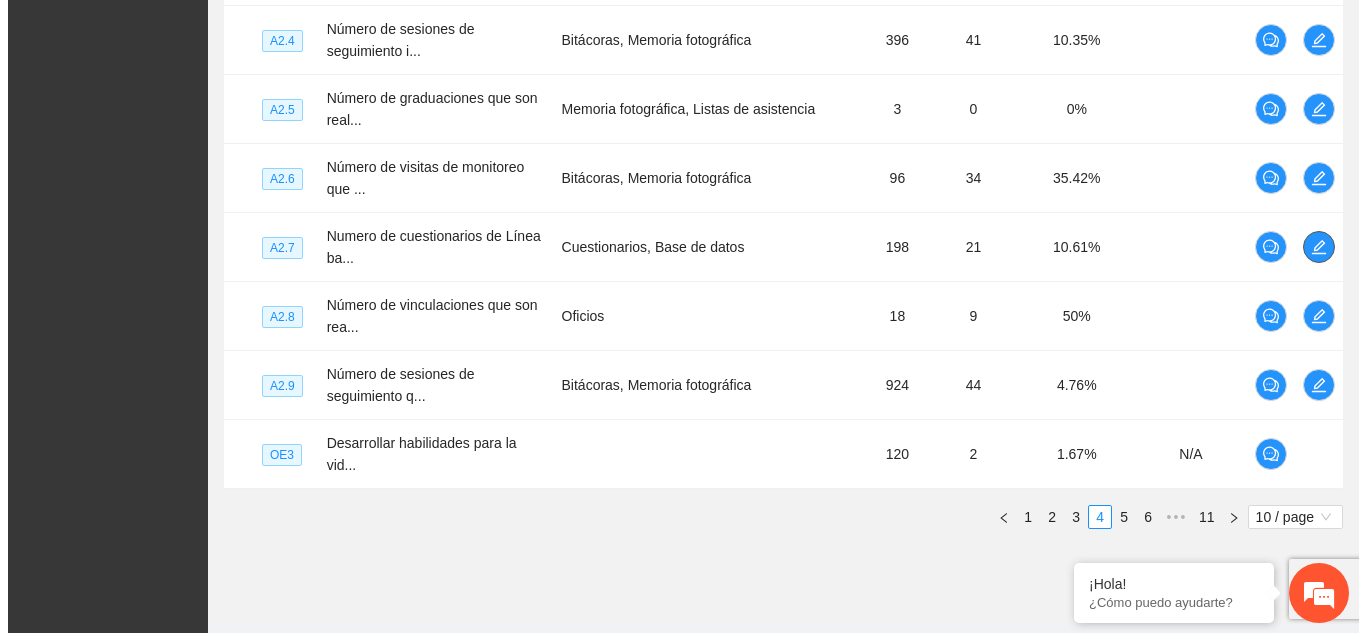 scroll, scrollTop: 767, scrollLeft: 0, axis: vertical 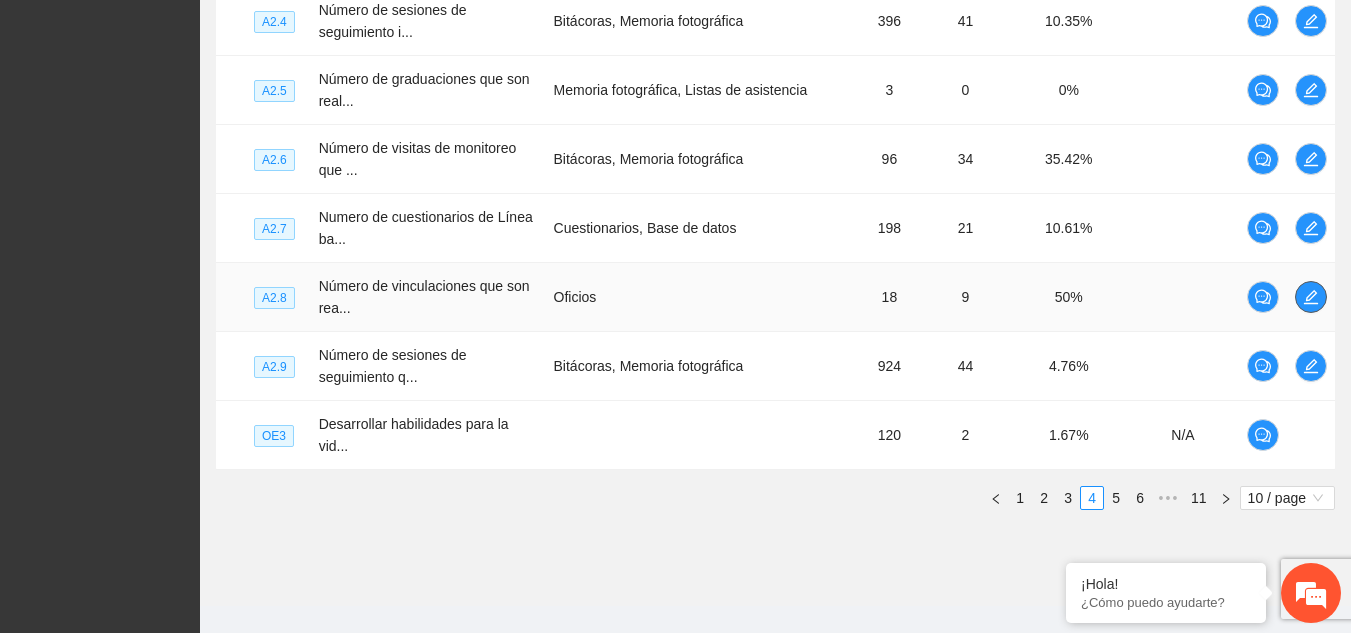 click 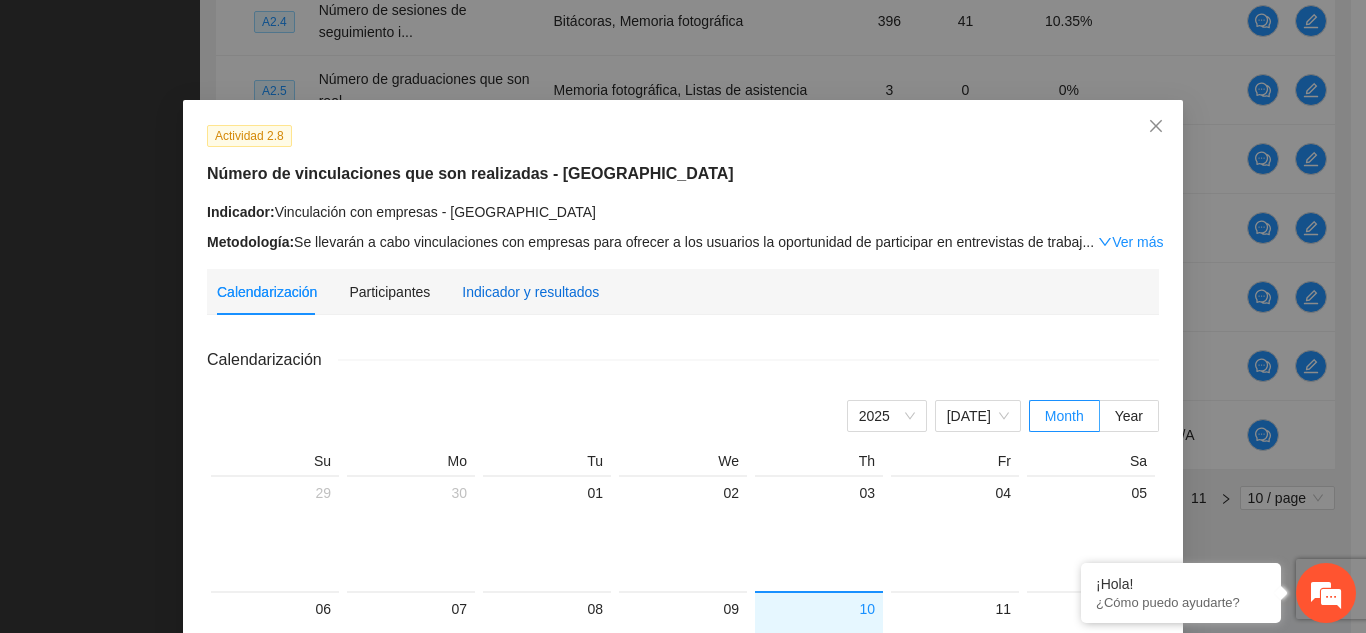 click on "Indicador y resultados" at bounding box center [530, 292] 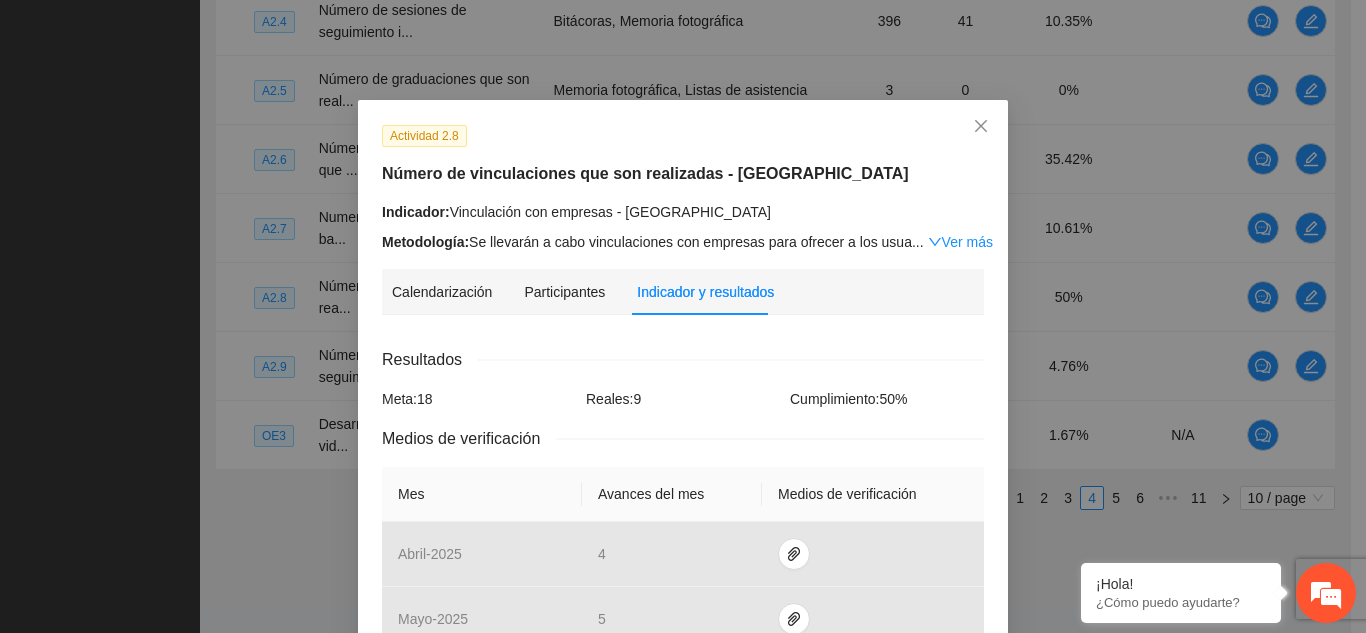 click on "Cumplimiento:  50 %" at bounding box center [887, 399] 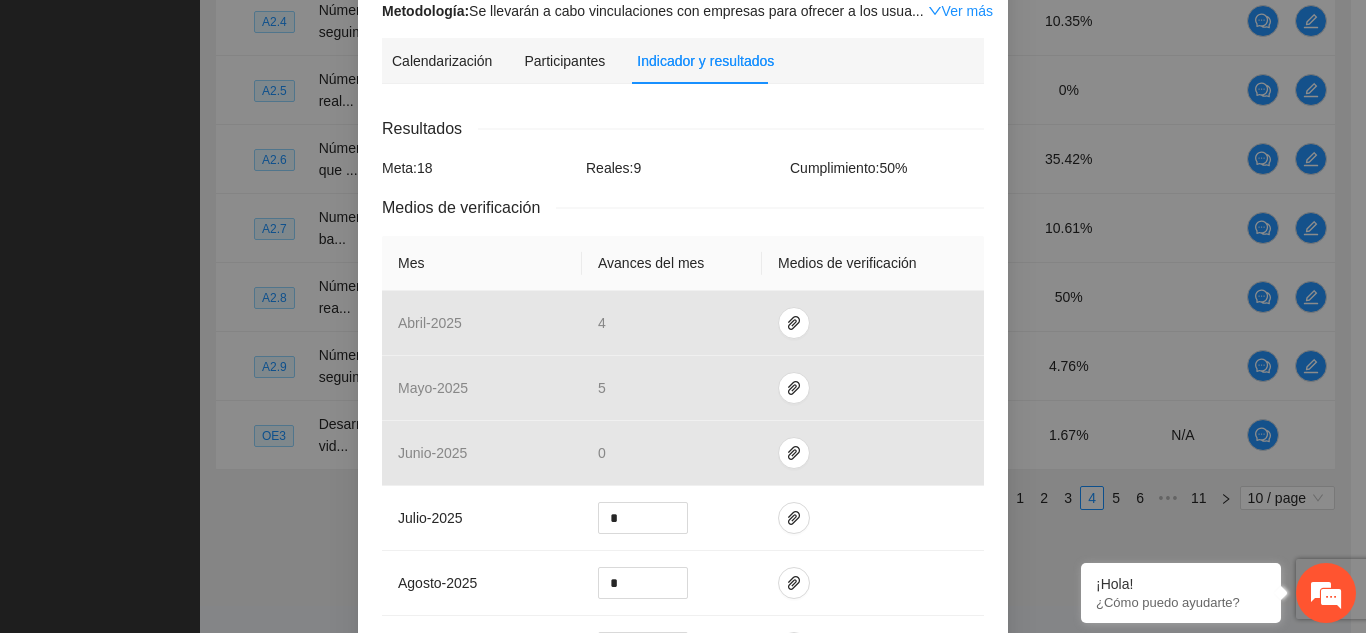 scroll, scrollTop: 185, scrollLeft: 0, axis: vertical 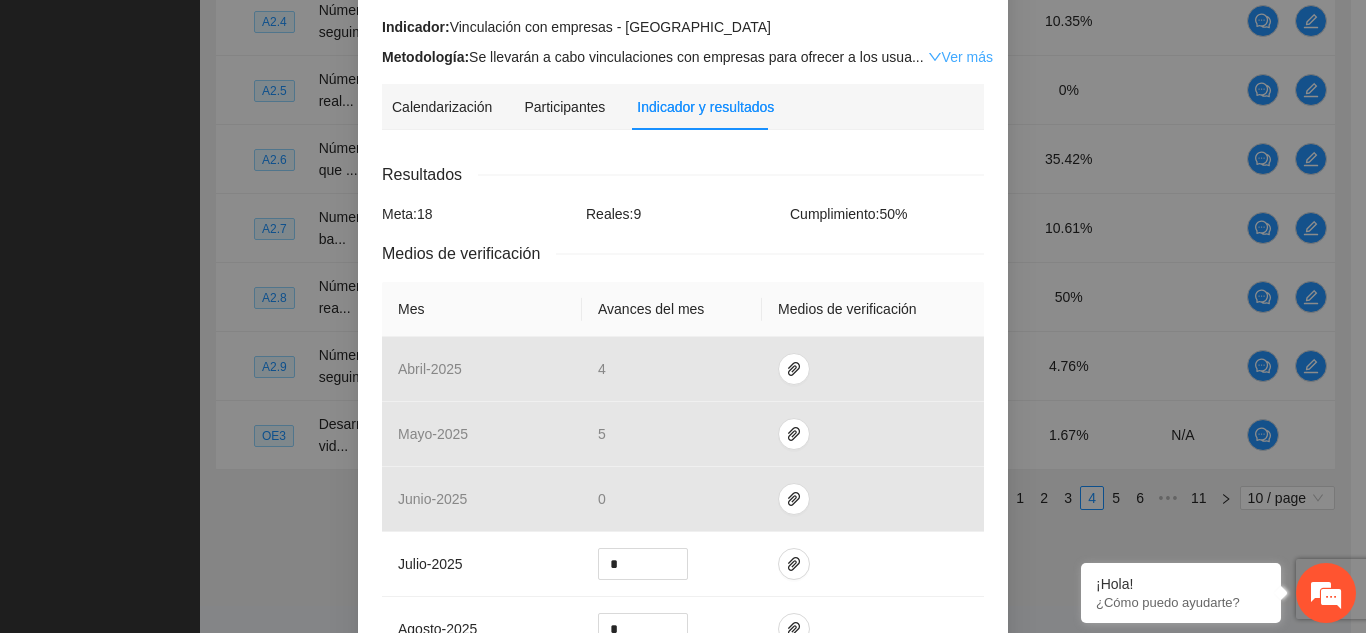 click on "Ver más" at bounding box center [960, 57] 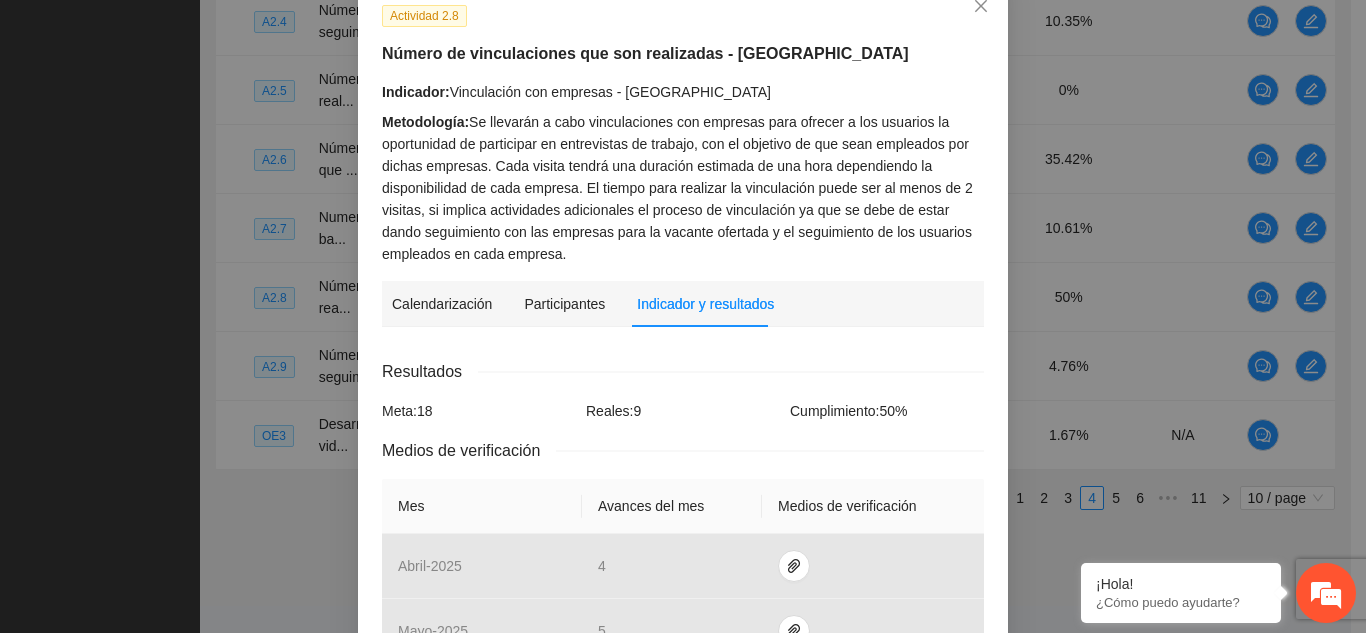 scroll, scrollTop: 106, scrollLeft: 0, axis: vertical 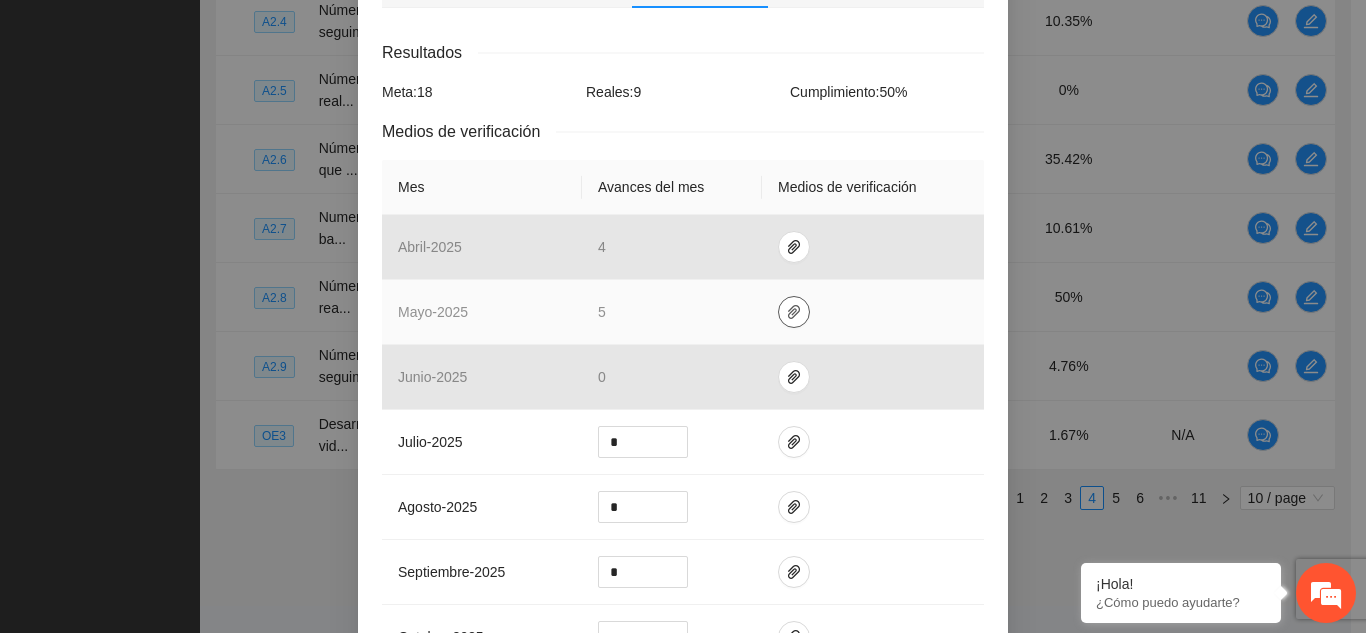 click 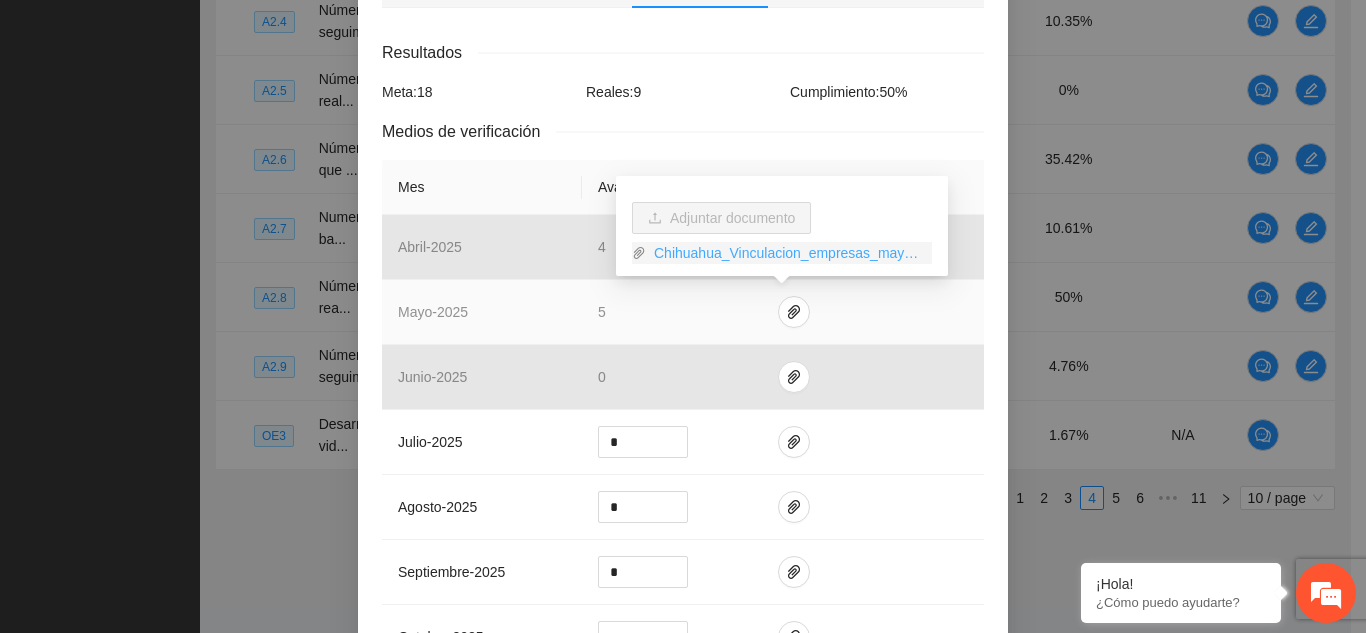 click on "Chihuahua_Vinculacion_empresas_mayo.zip" at bounding box center [789, 253] 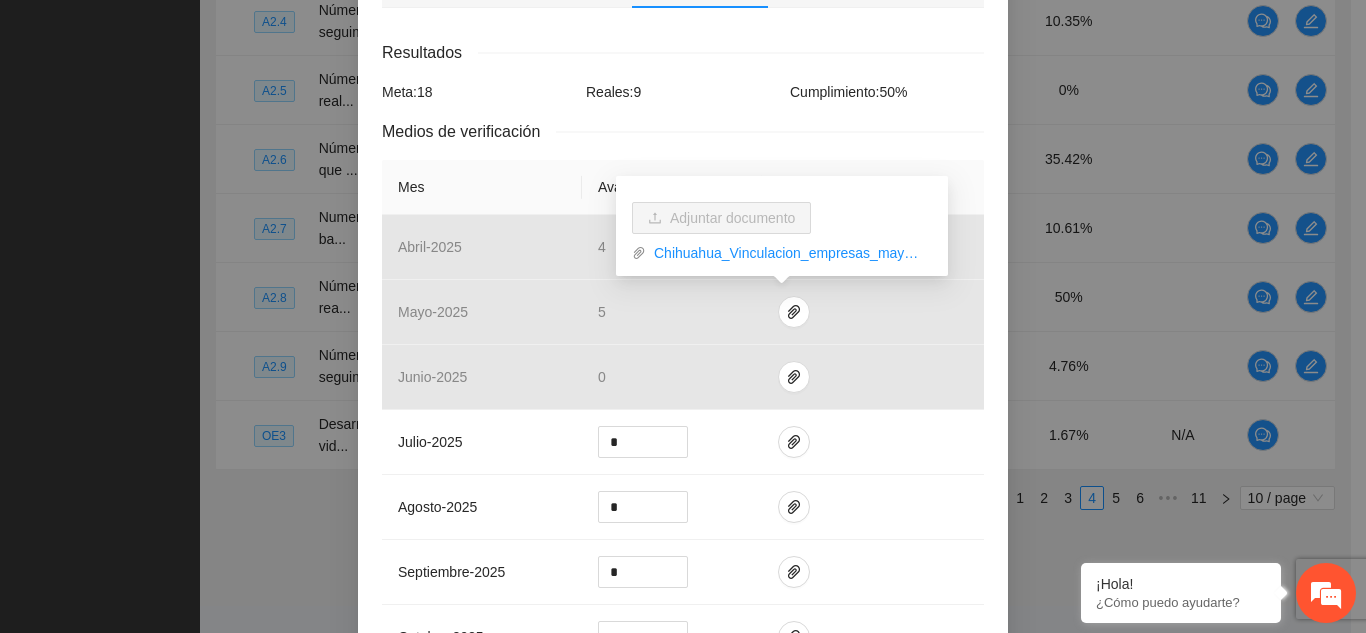 click on "Medios de verificación" at bounding box center (683, 131) 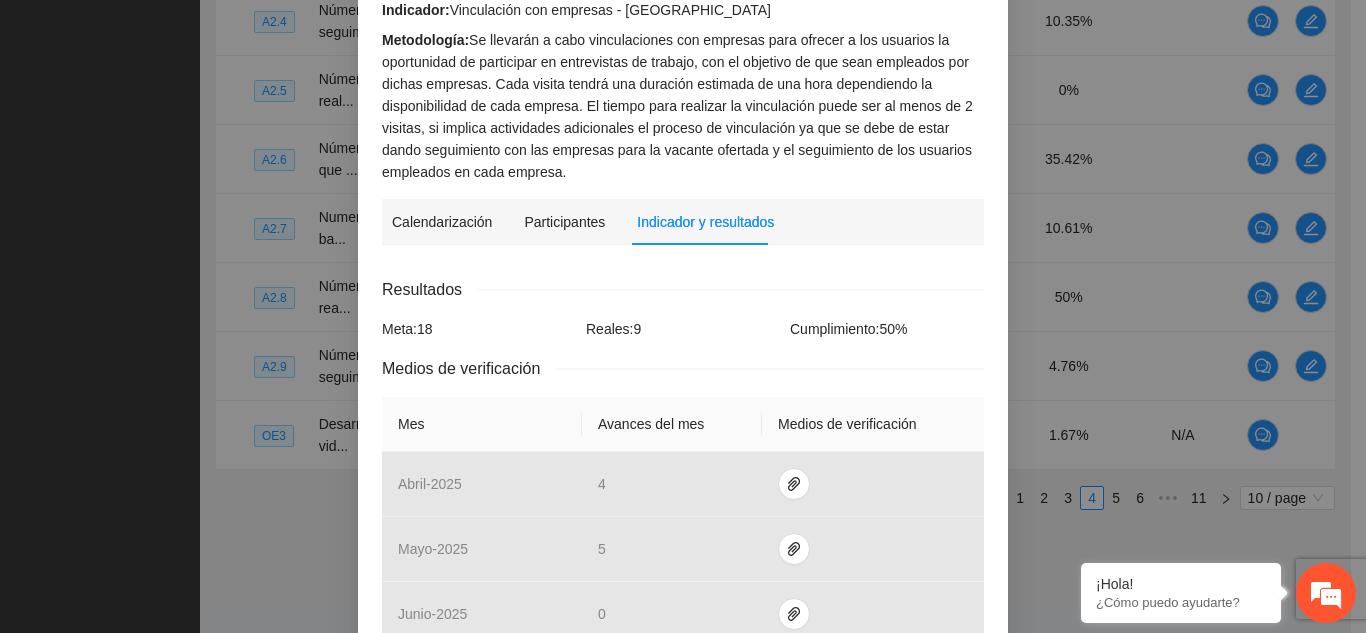 scroll, scrollTop: 199, scrollLeft: 0, axis: vertical 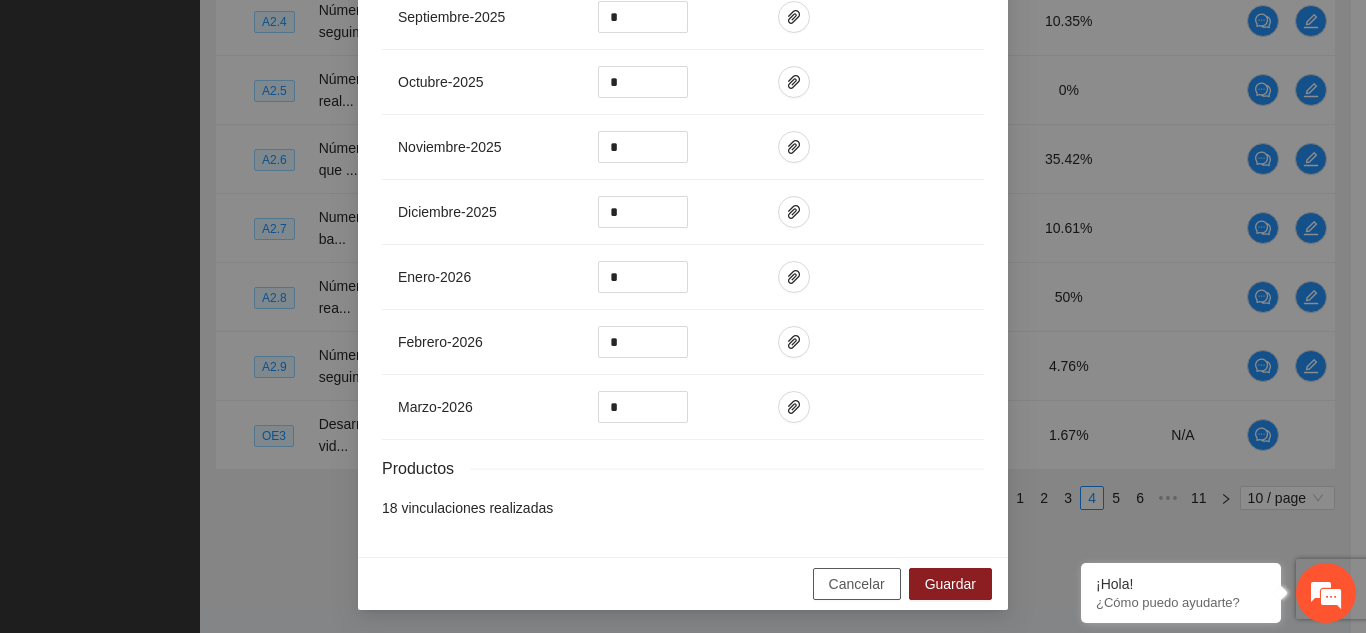 click on "Cancelar" at bounding box center [857, 584] 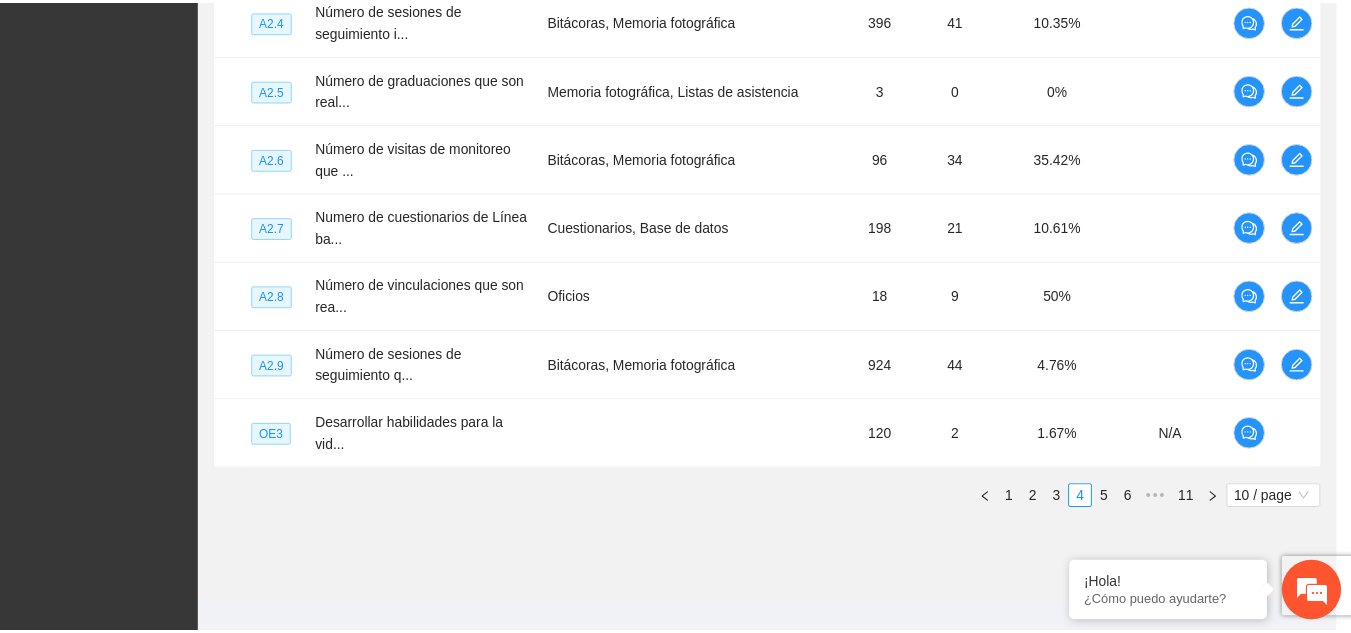scroll, scrollTop: 894, scrollLeft: 0, axis: vertical 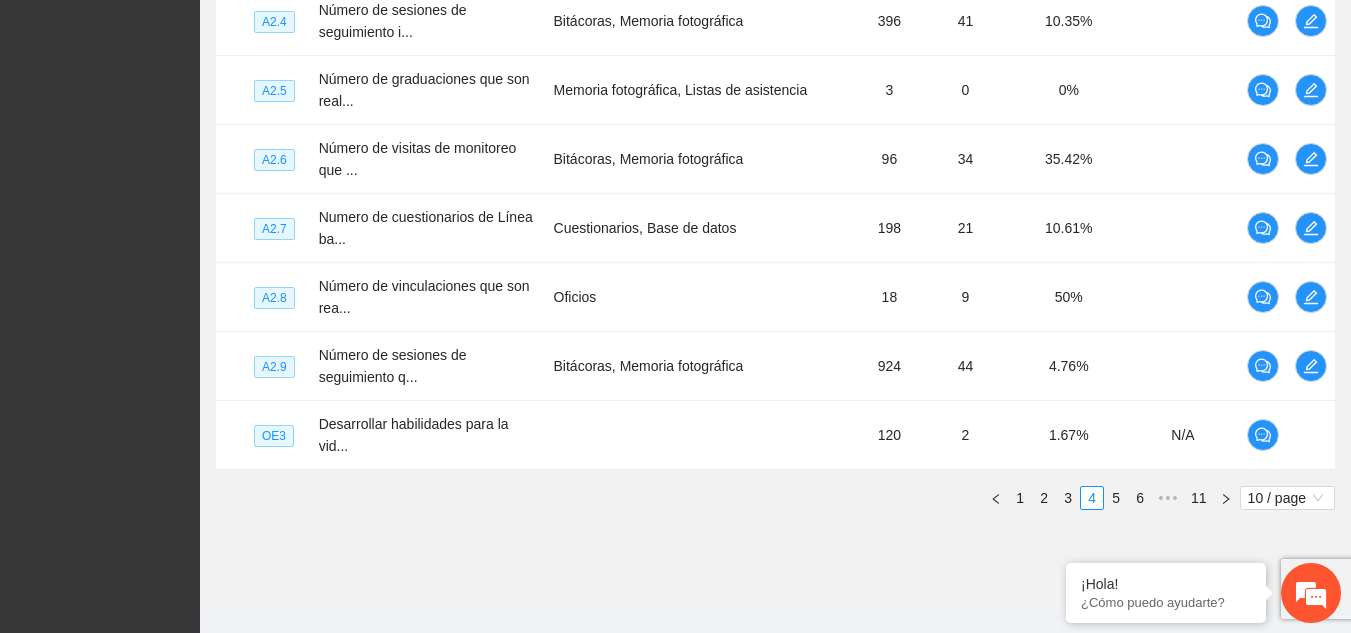 click on "Monitoreo técnico Asistentes Beneficiarios Asistencias Objetivos y actividades Participantes Casos de éxito, retos y obstáculos Cronograma Visita de campo y entregables Objetivo general Meta: 420.00 Real: 23.00 Cumplimiento: 5.56 % Objetivos específicos Meta: 1260.00 Real: 5 Cumplimiento: 0.56 % Actividades Meta: 35493.00 Real: 23228 Cumplimiento: 28.83 % Descargar Especifica cuántos participantes fueron atendidos y adjunta la evidencia necesaria en cada objetivo y actividad Nivel Indicador Medio de verificación Meta Real Cumplimiento Participantes                     A2.1 Número de sesiones de capacitacione... Listas de asistencia, Memoria fotográfica 60 10 16.67% A2.2 Número de sesiones de talleres de e... Listas de asistencia, Memoria fotográfica, Base de datos 36 4 11.11% A2.3 Número de sesiones de capacitacione... Listas de asistencia, Memoria fotográfica, Base de datos 100 20 20% A2.4 Número de sesiones de seguimiento i... Bitácoras, Memoria fotográfica 396 41 10.35% A2.5 3 0 0%" at bounding box center (775, -39) 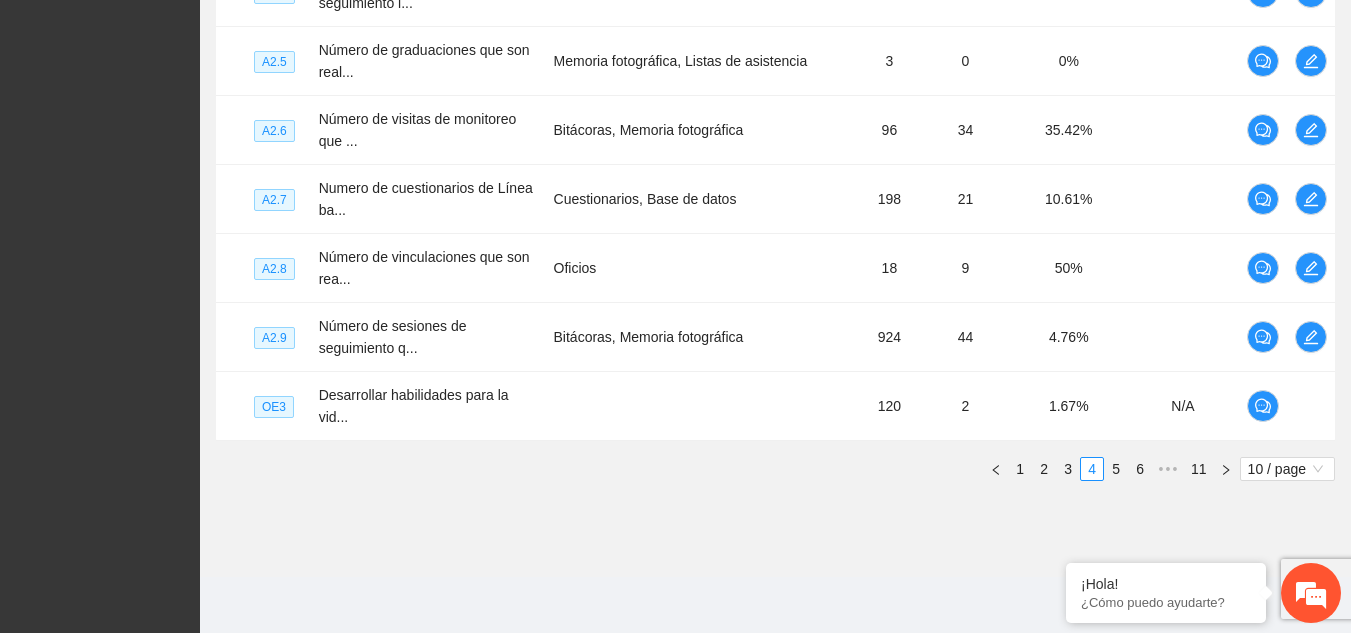scroll, scrollTop: 0, scrollLeft: 0, axis: both 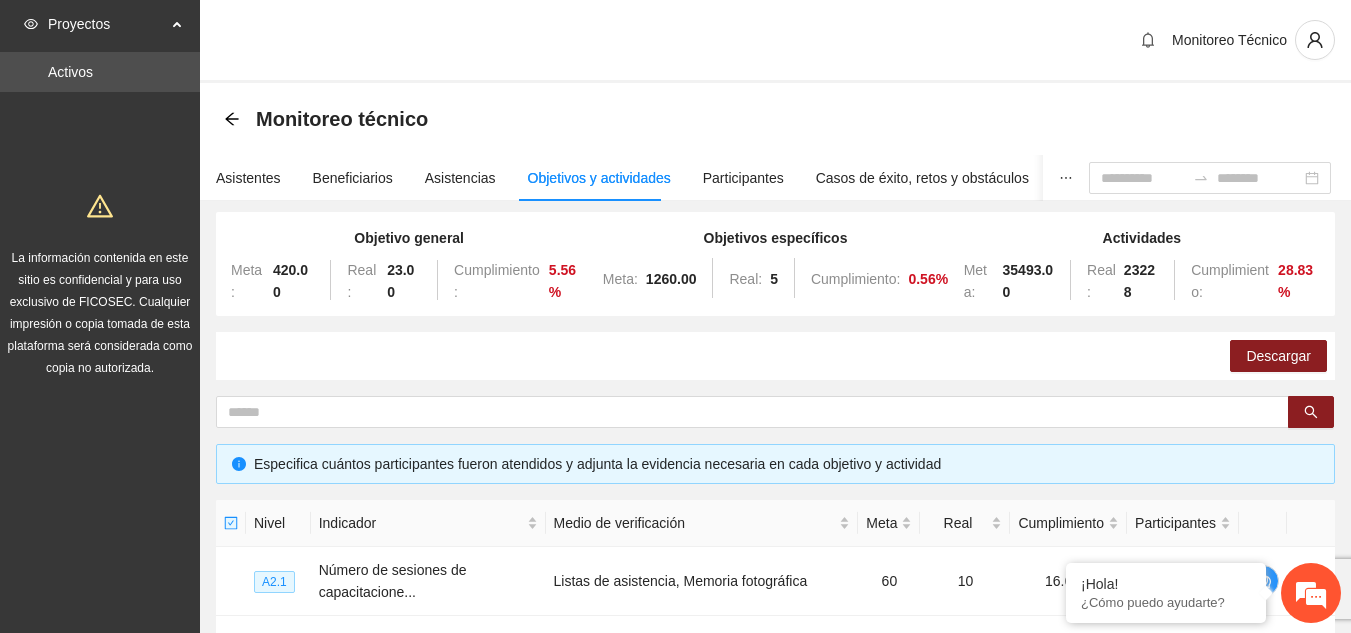 drag, startPoint x: 953, startPoint y: 135, endPoint x: 964, endPoint y: 29, distance: 106.56923 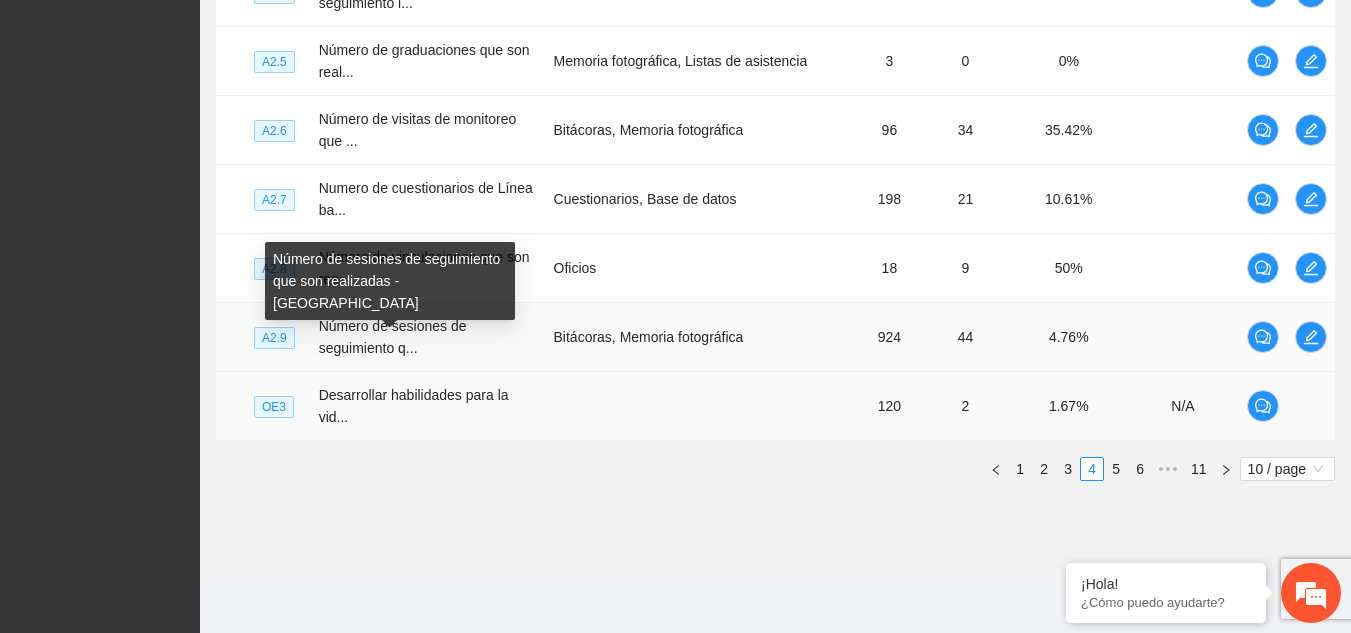 scroll, scrollTop: 0, scrollLeft: 0, axis: both 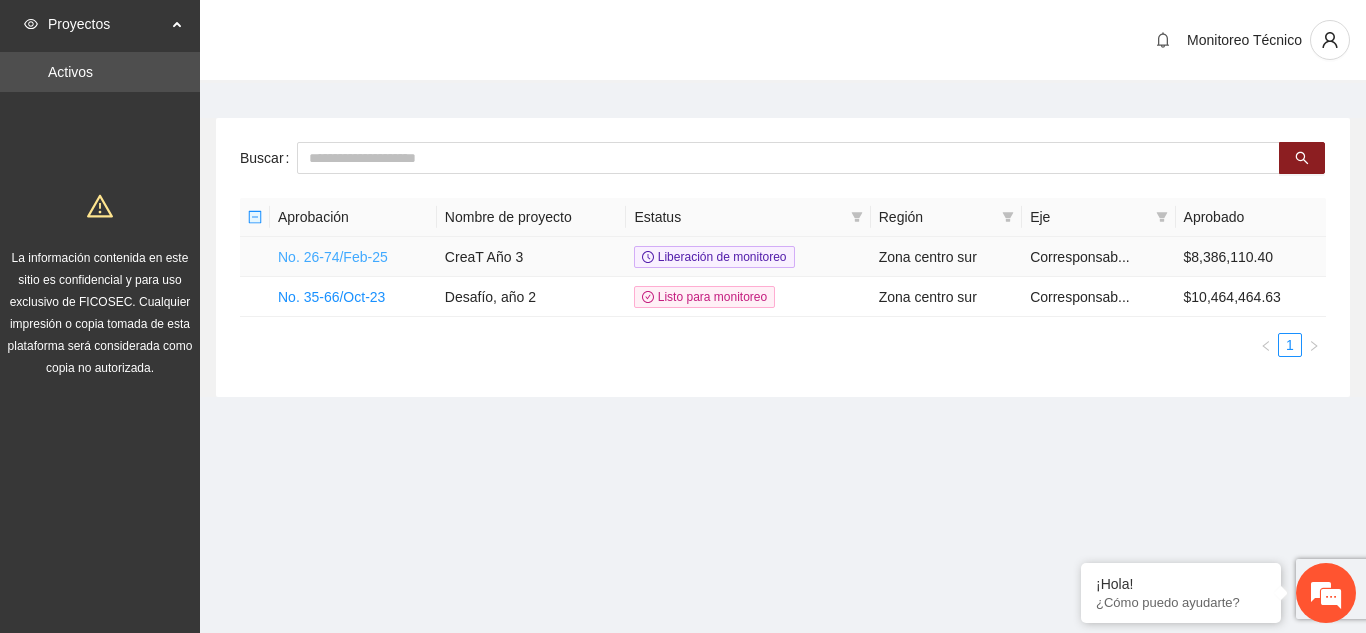 click on "No. 26-74/Feb-25" at bounding box center (333, 257) 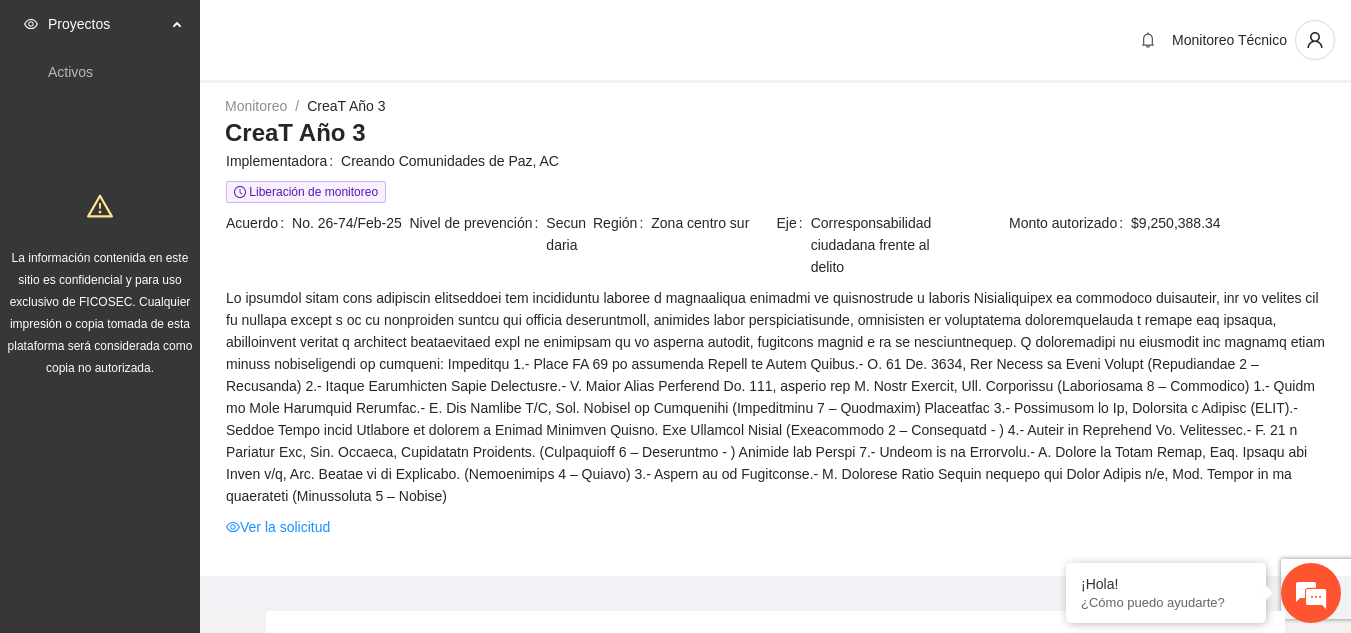 scroll, scrollTop: 1461, scrollLeft: 0, axis: vertical 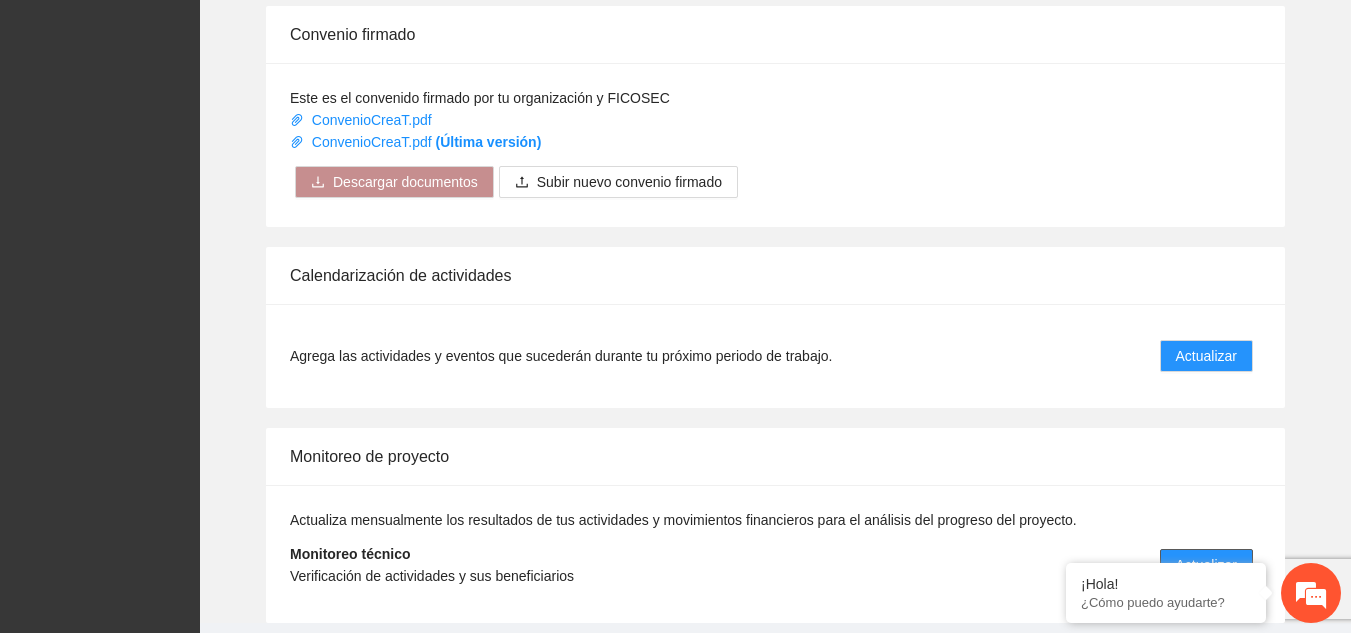 click on "Actualizar" at bounding box center [1206, 565] 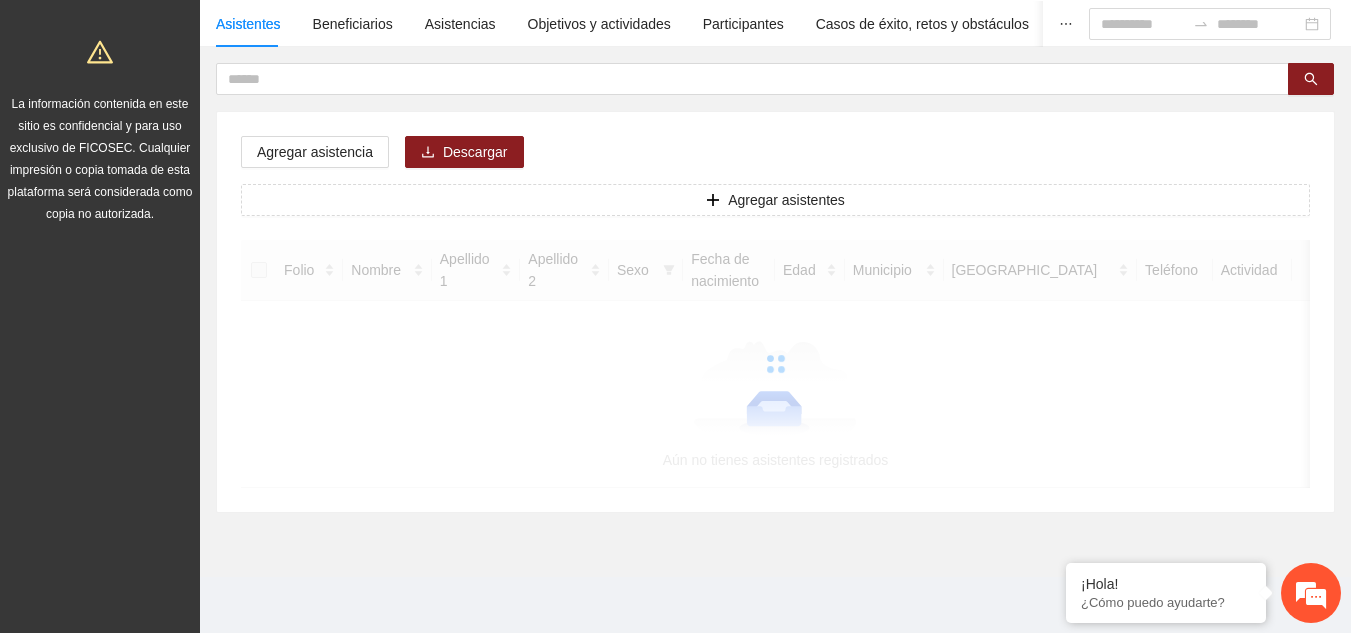 scroll, scrollTop: 0, scrollLeft: 0, axis: both 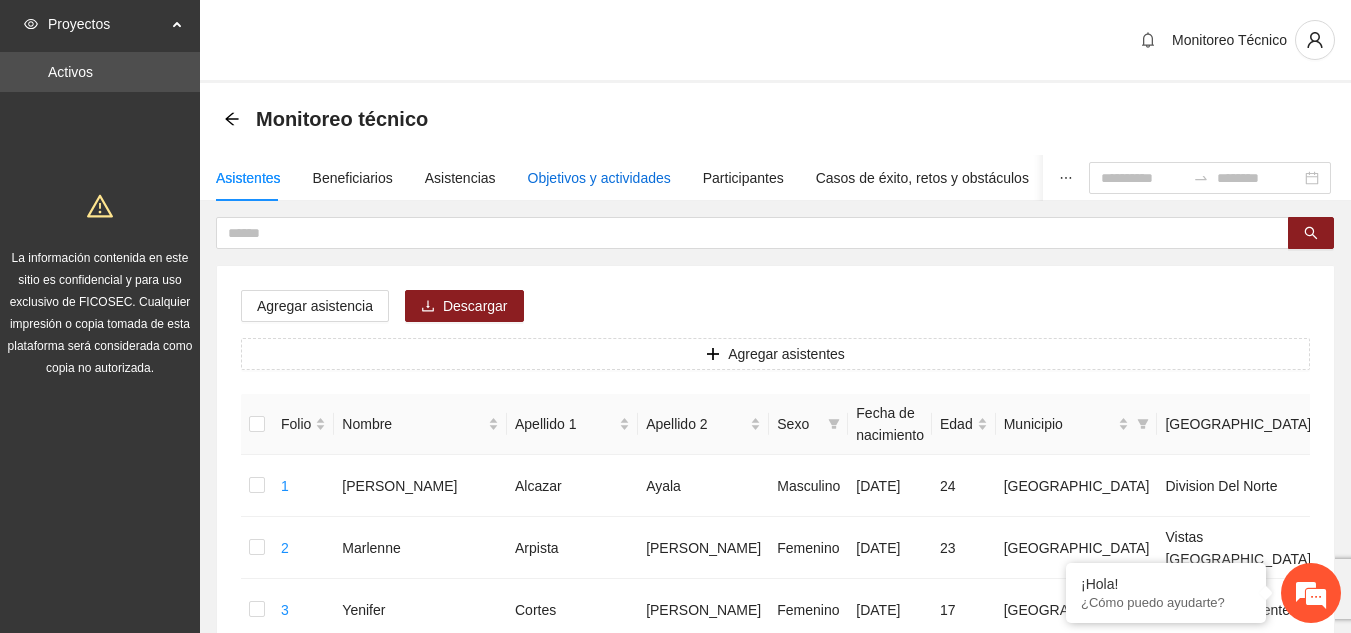 click on "Objetivos y actividades" at bounding box center [599, 178] 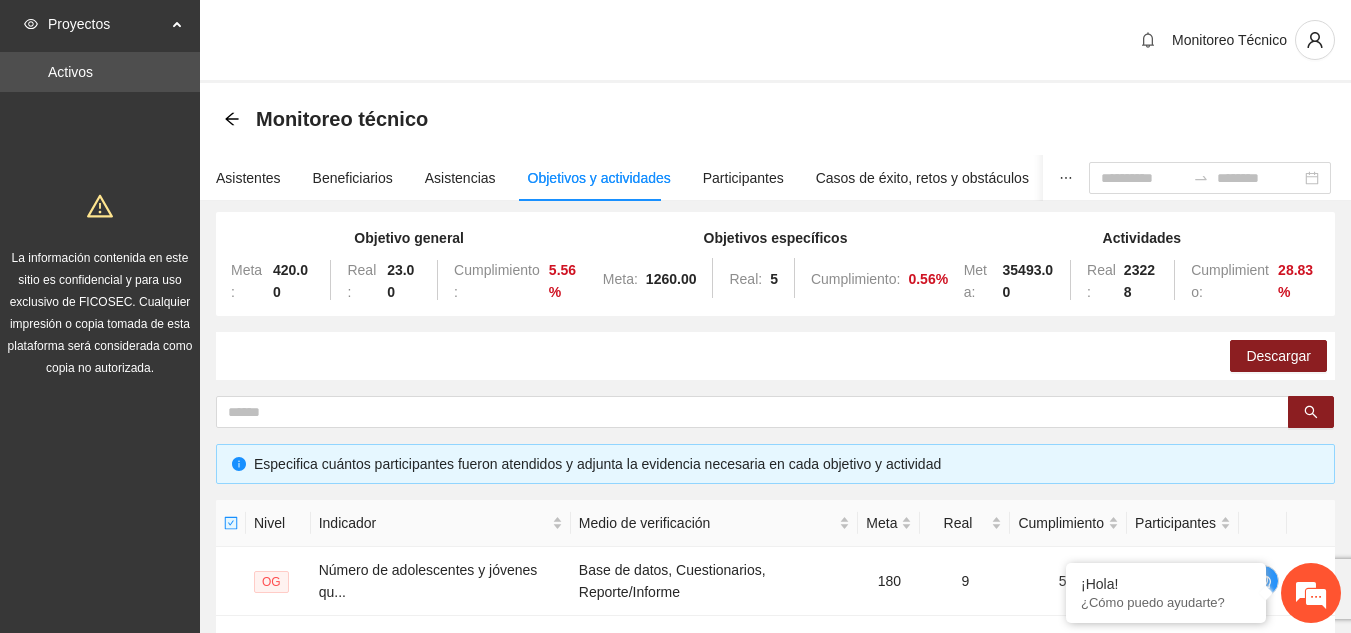 scroll, scrollTop: 784, scrollLeft: 0, axis: vertical 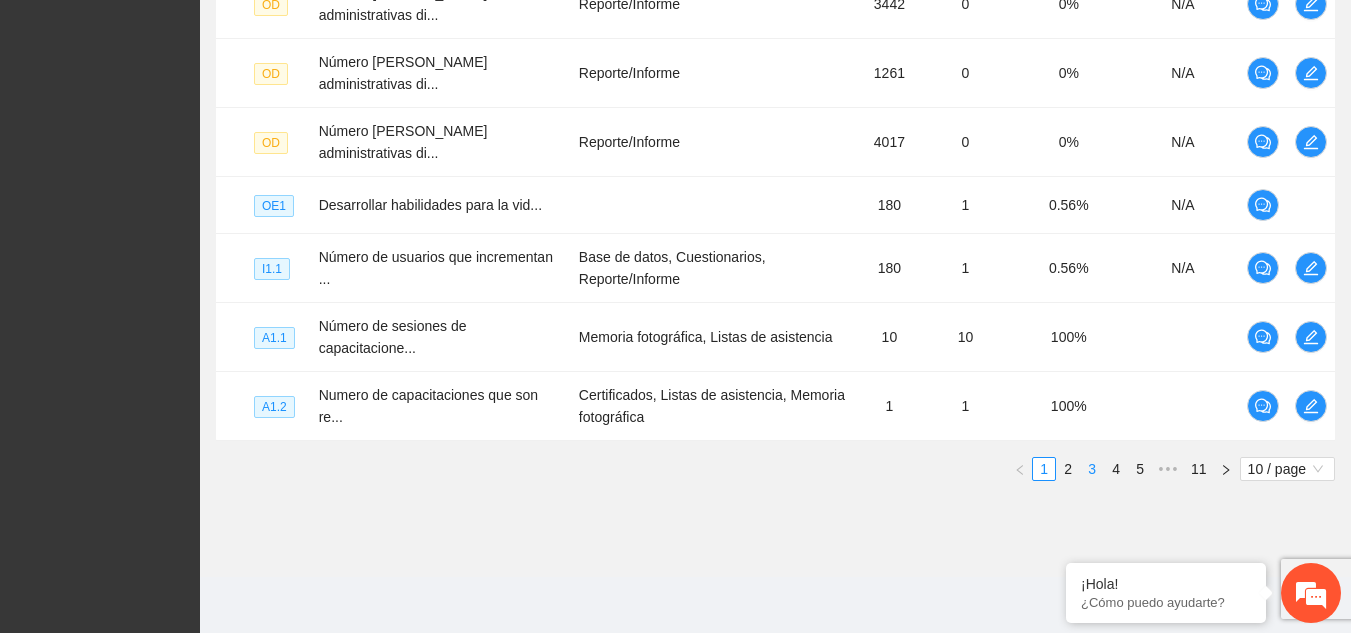 click on "3" at bounding box center (1092, 469) 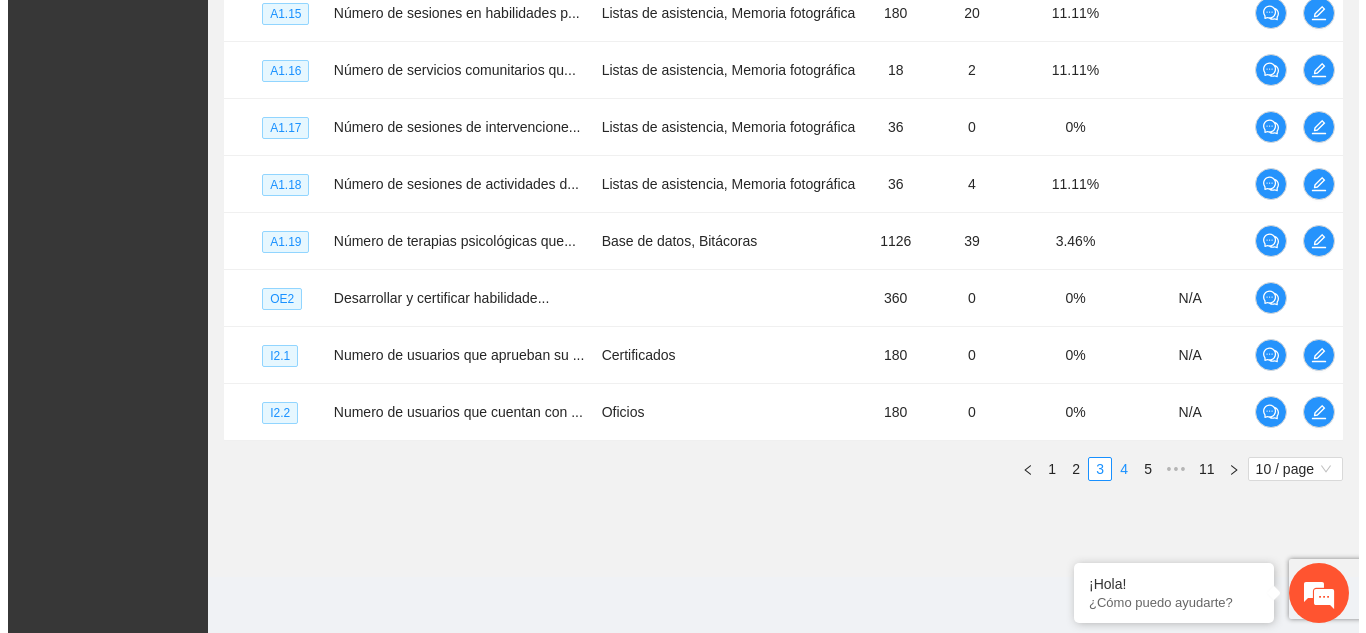 scroll, scrollTop: 676, scrollLeft: 0, axis: vertical 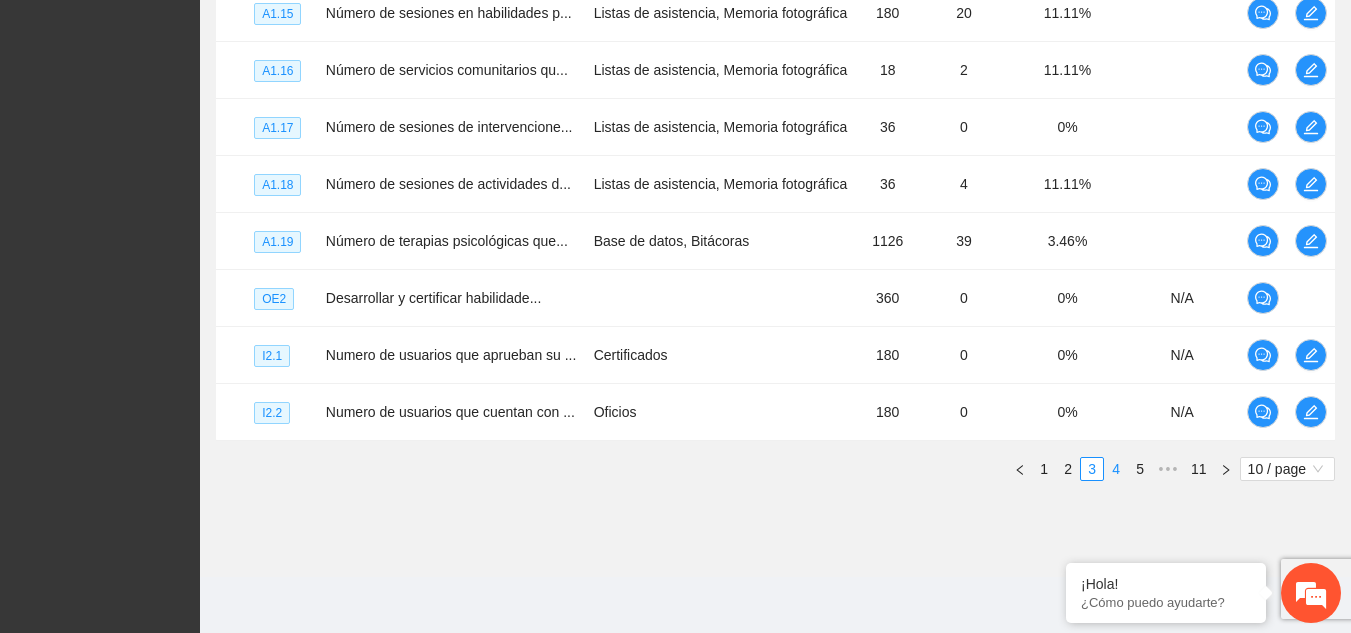 click on "4" at bounding box center [1116, 469] 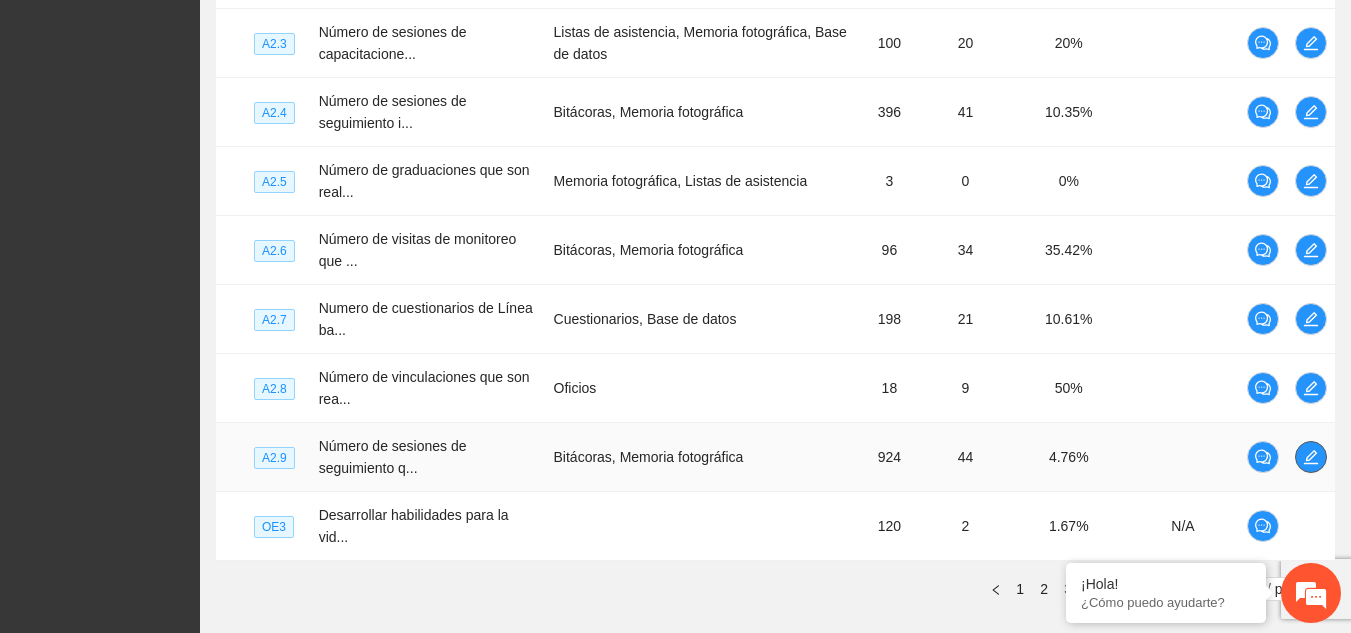 click at bounding box center [1311, 457] 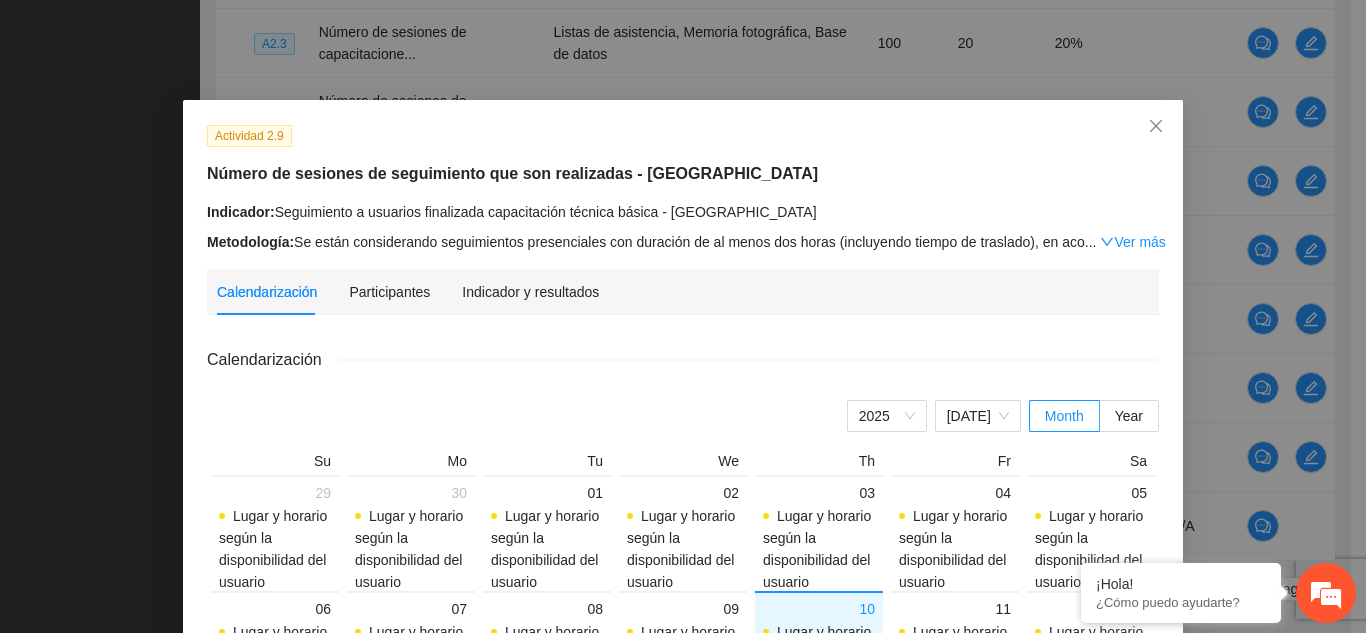 scroll, scrollTop: 141, scrollLeft: 0, axis: vertical 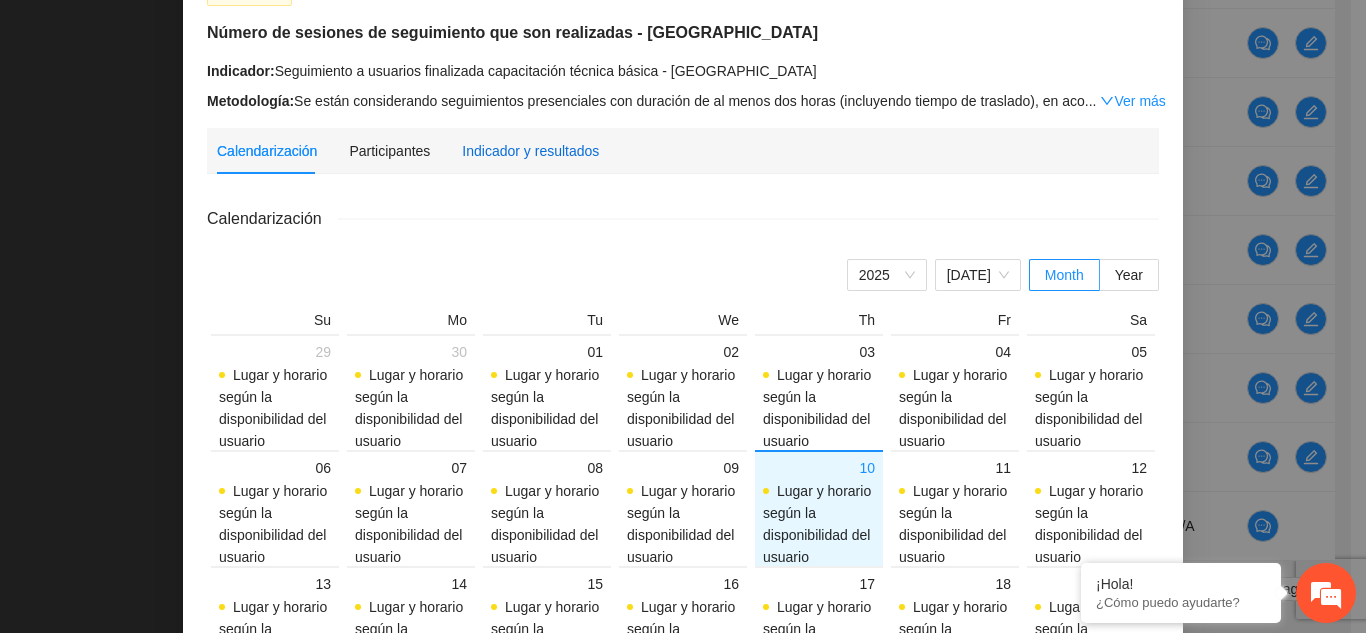 click on "Indicador y resultados" at bounding box center (530, 151) 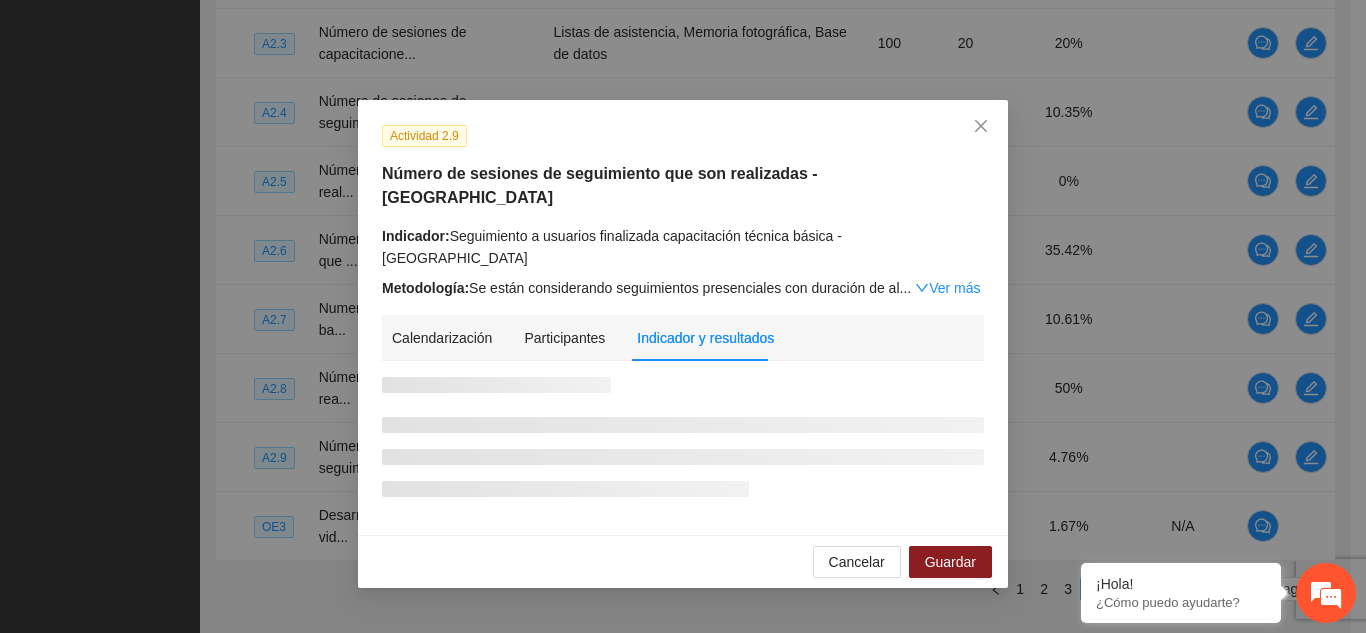 scroll, scrollTop: 0, scrollLeft: 0, axis: both 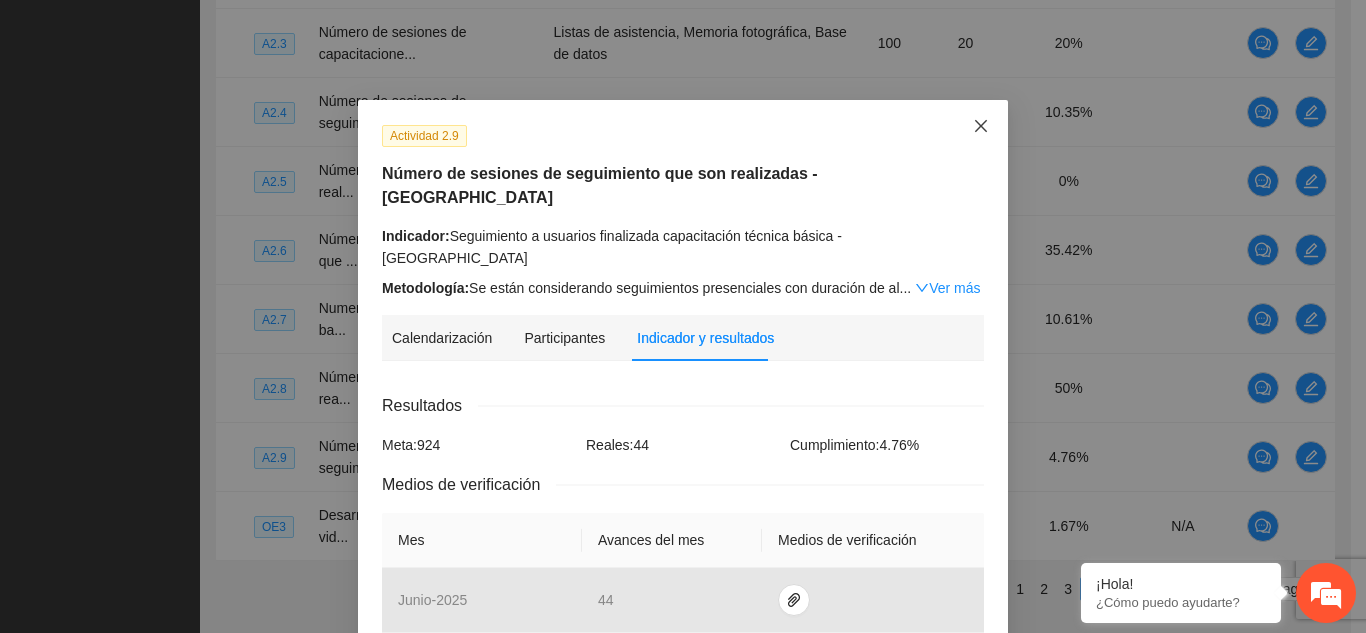 drag, startPoint x: 971, startPoint y: 128, endPoint x: 909, endPoint y: 251, distance: 137.74251 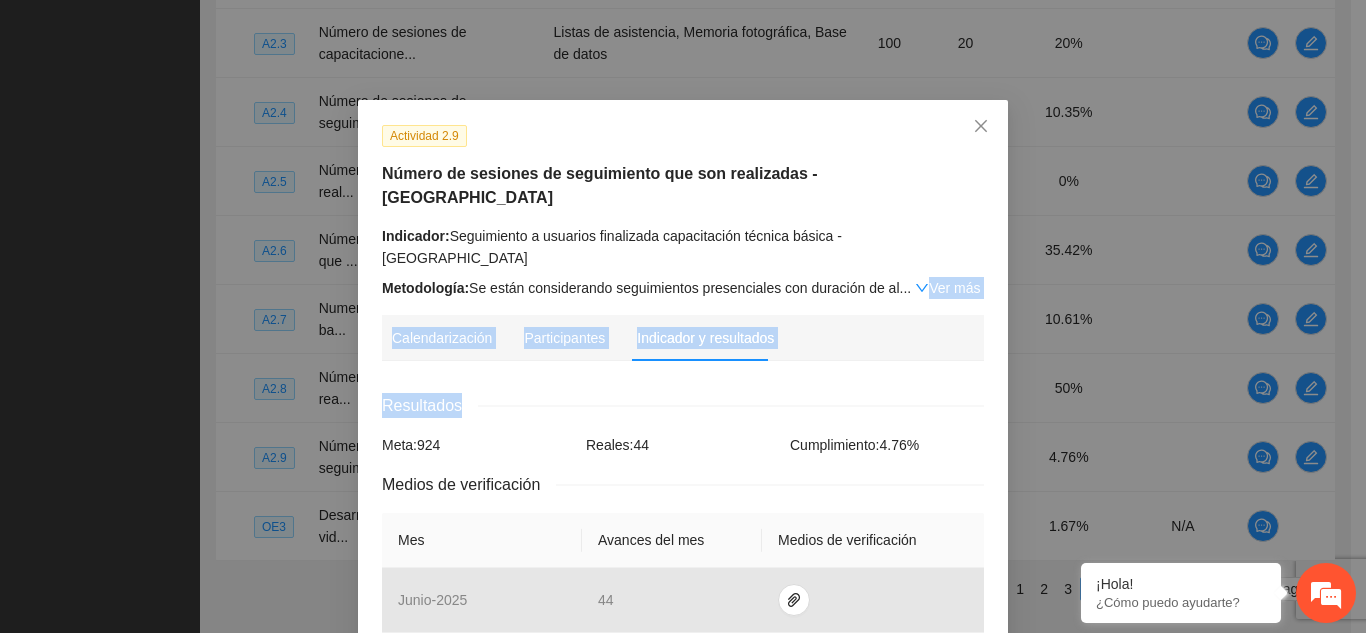 drag, startPoint x: 904, startPoint y: 249, endPoint x: 872, endPoint y: 437, distance: 190.70396 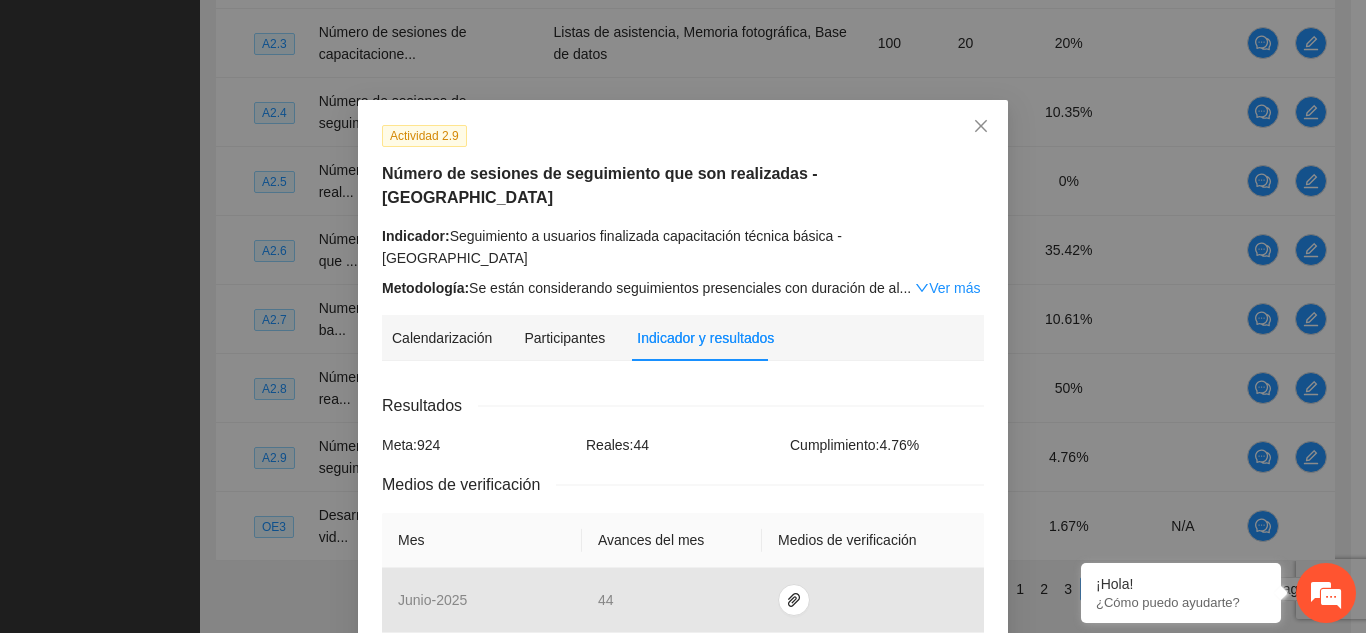 click on "Indicador:  Seguimiento a usuarios finalizada capacitación técnica básica - [GEOGRAPHIC_DATA]" at bounding box center [683, 247] 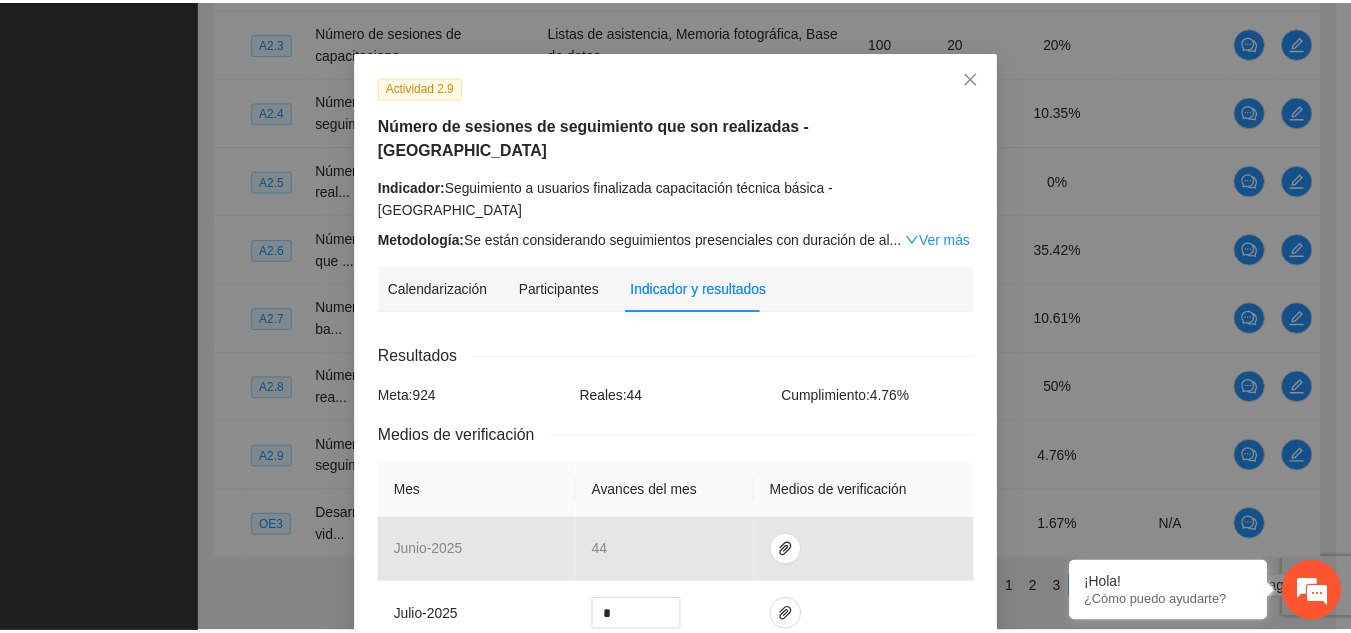 scroll, scrollTop: 23, scrollLeft: 0, axis: vertical 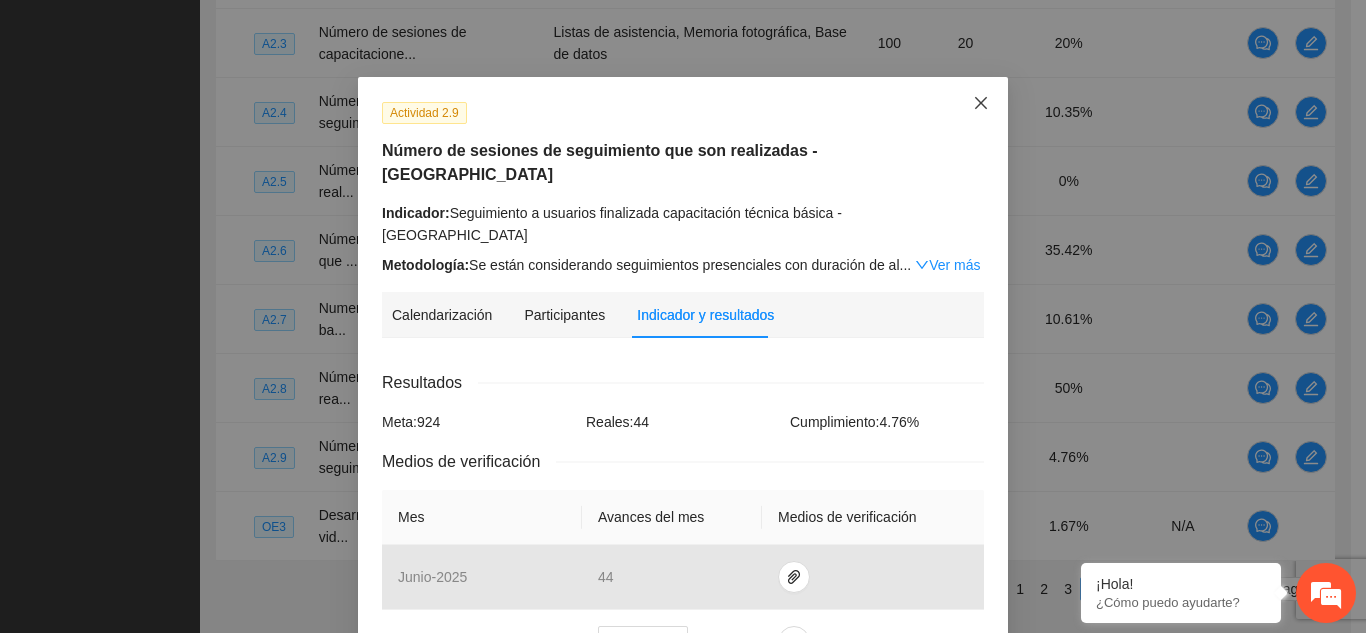 click at bounding box center [981, 104] 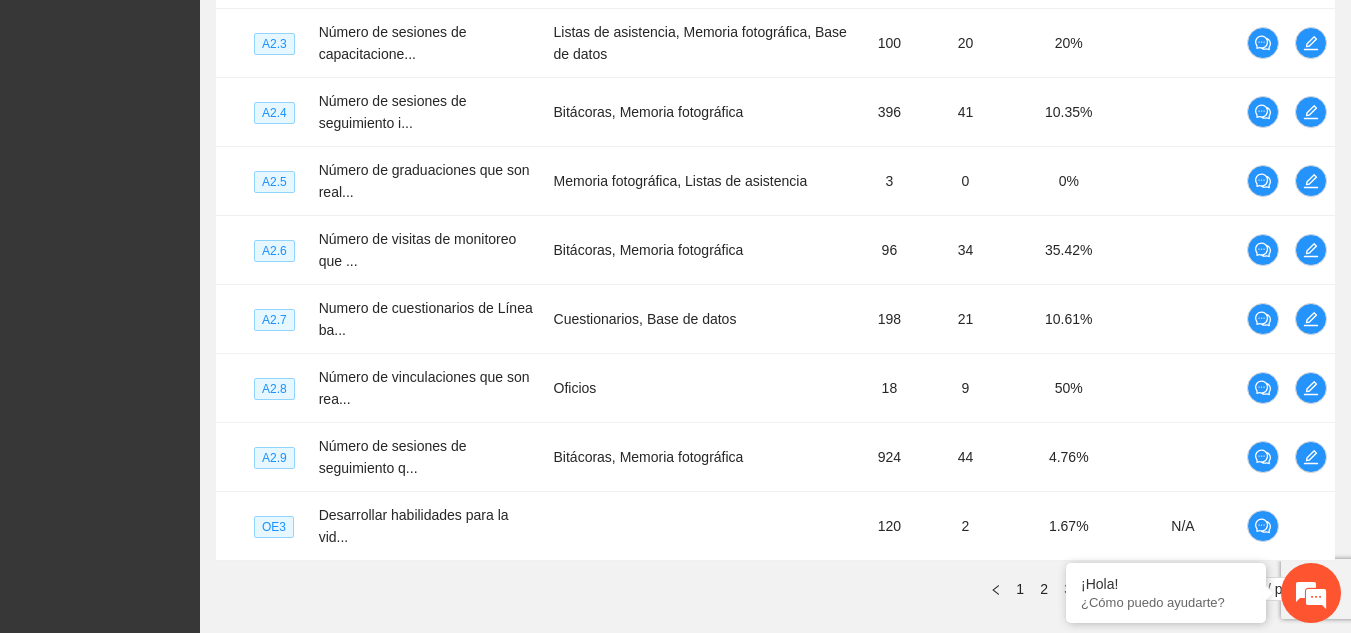 click on "Objetivo general Meta: 420.00 Real: 23.00 Cumplimiento: 5.56 % Objetivos específicos Meta: 1260.00 Real: 5 Cumplimiento: 0.56 % Actividades Meta: 35493.00 Real: 23228 Cumplimiento: 28.83 % Descargar Especifica cuántos participantes fueron atendidos y adjunta la evidencia necesaria en cada objetivo y actividad Nivel Indicador Medio de verificación Meta Real Cumplimiento Participantes                     A2.1 Número de sesiones de capacitacione... Listas de asistencia, Memoria fotográfica 60 10 16.67% A2.2 Número de sesiones de talleres de e... Listas de asistencia, Memoria fotográfica, Base de datos 36 4 11.11% A2.3 Número de sesiones de capacitacione... Listas de asistencia, Memoria fotográfica, Base de datos 100 20 20% A2.4 Número de sesiones de seguimiento i... Bitácoras, Memoria fotográfica 396 41 10.35% A2.5 Número de graduaciones que son real... Memoria fotográfica, Listas de asistencia 3 0 0% A2.6 Número de visitas de monitoreo que ... Bitácoras, Memoria fotográfica 96 34 A2.7" at bounding box center (775, 87) 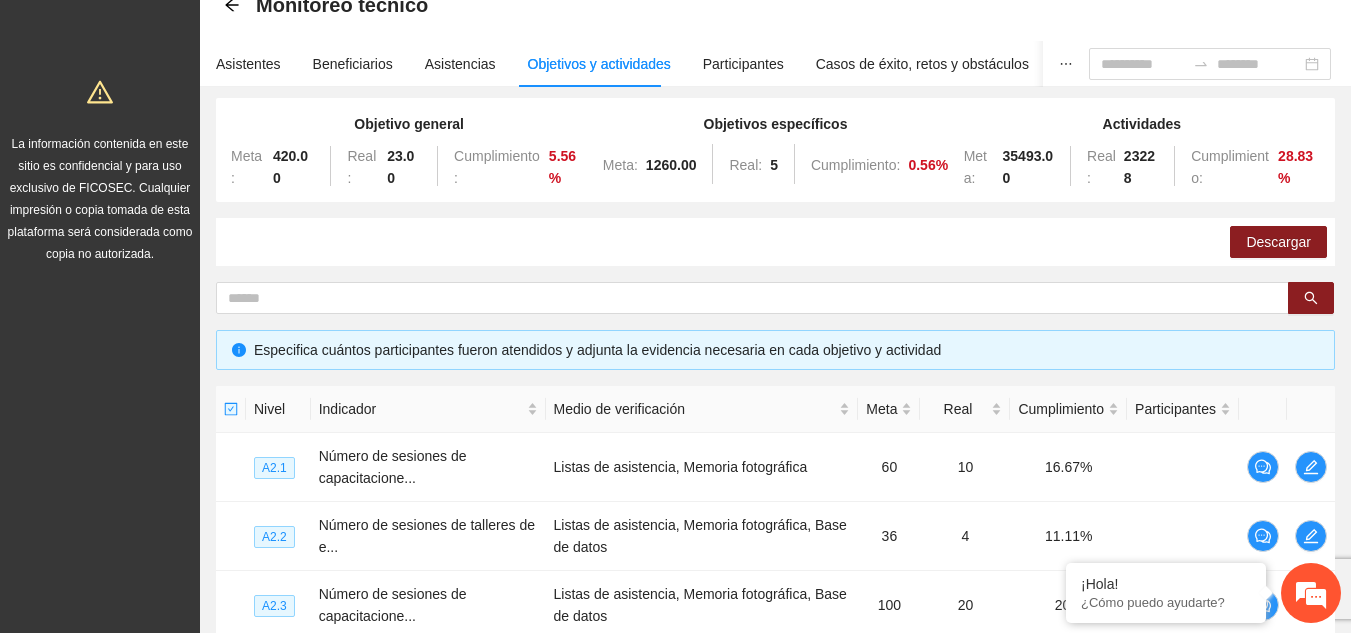 scroll, scrollTop: 121, scrollLeft: 0, axis: vertical 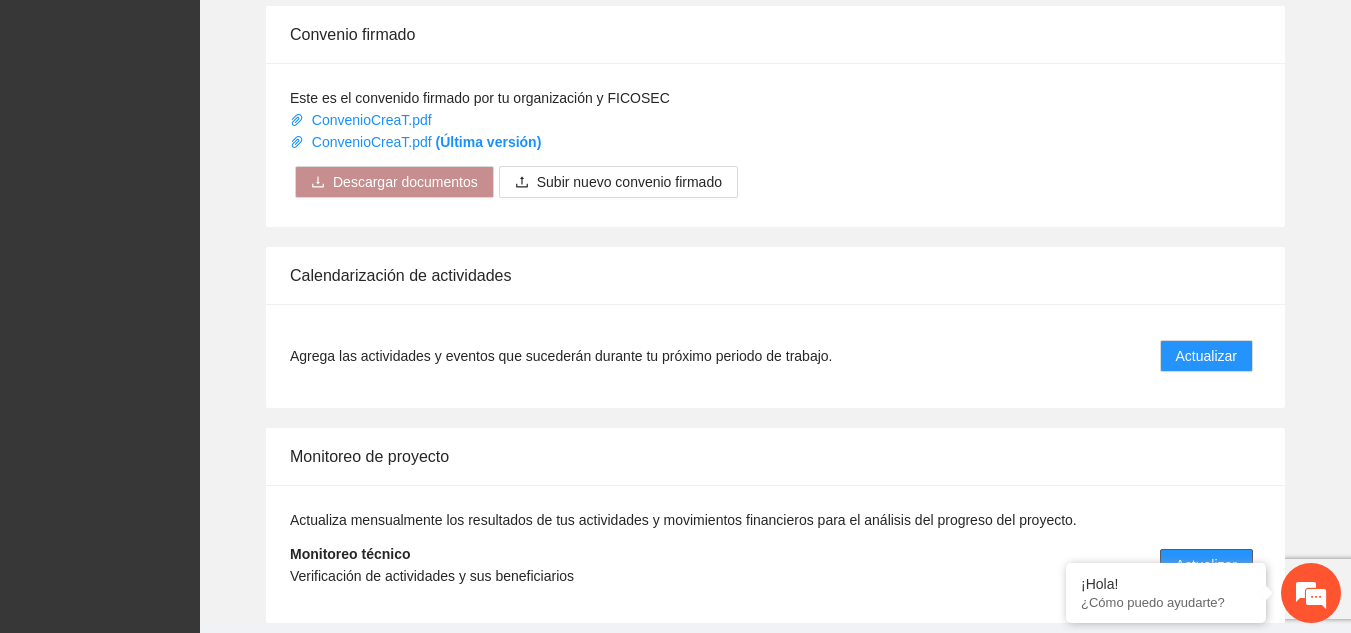 click on "Actualizar" at bounding box center [1206, 565] 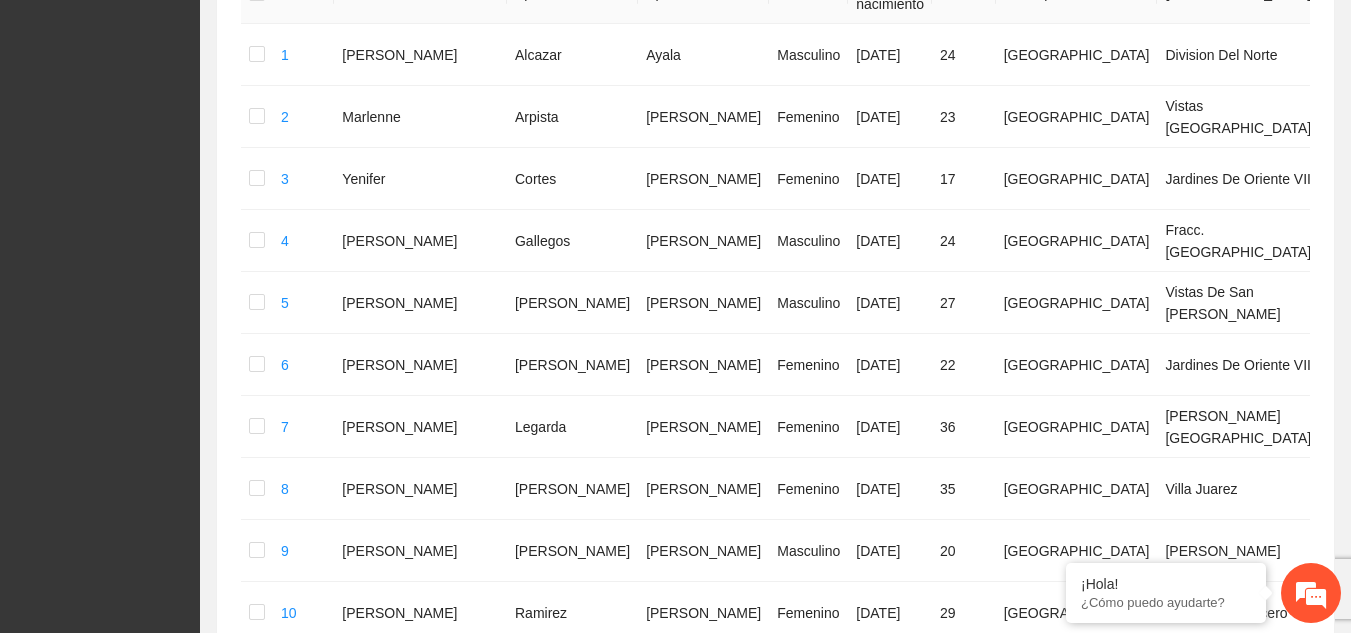 scroll, scrollTop: 0, scrollLeft: 0, axis: both 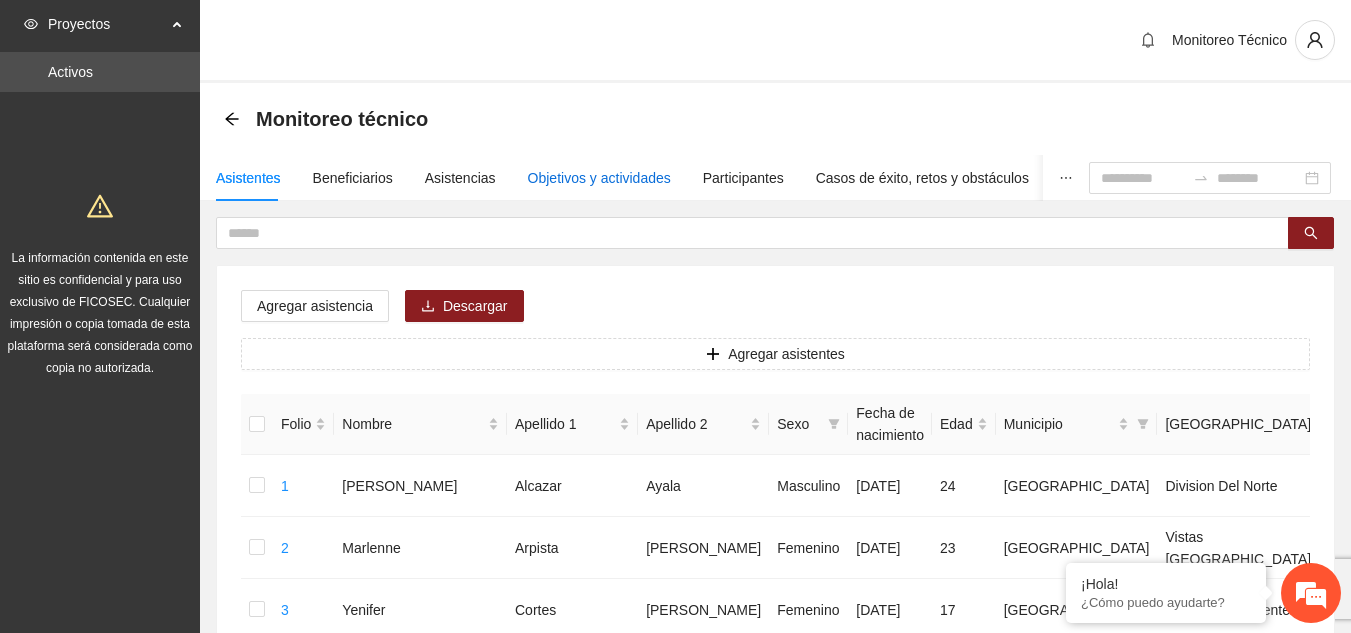 click on "Objetivos y actividades" at bounding box center (599, 178) 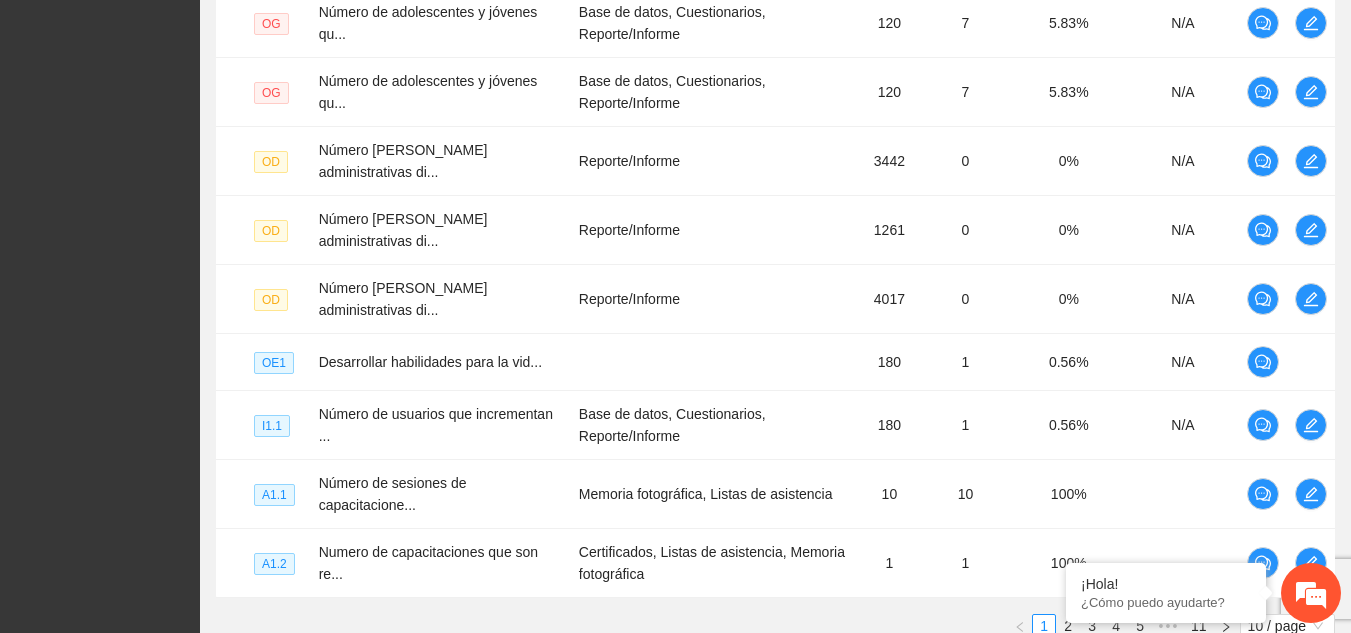 scroll, scrollTop: 784, scrollLeft: 0, axis: vertical 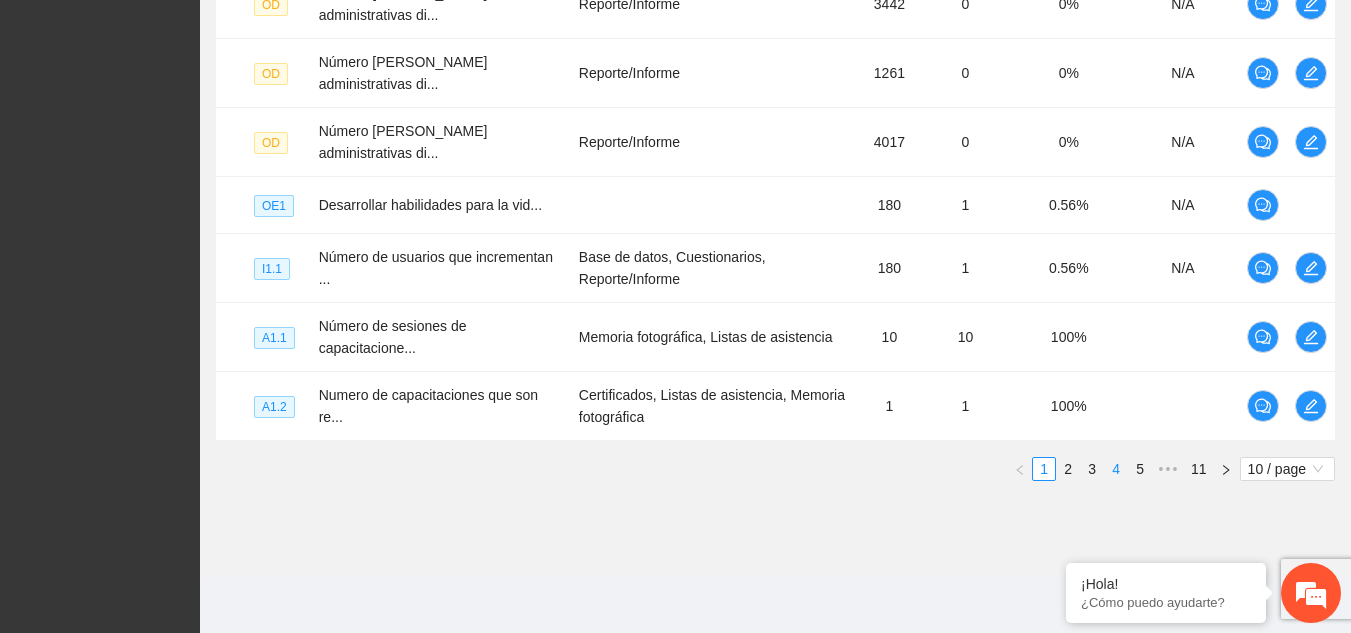 click on "4" at bounding box center [1116, 469] 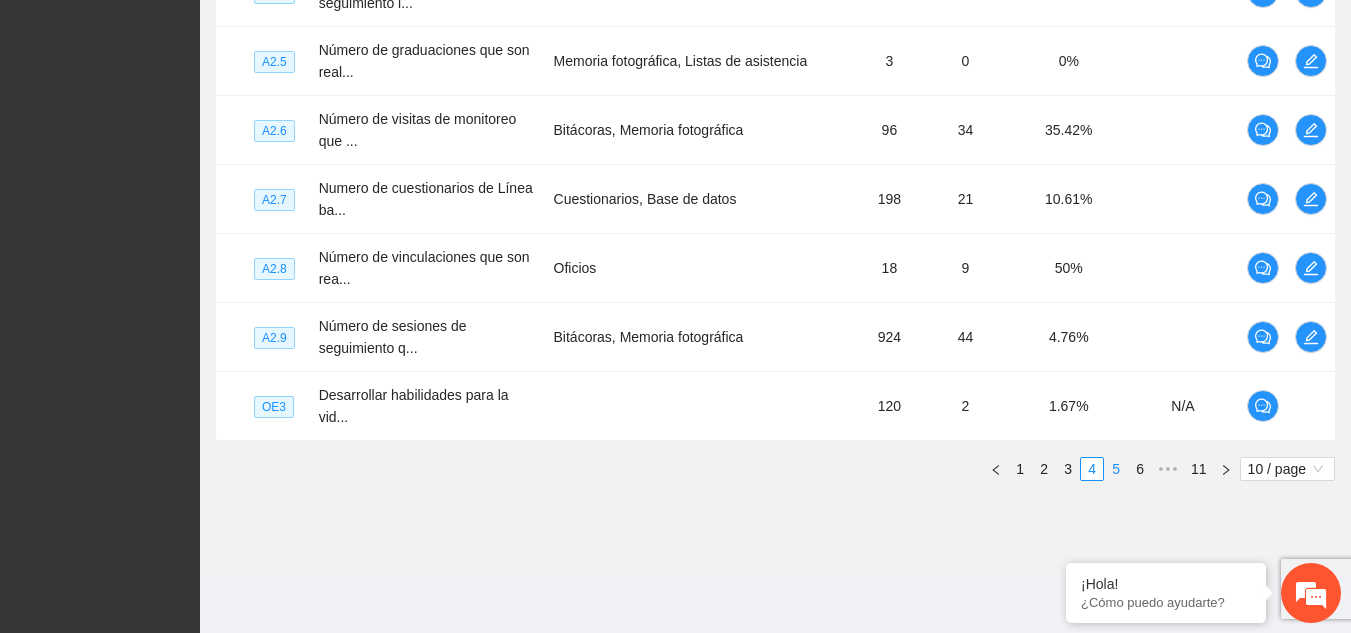 click on "5" at bounding box center (1116, 469) 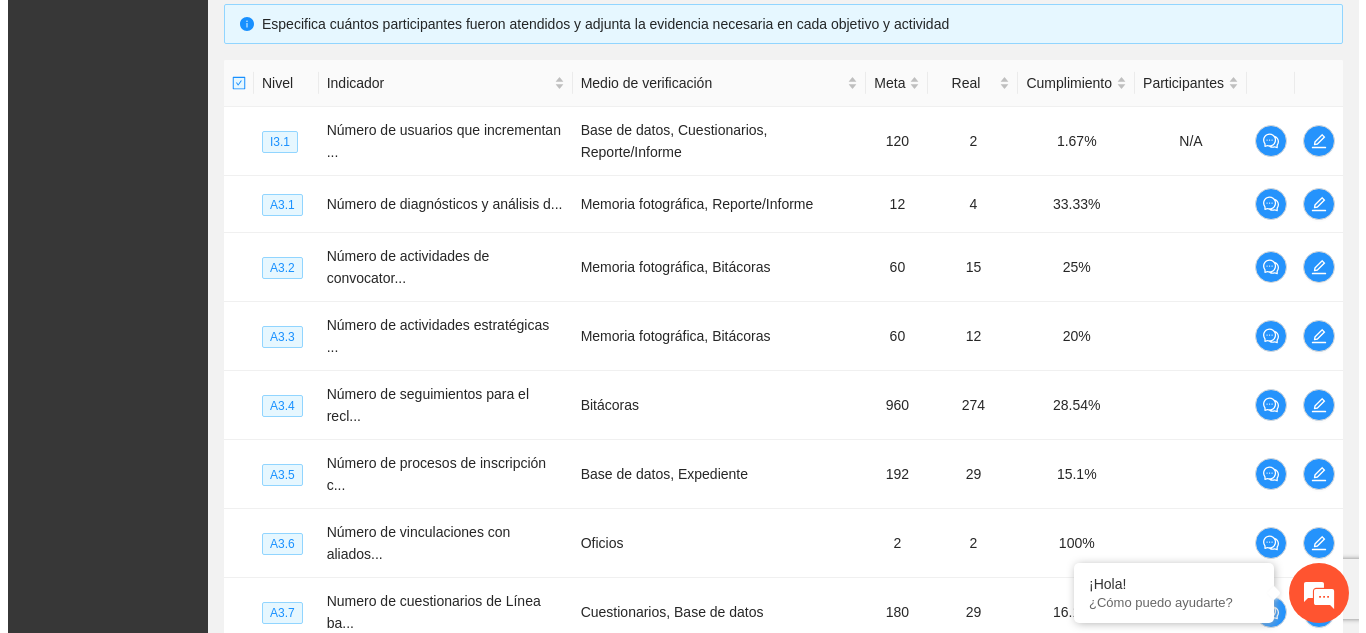 scroll, scrollTop: 466, scrollLeft: 0, axis: vertical 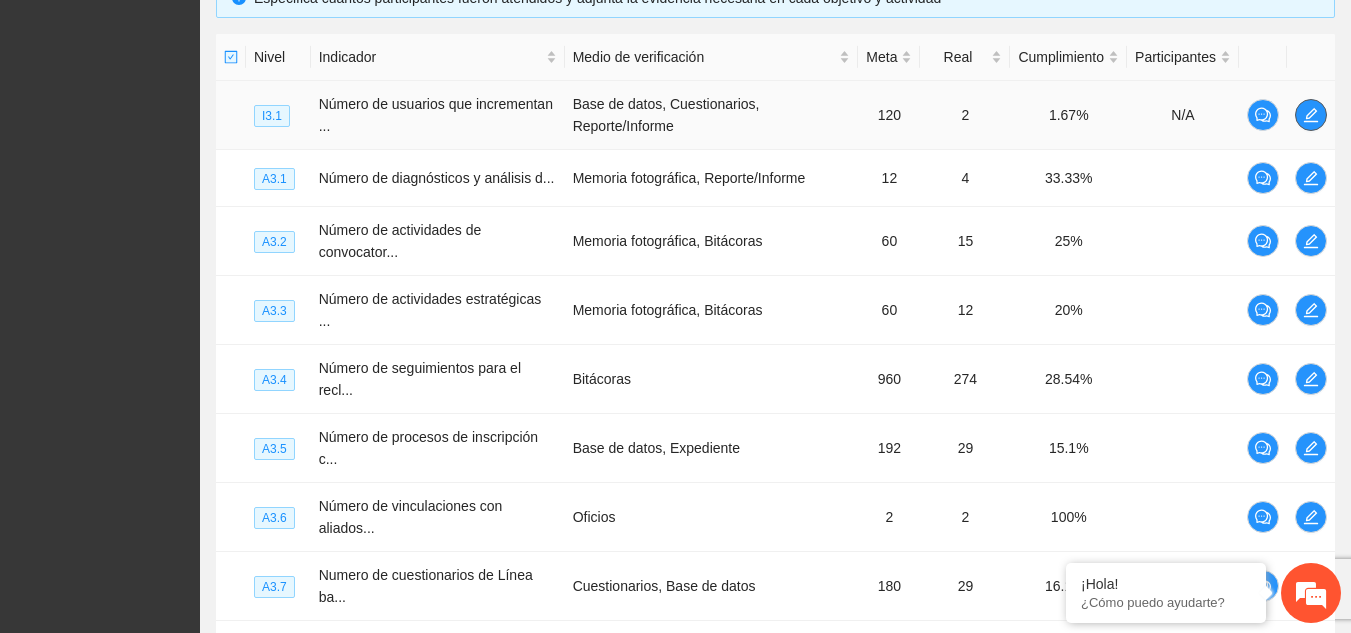 click 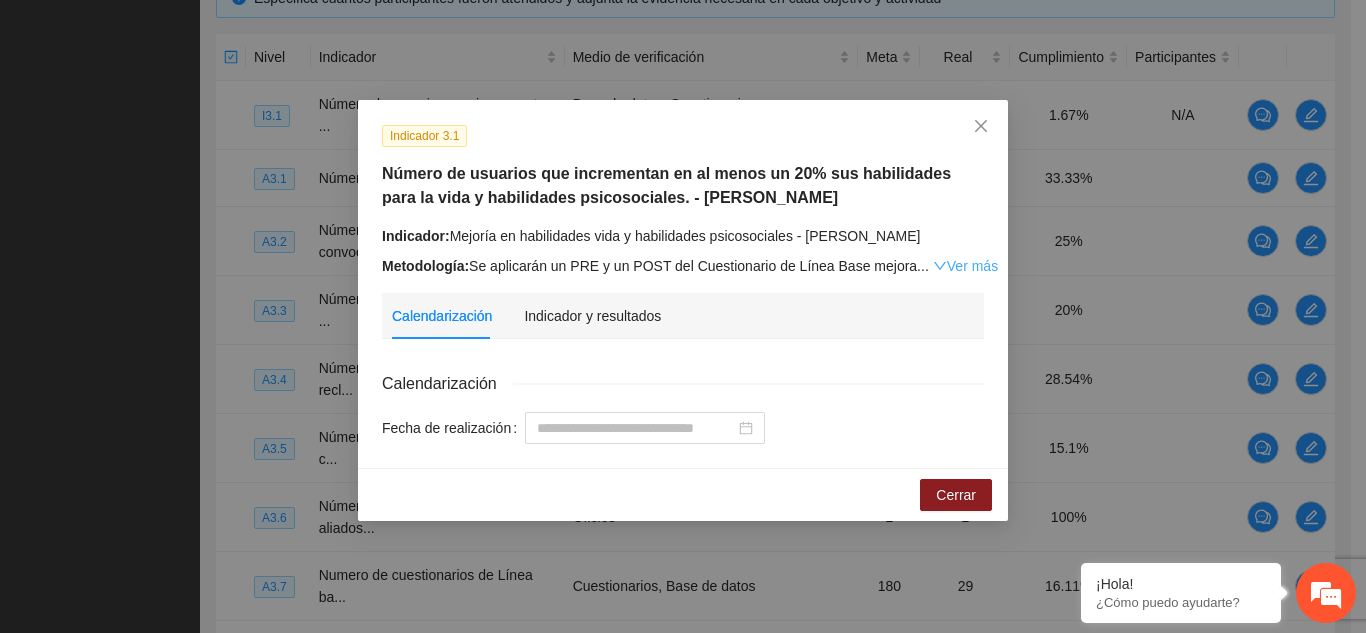 click on "Ver más" at bounding box center (965, 266) 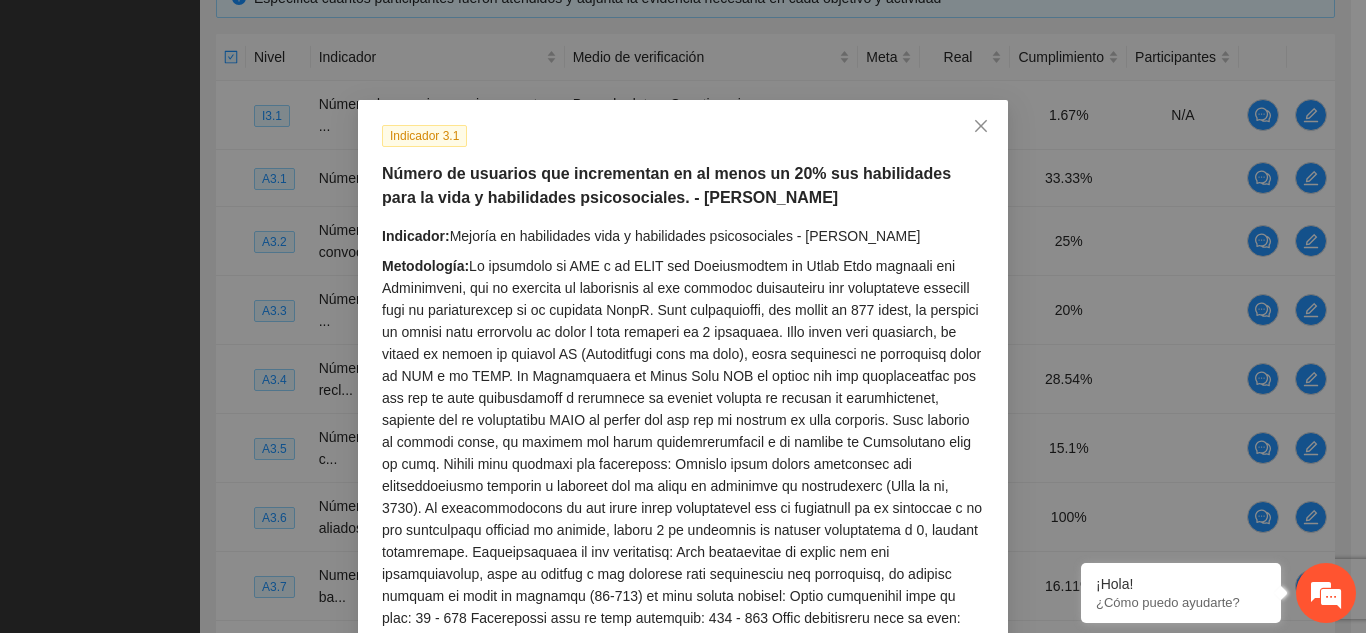 click on "Metodología:" at bounding box center (683, 464) 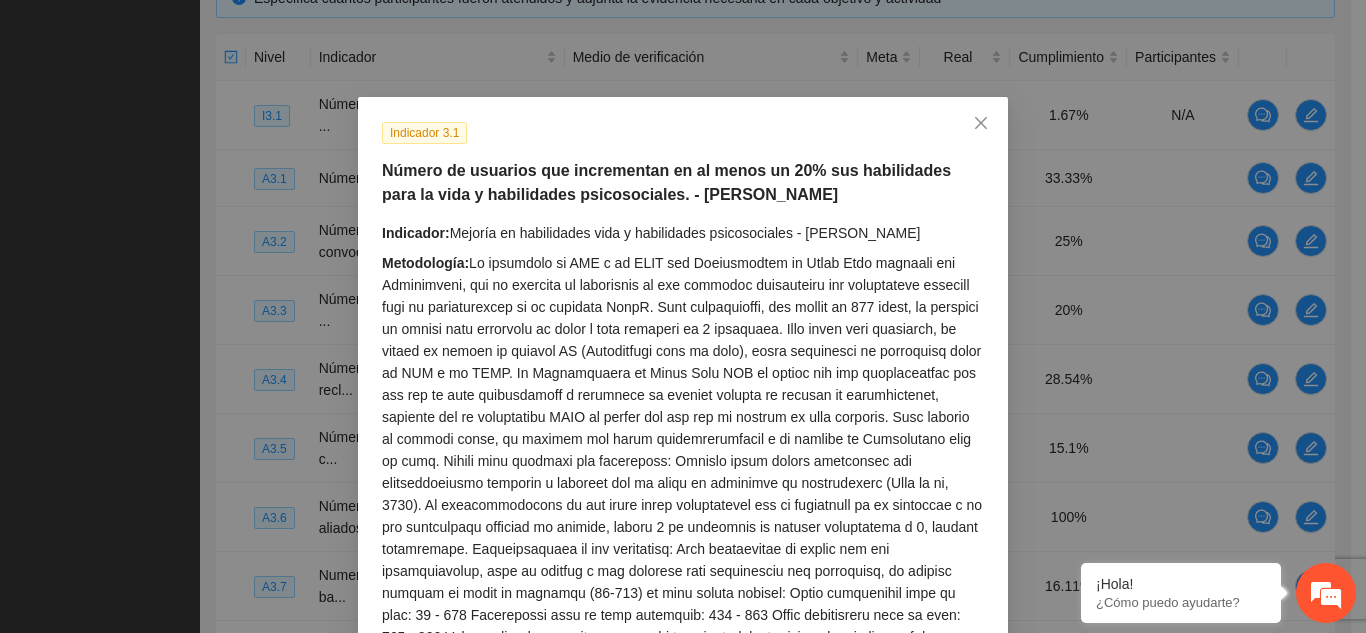 scroll, scrollTop: 285, scrollLeft: 0, axis: vertical 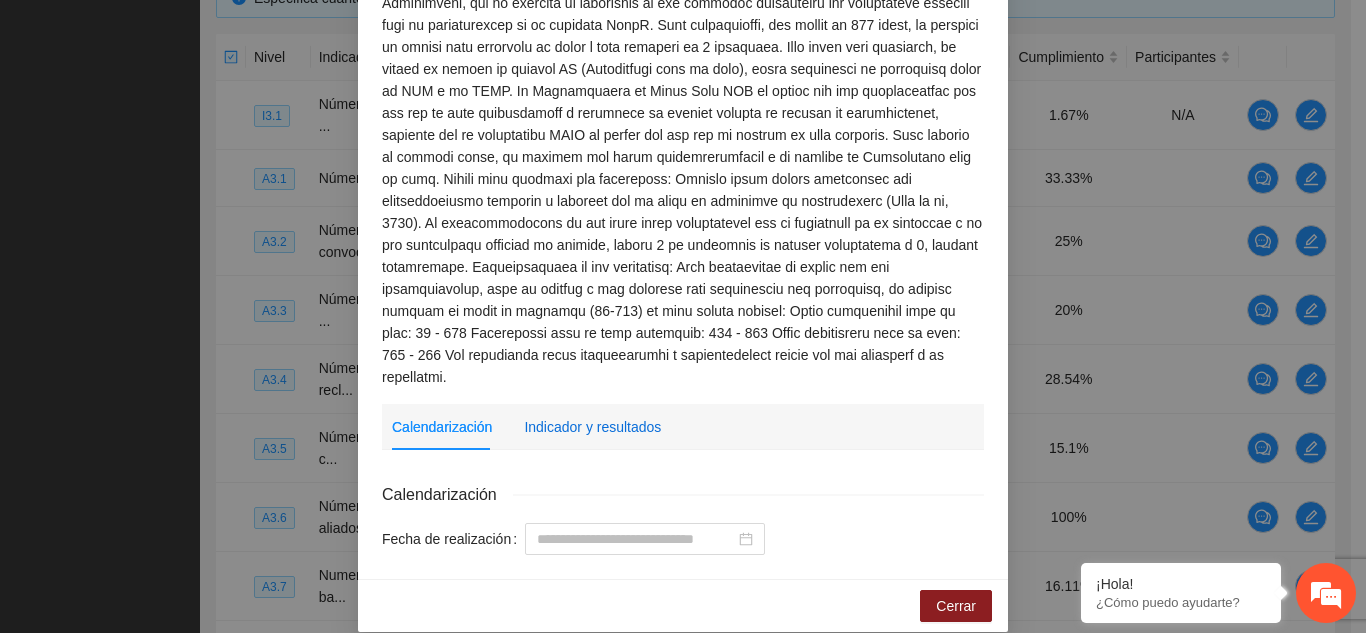 click on "Indicador y resultados" at bounding box center (592, 427) 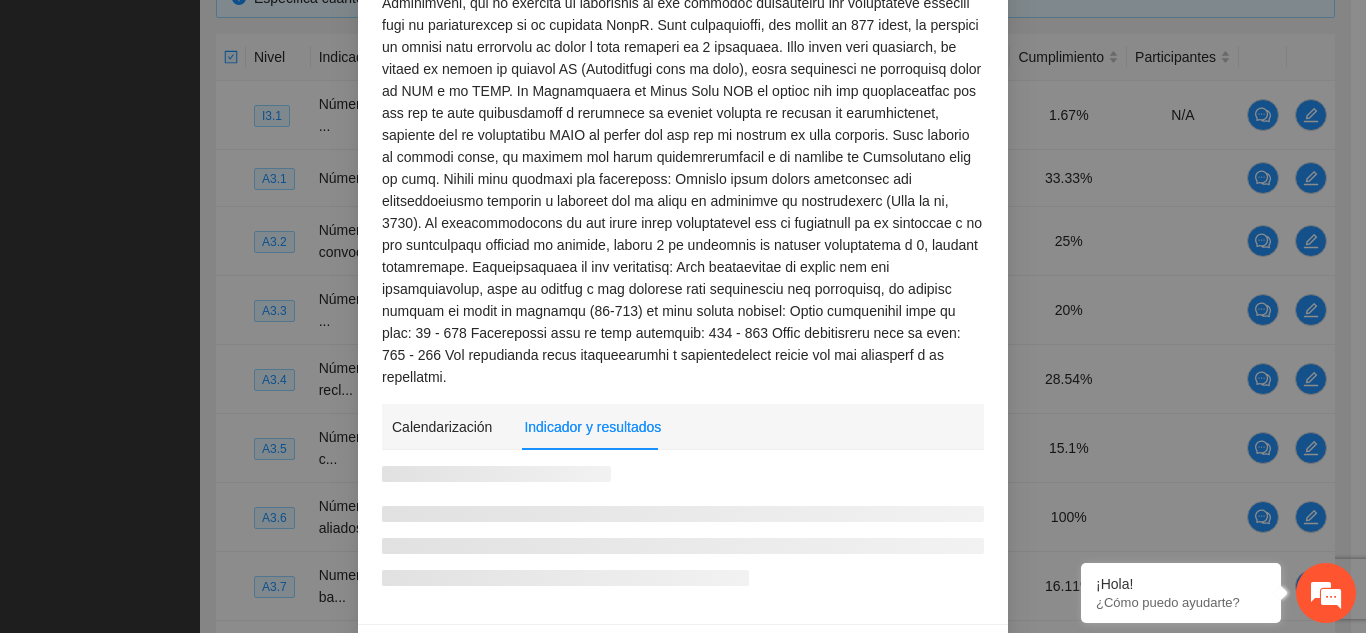 click on "Metodología:" at bounding box center [683, 179] 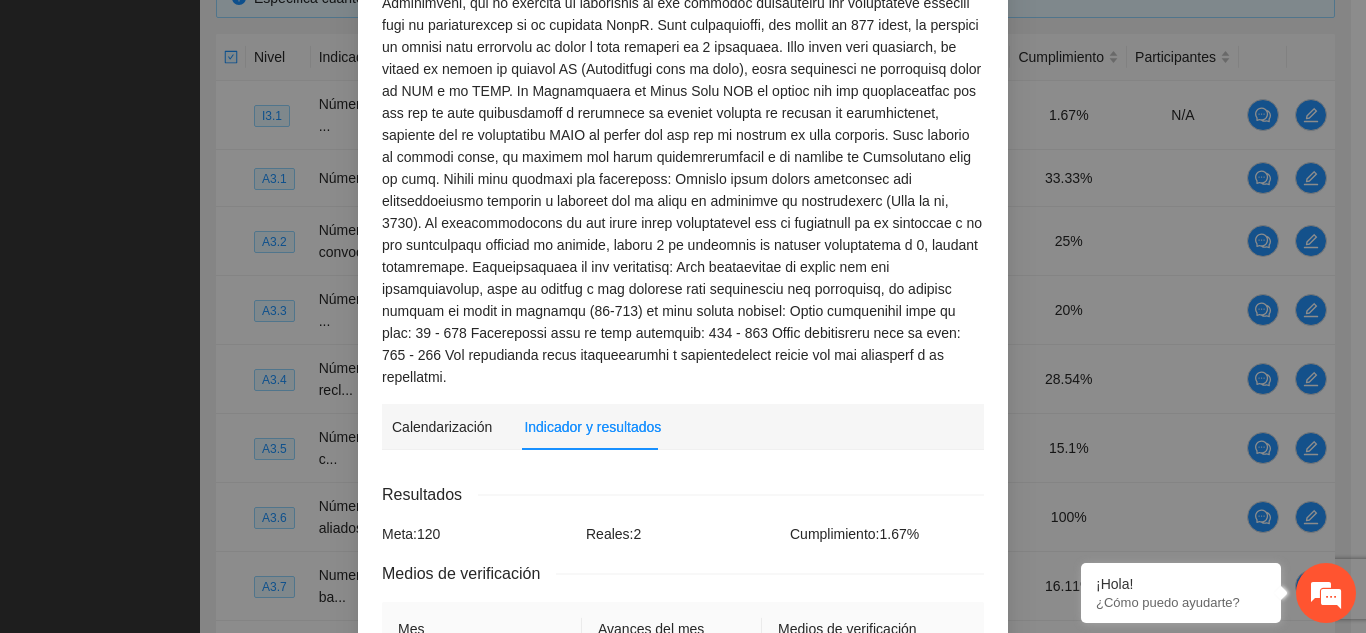 click on "Metodología:" at bounding box center (683, 179) 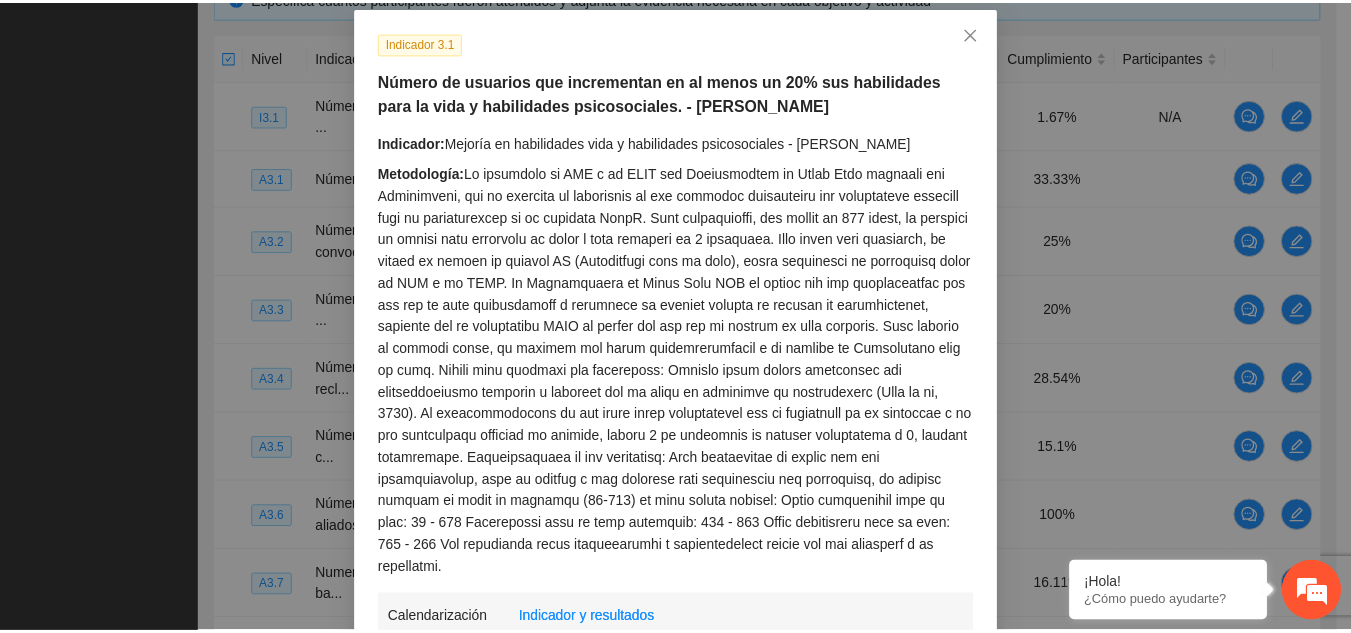 scroll, scrollTop: 61, scrollLeft: 0, axis: vertical 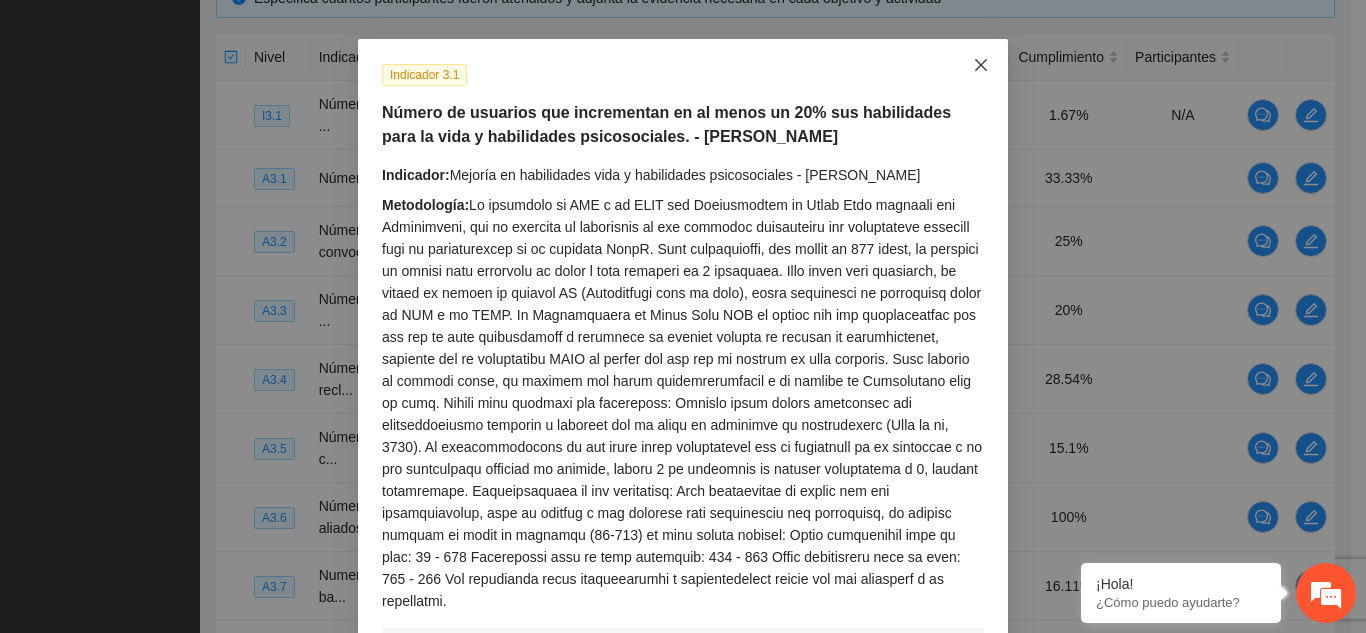 click at bounding box center (981, 66) 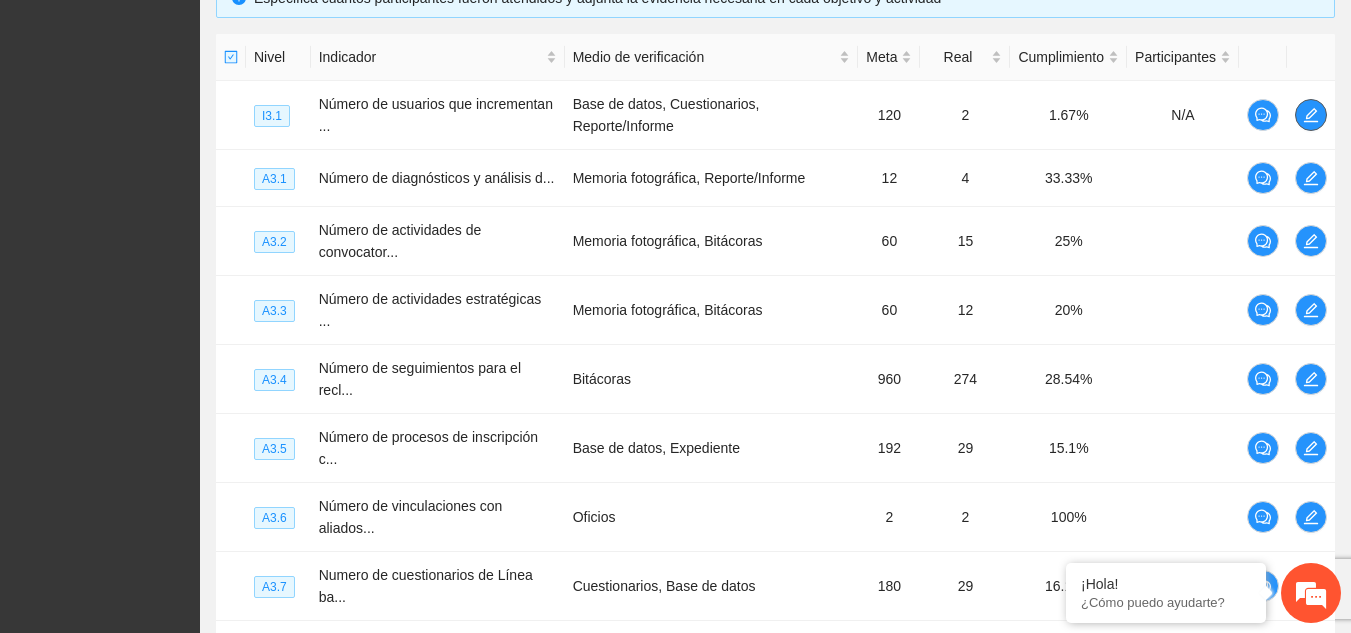 scroll, scrollTop: 772, scrollLeft: 0, axis: vertical 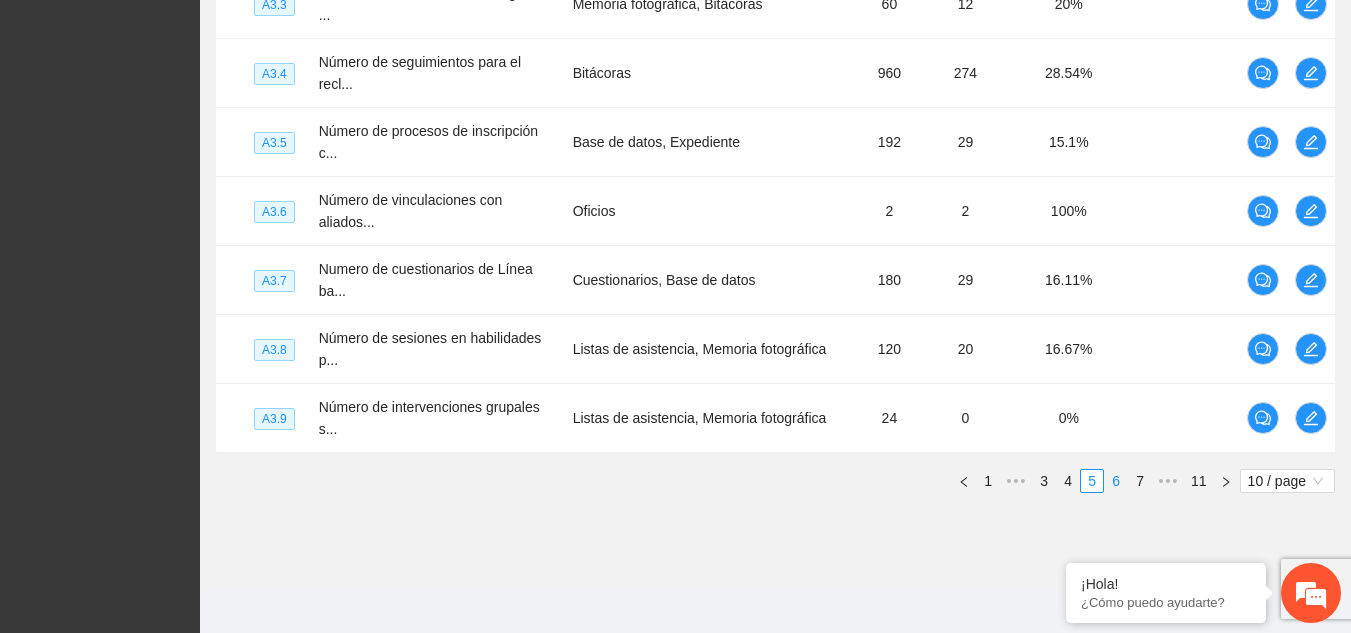 click on "6" at bounding box center (1116, 481) 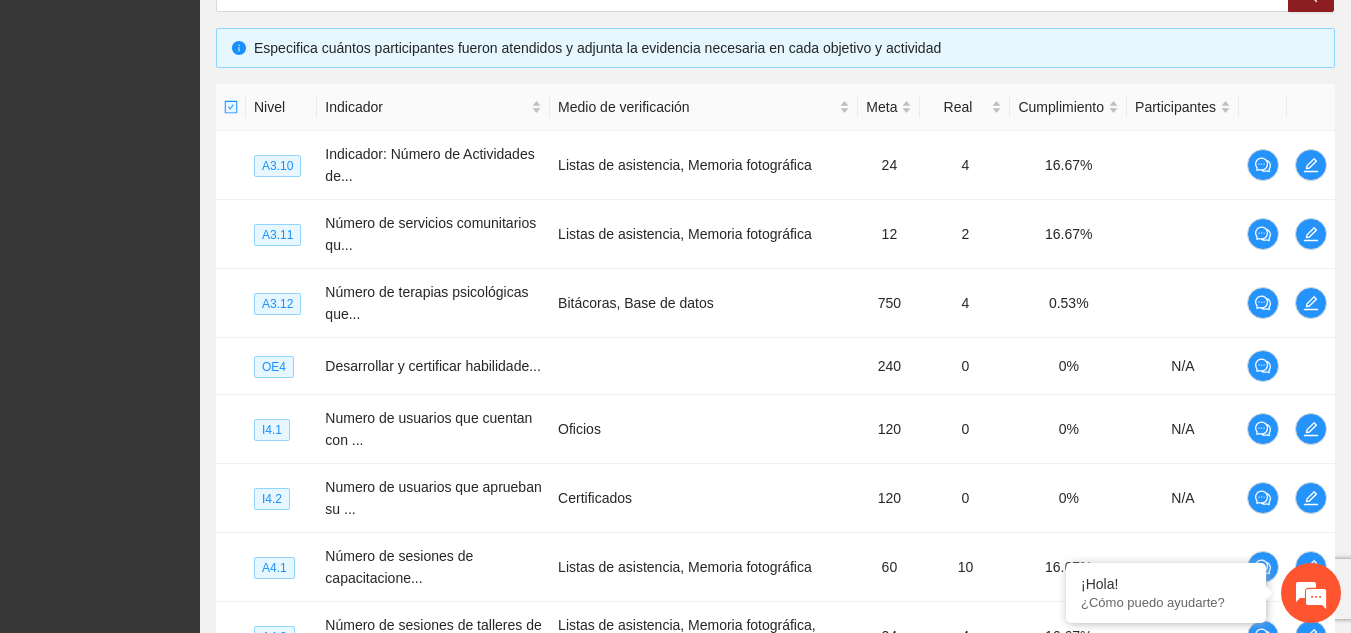scroll, scrollTop: 784, scrollLeft: 0, axis: vertical 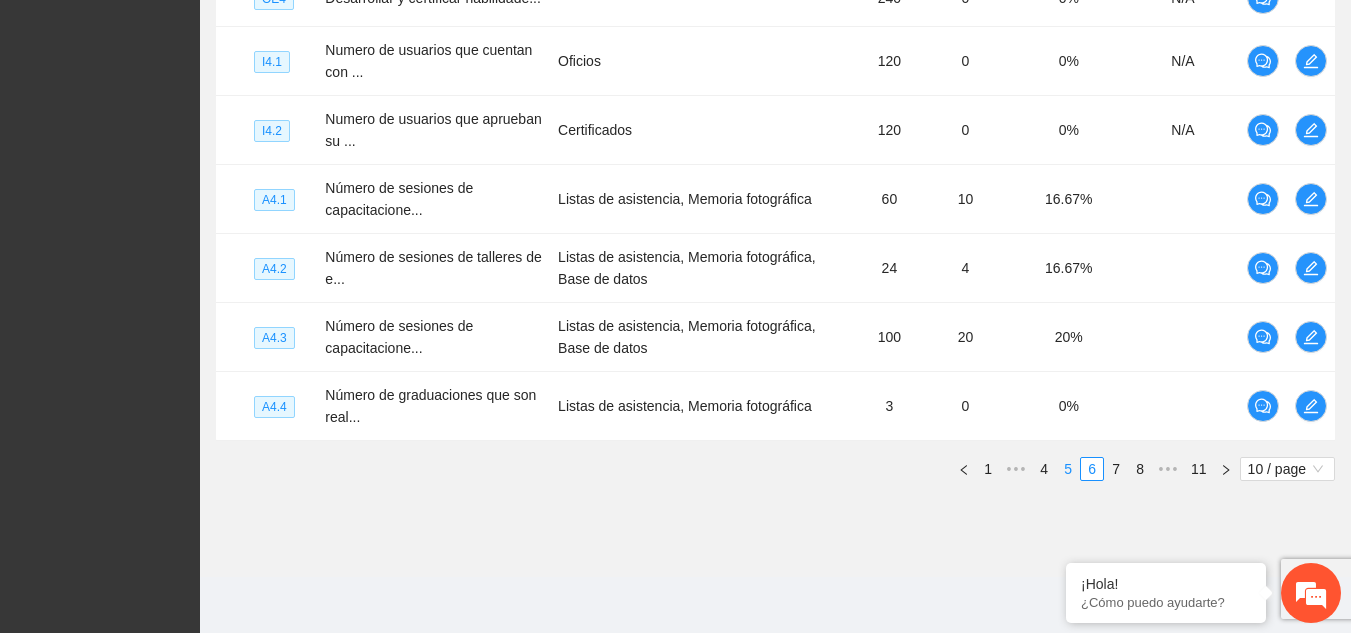 click on "5" at bounding box center (1068, 469) 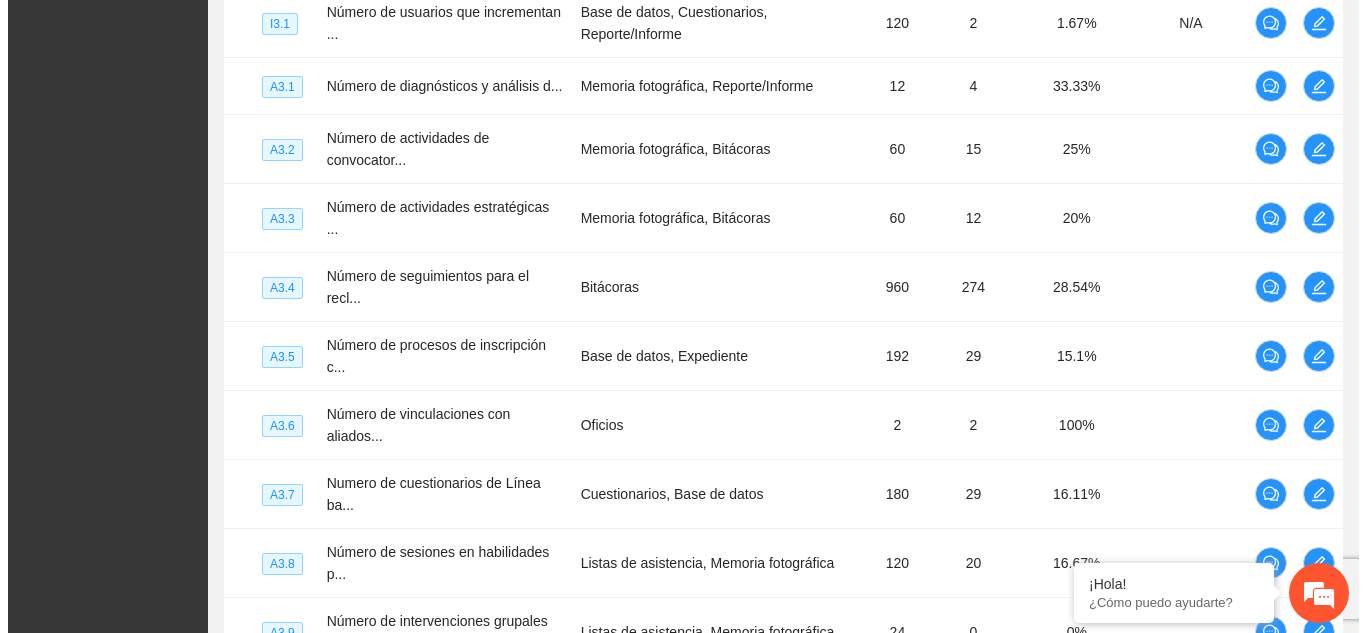 scroll, scrollTop: 553, scrollLeft: 0, axis: vertical 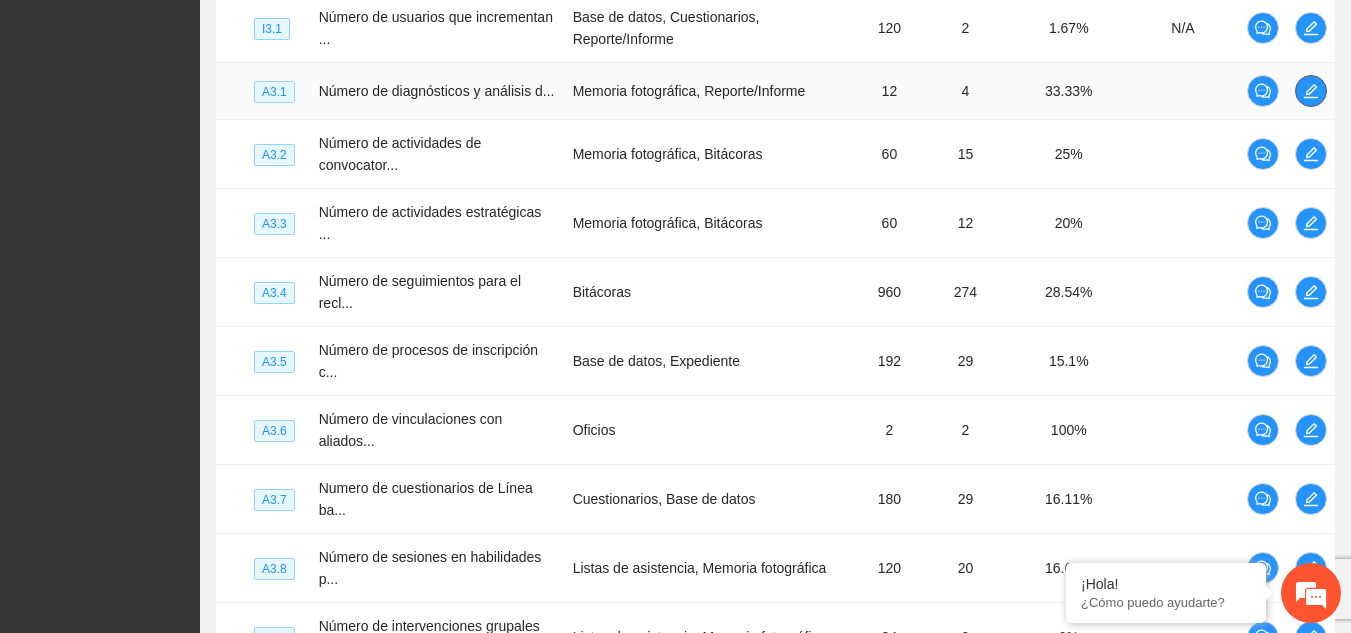 click at bounding box center (1311, 91) 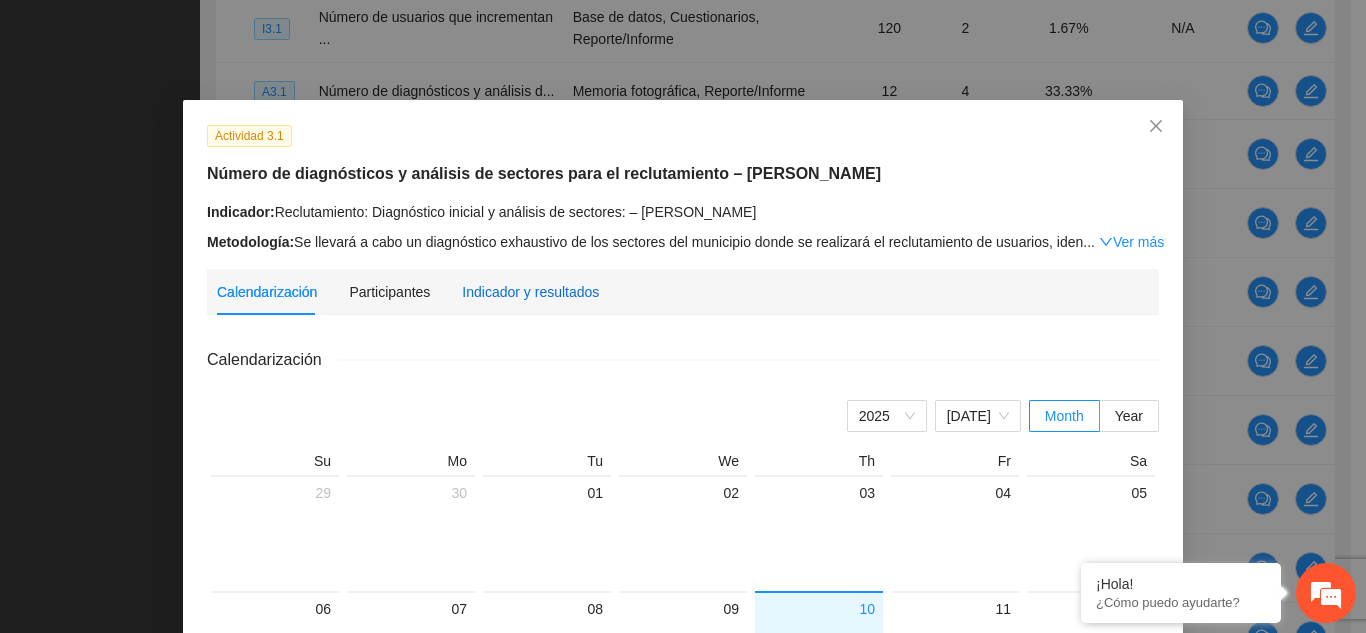 click on "Indicador y resultados" at bounding box center [530, 292] 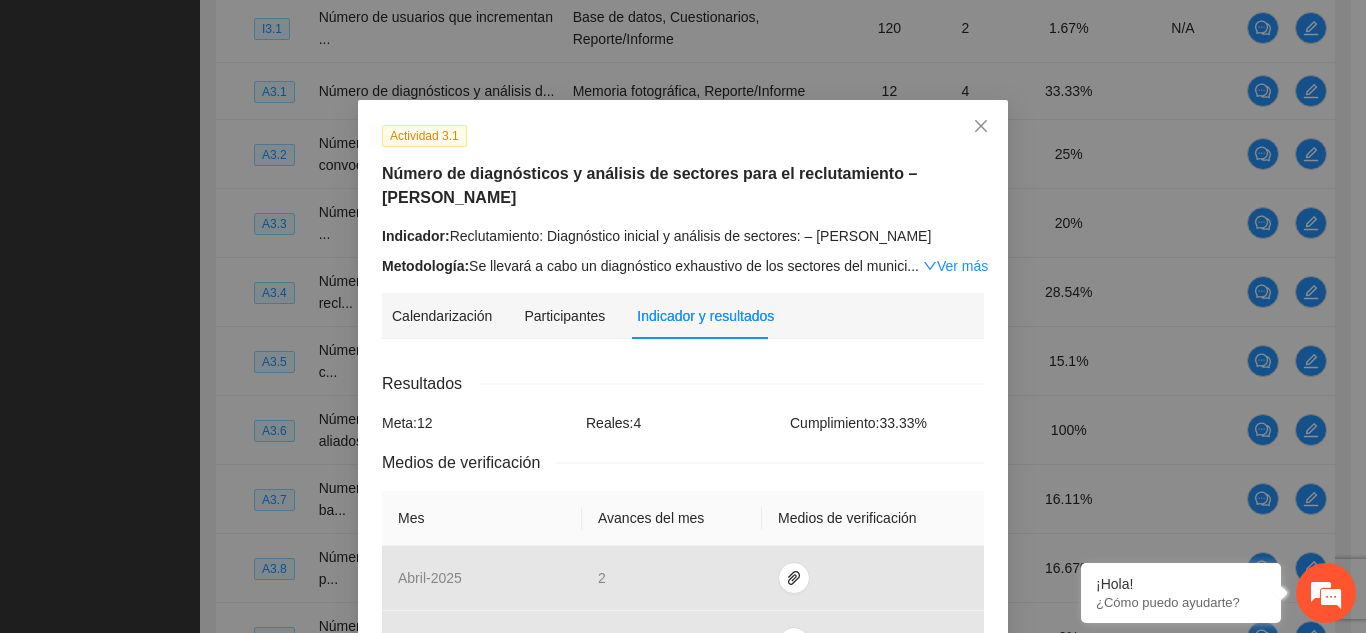 click on "Calendarización Participantes Indicador y resultados" at bounding box center (683, 316) 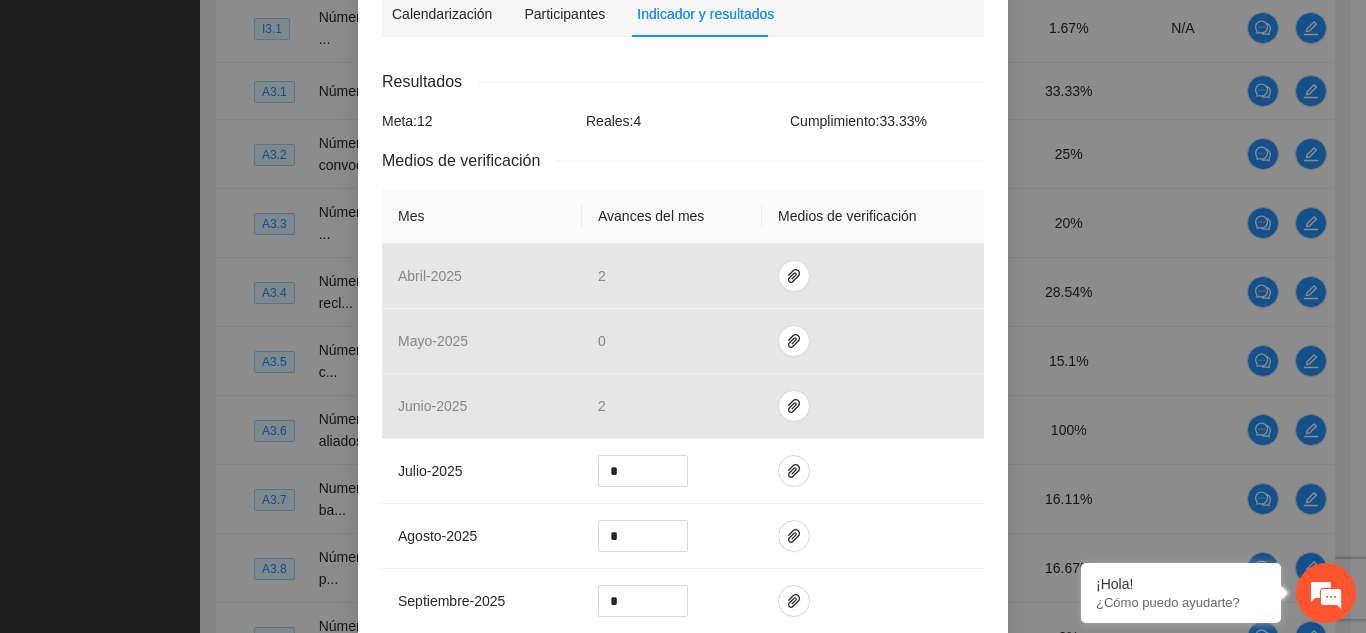 scroll, scrollTop: 0, scrollLeft: 0, axis: both 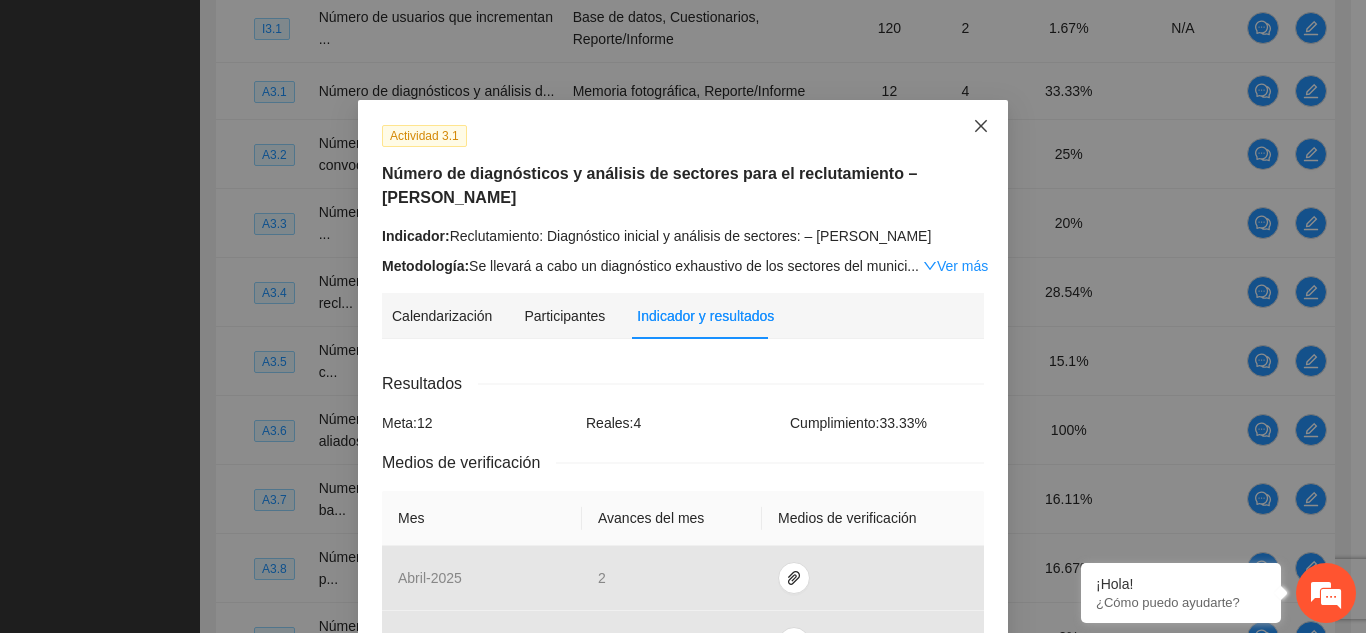 click at bounding box center [981, 127] 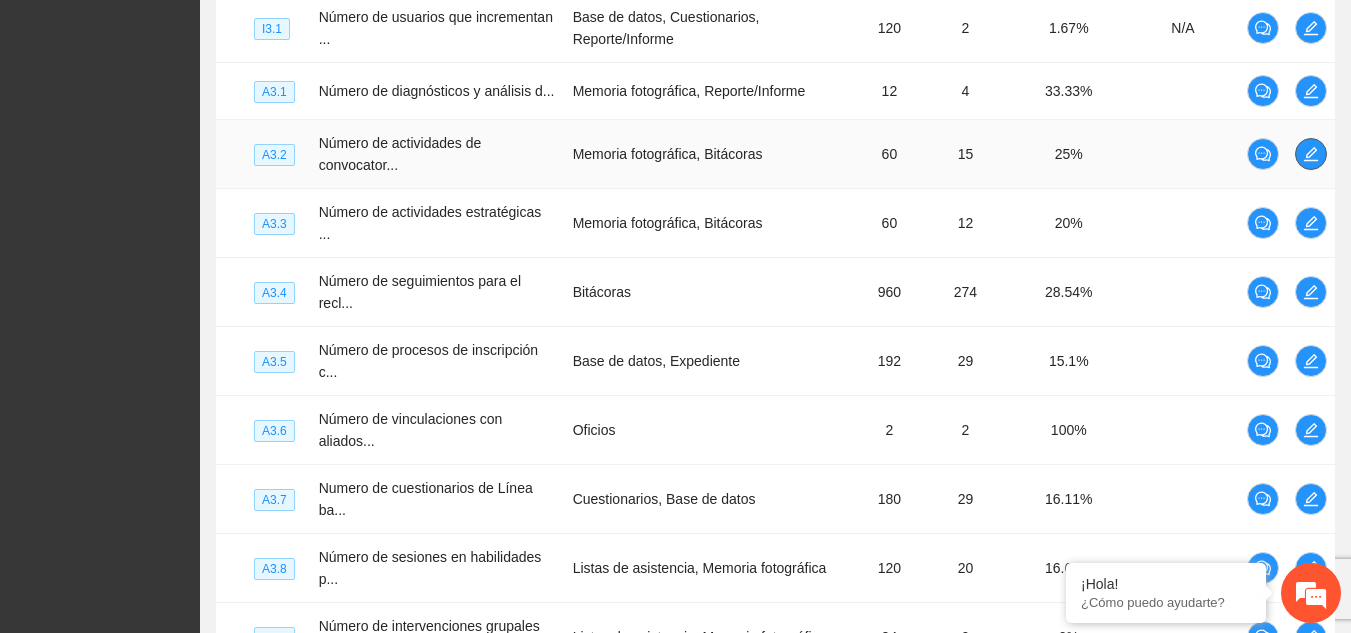 click at bounding box center (1311, 154) 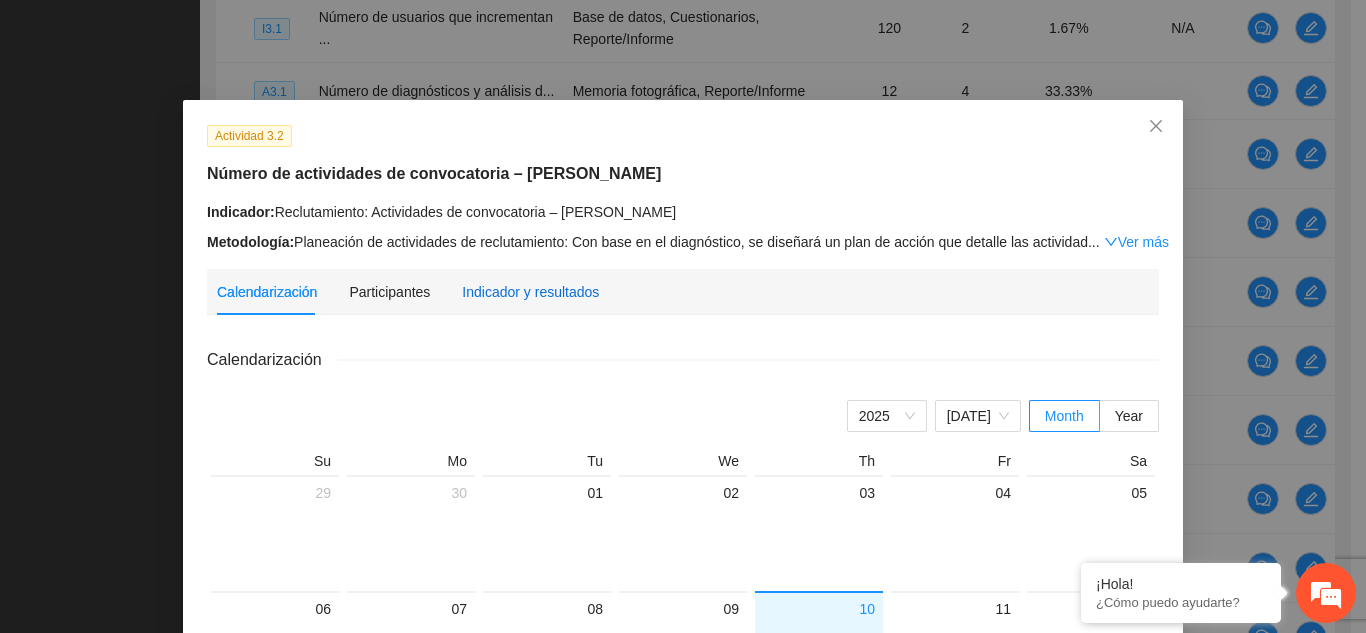 click on "Indicador y resultados" at bounding box center [530, 292] 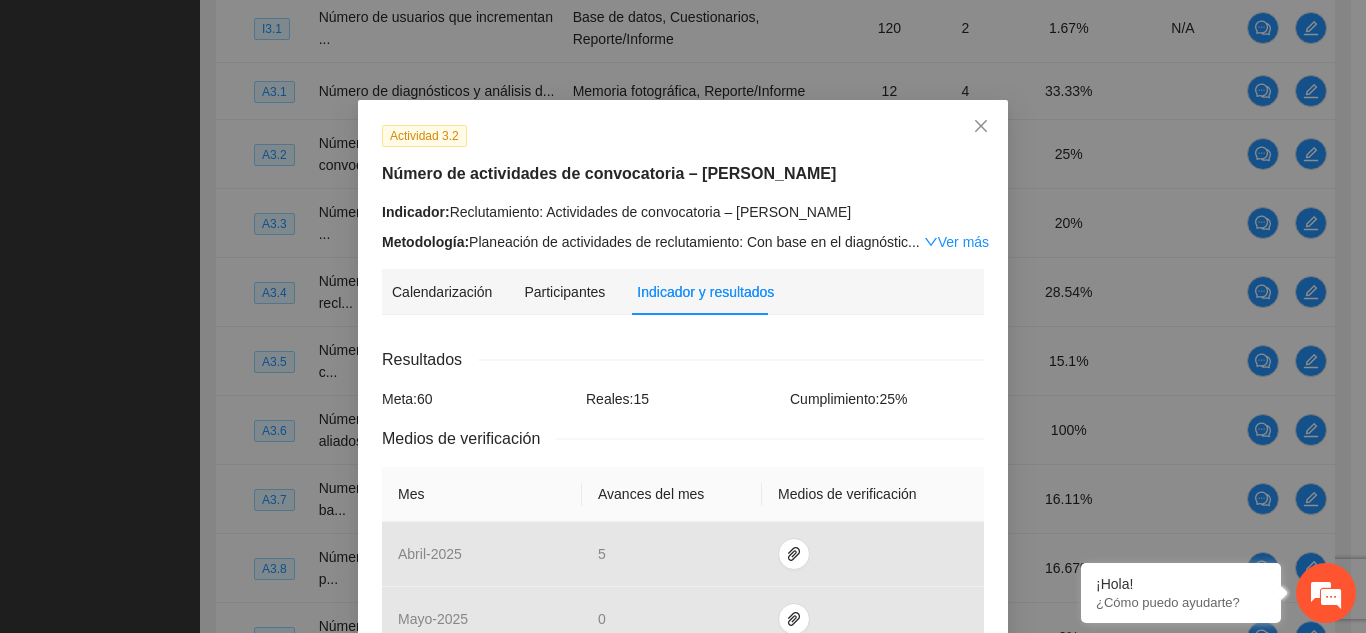 click on "Calendarización [DATE] Month Year Su Mo Tu We Th Fr Sa 29 30 01 02 03 04 05 06 07 08 09 10 11 12 13 14 15 16 17 18 19 20 21 22 23 24 25 26 27 28 29 30 31 01 02 03 04 05 06 07 08 09 Resultados Meta:  60 Reales:  15 Cumplimiento:  25 % Medios de verificación Mes Avances del mes Medios de verificación abril  -  2025 [DATE]  -  2025 0 junio  -  2025 [DATE]  -  2025 * agosto  -  2025 * septiembre  -  2025 * octubre  -  2025 * noviembre  -  2025 * diciembre  -  2025 * enero  -  2026 * febrero  -  2026 * Productos 60 sesiones dedicadas a actividades de convocatoria, al menos 5 actividades por centro por generación." at bounding box center [683, 841] 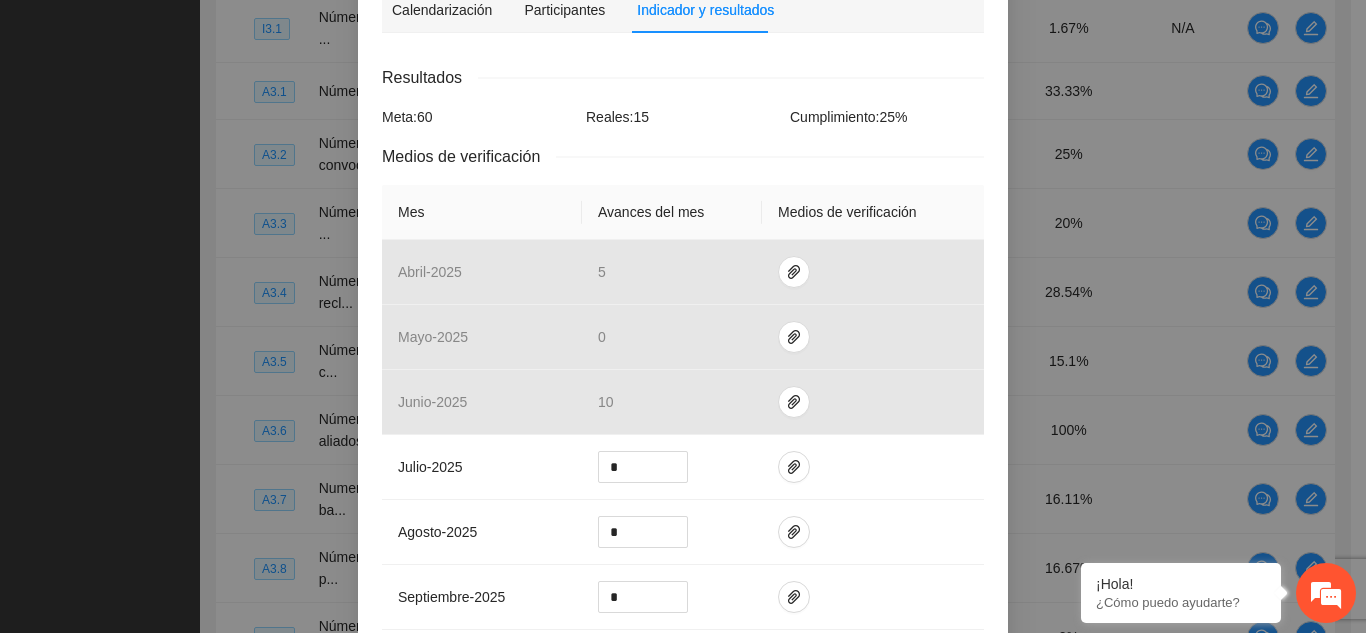 scroll, scrollTop: 0, scrollLeft: 0, axis: both 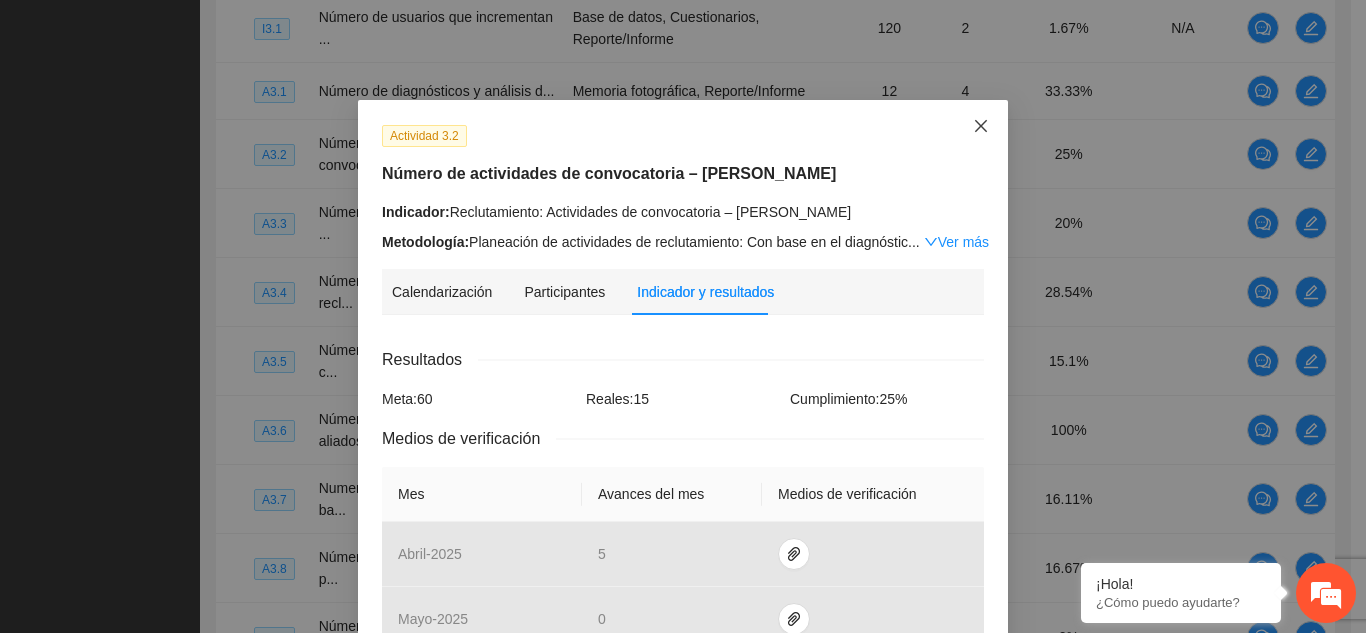 click 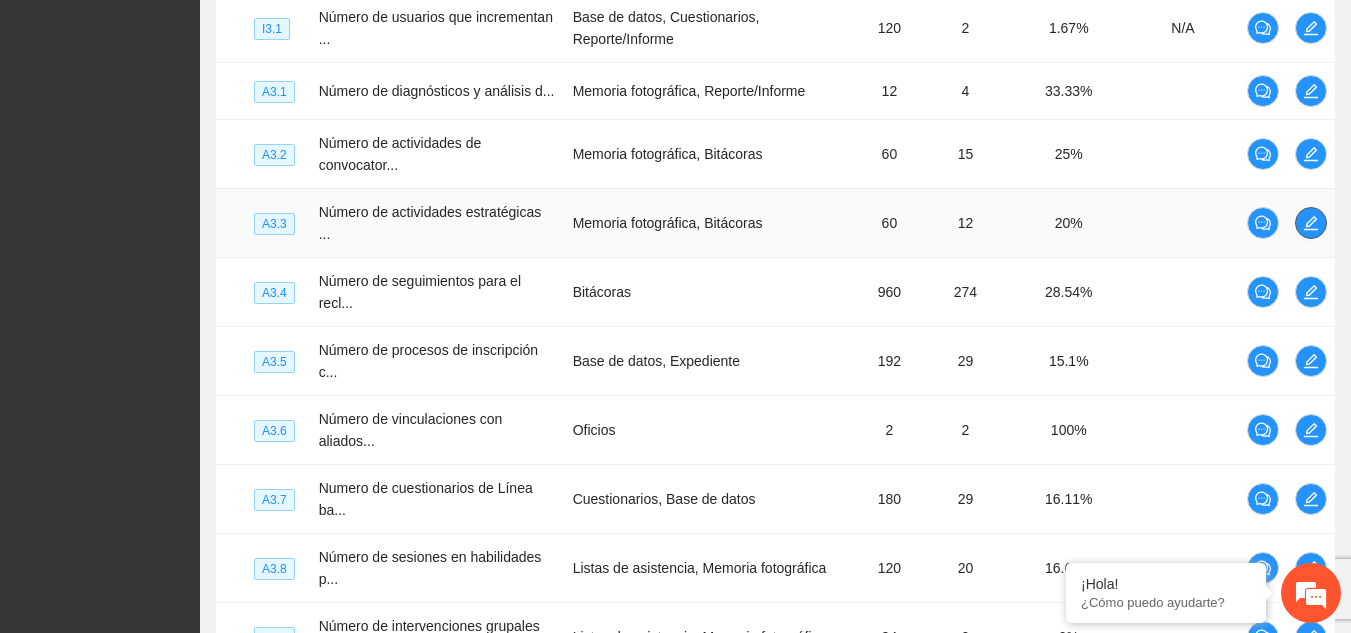 click at bounding box center (1311, 223) 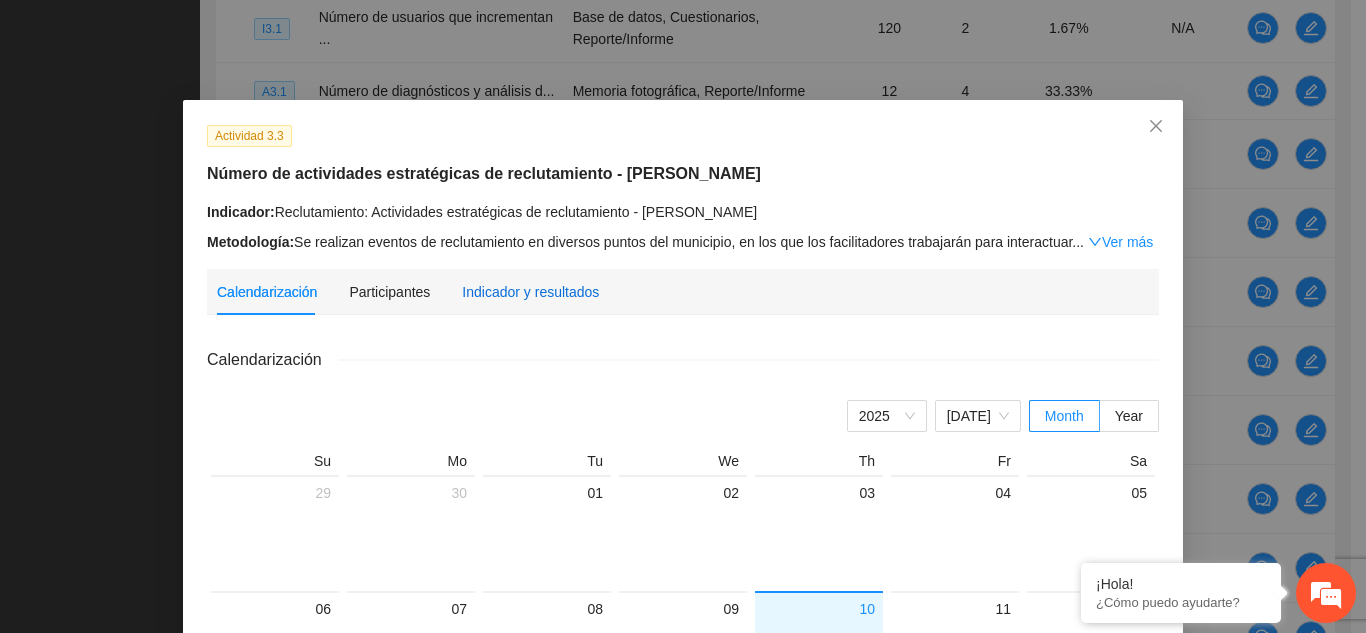 click on "Indicador y resultados" at bounding box center (530, 292) 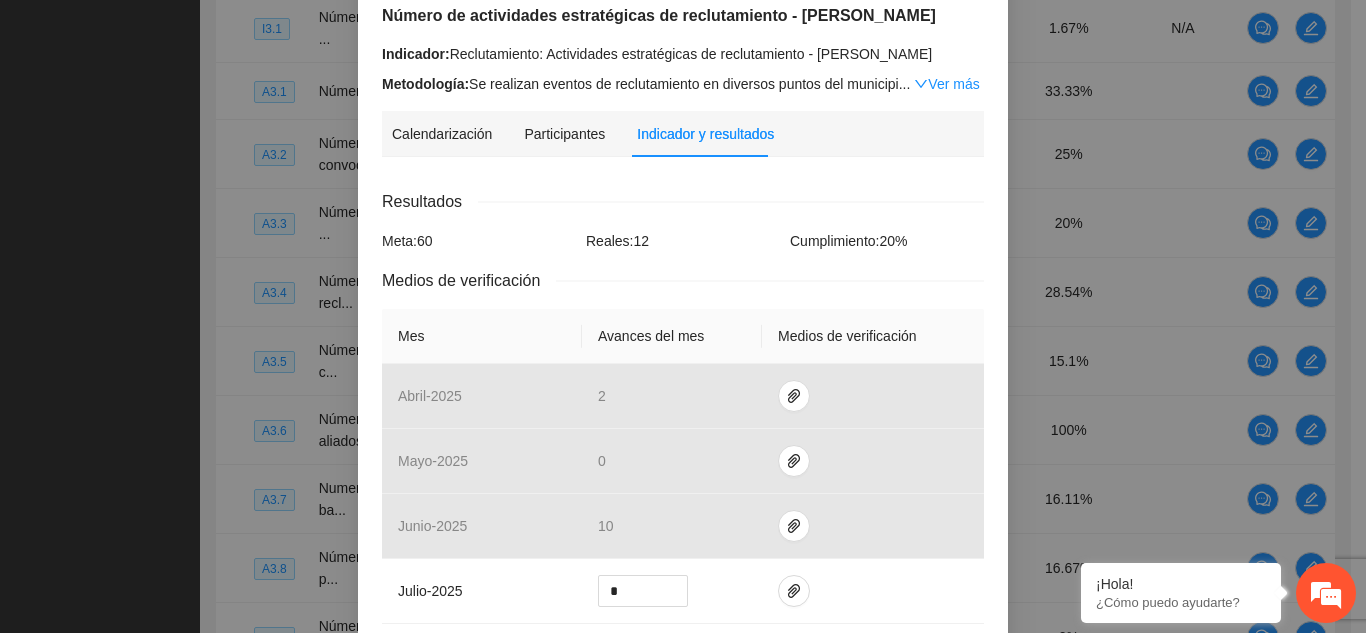 scroll, scrollTop: 0, scrollLeft: 0, axis: both 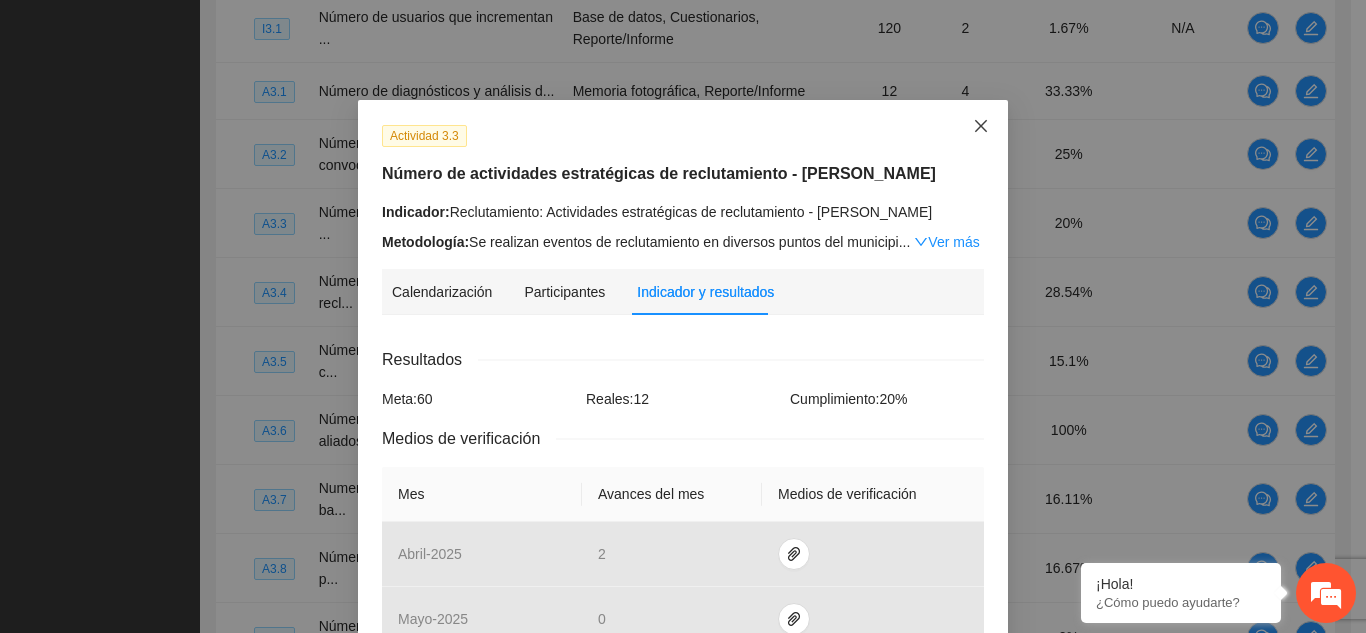 click 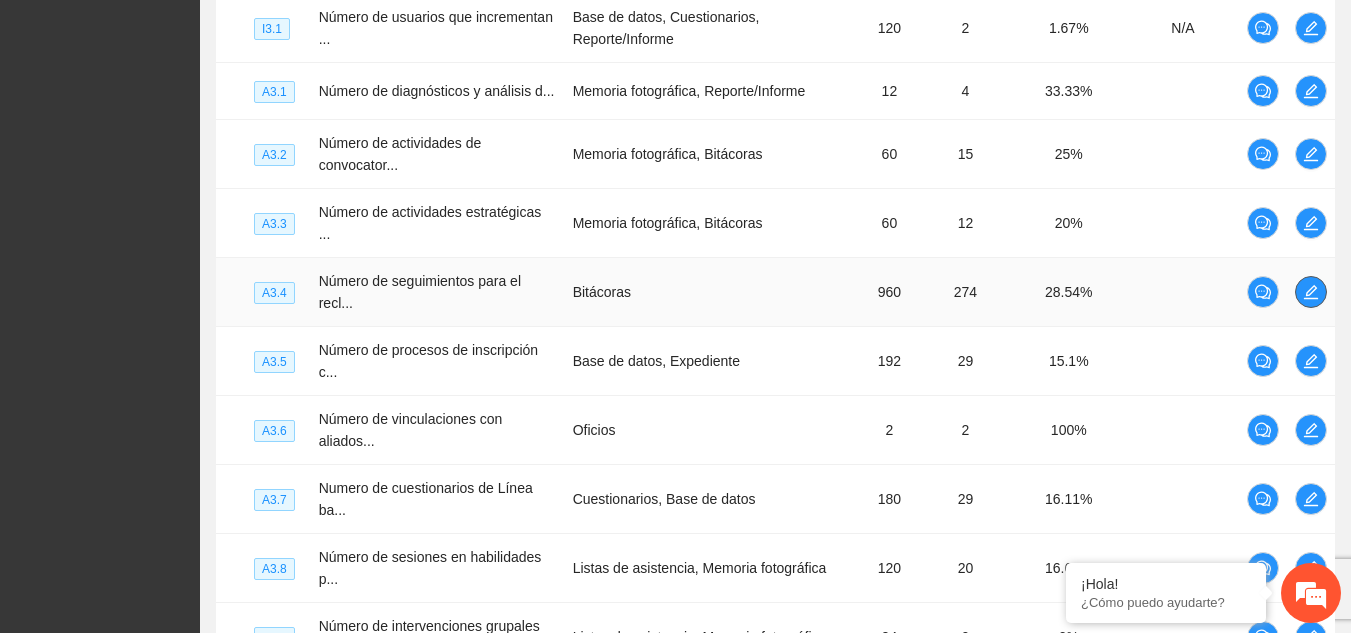 click at bounding box center [1311, 292] 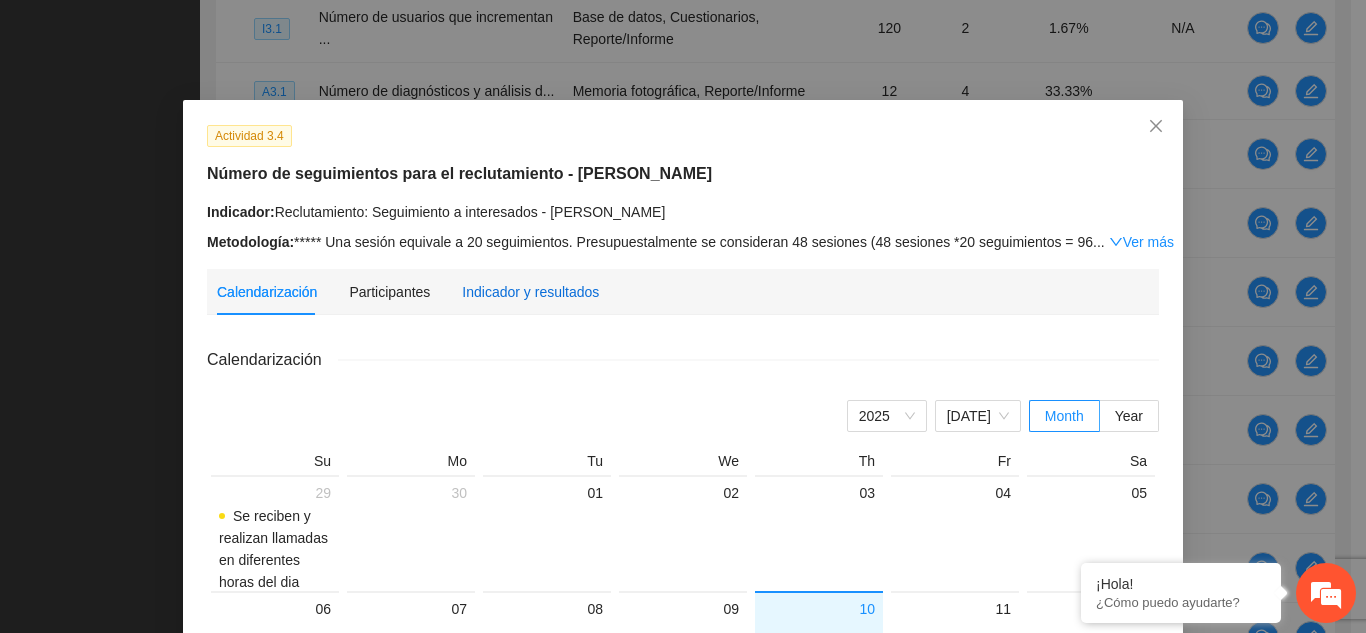click on "Indicador y resultados" at bounding box center [530, 292] 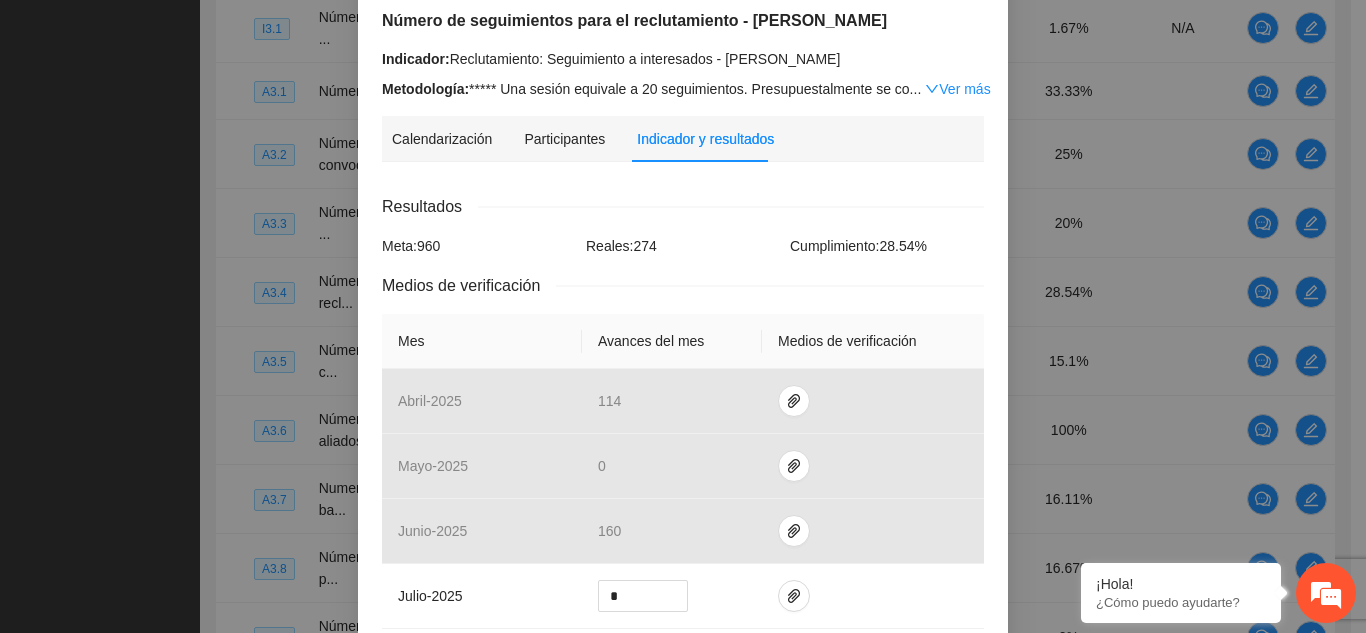 scroll, scrollTop: 0, scrollLeft: 0, axis: both 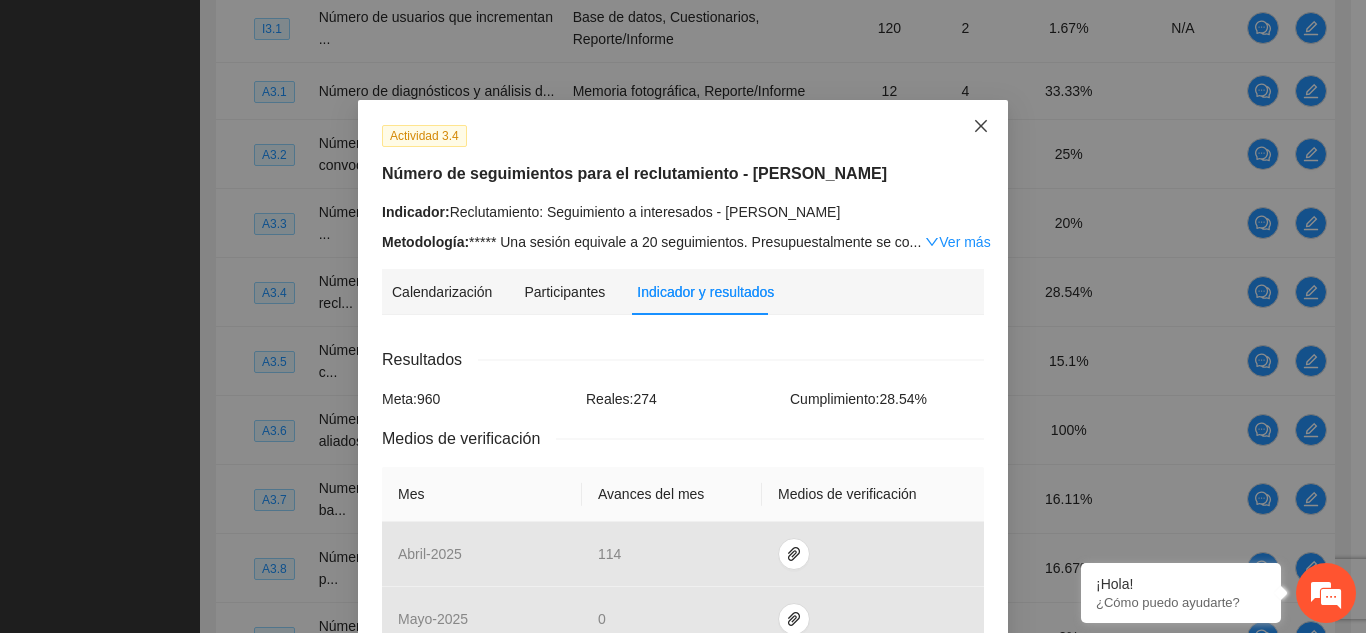 click 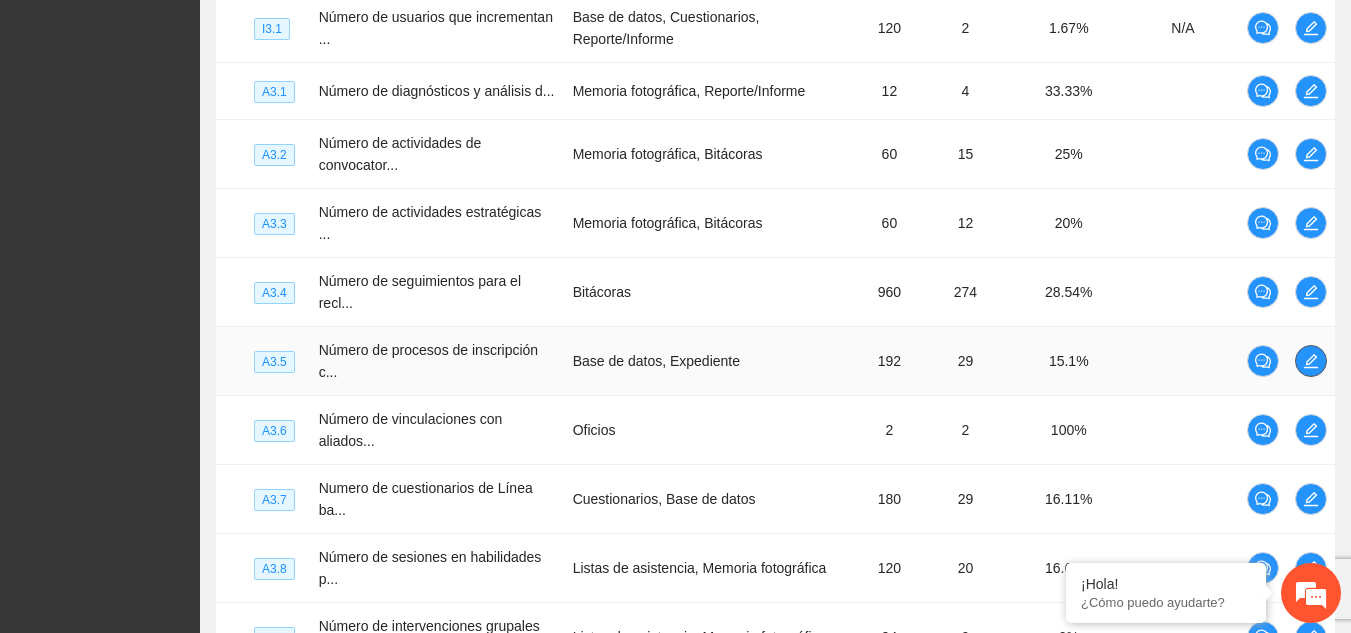 click at bounding box center (1311, 361) 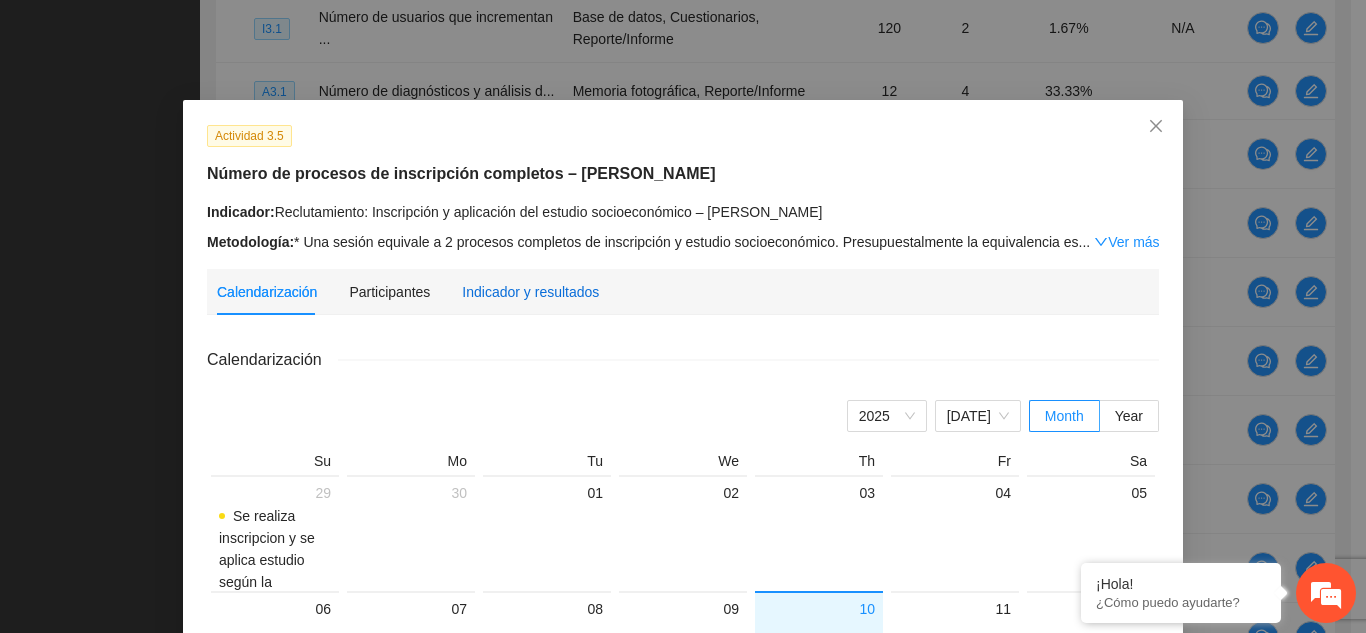 click on "Indicador y resultados" at bounding box center [530, 292] 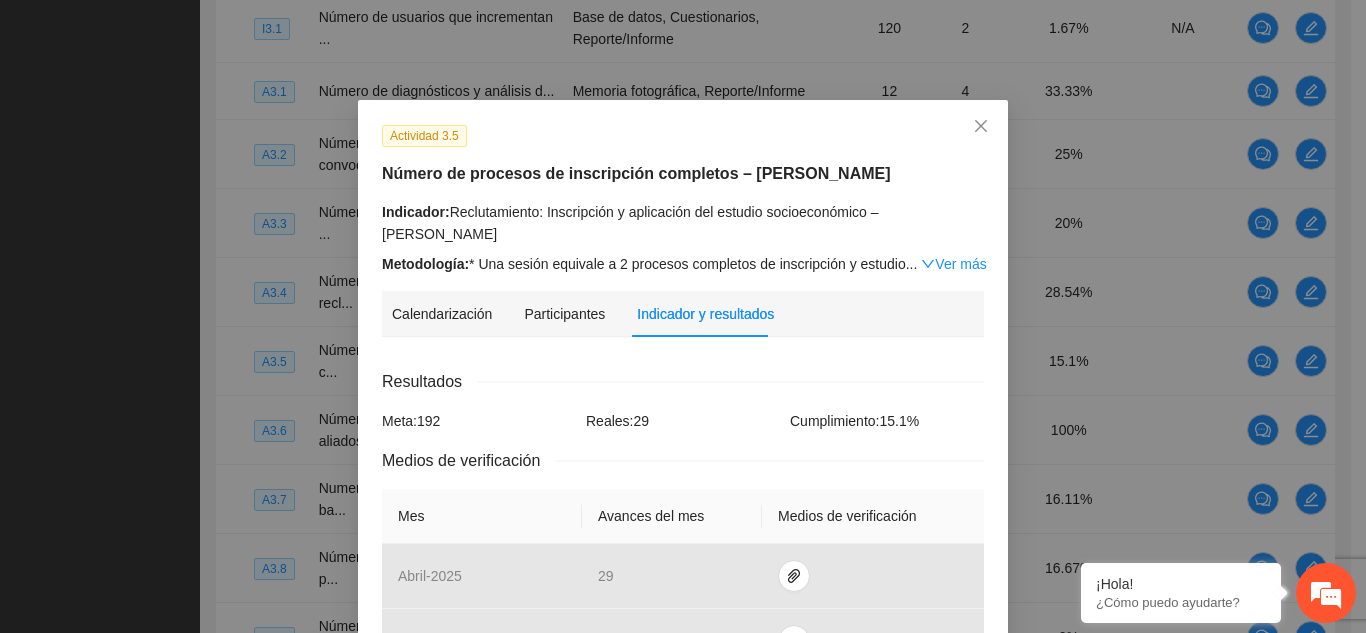 click on "Reales:  29" at bounding box center (683, 421) 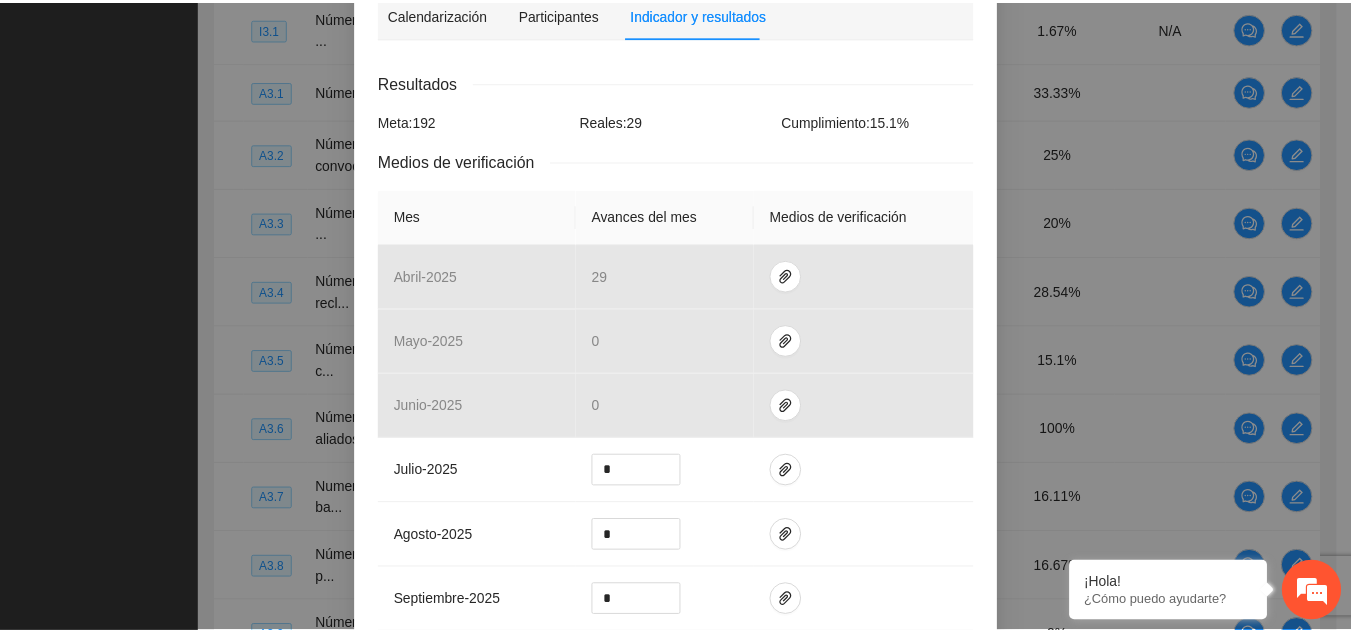 scroll, scrollTop: 0, scrollLeft: 0, axis: both 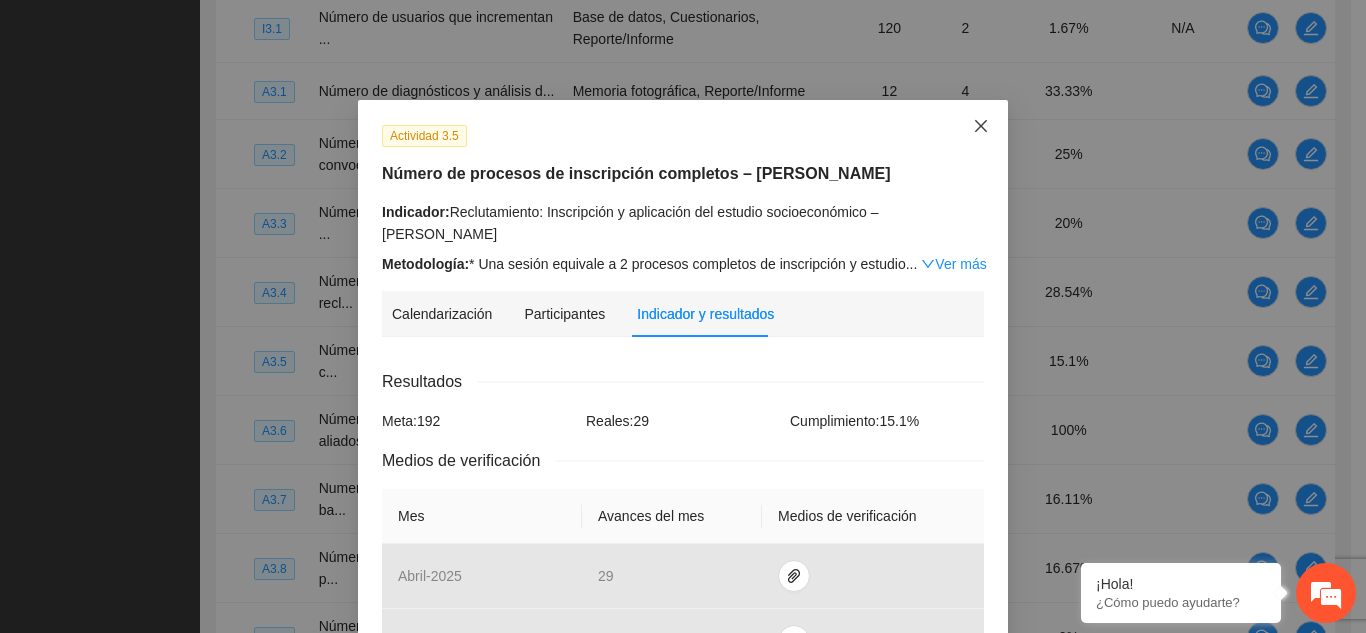 click 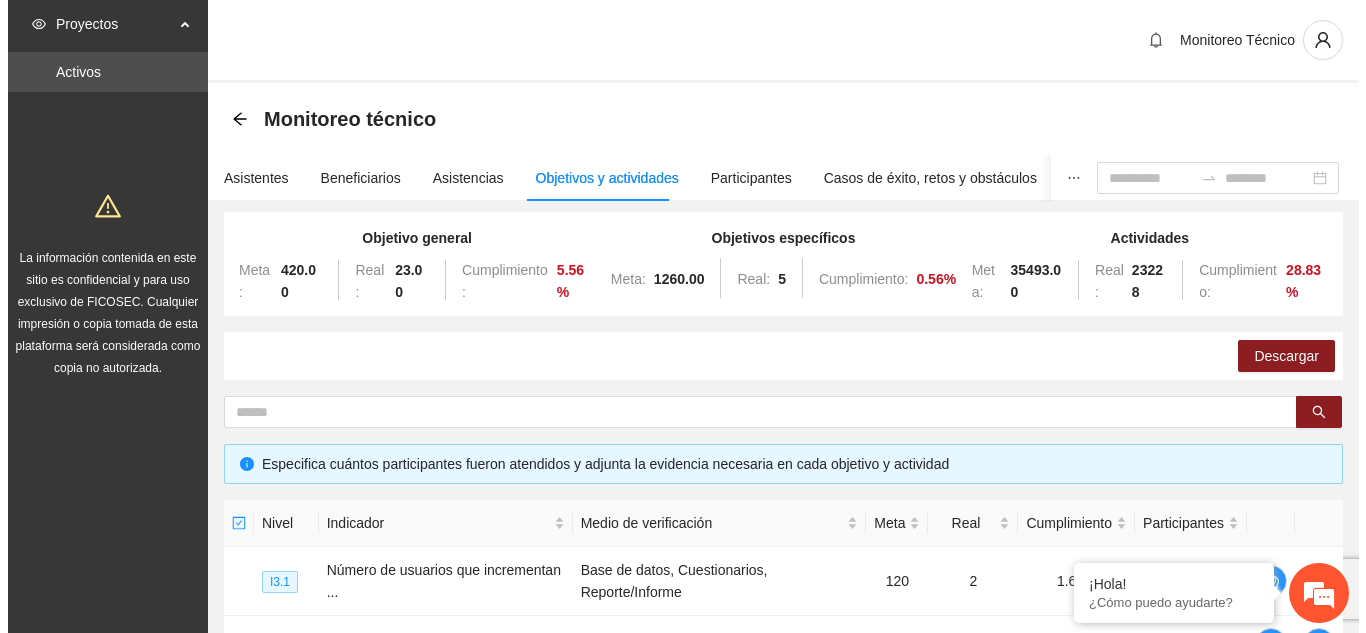 scroll, scrollTop: 772, scrollLeft: 0, axis: vertical 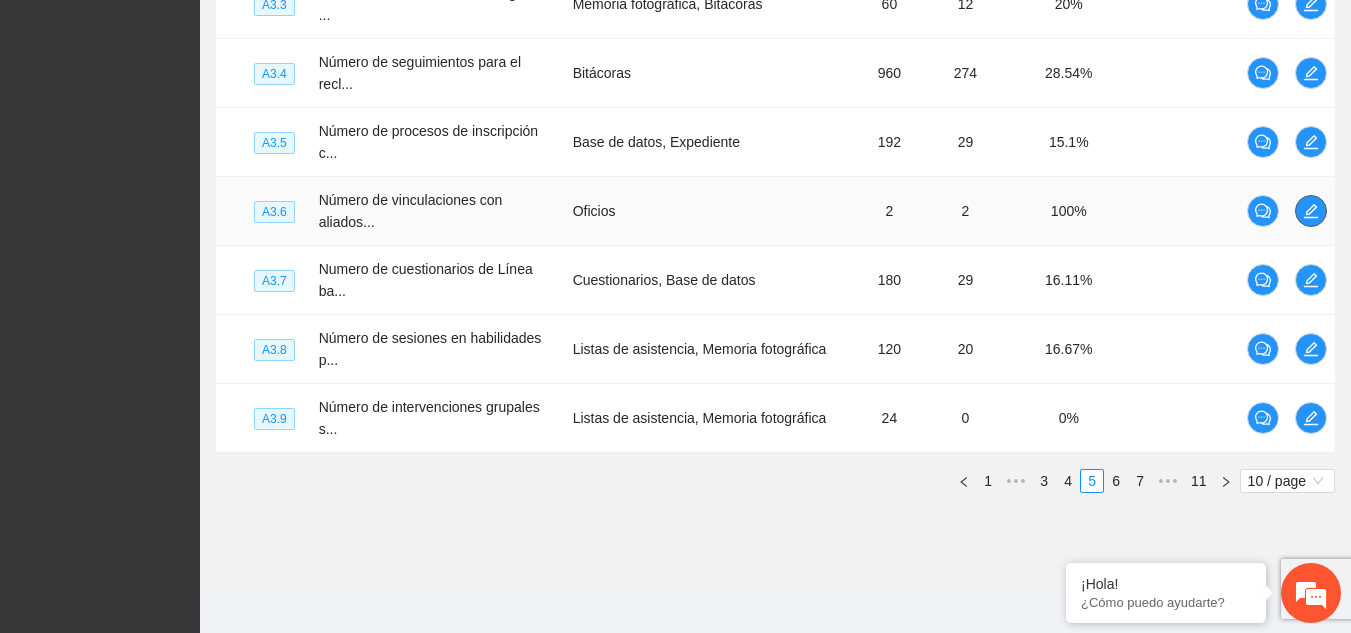 click 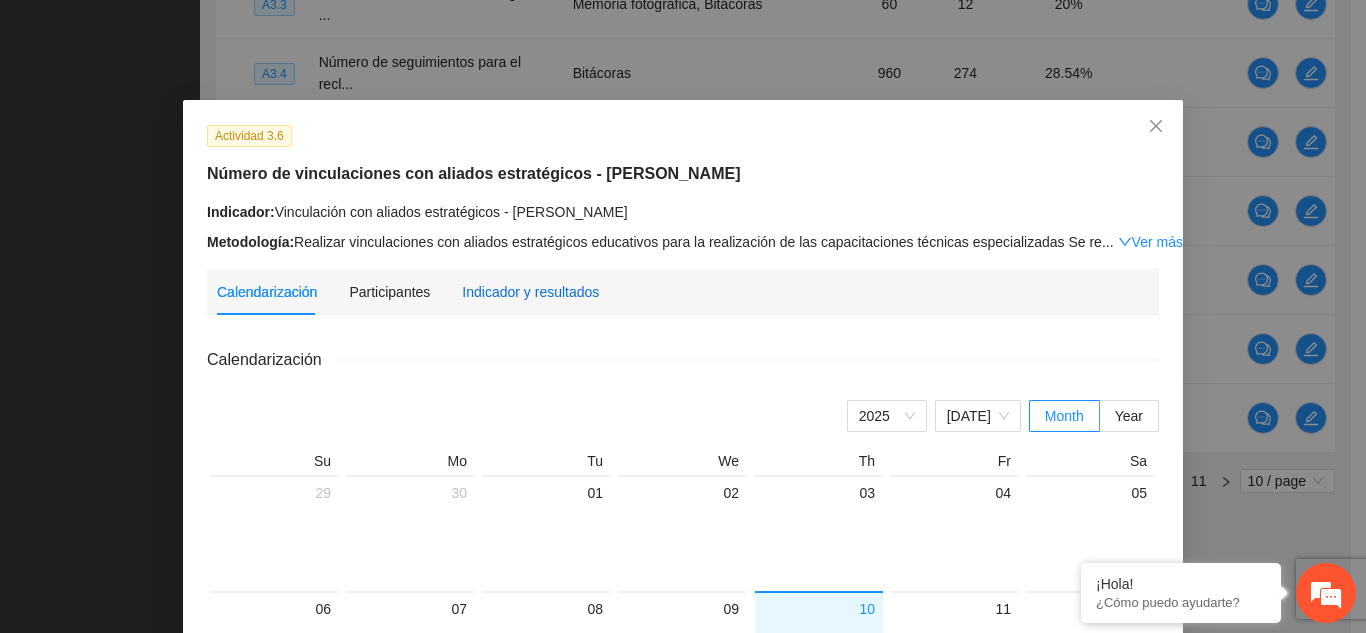 click on "Indicador y resultados" at bounding box center (530, 292) 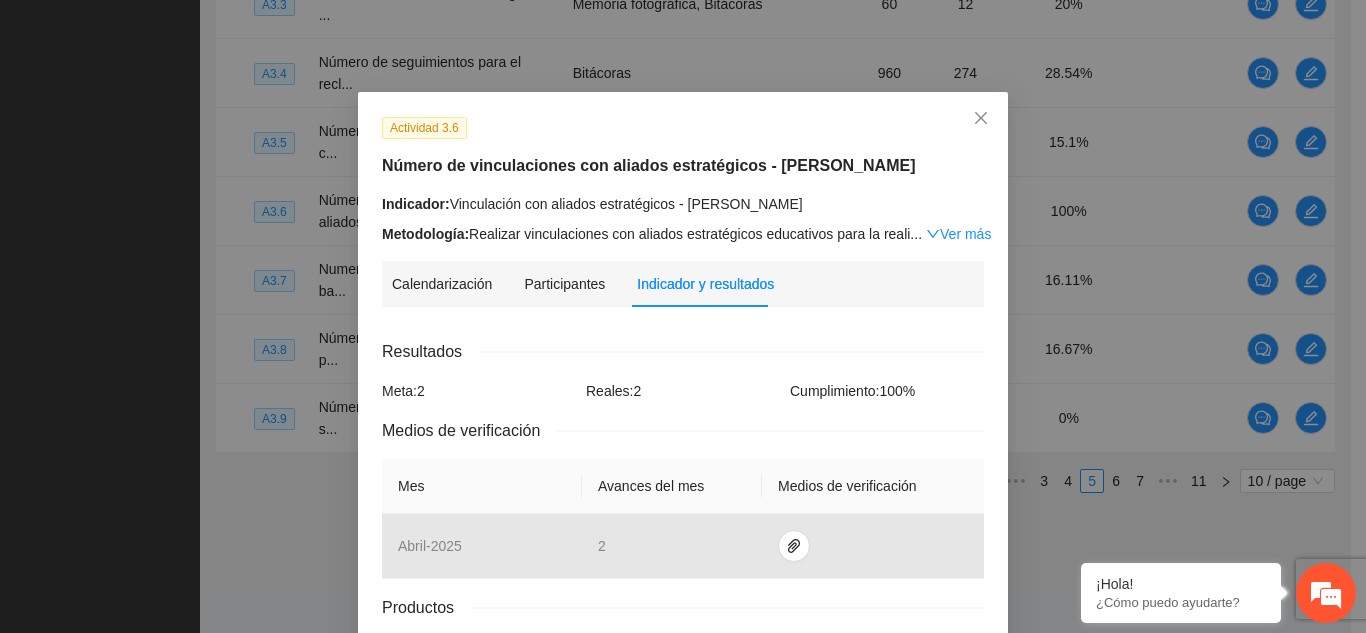 scroll, scrollTop: 3, scrollLeft: 0, axis: vertical 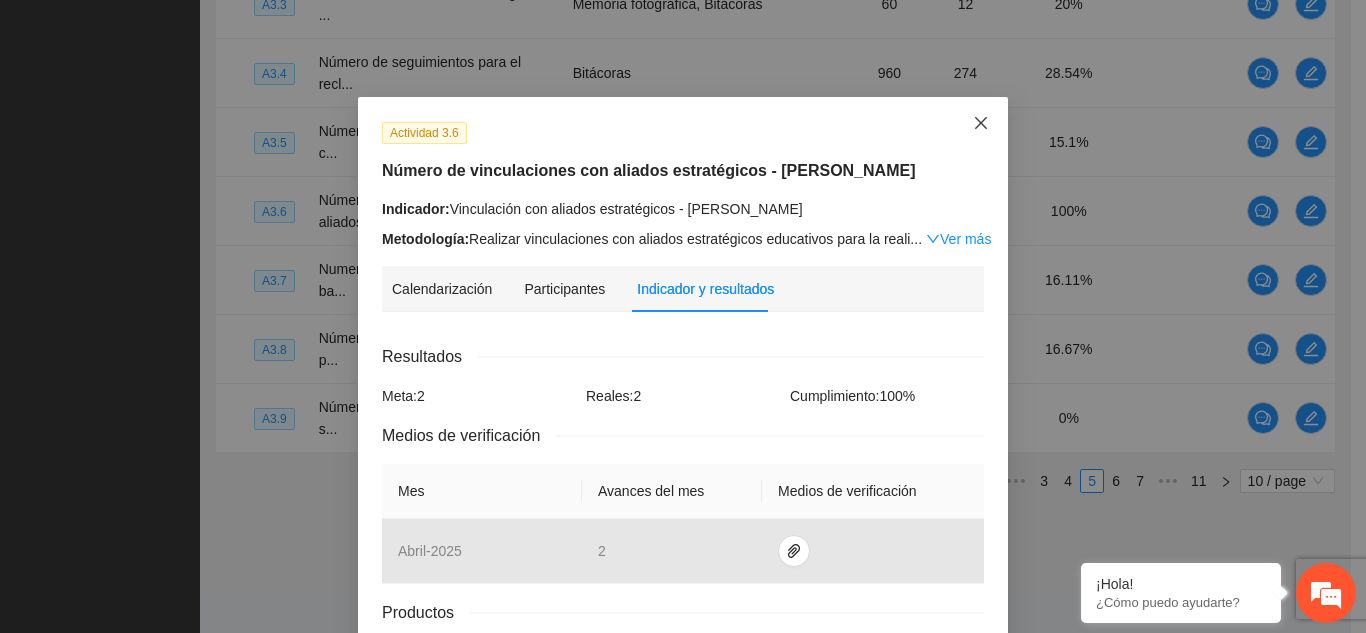 click 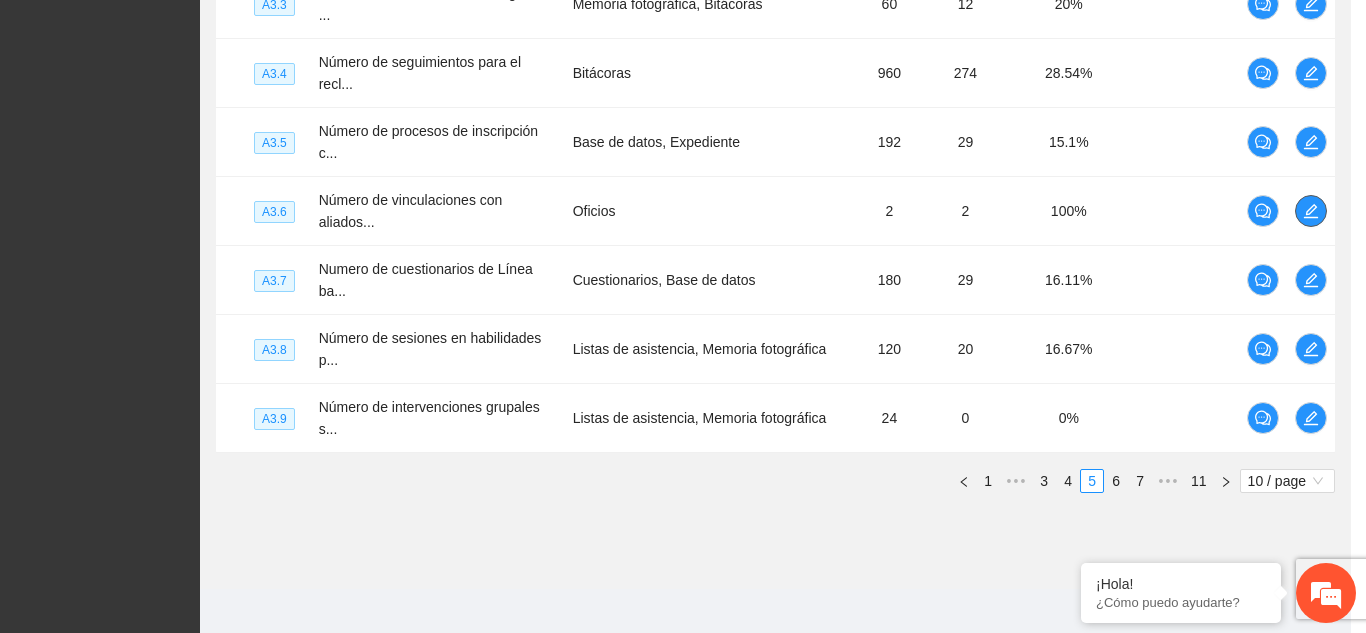 scroll, scrollTop: 0, scrollLeft: 0, axis: both 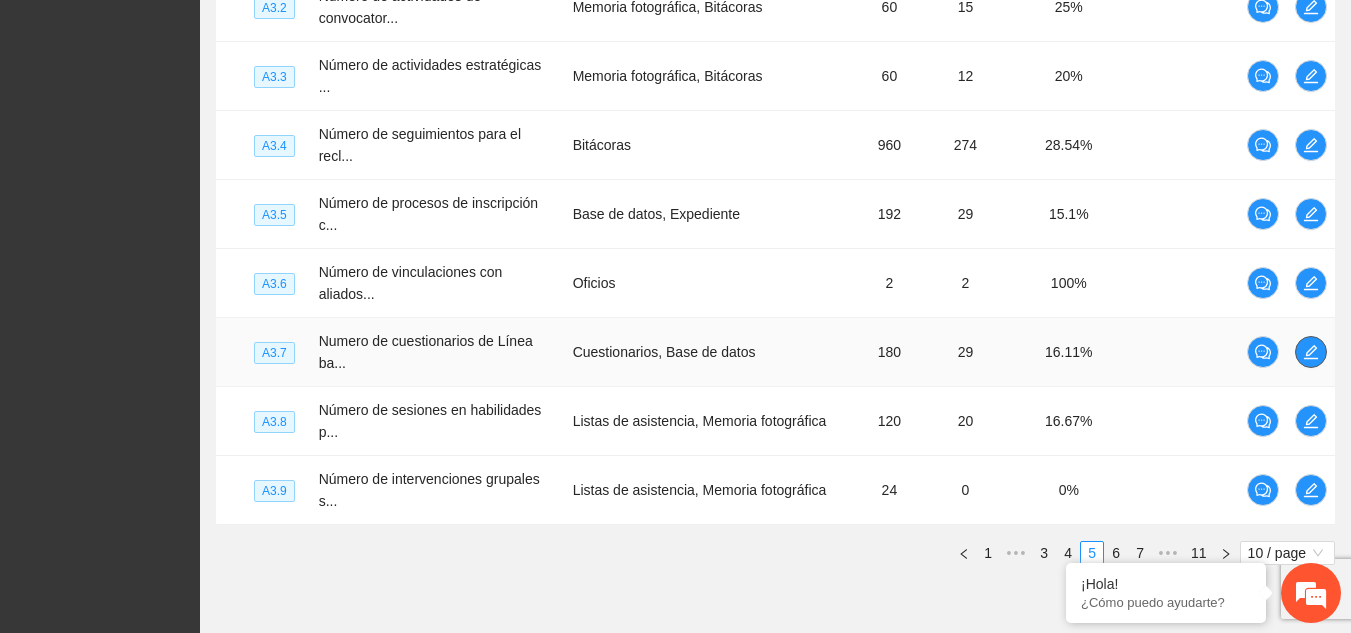click 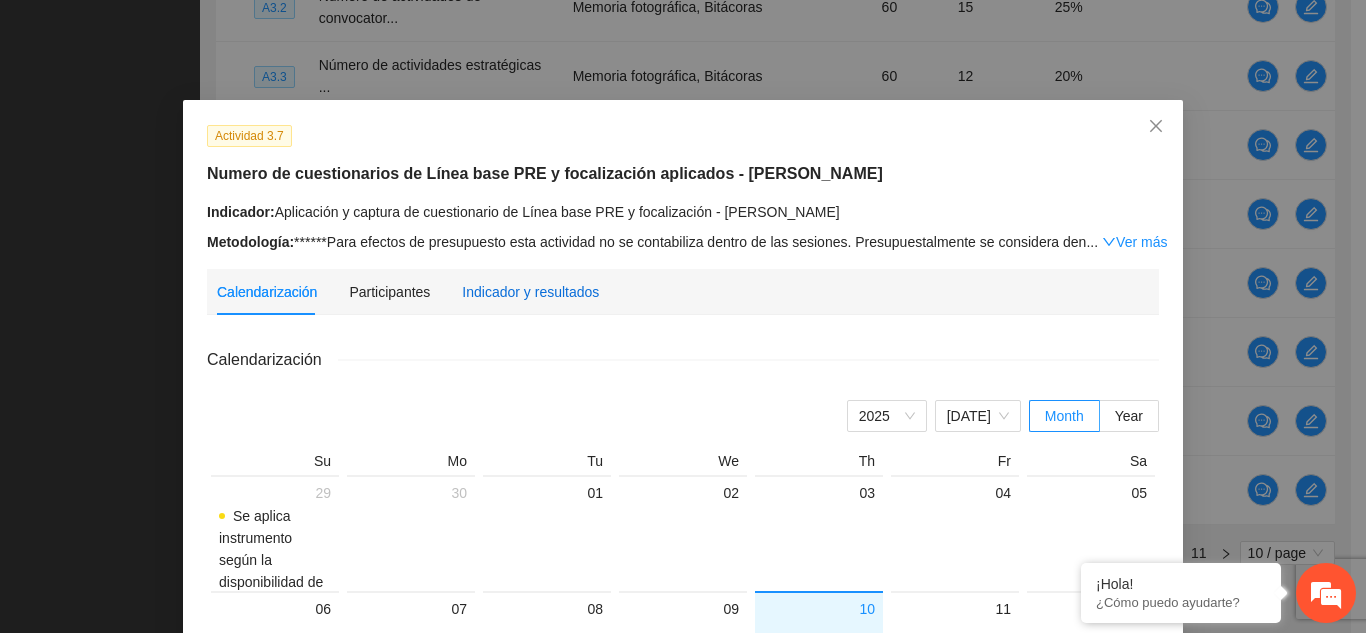 click on "Indicador y resultados" at bounding box center (530, 292) 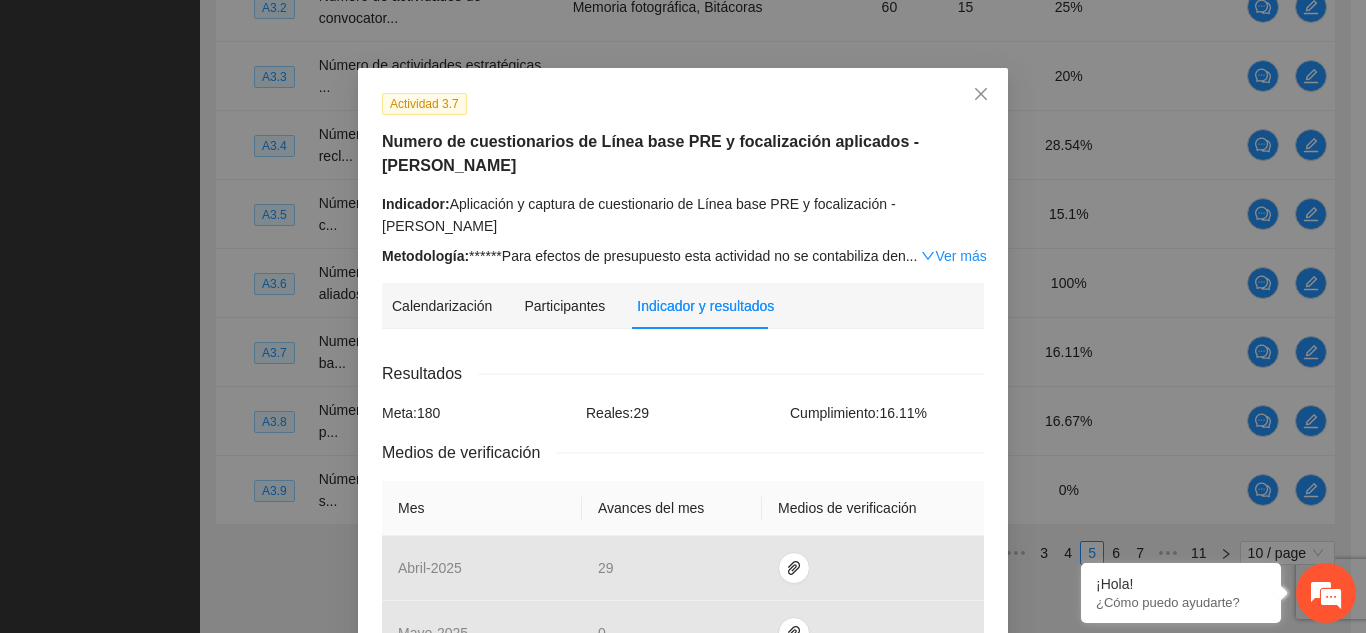 scroll, scrollTop: 0, scrollLeft: 0, axis: both 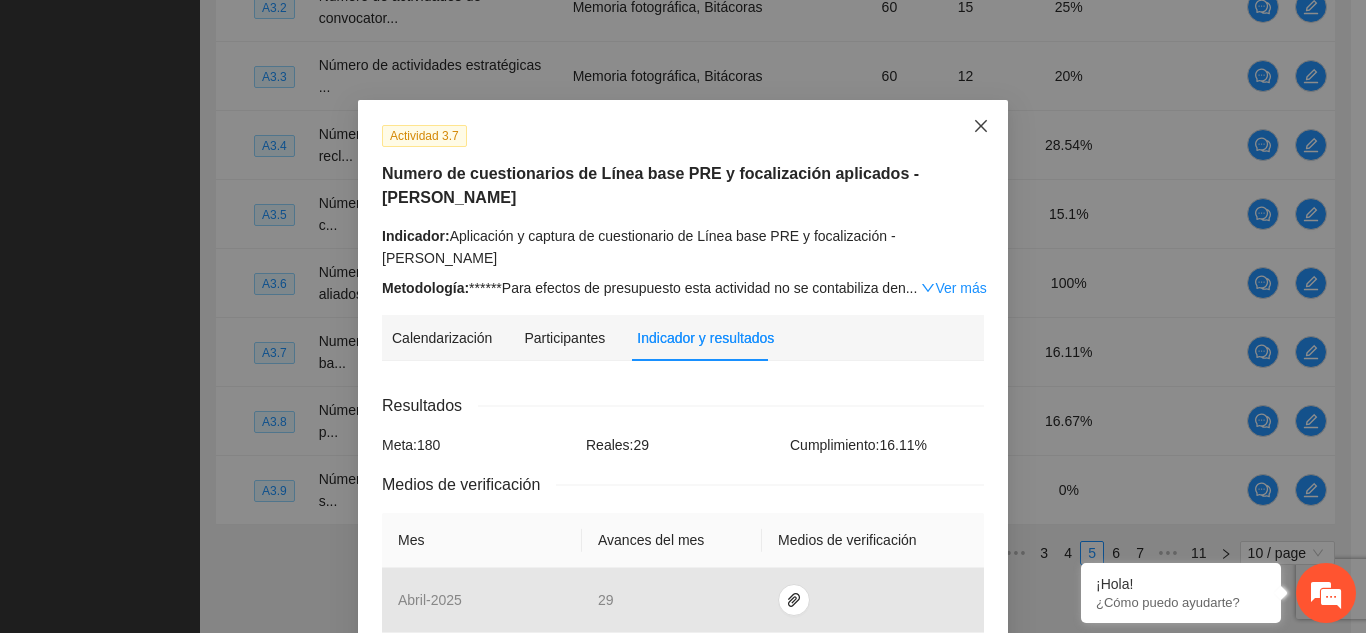 click 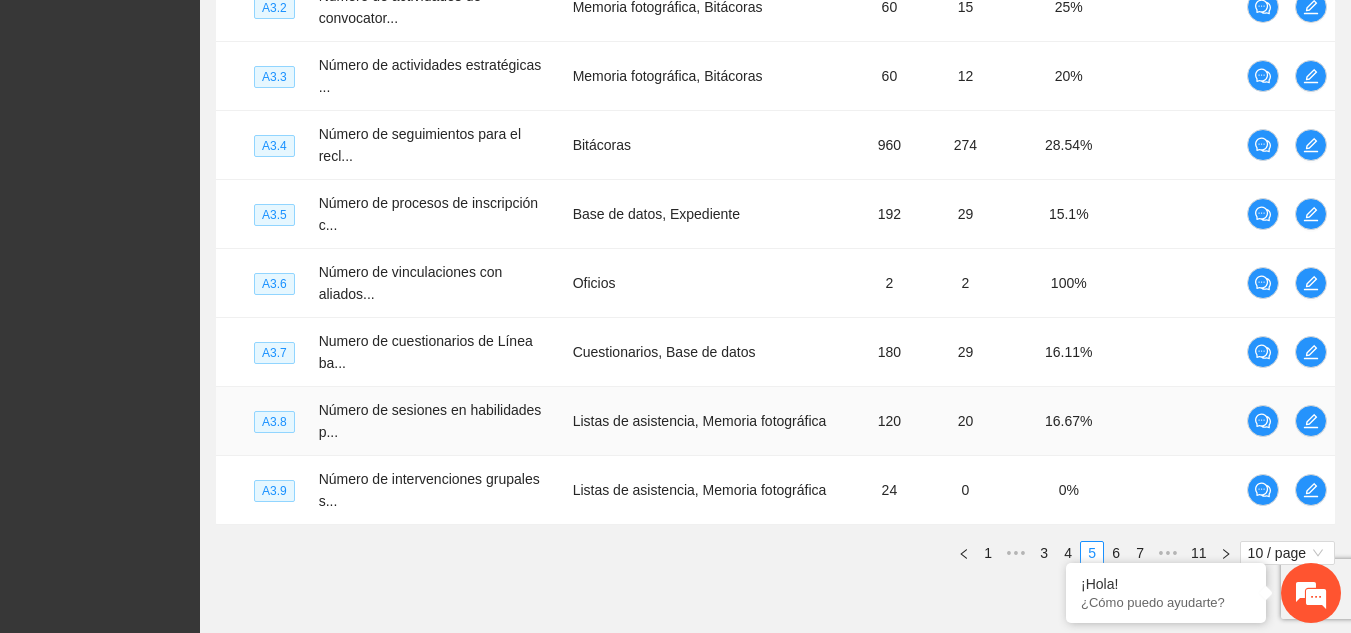 click at bounding box center [1311, 421] 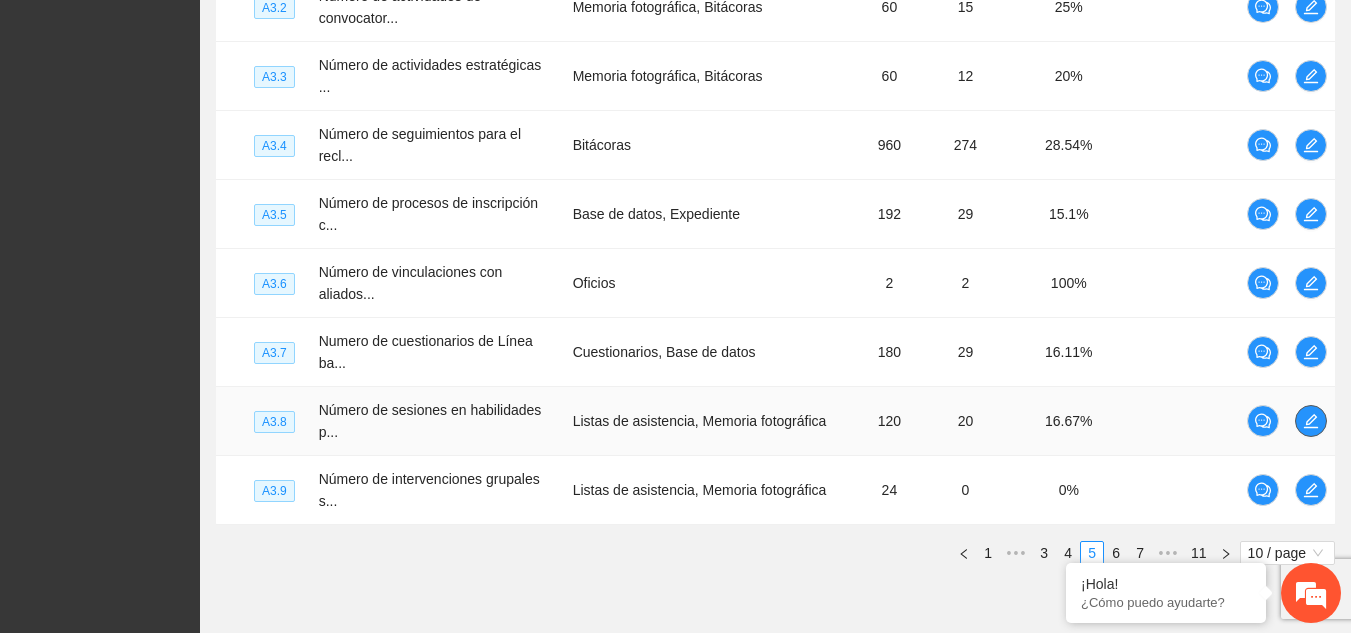 click at bounding box center [1311, 421] 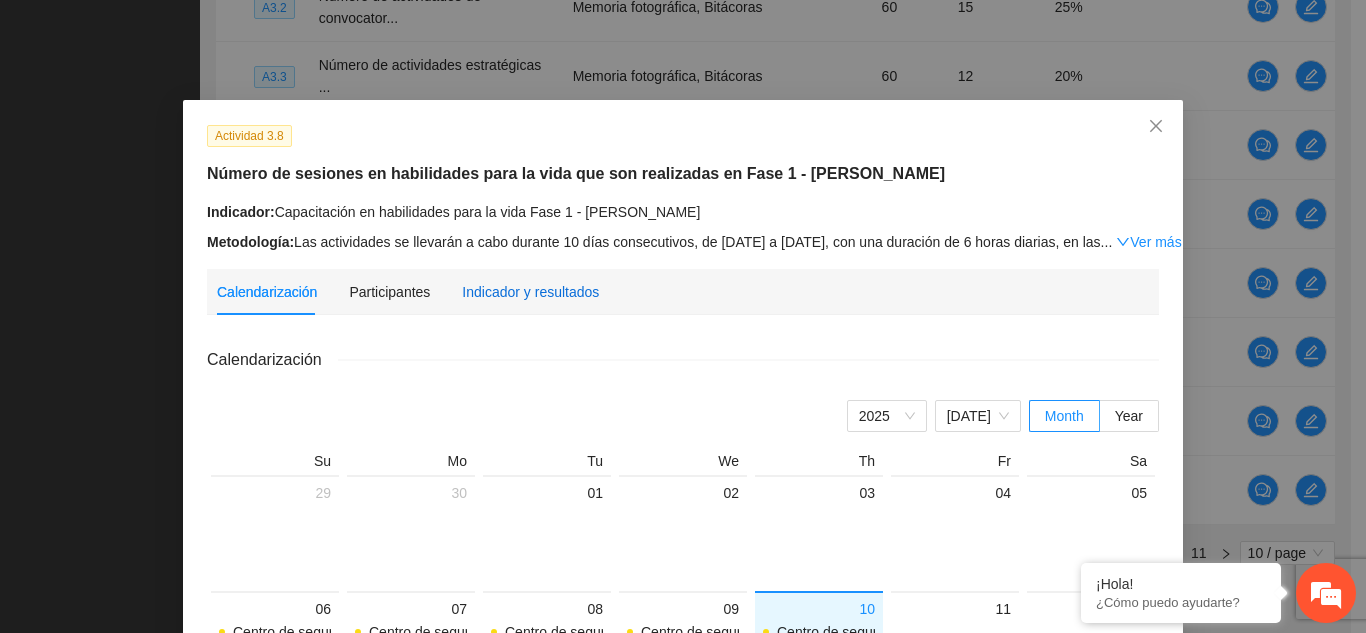 click on "Indicador y resultados" at bounding box center (530, 292) 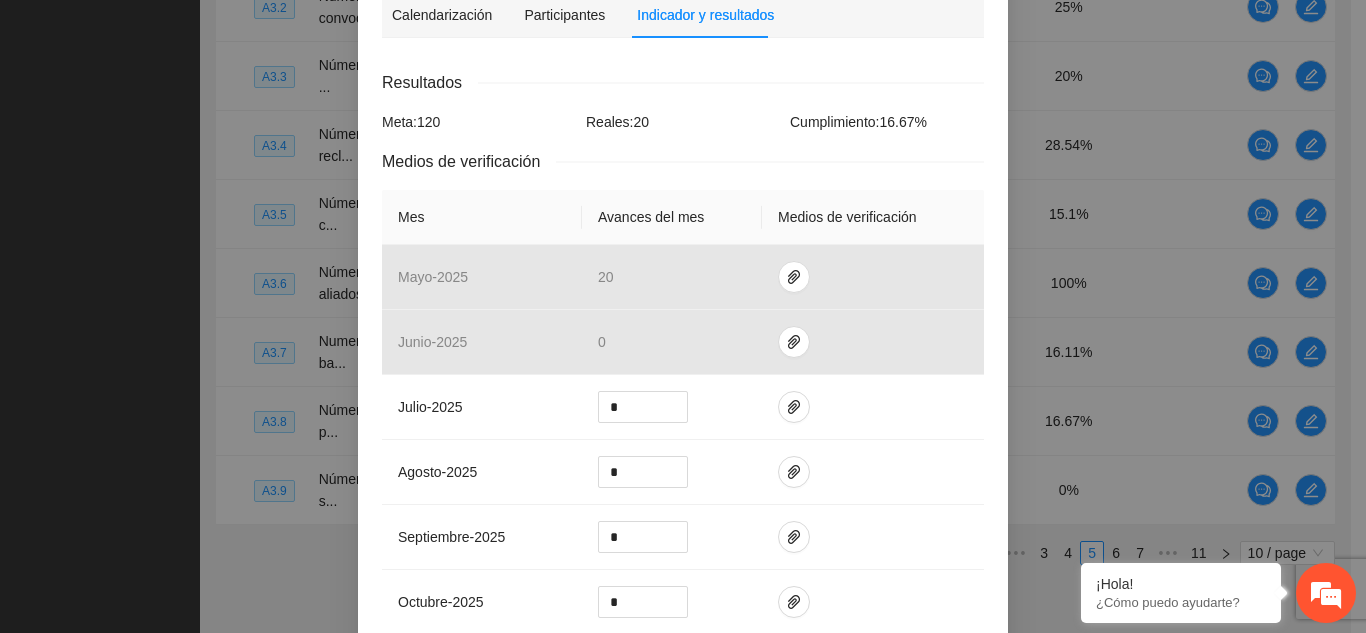 scroll, scrollTop: 0, scrollLeft: 0, axis: both 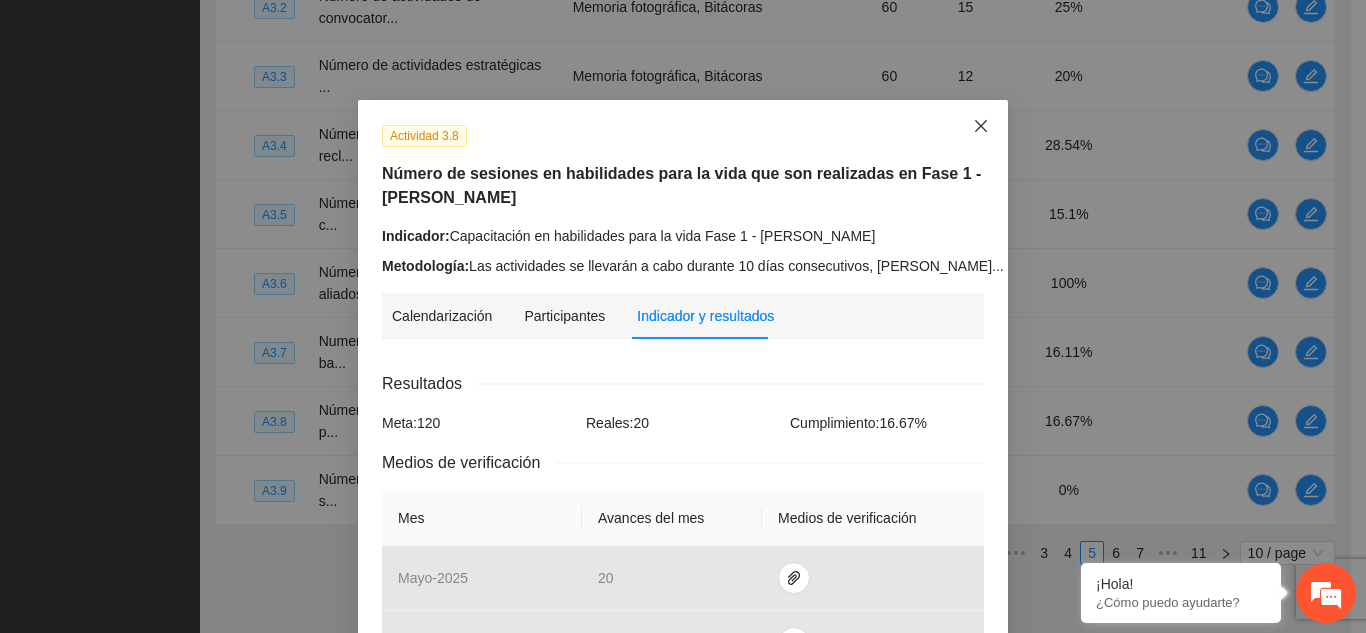 click at bounding box center (981, 127) 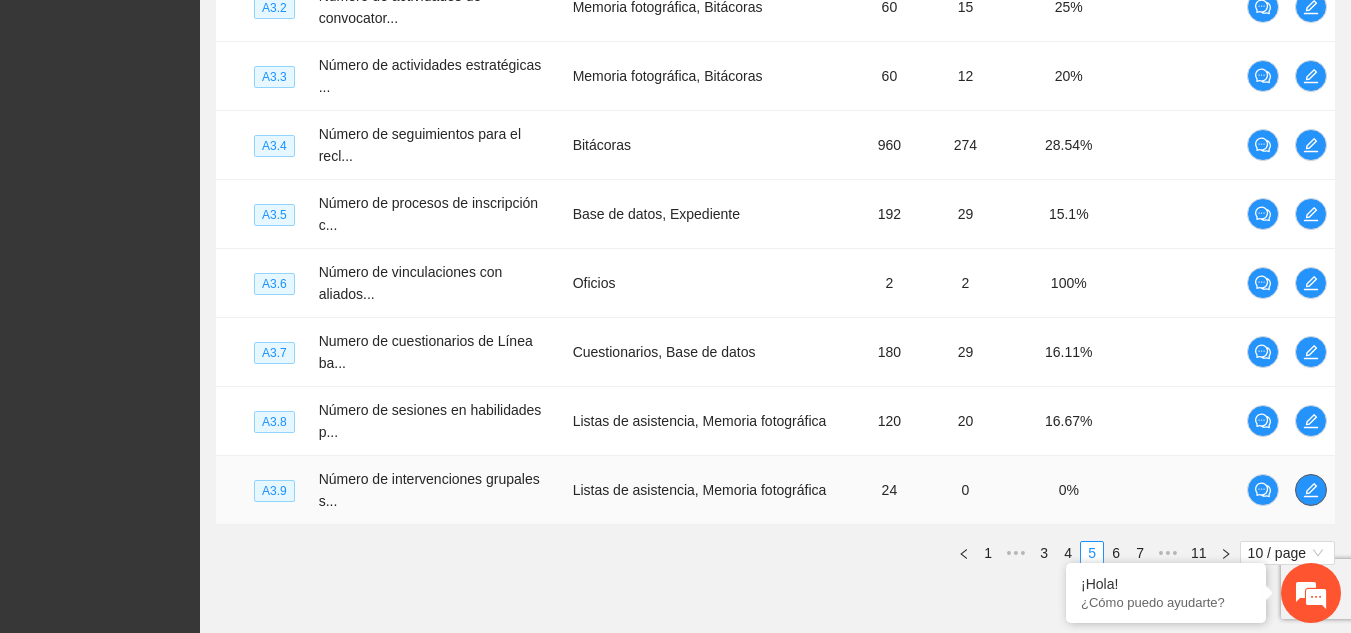 click at bounding box center [1311, 490] 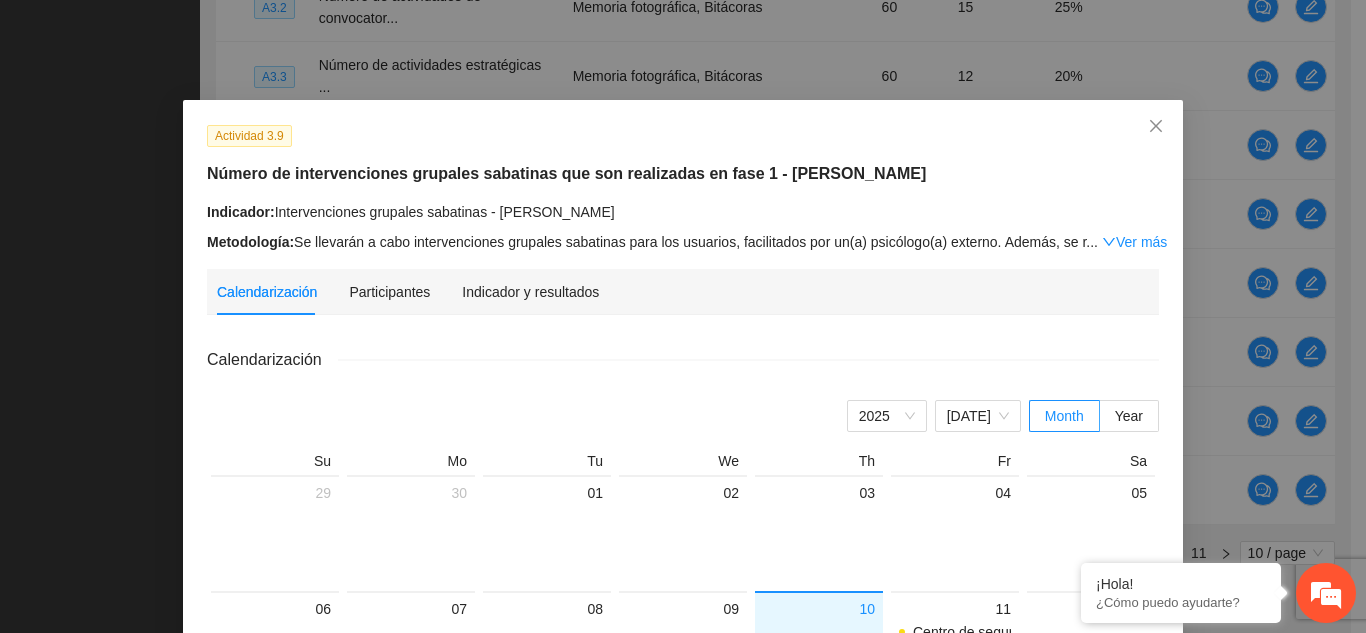 scroll, scrollTop: 212, scrollLeft: 0, axis: vertical 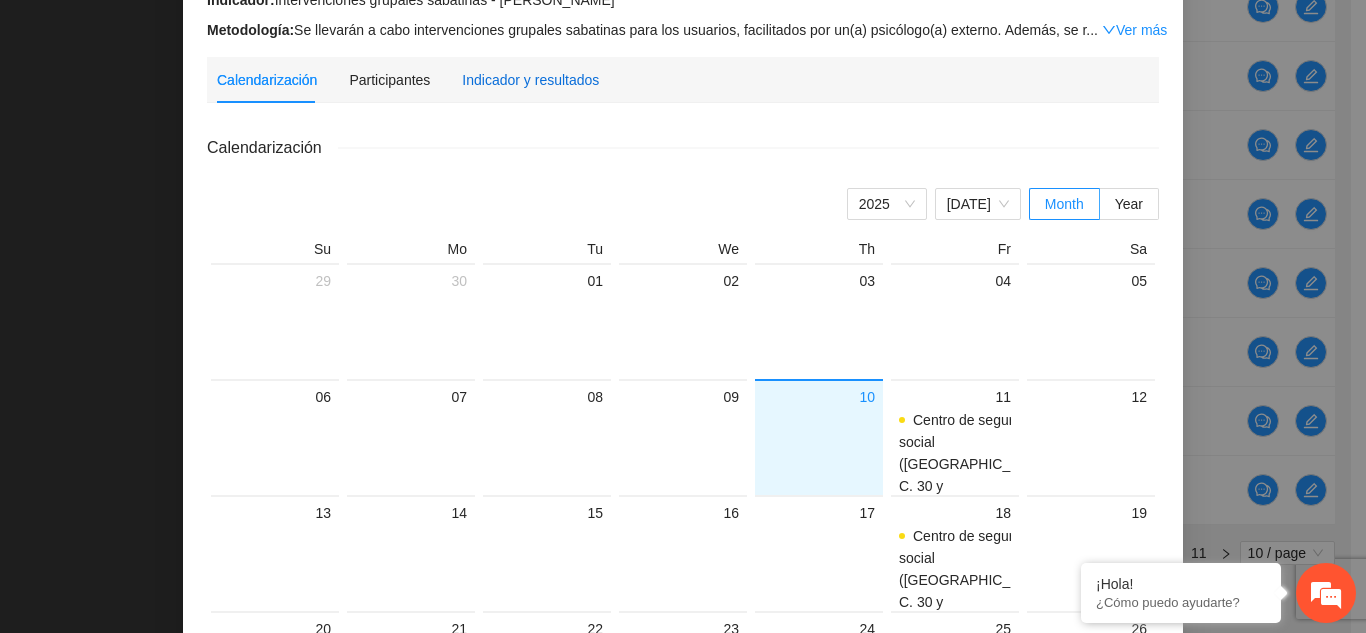 click on "Indicador y resultados" at bounding box center [530, 80] 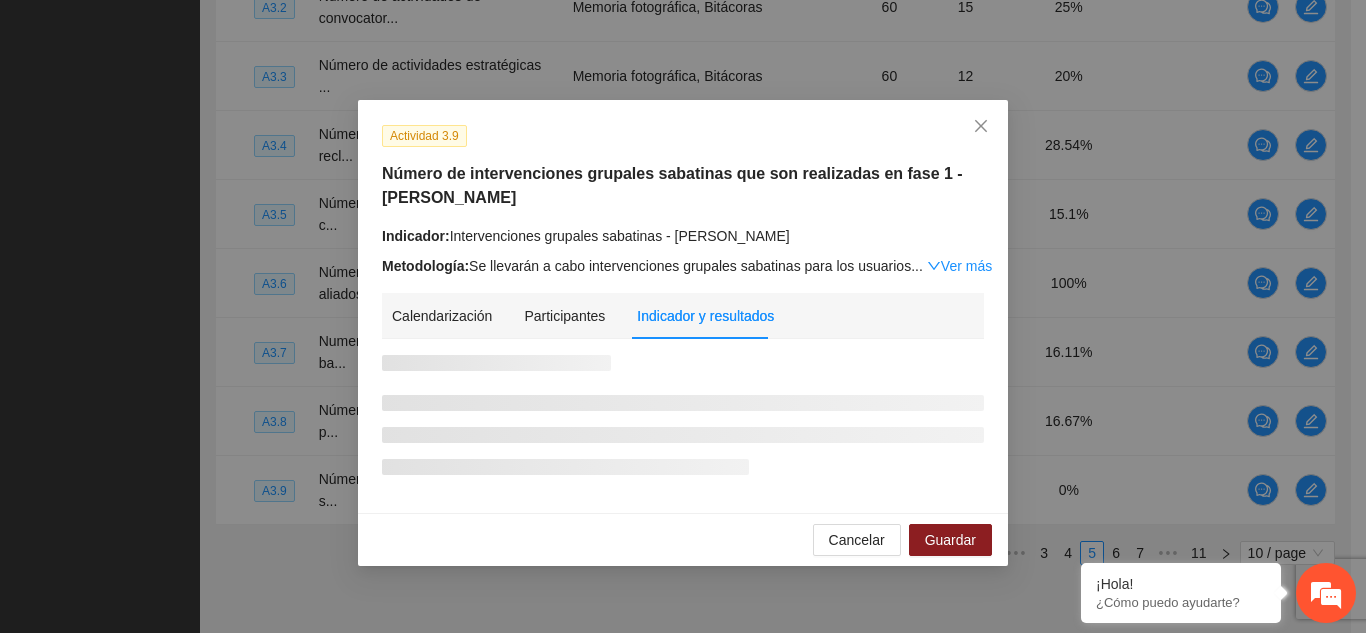 scroll, scrollTop: 0, scrollLeft: 0, axis: both 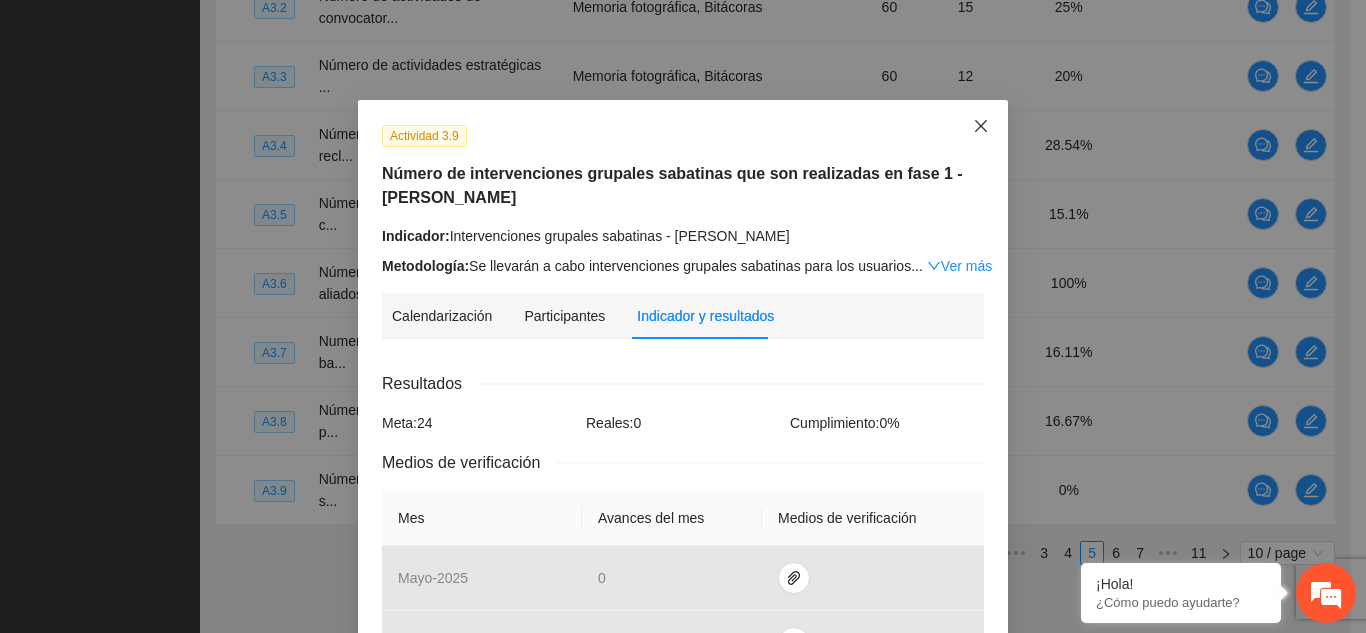 click 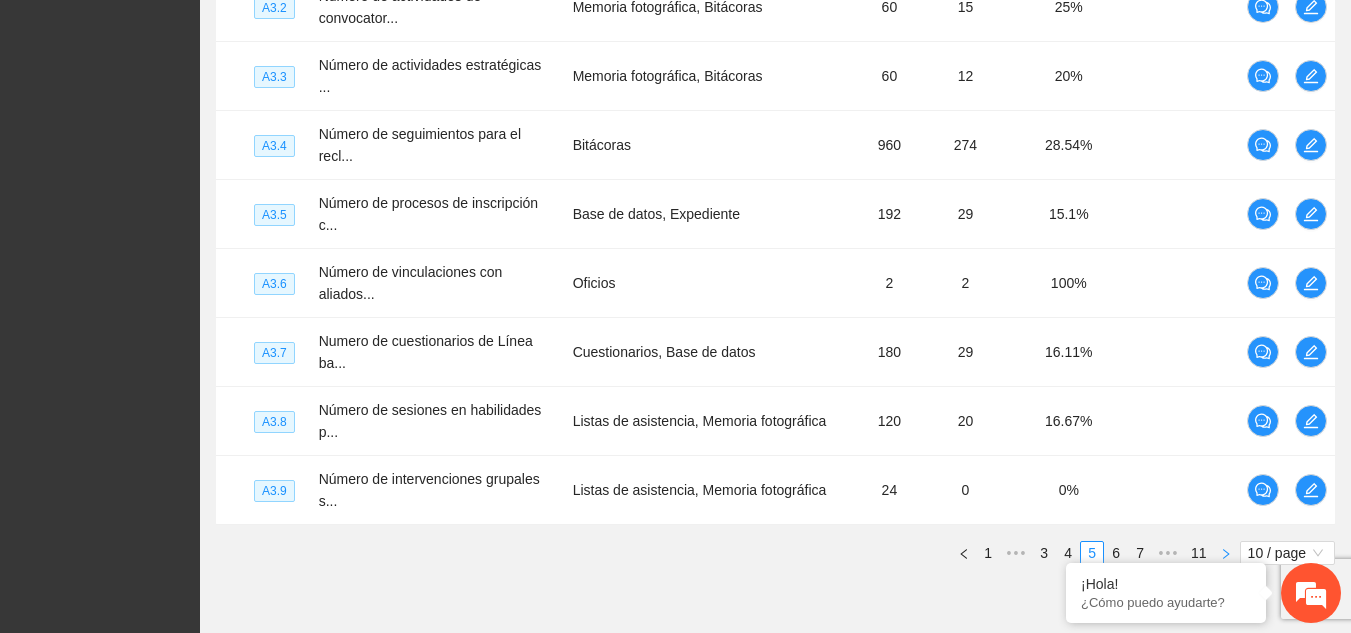 click 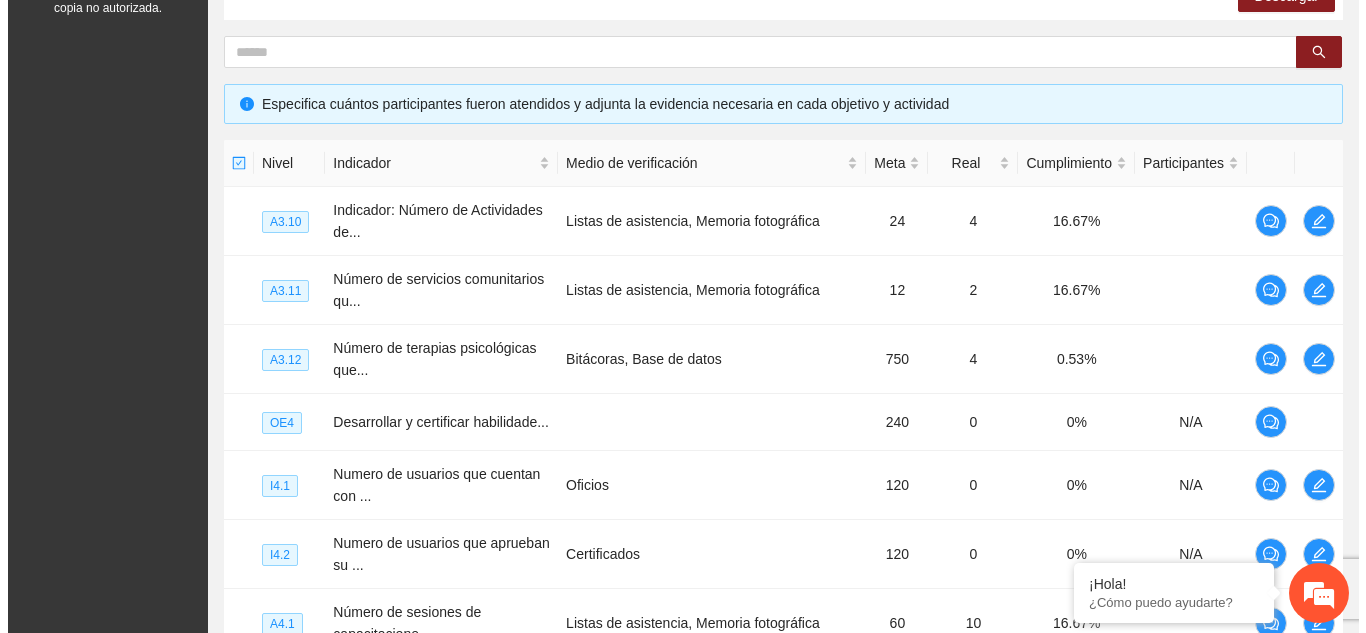 scroll, scrollTop: 372, scrollLeft: 0, axis: vertical 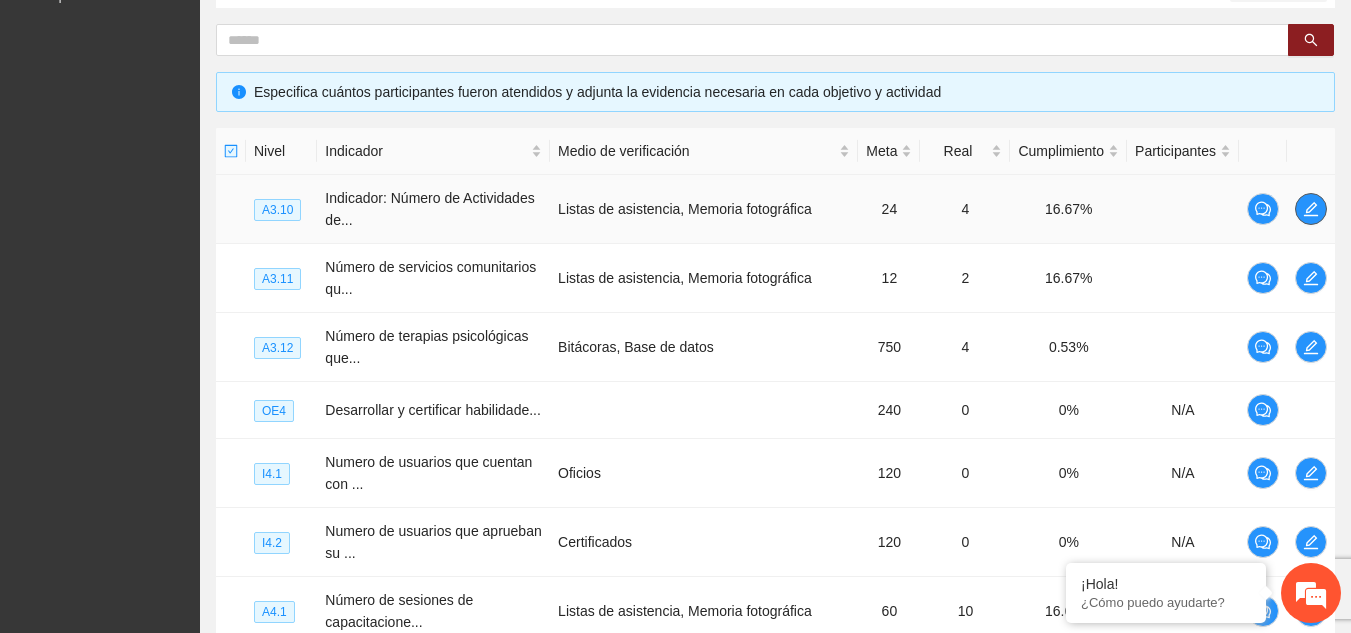 click 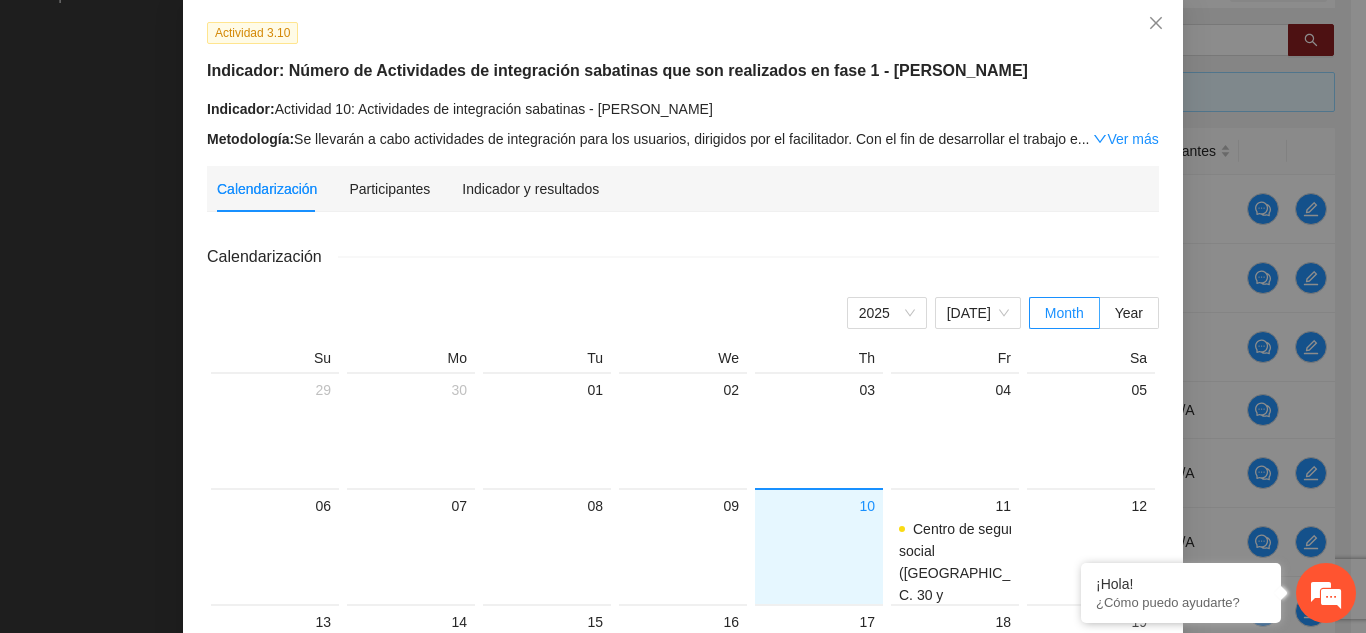 scroll, scrollTop: 81, scrollLeft: 0, axis: vertical 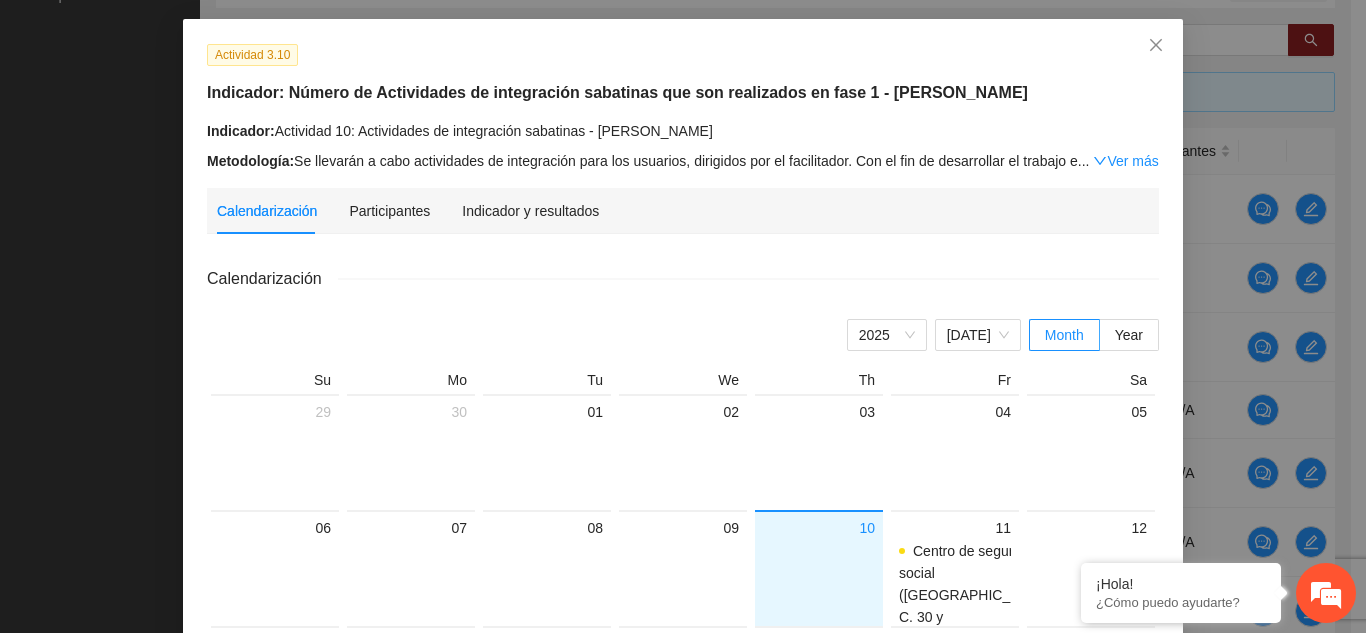 click on "Indicador y resultados" at bounding box center [530, 211] 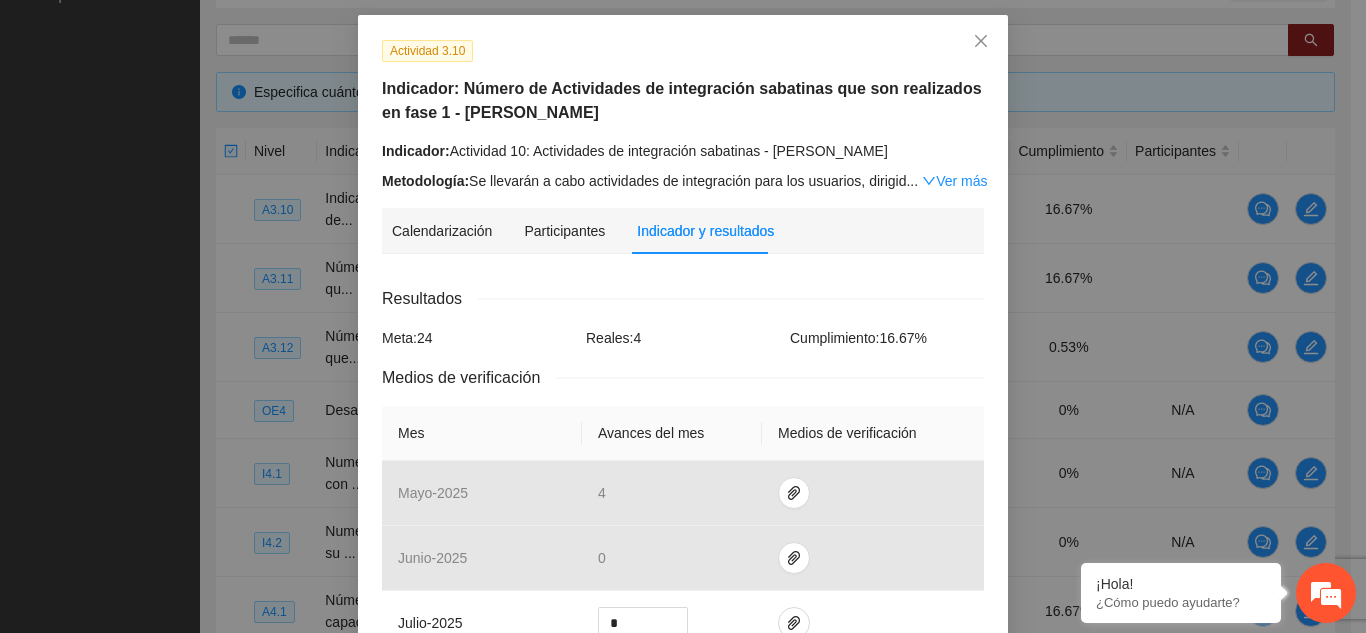 scroll, scrollTop: 71, scrollLeft: 0, axis: vertical 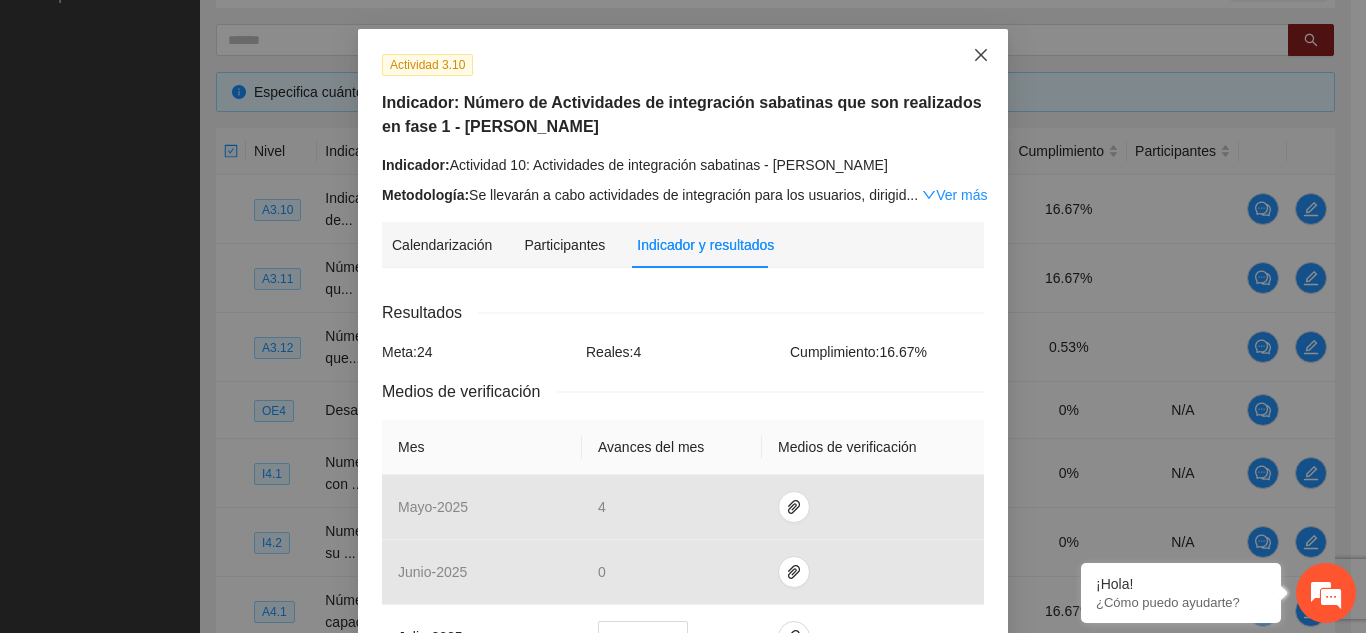 click 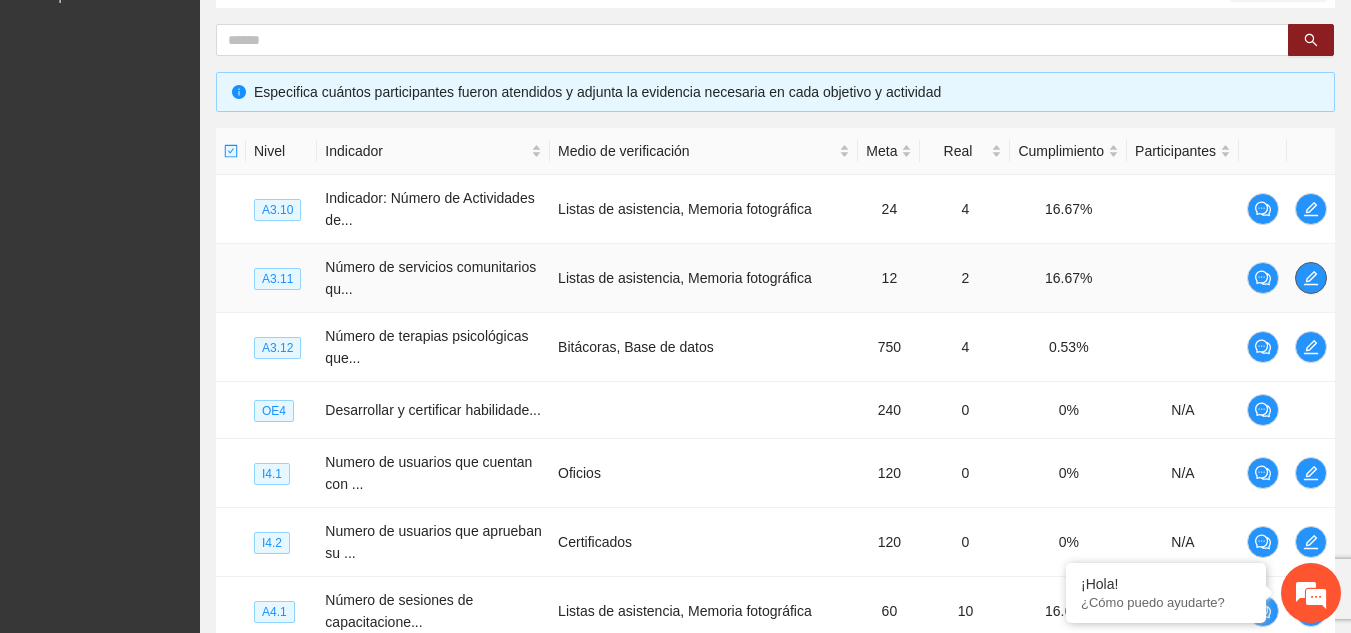 click 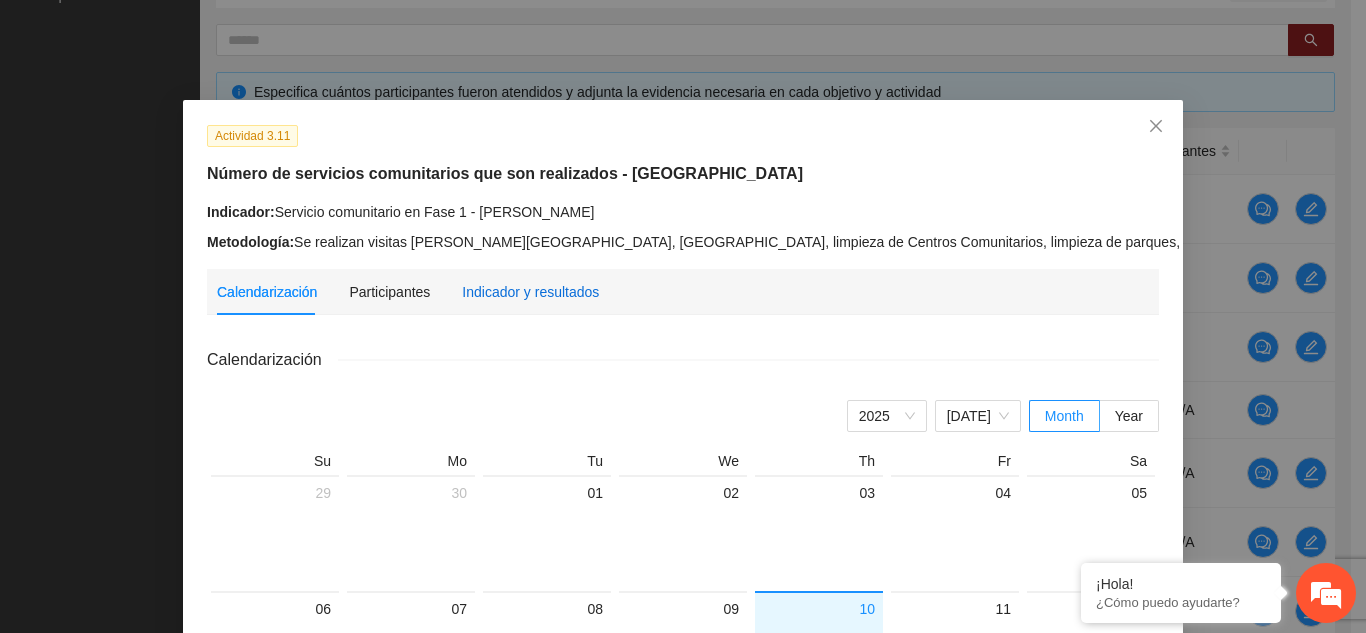 click on "Indicador y resultados" at bounding box center (530, 292) 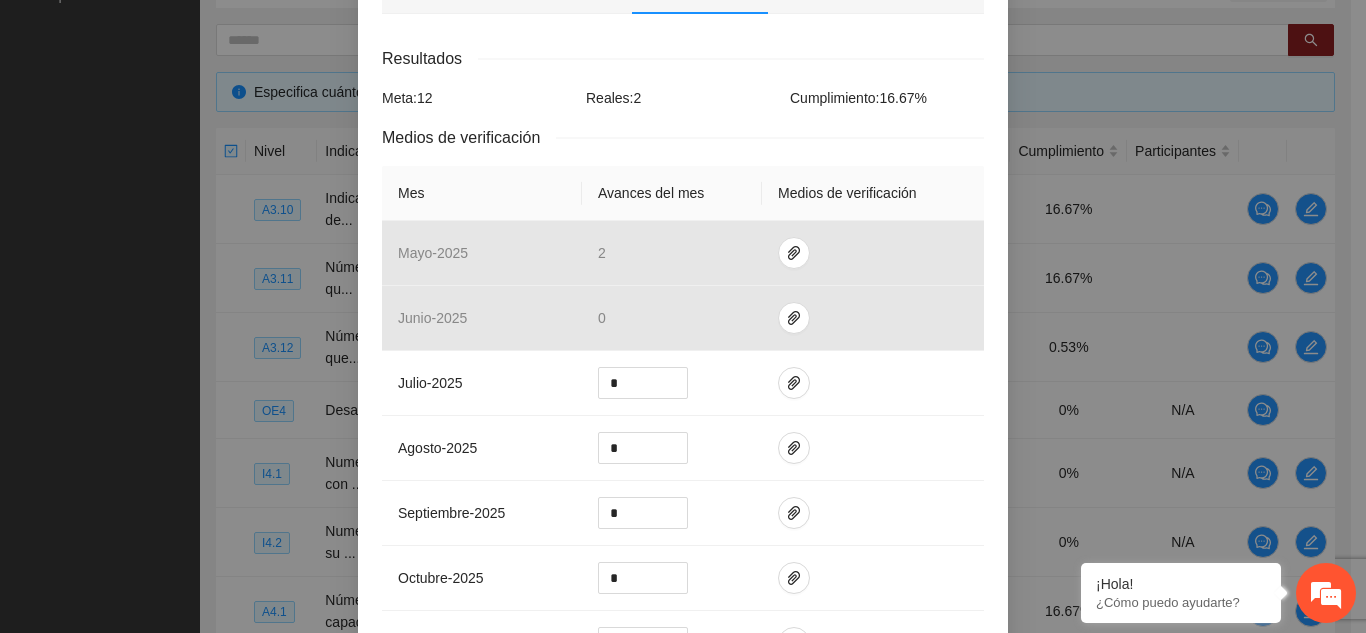 scroll, scrollTop: 0, scrollLeft: 0, axis: both 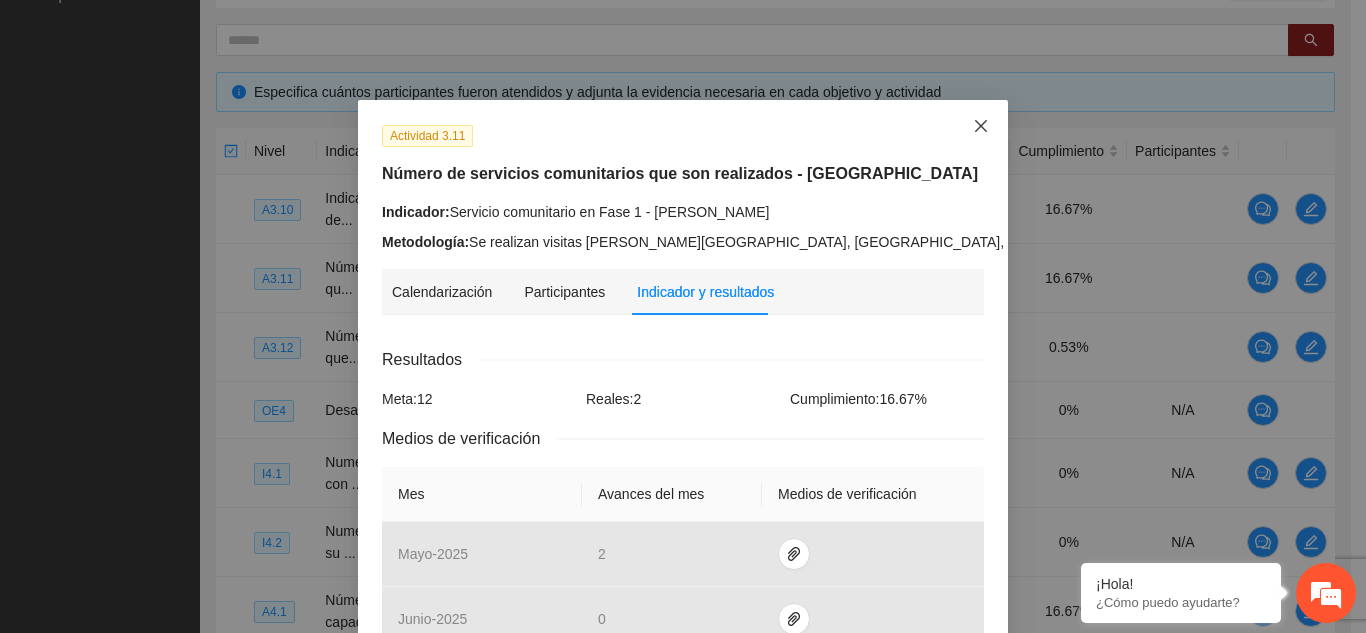 click 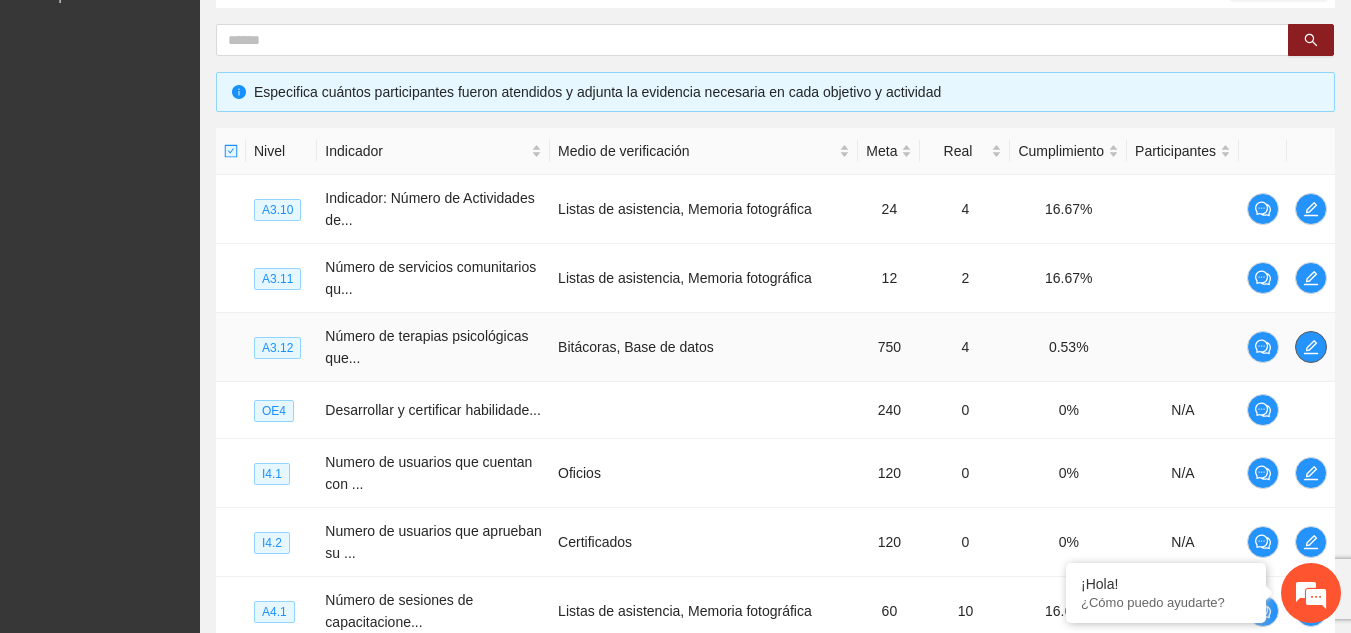 click 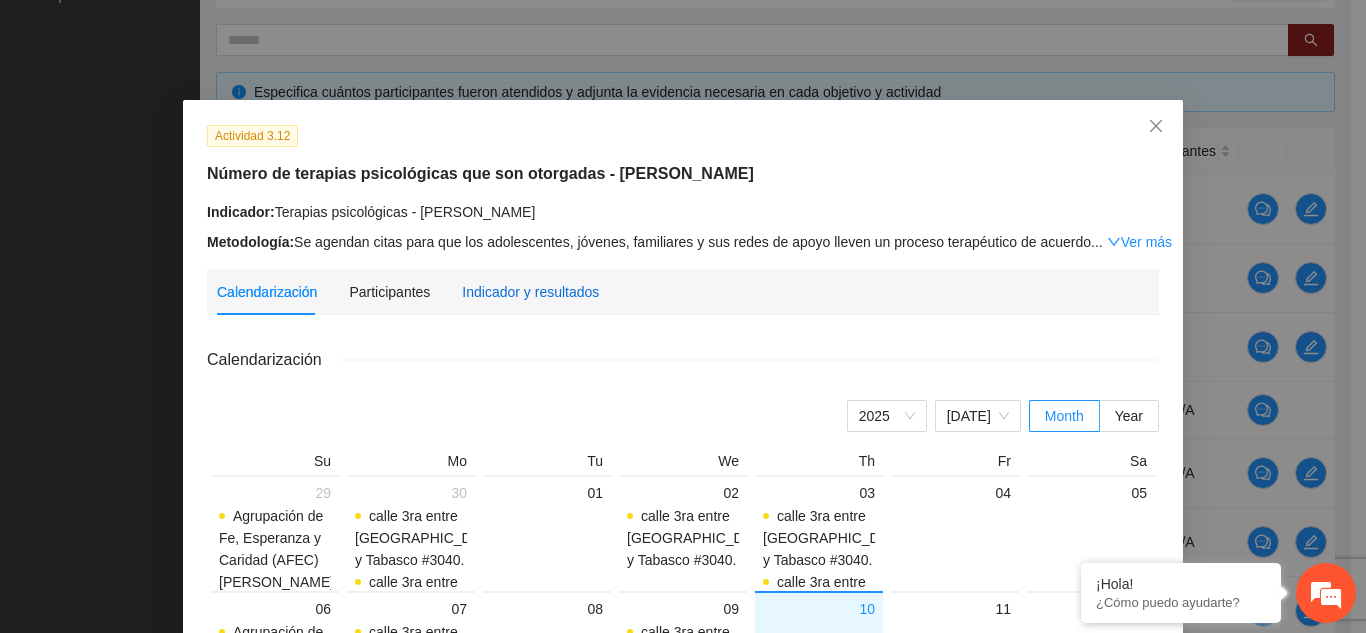 click on "Indicador y resultados" at bounding box center (530, 292) 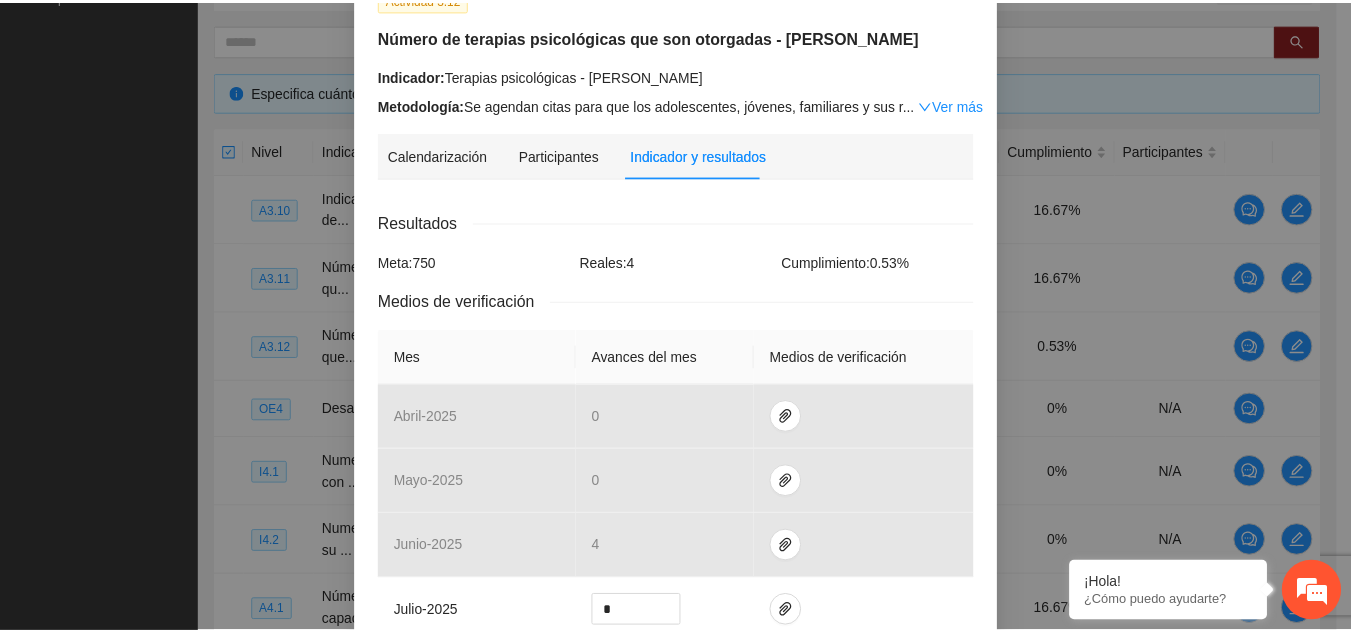 scroll, scrollTop: 79, scrollLeft: 0, axis: vertical 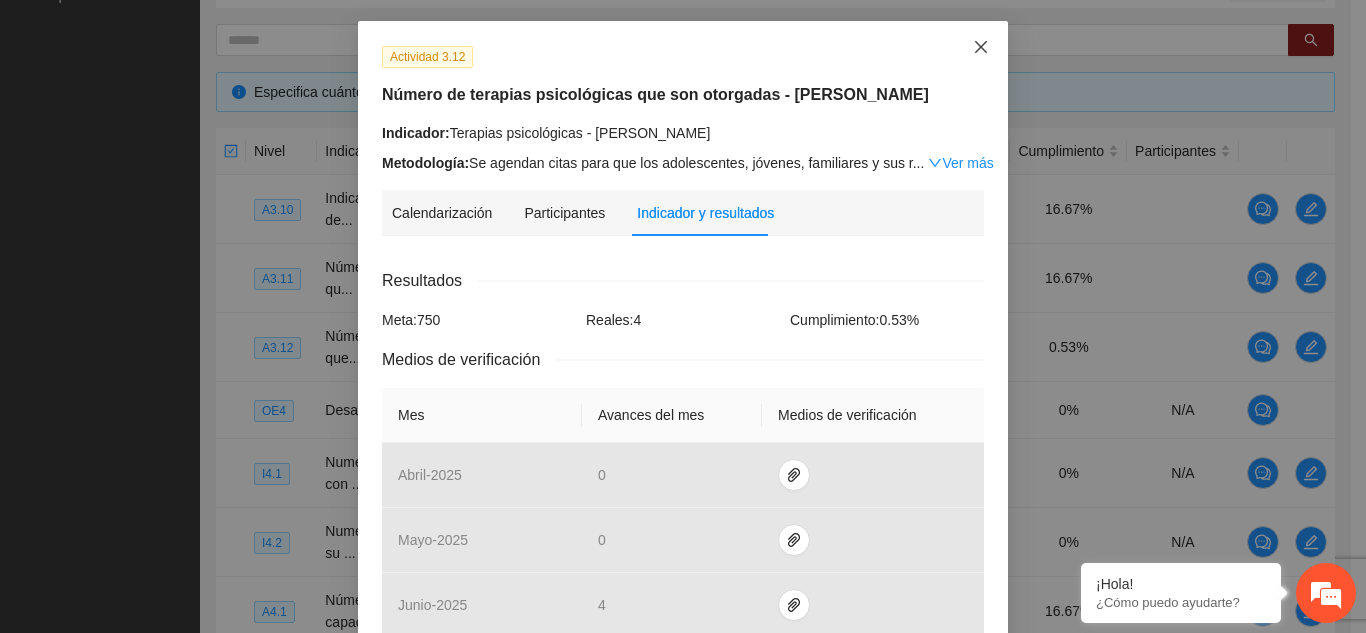 click 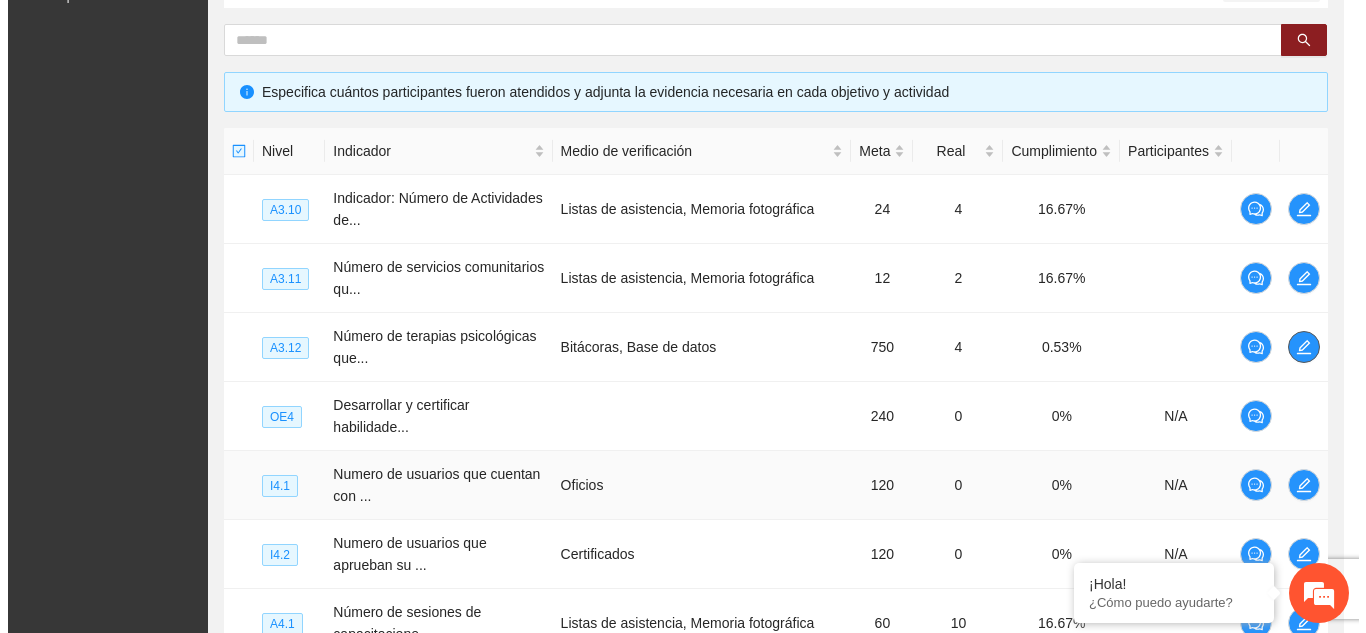 scroll, scrollTop: 0, scrollLeft: 0, axis: both 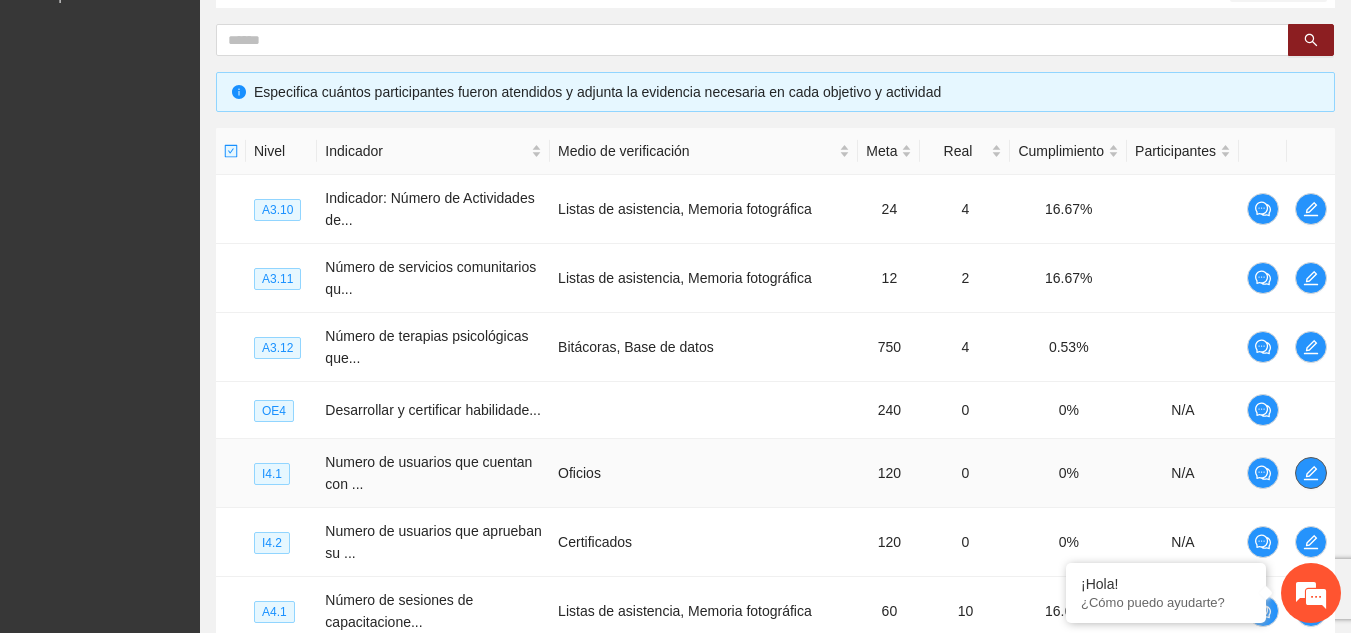 click 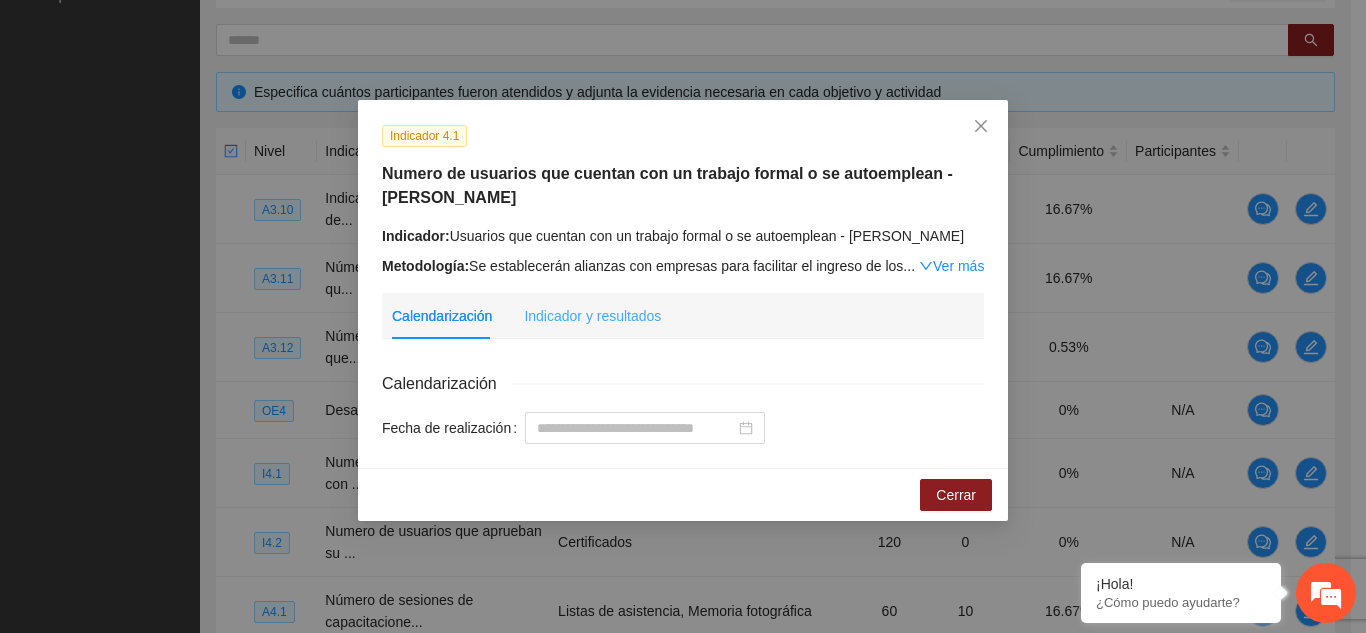 click on "Indicador y resultados" at bounding box center [592, 316] 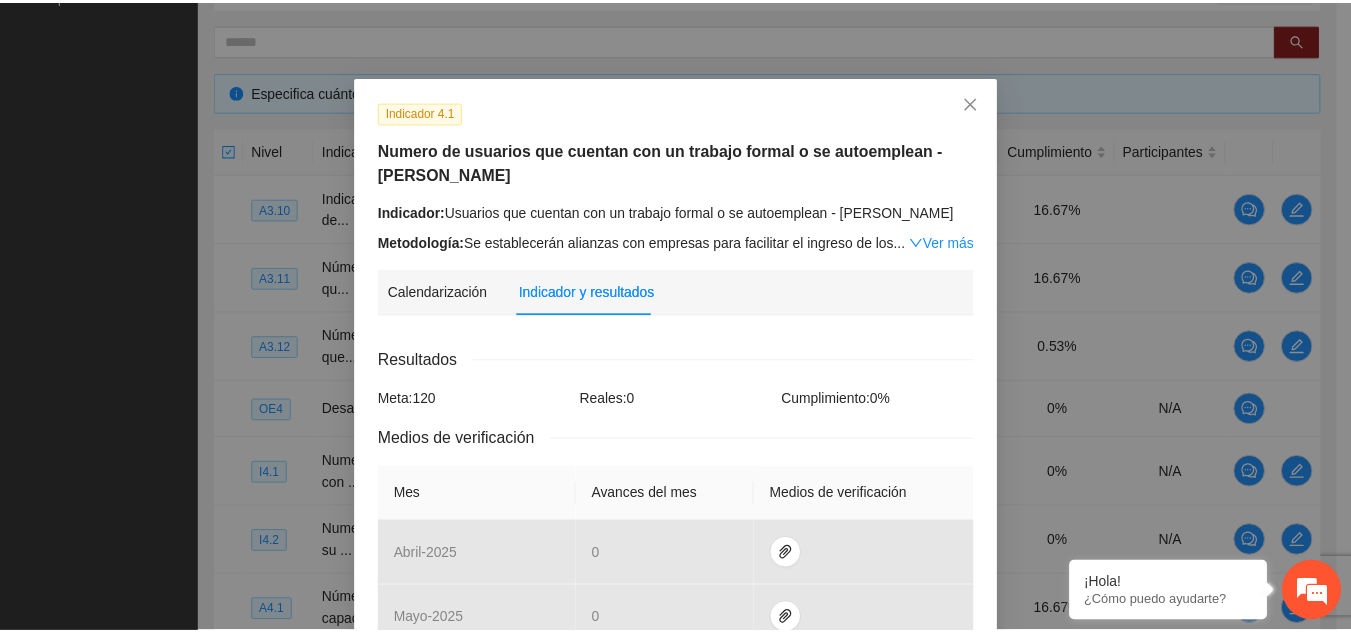 scroll, scrollTop: 0, scrollLeft: 0, axis: both 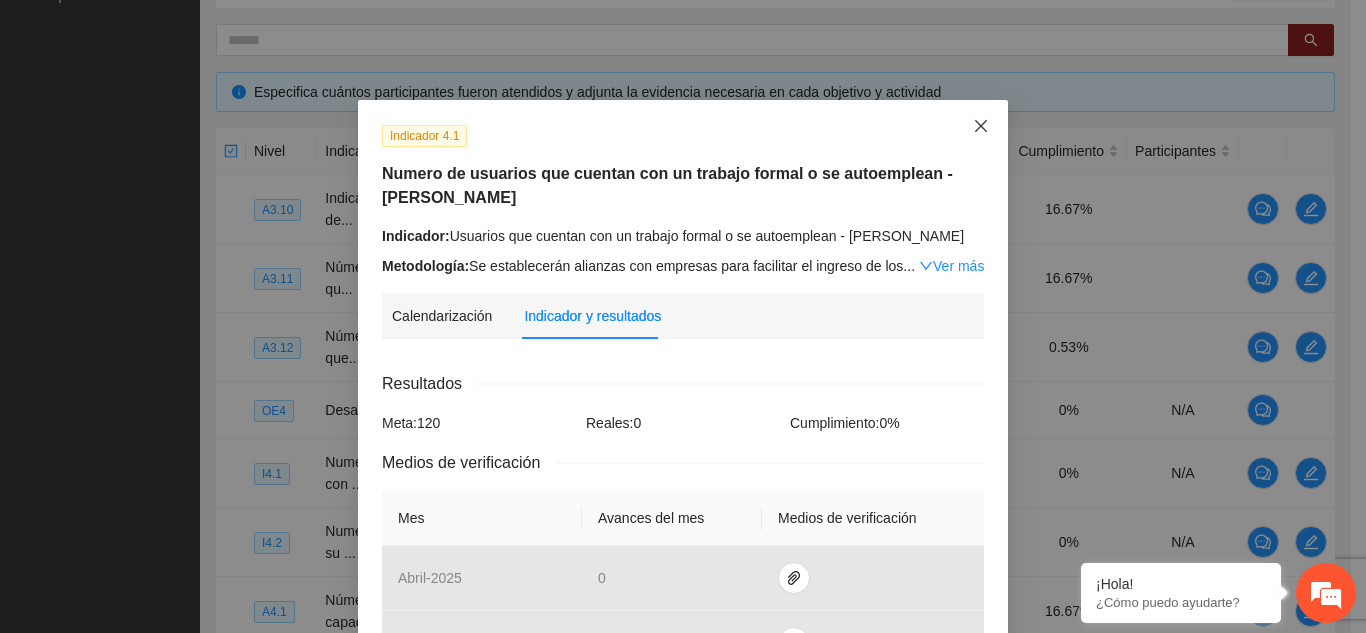 click 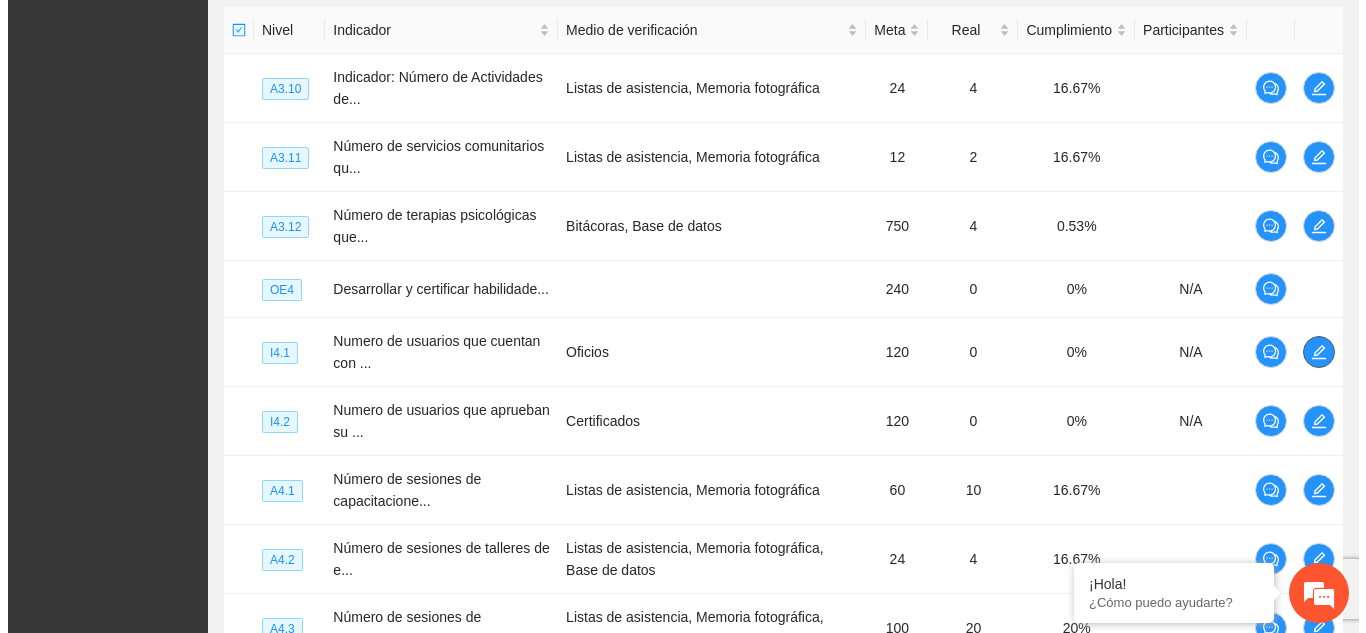 scroll, scrollTop: 524, scrollLeft: 0, axis: vertical 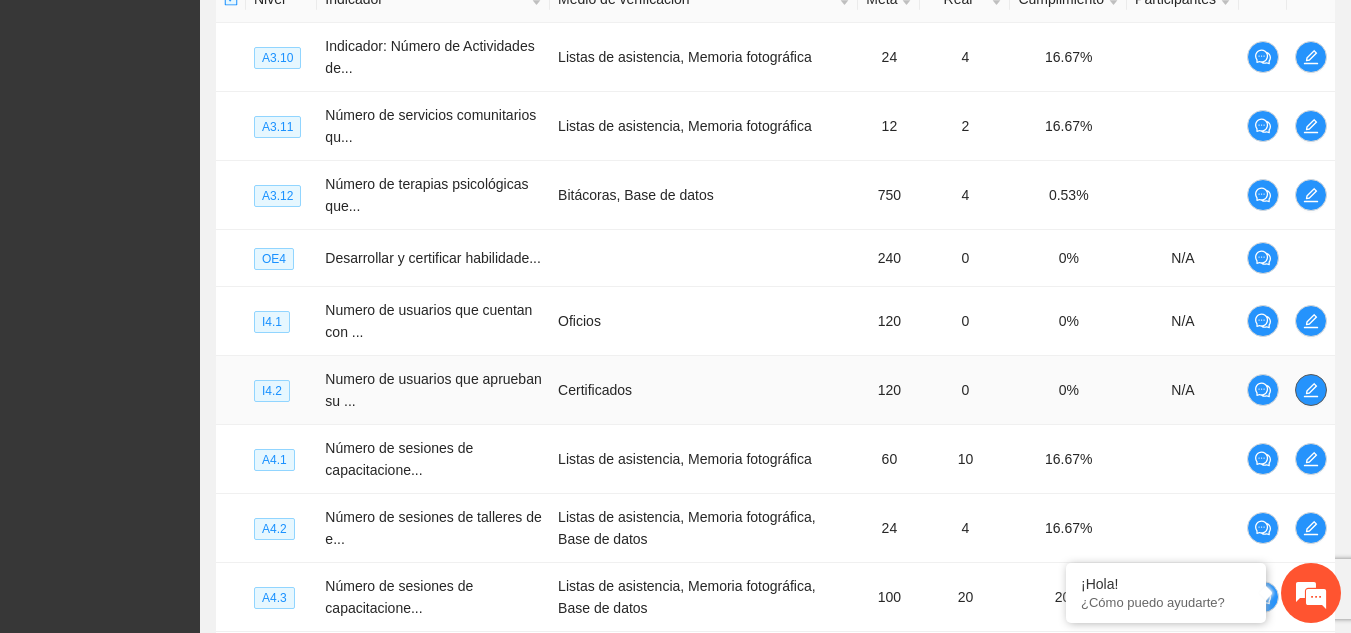 click 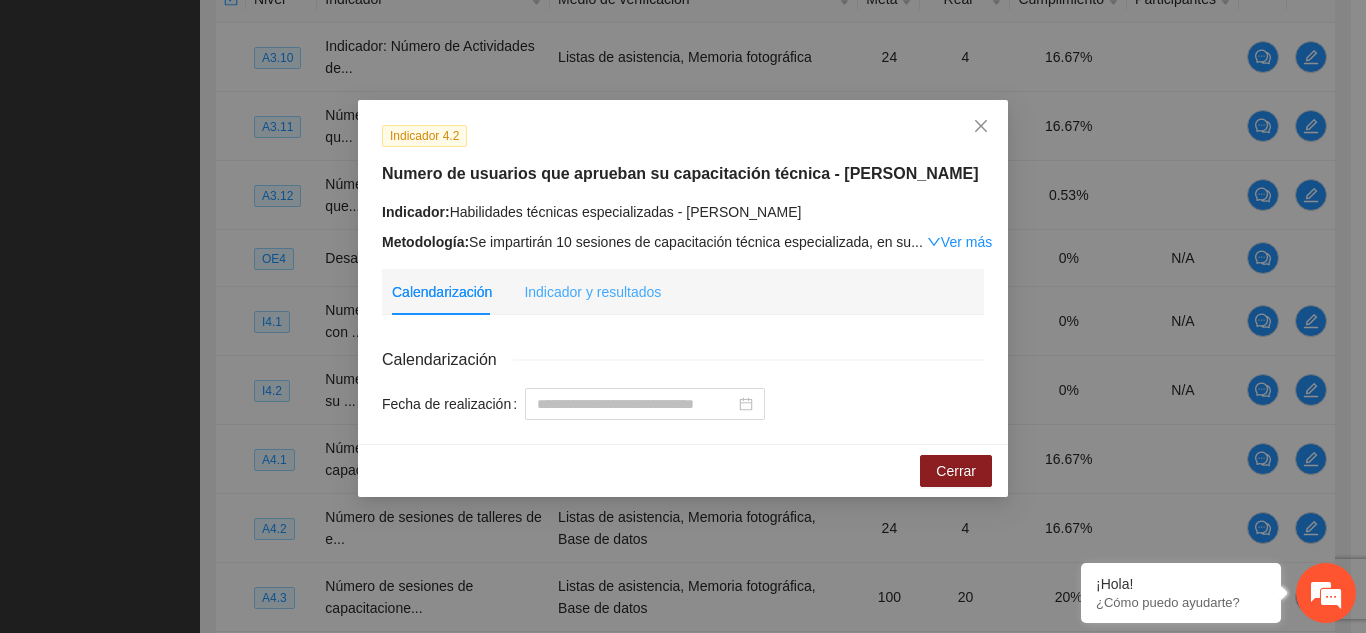 click on "Indicador y resultados" at bounding box center (592, 292) 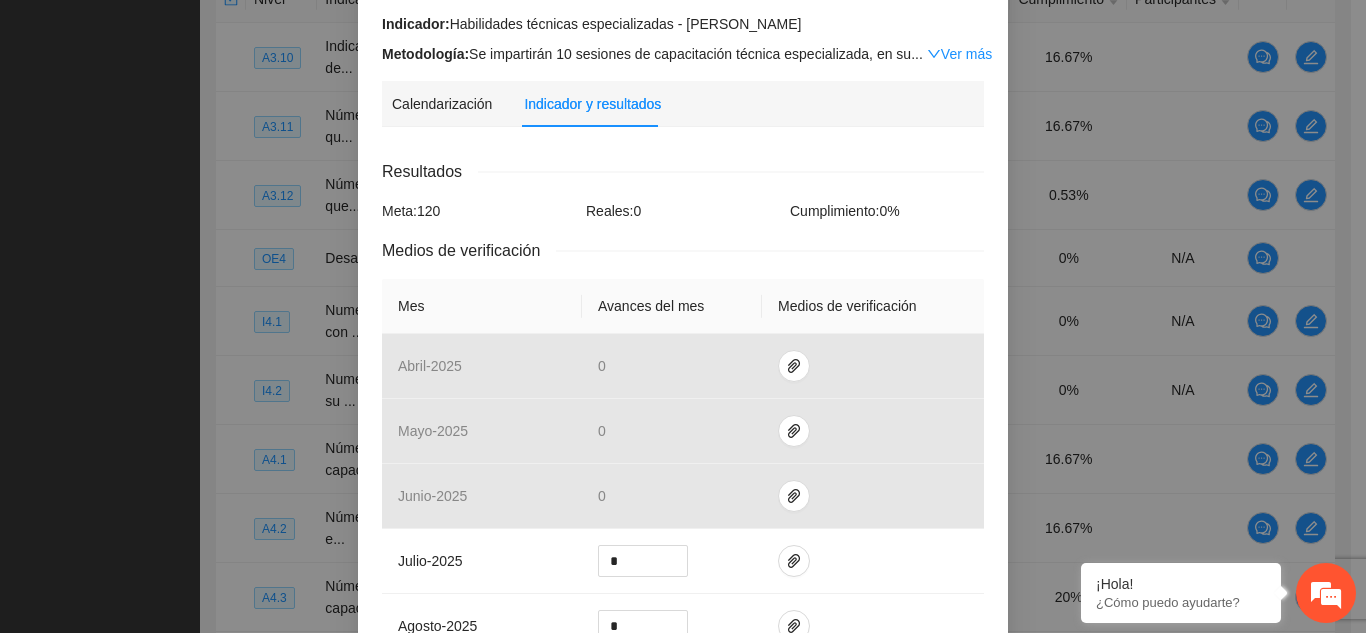 scroll, scrollTop: 0, scrollLeft: 0, axis: both 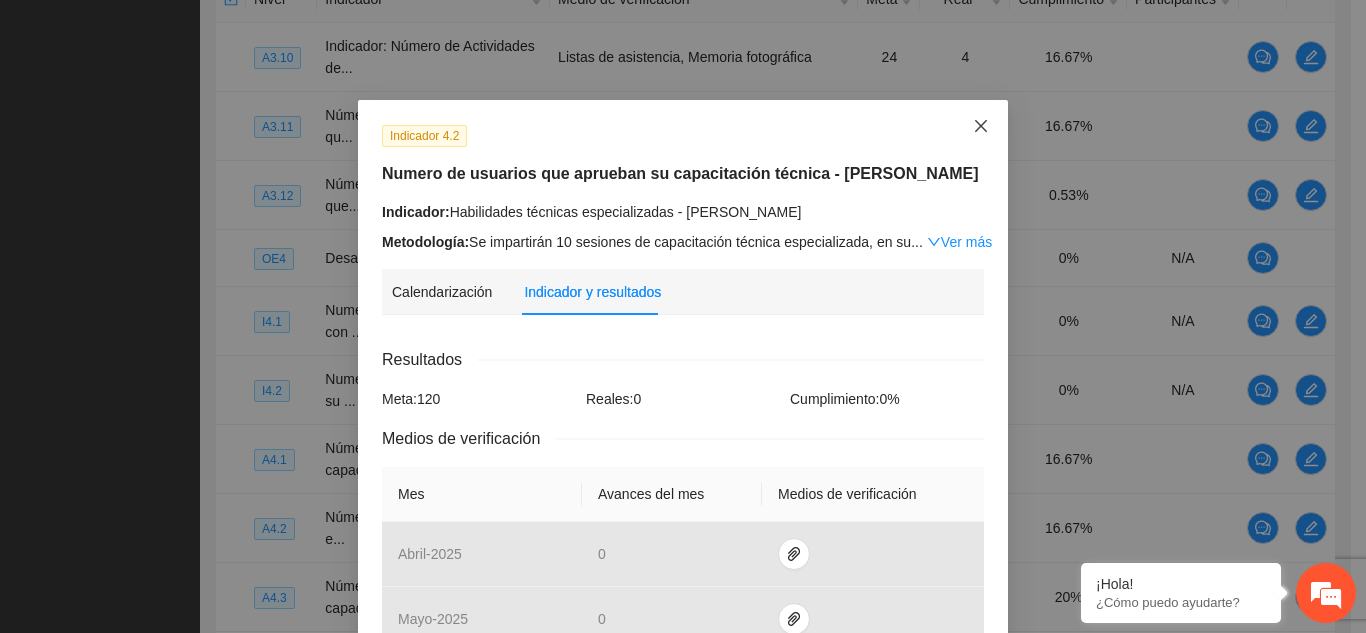 click 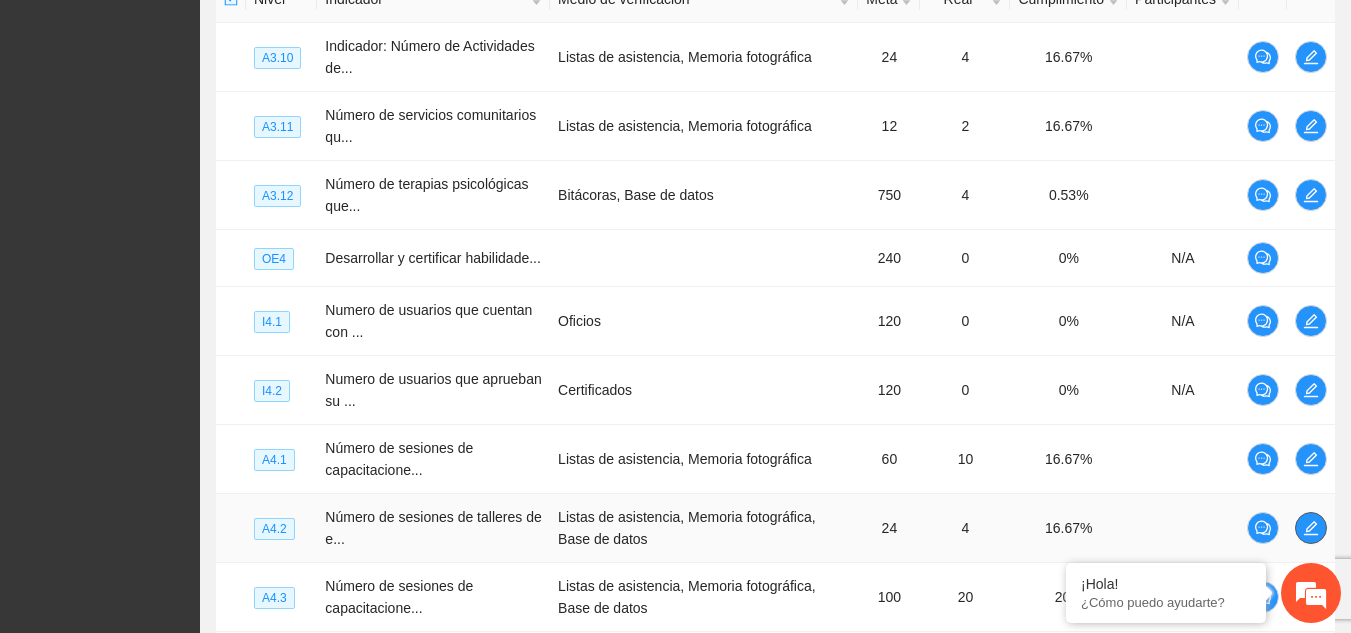 click 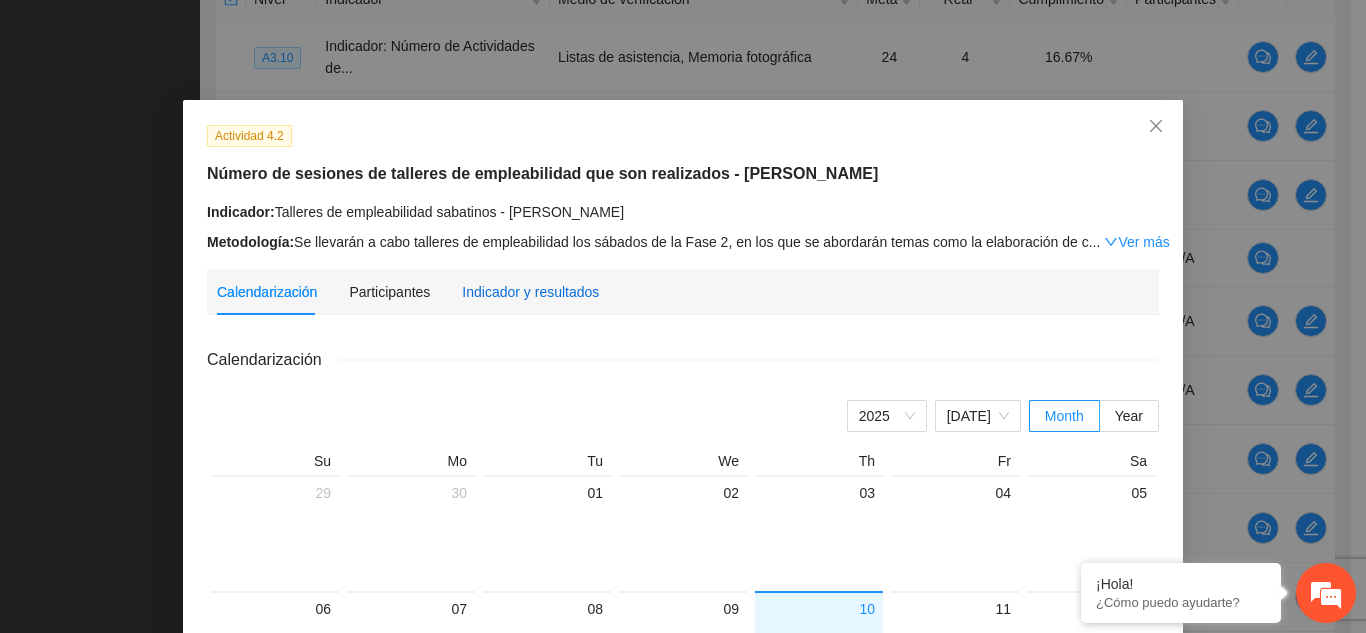 click on "Indicador y resultados" at bounding box center [530, 292] 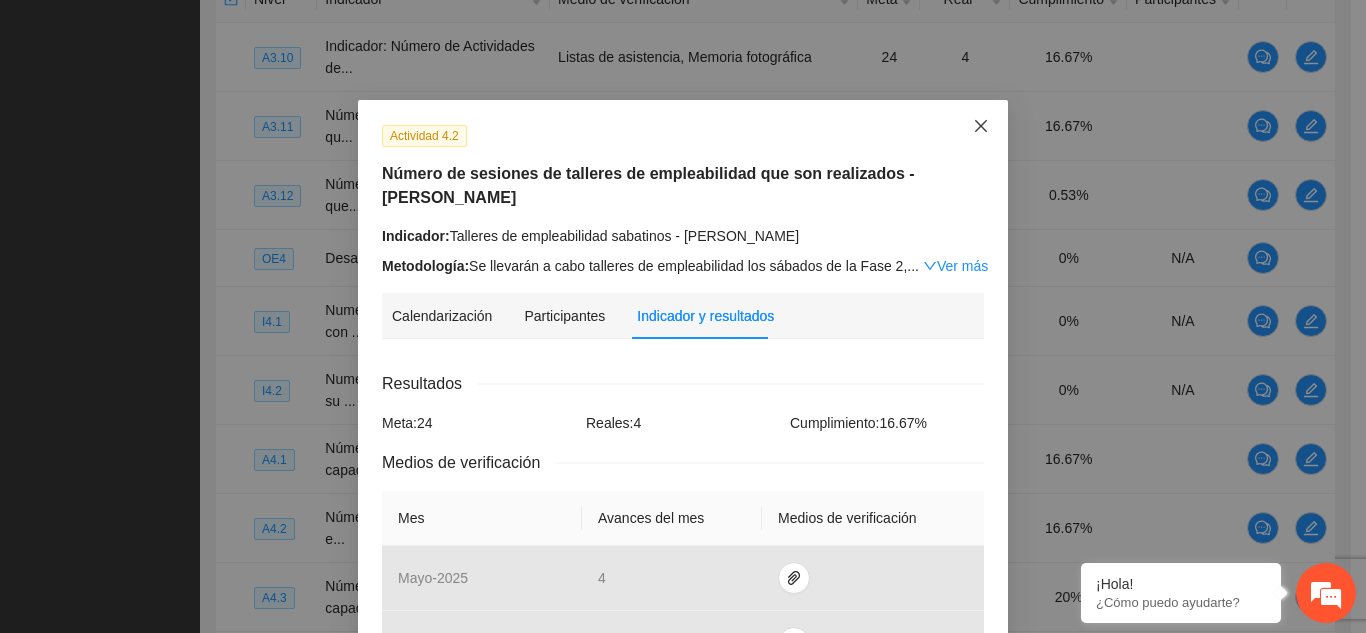 click 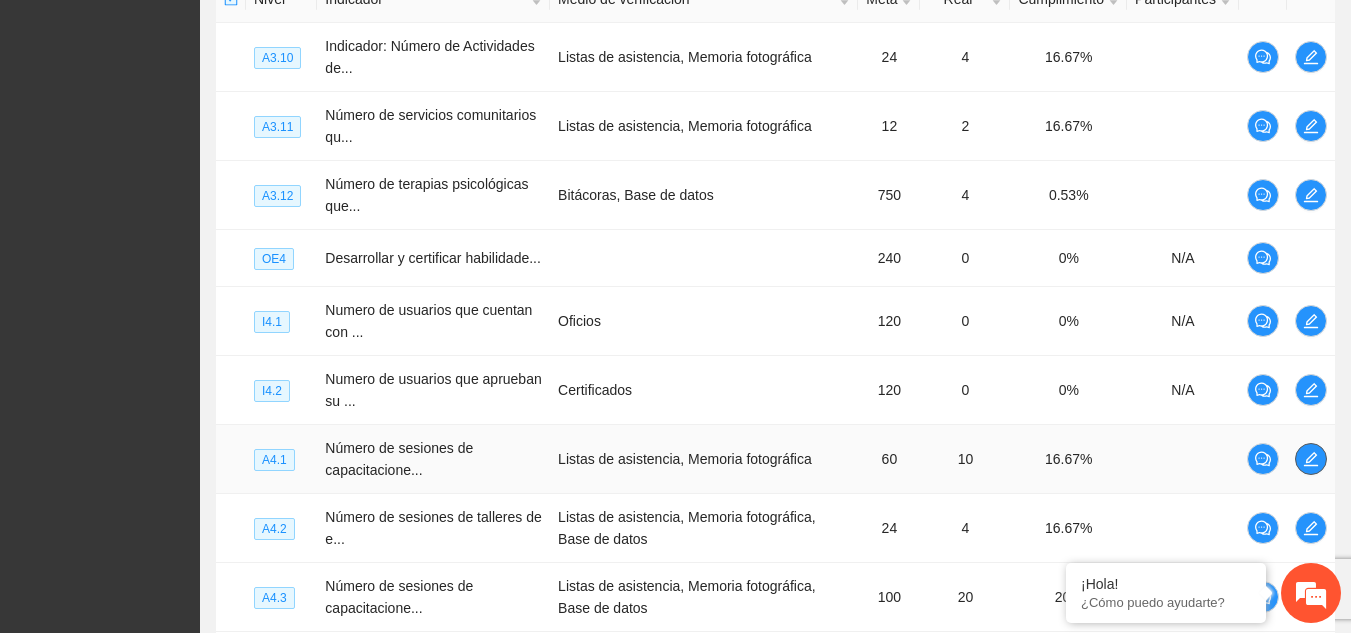 click 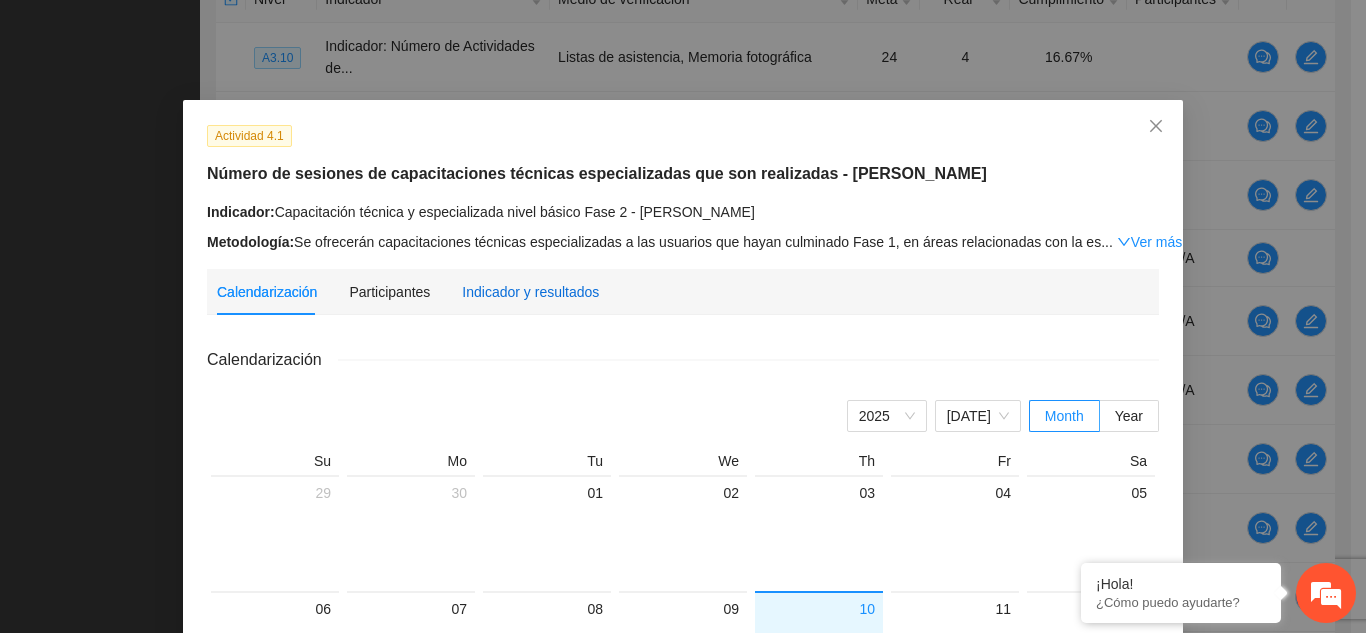 click on "Indicador y resultados" at bounding box center [530, 292] 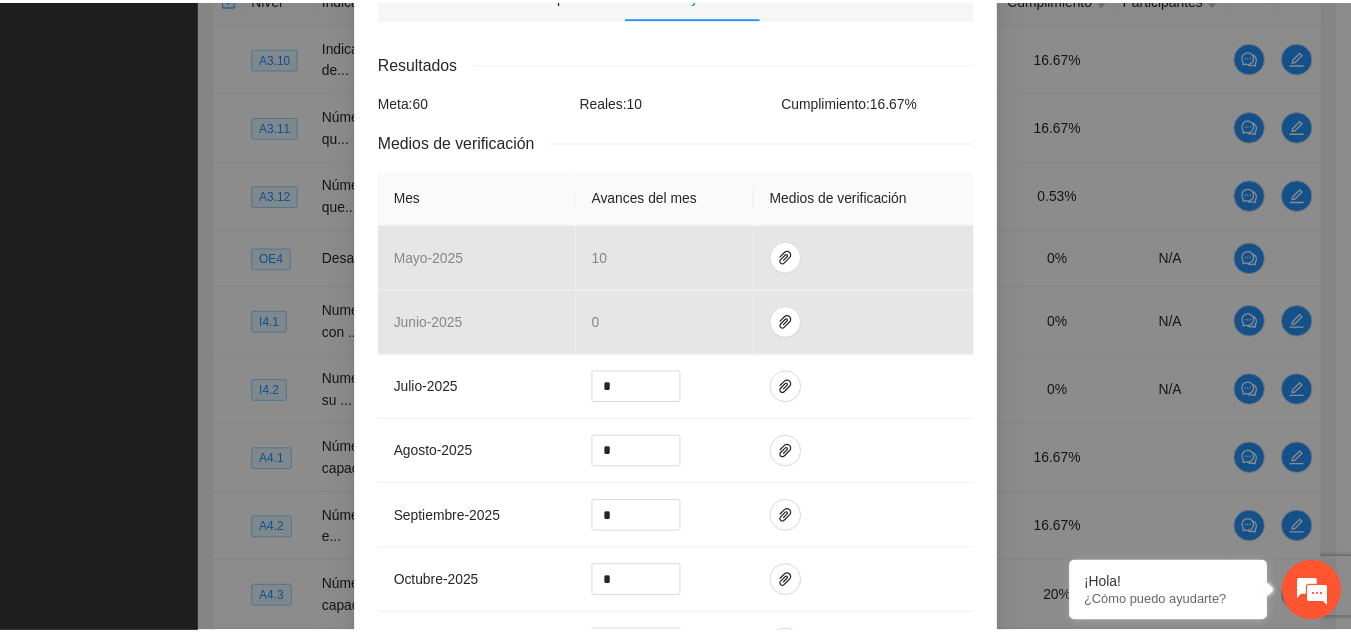 scroll, scrollTop: 0, scrollLeft: 0, axis: both 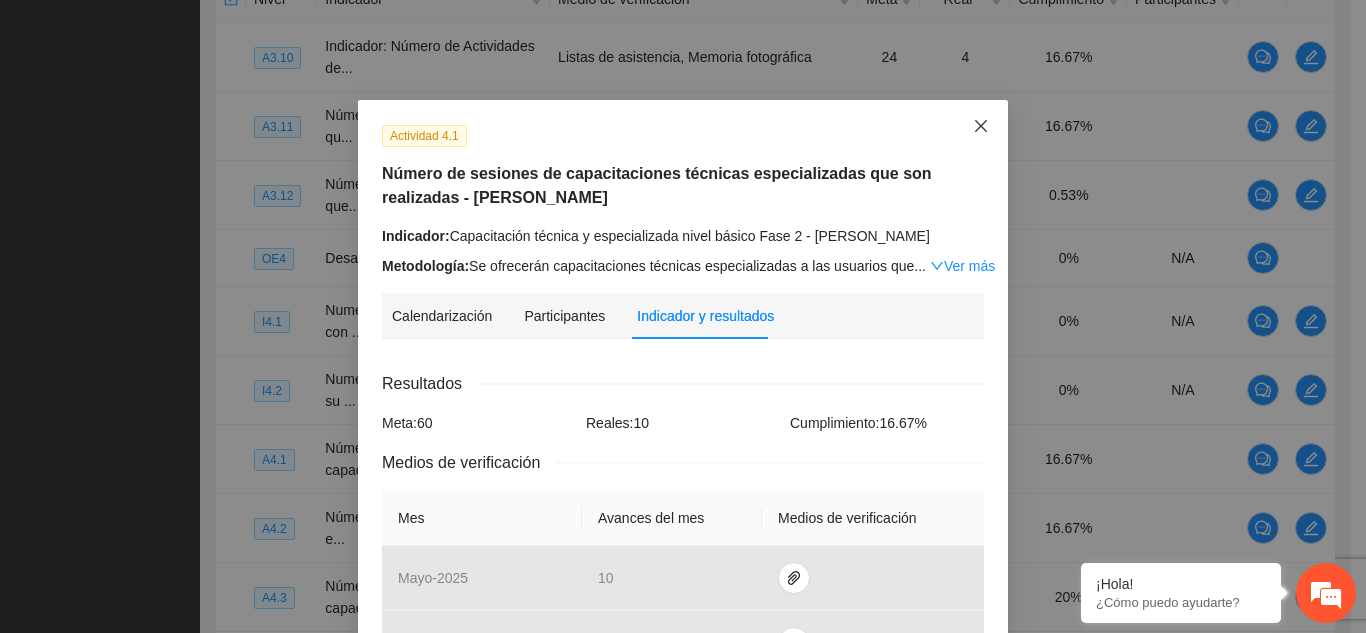 click at bounding box center [981, 127] 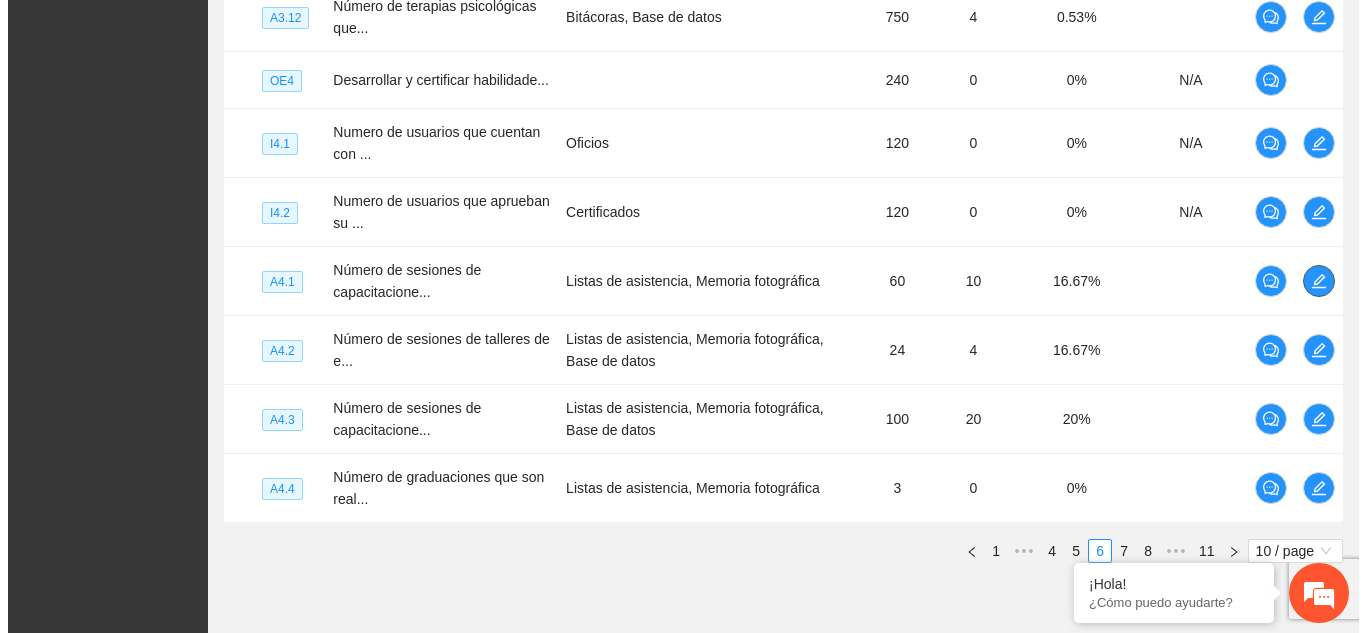 scroll, scrollTop: 705, scrollLeft: 0, axis: vertical 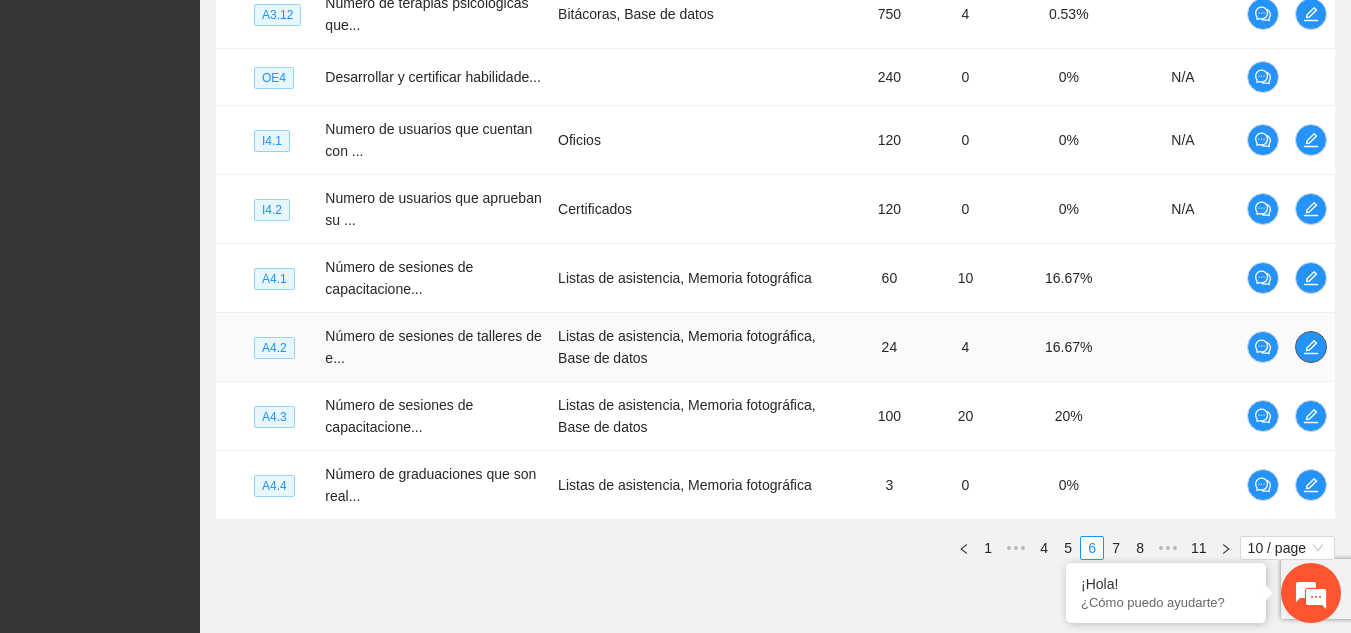click 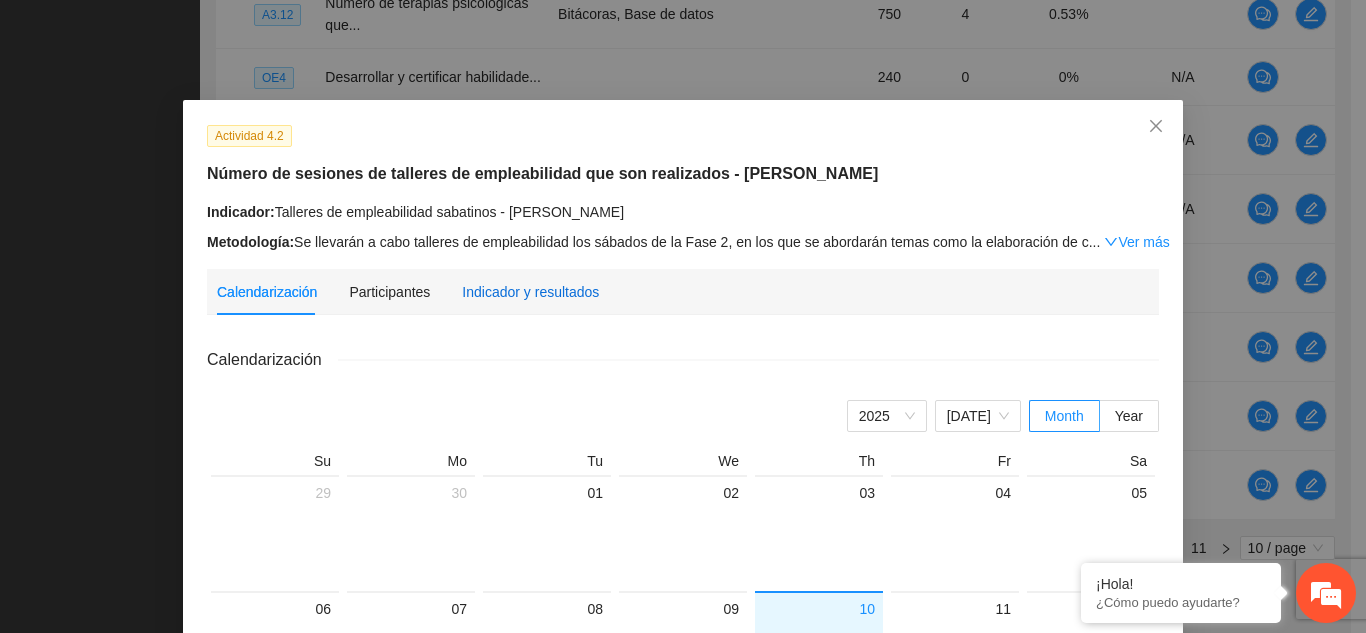 click on "Indicador y resultados" at bounding box center (530, 292) 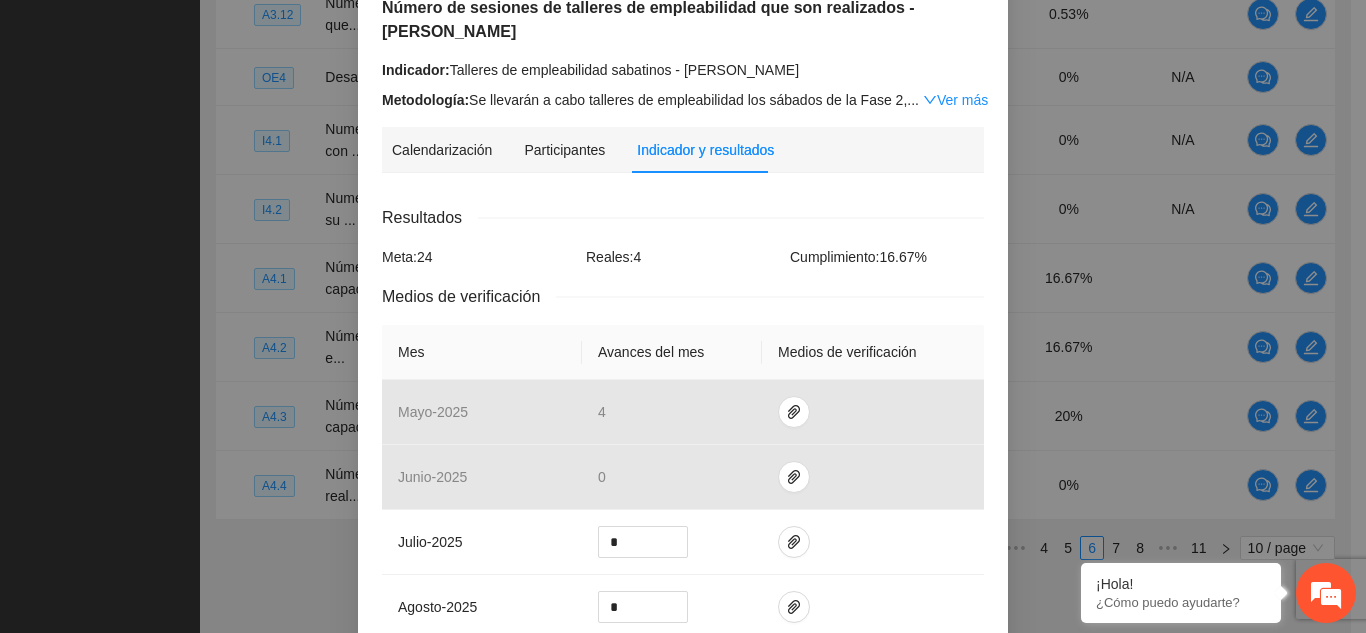 scroll, scrollTop: 0, scrollLeft: 0, axis: both 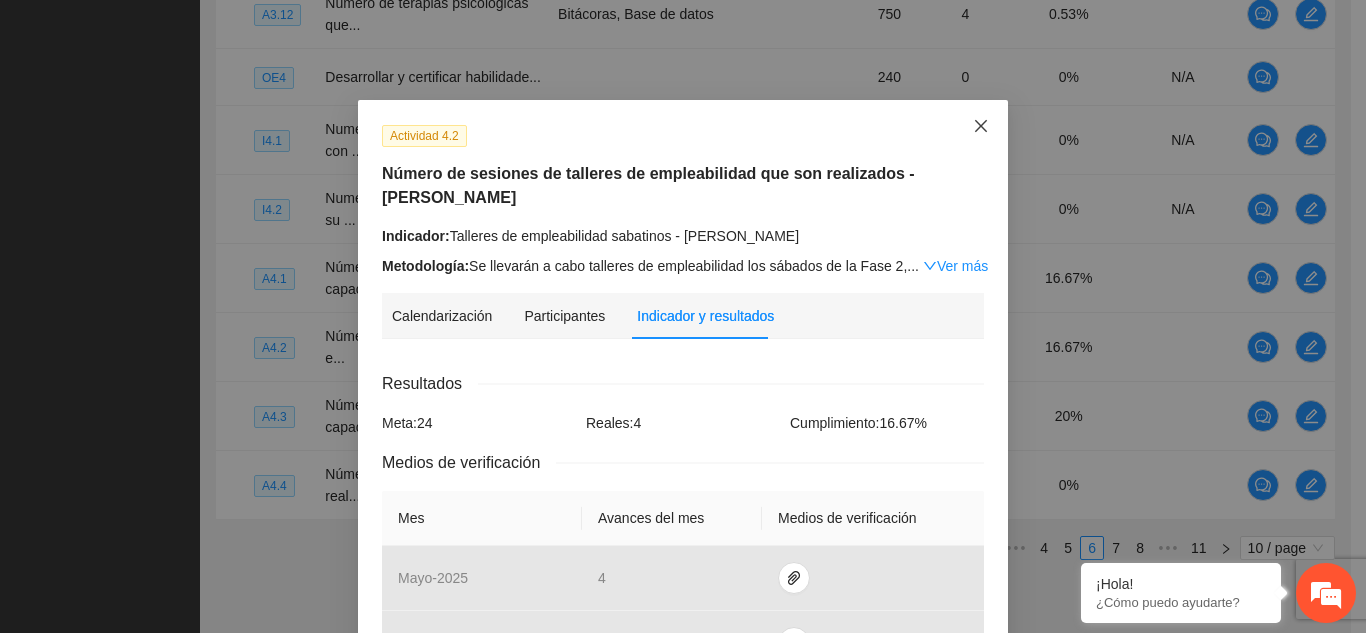 click 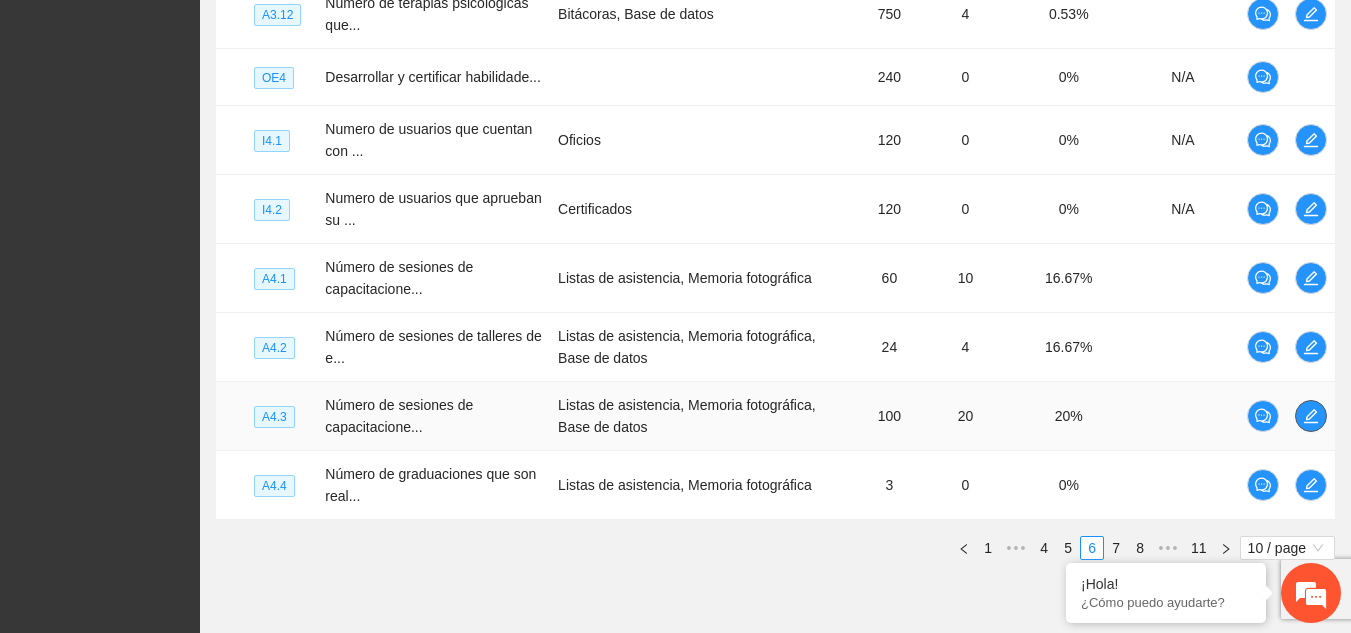 click 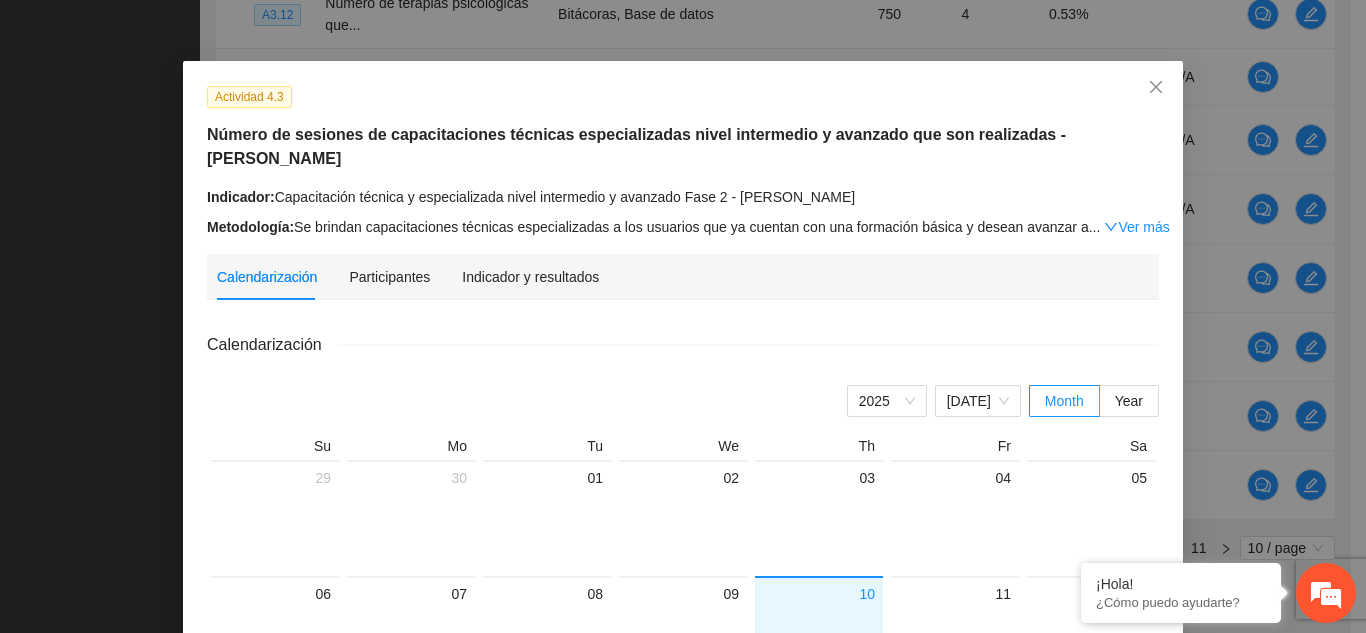 scroll, scrollTop: 98, scrollLeft: 0, axis: vertical 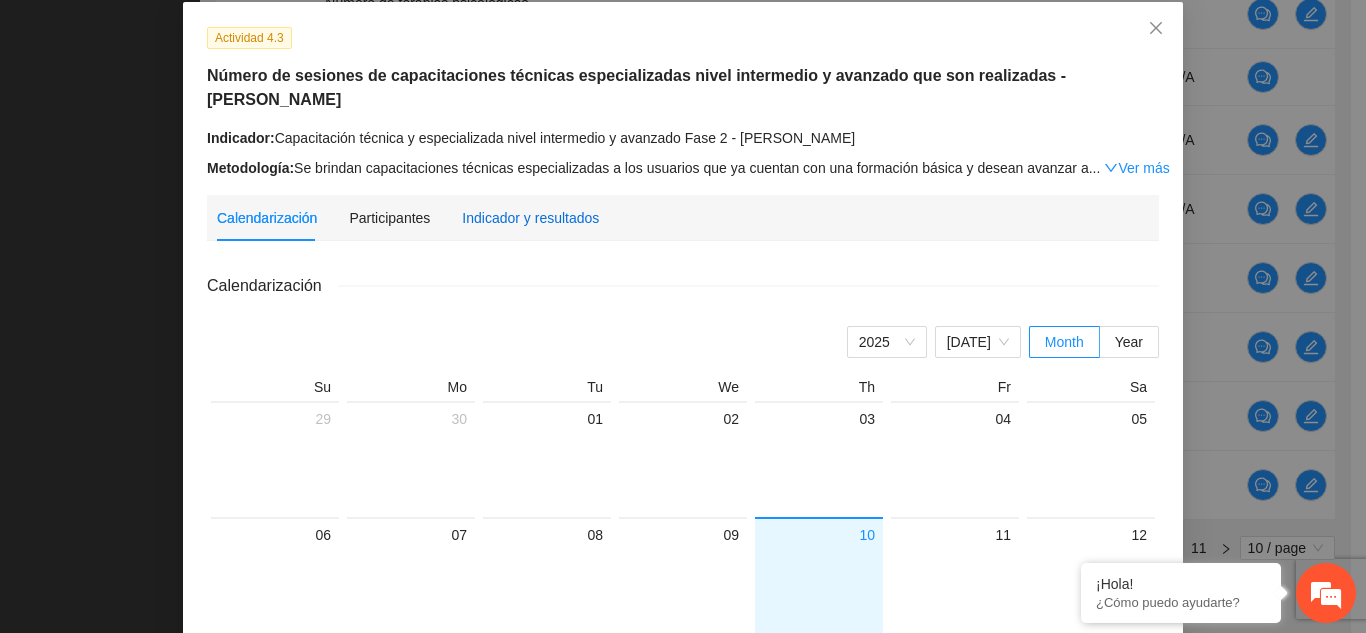 click on "Indicador y resultados" at bounding box center (530, 218) 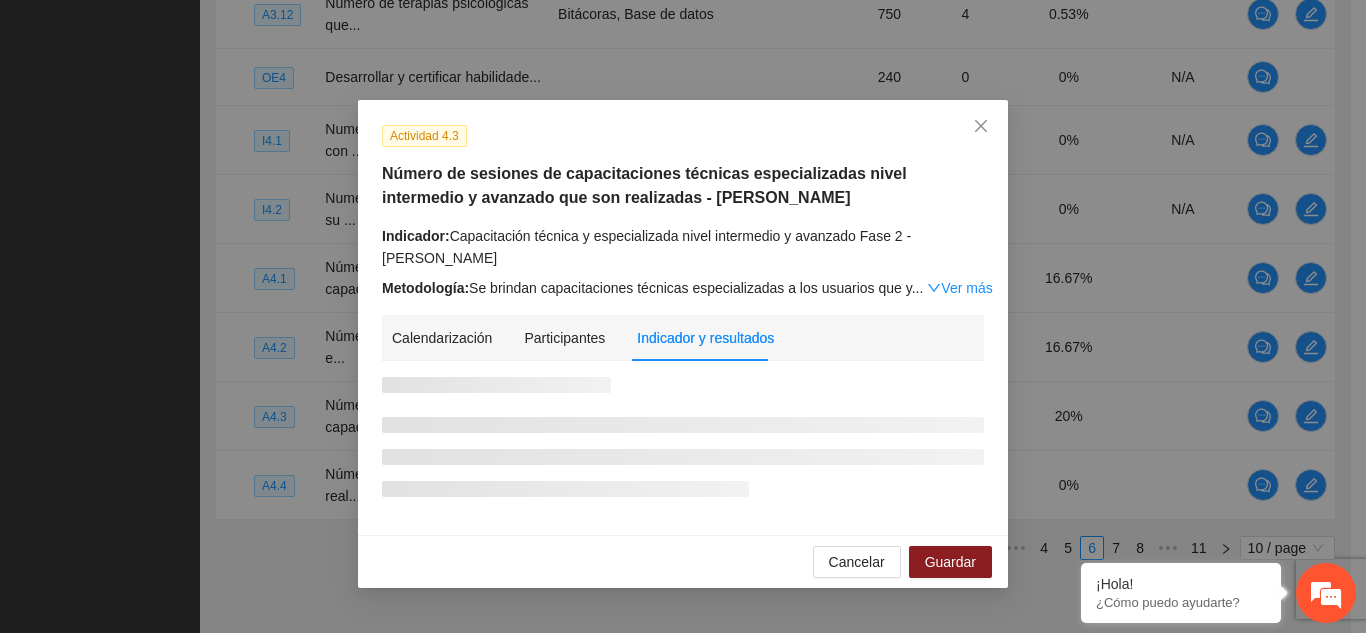 scroll, scrollTop: 0, scrollLeft: 0, axis: both 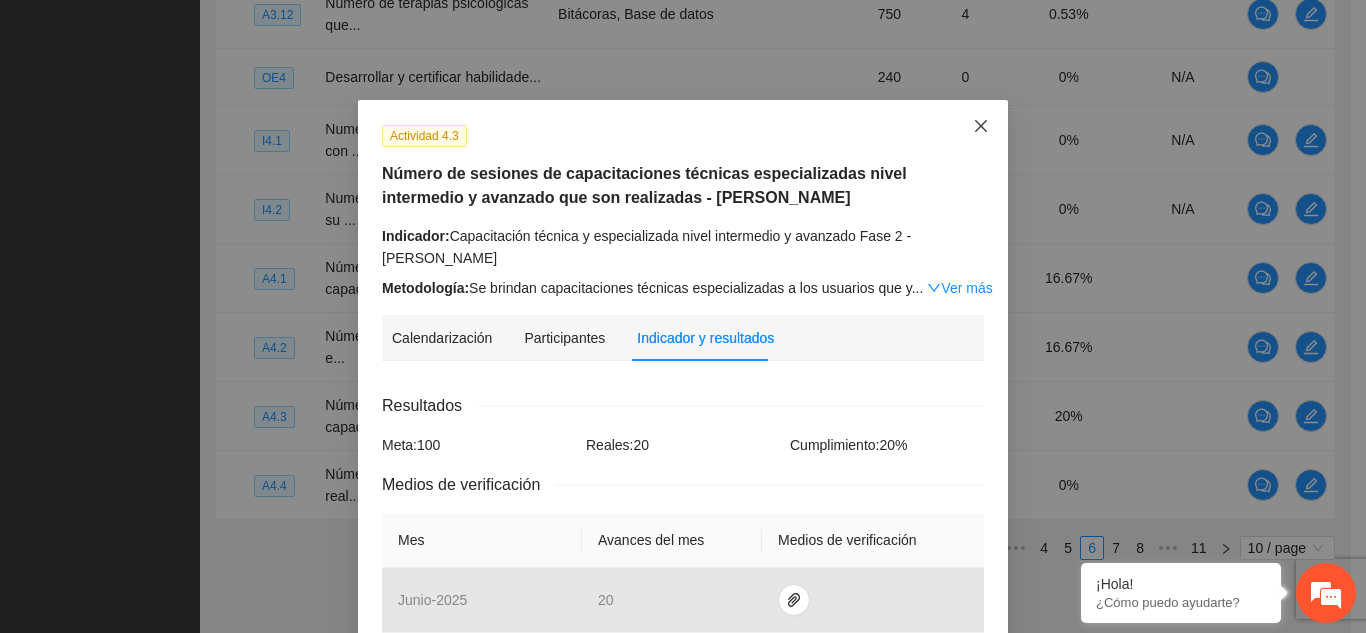 click 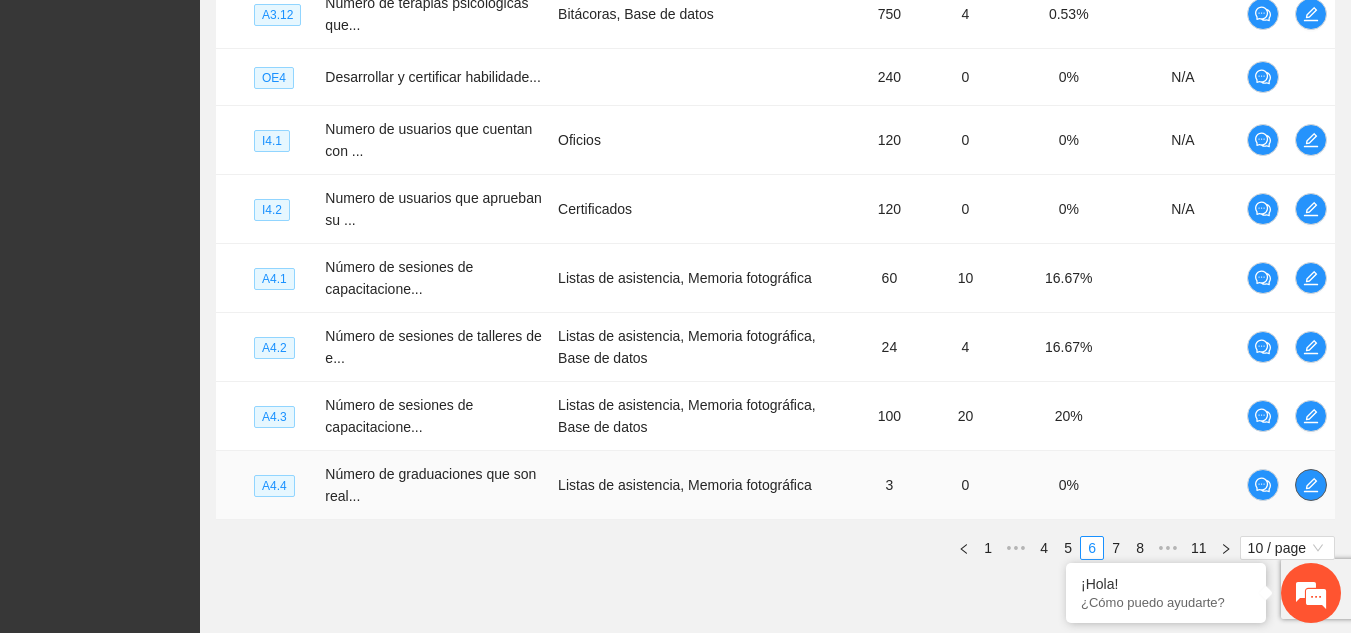 click 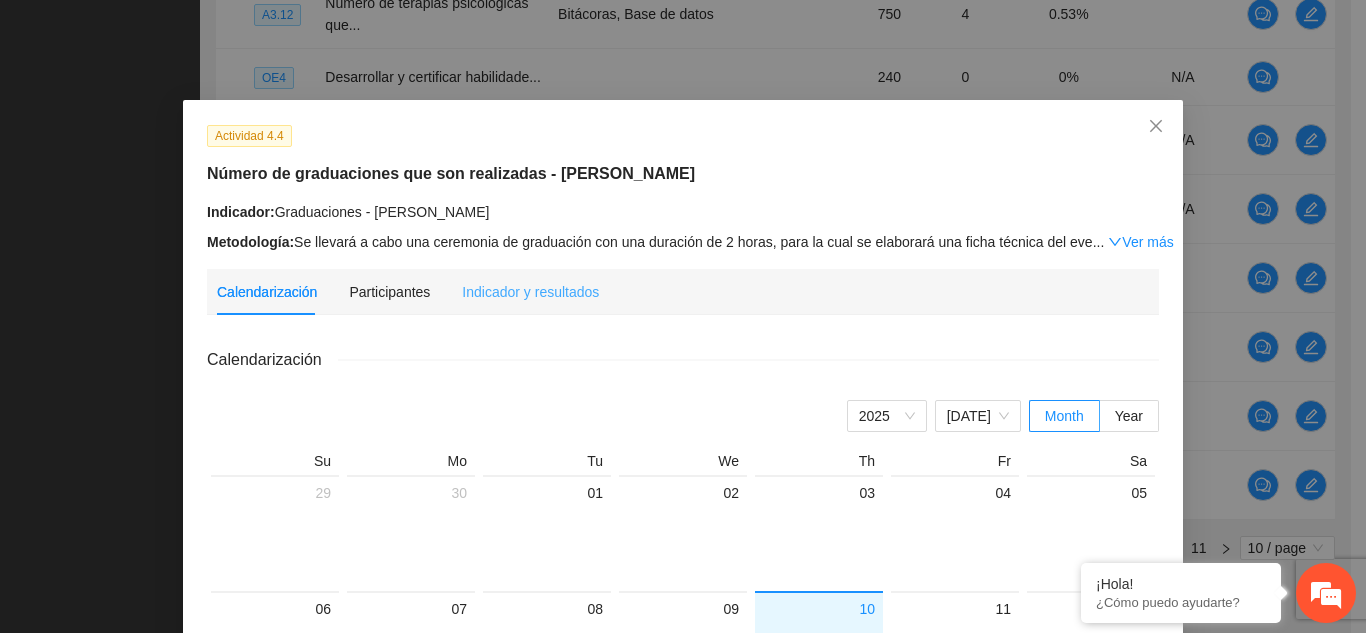 click on "Indicador y resultados" at bounding box center (530, 292) 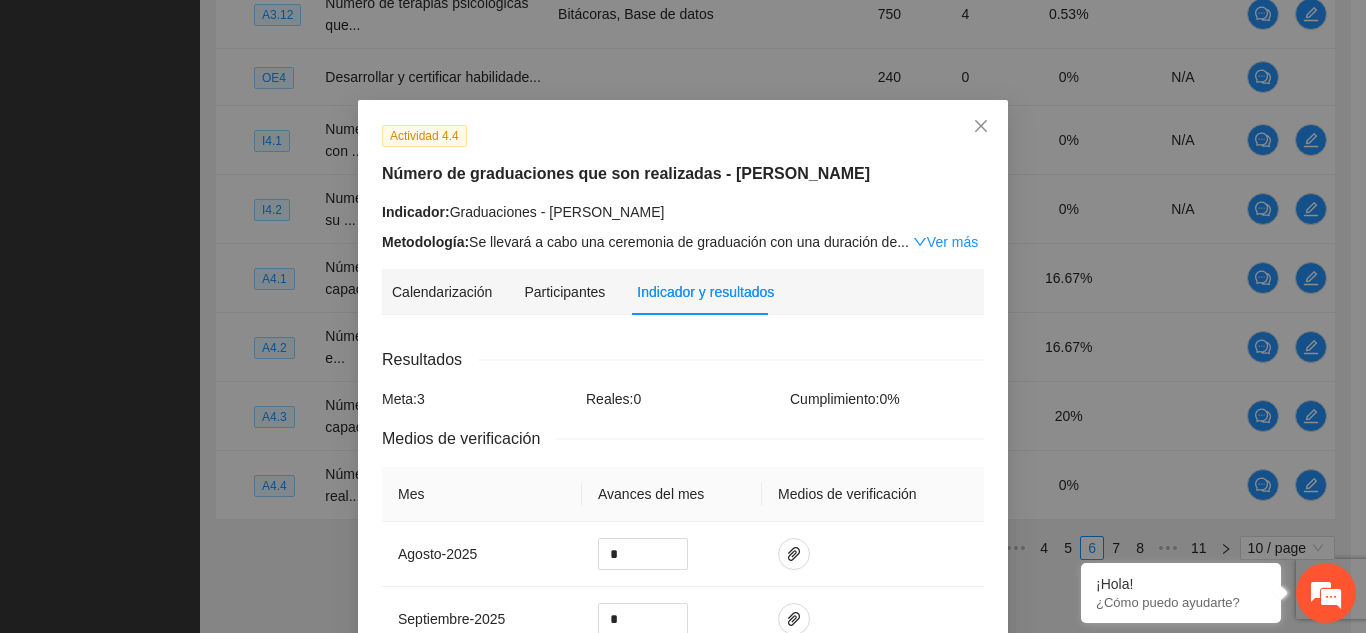 click on "Resultados" at bounding box center (683, 359) 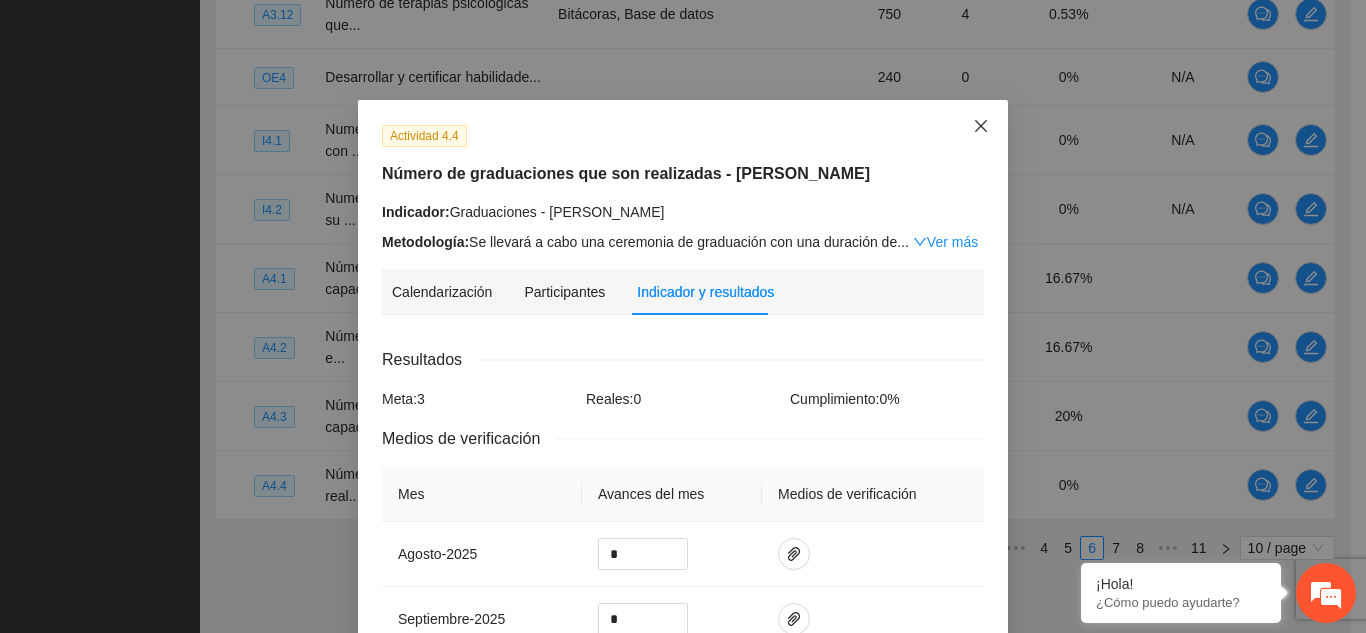 click 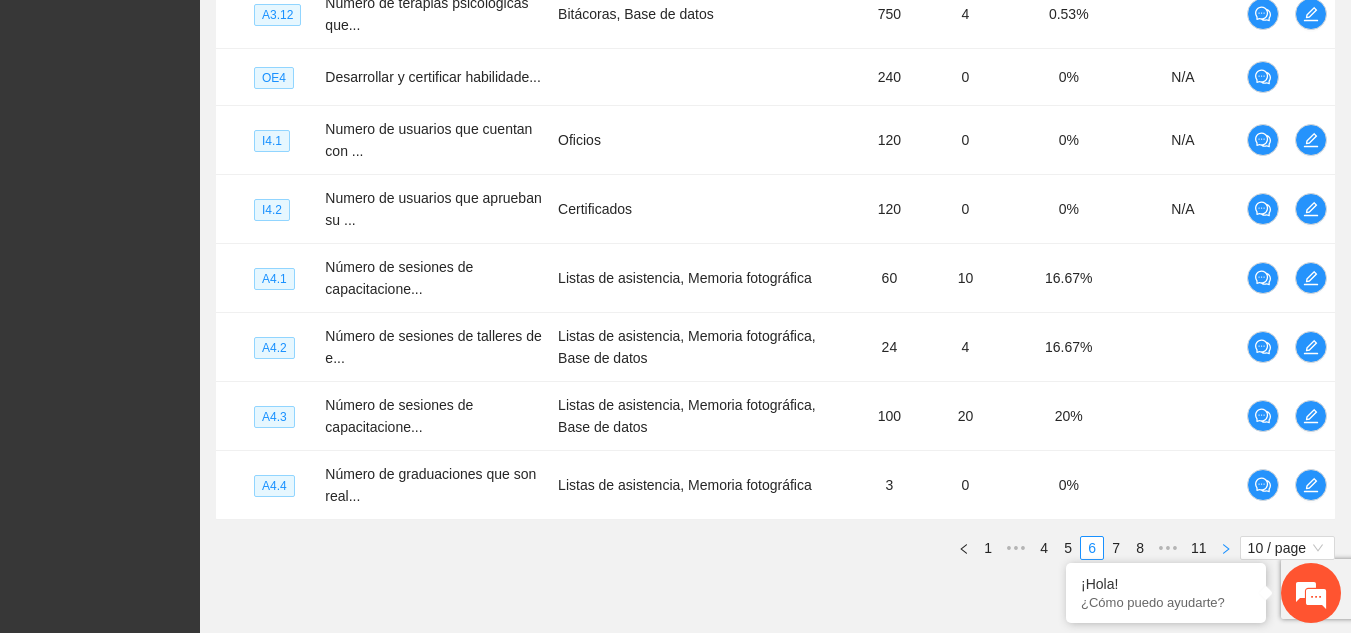click 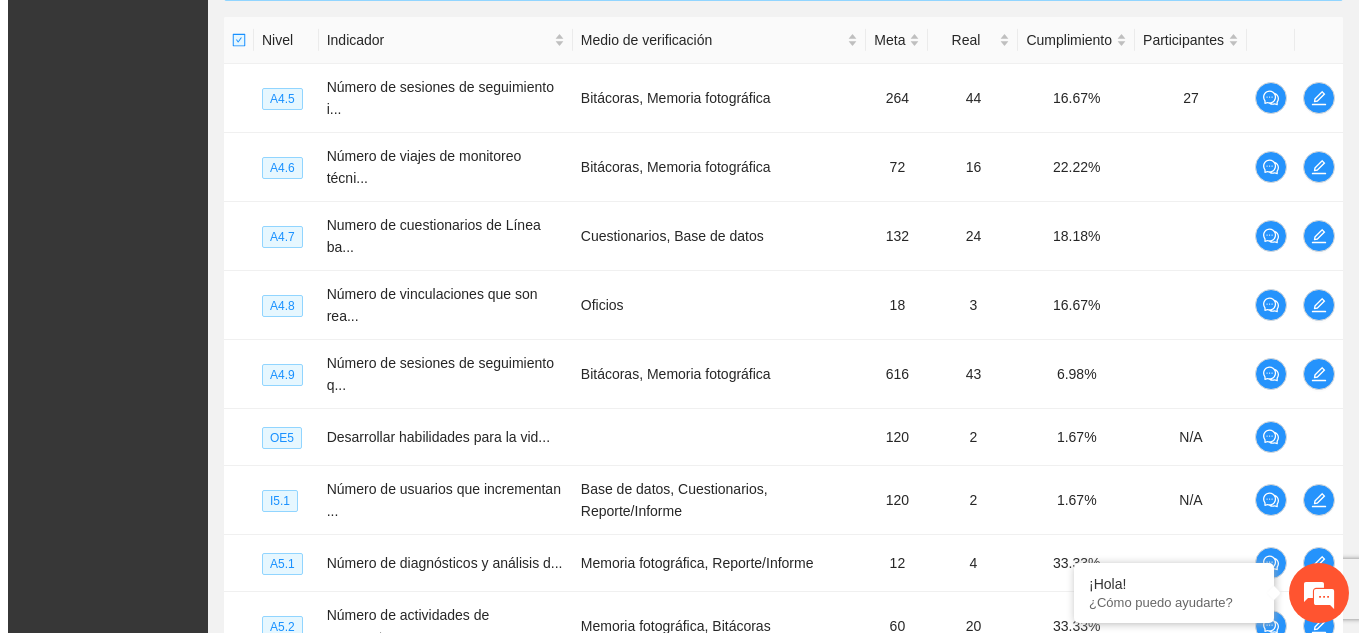 scroll, scrollTop: 441, scrollLeft: 0, axis: vertical 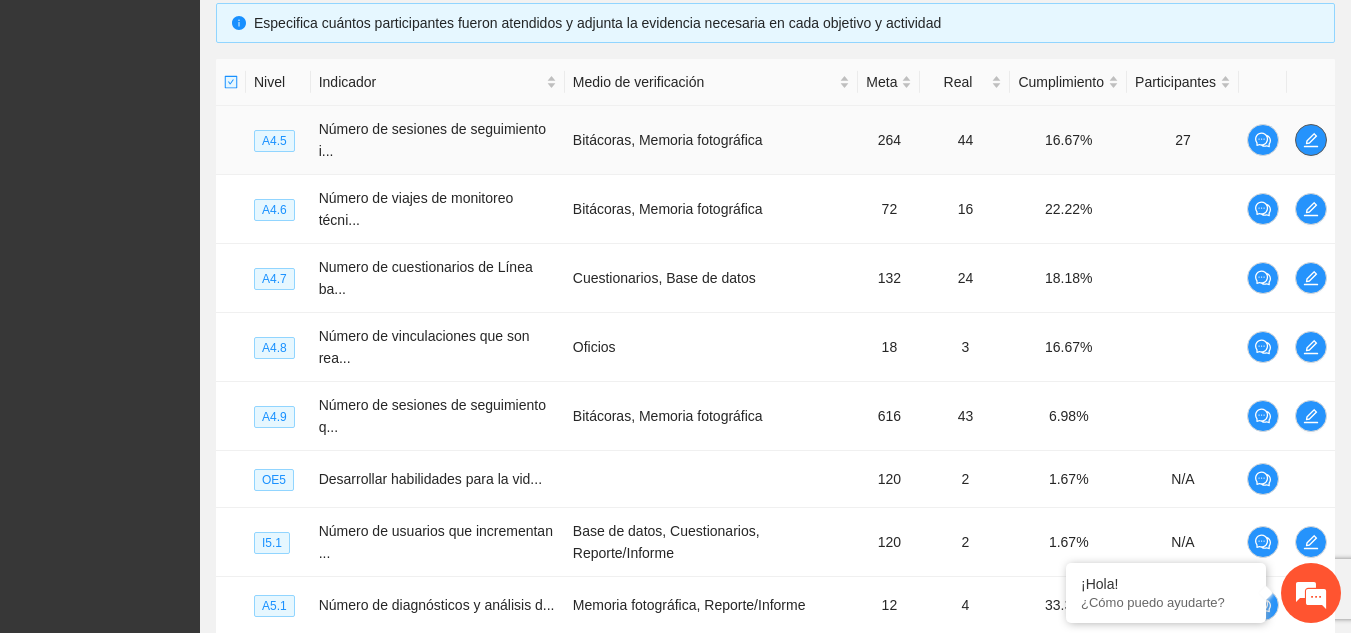 click 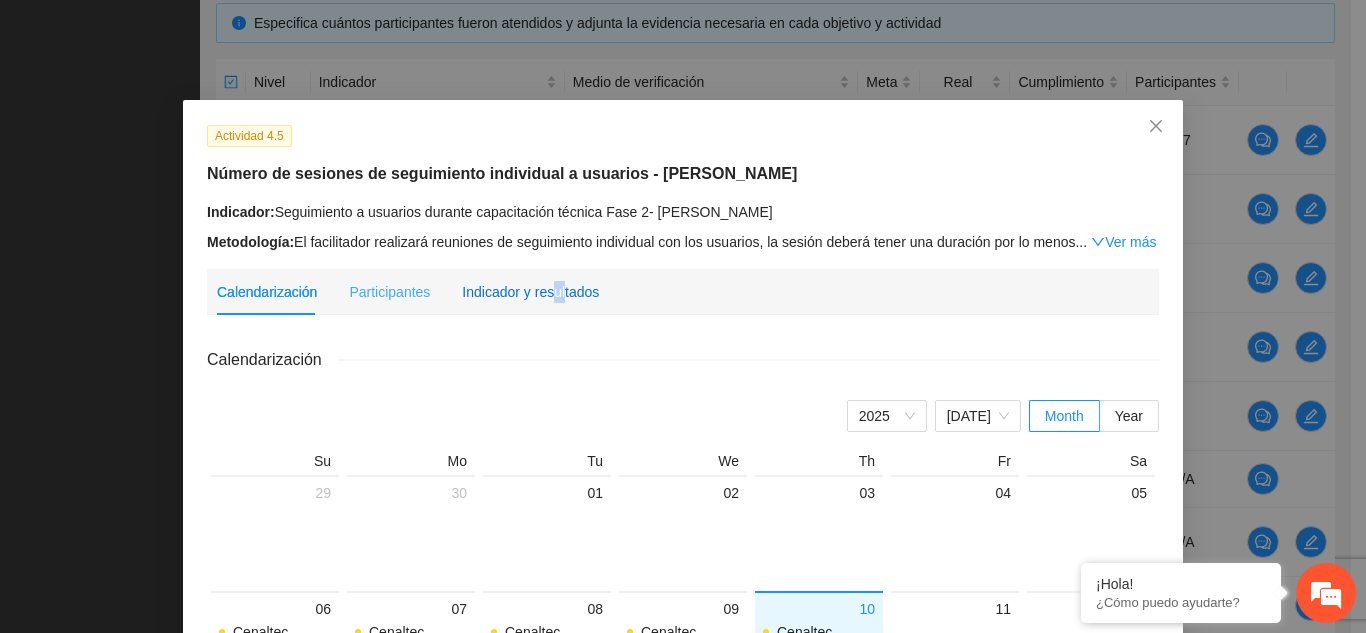 drag, startPoint x: 550, startPoint y: 295, endPoint x: 537, endPoint y: 286, distance: 15.811388 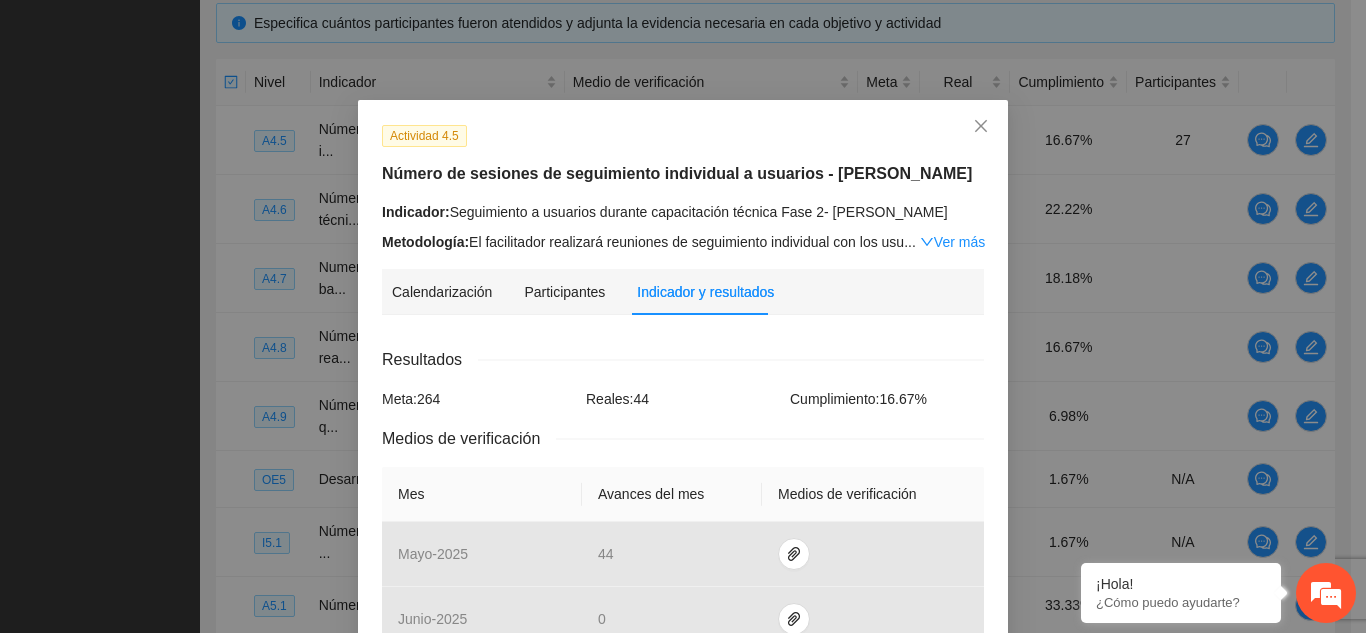 click on "Resultados Meta:  264 Reales:  44 Cumplimiento:  16.67 % Medios de verificación Mes Avances del mes Medios de verificación mayo  -  2025 44 junio  -  2025 0 julio  -  2025 * agosto  -  2025 * septiembre  -  2025 * octubre  -  2025 * noviembre  -  2025 * diciembre  -  2025 * enero  -  2026 * febrero  -  2026 * marzo  -  2026 * Productos 132 usuarios en seguimiento durante fase 2 con 2 seguimientos c/u" at bounding box center [683, 831] 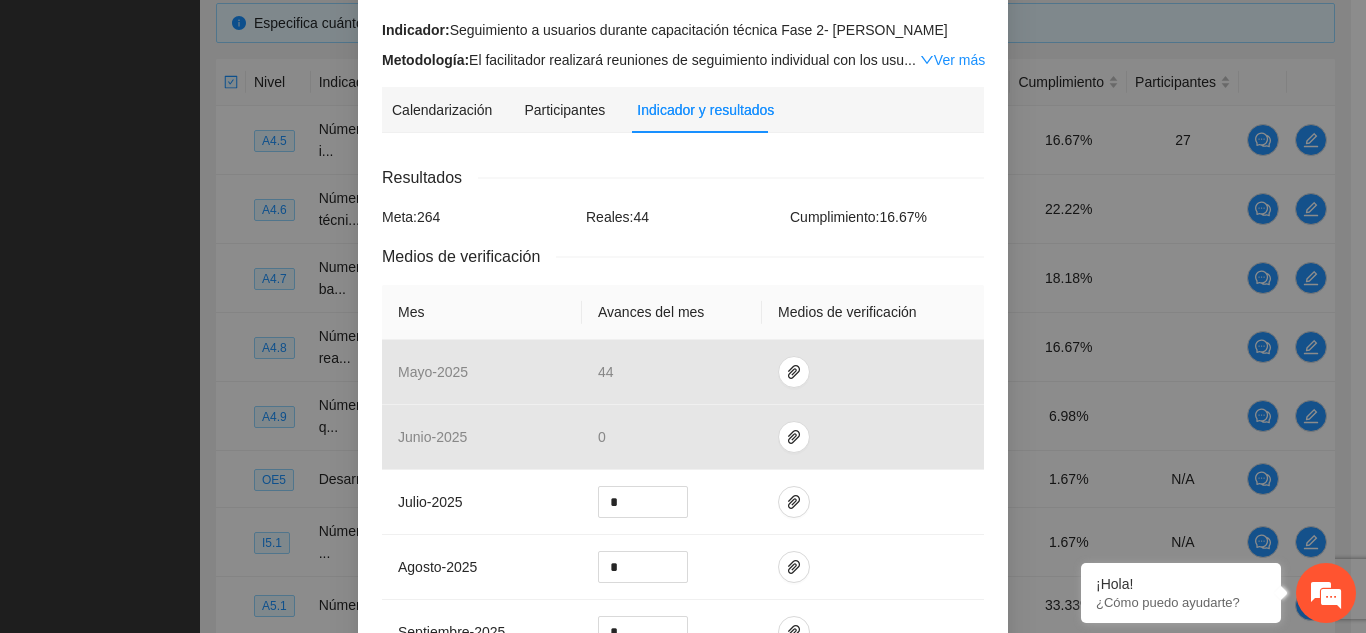 scroll, scrollTop: 0, scrollLeft: 0, axis: both 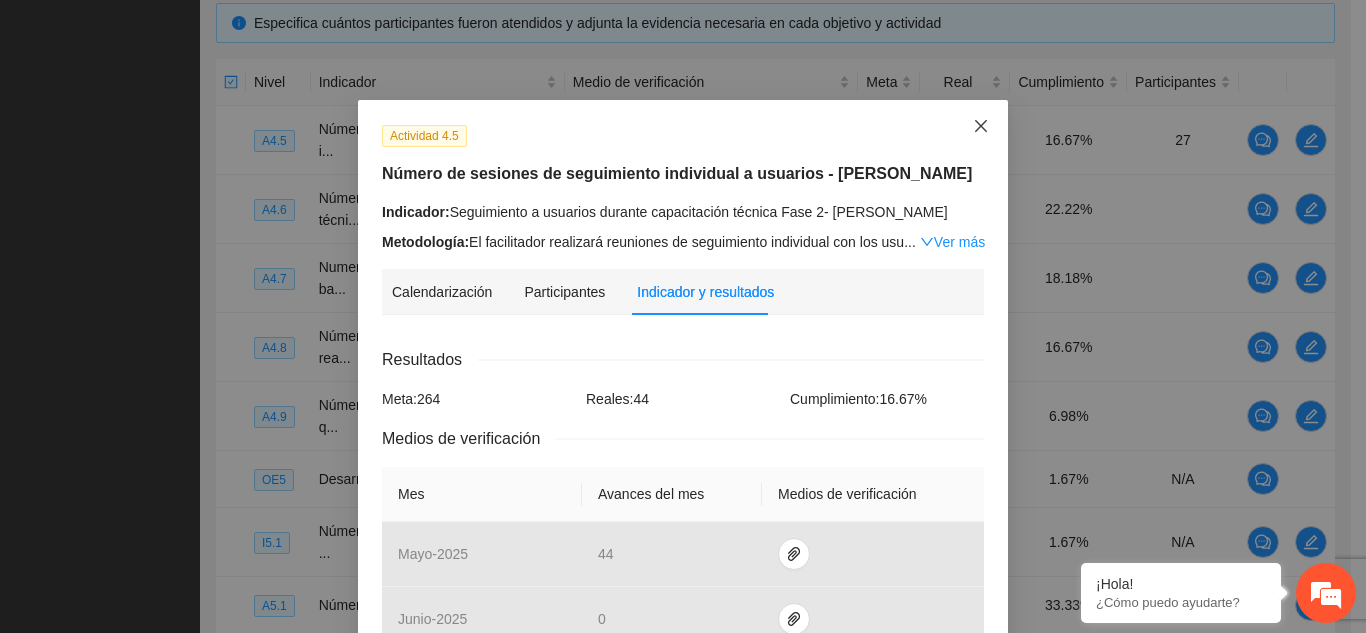 click 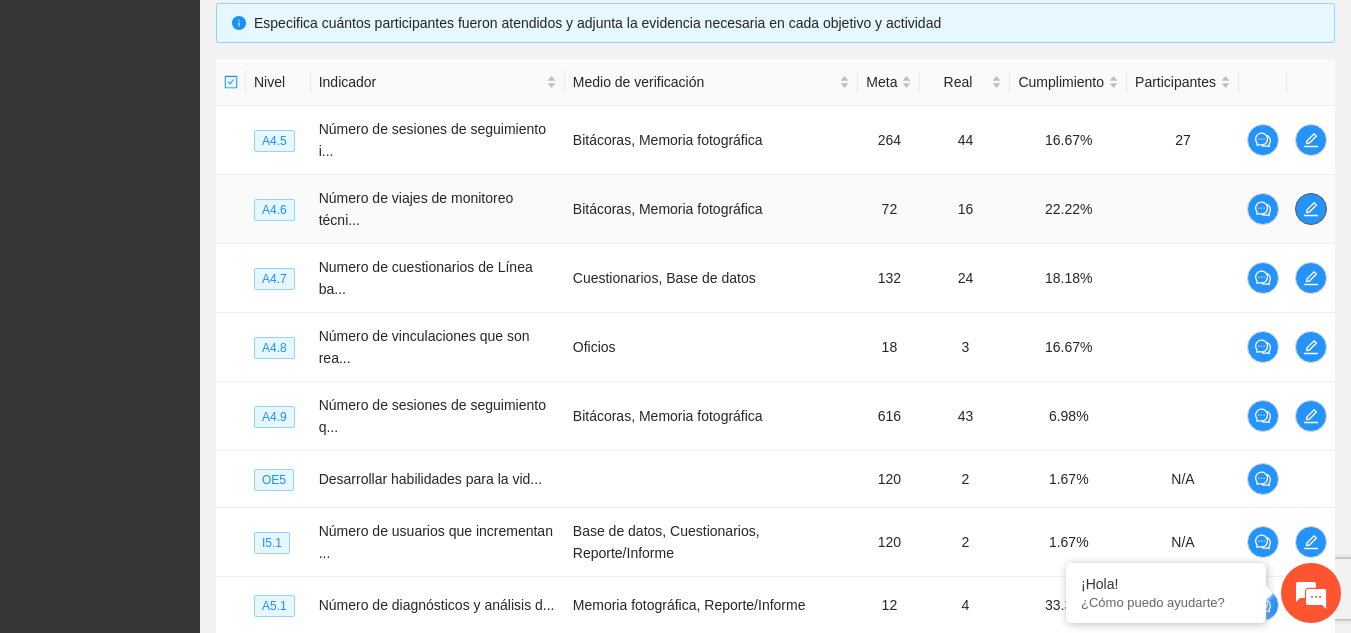 click at bounding box center (1311, 209) 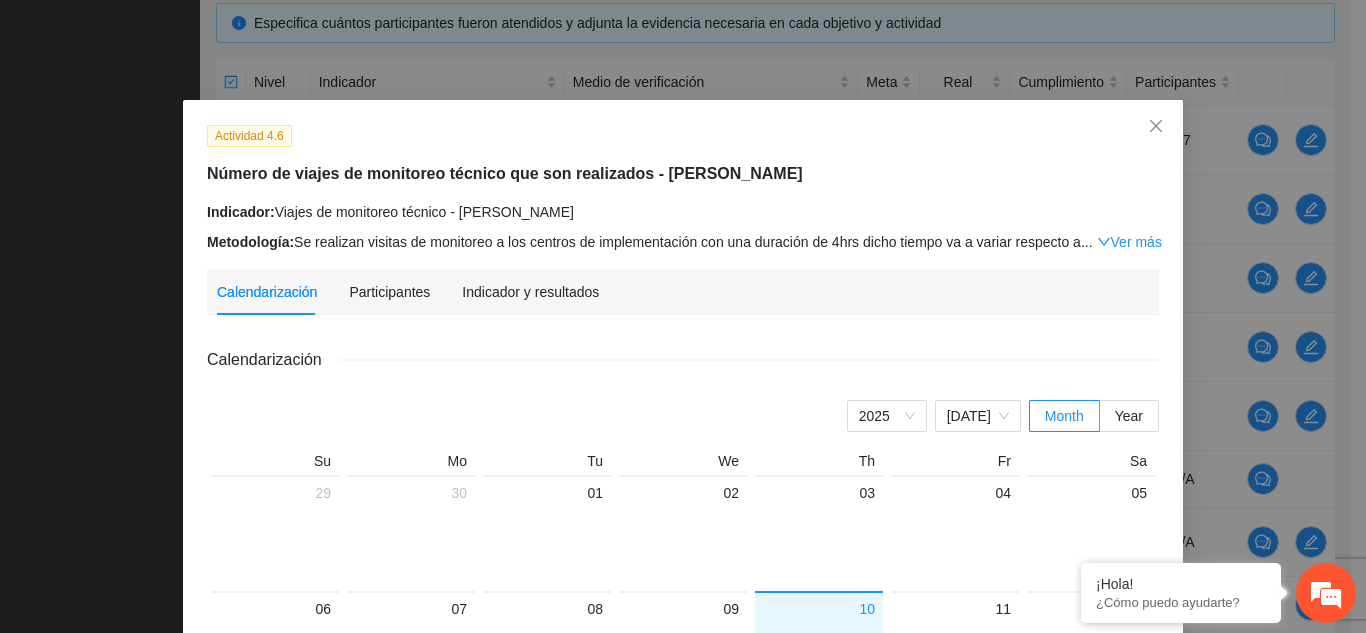 click on "Calendarización Participantes Indicador y resultados" at bounding box center [683, 292] 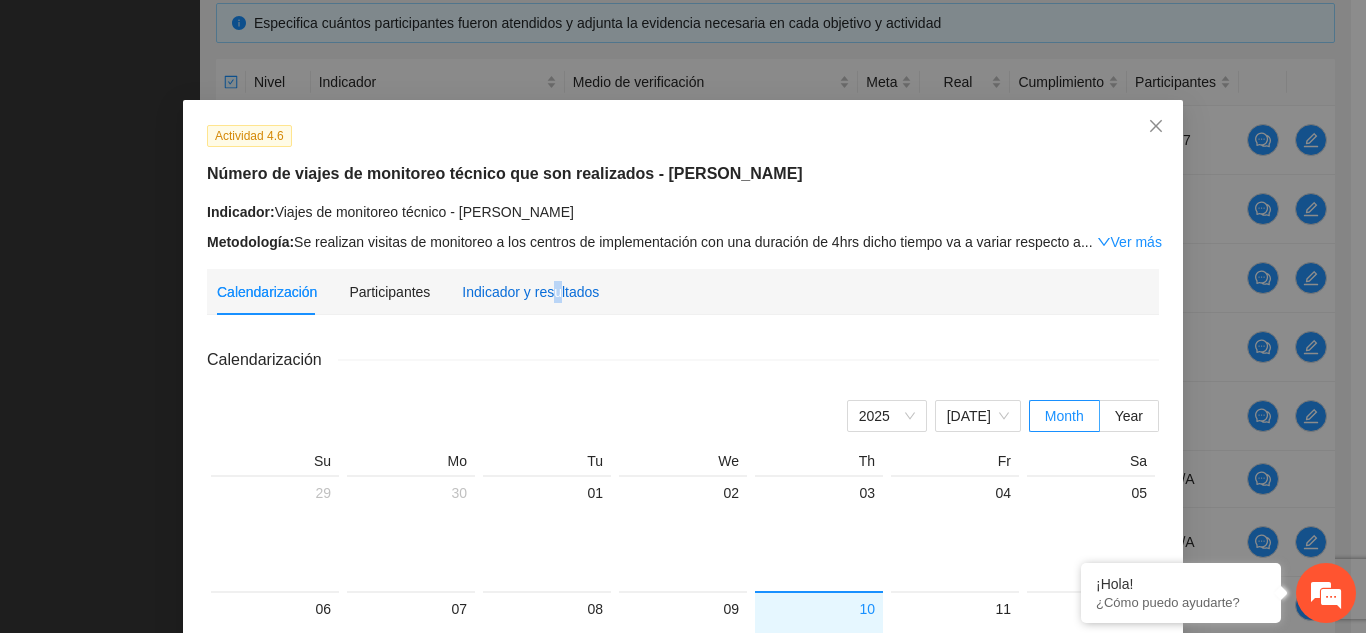 click on "Indicador y resultados" at bounding box center (530, 292) 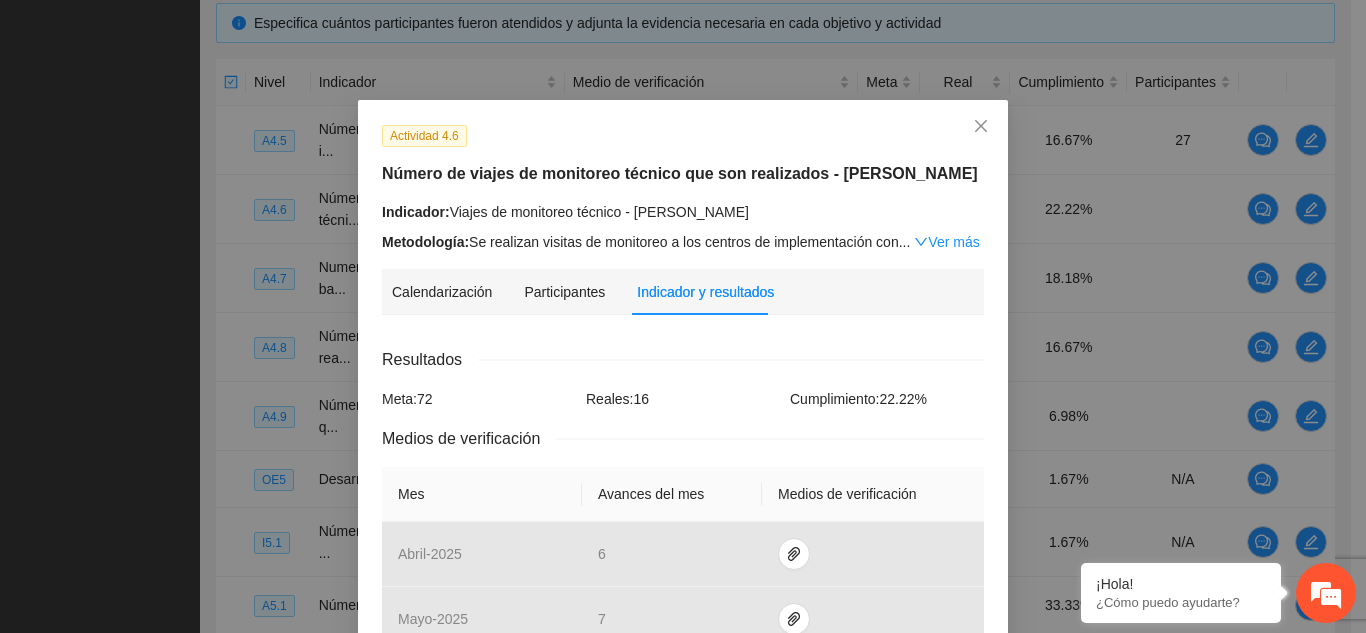 click on "Reales:  16" at bounding box center [683, 399] 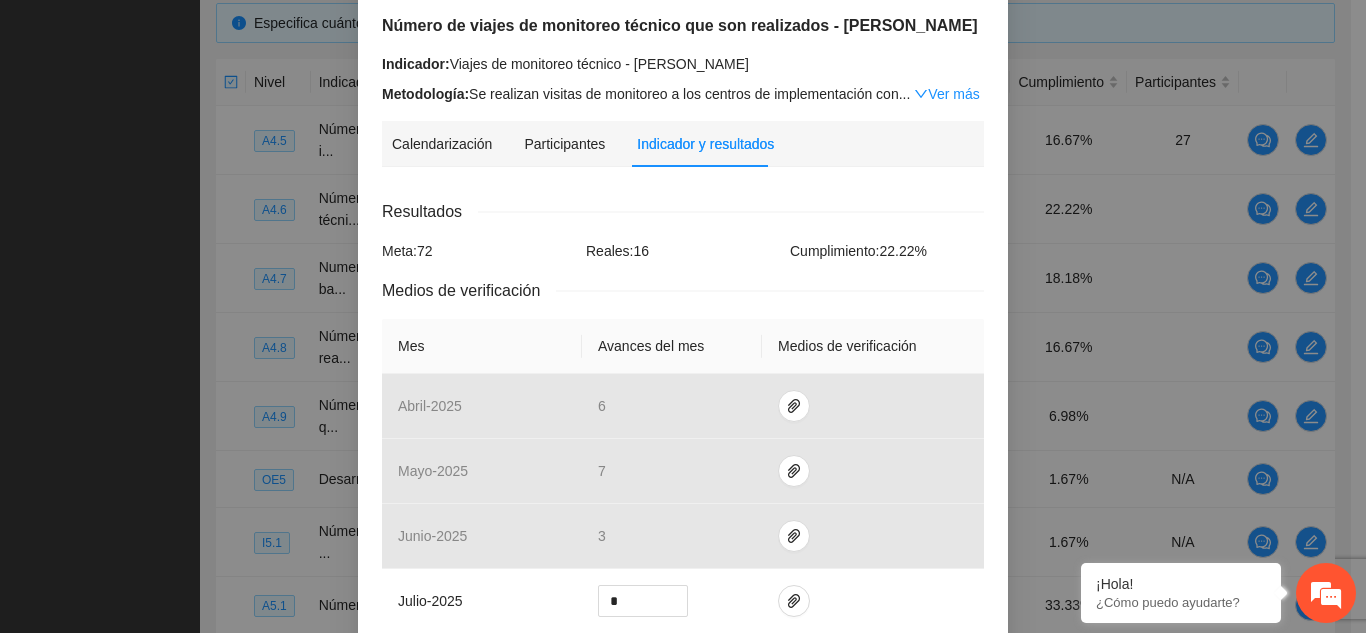 scroll, scrollTop: 0, scrollLeft: 0, axis: both 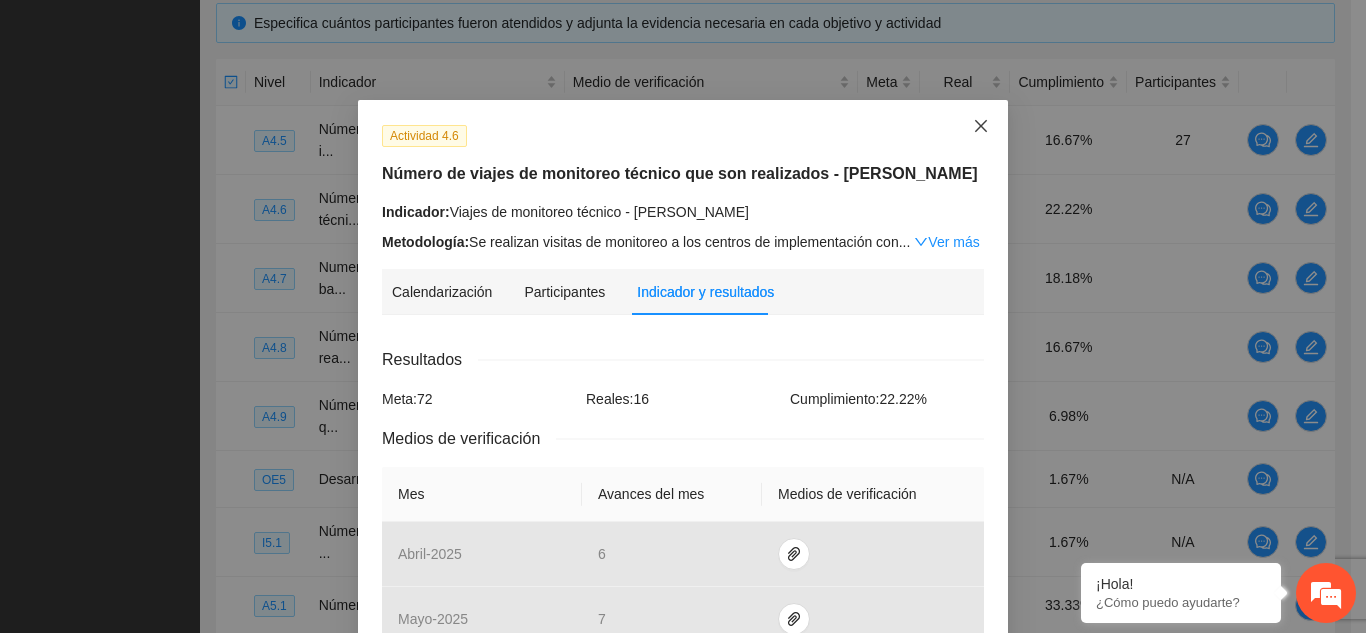 click at bounding box center [981, 127] 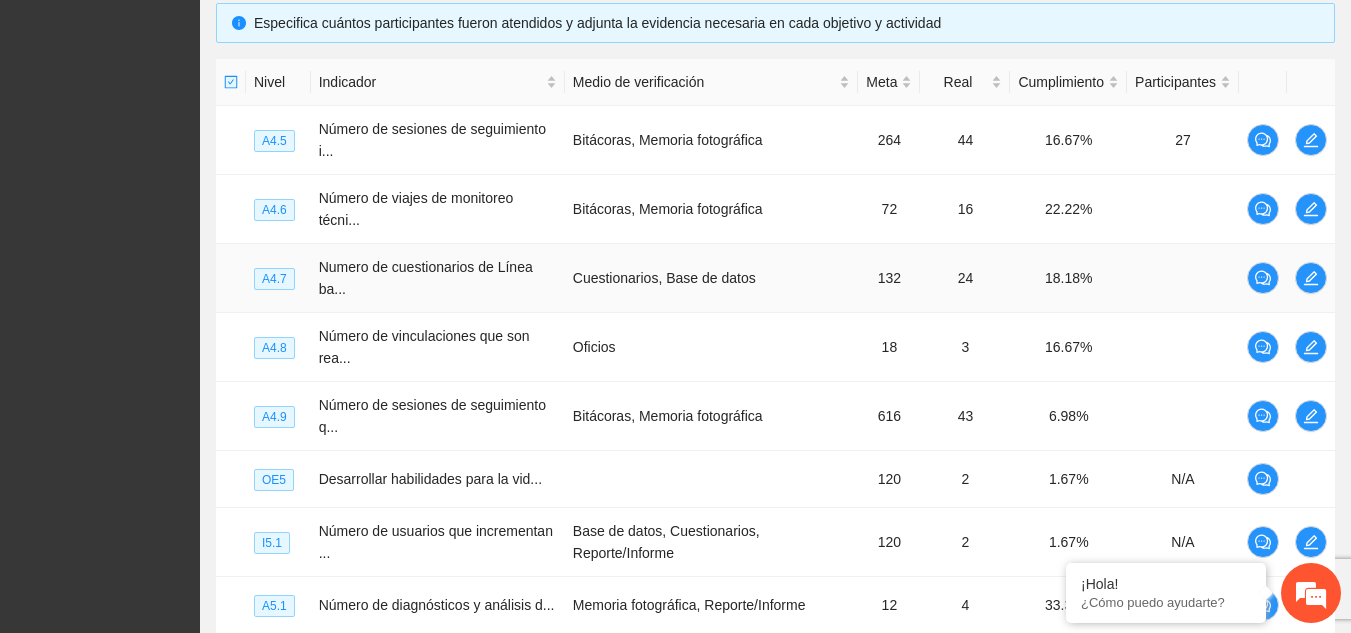 click at bounding box center (1311, 278) 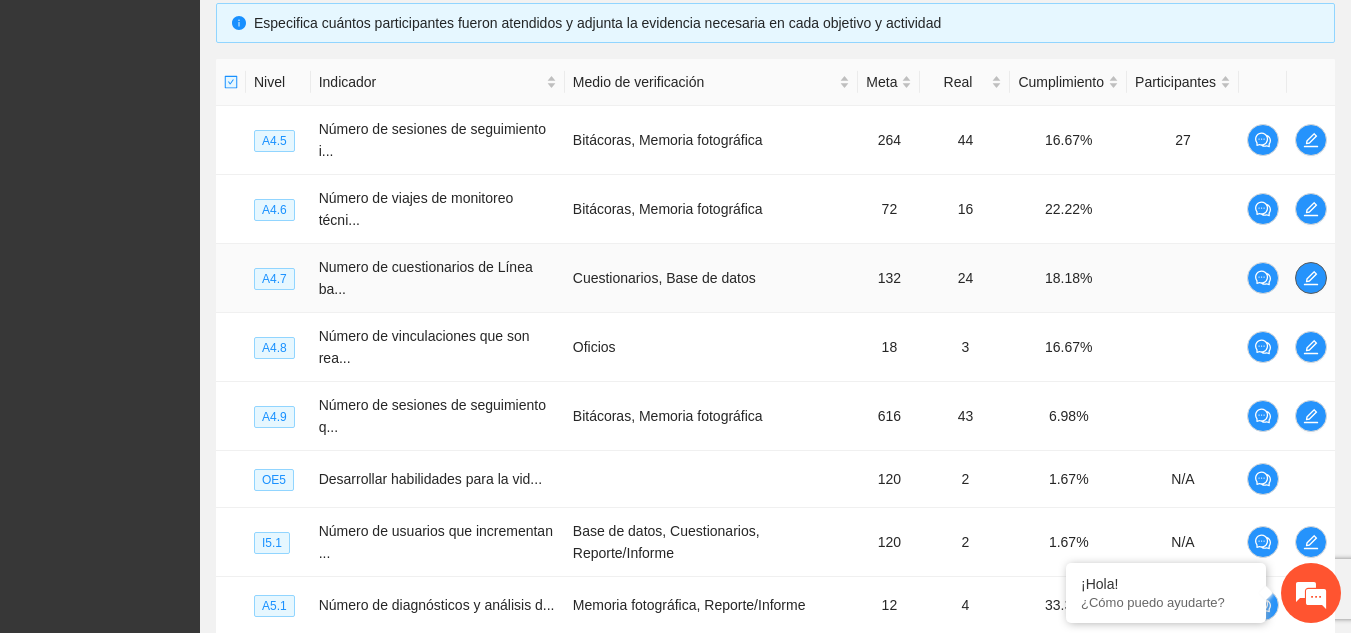 click 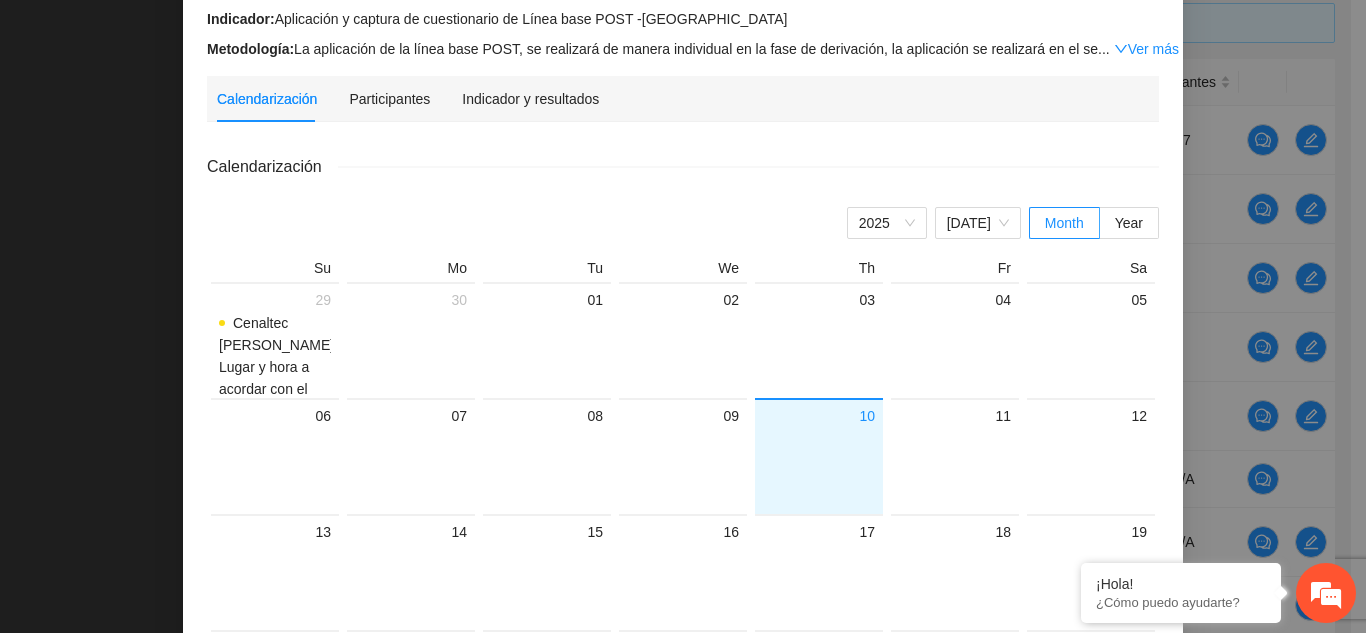 scroll, scrollTop: 195, scrollLeft: 0, axis: vertical 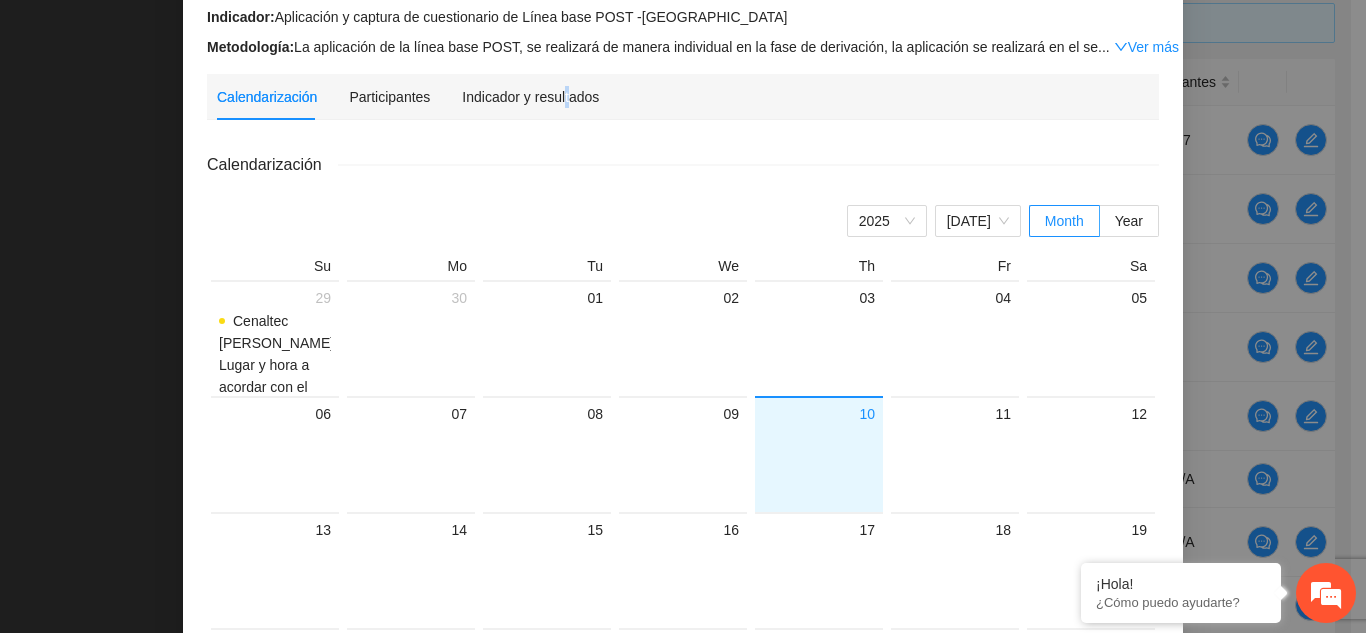 click on "Indicador y resultados" at bounding box center [530, 97] 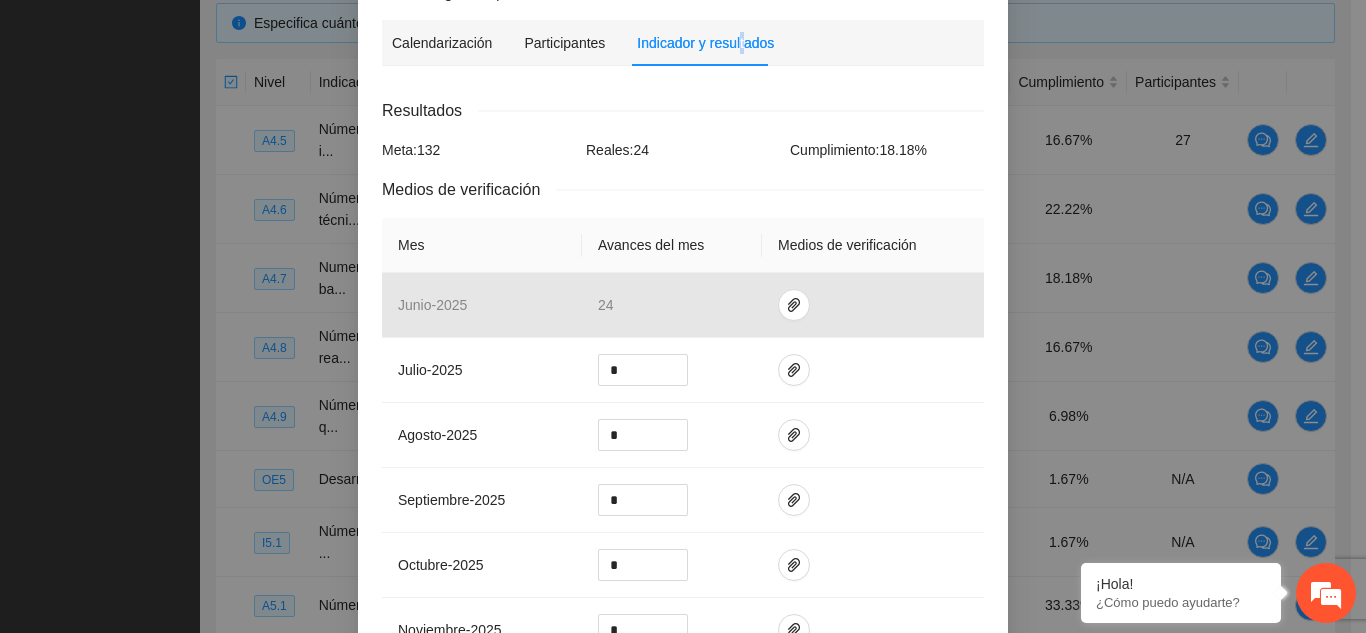 scroll, scrollTop: 0, scrollLeft: 0, axis: both 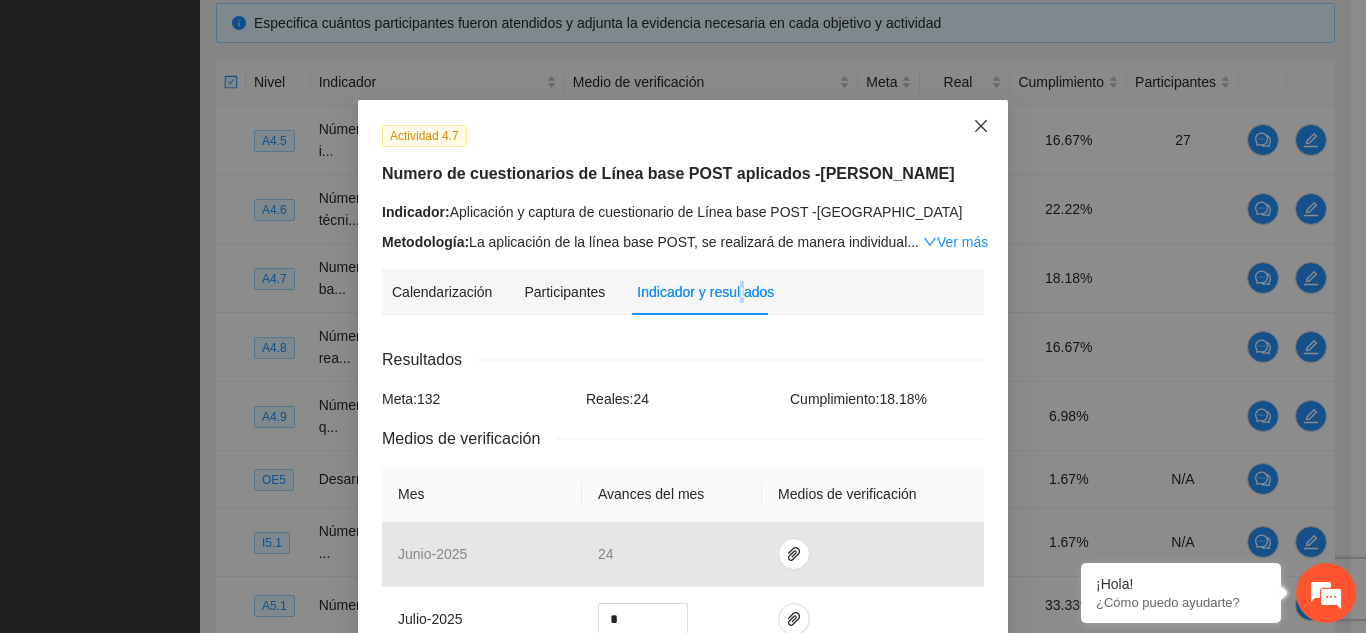 click at bounding box center (981, 127) 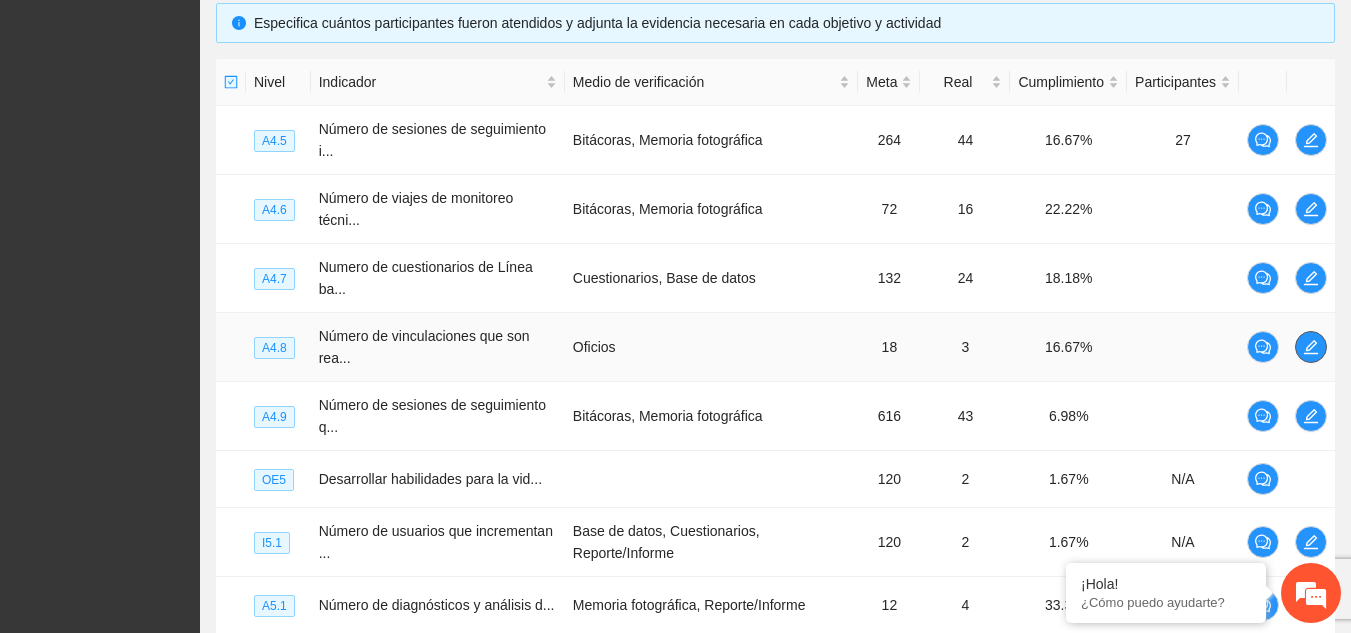 click 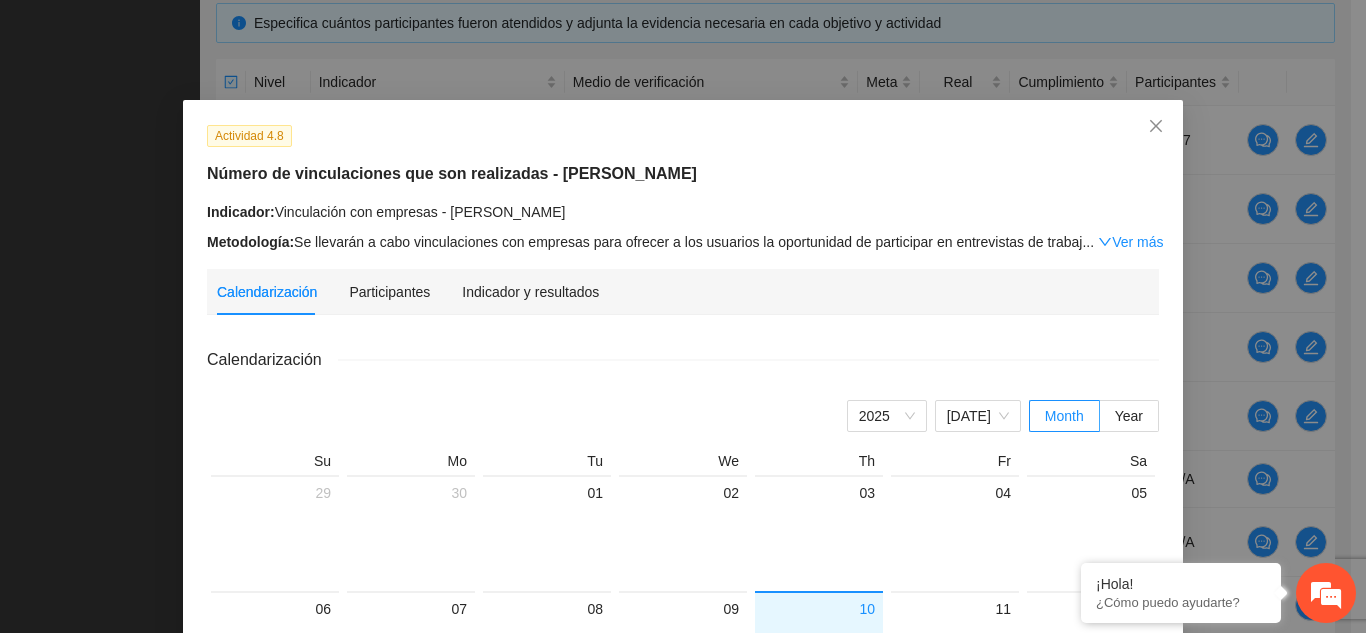 click on "Indicador y resultados" at bounding box center [530, 292] 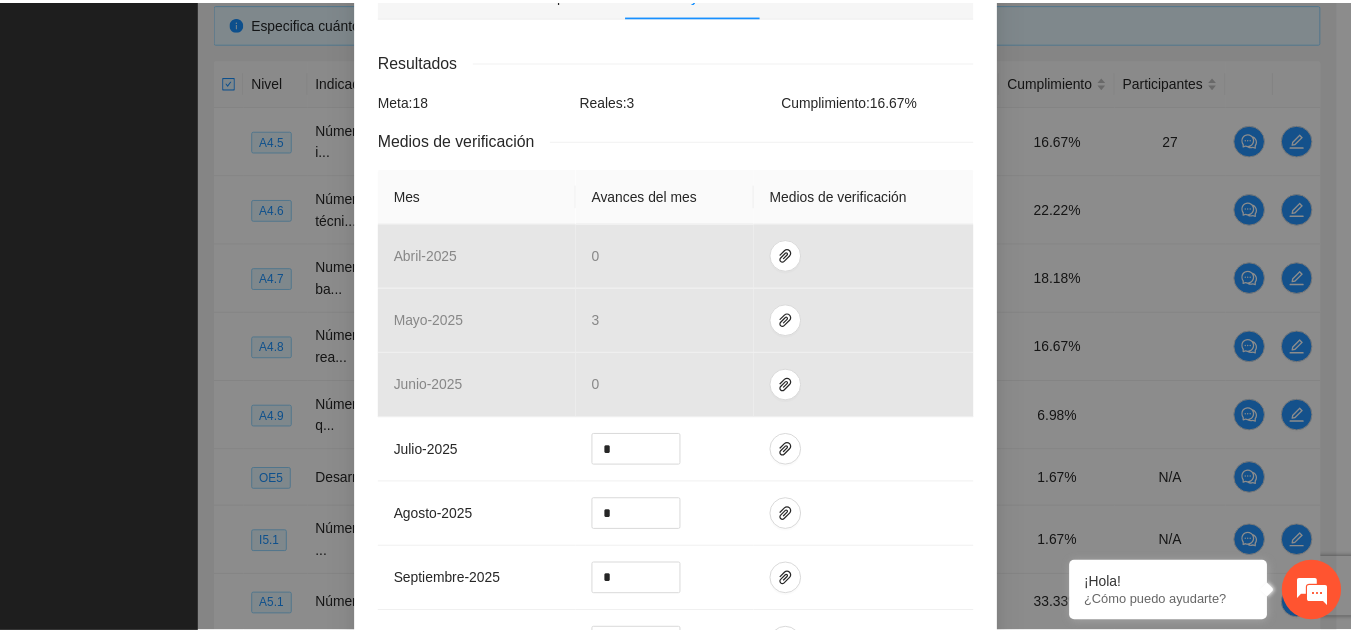 scroll, scrollTop: 0, scrollLeft: 0, axis: both 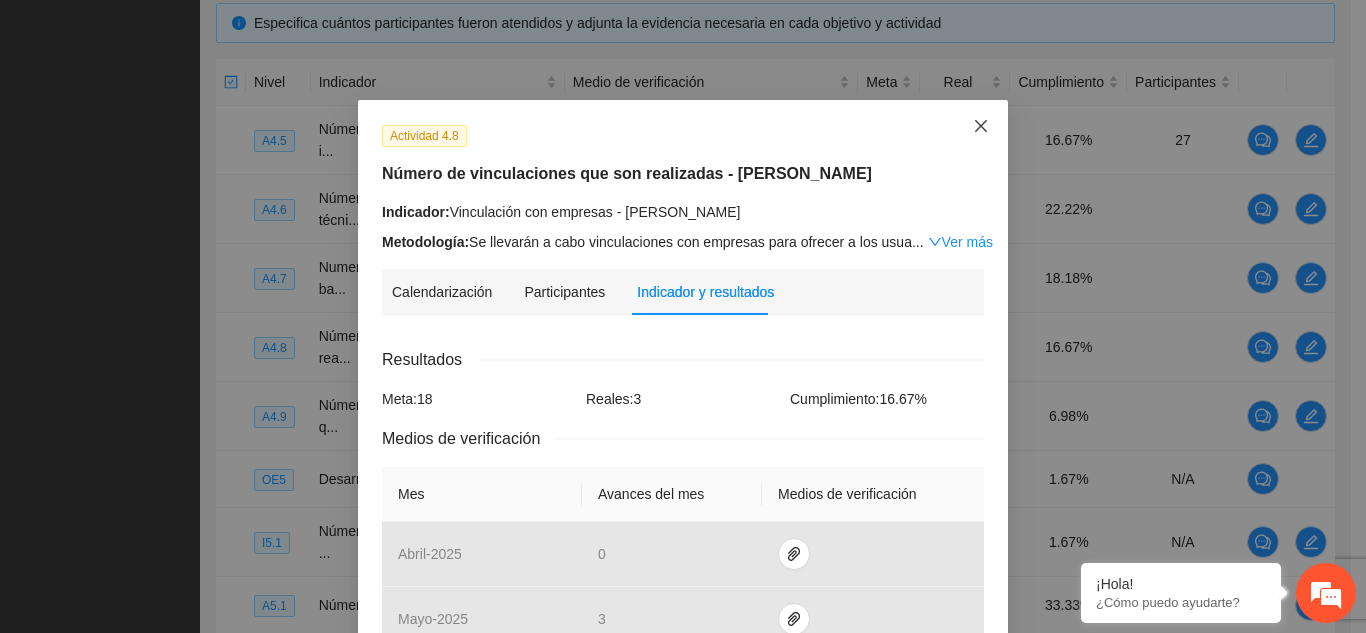 click 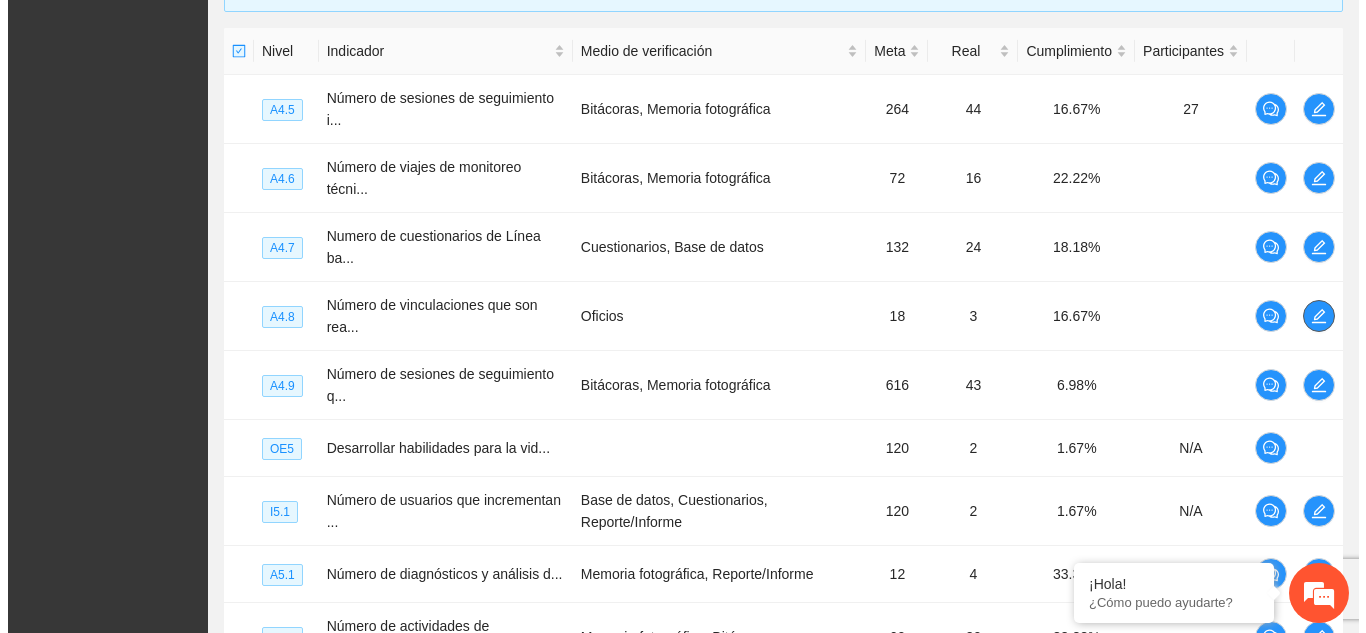 scroll, scrollTop: 598, scrollLeft: 0, axis: vertical 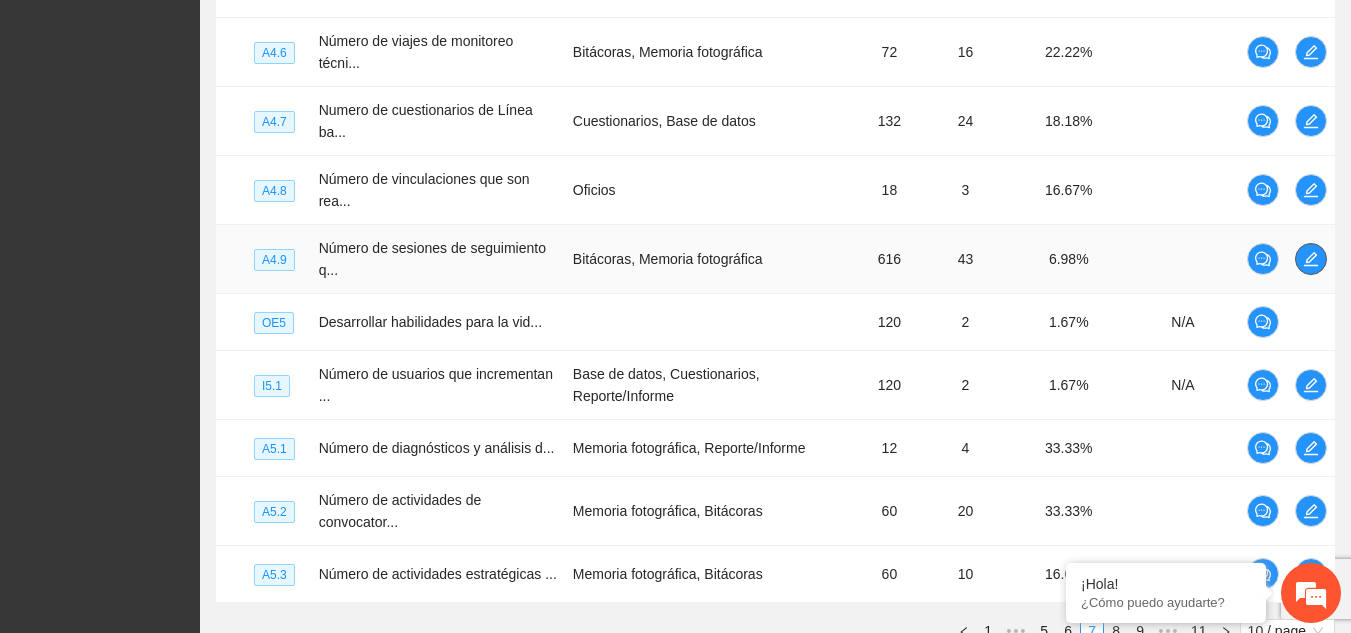 click at bounding box center [1311, 259] 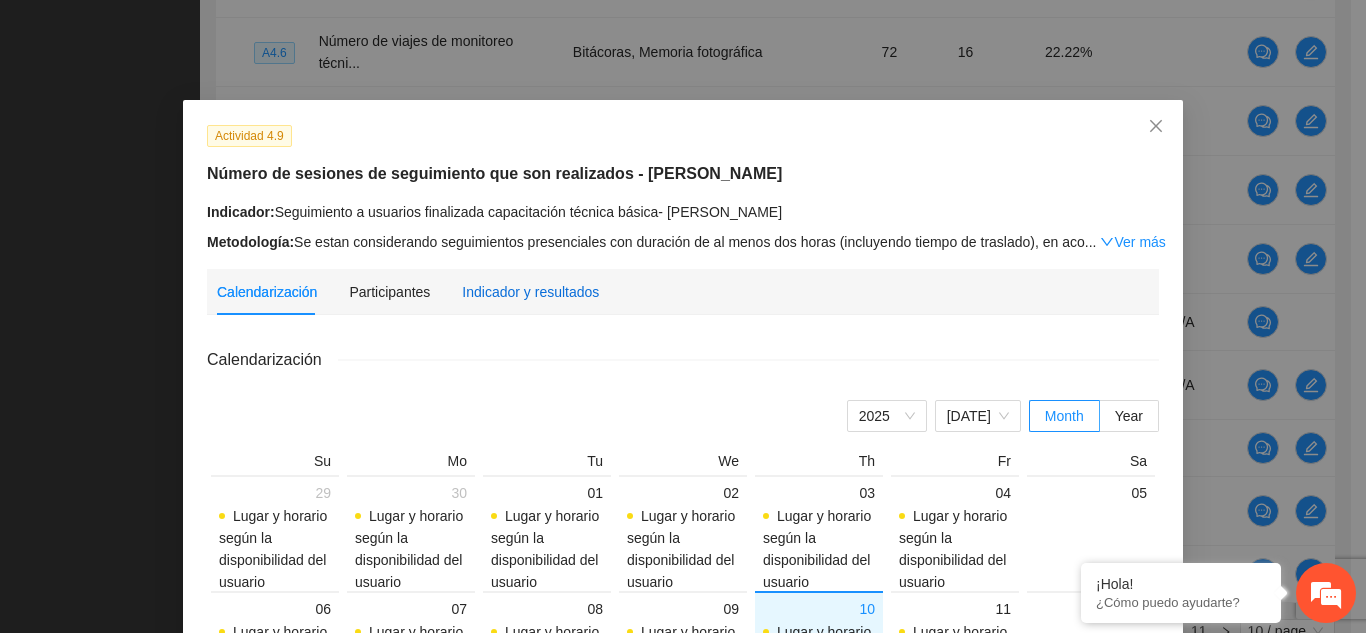 click on "Indicador y resultados" at bounding box center (530, 292) 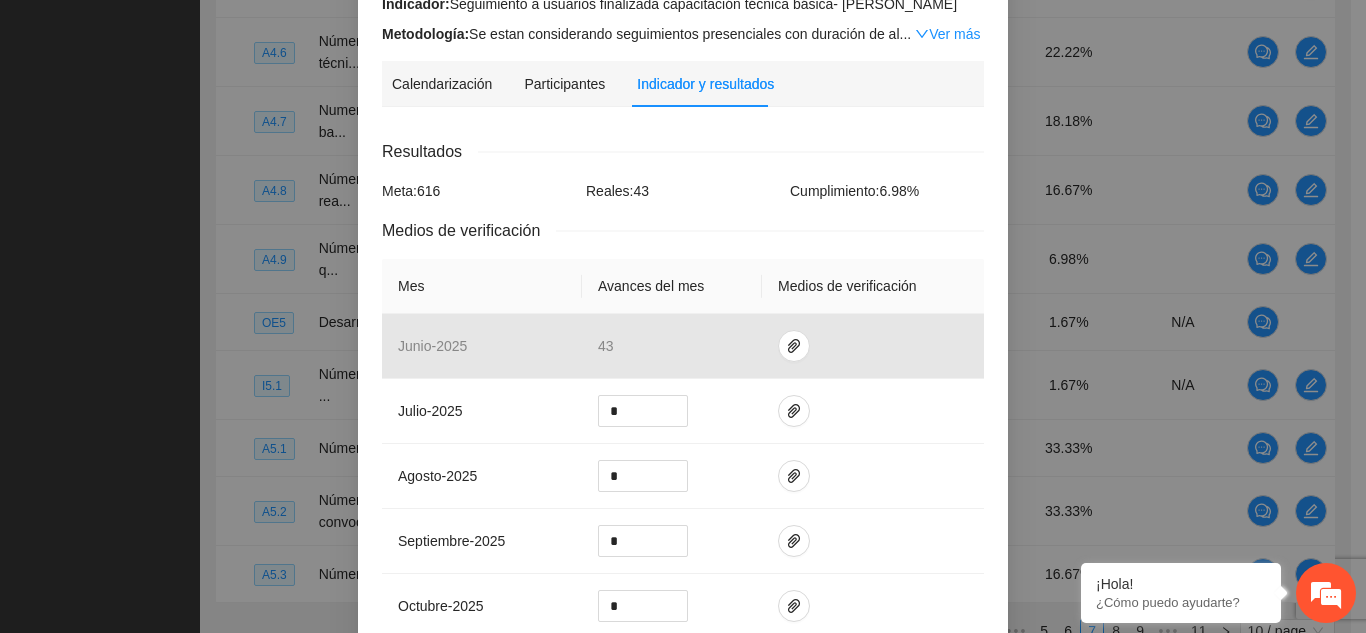 scroll, scrollTop: 0, scrollLeft: 0, axis: both 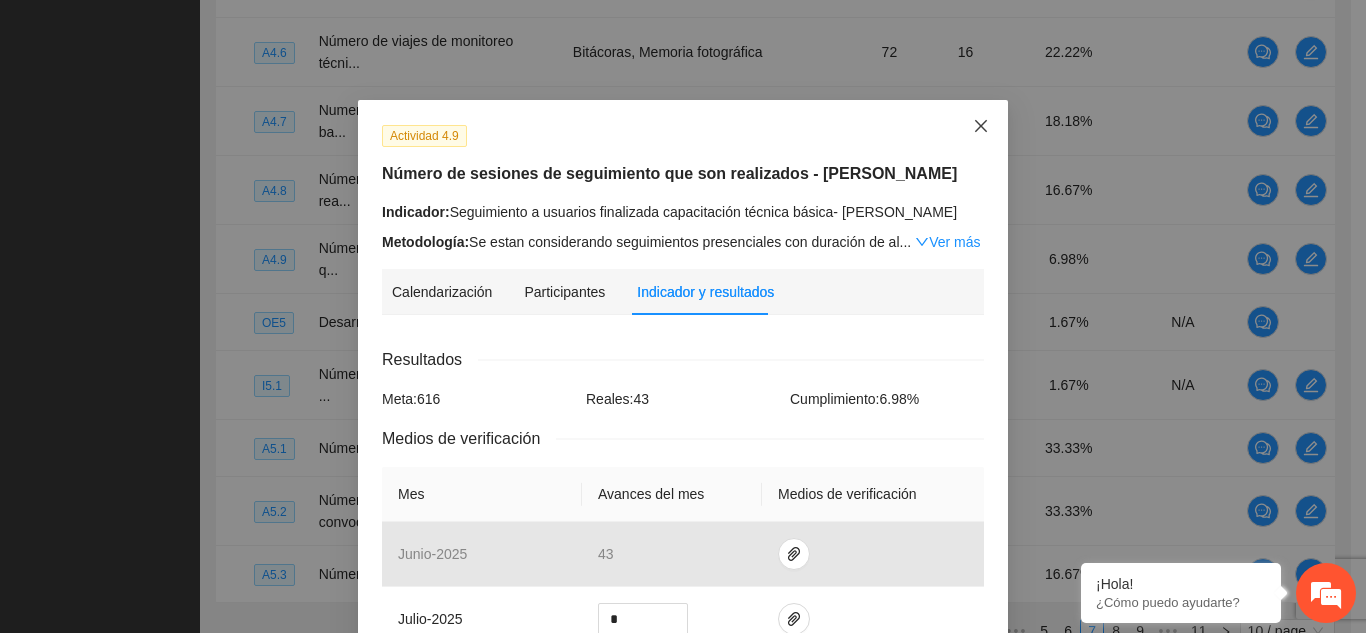 click at bounding box center [981, 127] 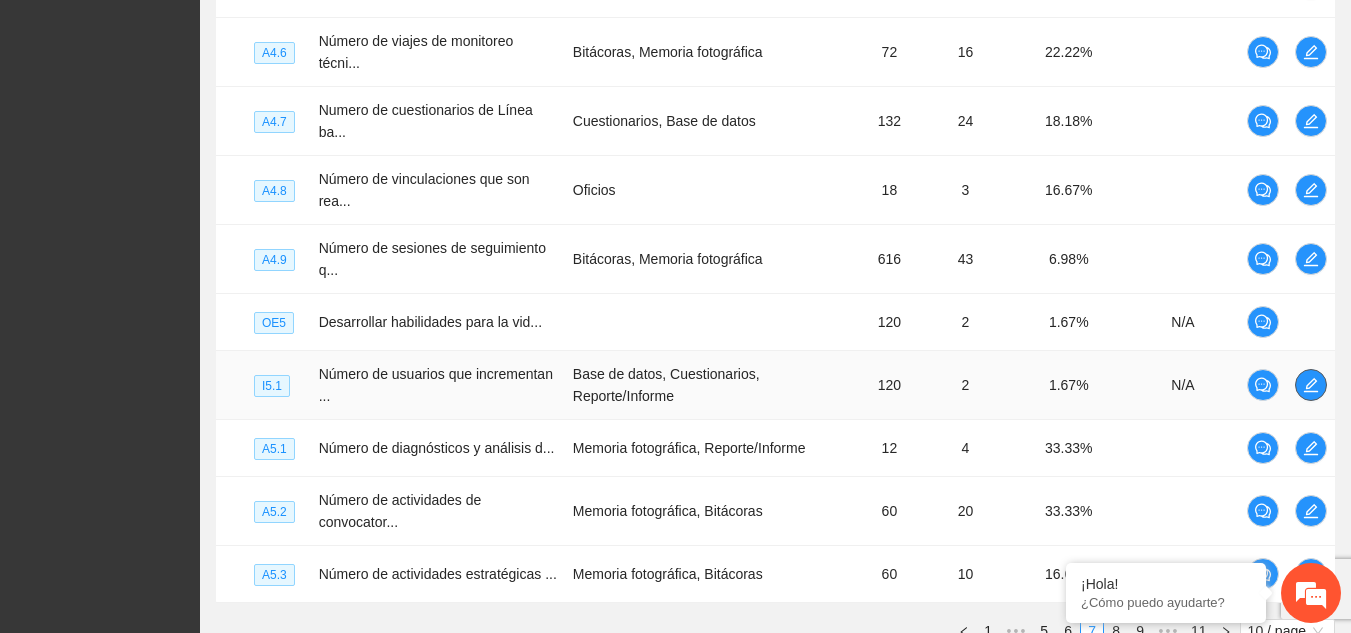 click 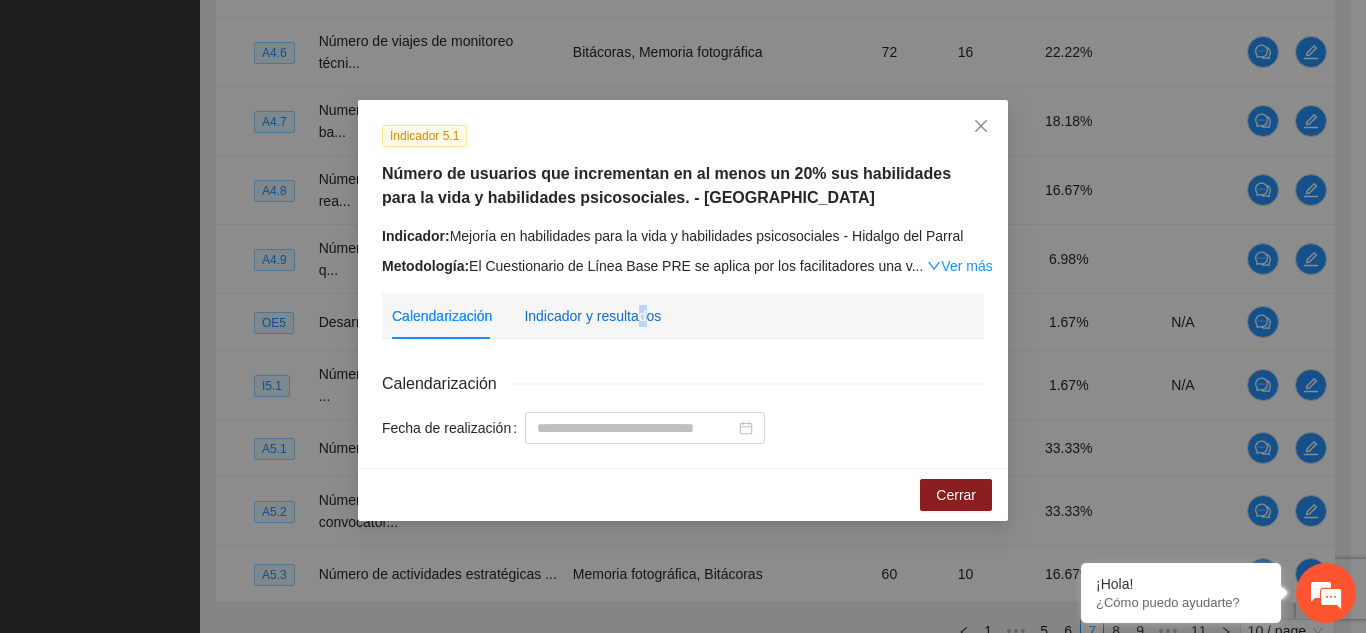 click on "Indicador y resultados" at bounding box center [592, 316] 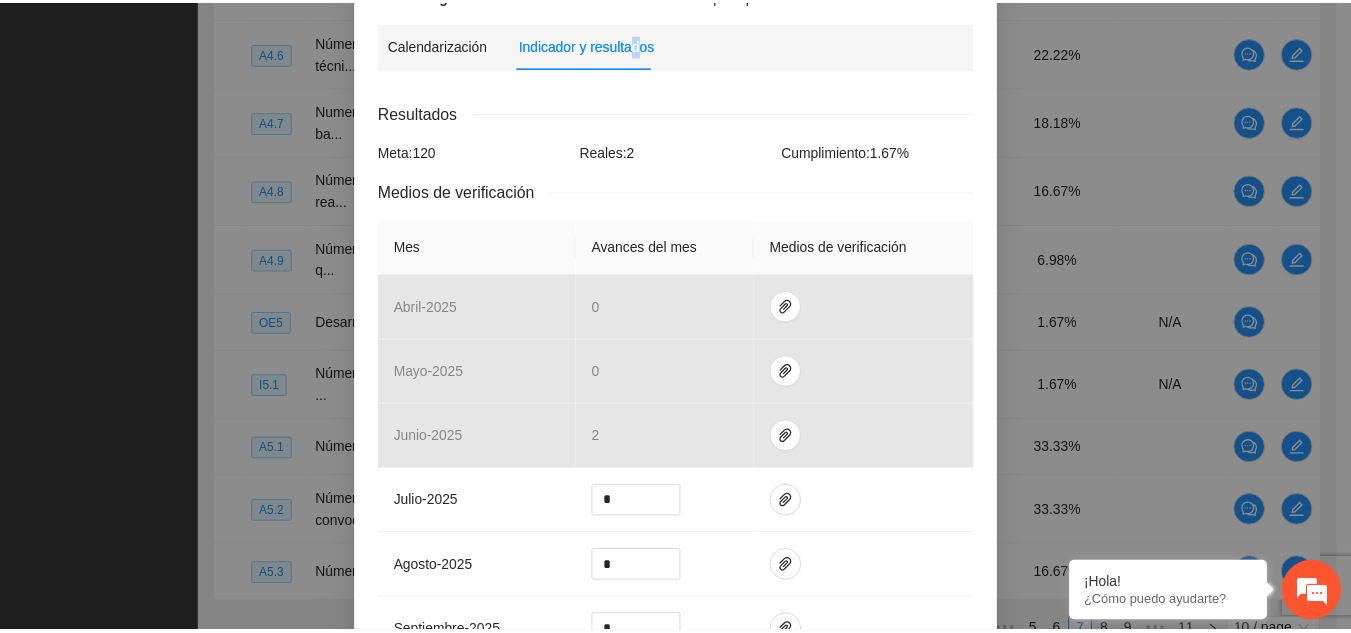 scroll, scrollTop: 0, scrollLeft: 0, axis: both 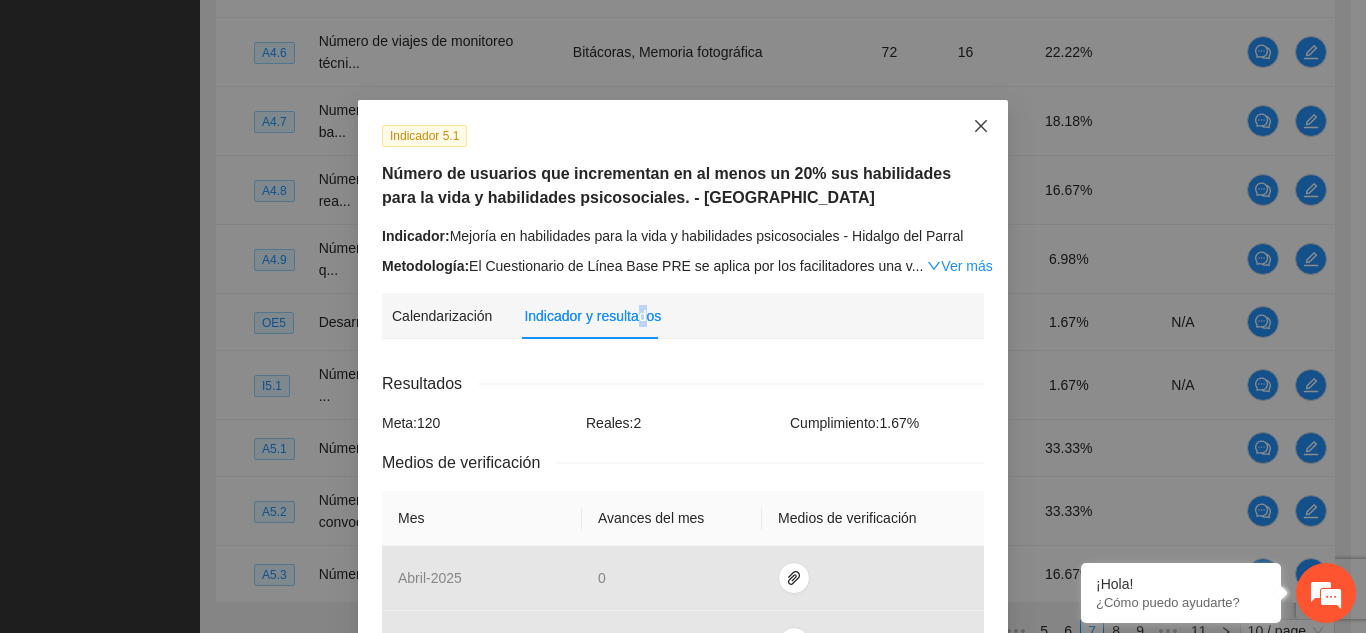 click 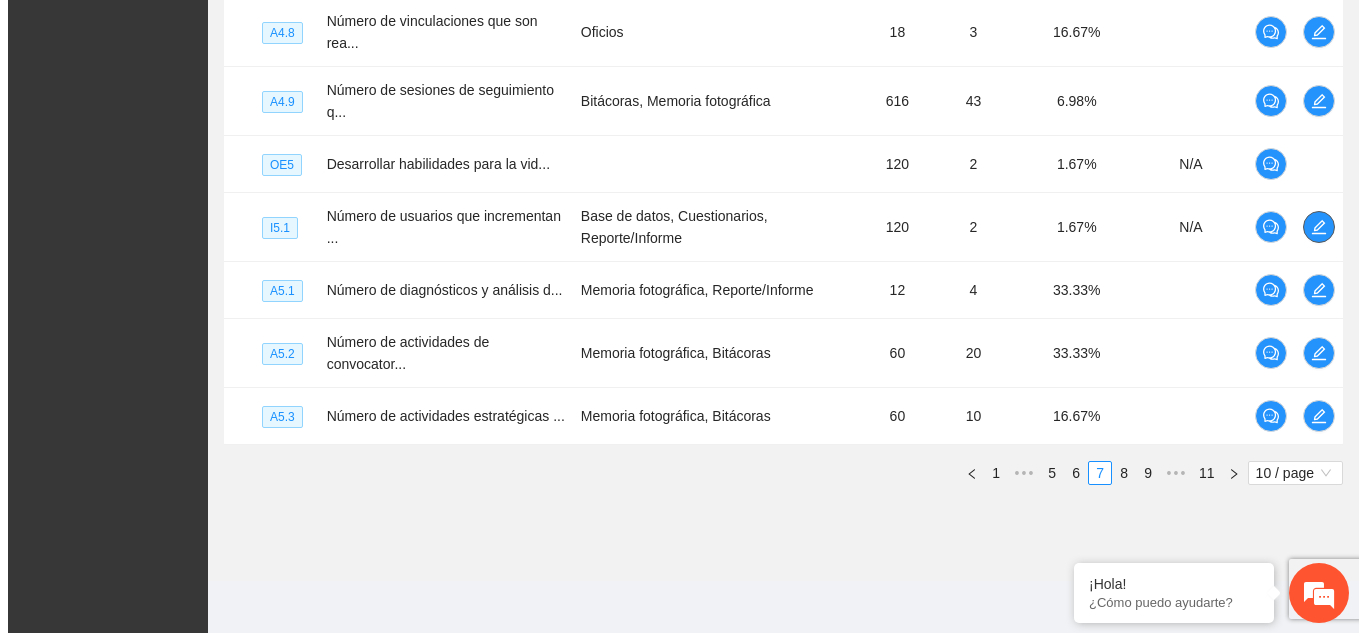 scroll, scrollTop: 760, scrollLeft: 0, axis: vertical 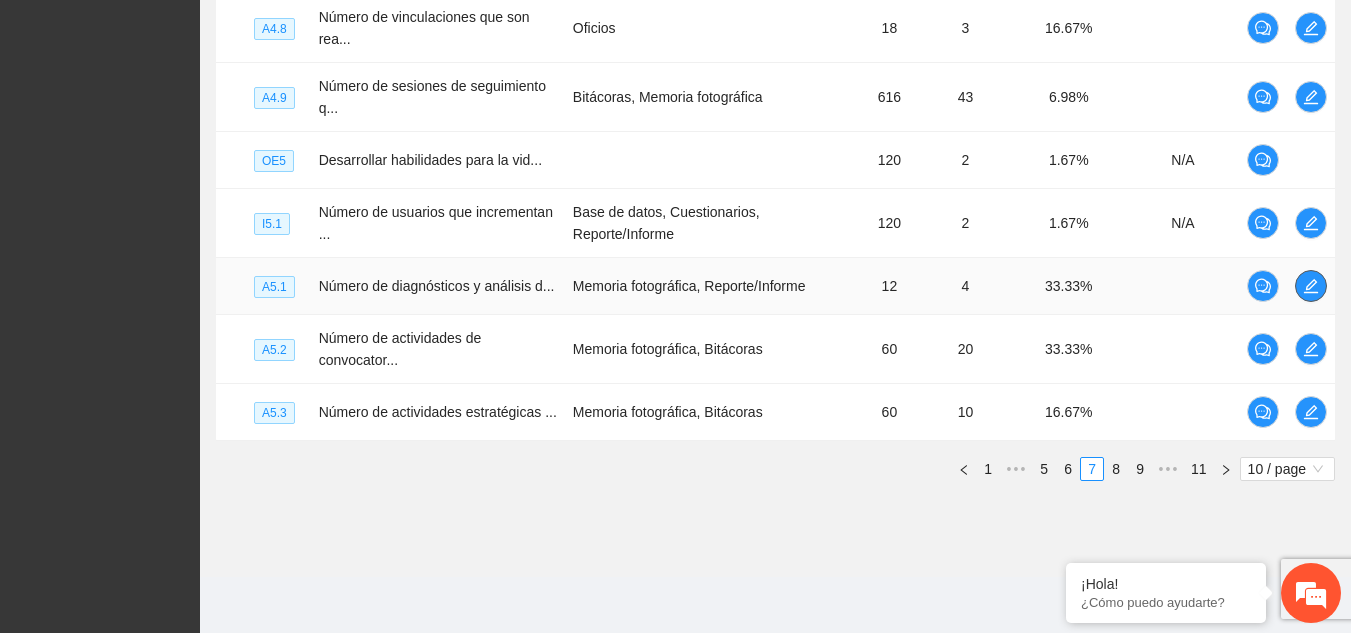 drag, startPoint x: 1302, startPoint y: 271, endPoint x: 1318, endPoint y: 300, distance: 33.12099 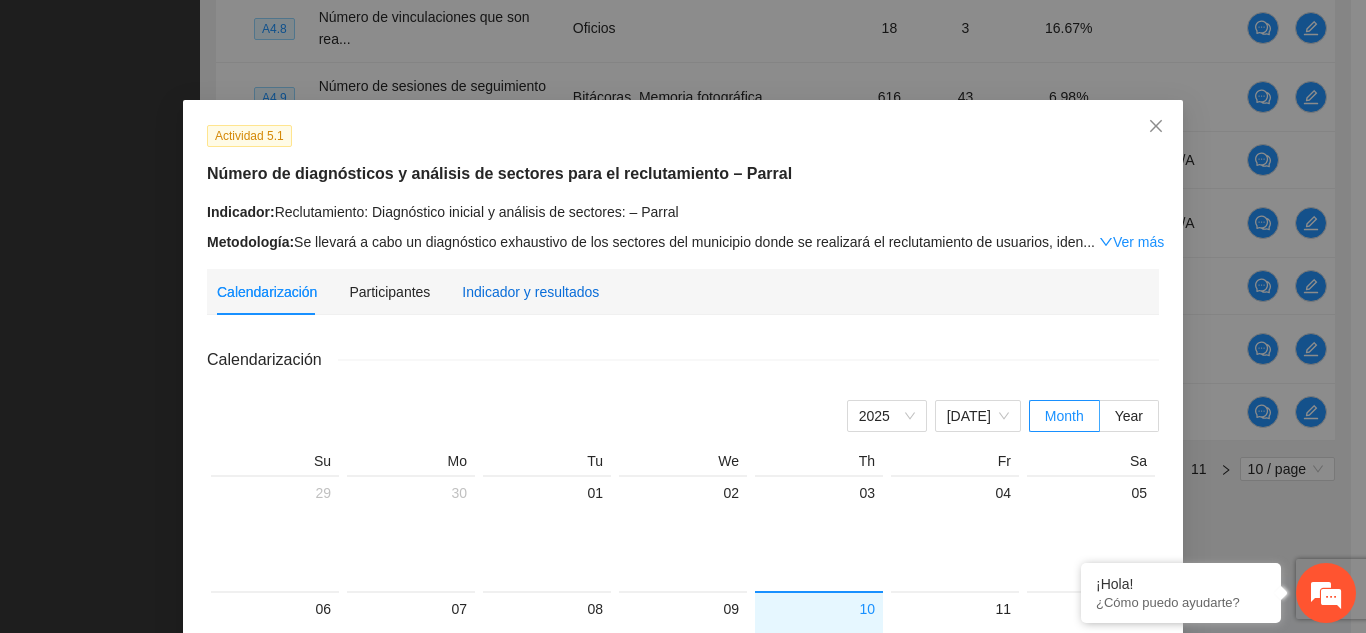click on "Indicador y resultados" at bounding box center (530, 292) 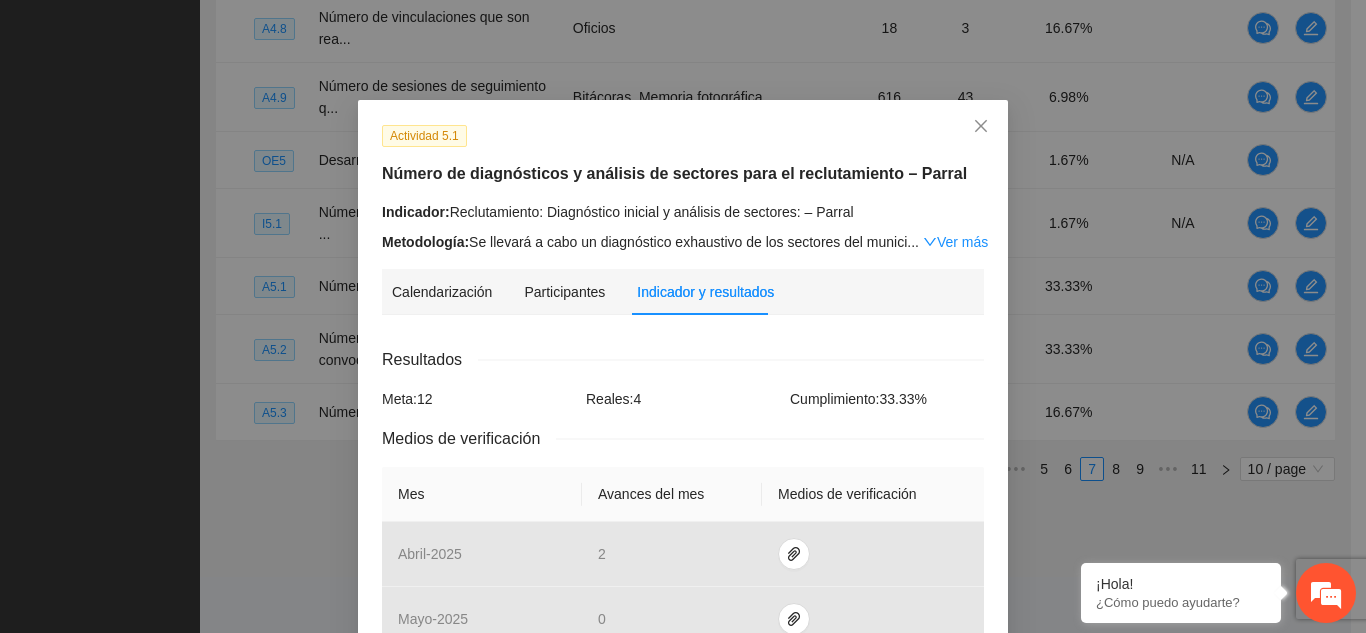 click on "Resultados Meta:  12 Reales:  4 Cumplimiento:  33.33 % Medios de verificación Mes Avances del mes Medios de verificación abril  -  2025 [DATE]  -  2025 0 junio  -  2025 [DATE]  -  2025 * agosto  -  2025 * septiembre  -  2025 * octubre  -  2025 * noviembre  -  2025 * diciembre  -  2025 * enero  -  2026 * febrero  -  2026 * Productos 1 diagnóstico por centro para cada una de las 6 generaciones." at bounding box center [683, 831] 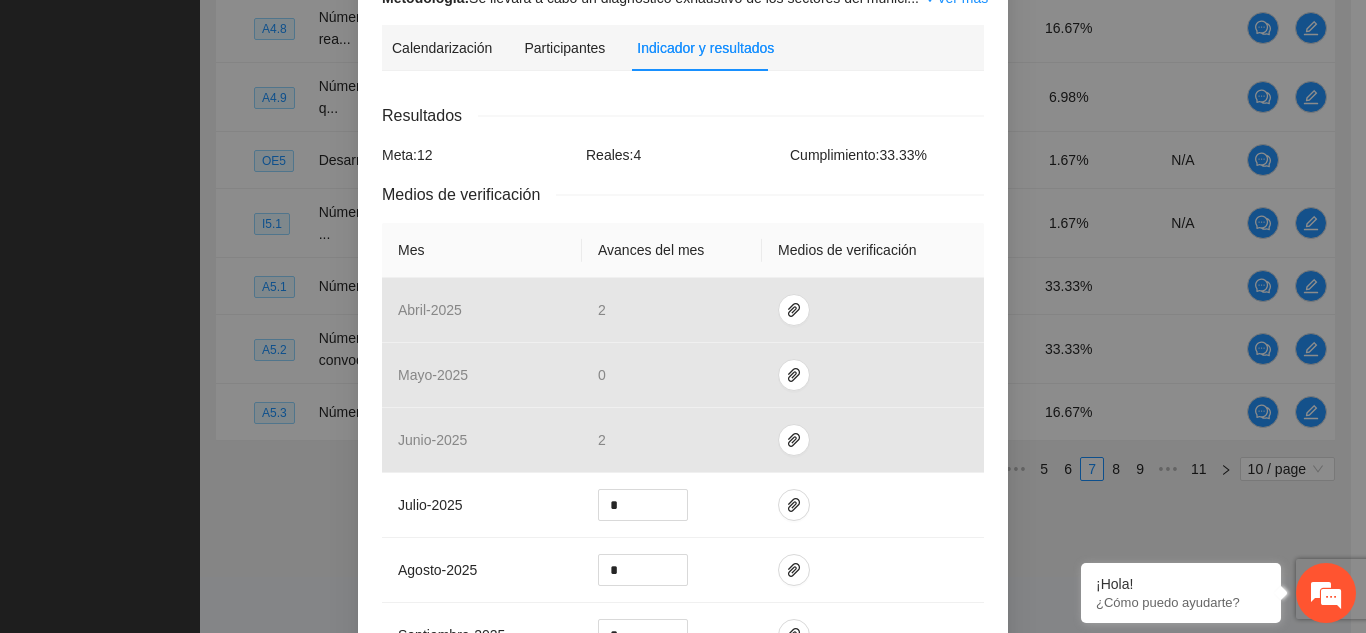 scroll, scrollTop: 0, scrollLeft: 0, axis: both 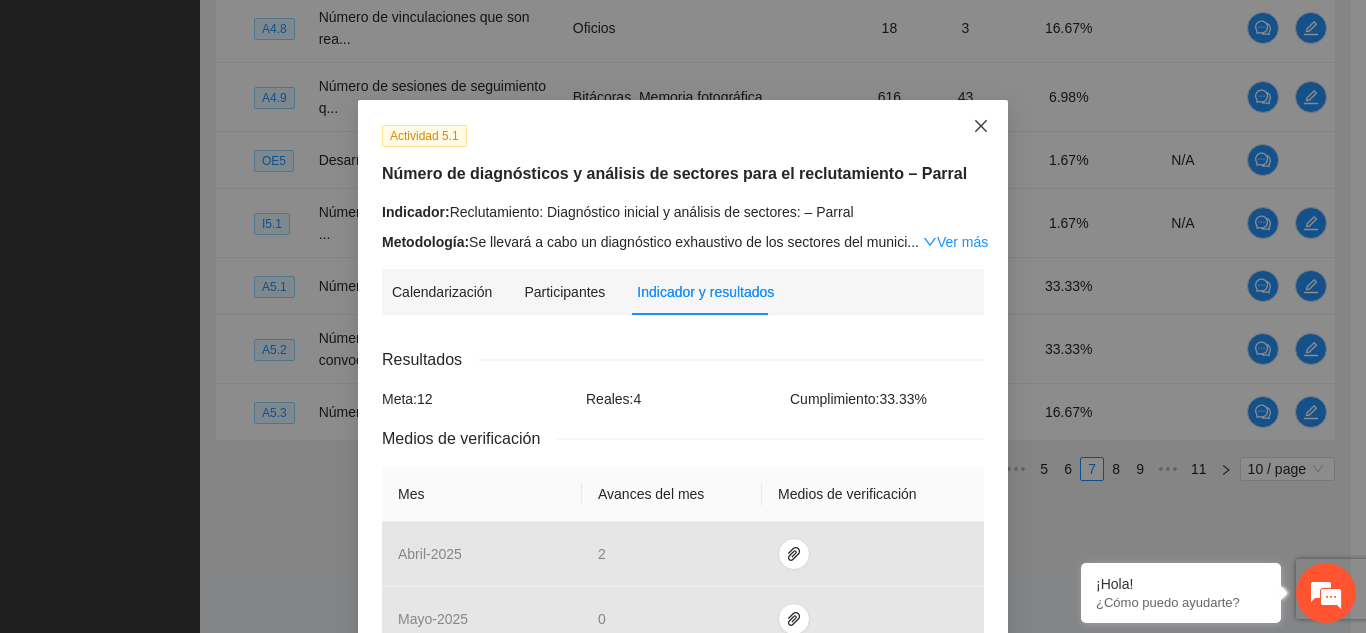 click 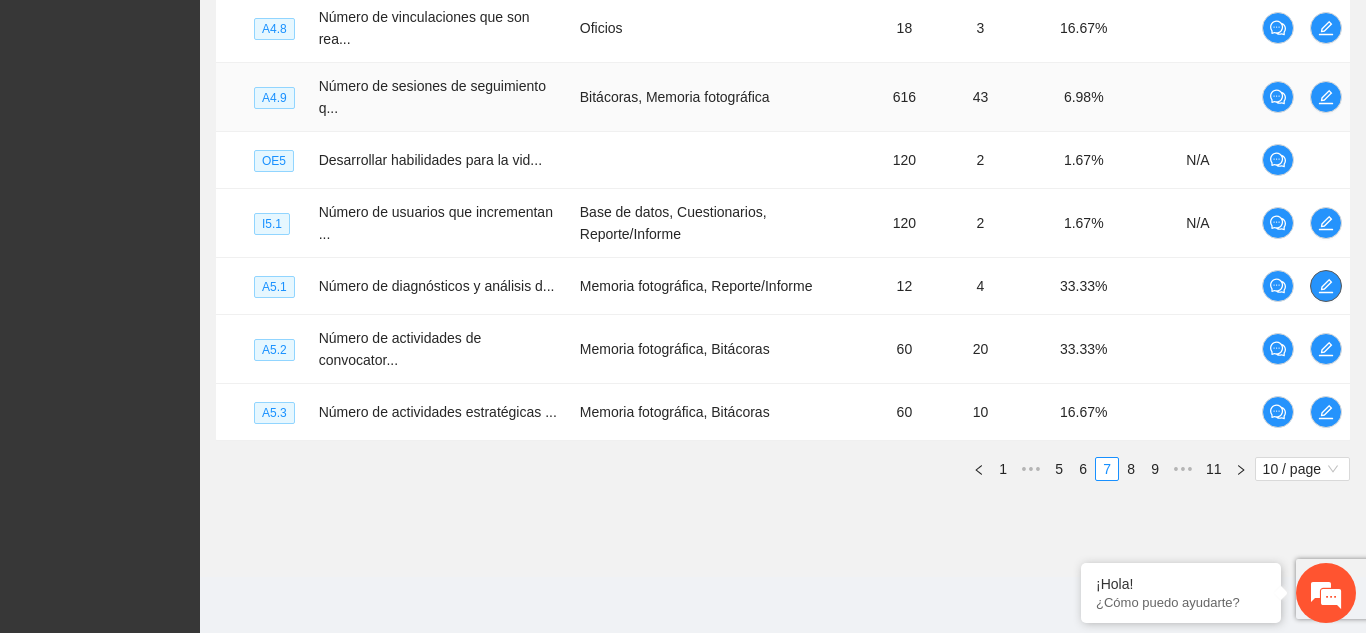 scroll, scrollTop: 712, scrollLeft: 0, axis: vertical 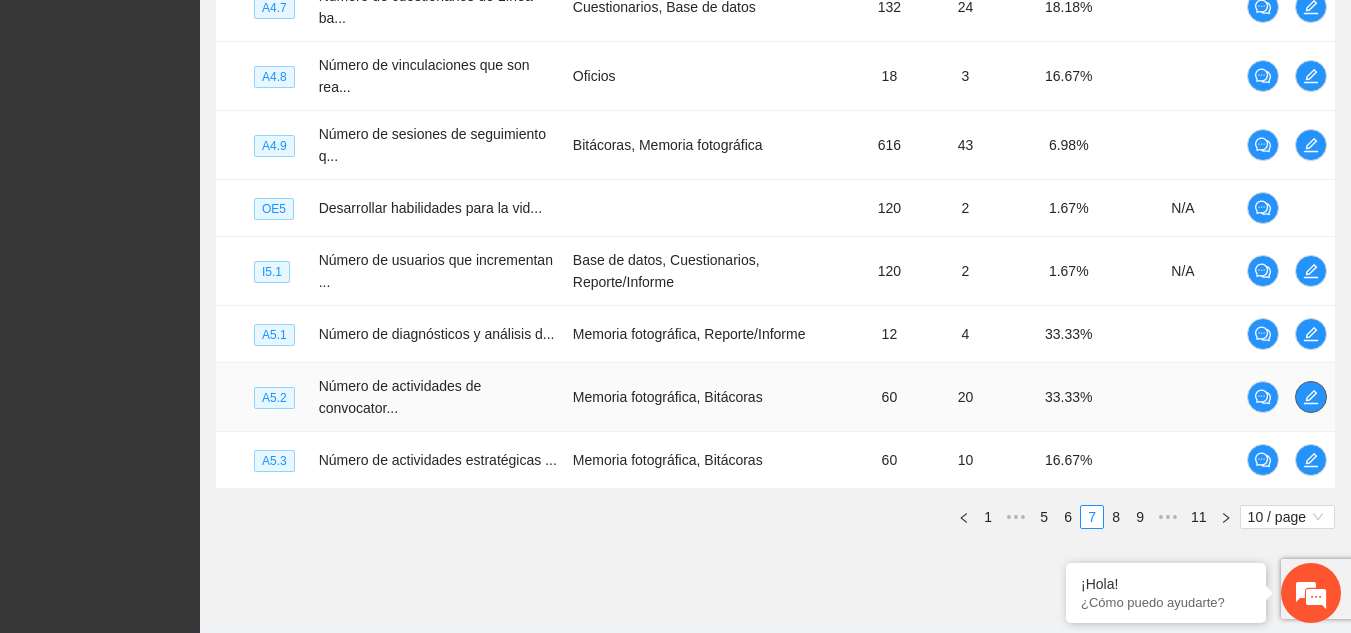 click 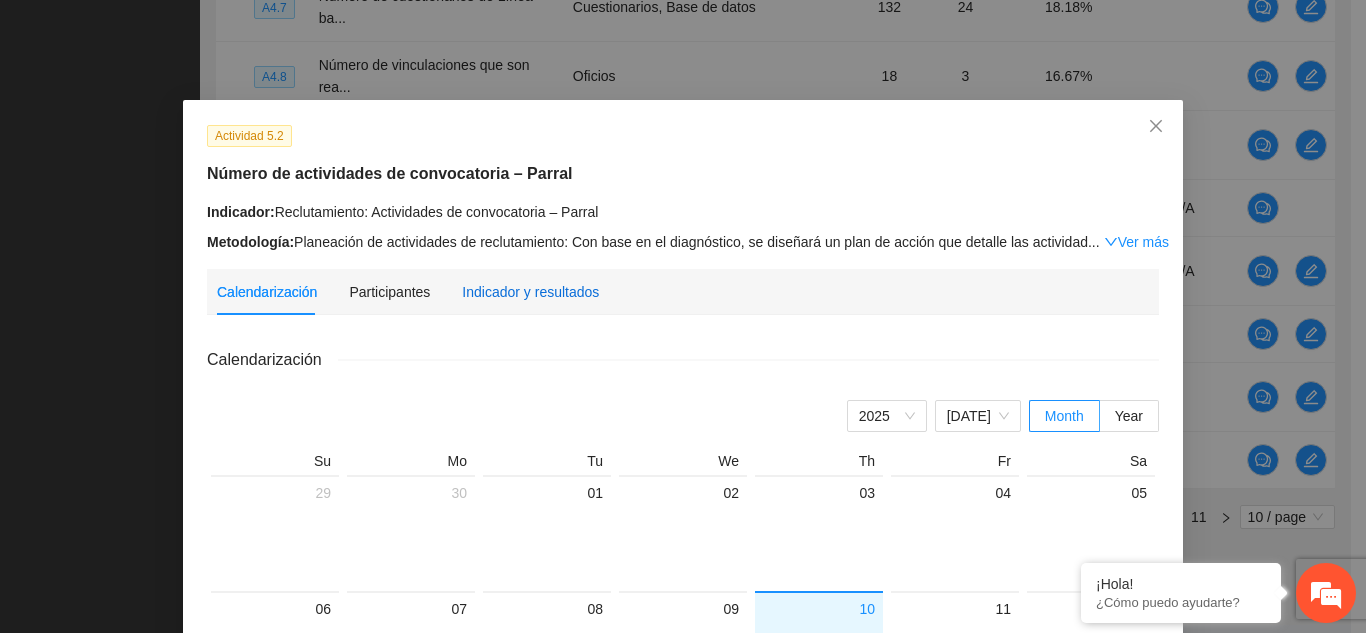 click on "Indicador y resultados" at bounding box center (530, 292) 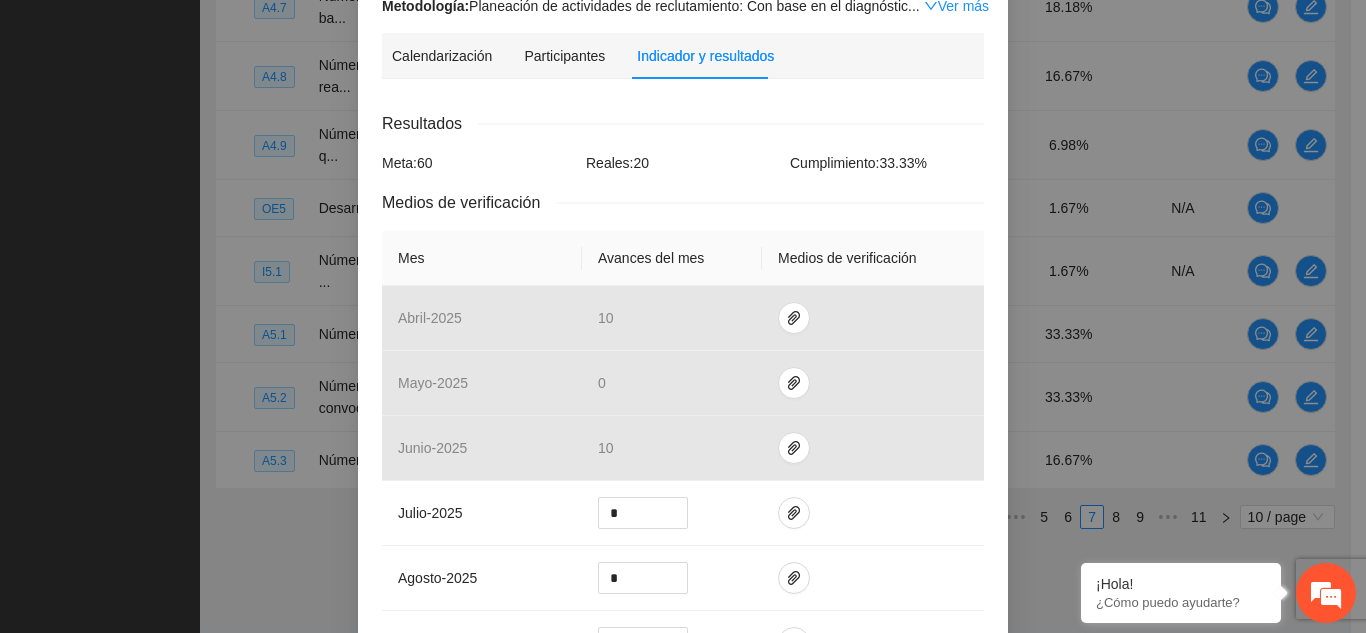 scroll, scrollTop: 0, scrollLeft: 0, axis: both 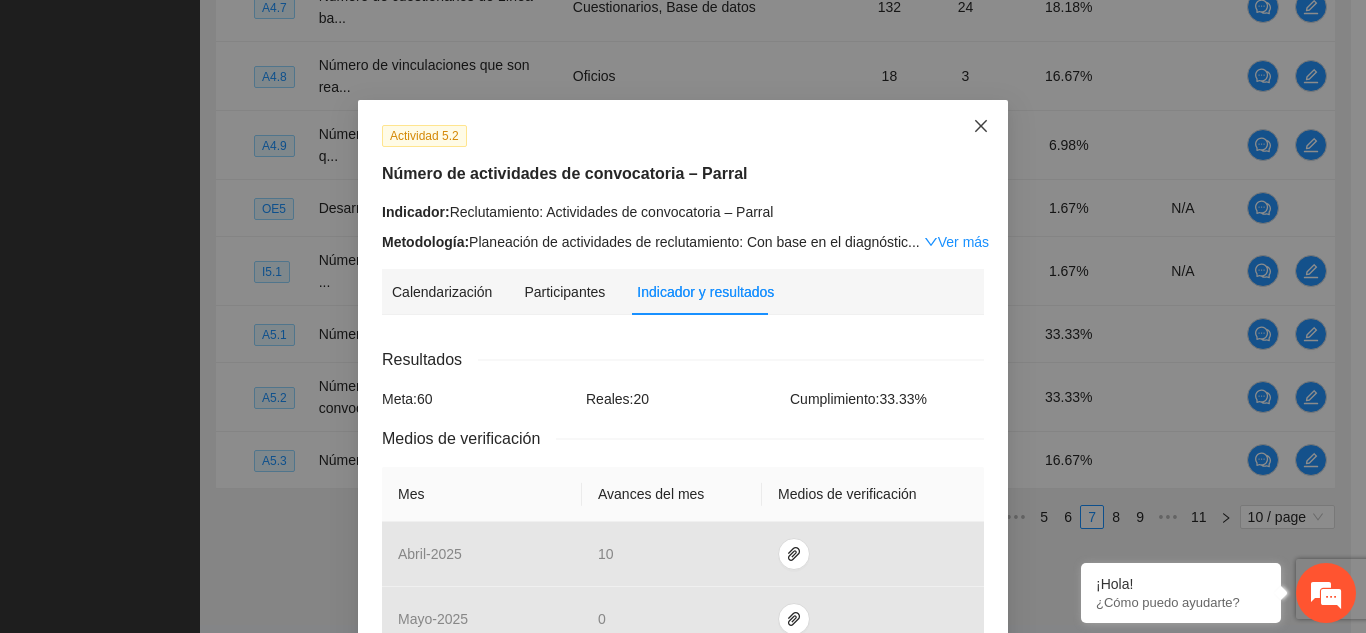 click 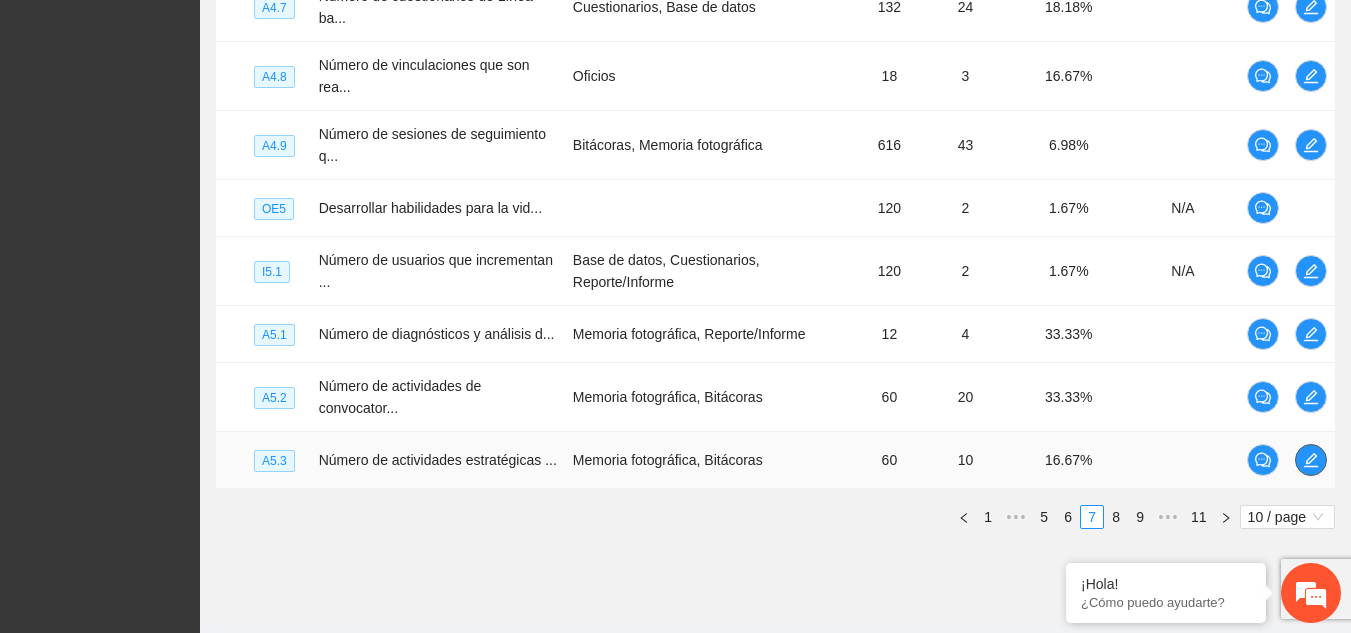 click 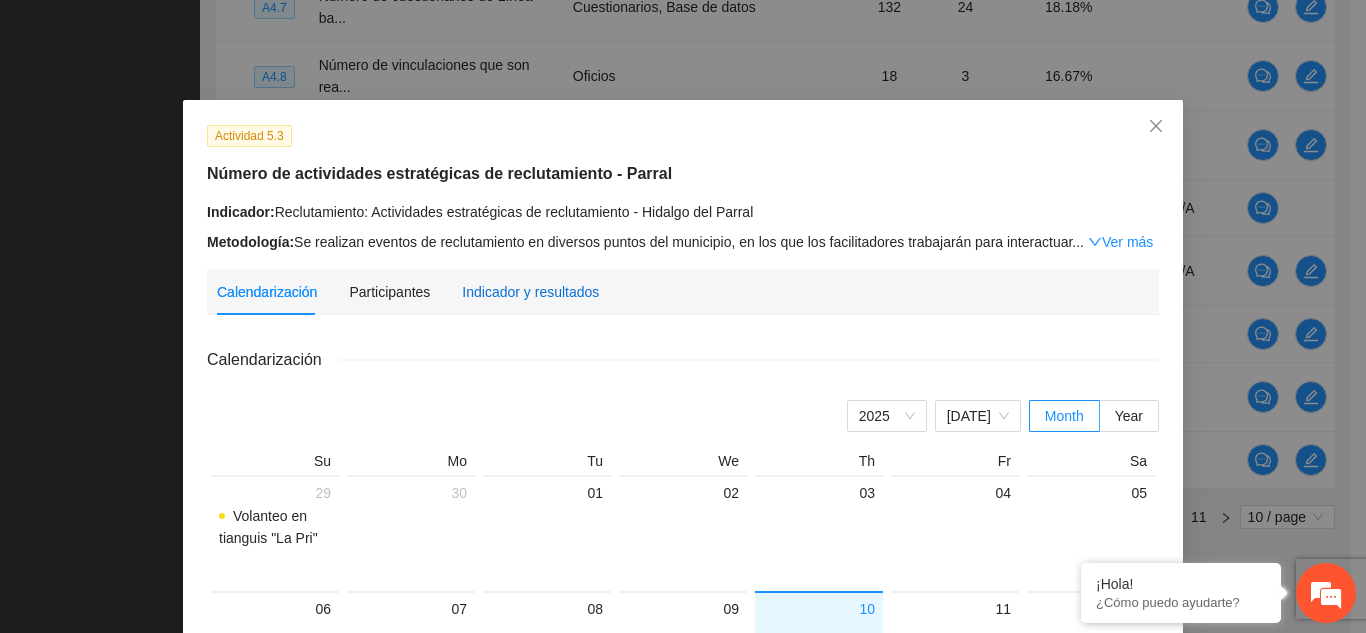 click on "Indicador y resultados" at bounding box center (530, 292) 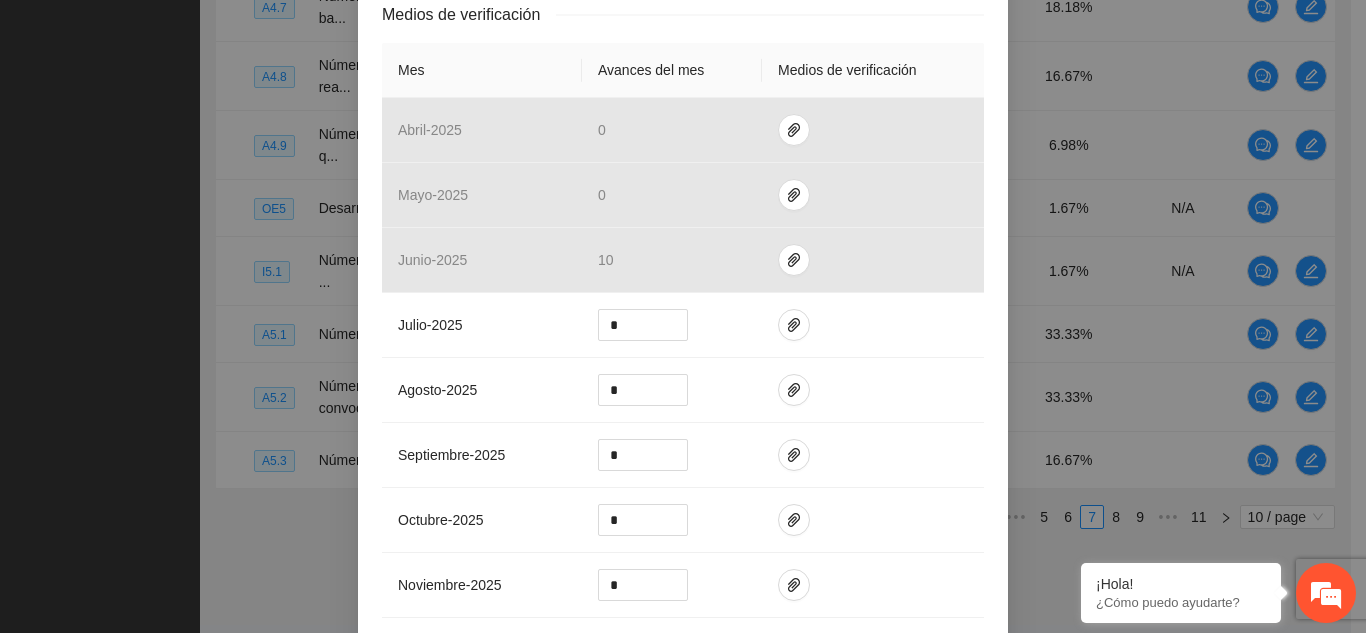 scroll, scrollTop: 426, scrollLeft: 0, axis: vertical 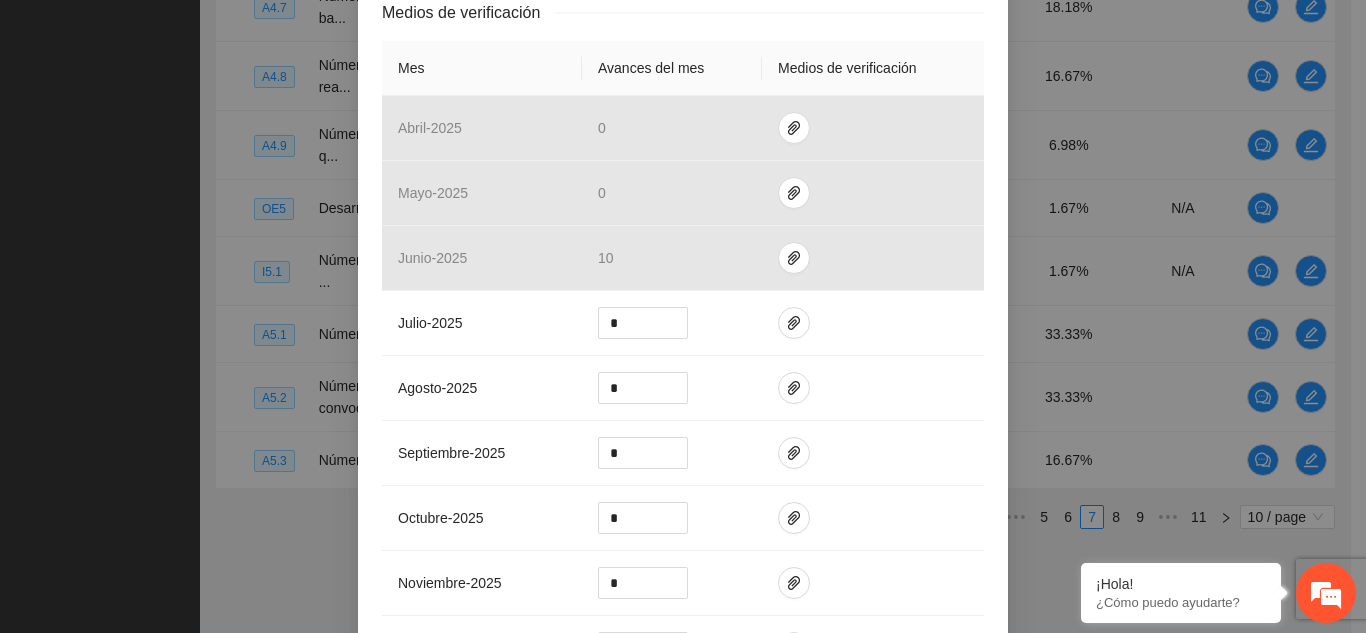 drag, startPoint x: 1346, startPoint y: 390, endPoint x: 1312, endPoint y: 238, distance: 155.75623 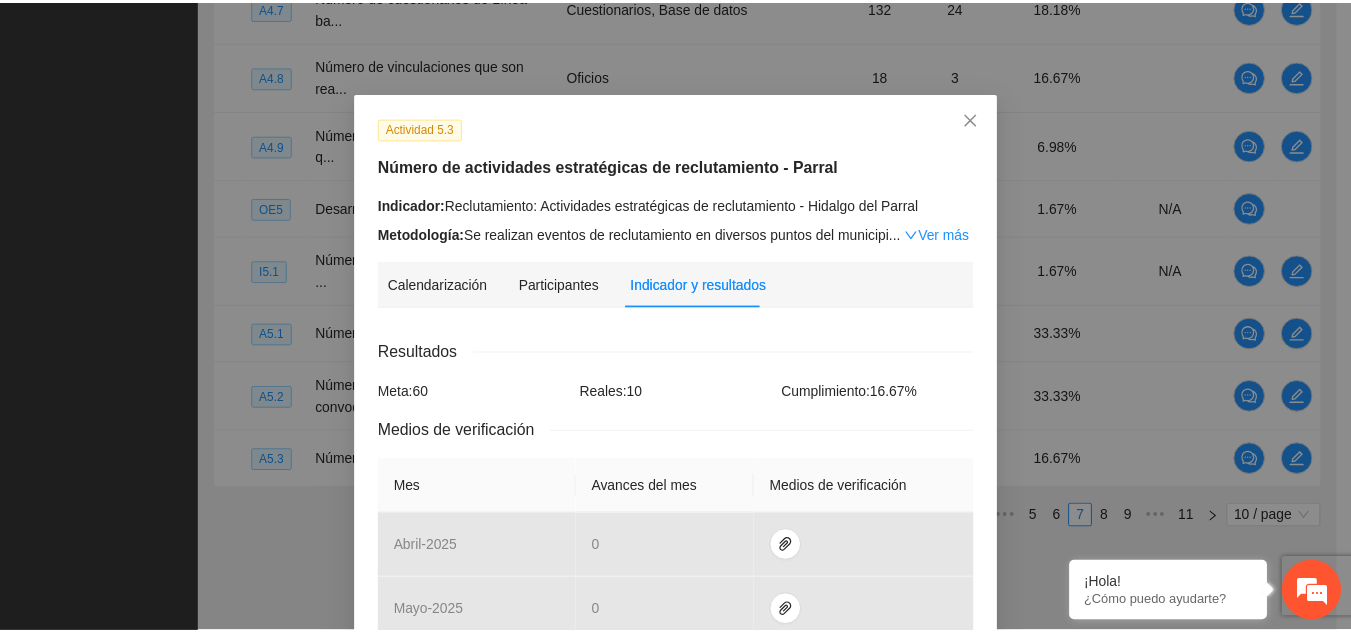 scroll, scrollTop: 0, scrollLeft: 0, axis: both 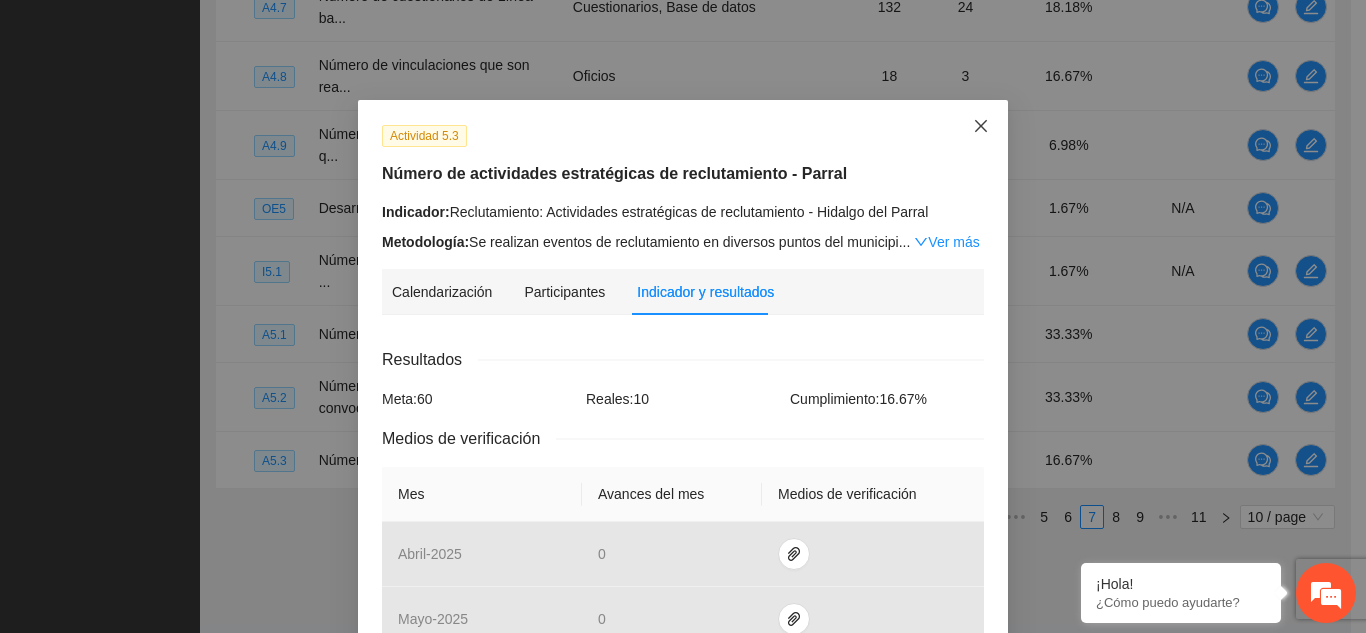 click at bounding box center (981, 127) 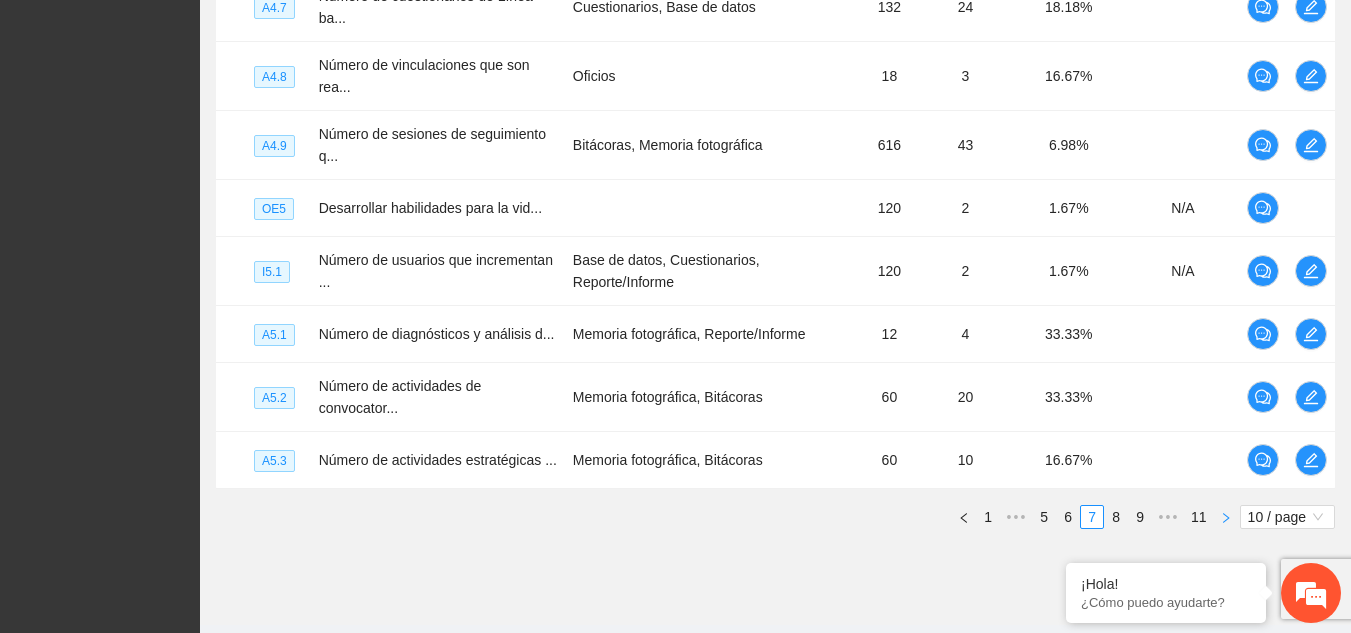 click 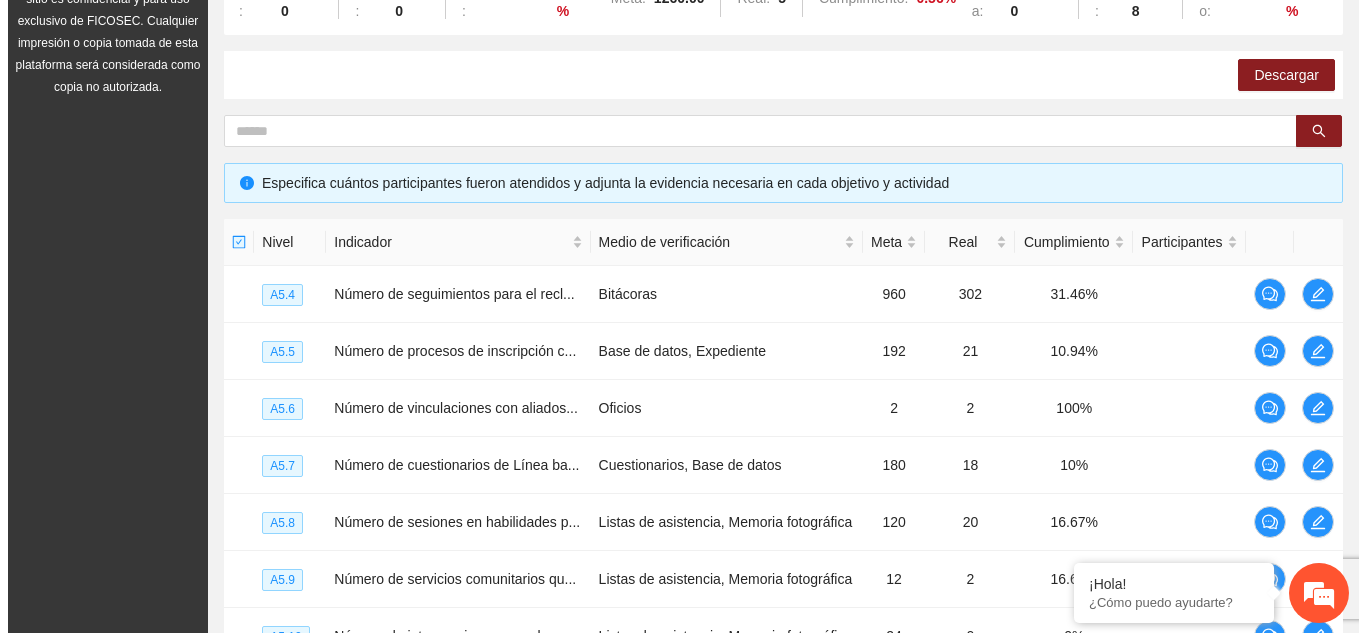 scroll, scrollTop: 301, scrollLeft: 0, axis: vertical 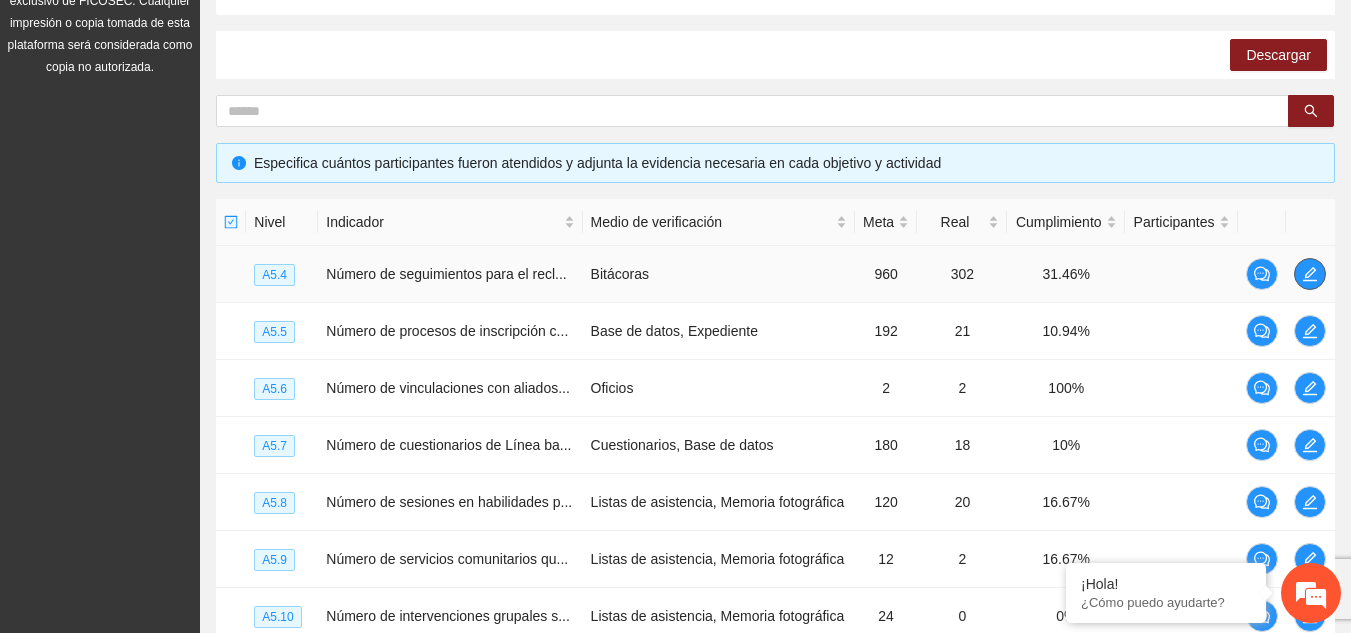 click 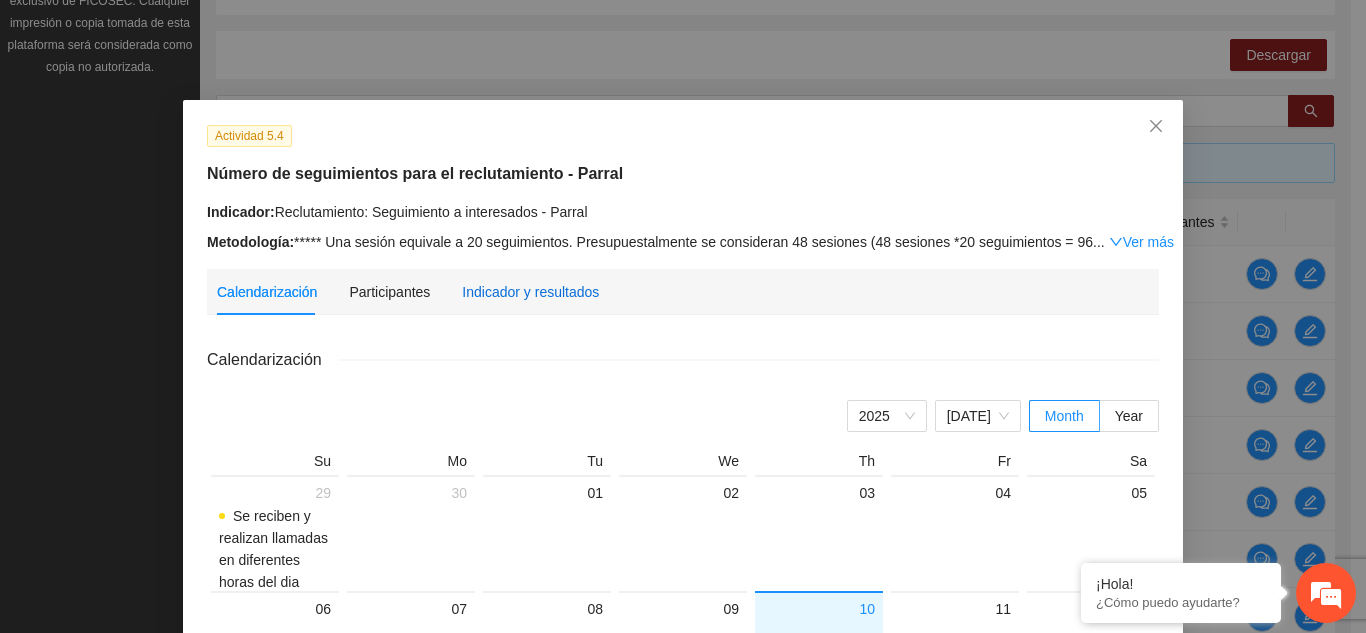 click on "Indicador y resultados" at bounding box center [530, 292] 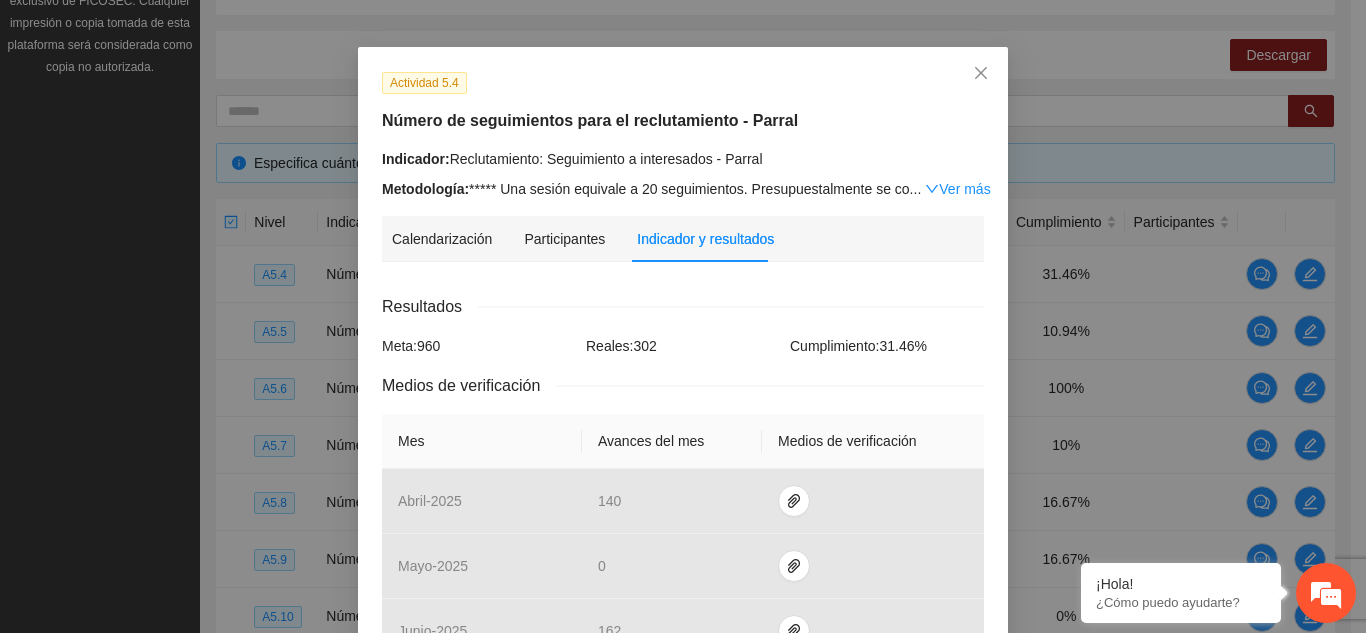 scroll, scrollTop: 36, scrollLeft: 0, axis: vertical 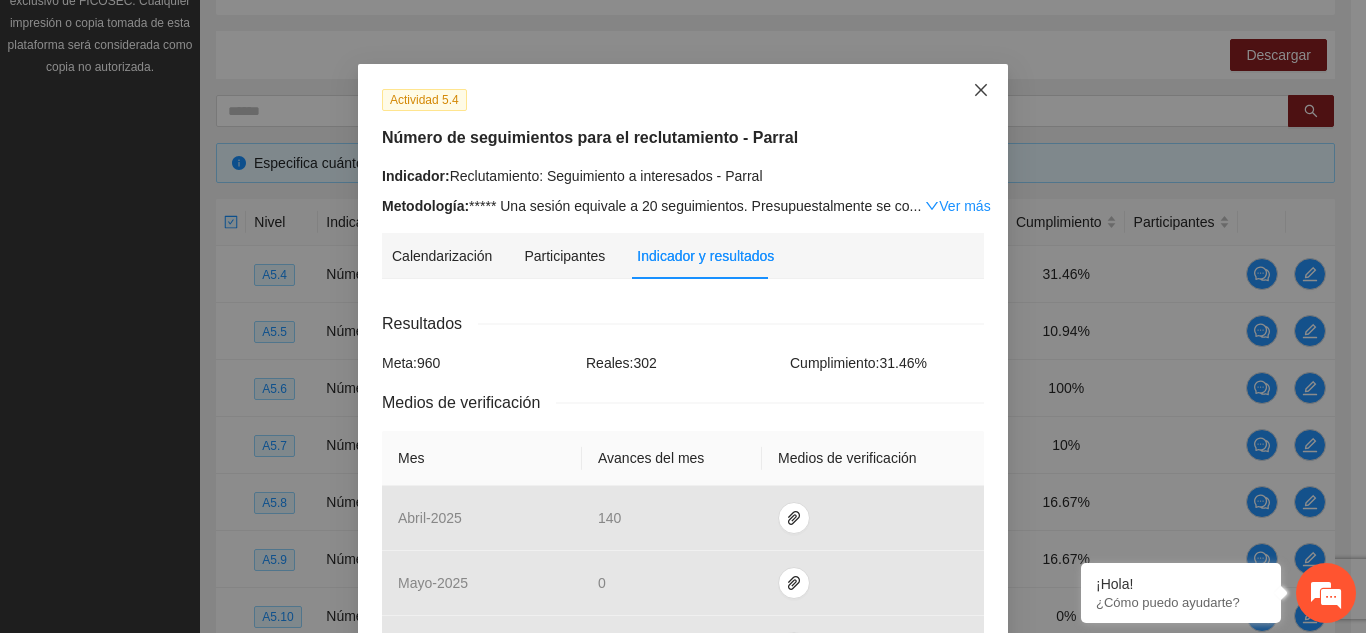 click 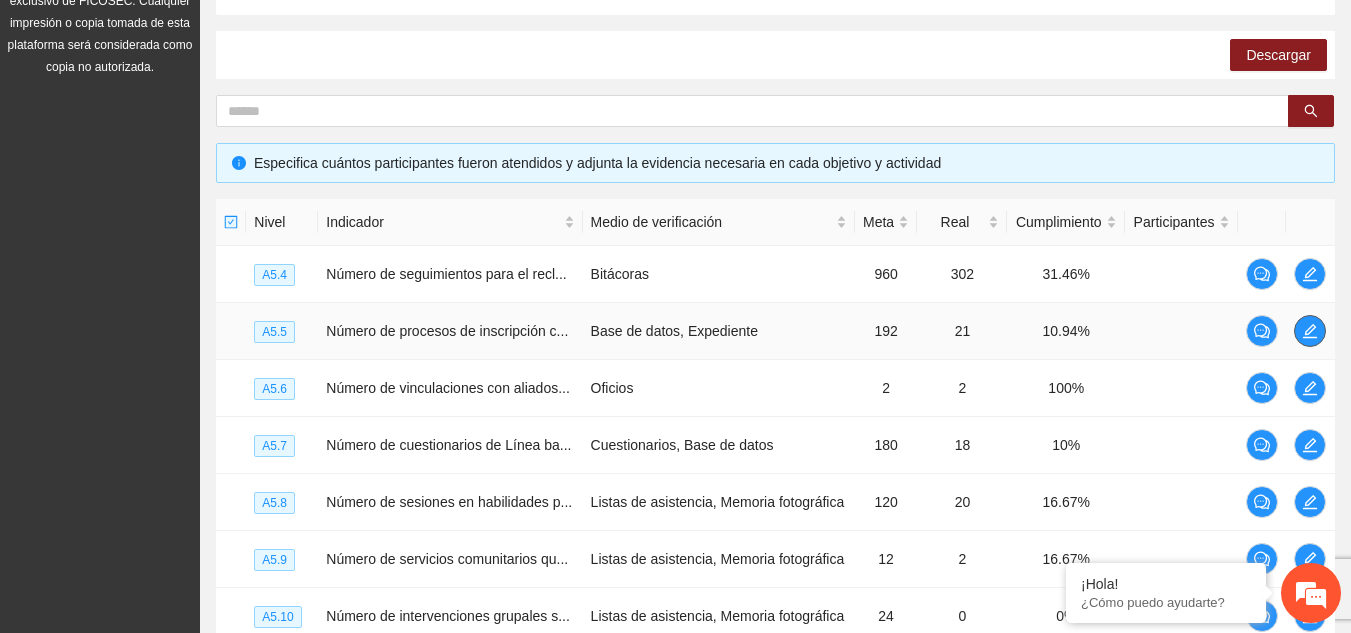 drag, startPoint x: 1318, startPoint y: 315, endPoint x: 1314, endPoint y: 325, distance: 10.770329 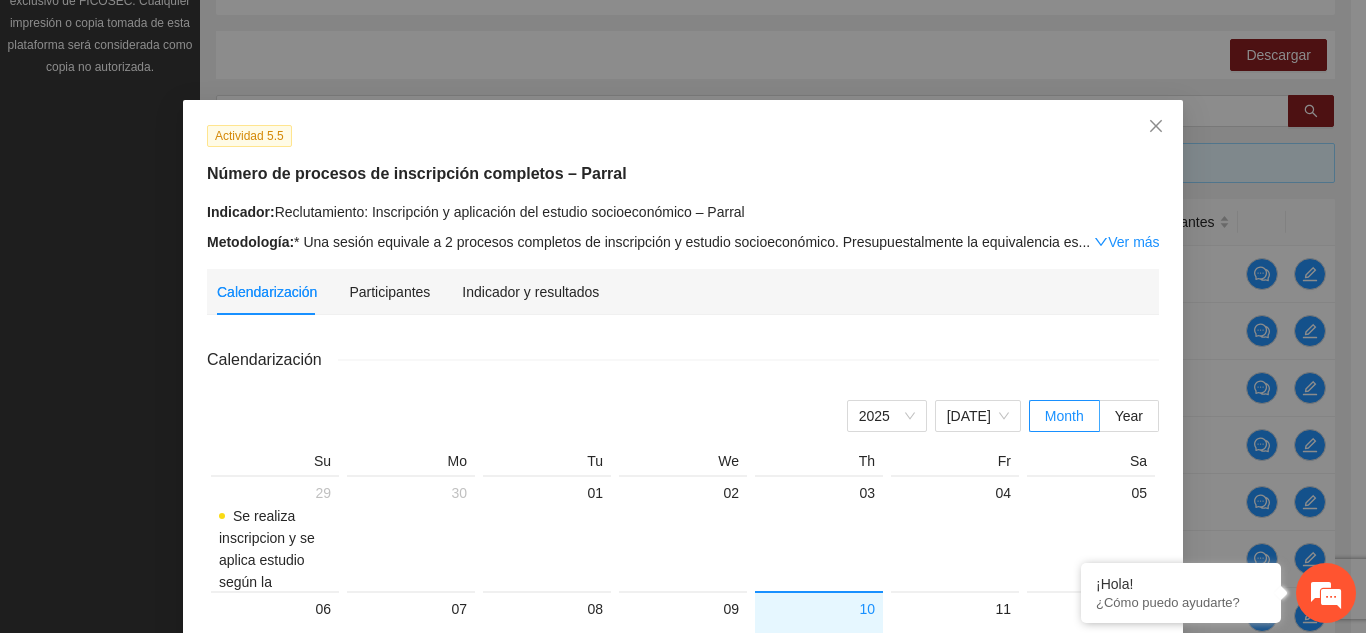 click on "Indicador y resultados" at bounding box center (530, 292) 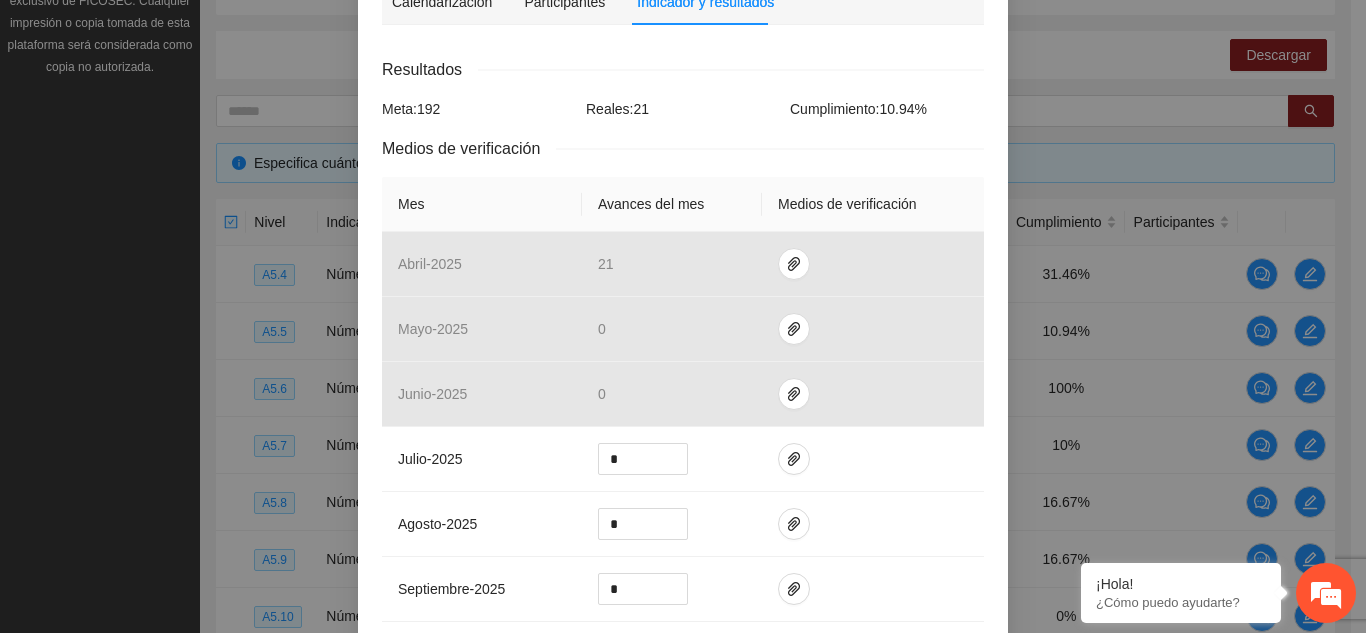 scroll, scrollTop: 79, scrollLeft: 0, axis: vertical 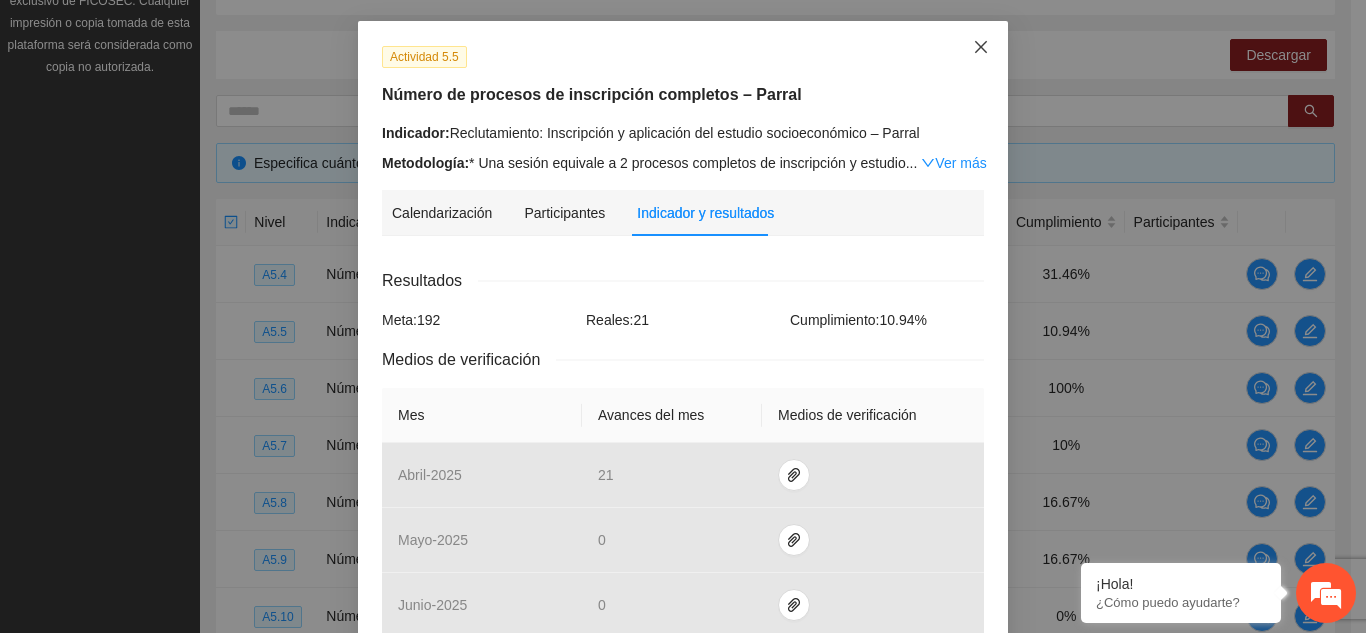 click 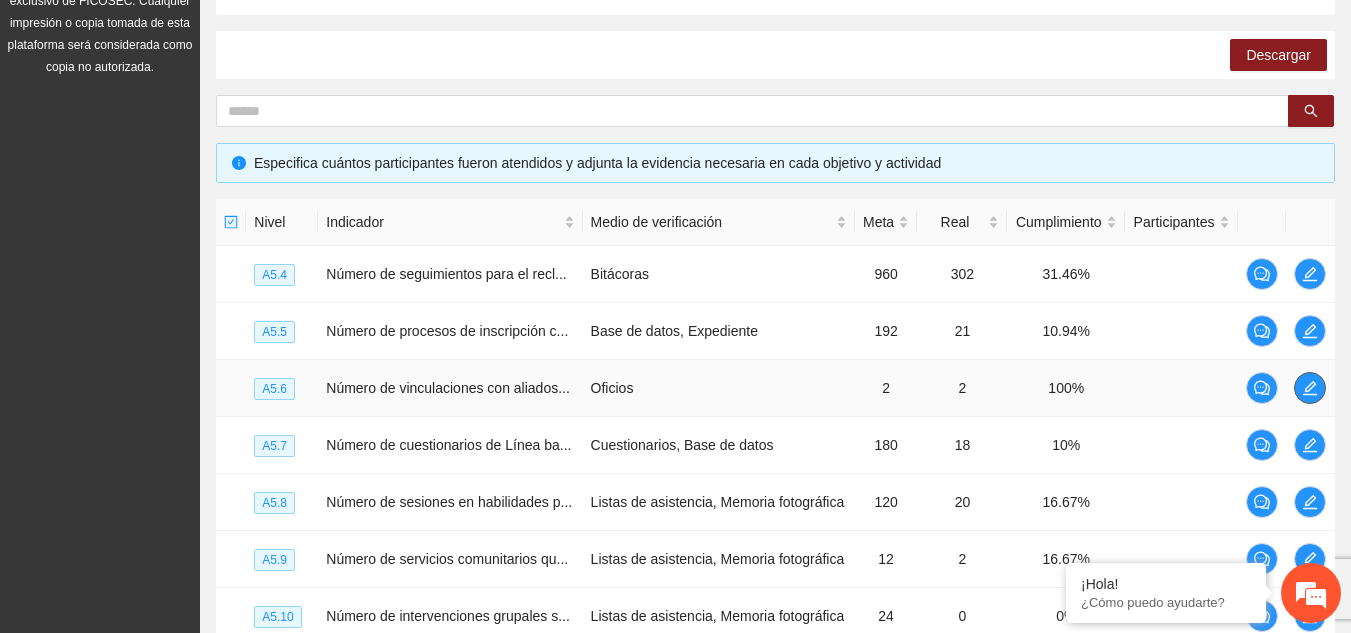 click 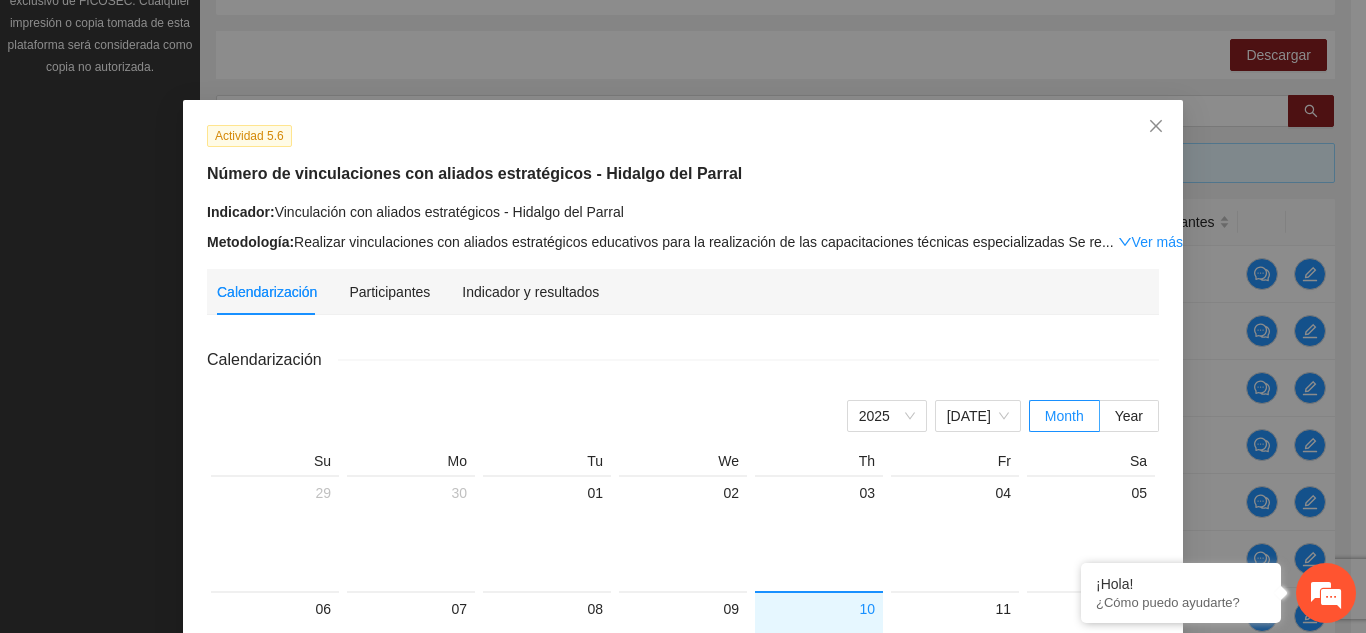 click on "Indicador y resultados" at bounding box center [530, 292] 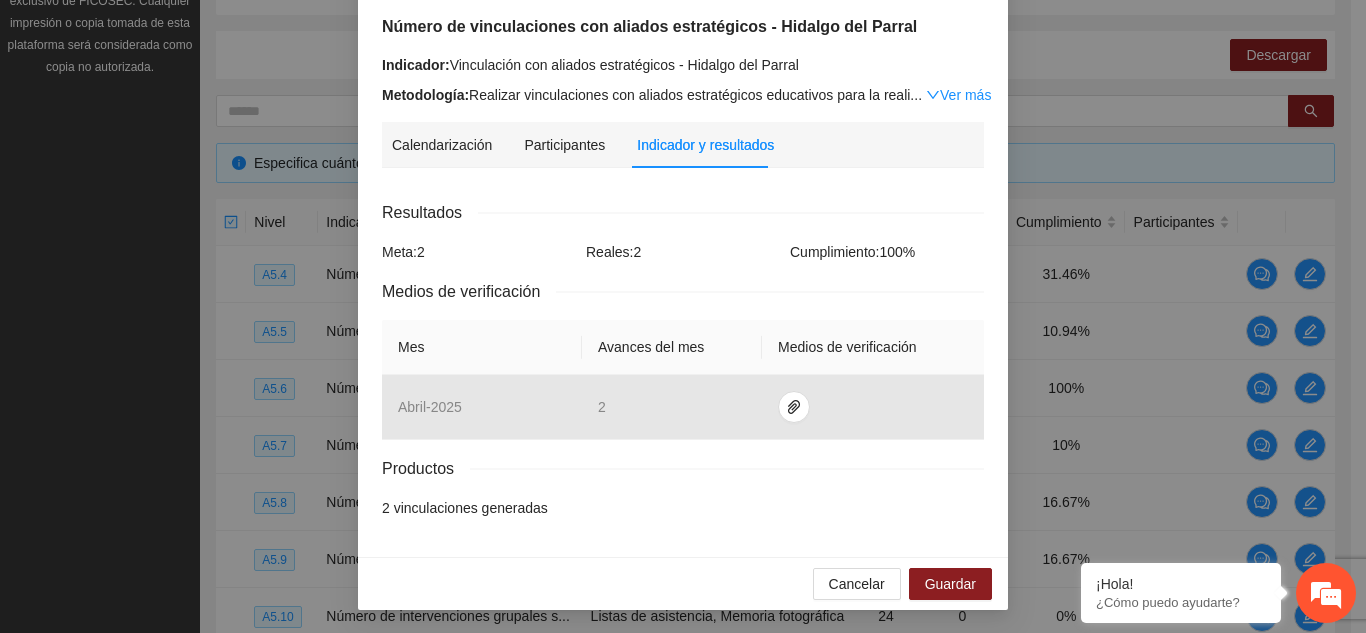 scroll, scrollTop: 0, scrollLeft: 0, axis: both 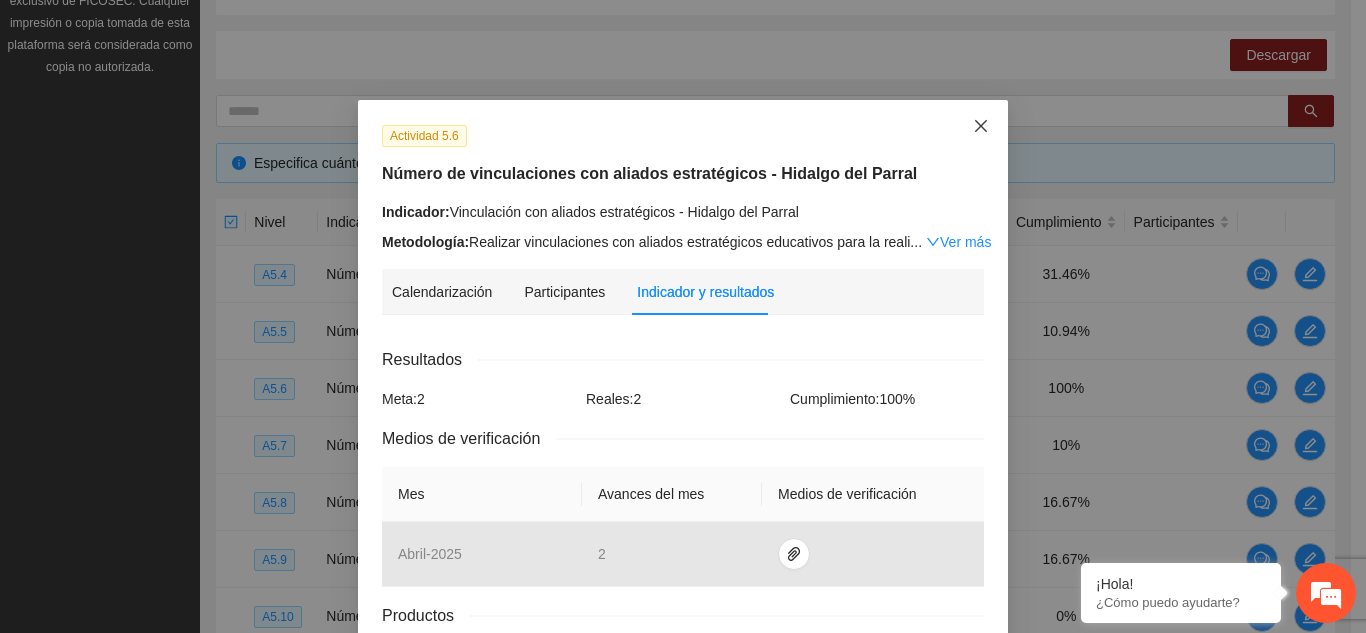 click 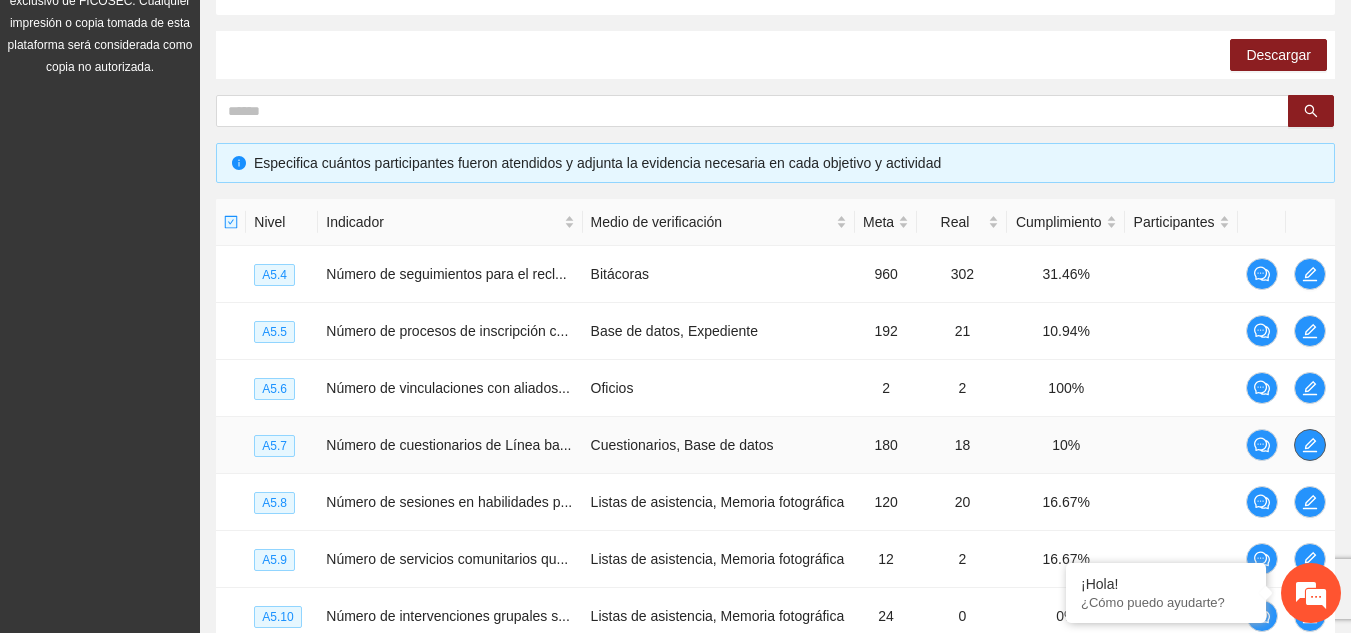 click at bounding box center (1310, 445) 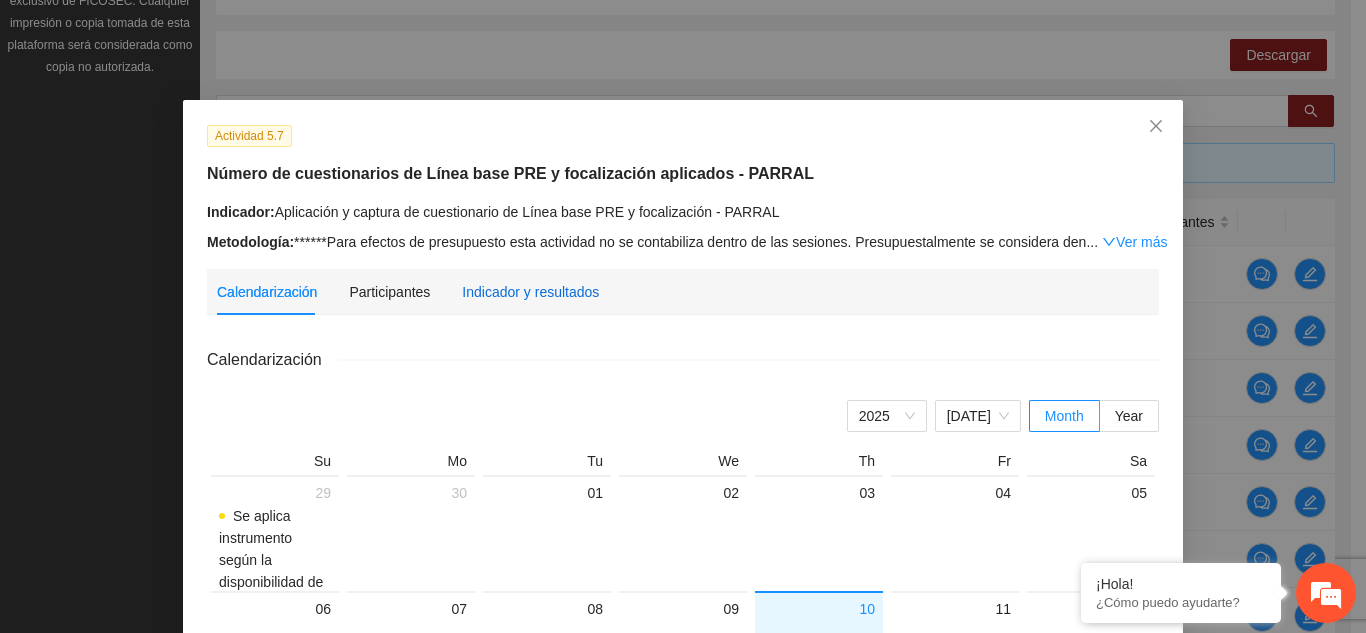 click on "Indicador y resultados" at bounding box center [530, 292] 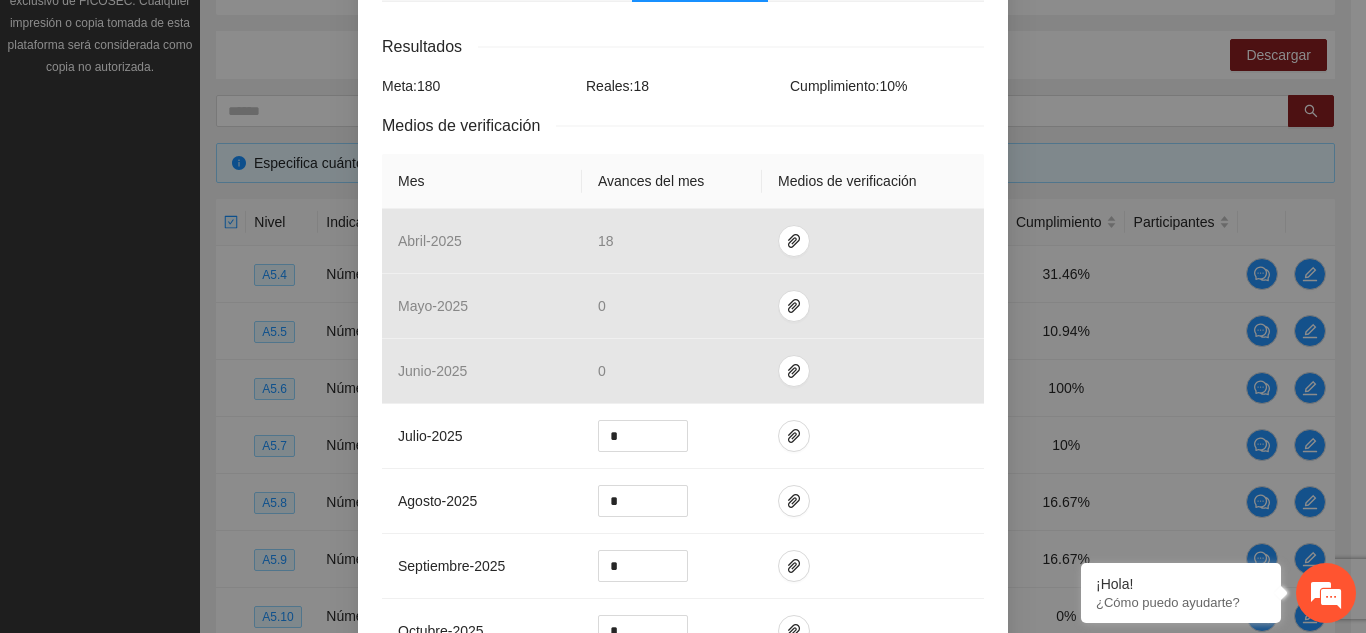 scroll, scrollTop: 0, scrollLeft: 0, axis: both 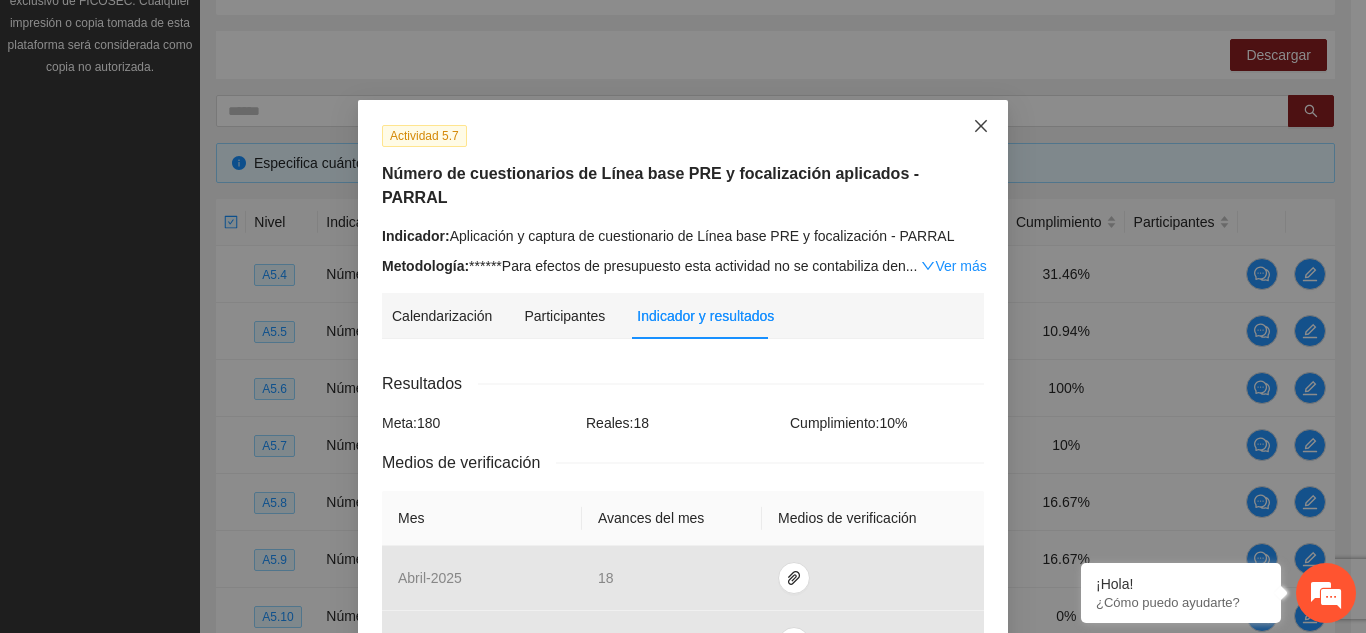 click 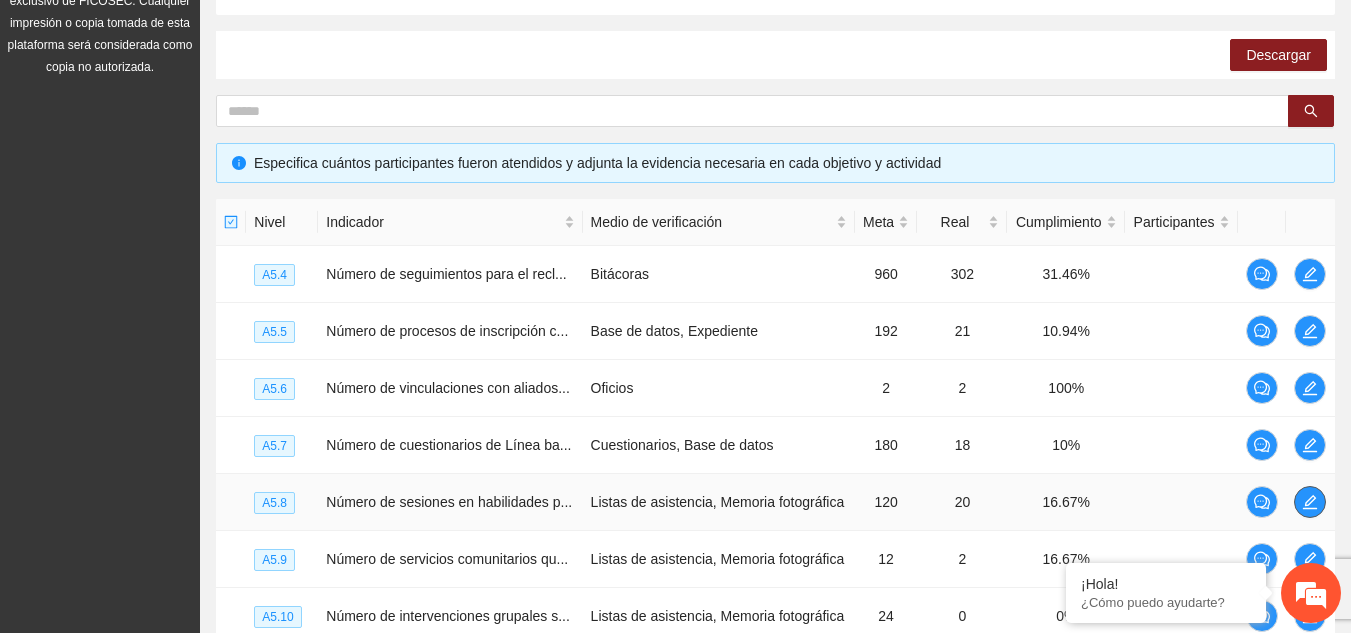 click 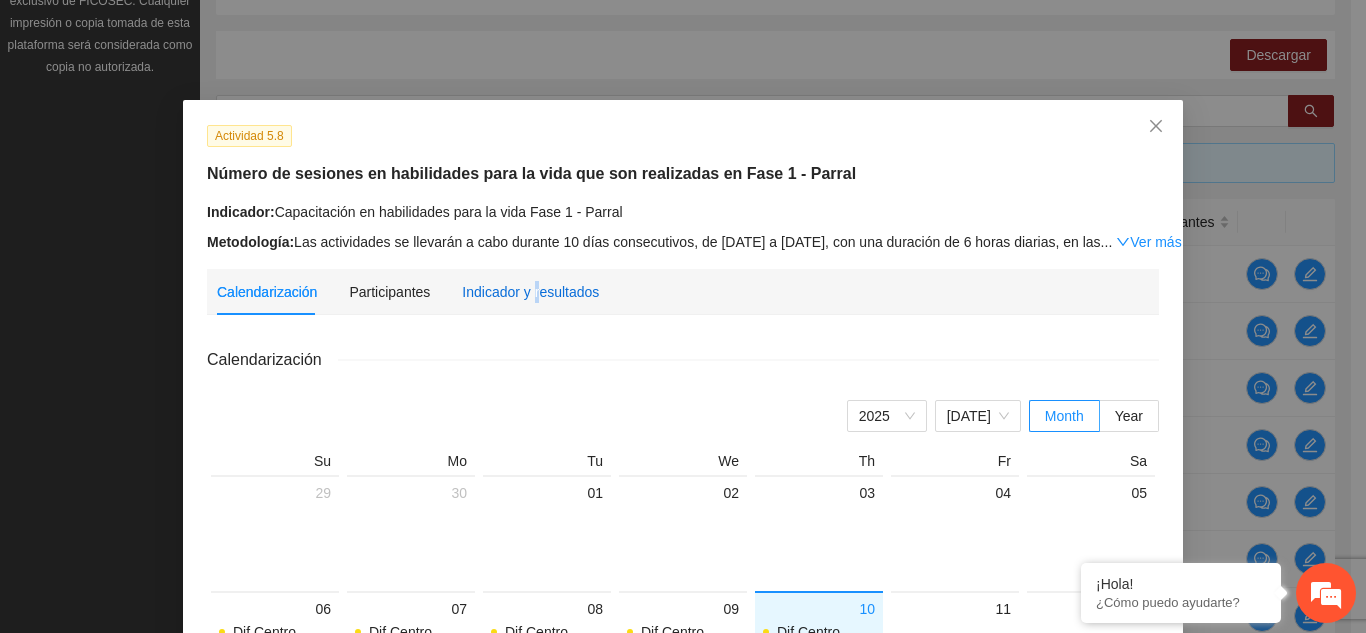 click on "Indicador y resultados" at bounding box center (530, 292) 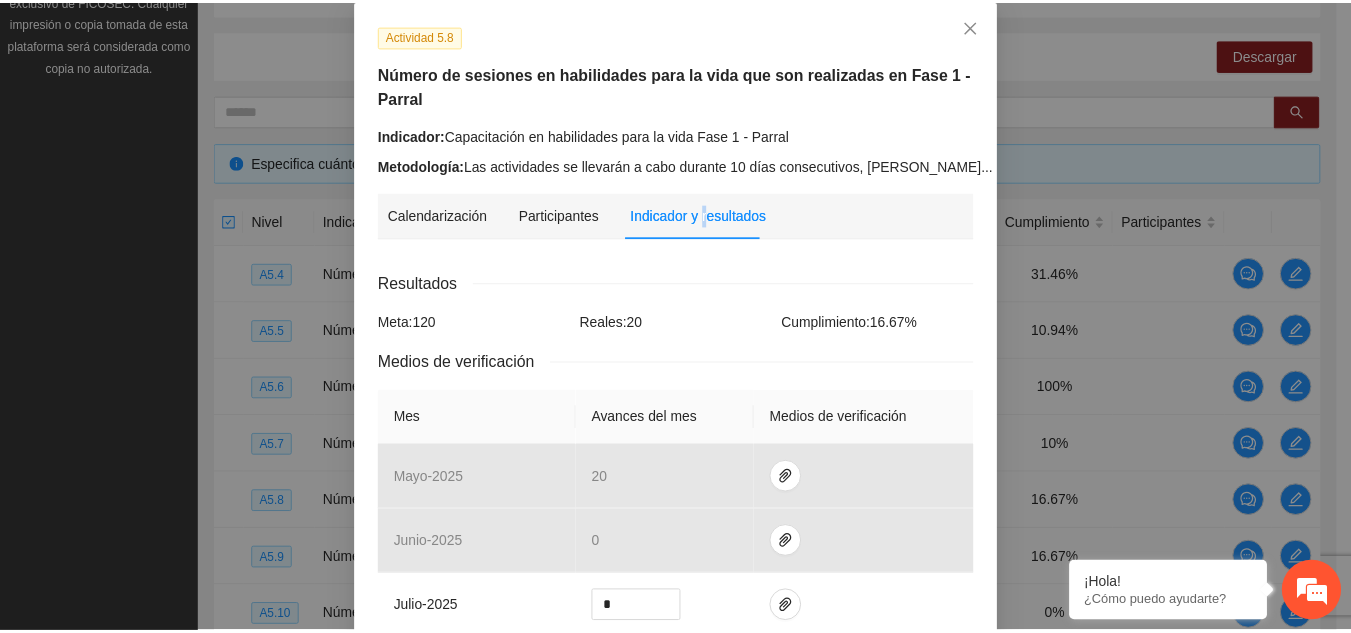 scroll, scrollTop: 55, scrollLeft: 0, axis: vertical 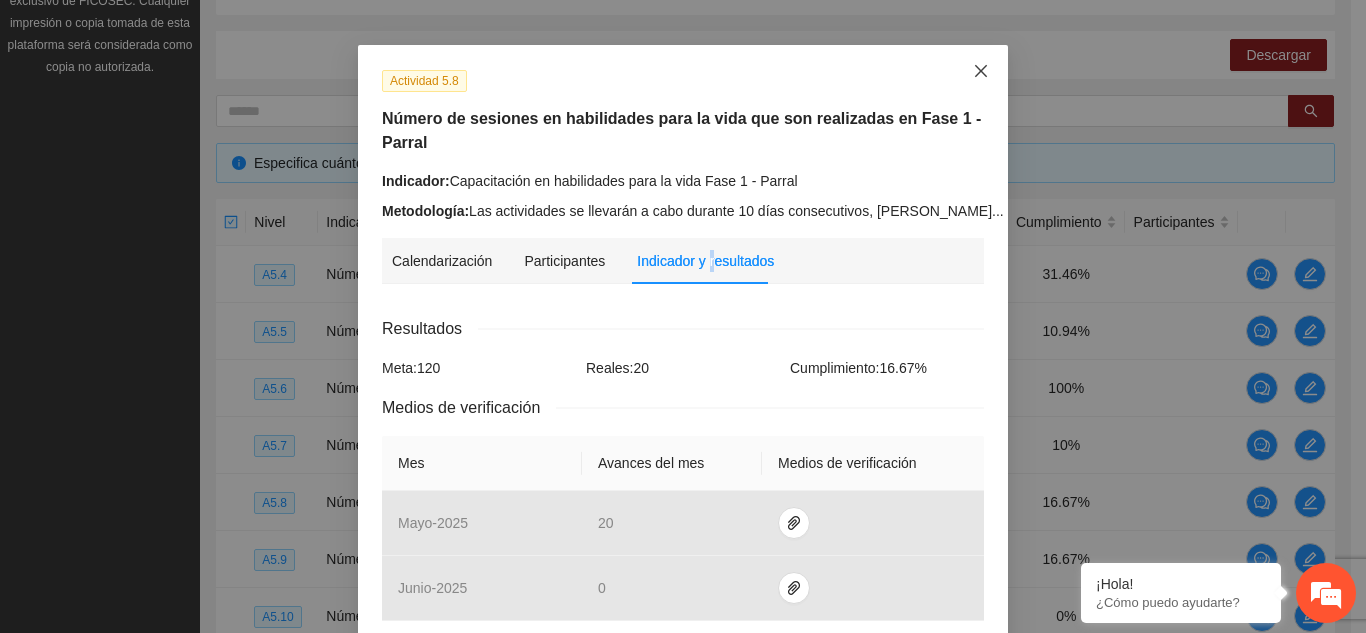 click 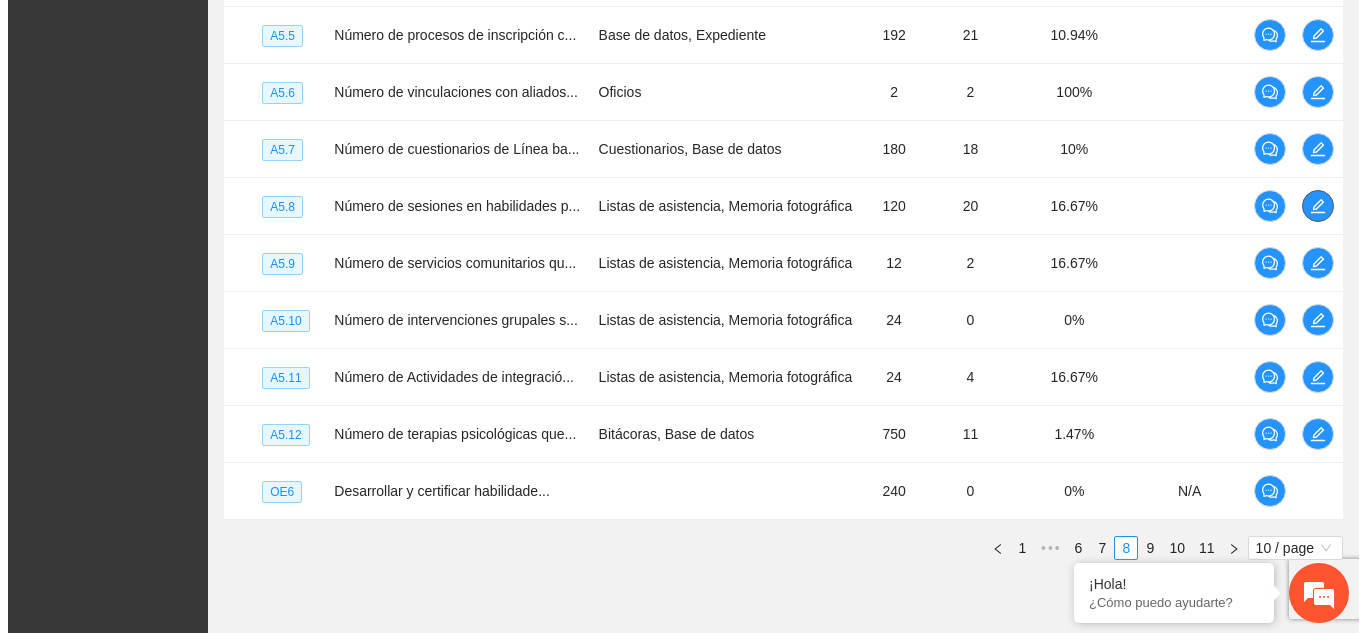 scroll, scrollTop: 619, scrollLeft: 0, axis: vertical 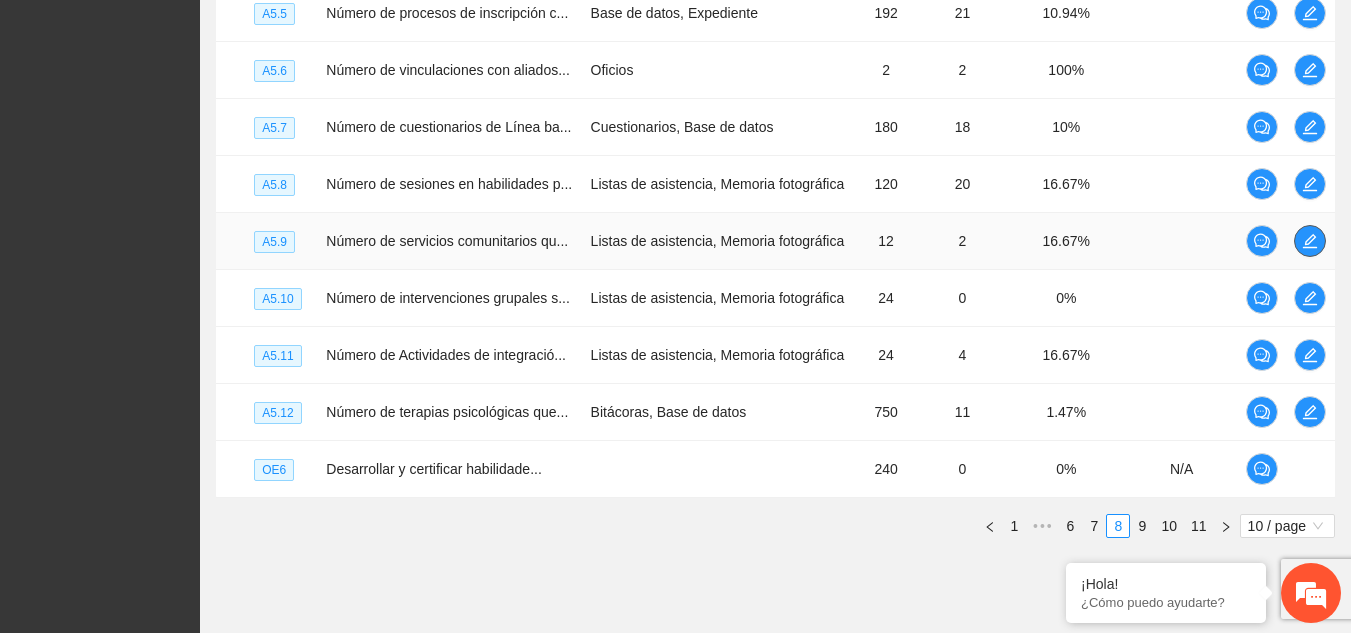 click 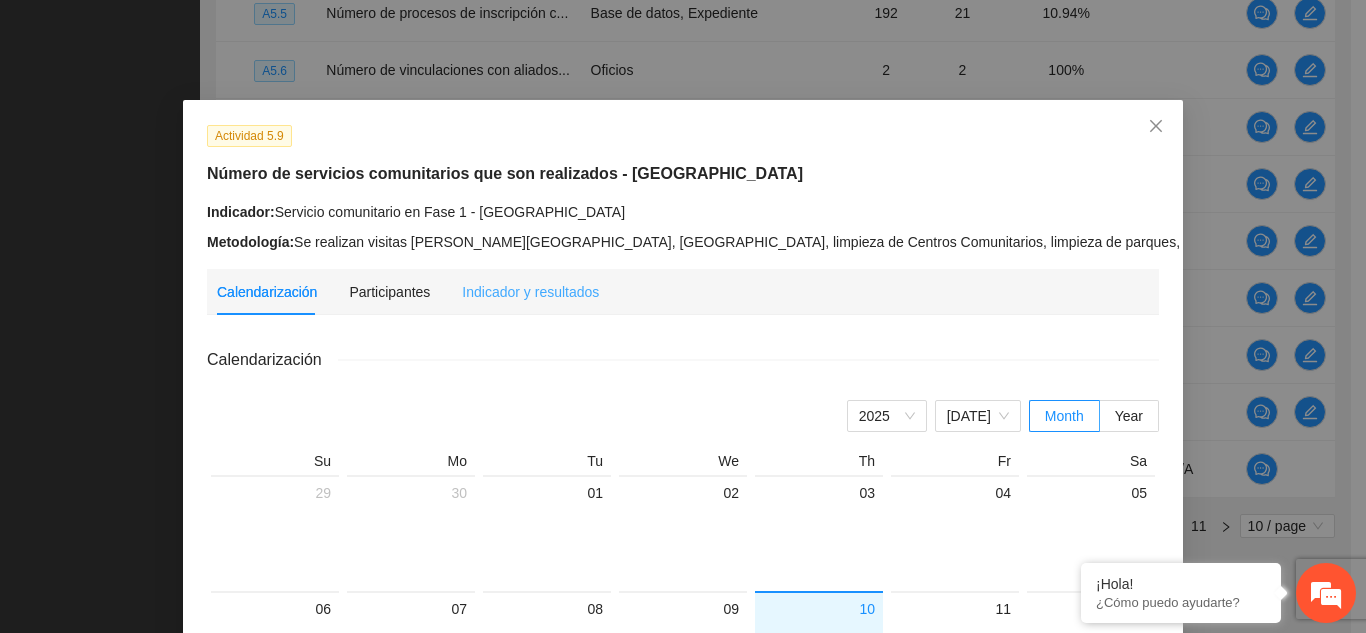 click on "Actividad 5.9 Número de servicios comunitarios que son realizados - Hidalgo del Parral Indicador:  Servicio comunitario en Fase 1 - Hidalgo del Parral Metodología:  Se realizan visitas [PERSON_NAME][GEOGRAPHIC_DATA], [GEOGRAPHIC_DATA], limpieza de Centros Comunitarios, limpieza de parques, entrega de alimentos y bebida ...  Ver más Calendarización Participantes Indicador y resultados Calendarización [DATE] Month Year Su Mo Tu We Th Fr Sa 29 30 01 02 03 04 05 06 07 08 09 10 11 12 13 14 15 16 17 18 19 Lugar y hora por definir 20 21 22 23 24 25 26 27 28 29 30 31 01 02 03 04 05 06 07 08 09" at bounding box center (683, 651) 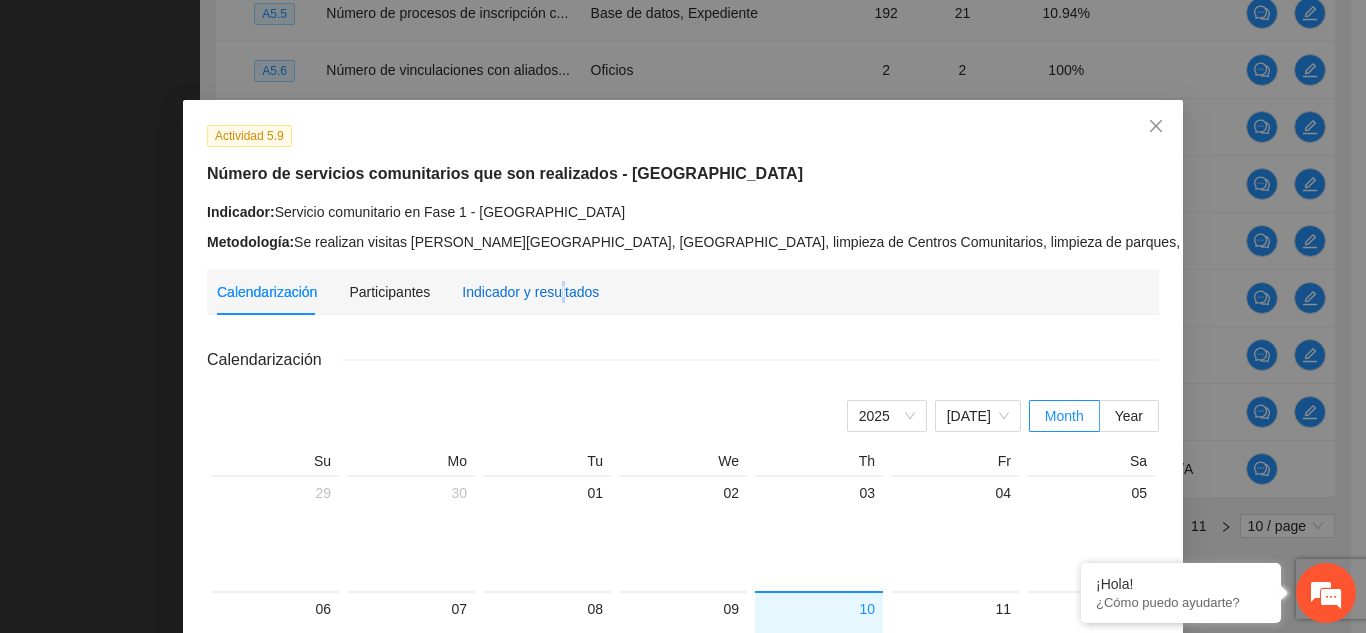 click on "Indicador y resultados" at bounding box center (530, 292) 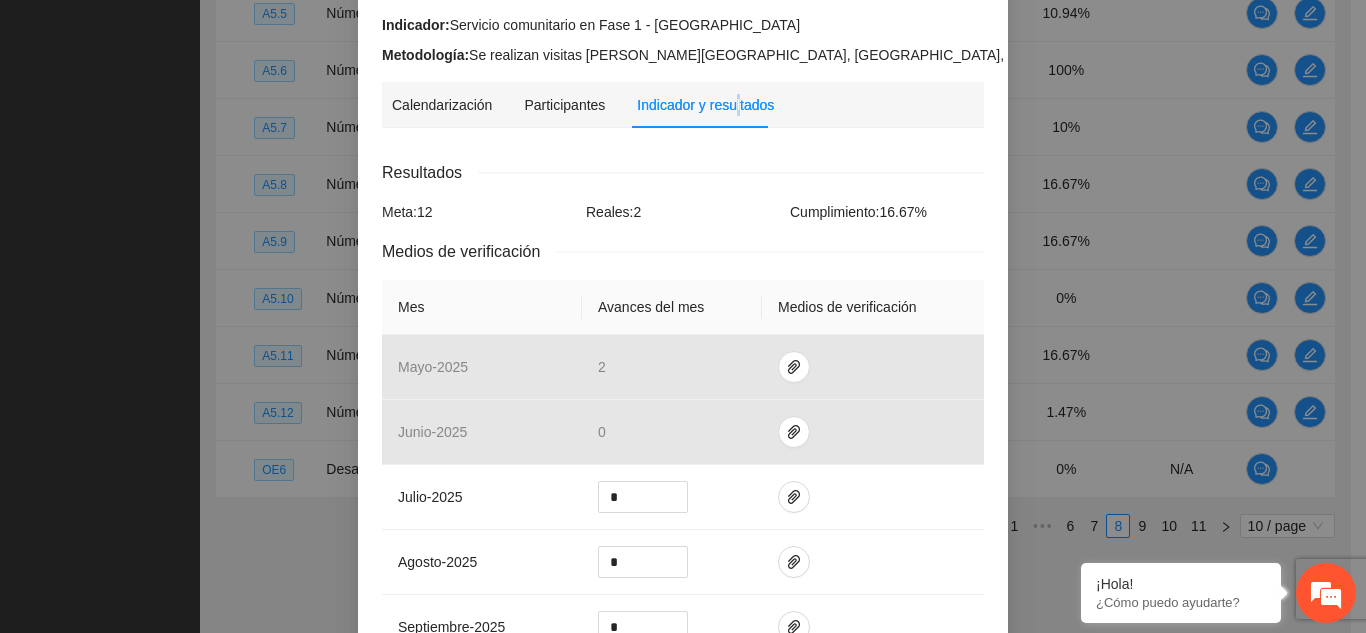 scroll, scrollTop: 0, scrollLeft: 0, axis: both 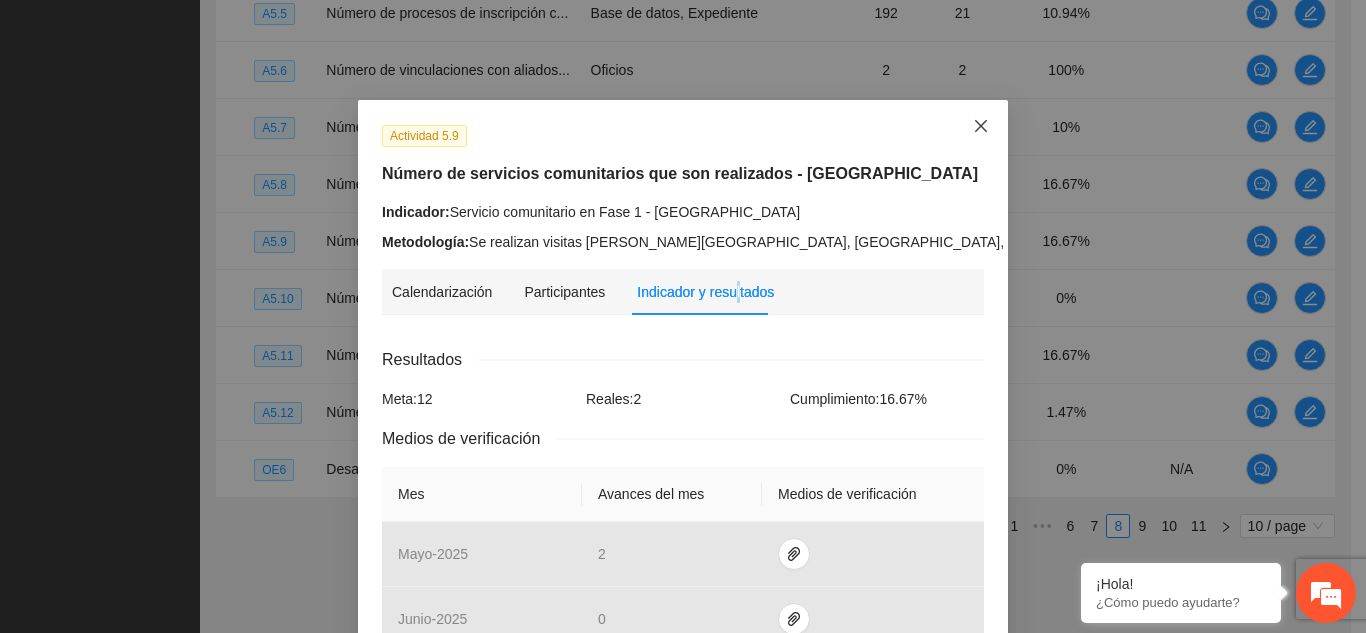 click 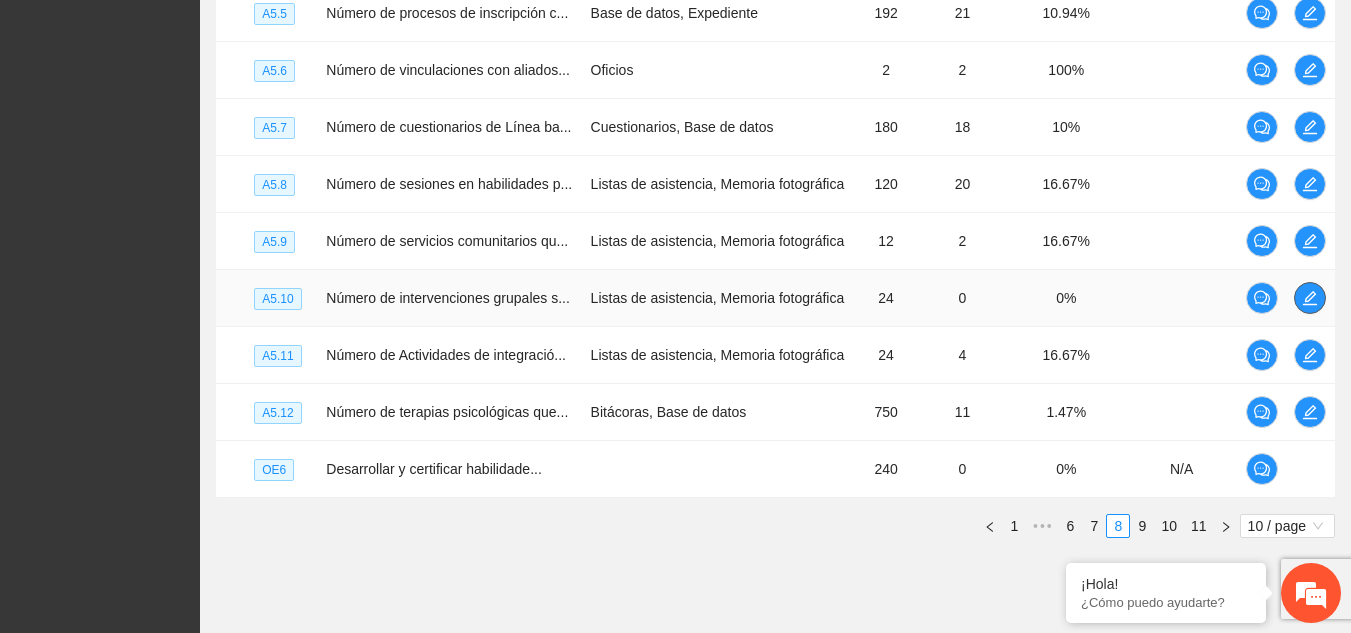 click at bounding box center (1310, 298) 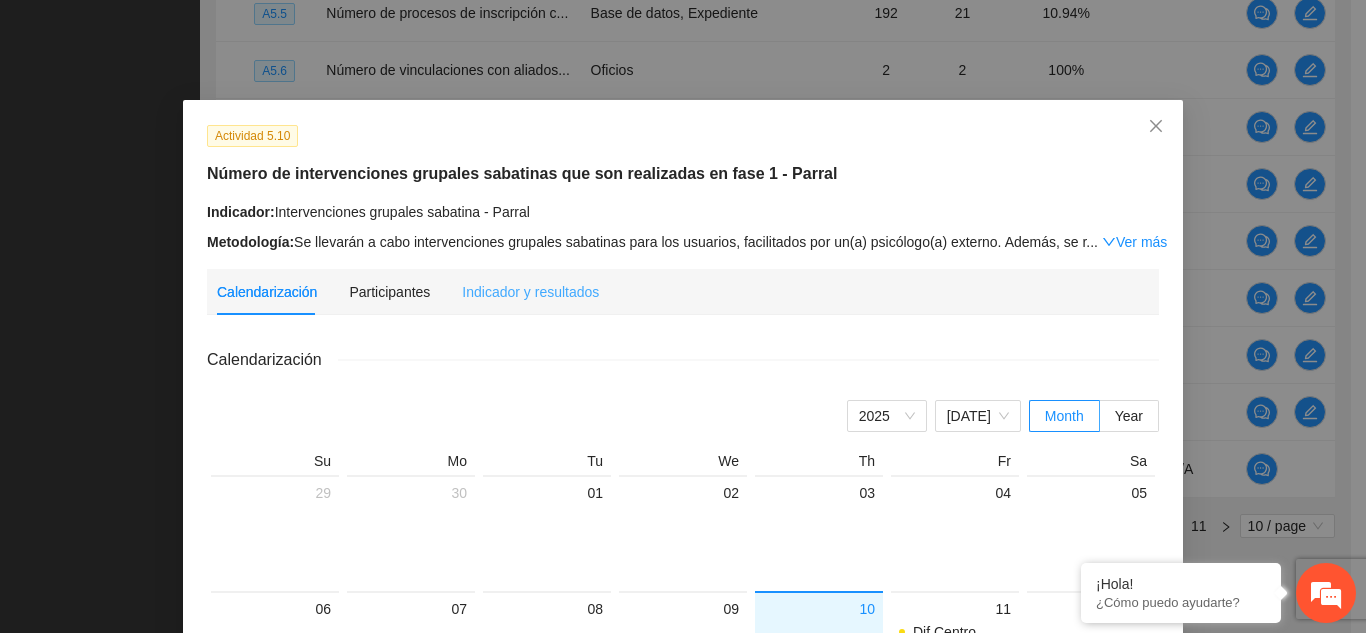click on "Indicador y resultados" at bounding box center [530, 292] 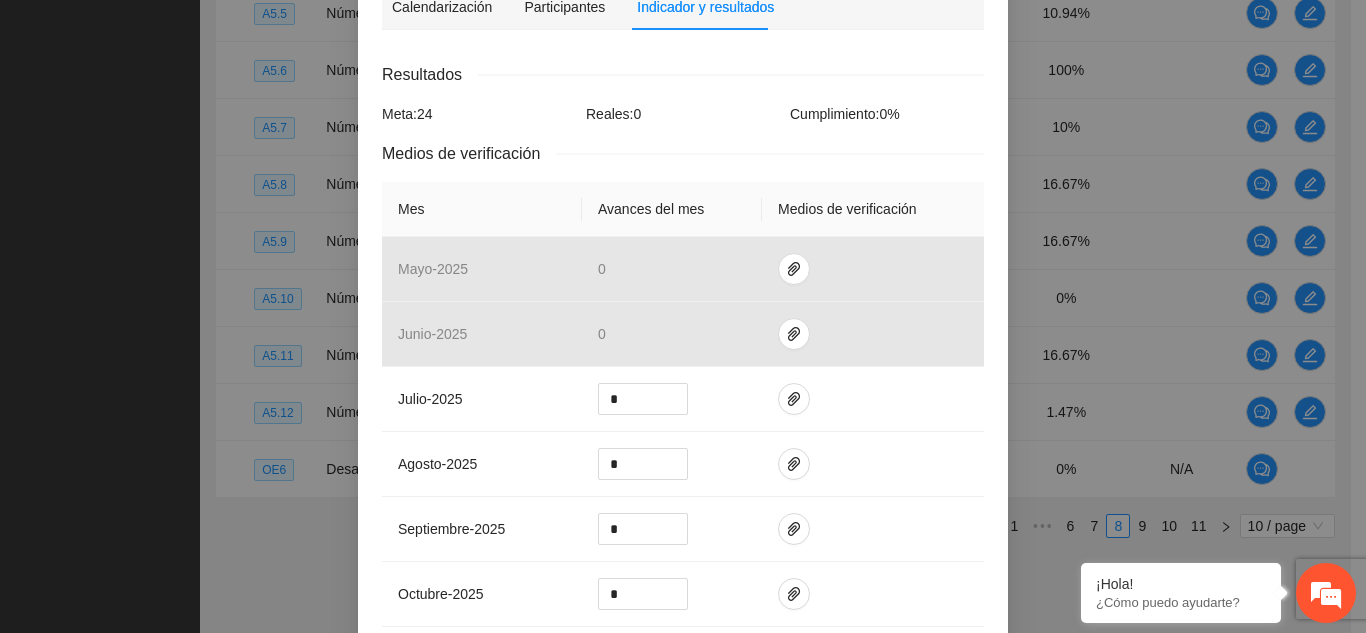 scroll, scrollTop: 0, scrollLeft: 0, axis: both 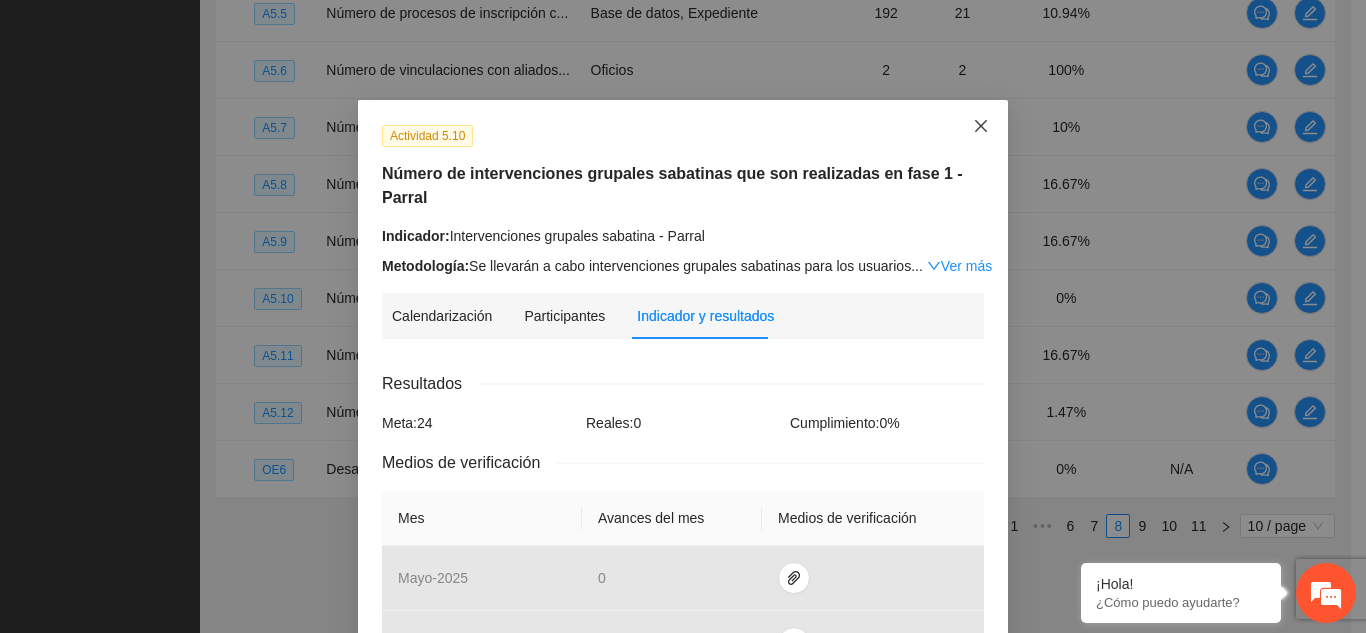 click at bounding box center (981, 127) 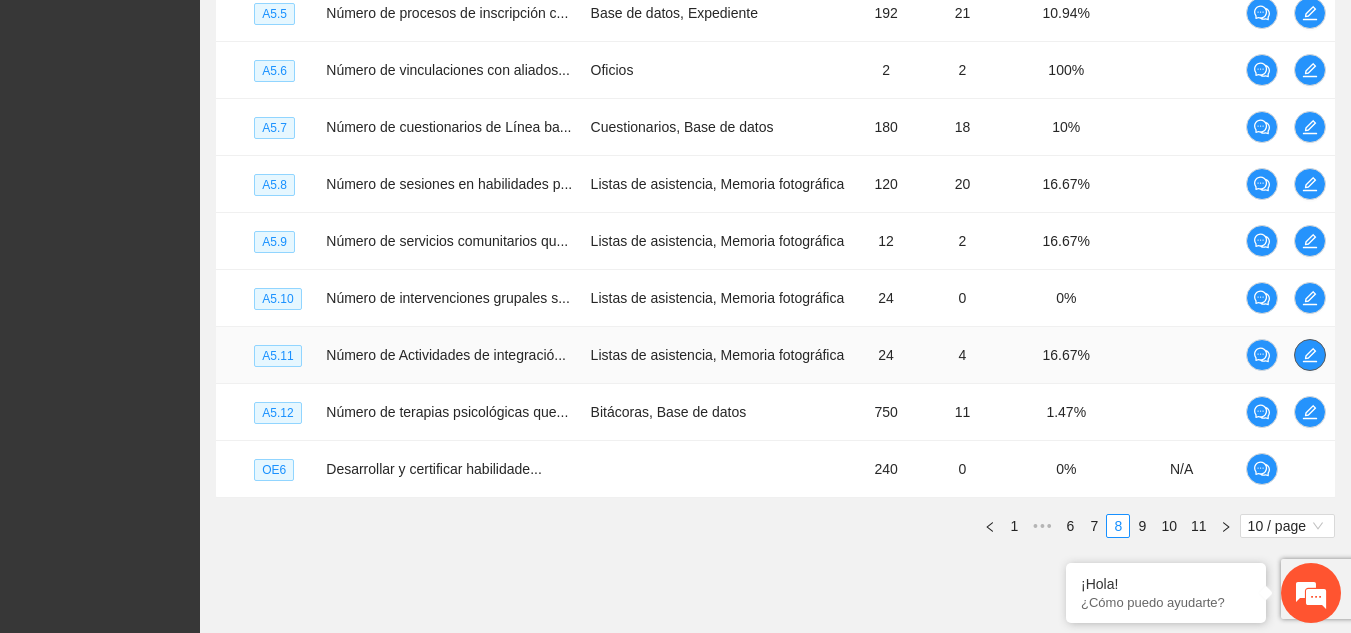 click at bounding box center [1310, 355] 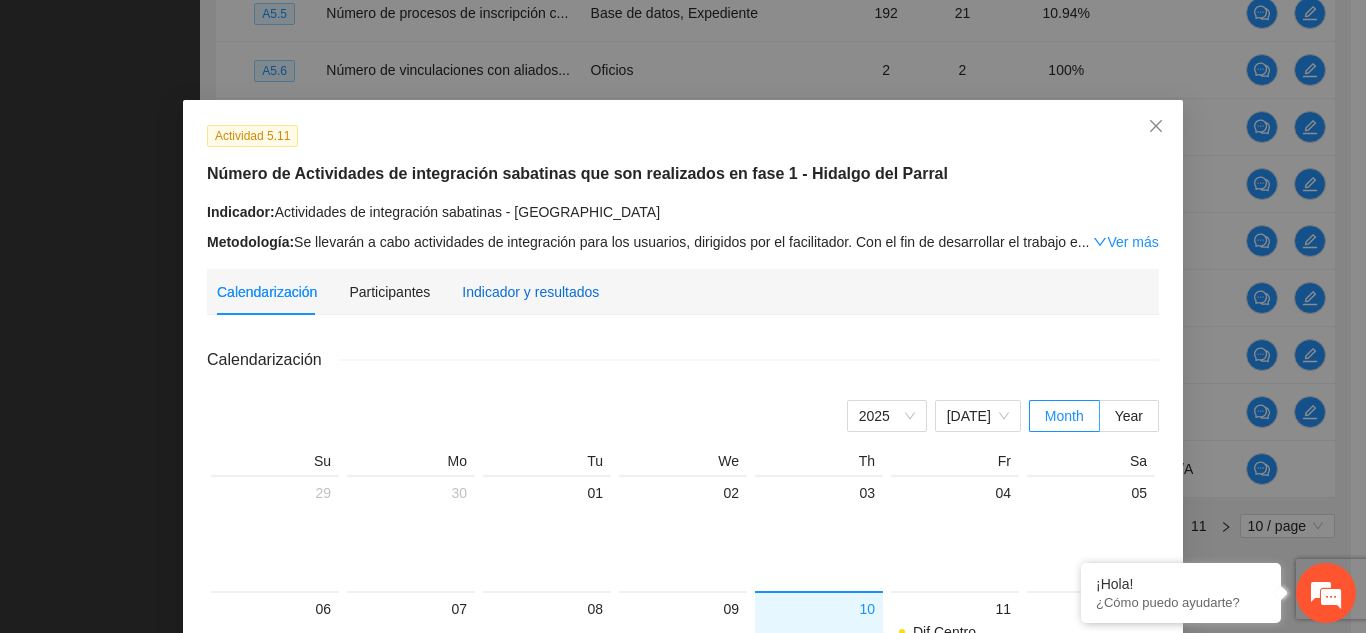click on "Indicador y resultados" at bounding box center [530, 292] 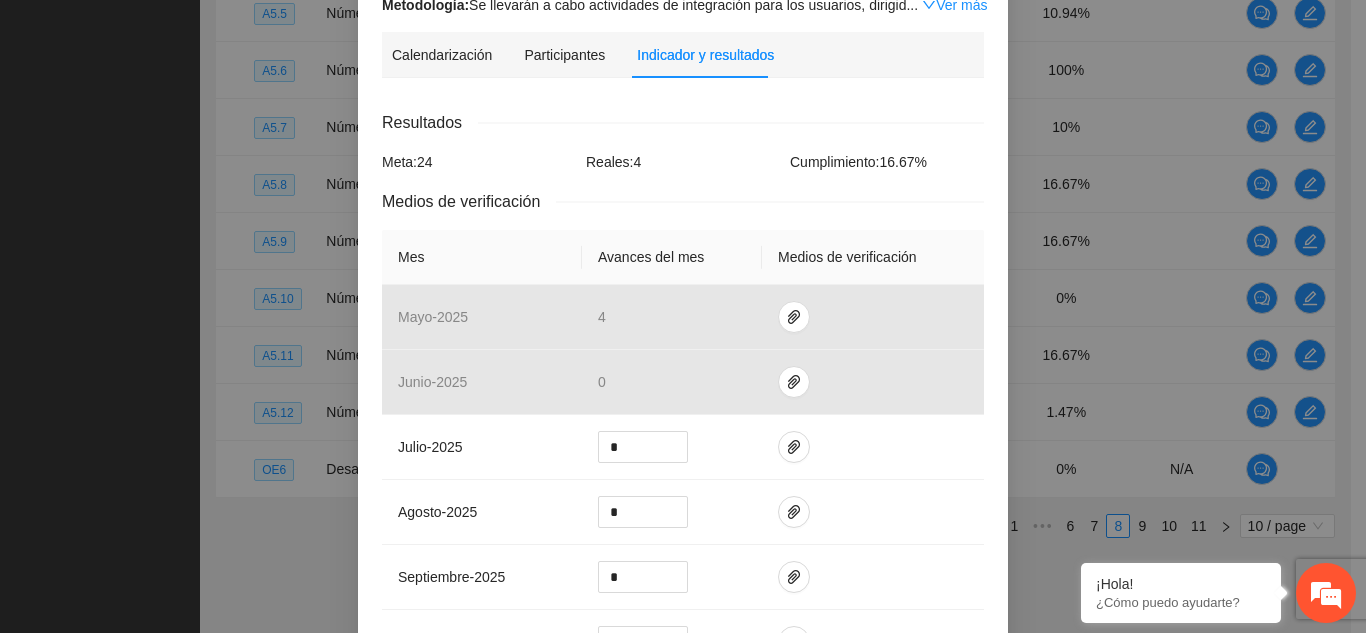 scroll, scrollTop: 0, scrollLeft: 0, axis: both 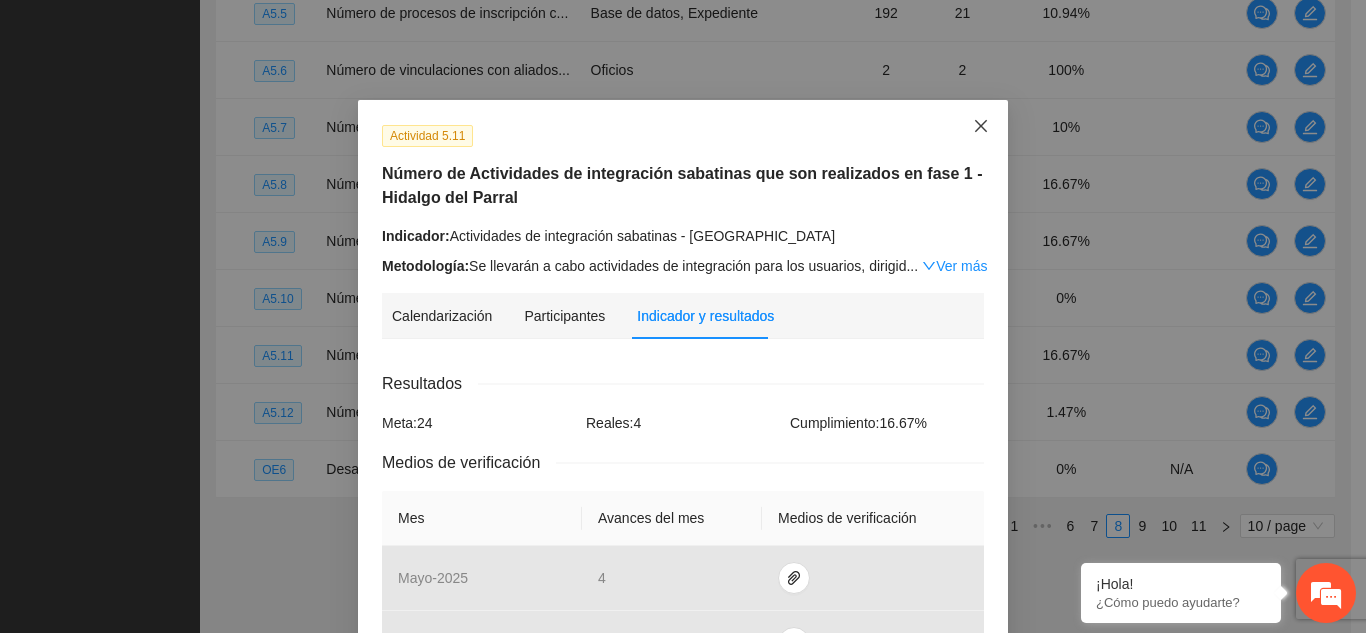 click 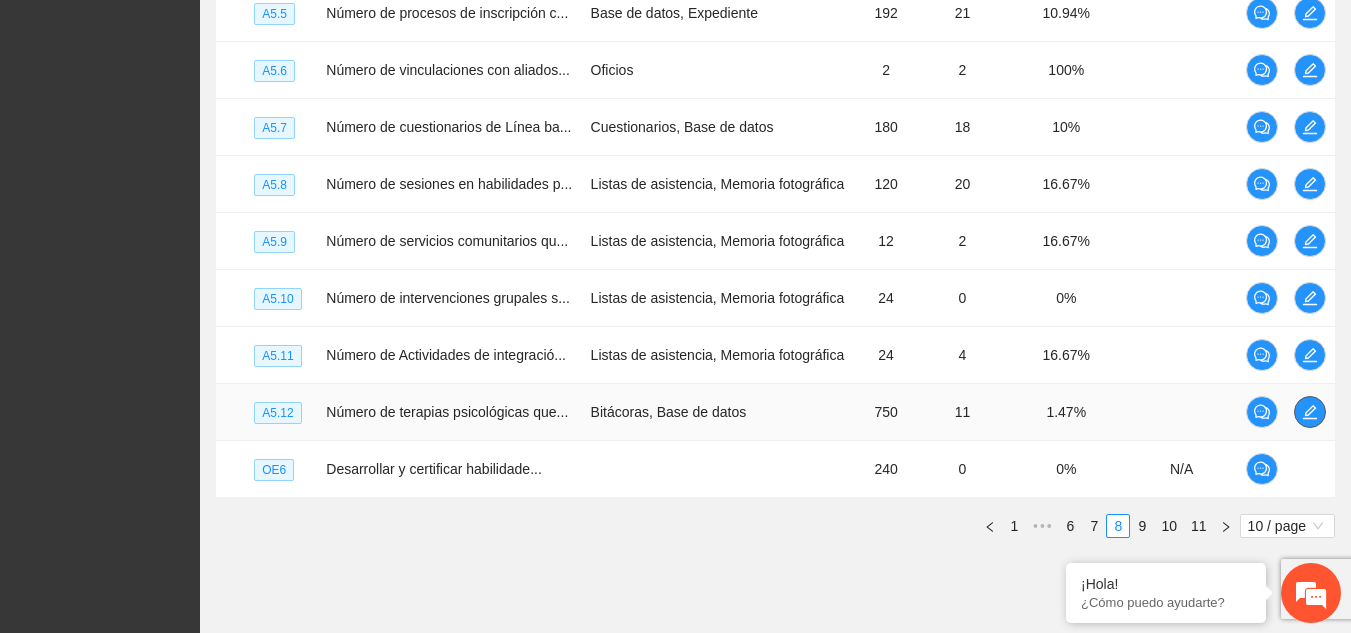 click at bounding box center [1310, 412] 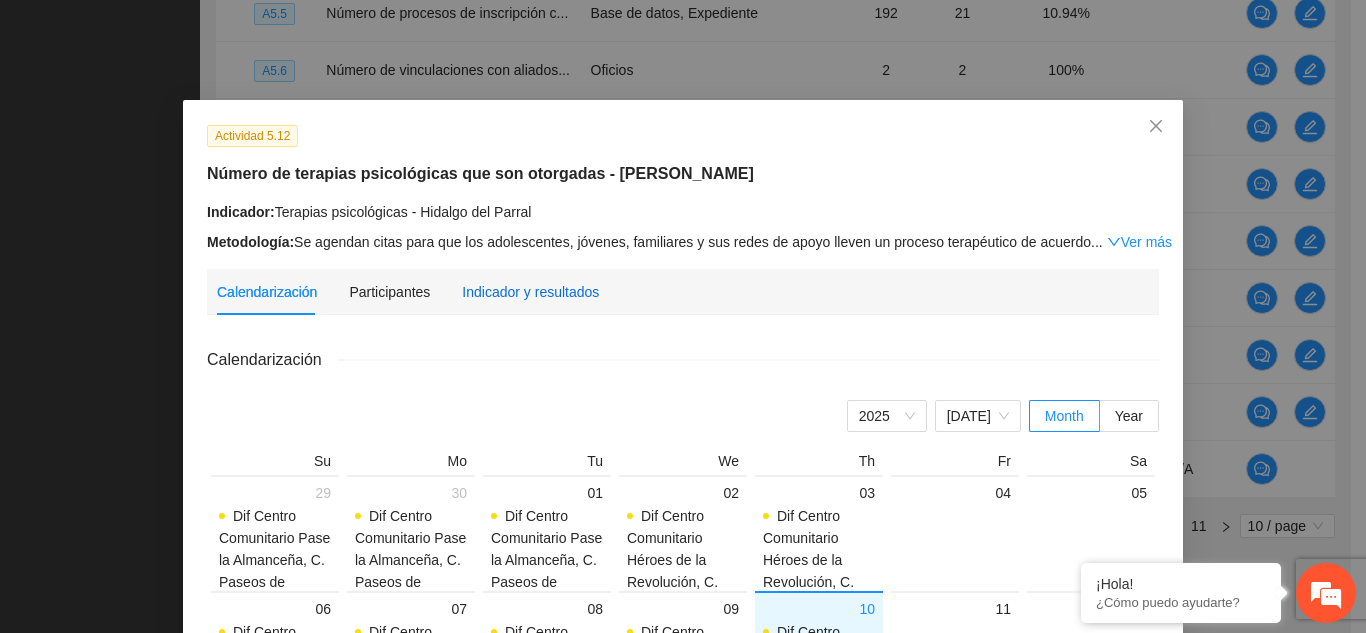 click on "Indicador y resultados" at bounding box center [530, 292] 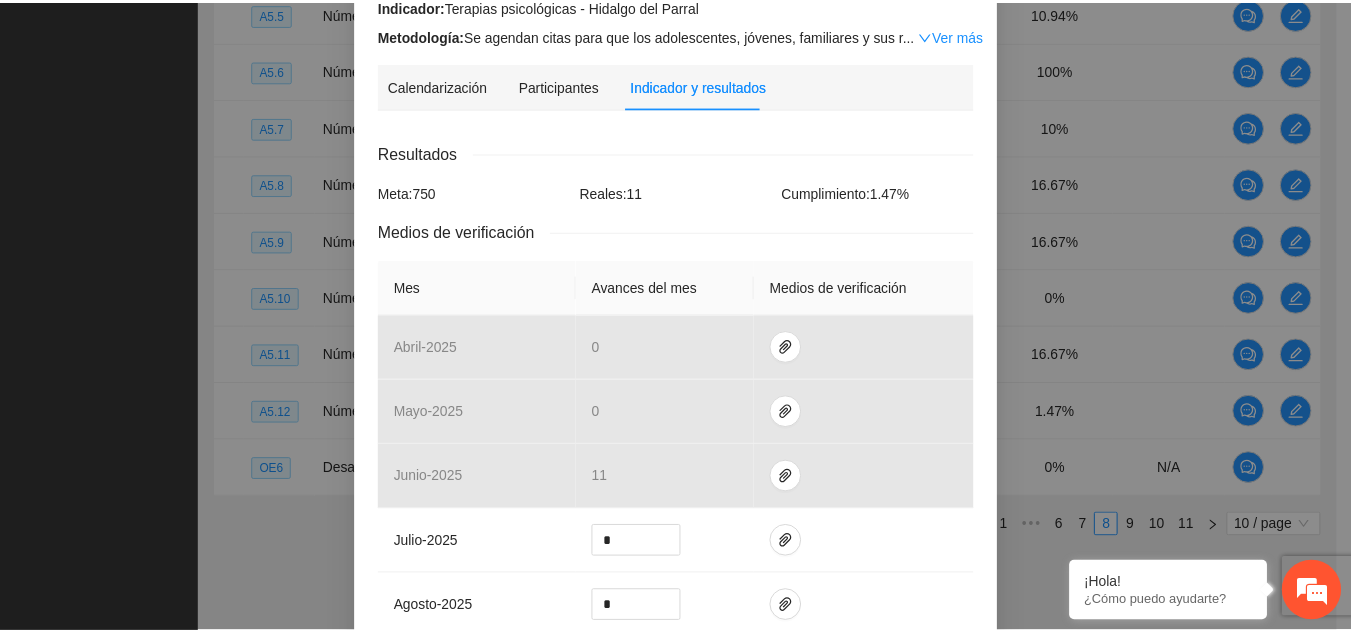 scroll, scrollTop: 0, scrollLeft: 0, axis: both 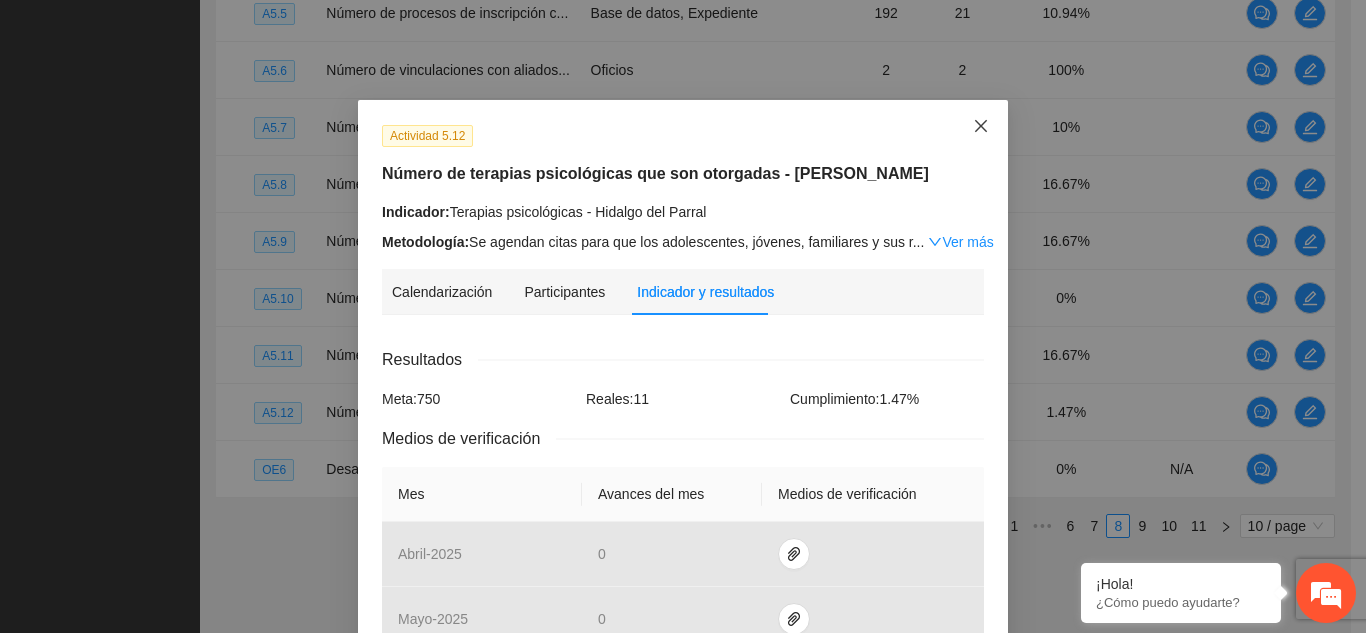 click at bounding box center [981, 127] 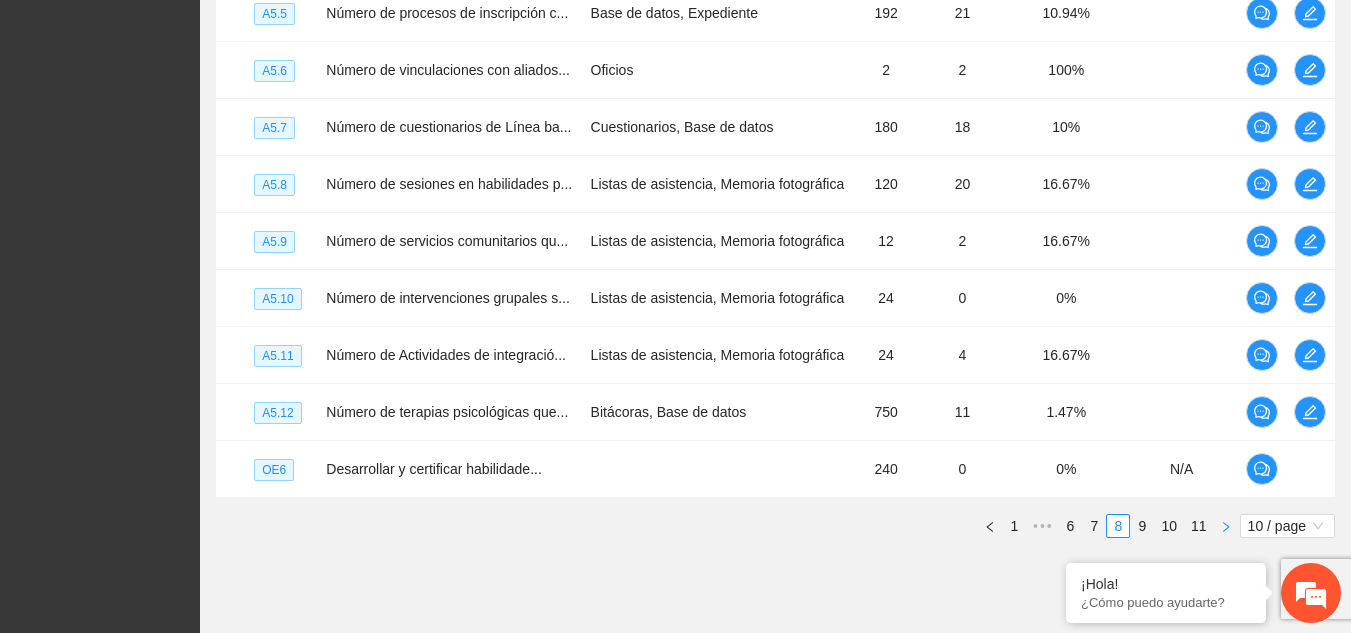 click 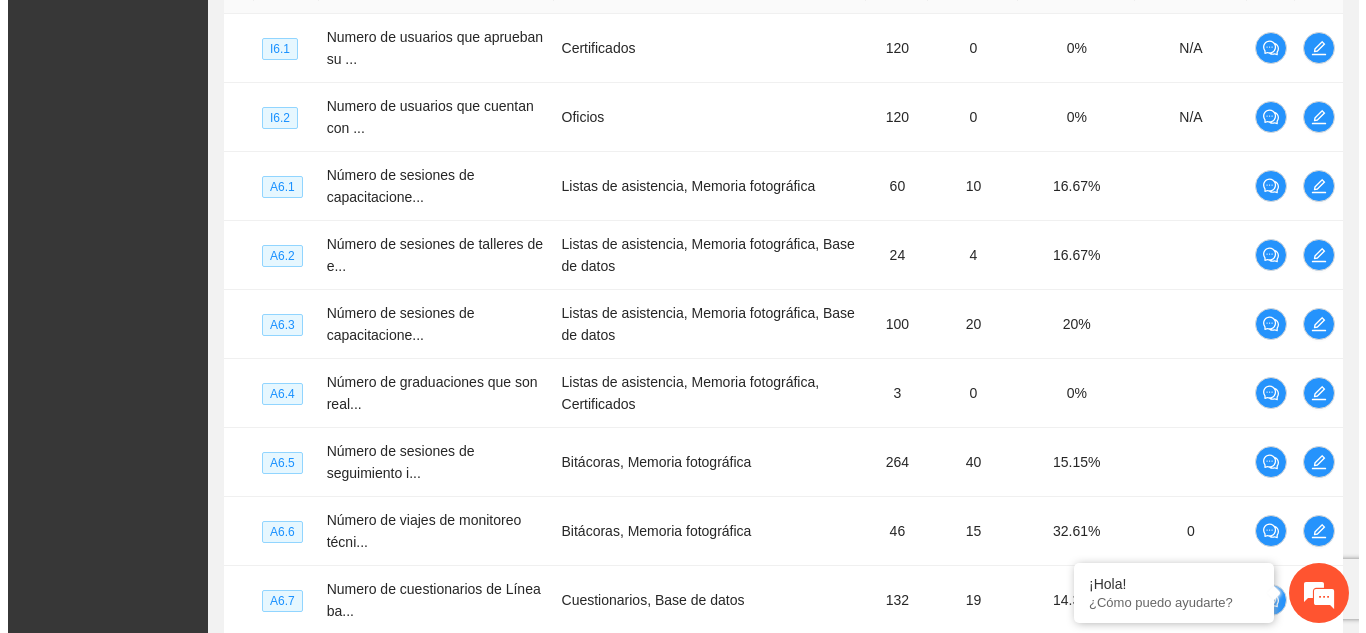 scroll, scrollTop: 511, scrollLeft: 0, axis: vertical 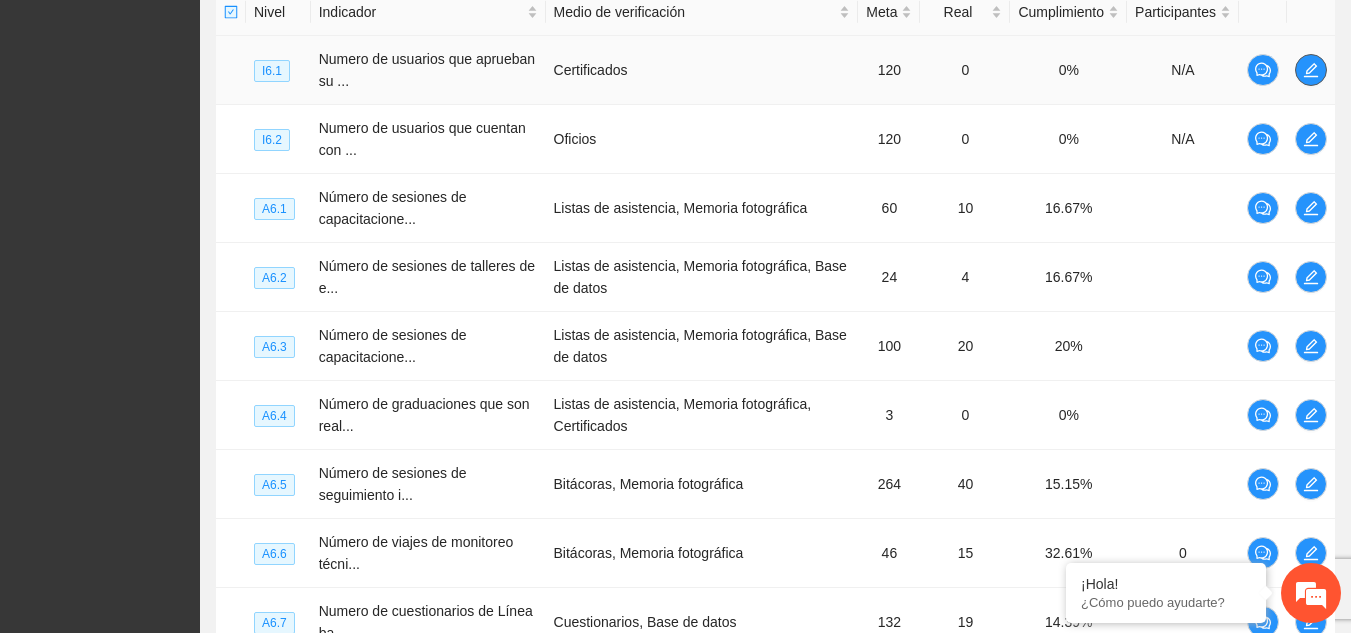 click at bounding box center [1311, 70] 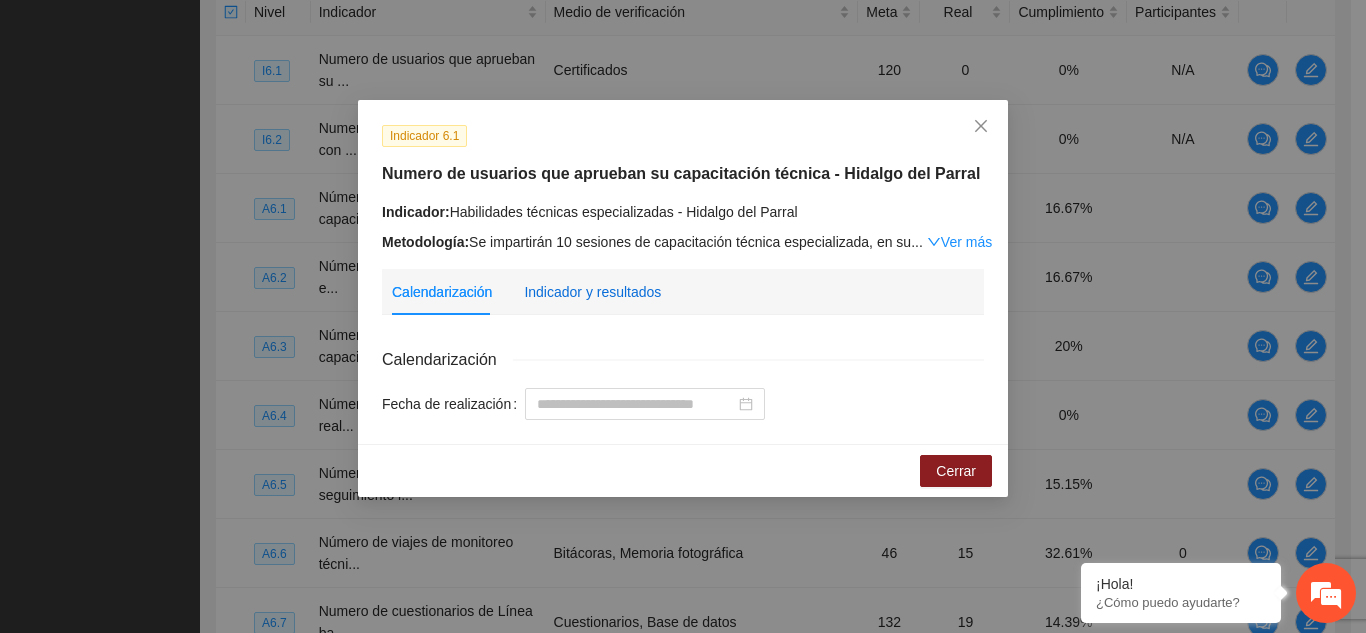 click on "Indicador y resultados" at bounding box center (592, 292) 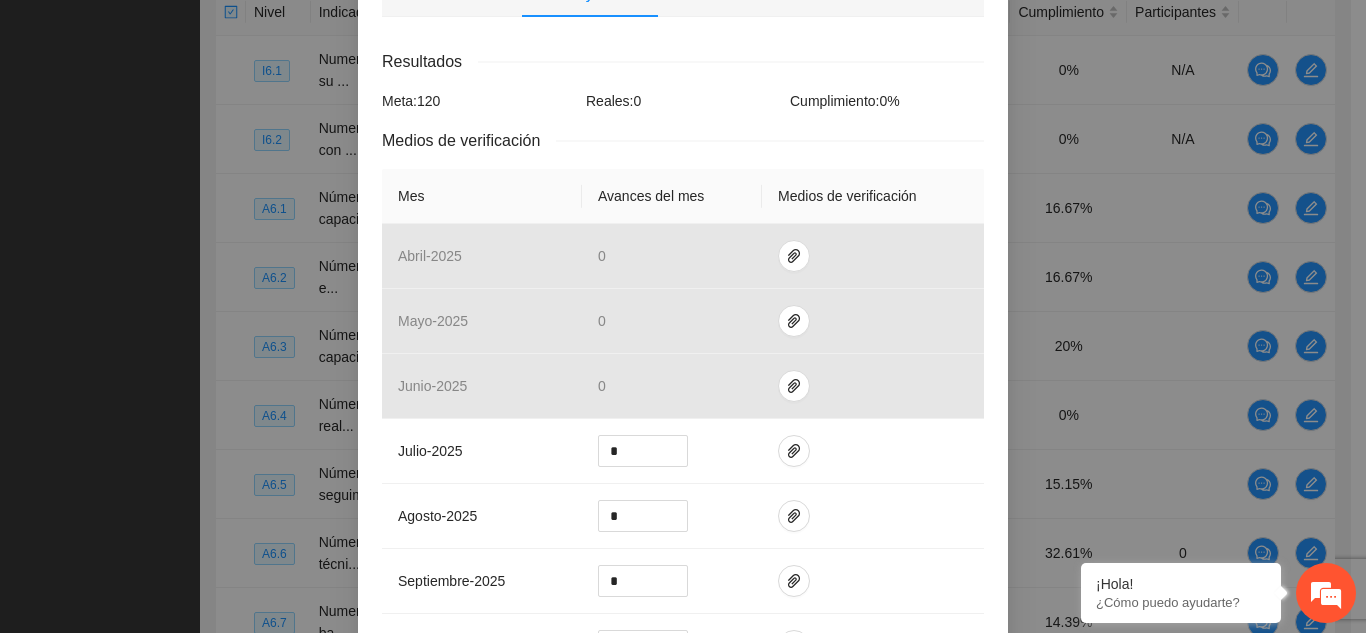 scroll, scrollTop: 0, scrollLeft: 0, axis: both 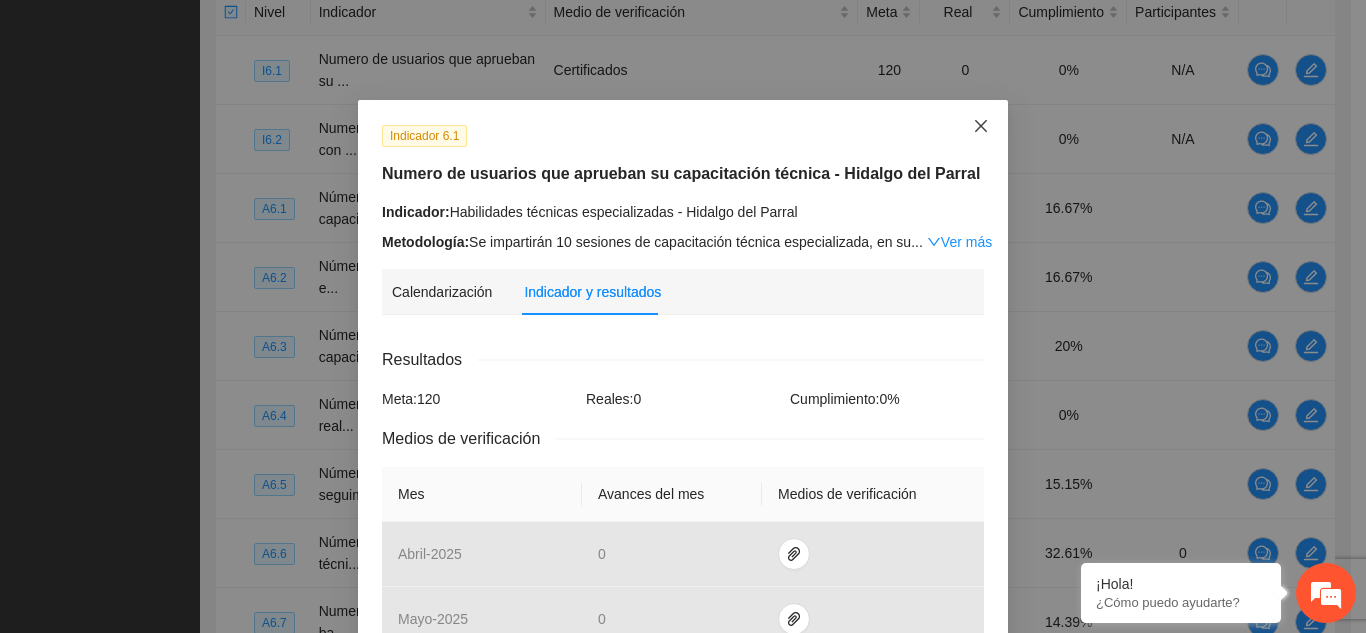 click 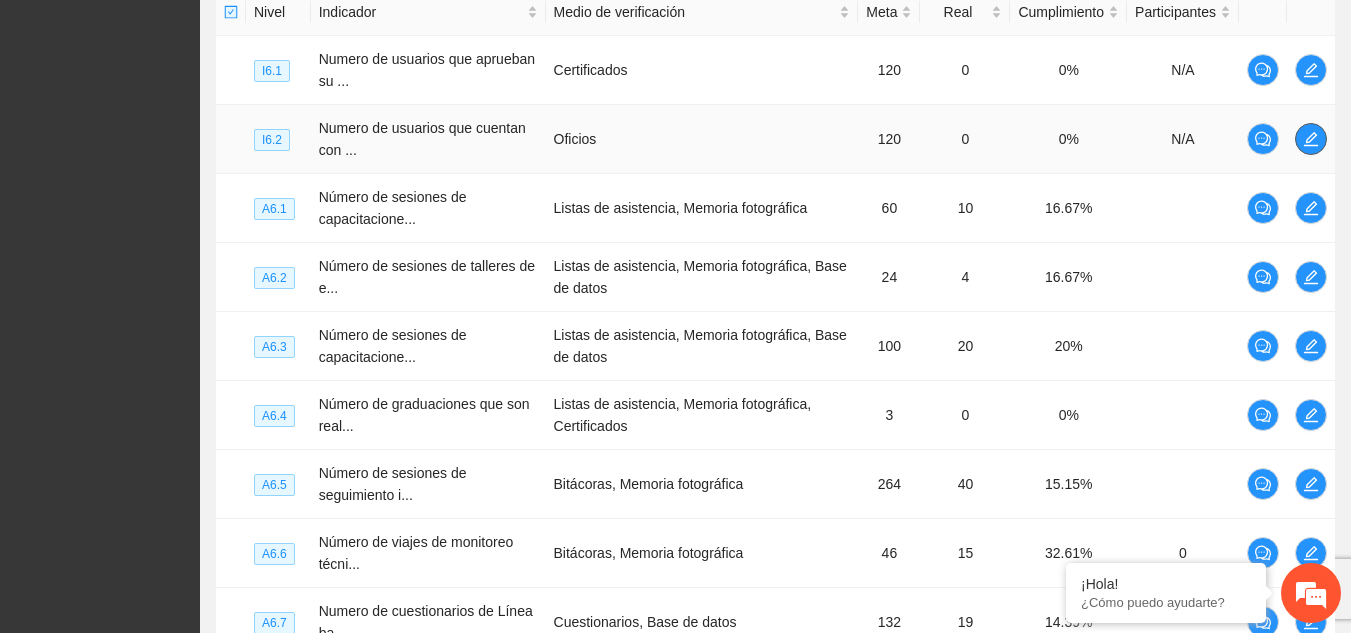 click 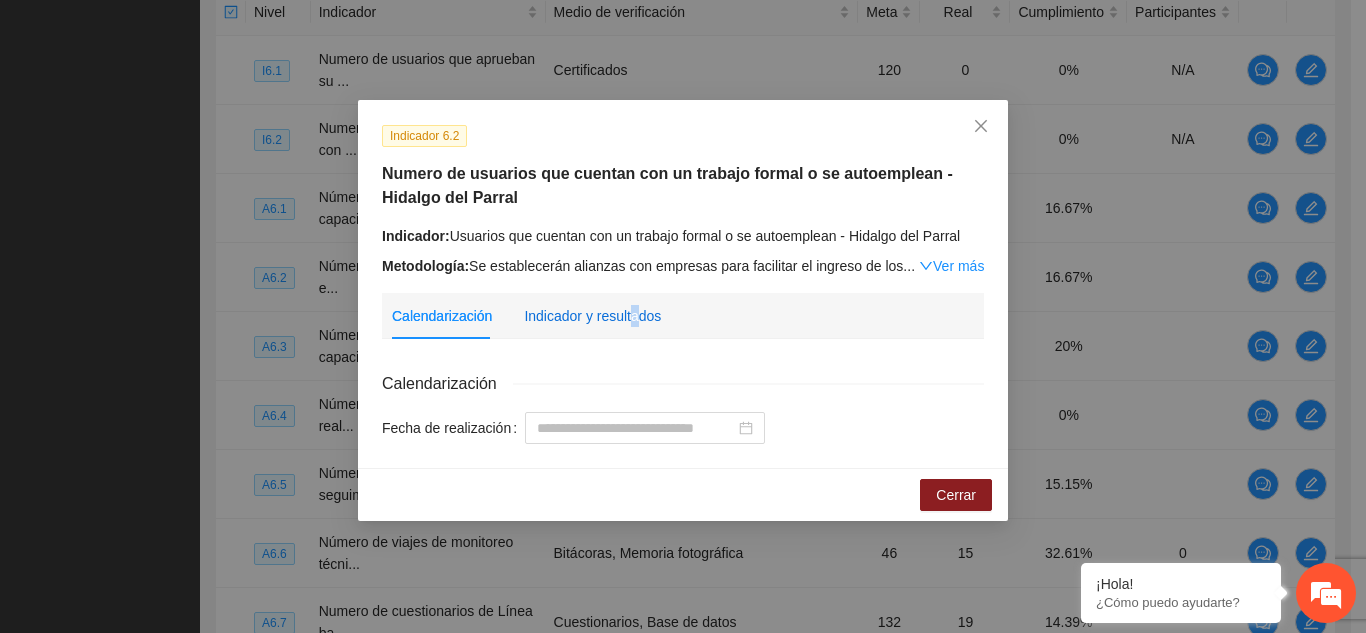 click on "Indicador y resultados" at bounding box center (592, 316) 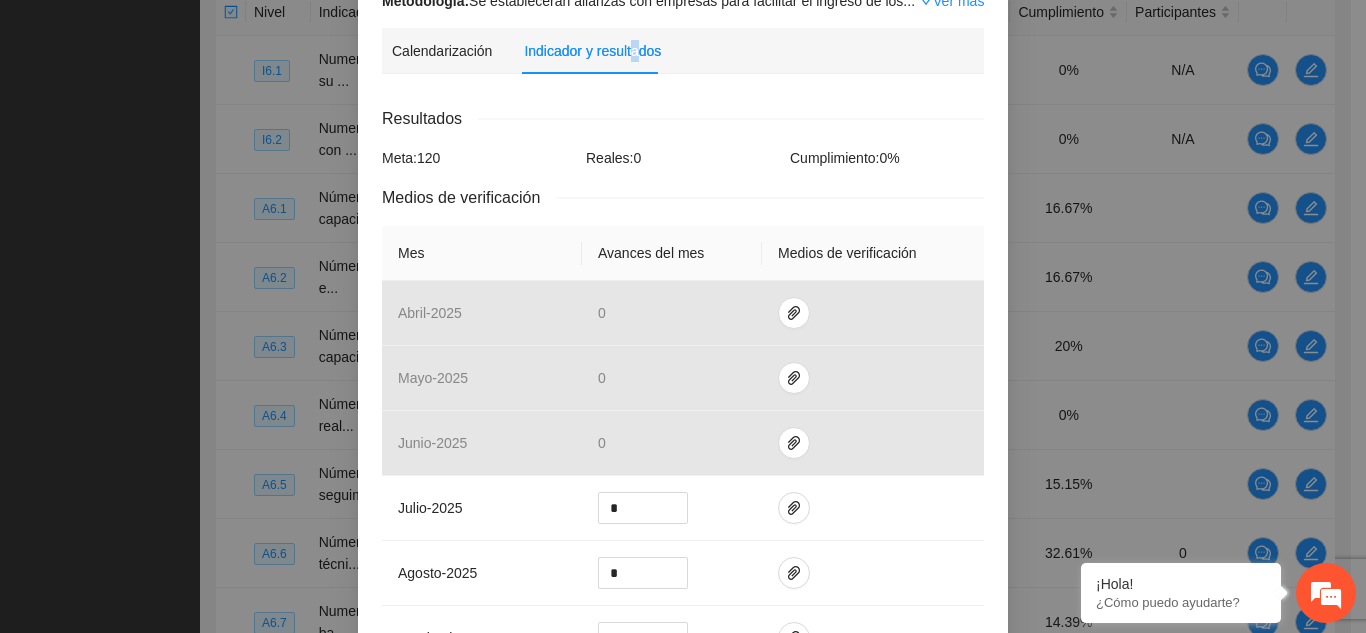 scroll, scrollTop: 0, scrollLeft: 0, axis: both 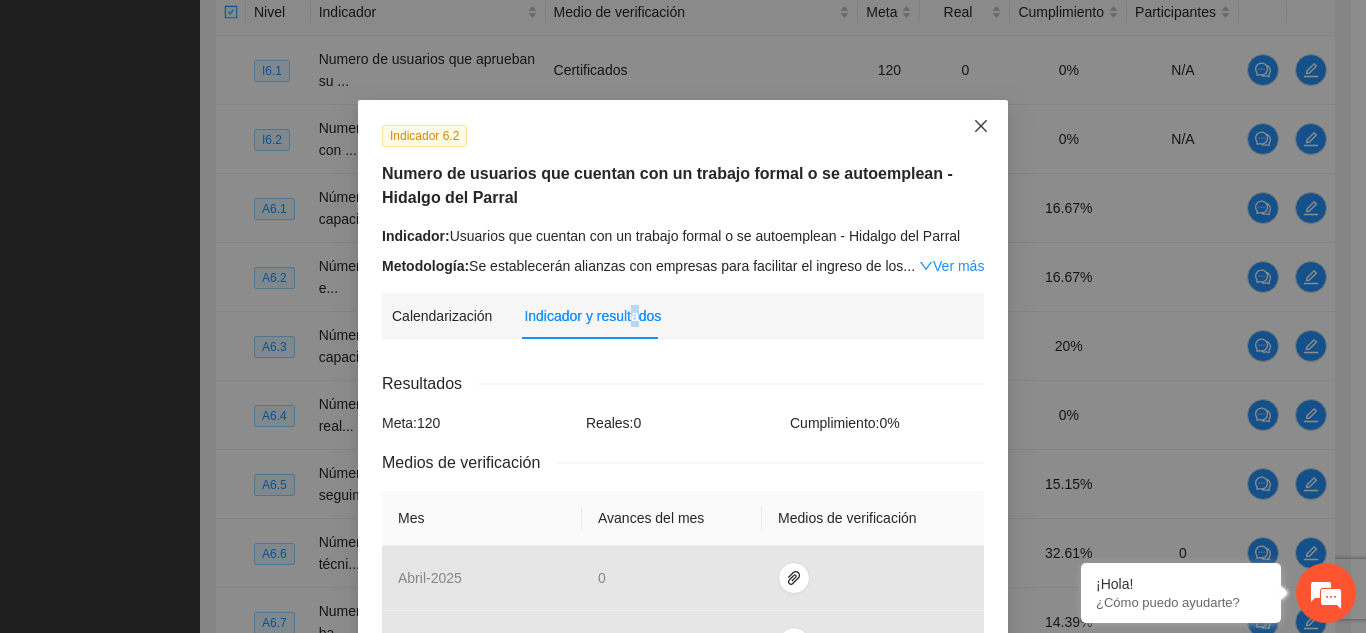 click at bounding box center [981, 127] 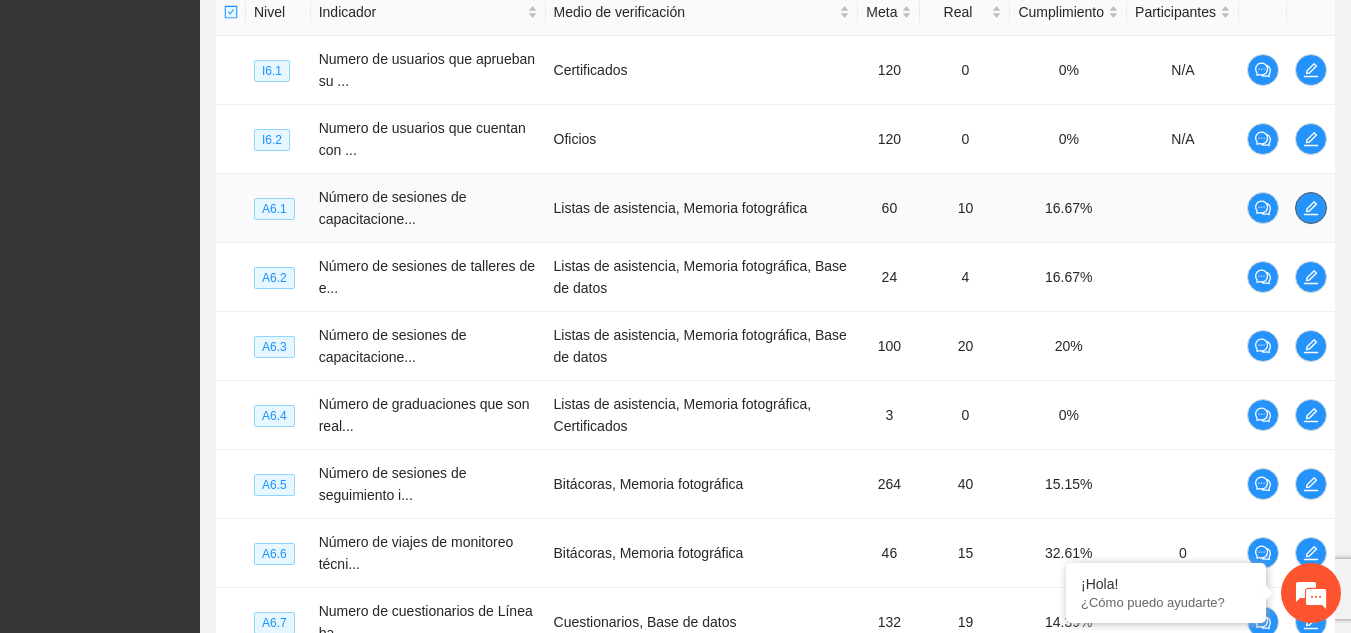 click 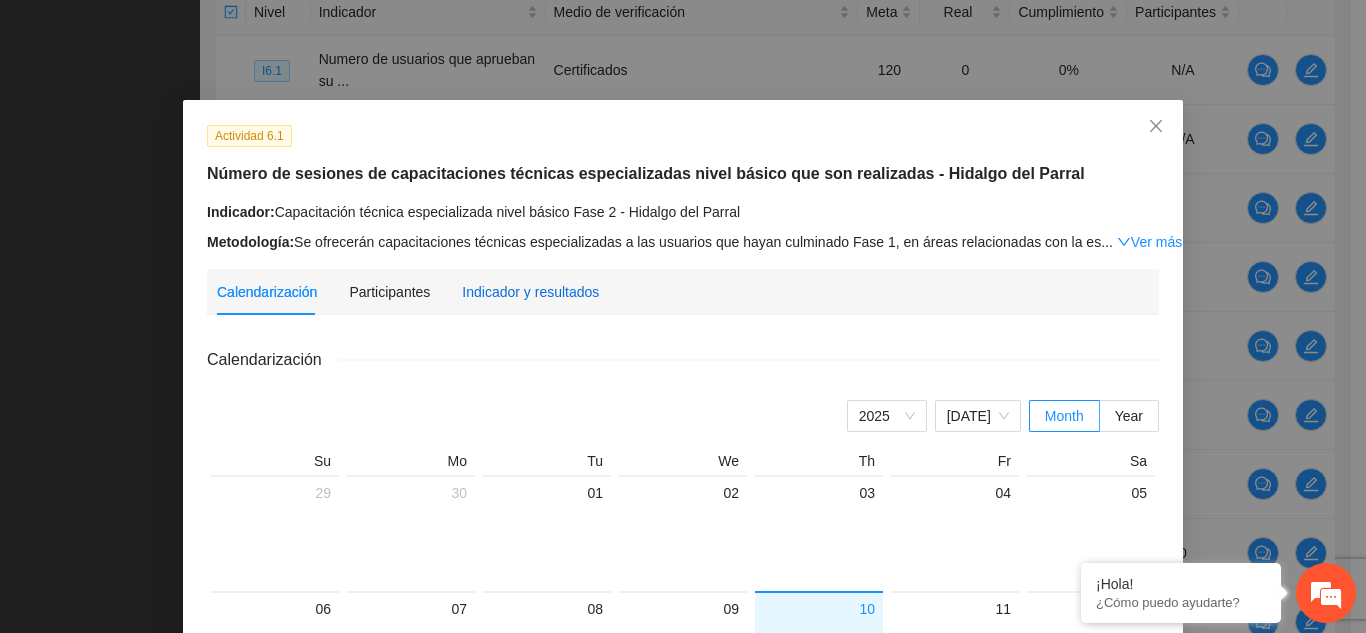click on "Indicador y resultados" at bounding box center (530, 292) 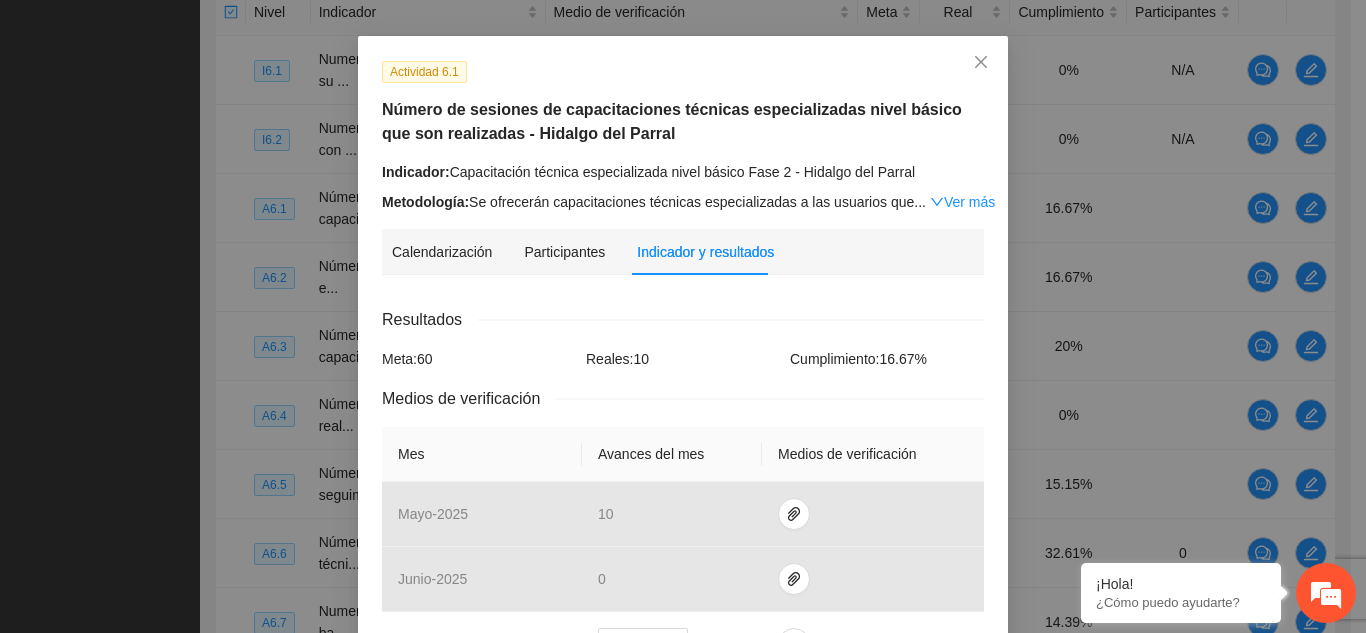 scroll, scrollTop: 32, scrollLeft: 0, axis: vertical 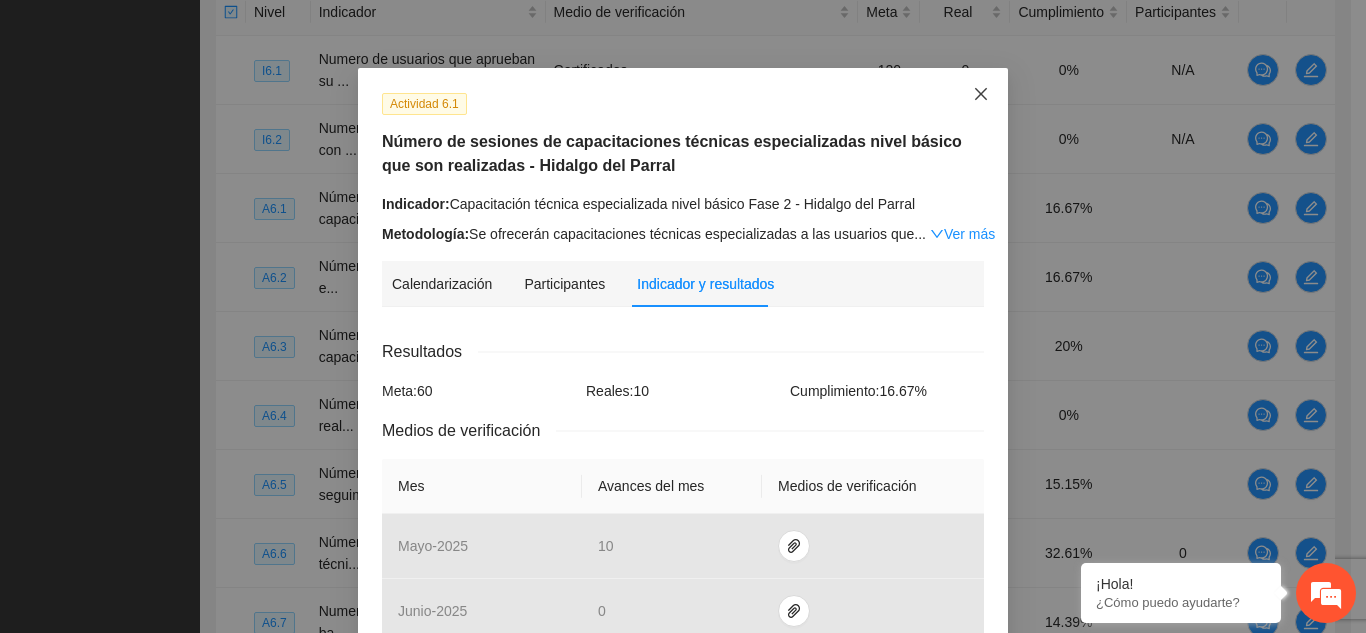click 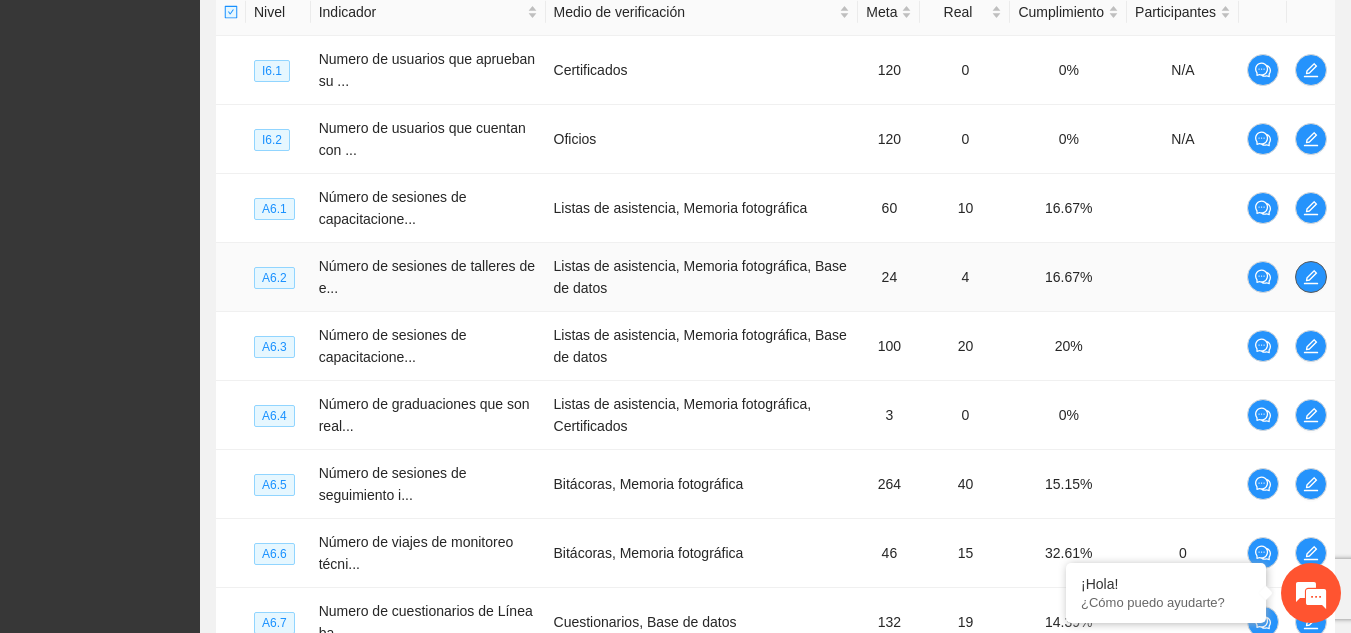 click 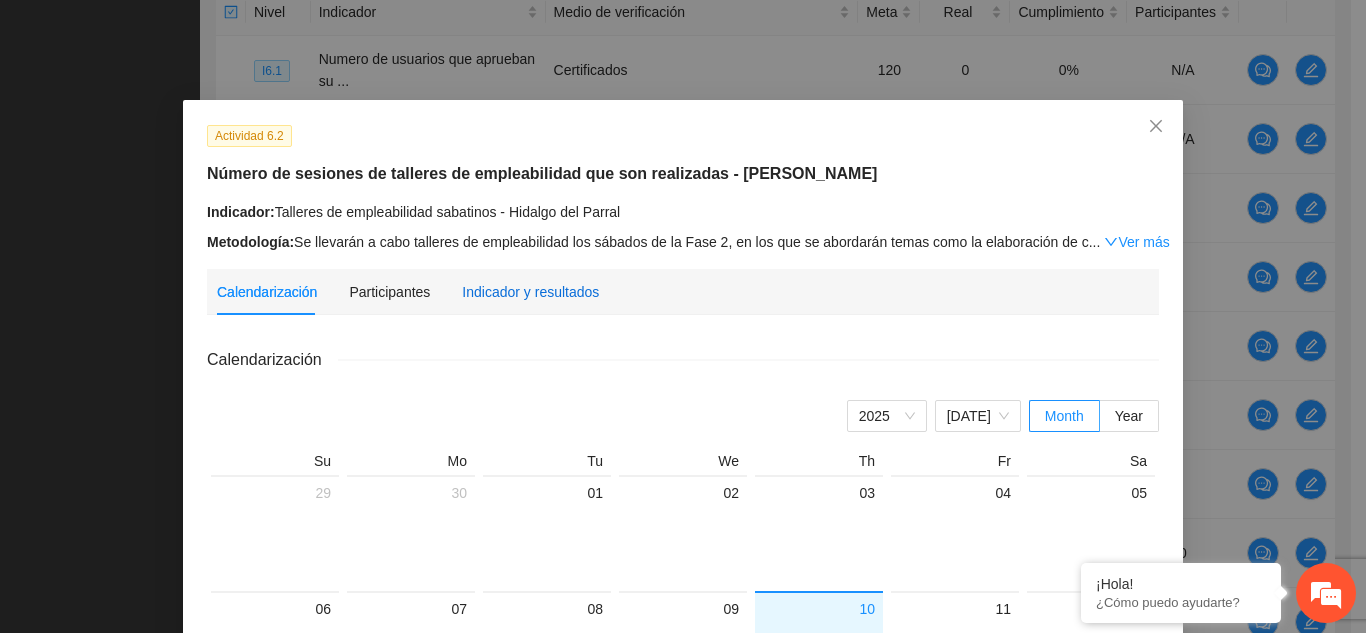 click on "Indicador y resultados" at bounding box center [530, 292] 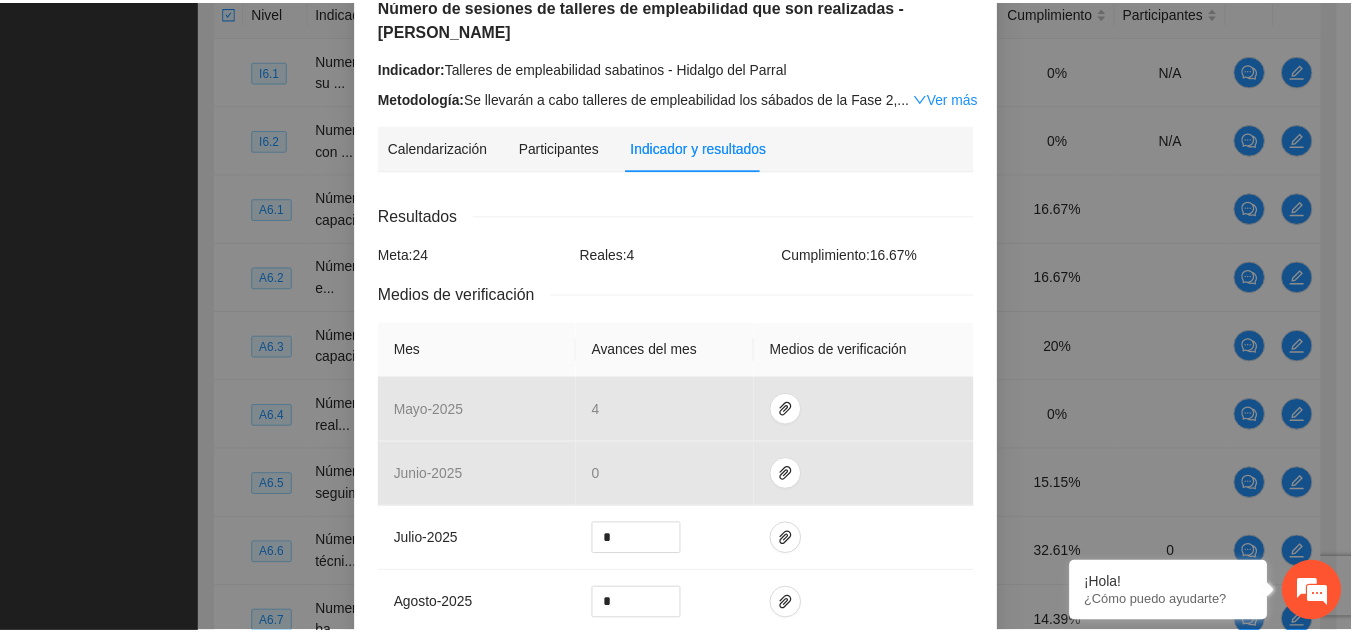 scroll, scrollTop: 0, scrollLeft: 0, axis: both 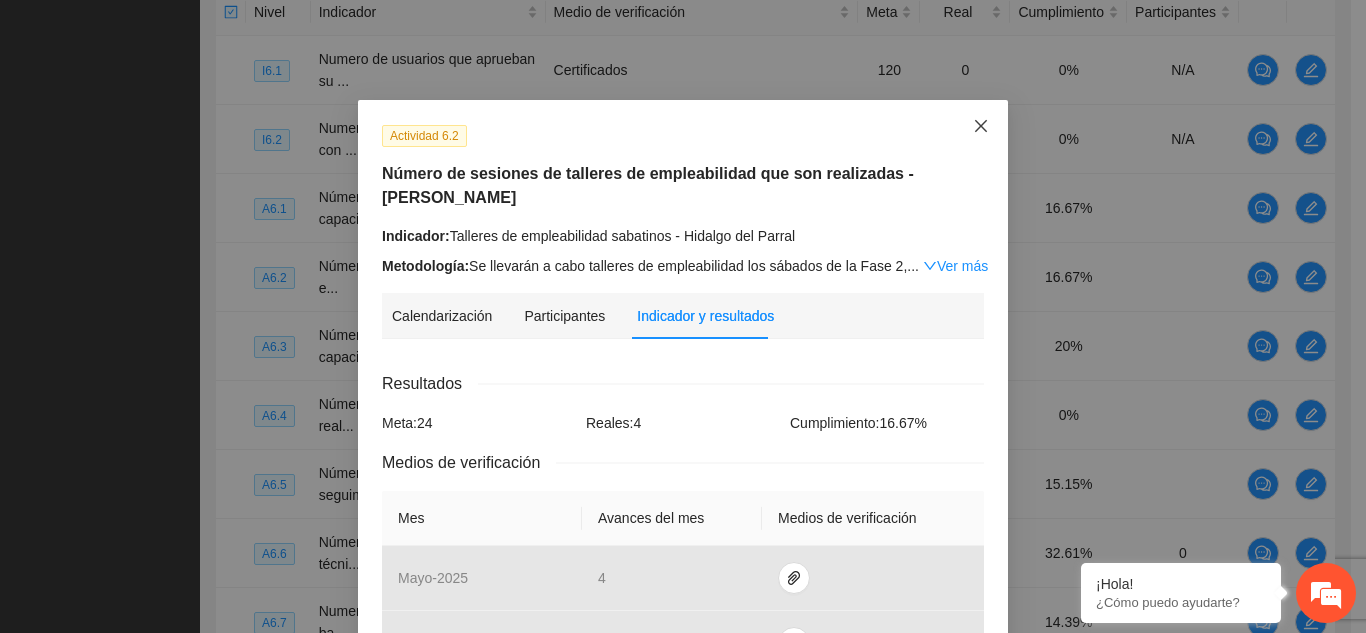 click at bounding box center (981, 127) 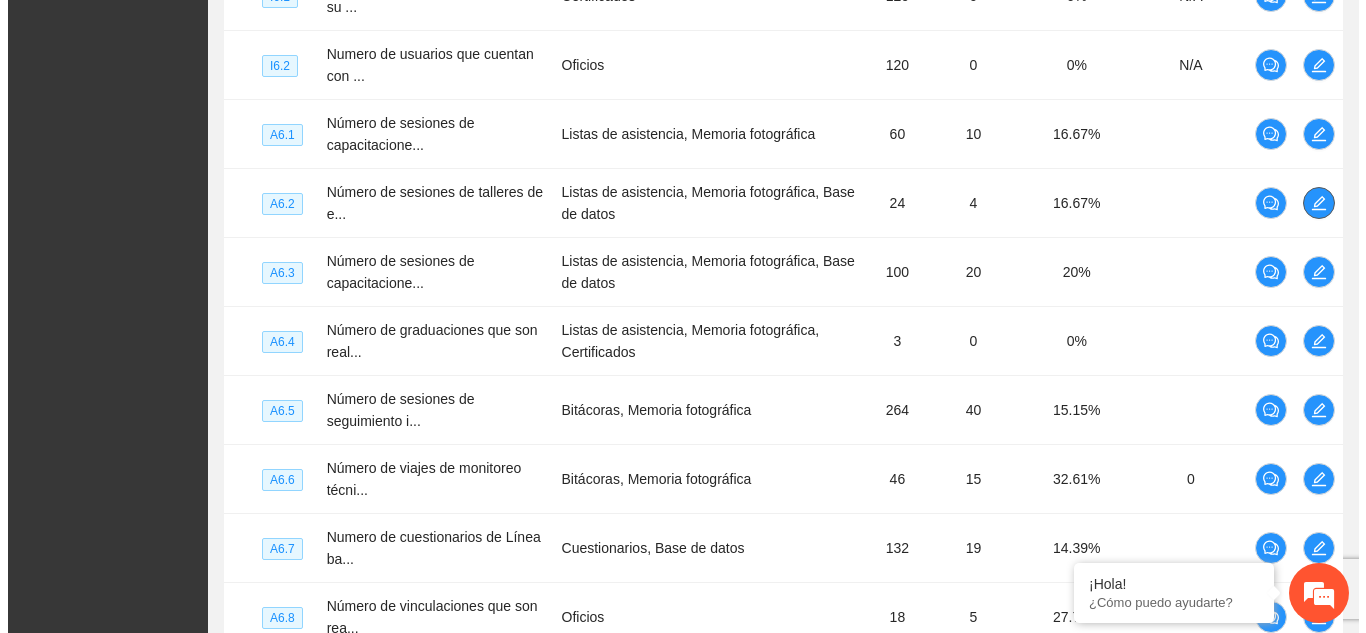 scroll, scrollTop: 605, scrollLeft: 0, axis: vertical 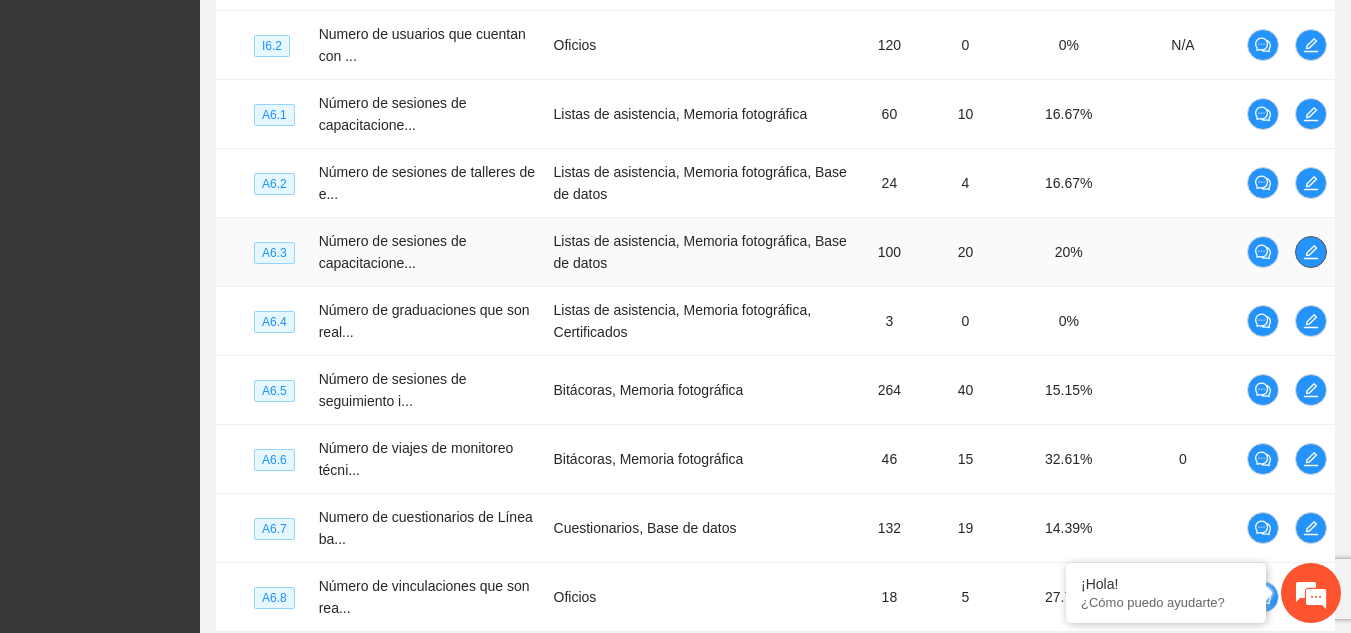 click 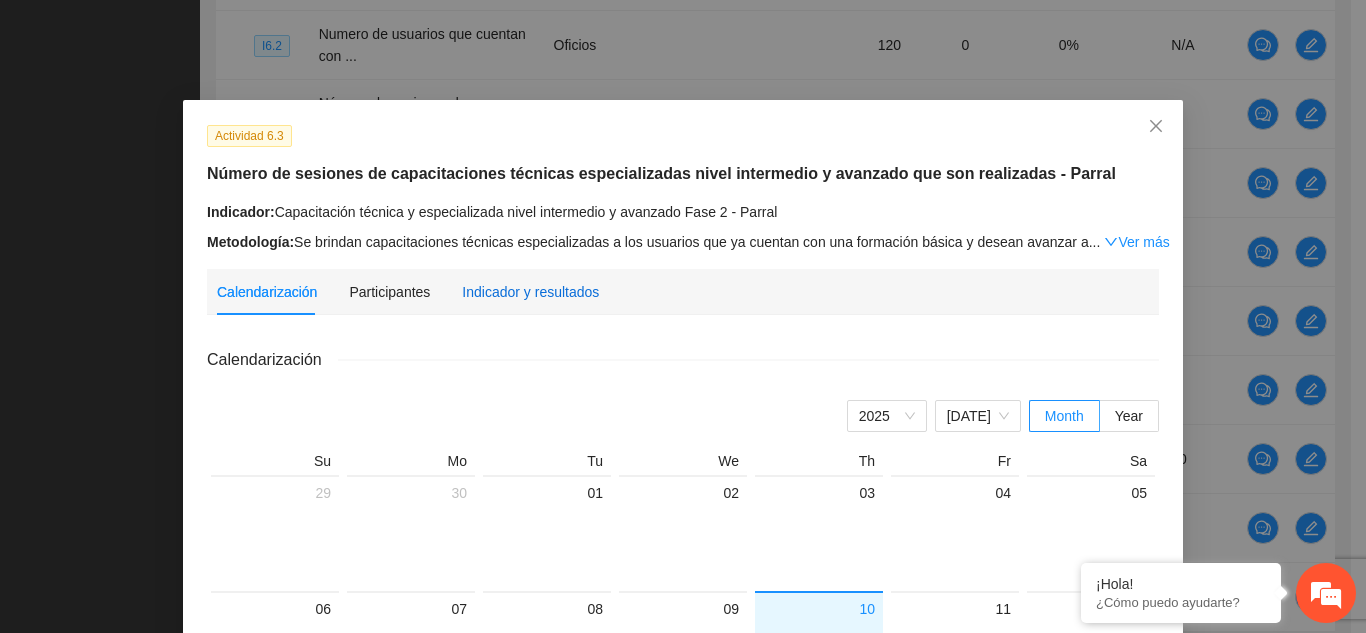 click on "Indicador y resultados" at bounding box center [530, 292] 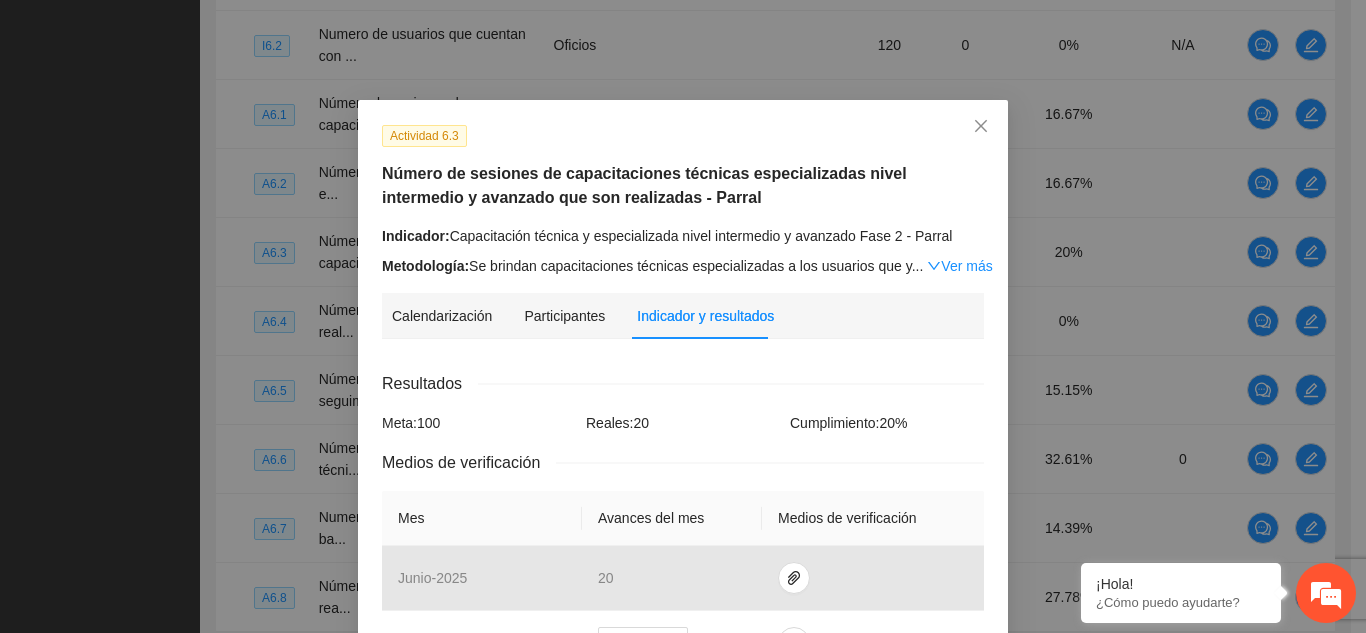 click on "Resultados Meta:  100 Reales:  20 Cumplimiento:  20 % Medios de verificación Mes Avances del mes Medios de verificación junio  -  2025 [DATE]  -  2025 * agosto  -  2025 * septiembre  -  2025 * octubre  -  2025 * noviembre  -  2025 * diciembre  -  2025 * enero  -  2026 * febrero  -  2026 * Productos 100 sesiones de capacitación técnica especializada 21 usuarios en capacitación técnica nivel intermedio y avanzado" at bounding box center [683, 801] 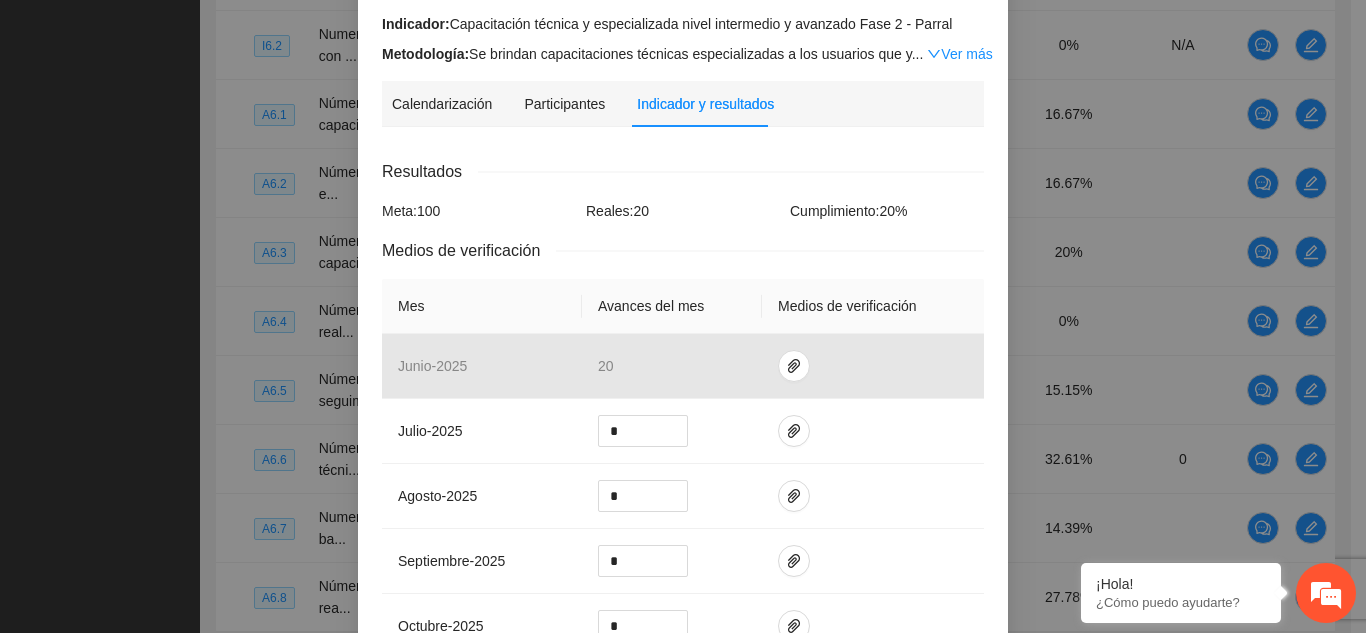 scroll, scrollTop: 0, scrollLeft: 0, axis: both 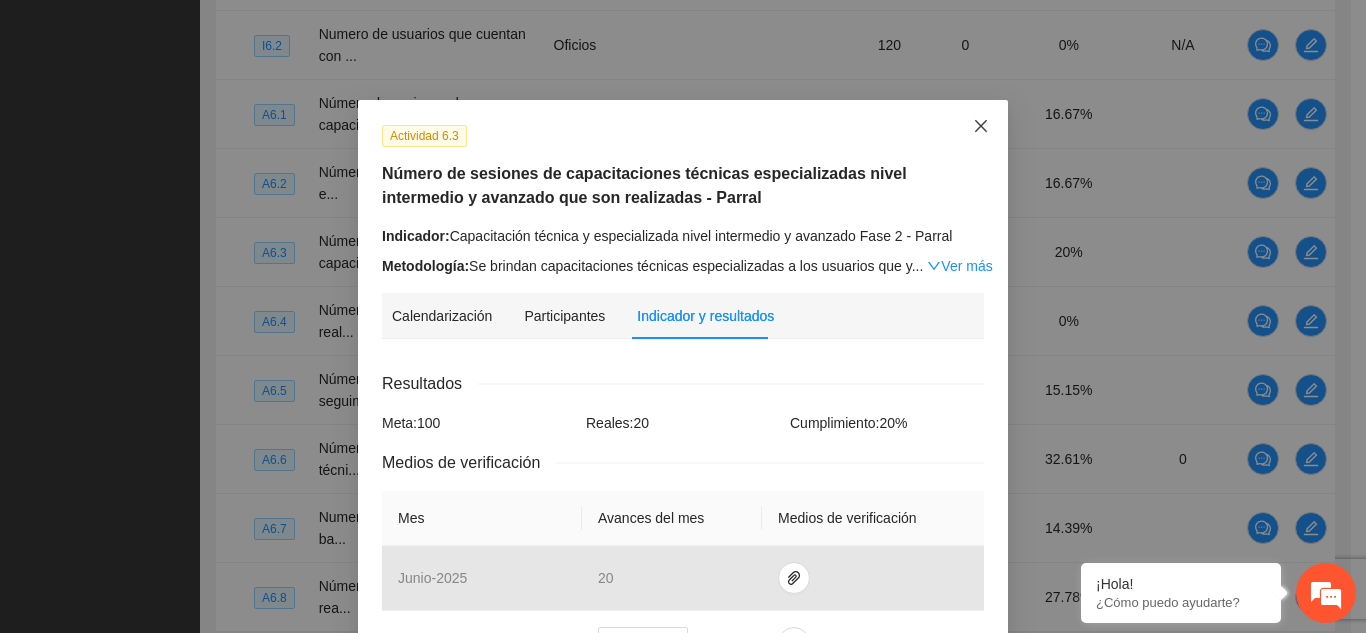 click at bounding box center (981, 127) 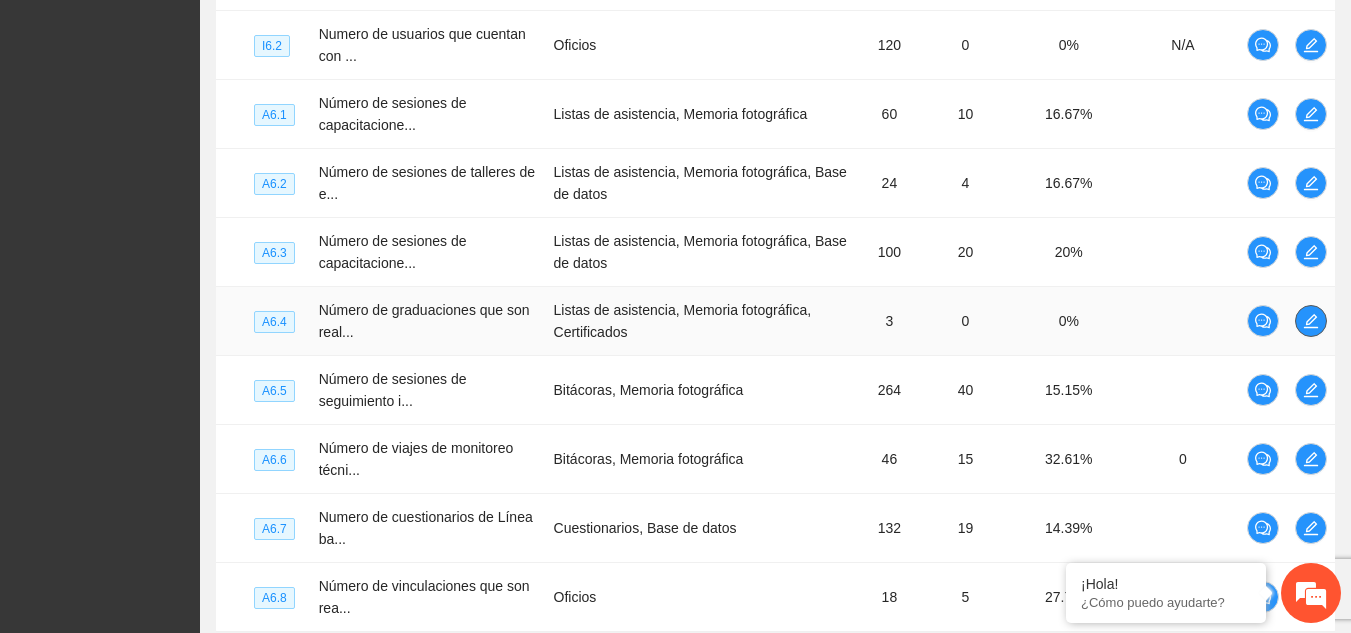 click 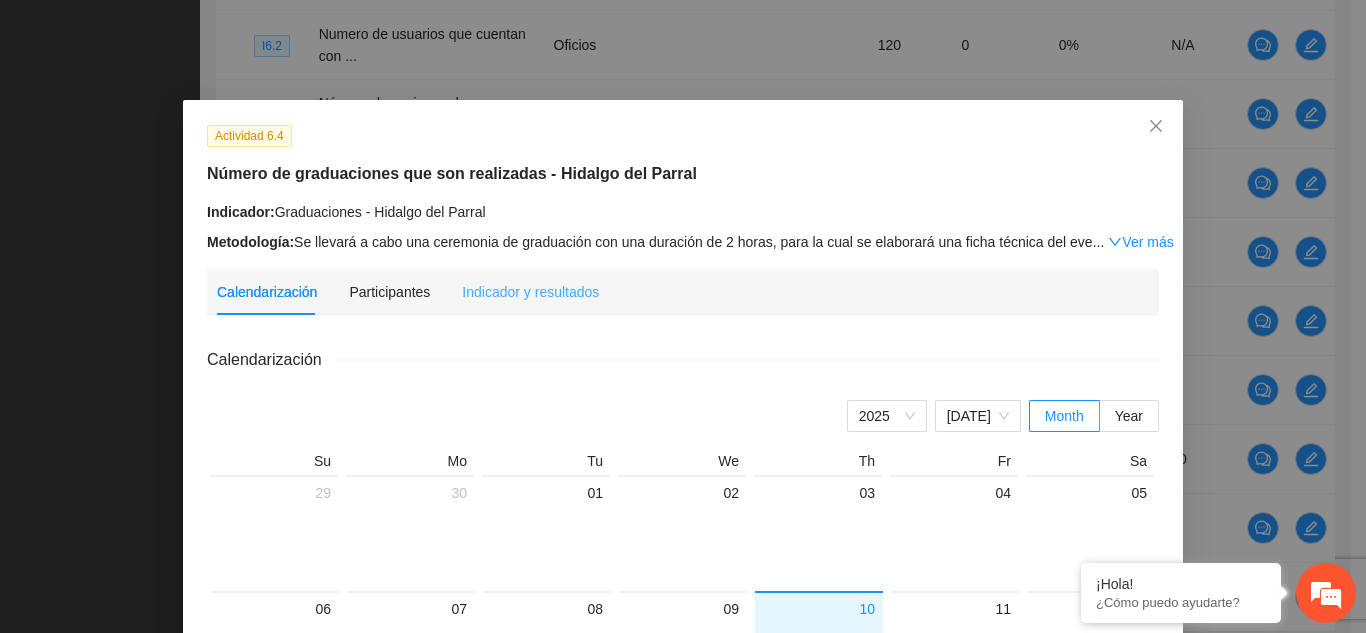 click on "Indicador y resultados" at bounding box center [530, 292] 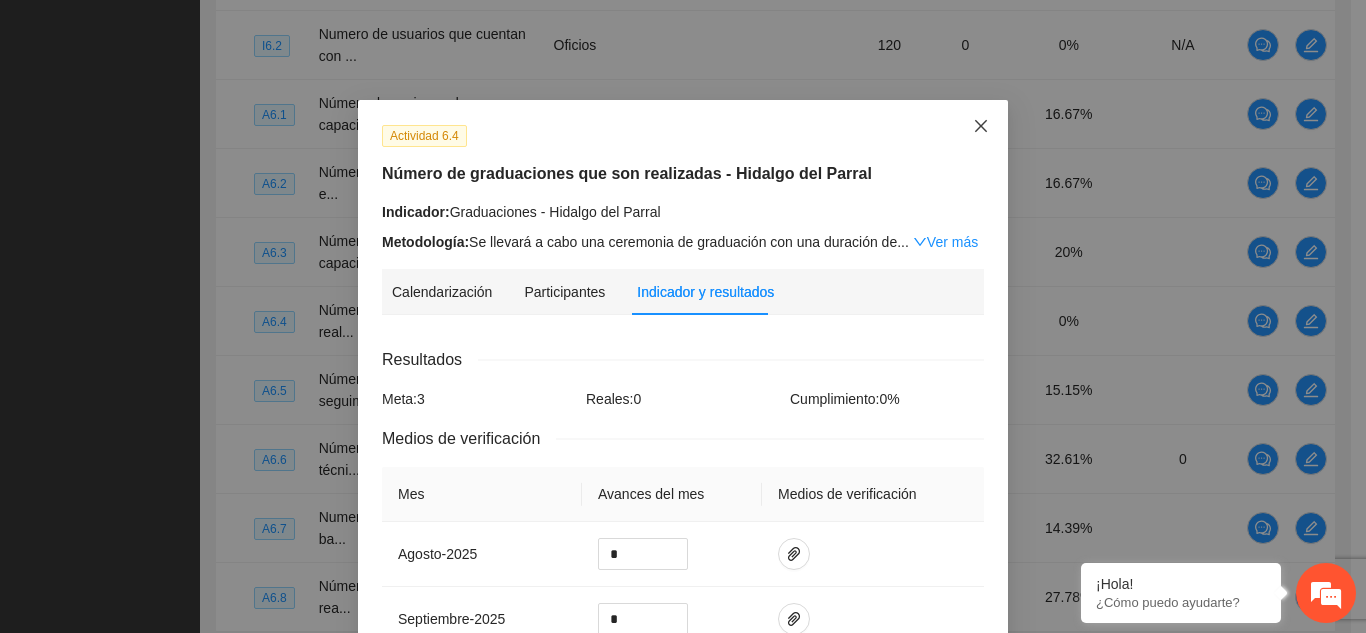 click 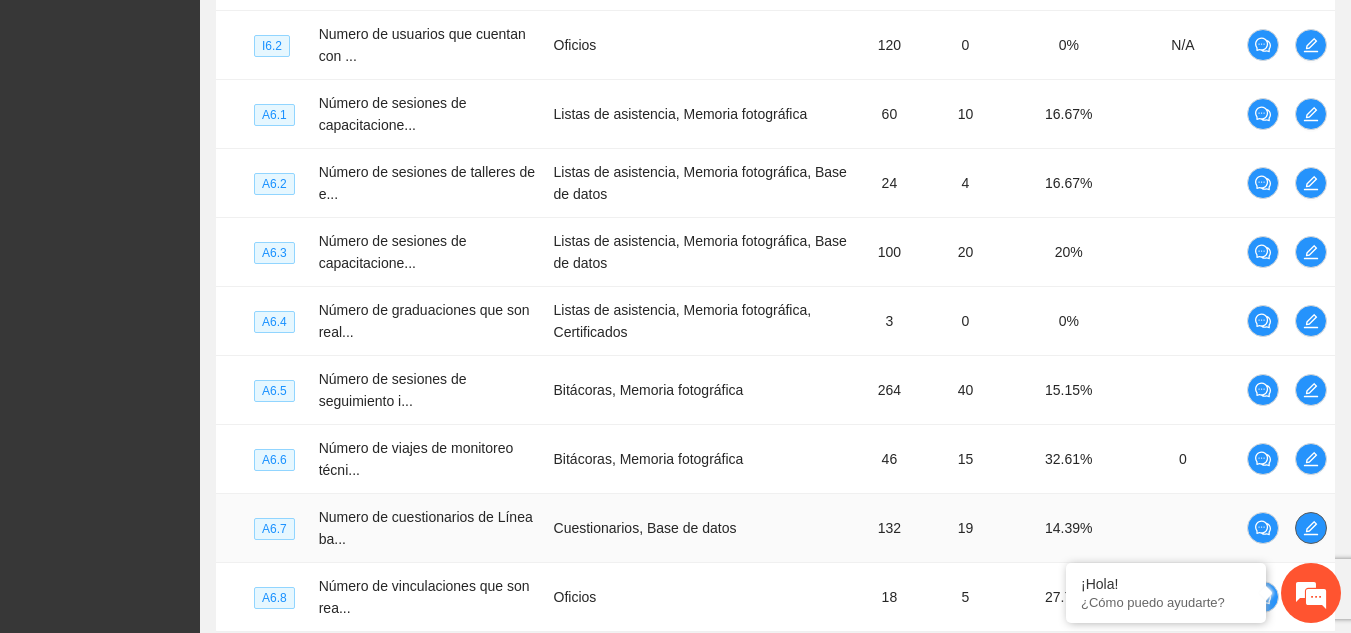 click 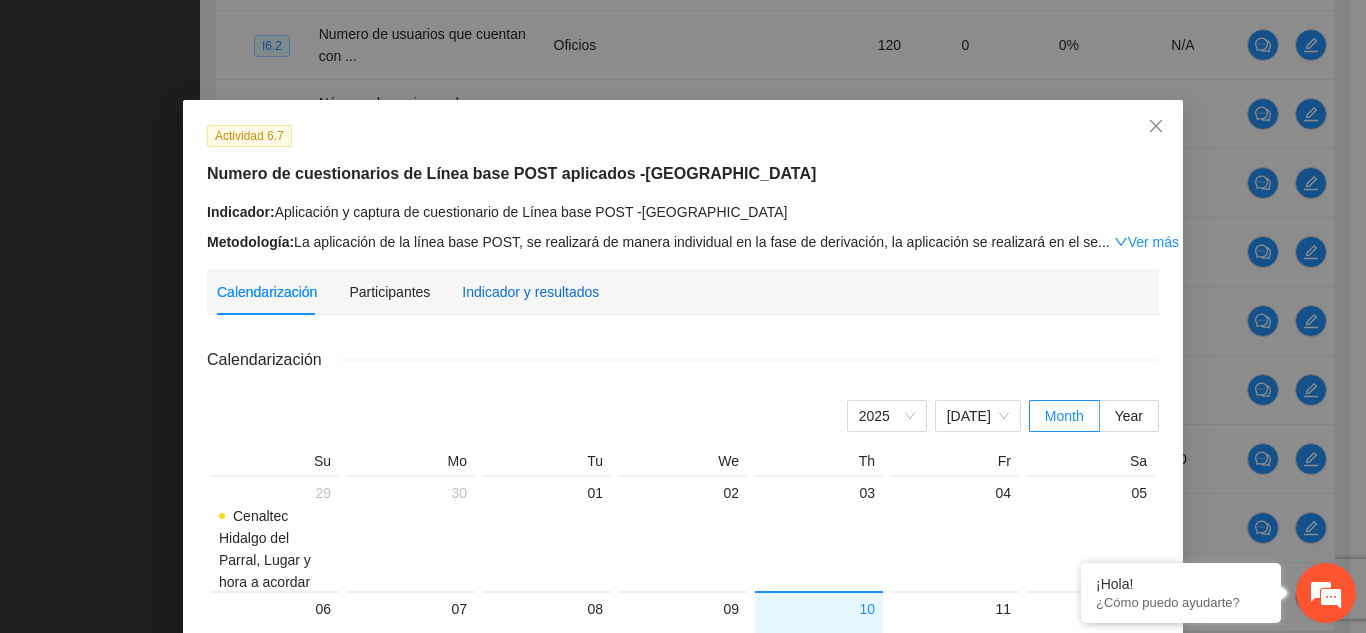 click on "Indicador y resultados" at bounding box center [530, 292] 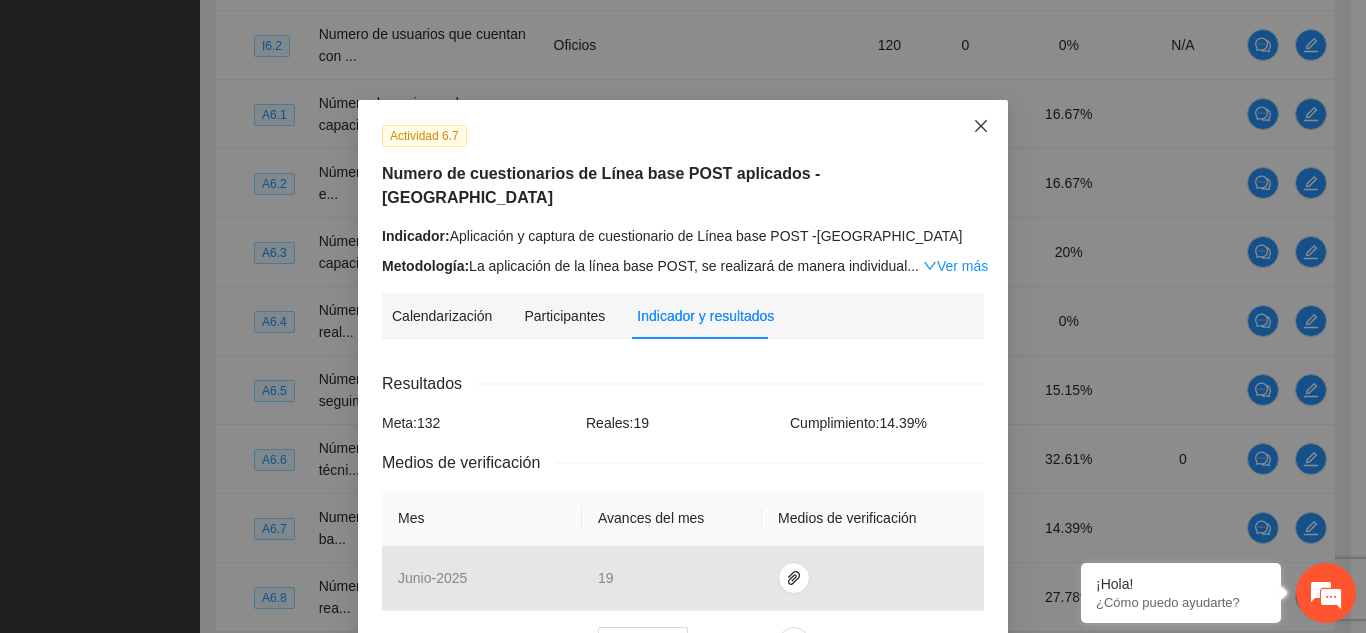 click 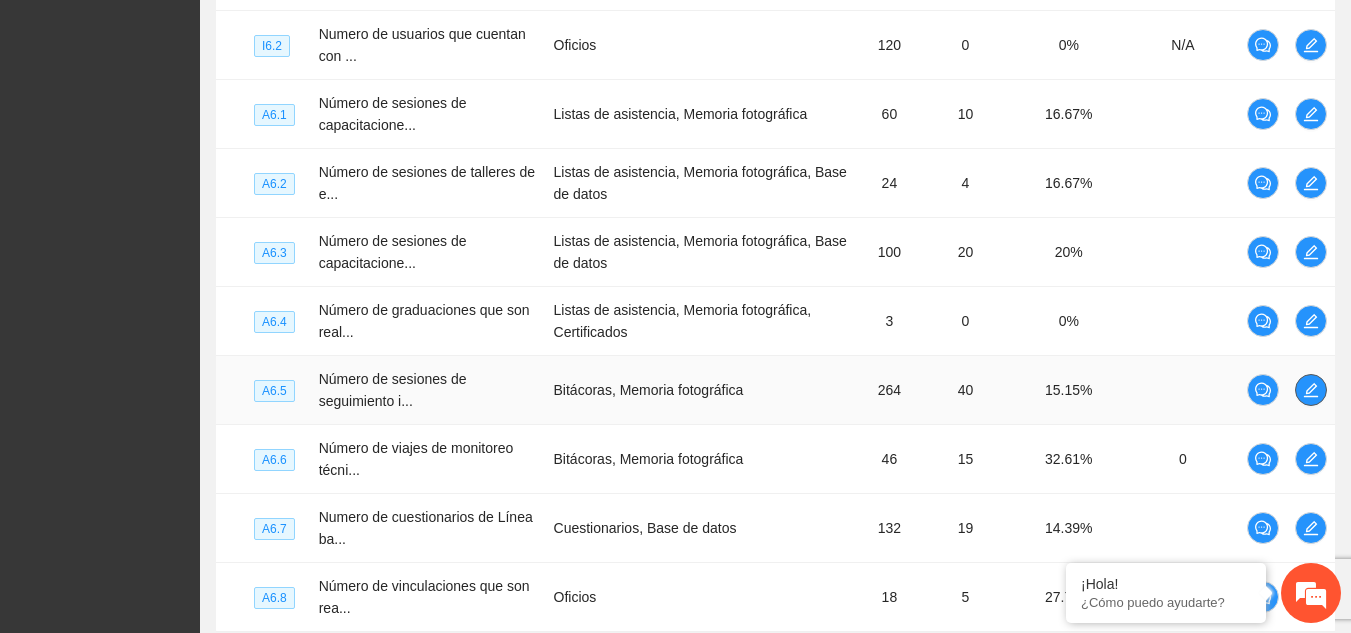 click at bounding box center (1311, 390) 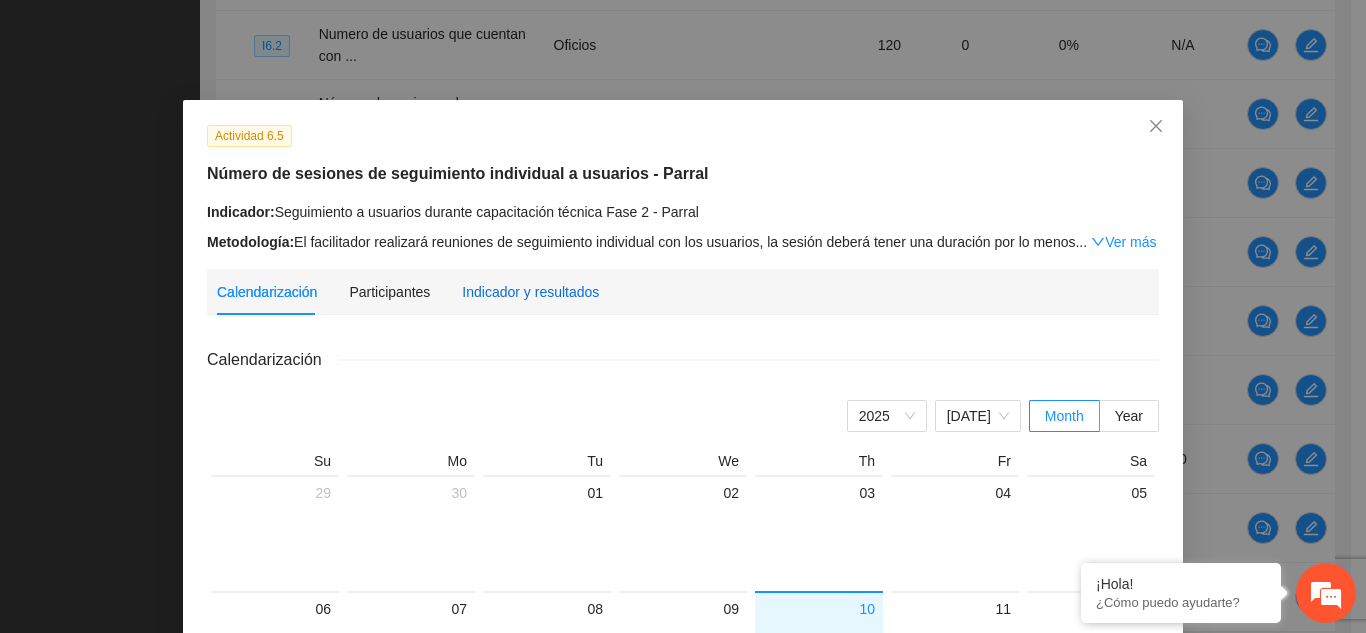click on "Indicador y resultados" at bounding box center (530, 292) 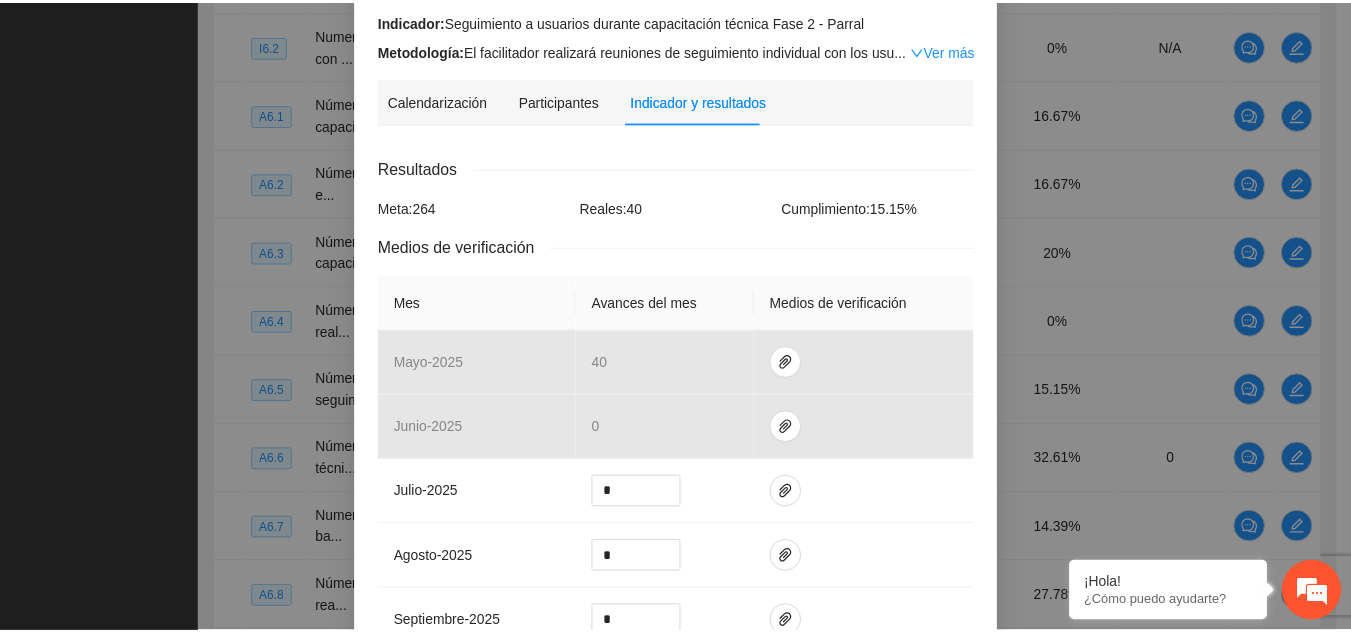 scroll, scrollTop: 0, scrollLeft: 0, axis: both 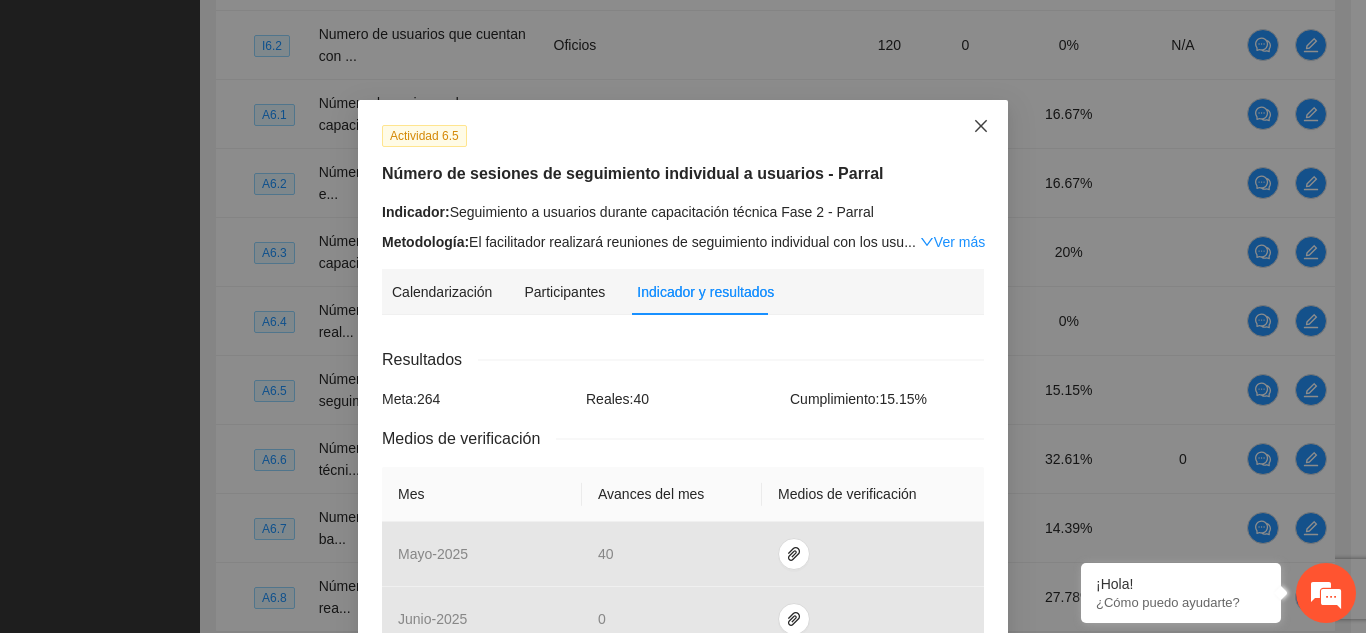 click 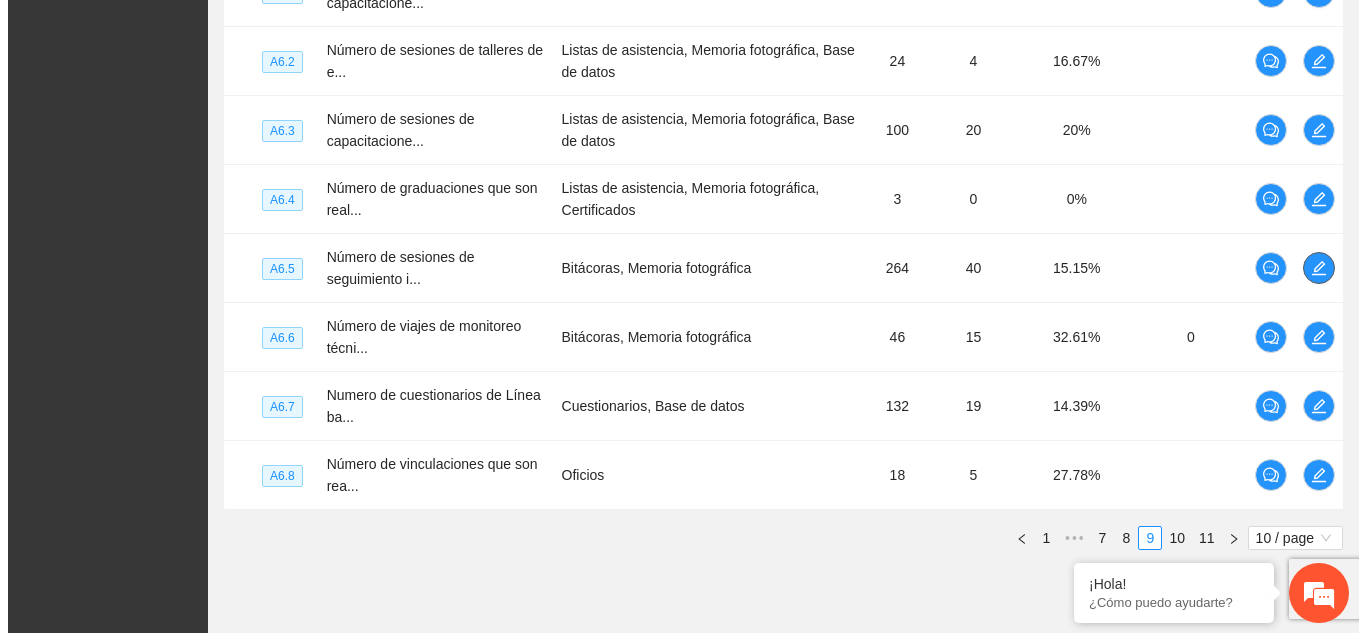 scroll, scrollTop: 796, scrollLeft: 0, axis: vertical 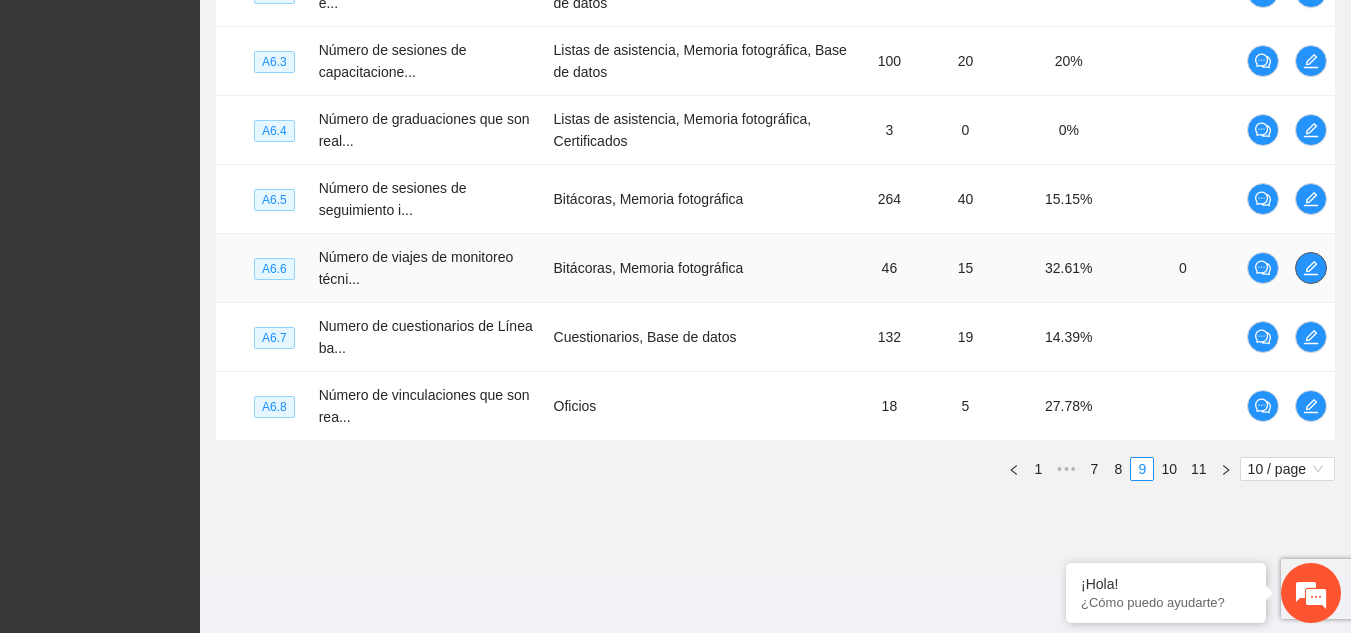 click 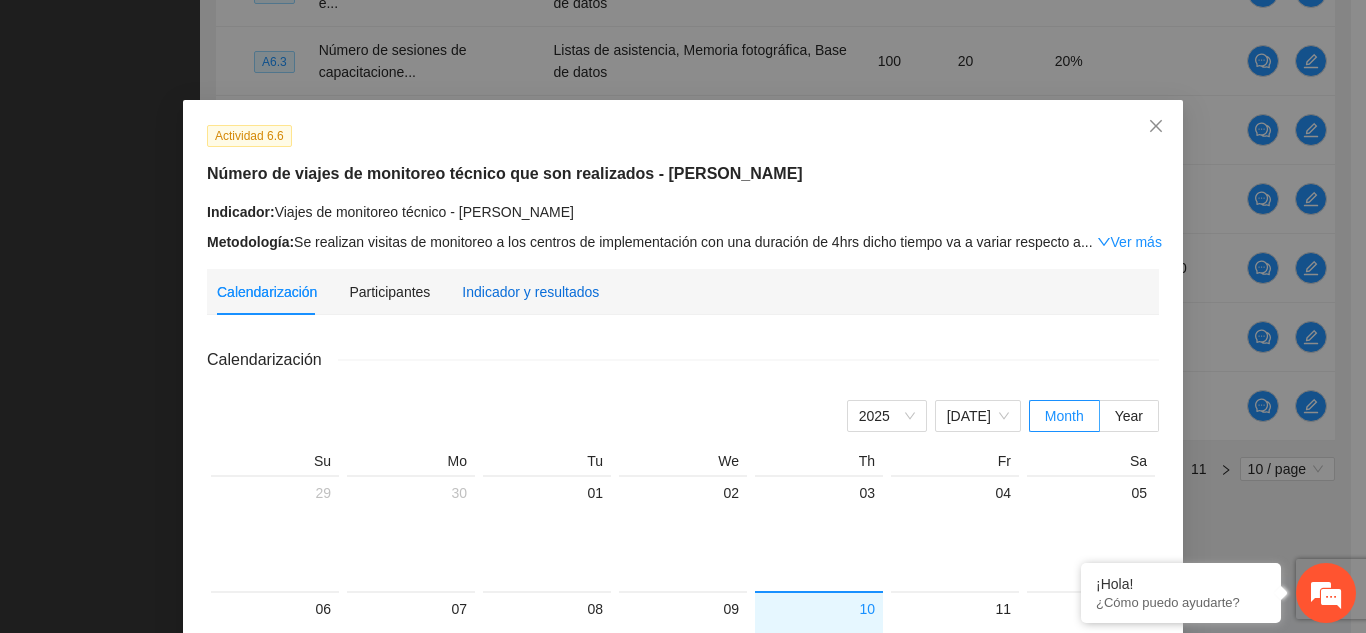 click on "Indicador y resultados" at bounding box center (530, 292) 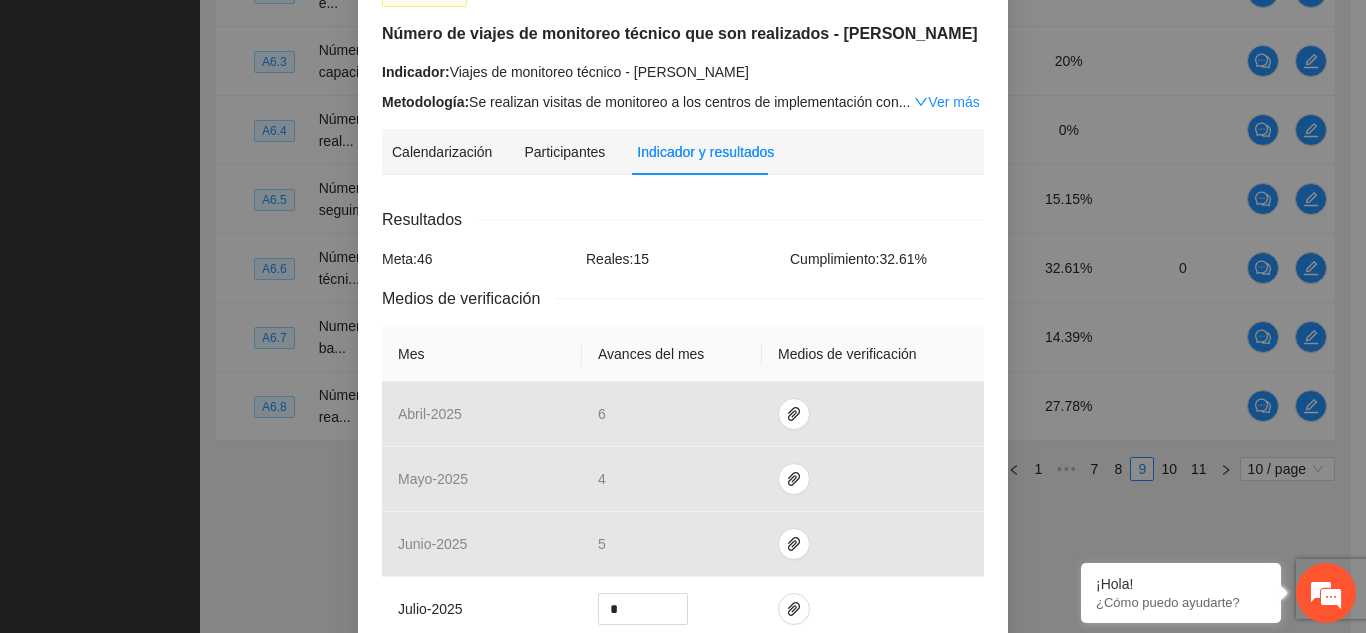scroll, scrollTop: 0, scrollLeft: 0, axis: both 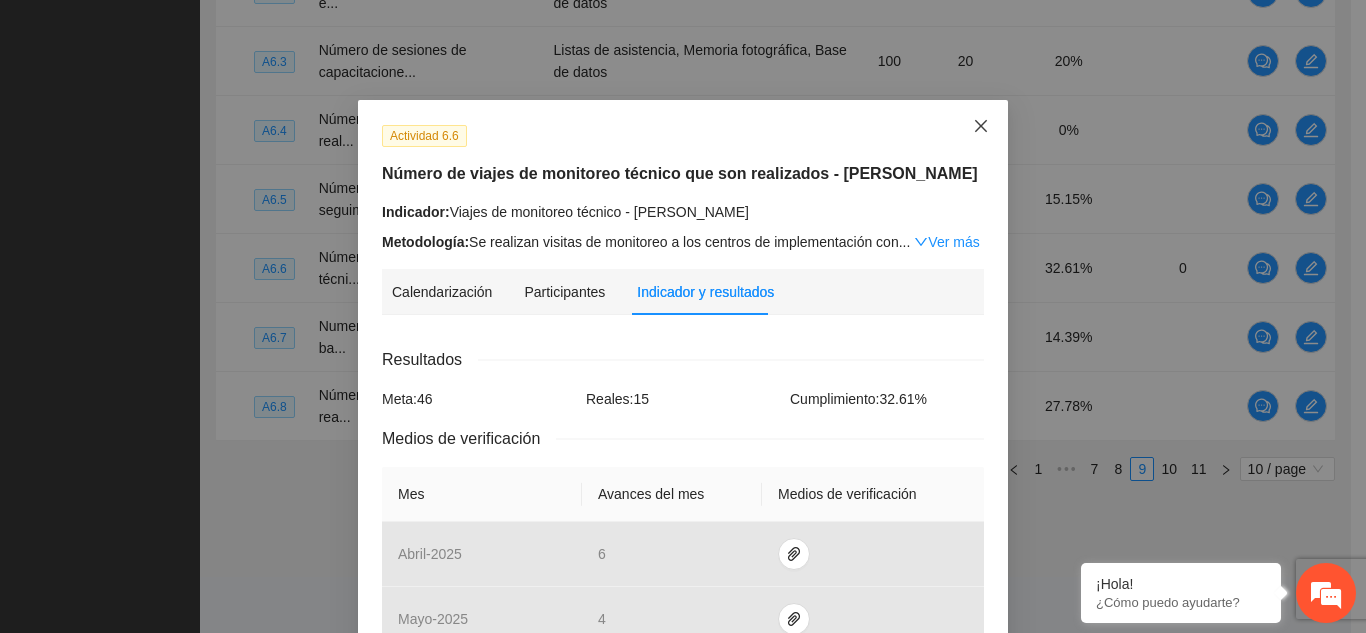 click 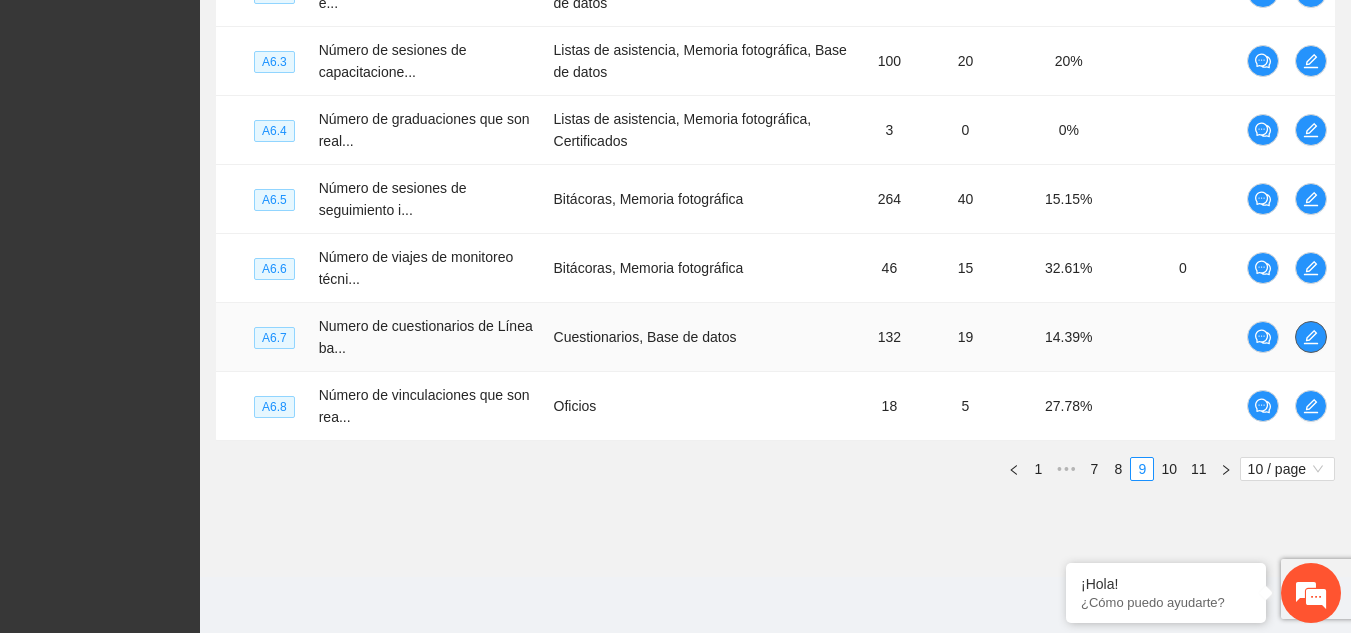 click 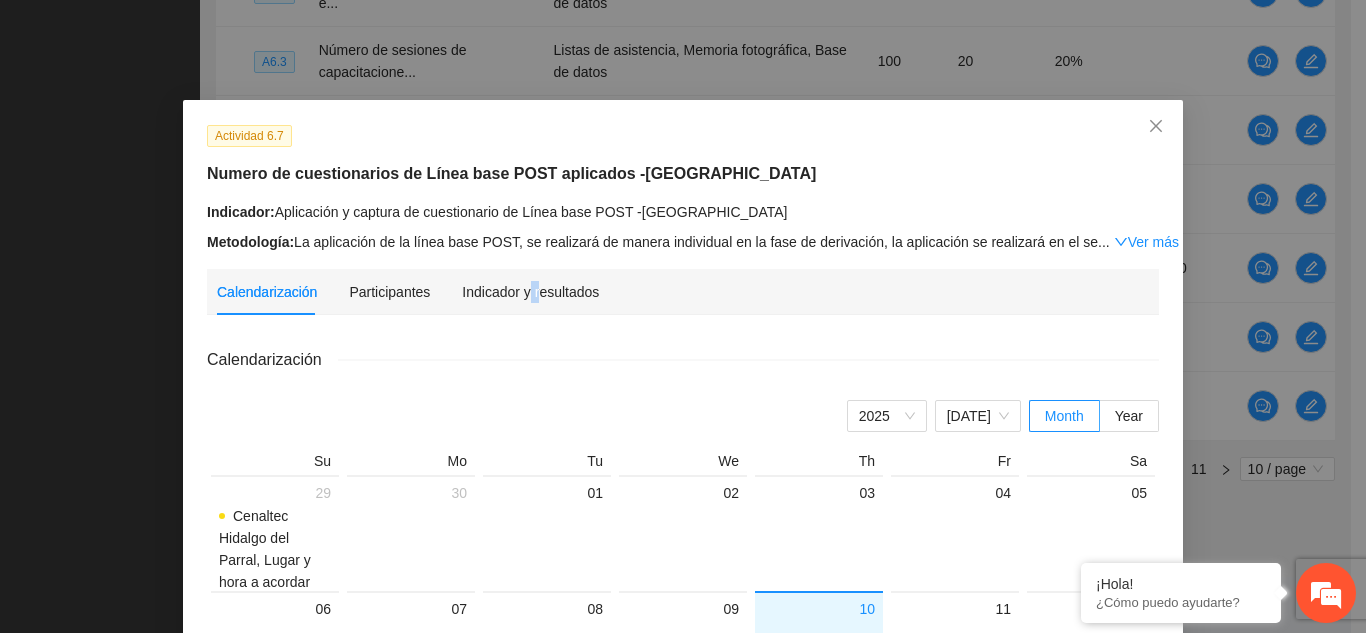 click on "Indicador y resultados" at bounding box center (530, 292) 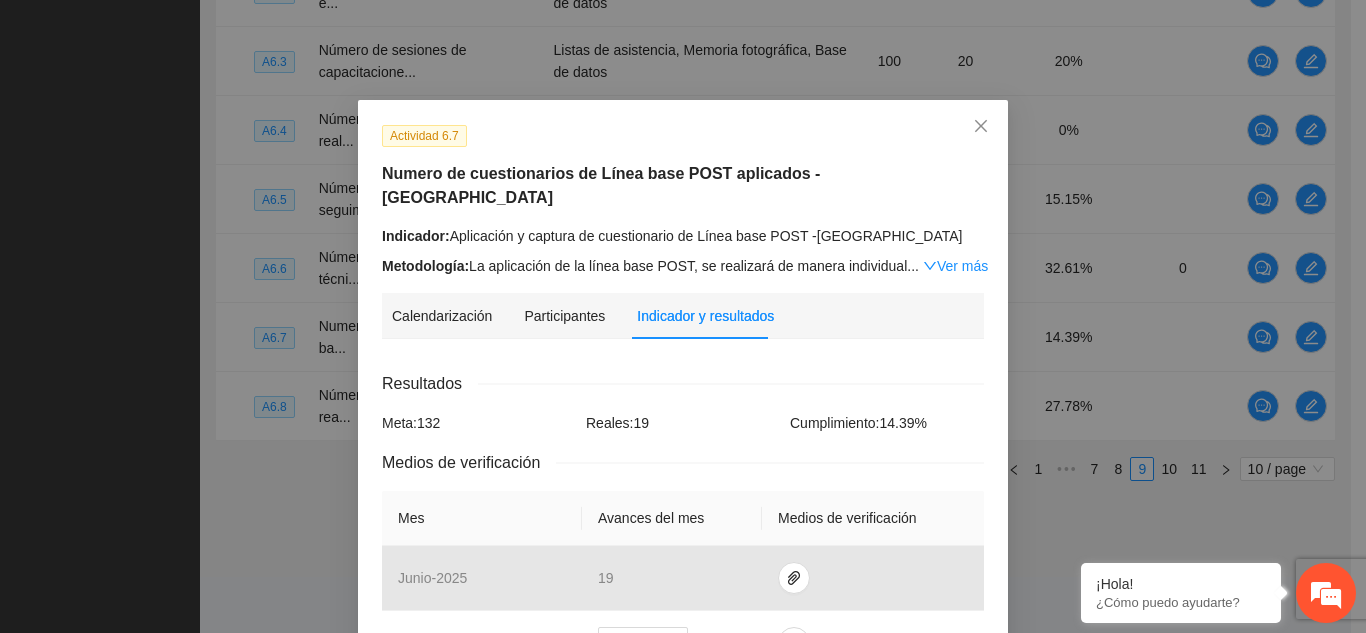click on "Calendarización Participantes Indicador y resultados Calendarización [DATE] Month Year Su Mo Tu We Th Fr Sa 29 Cenaltec Hidalgo del Parral, Lugar y hora a acordar con el usuario 30 01 02 03 04 05 06 07 08 09 10 11 12 13 14 15 16 17 18 19 20 21 22 23 24 25 26 27 28 29 30 31 01 02 03 04 05 06 07 08 09 Resultados Meta:  132 Reales:  19 Cumplimiento:  14.39 % Medios de verificación Mes Avances del mes Medios de verificación junio  -  2025 [DATE]  -  2025 * agosto  -  2025 * septiembre  -  2025 * octubre  -  2025 * noviembre  -  2025 * diciembre  -  2025 * enero  -  2026 * febrero  -  2026 * marzo  -  2026 * Productos 132 personas se les aplica cuestionario de línea base POST" at bounding box center (683, 791) 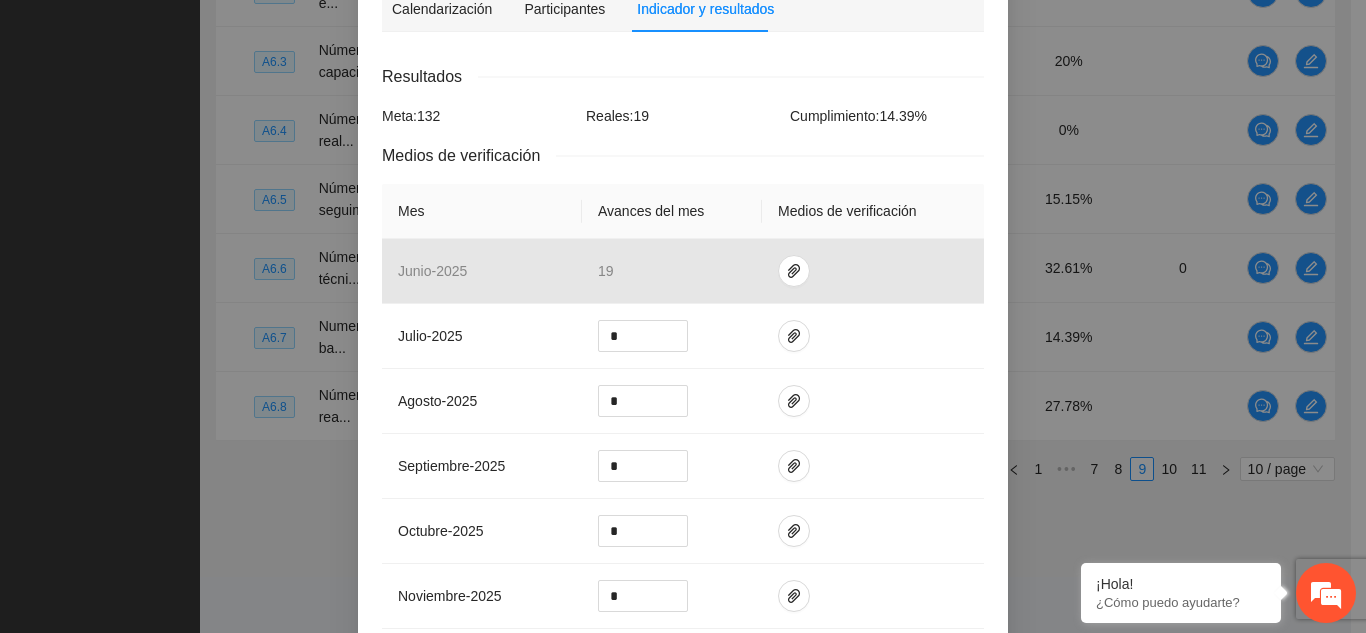 scroll, scrollTop: 0, scrollLeft: 0, axis: both 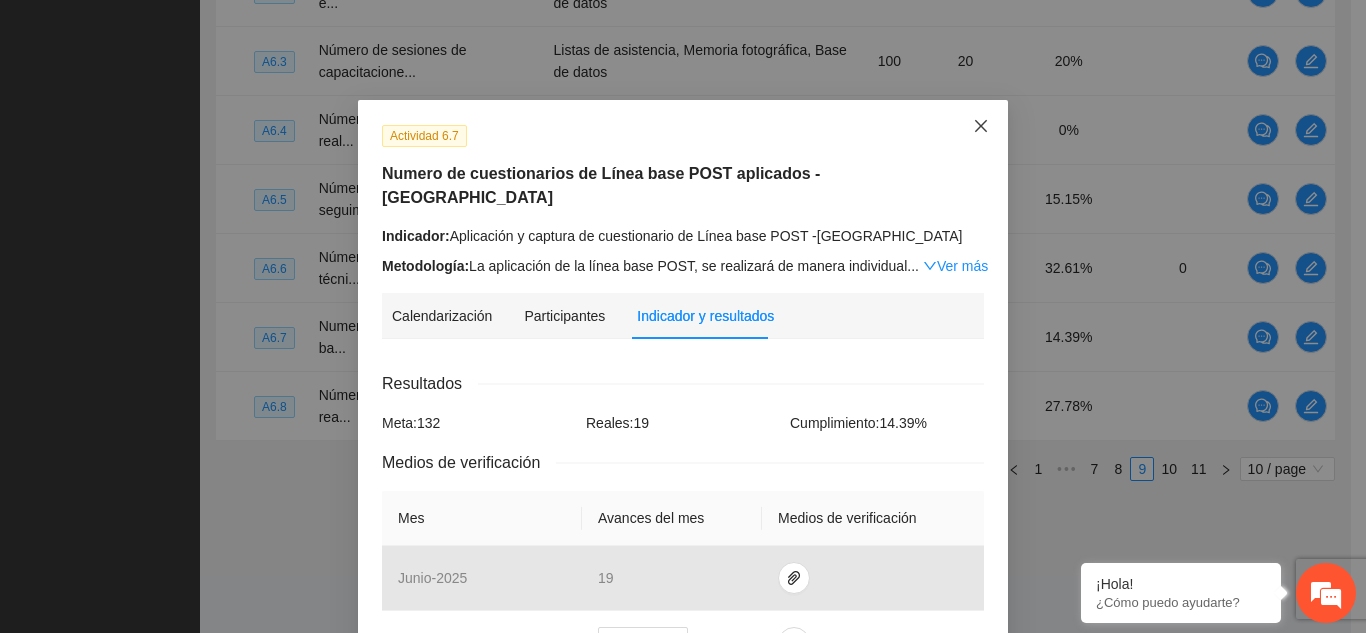 click 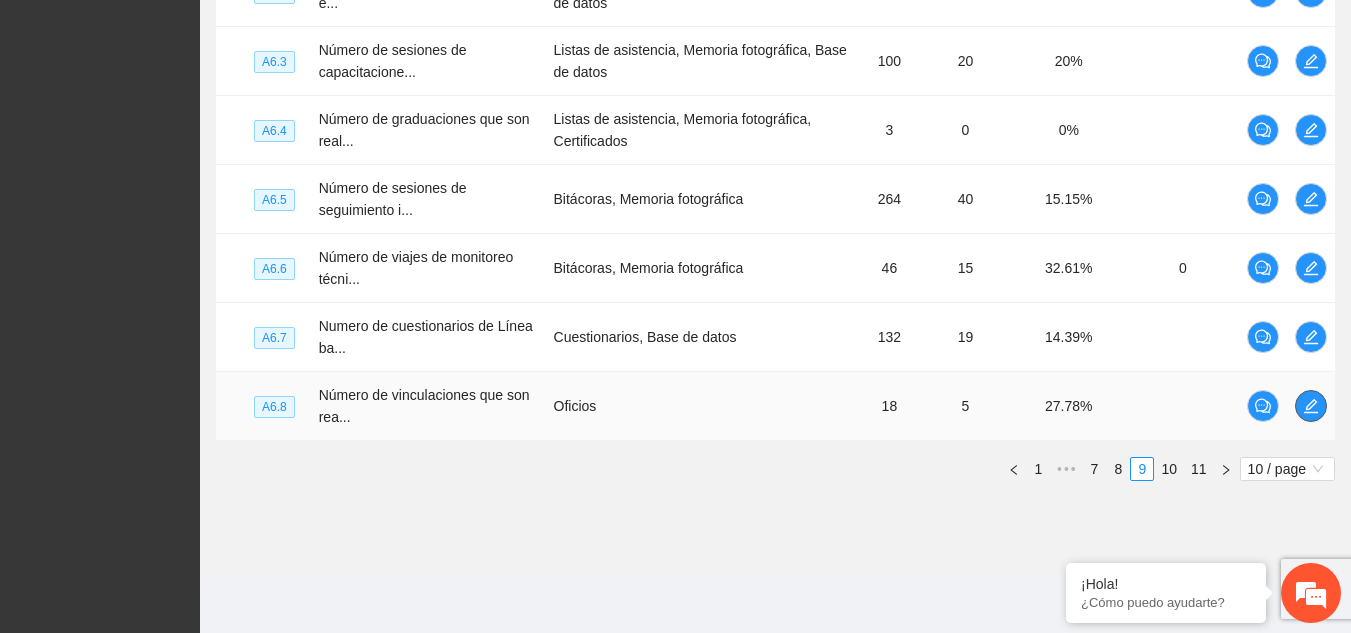 click at bounding box center [1311, 406] 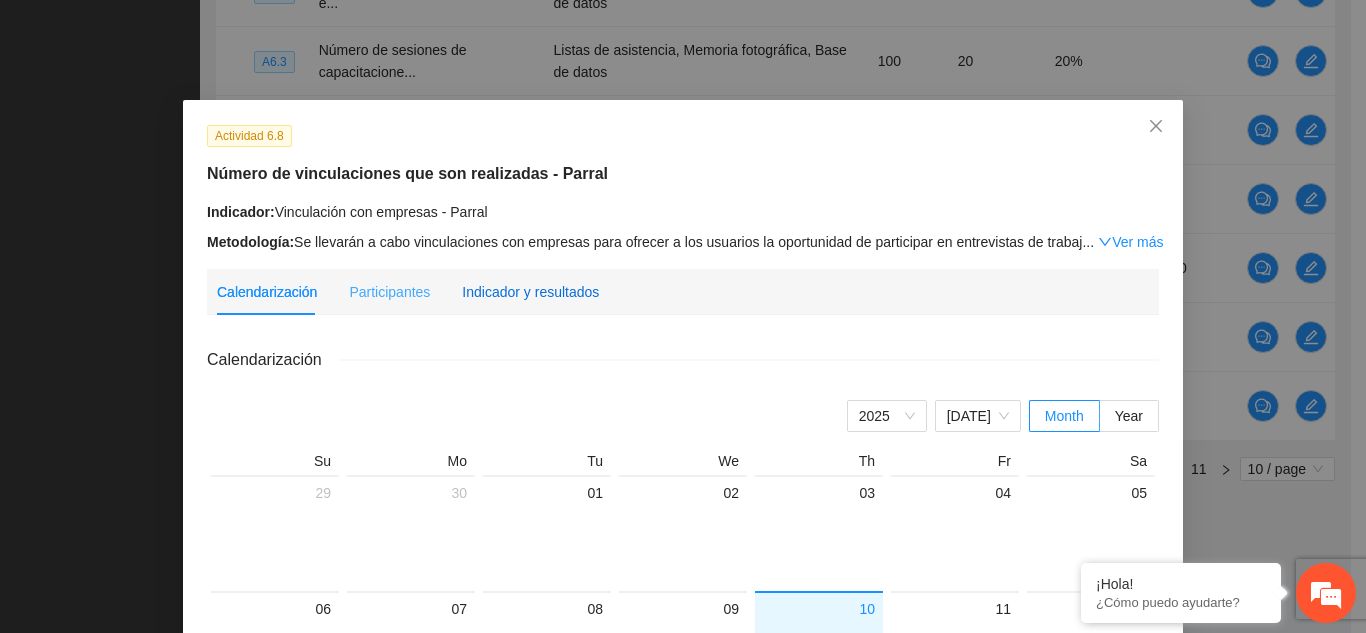 click on "Indicador y resultados" at bounding box center (530, 292) 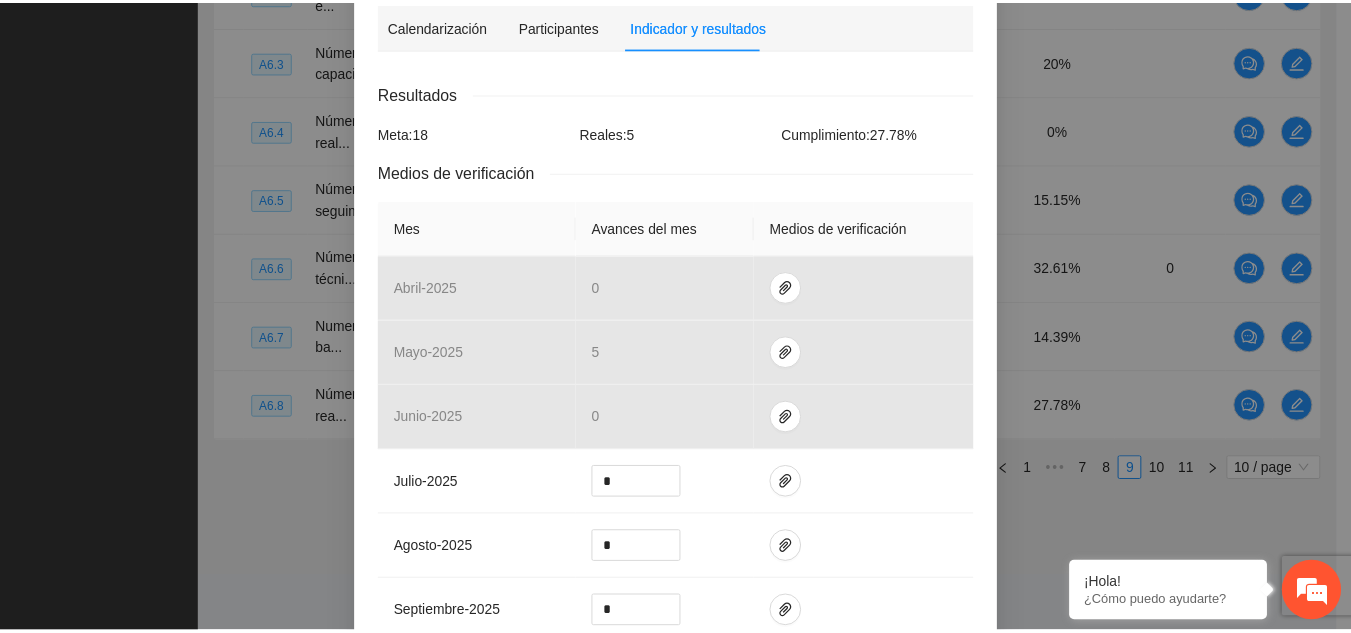 scroll, scrollTop: 0, scrollLeft: 0, axis: both 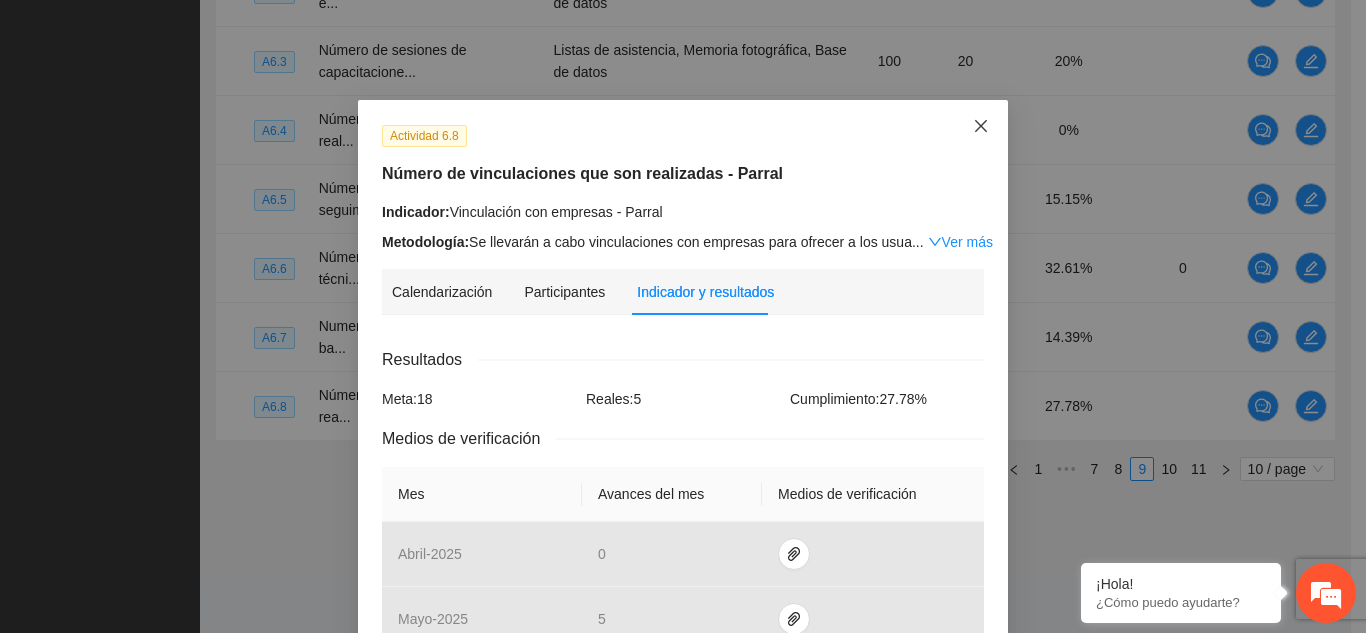 click 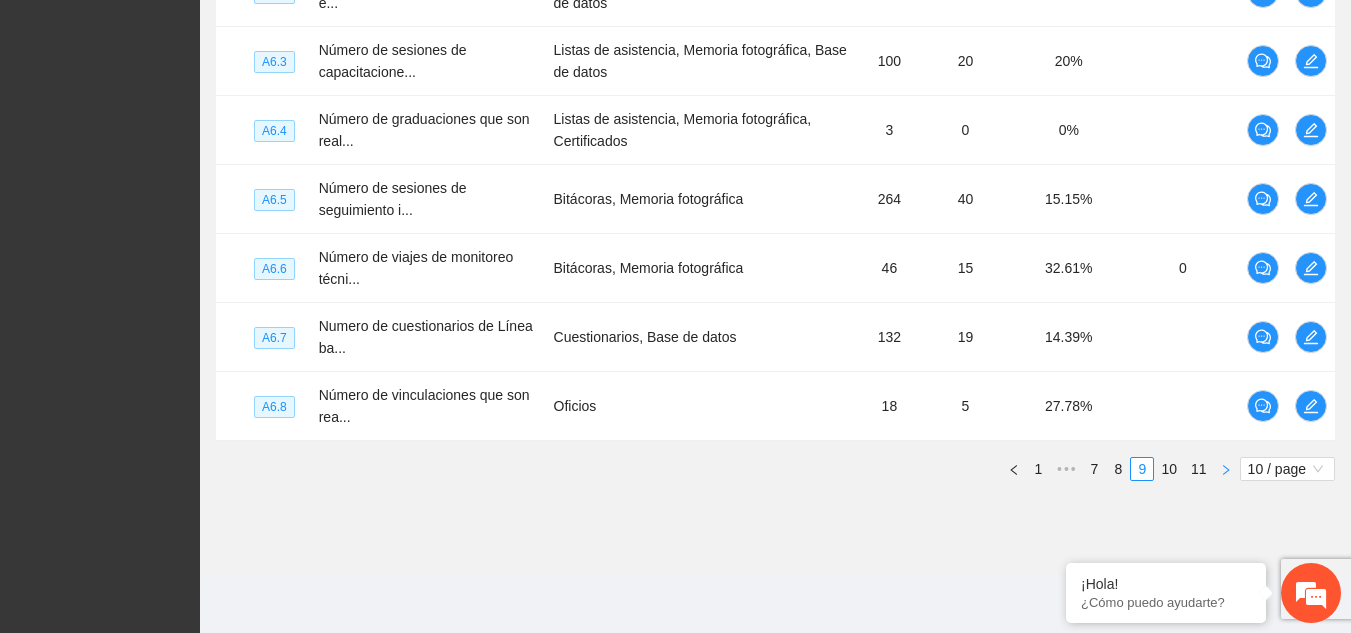 click 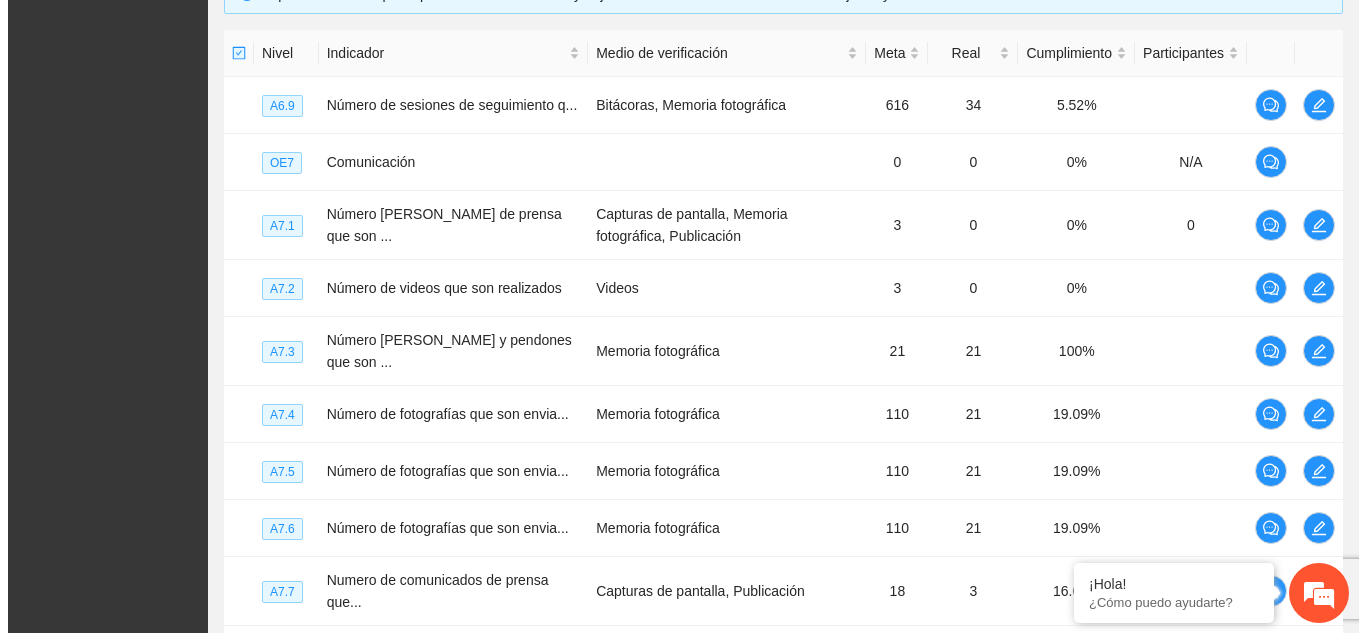 scroll, scrollTop: 473, scrollLeft: 0, axis: vertical 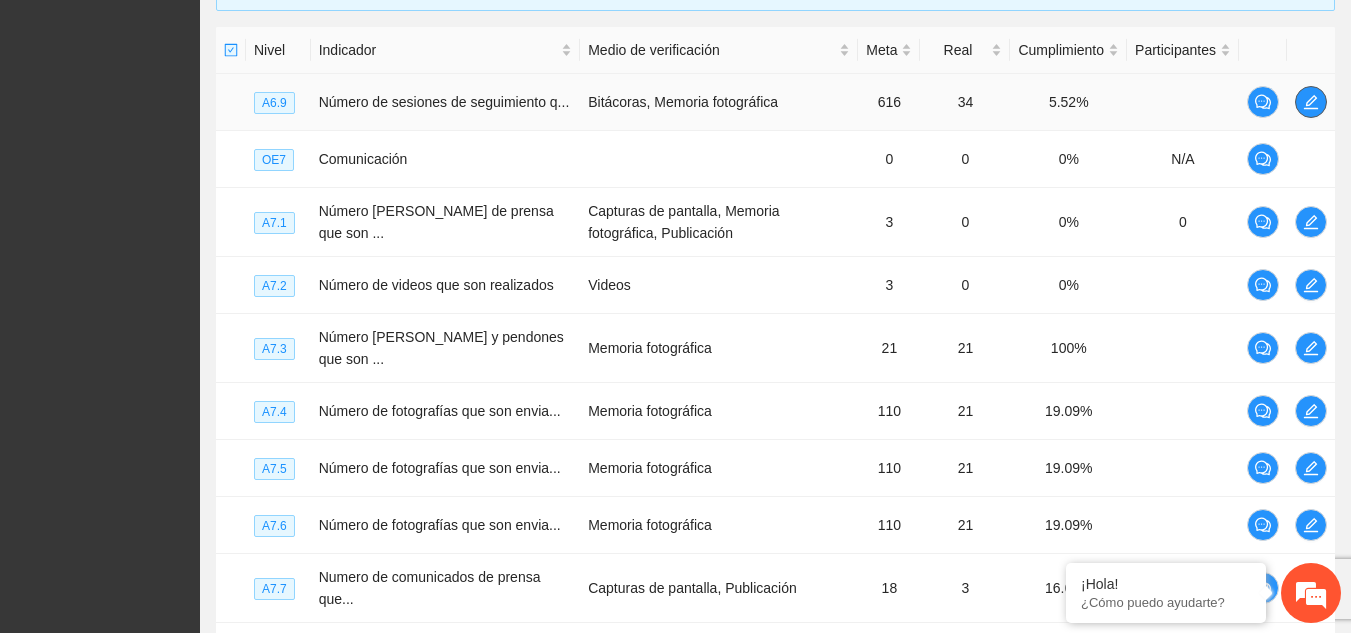 click at bounding box center (1311, 102) 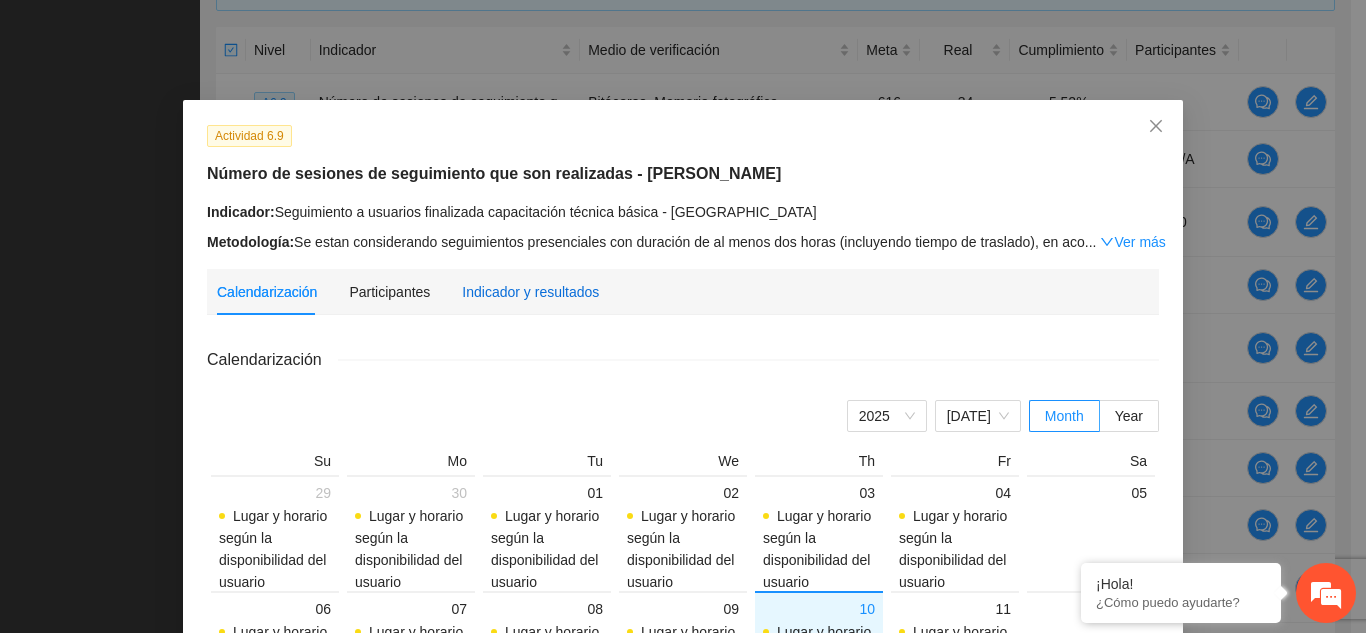 click on "Indicador y resultados" at bounding box center [530, 292] 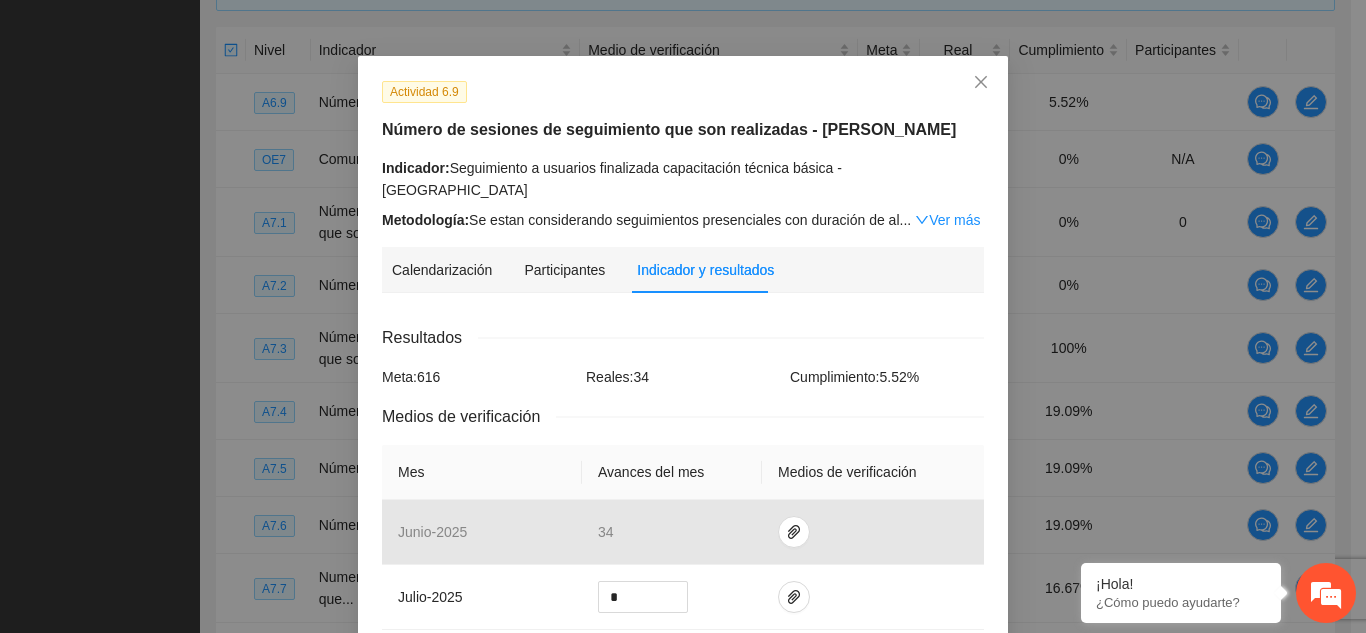scroll, scrollTop: 37, scrollLeft: 0, axis: vertical 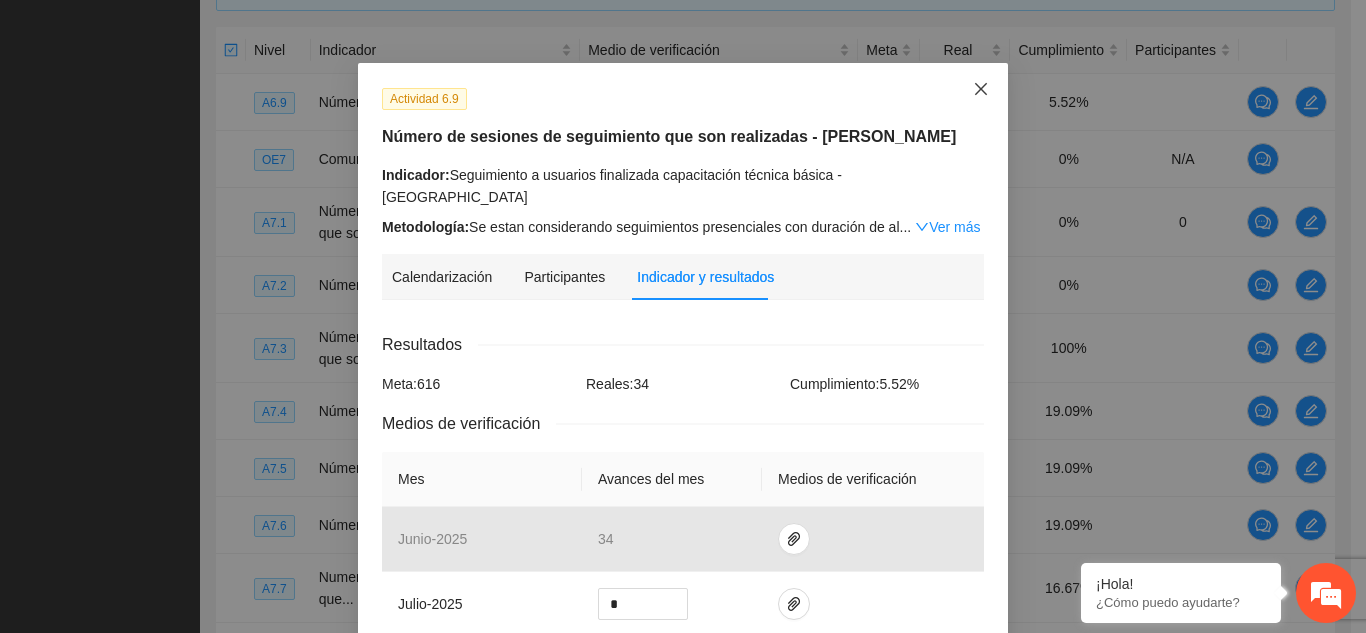 click at bounding box center (981, 90) 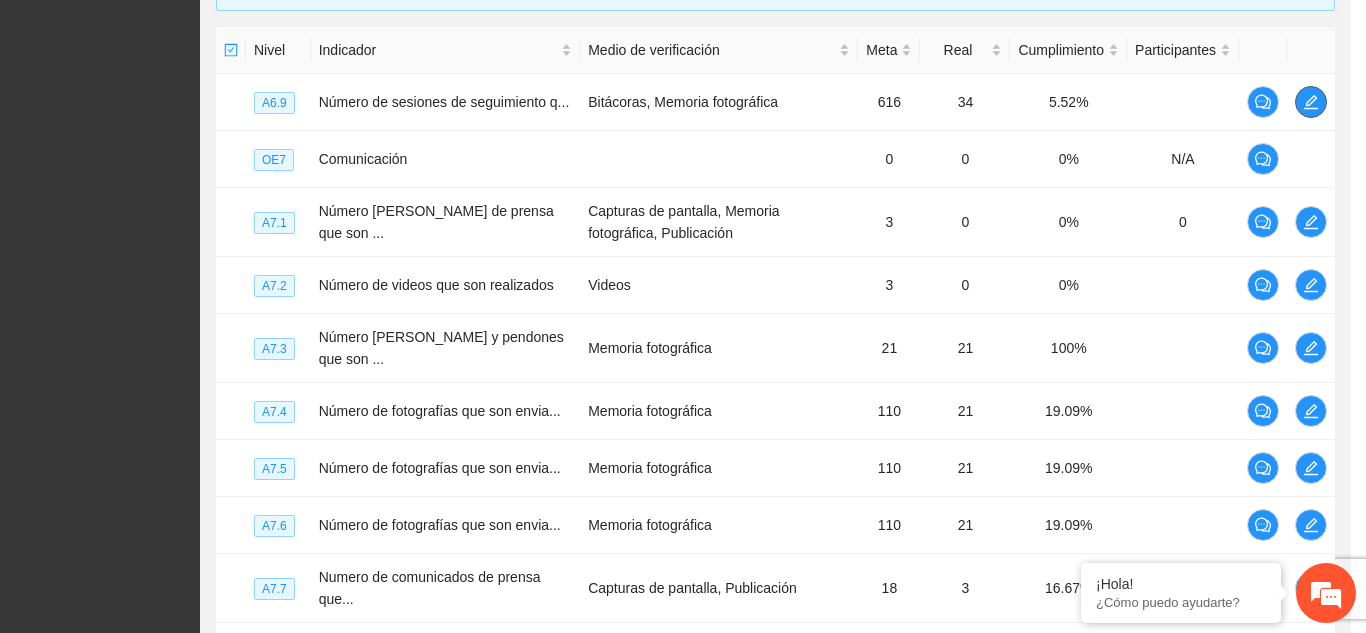 scroll, scrollTop: 0, scrollLeft: 0, axis: both 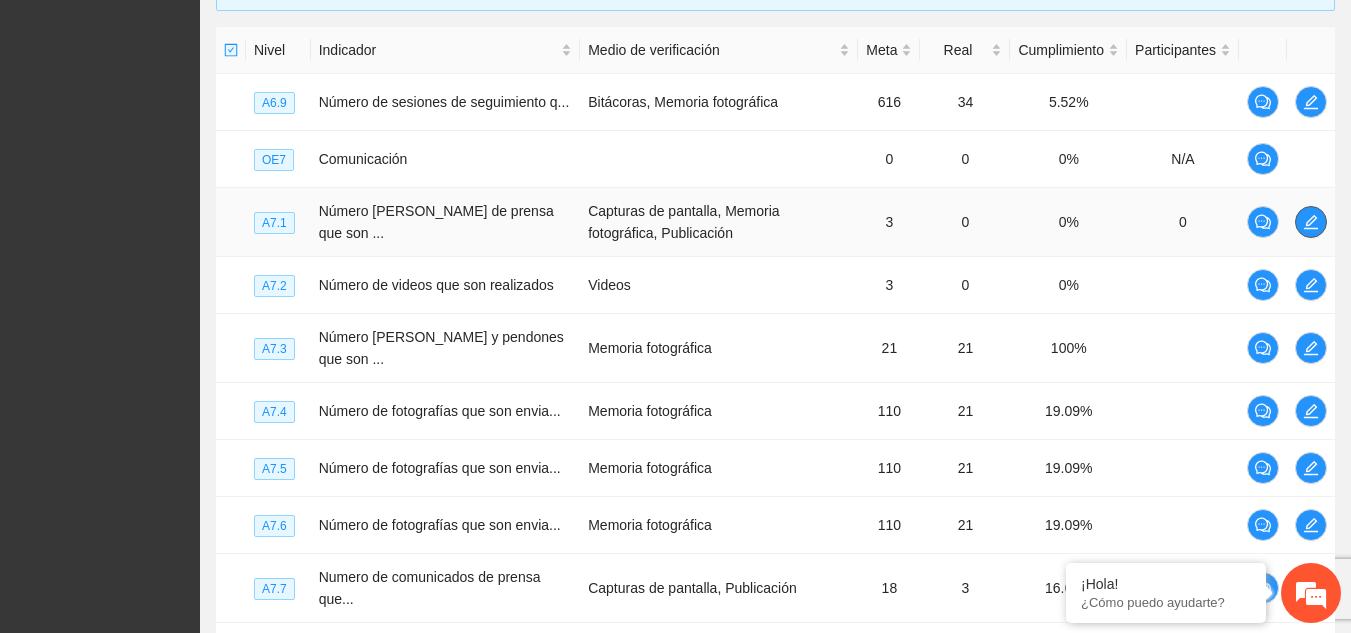 click 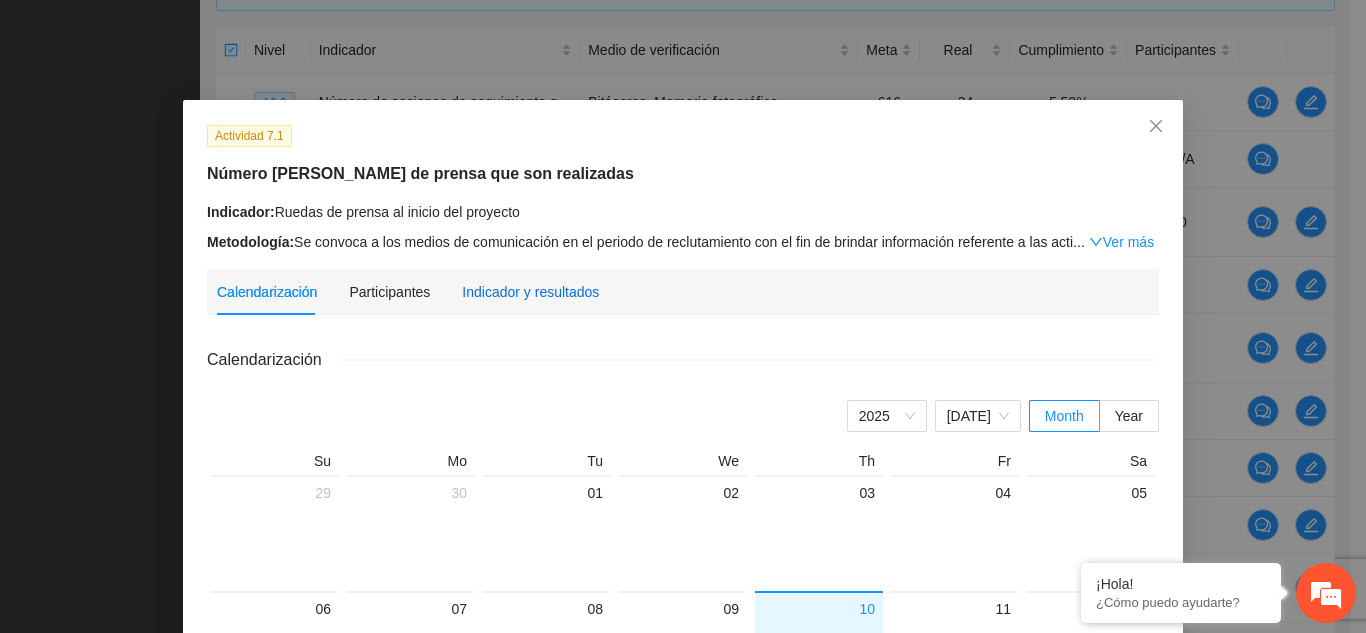 click on "Indicador y resultados" at bounding box center (530, 292) 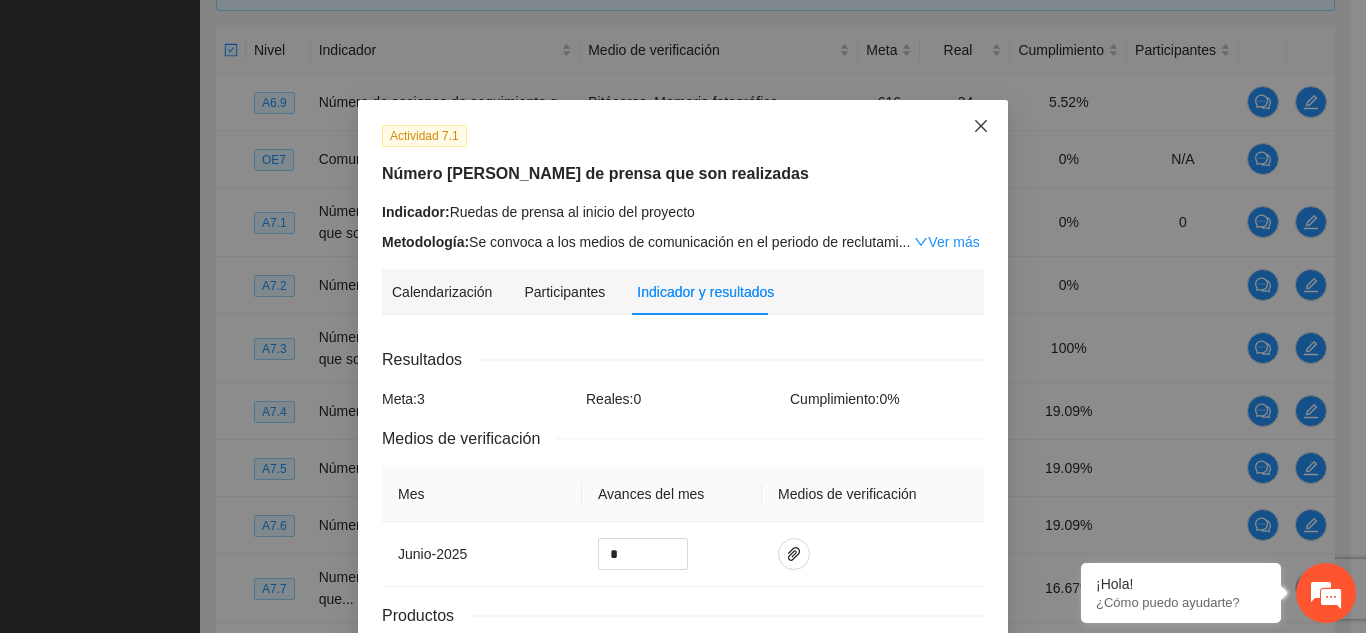 click 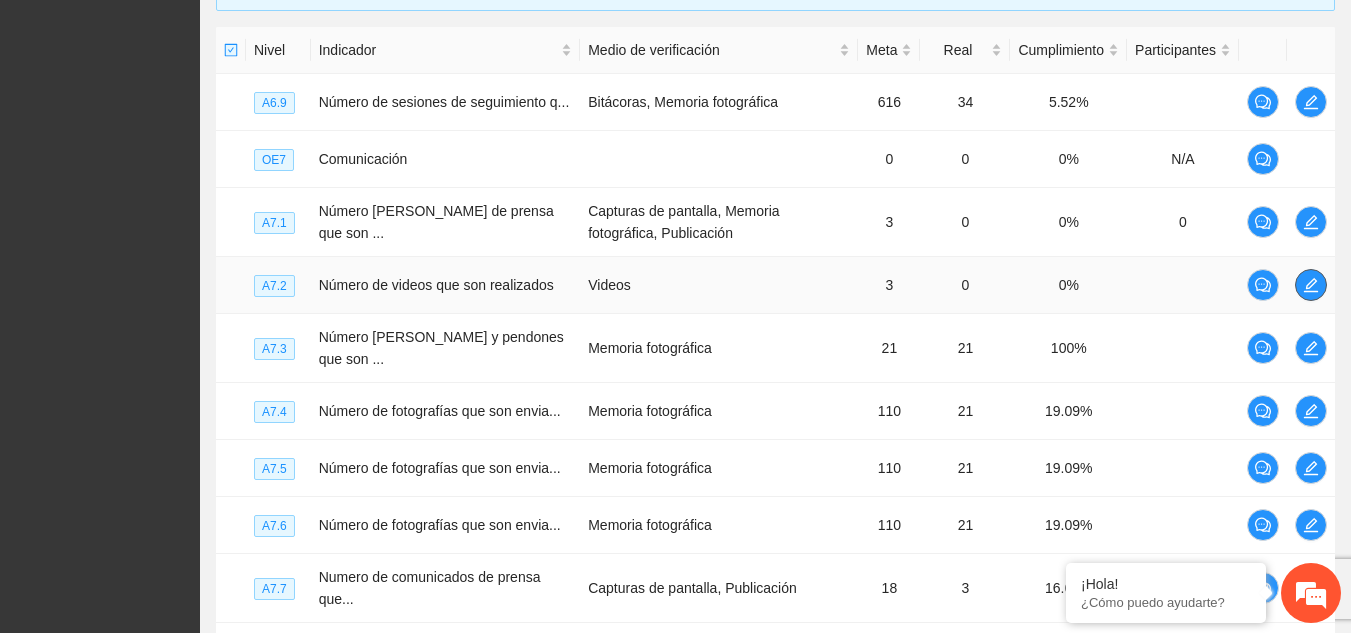 click at bounding box center [1311, 285] 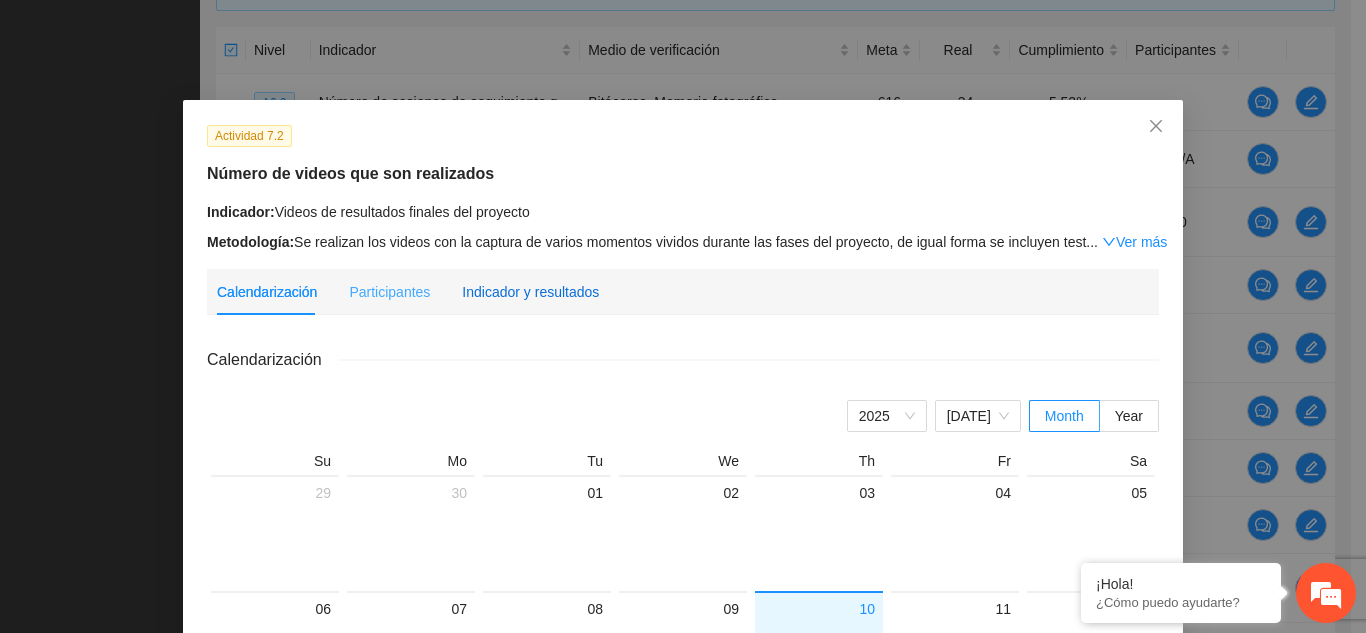 click on "Indicador y resultados" at bounding box center (530, 292) 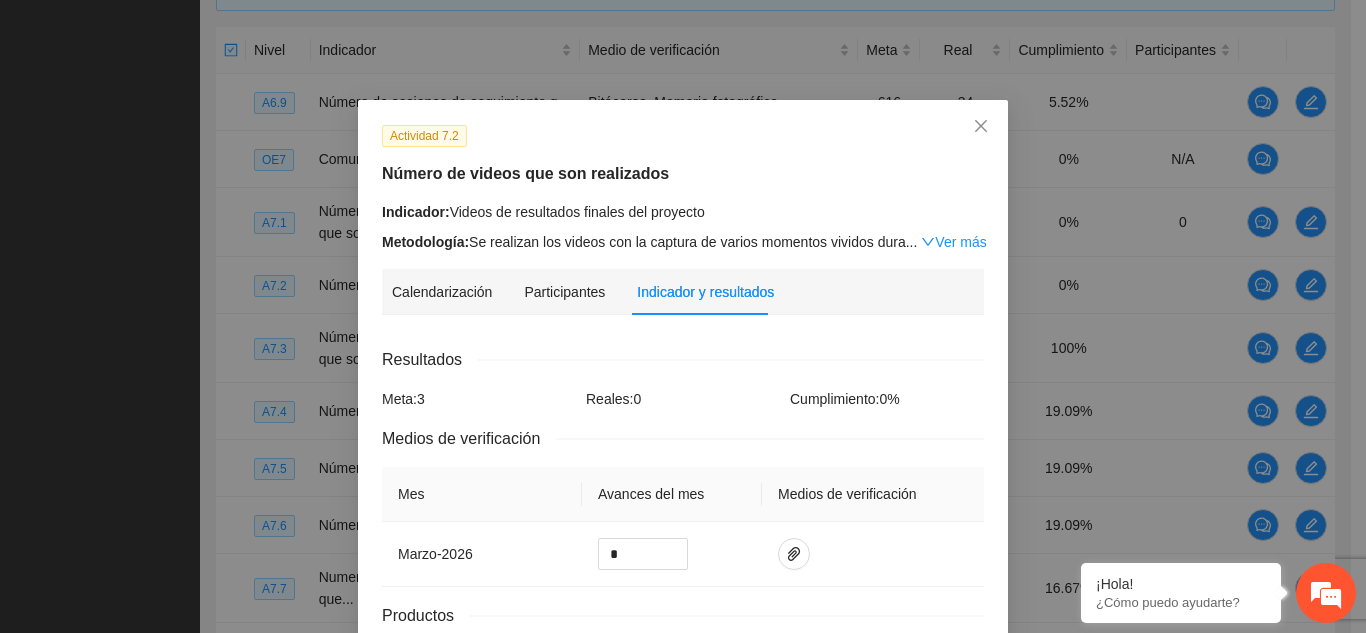 click on "Calendarización Participantes Indicador y resultados Calendarización [DATE] Month Year Su Mo Tu We Th Fr Sa 29 30 01 02 03 04 05 06 07 08 09 10 11 12 13 14 15 16 17 18 19 20 21 22 23 24 25 26 27 28 29 30 31 01 02 03 04 05 06 07 08 09 Resultados Meta:  3 Reales:  0 Cumplimiento:  0 % Medios de verificación Mes Avances del mes Medios de verificación marzo  -  2026 * Productos 3 videos son realizados" at bounding box center (683, 474) 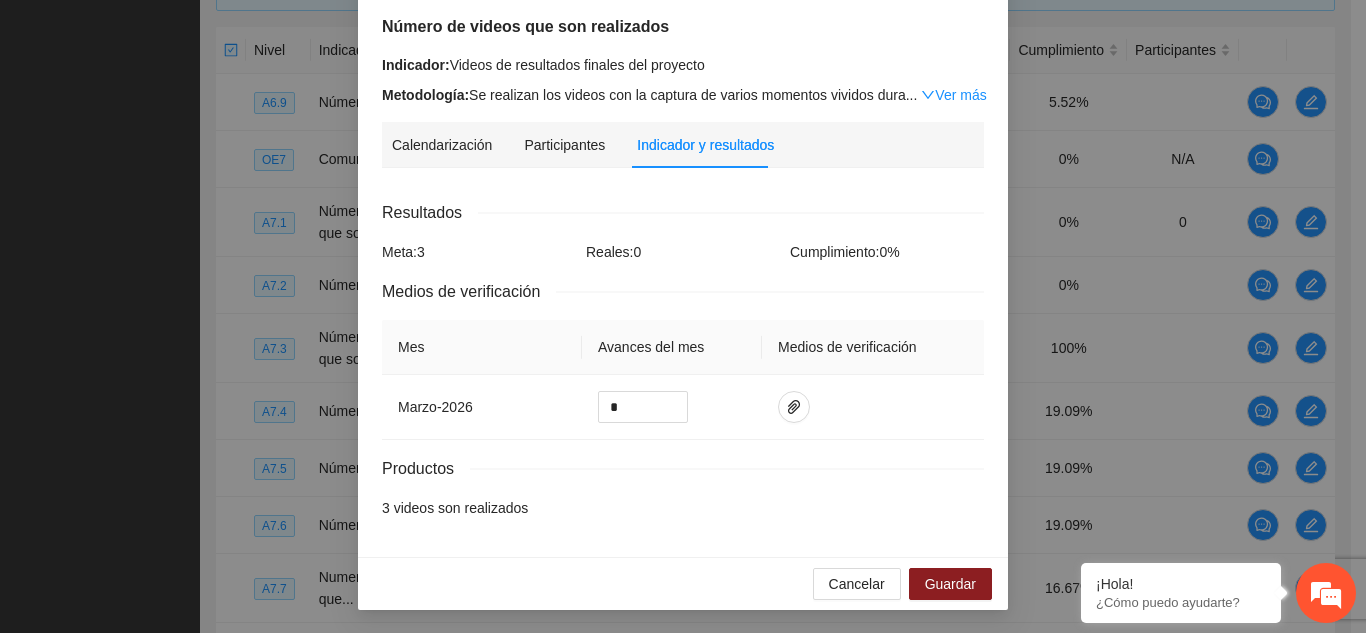 scroll, scrollTop: 0, scrollLeft: 0, axis: both 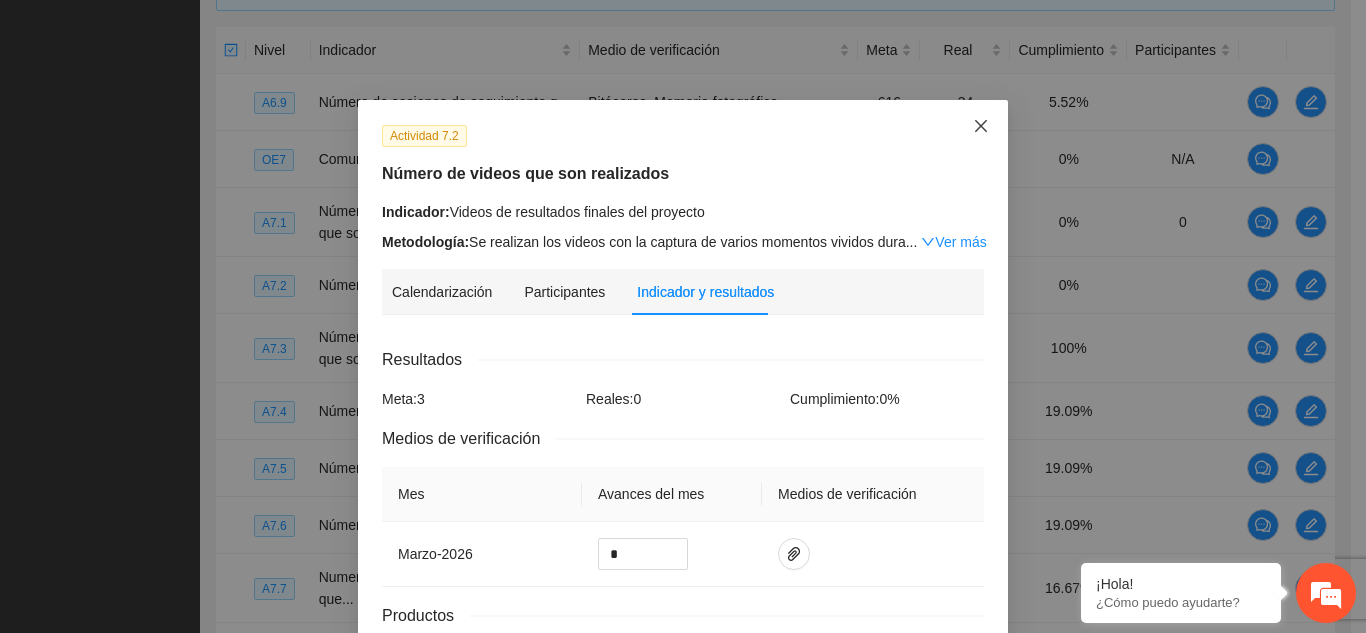 click 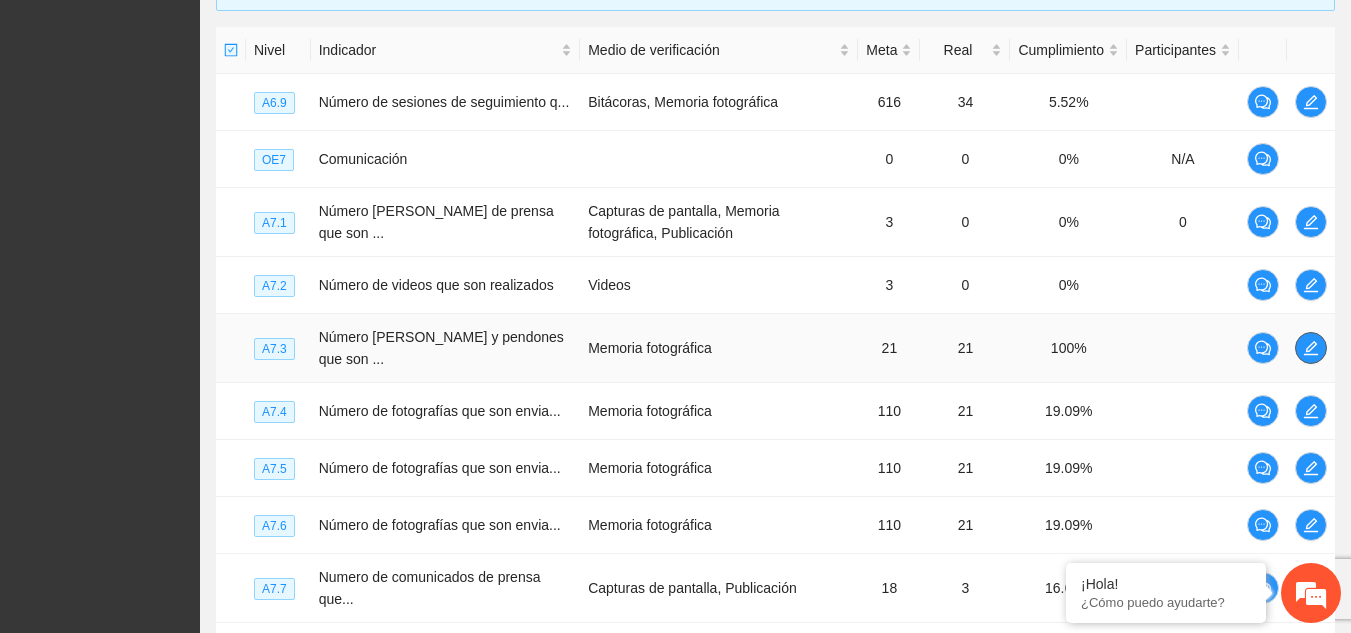 click at bounding box center [1311, 348] 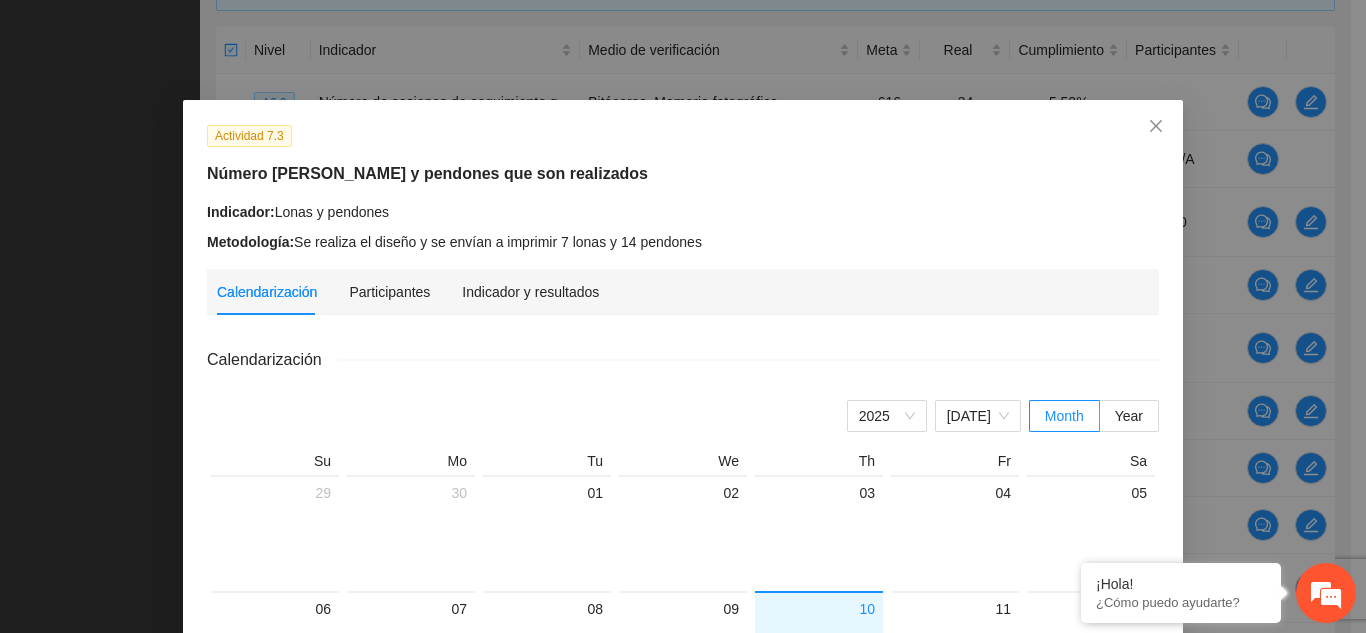 click on "Indicador y resultados" at bounding box center [530, 292] 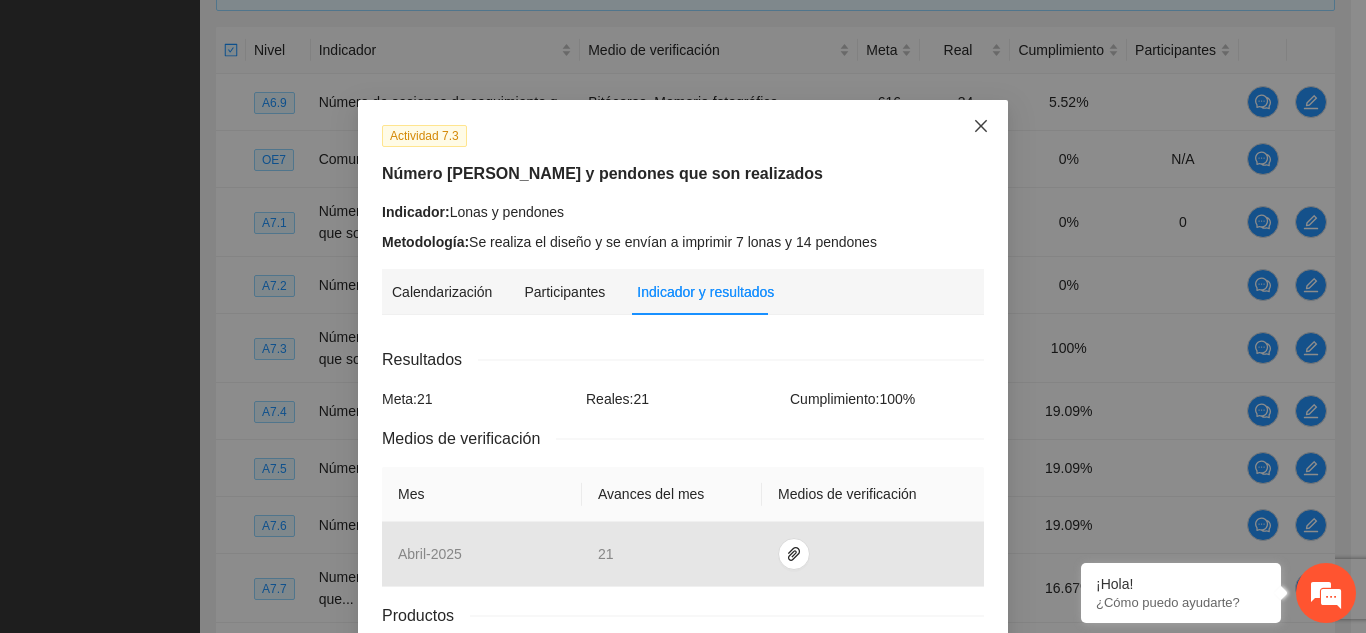 click at bounding box center [981, 127] 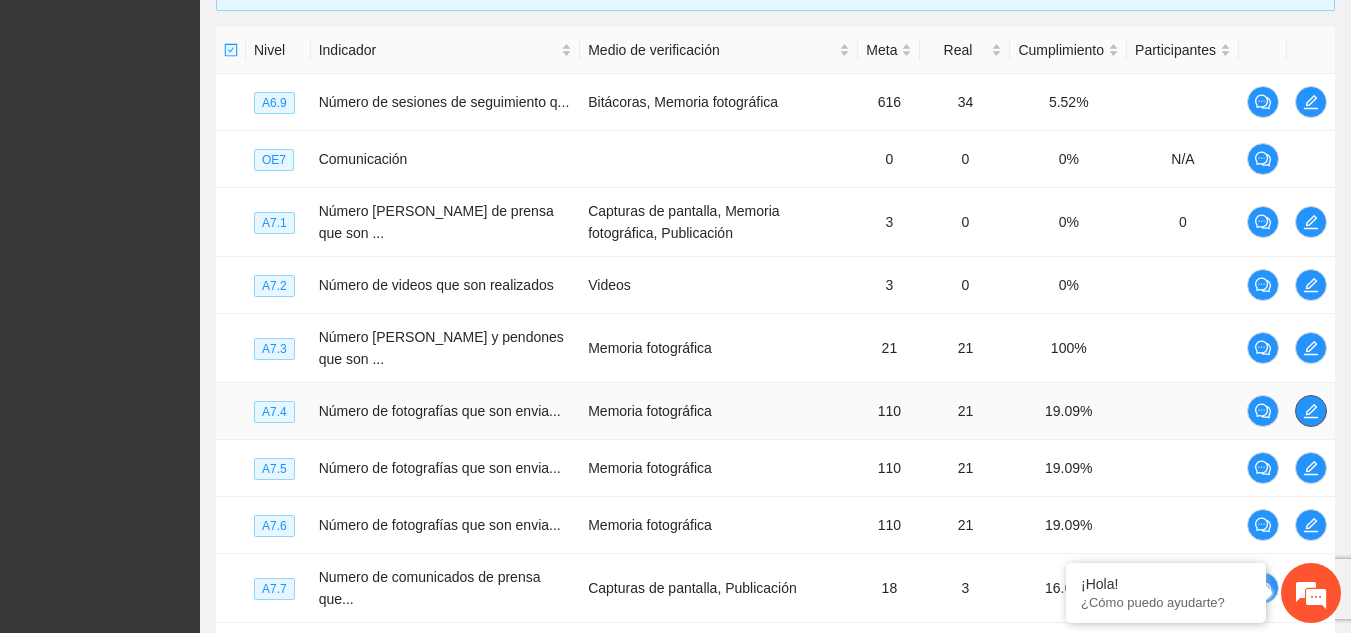 click 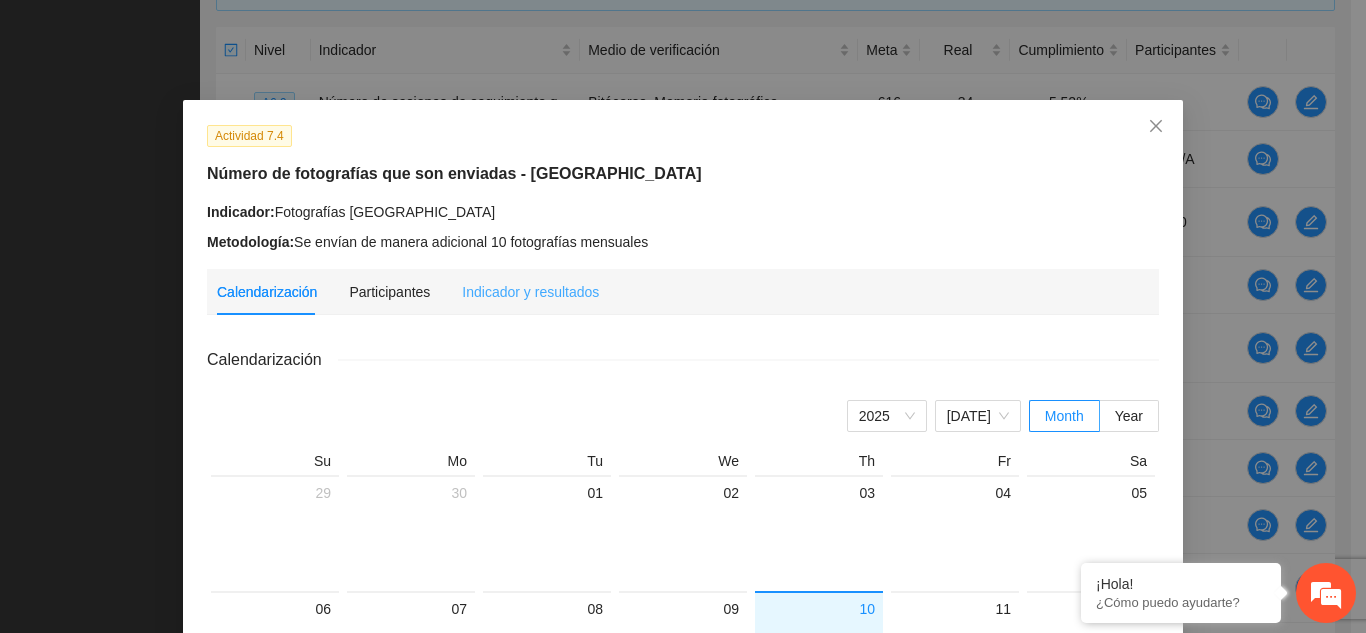 drag, startPoint x: 533, startPoint y: 315, endPoint x: 542, endPoint y: 297, distance: 20.12461 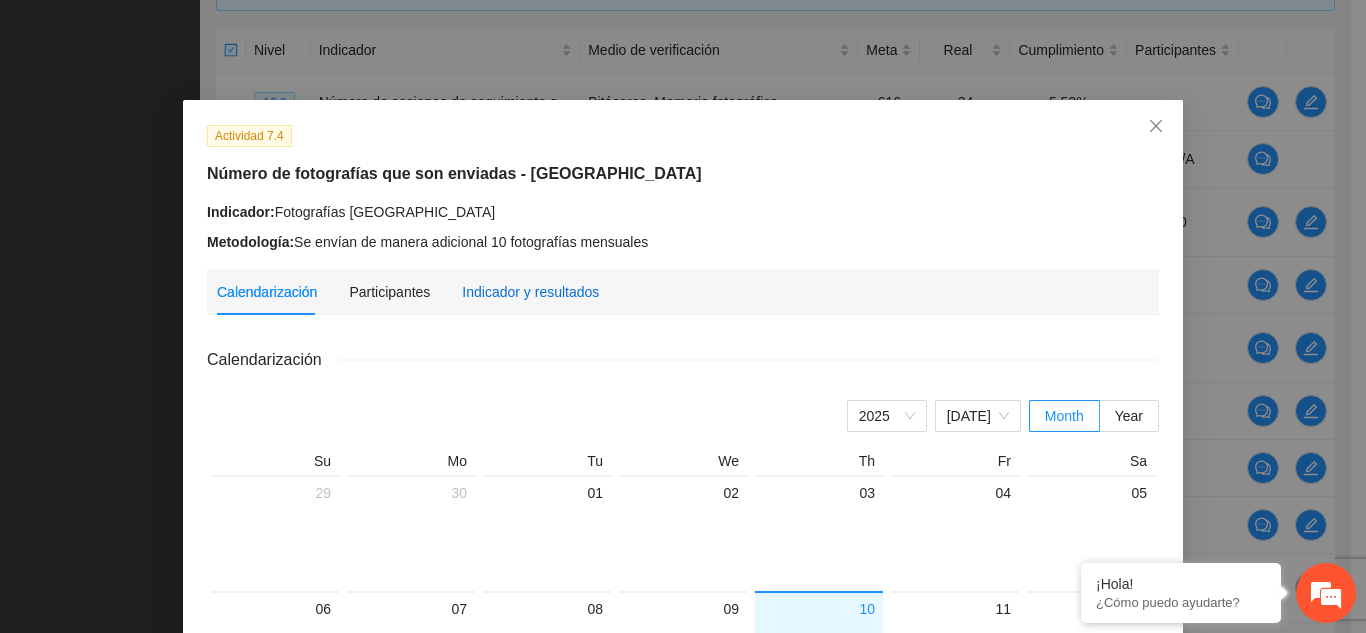 click on "Indicador y resultados" at bounding box center (530, 292) 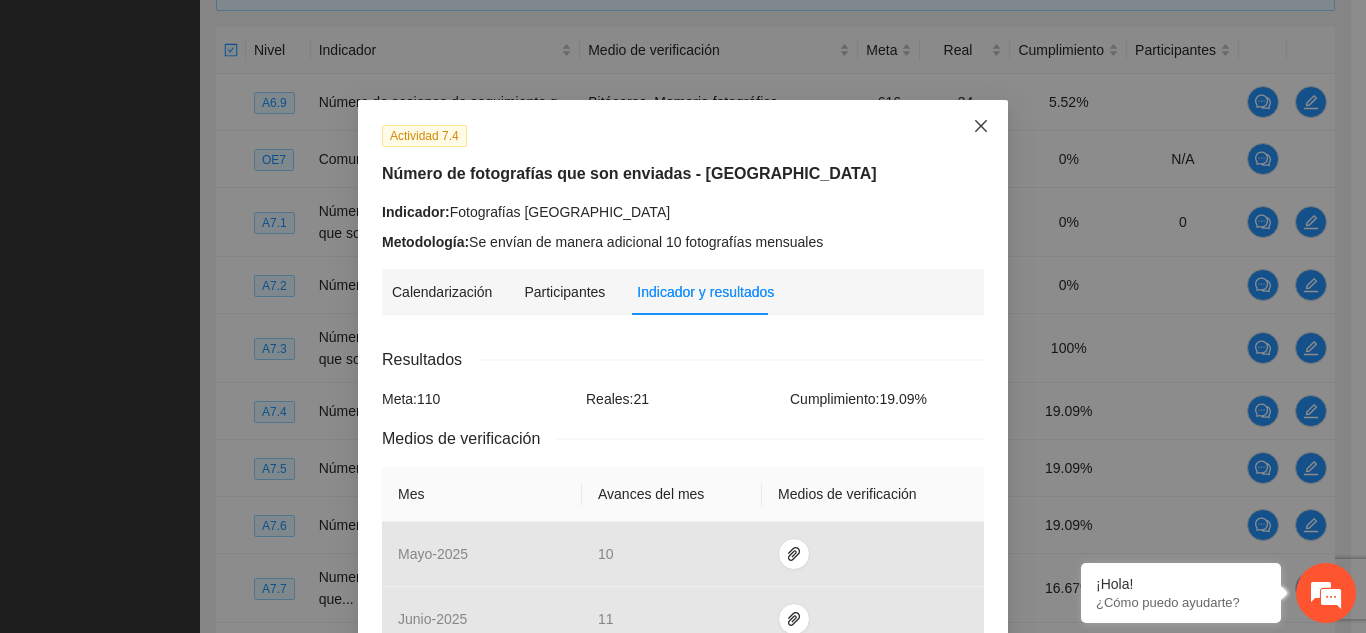 click 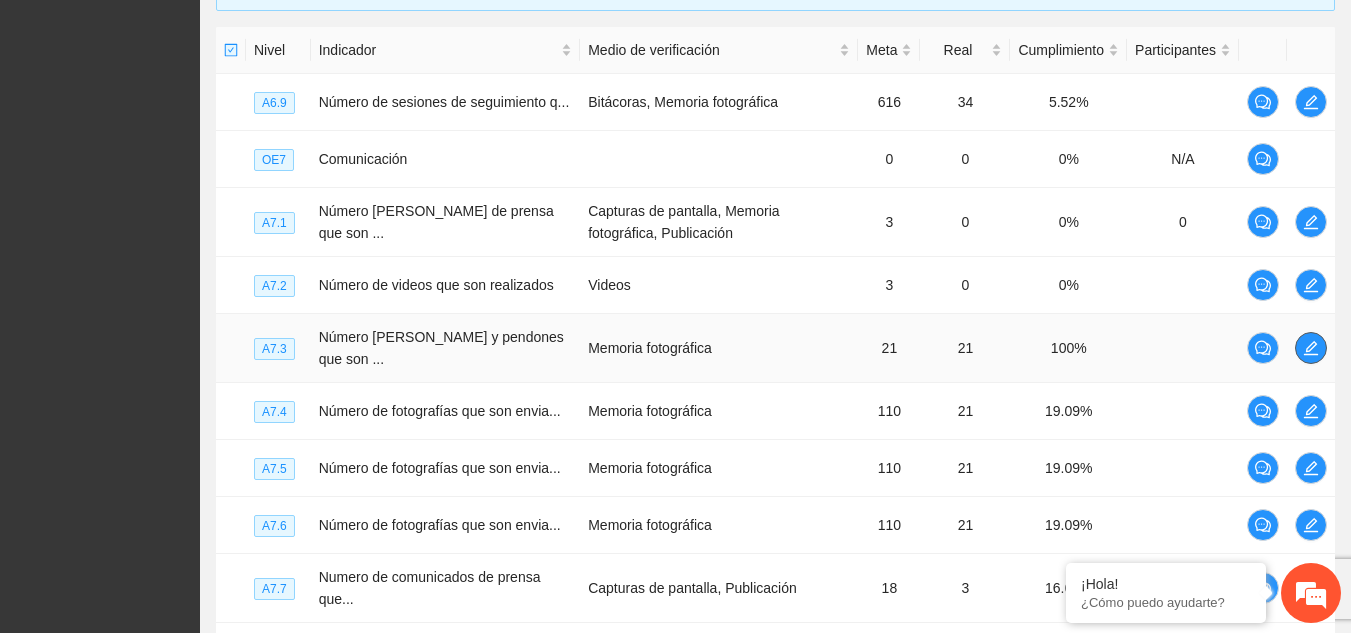 click at bounding box center [1311, 348] 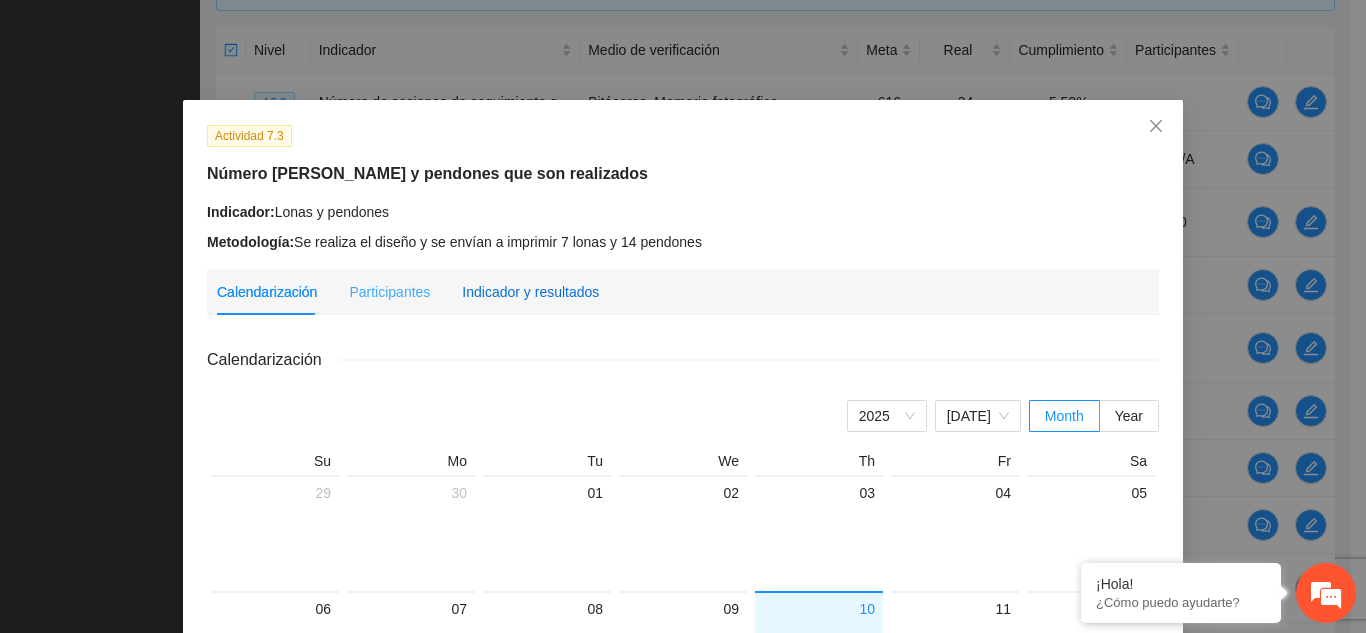 click on "Indicador y resultados" at bounding box center [530, 292] 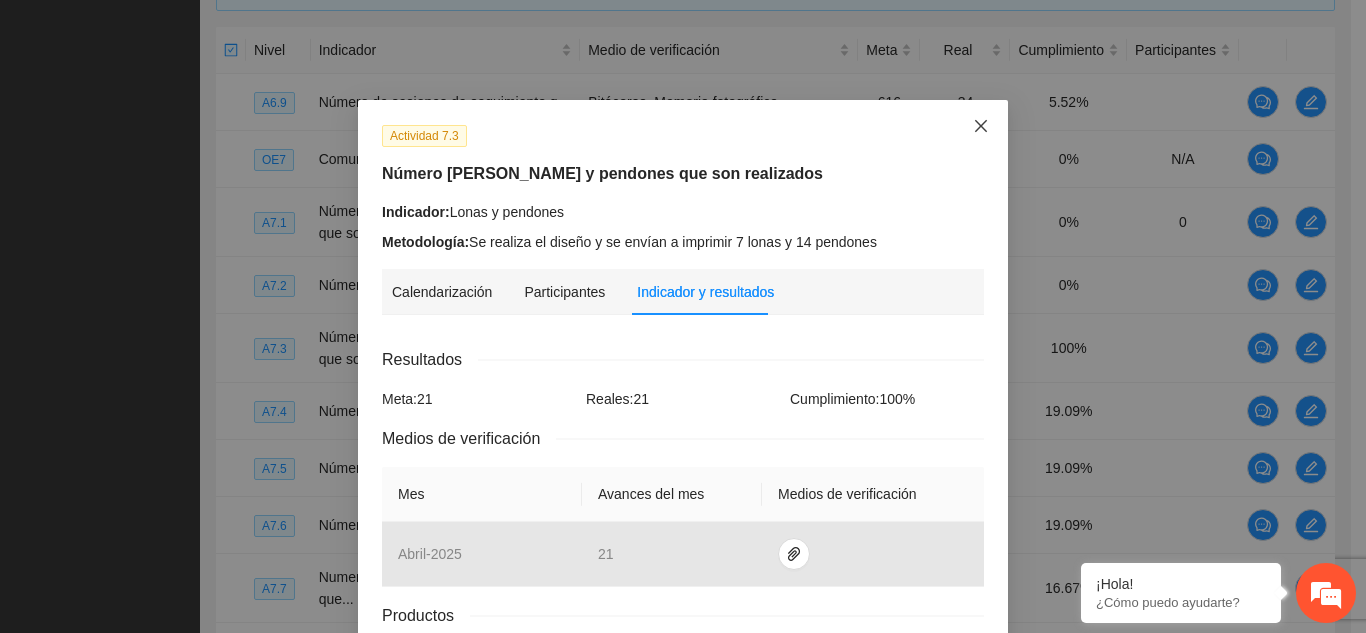 click at bounding box center [981, 127] 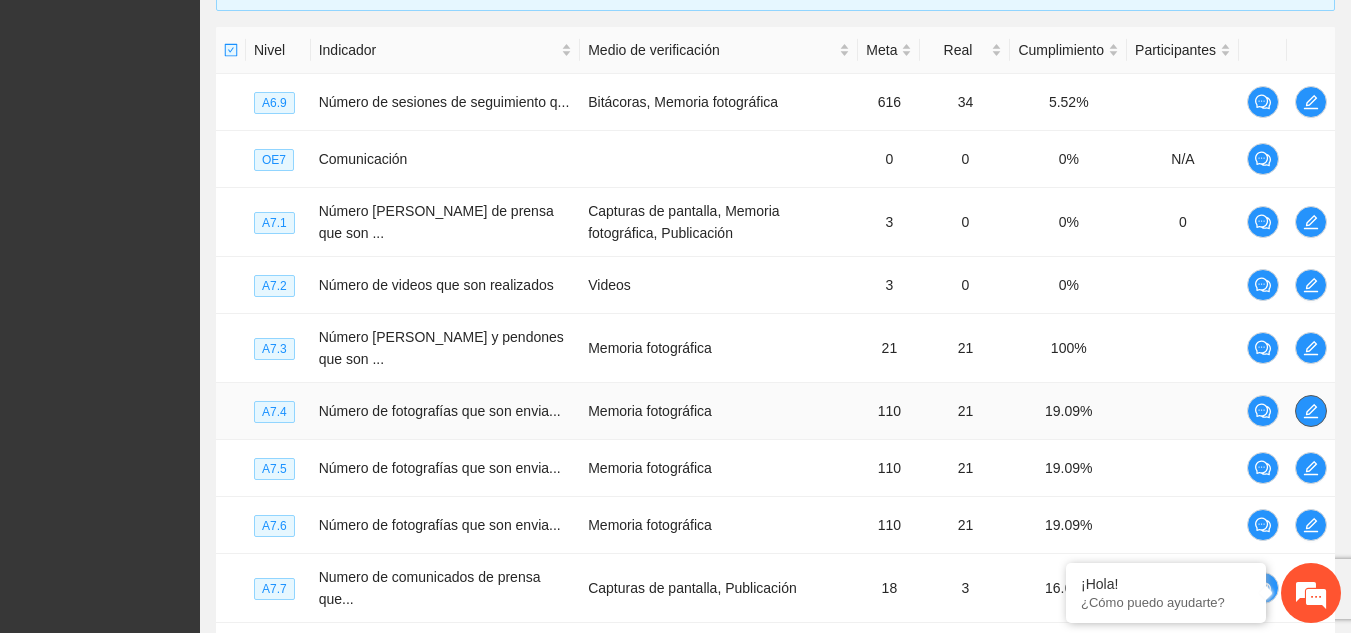 click 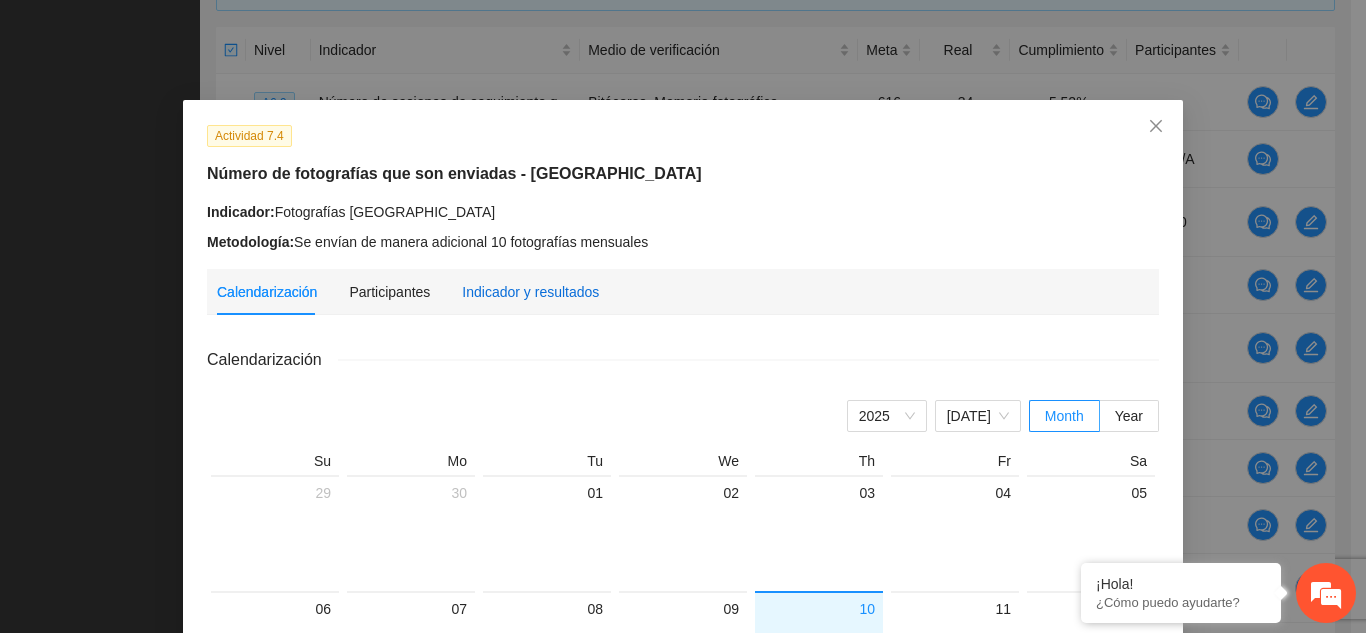 click on "Indicador y resultados" at bounding box center [530, 292] 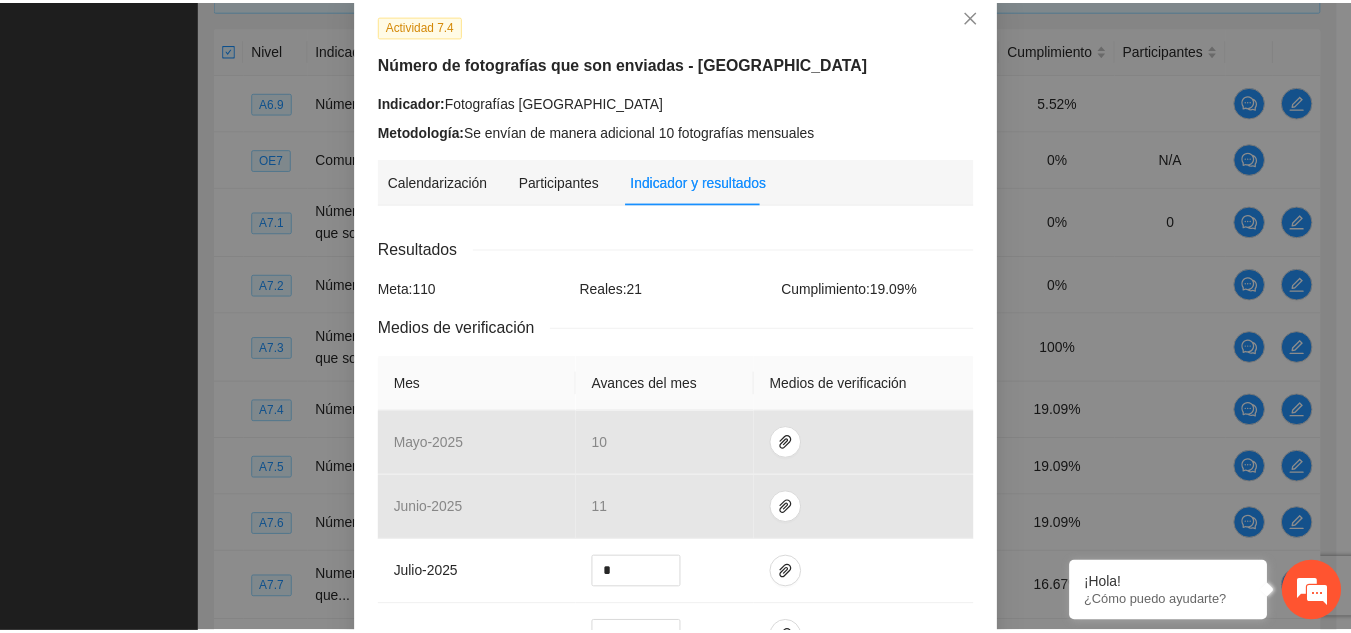 scroll, scrollTop: 0, scrollLeft: 0, axis: both 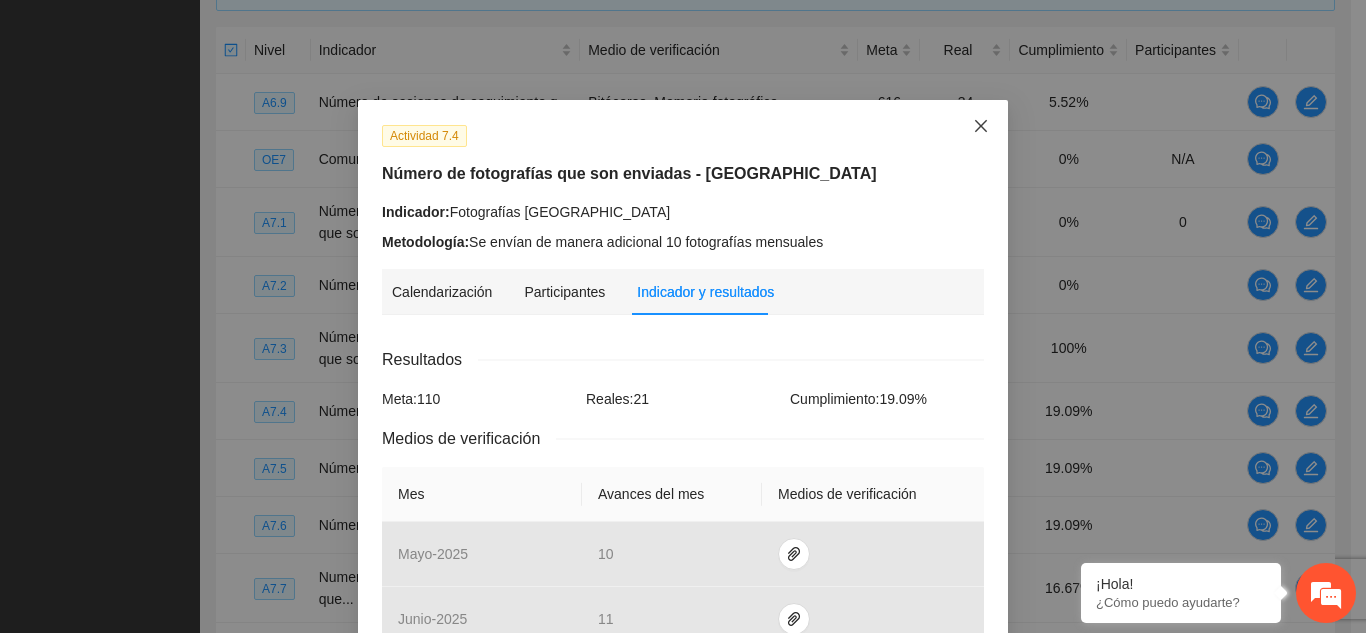 click 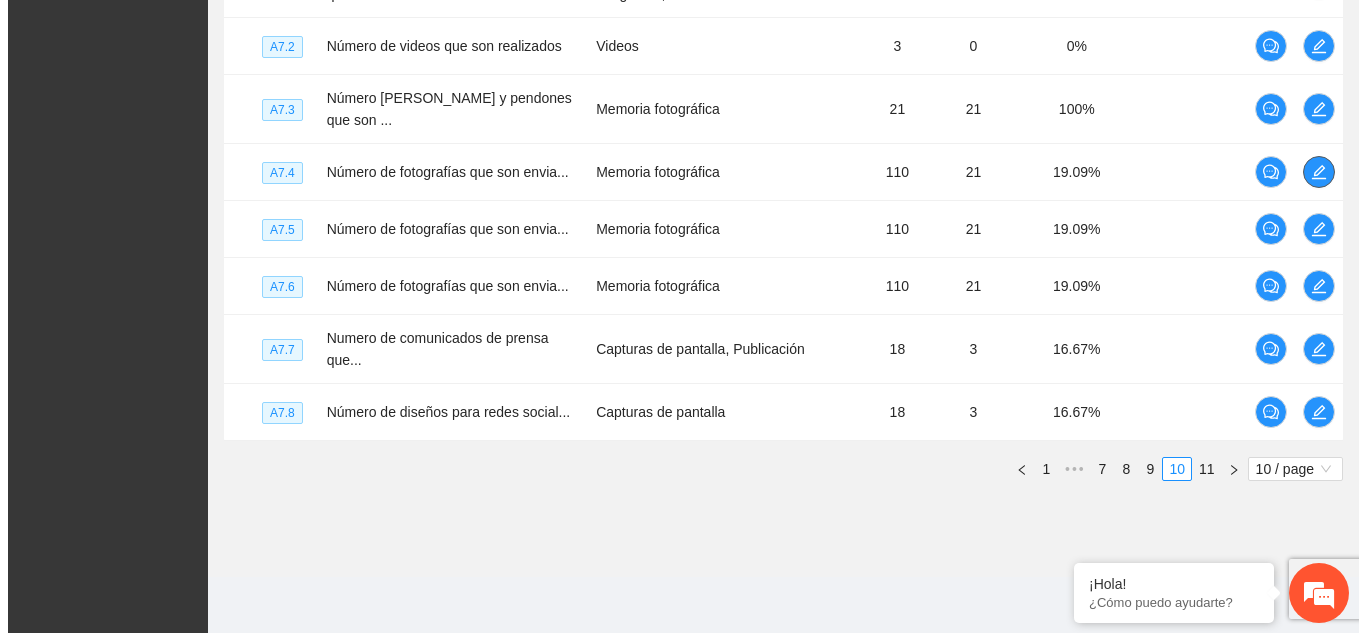 scroll, scrollTop: 784, scrollLeft: 0, axis: vertical 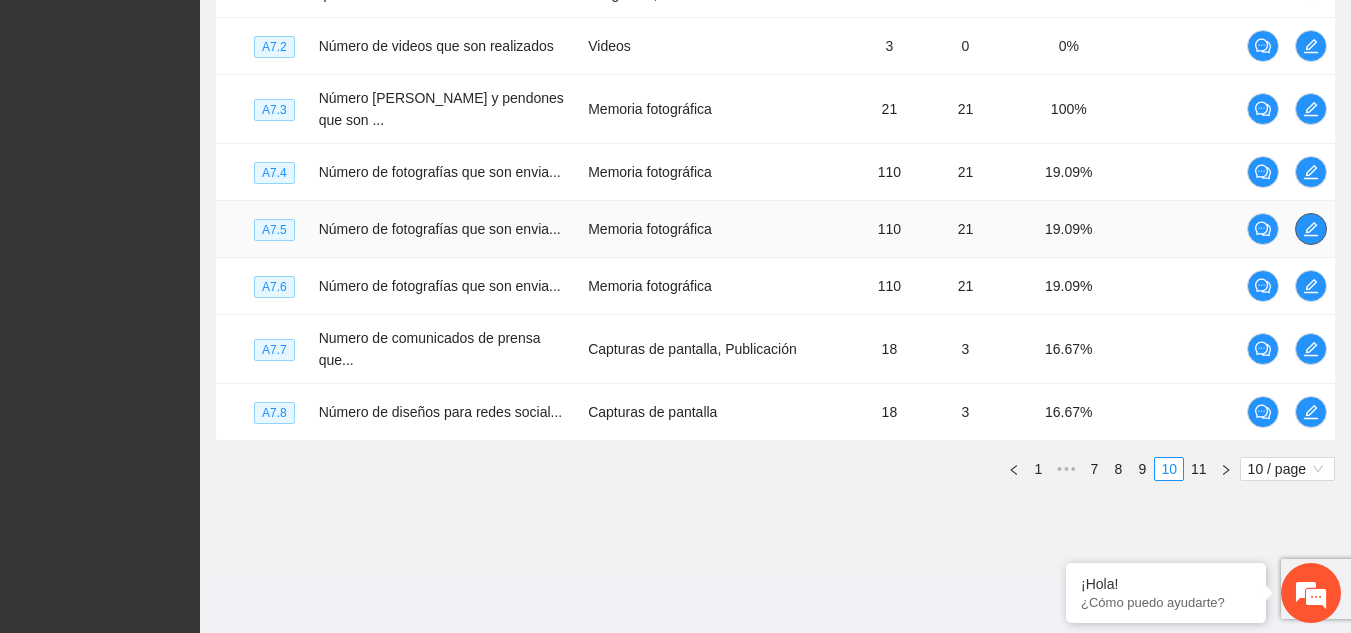 click 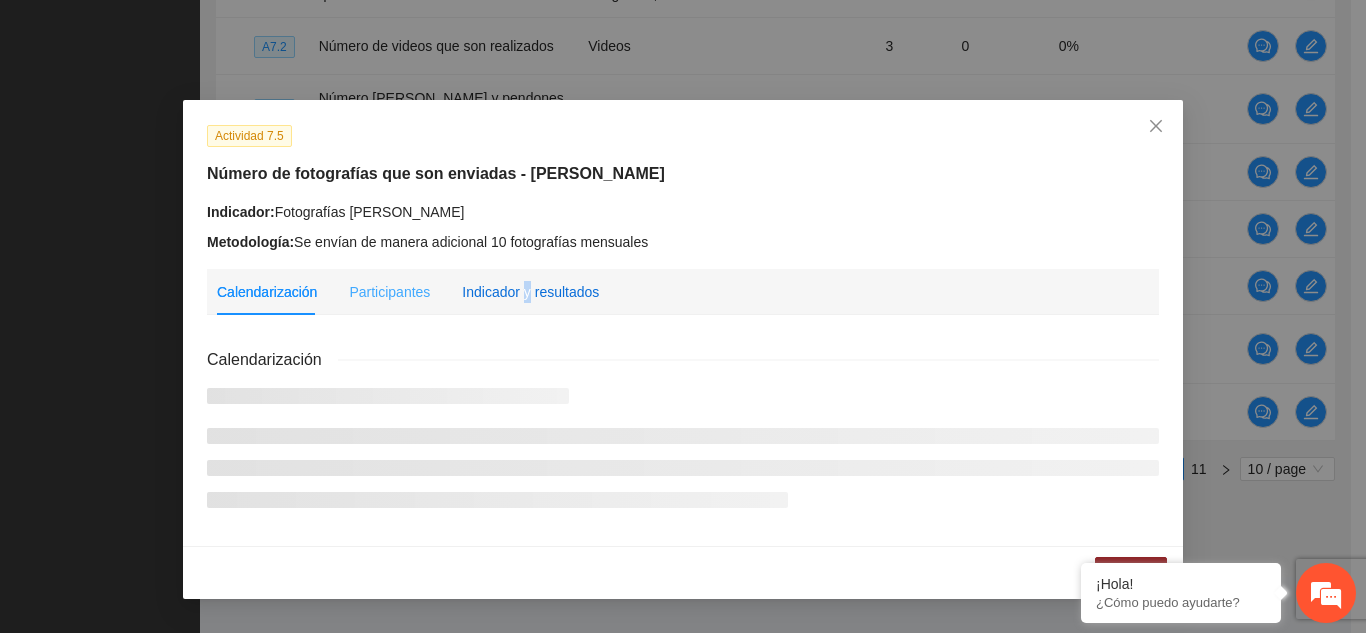 click on "Indicador y resultados" at bounding box center [530, 292] 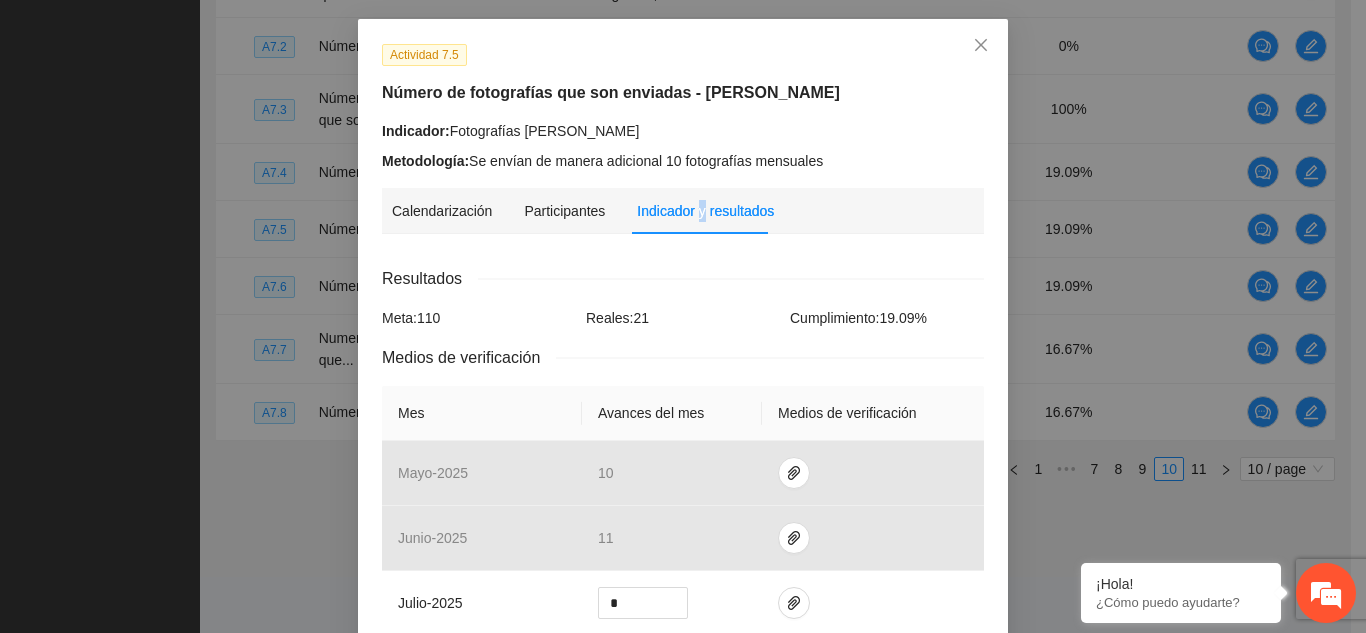 scroll, scrollTop: 0, scrollLeft: 0, axis: both 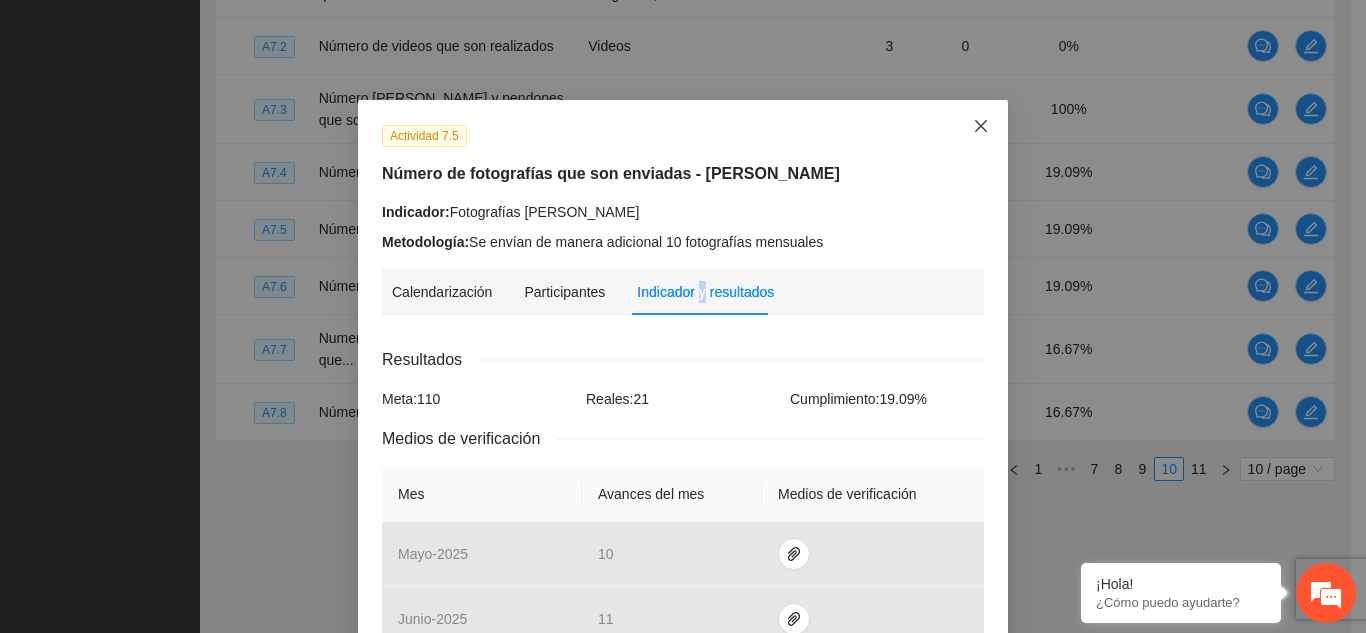 click 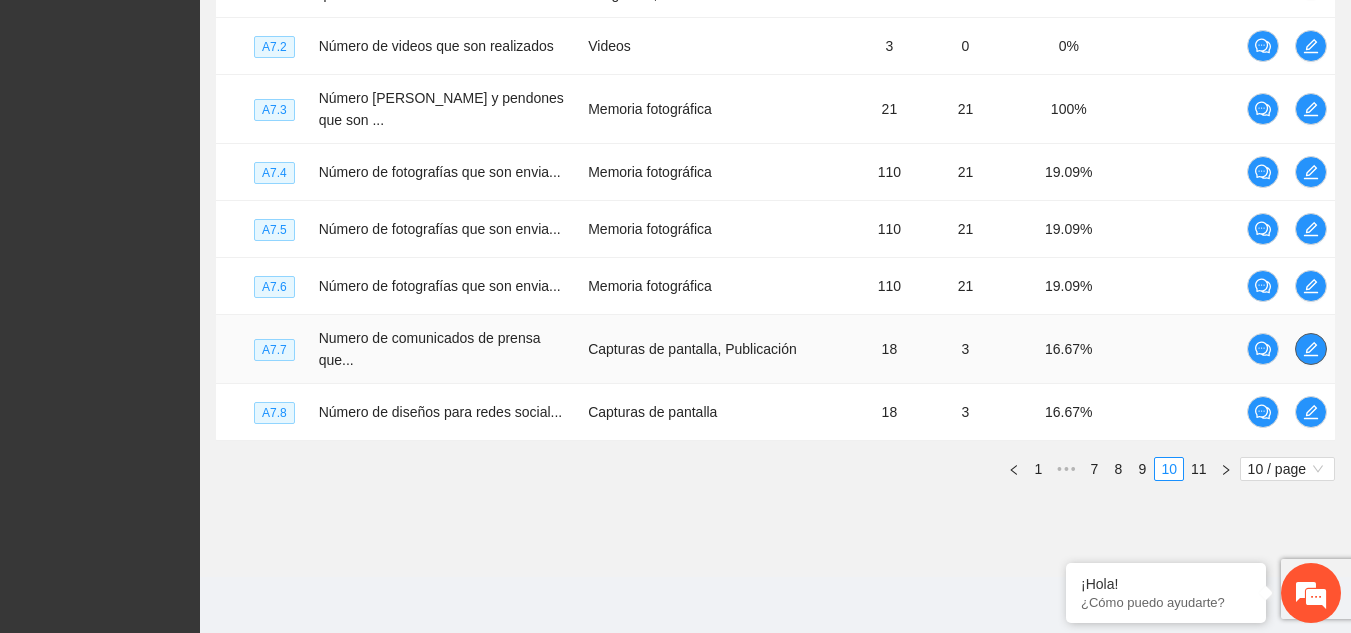 click 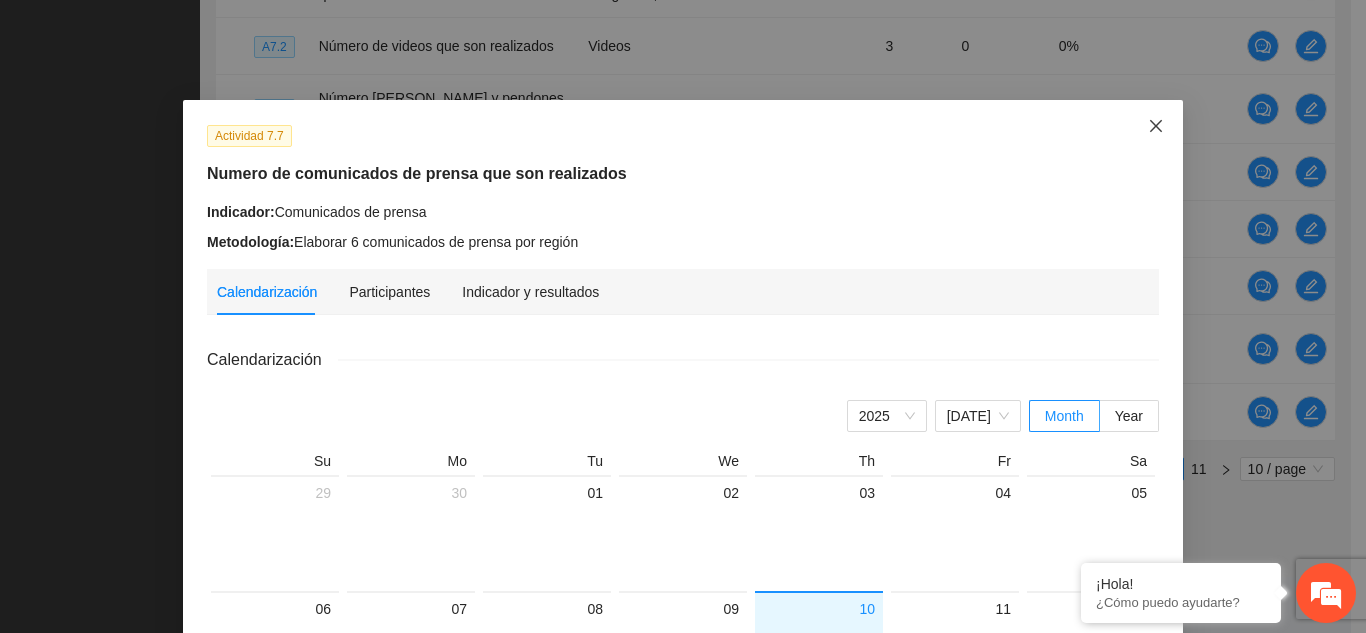 click 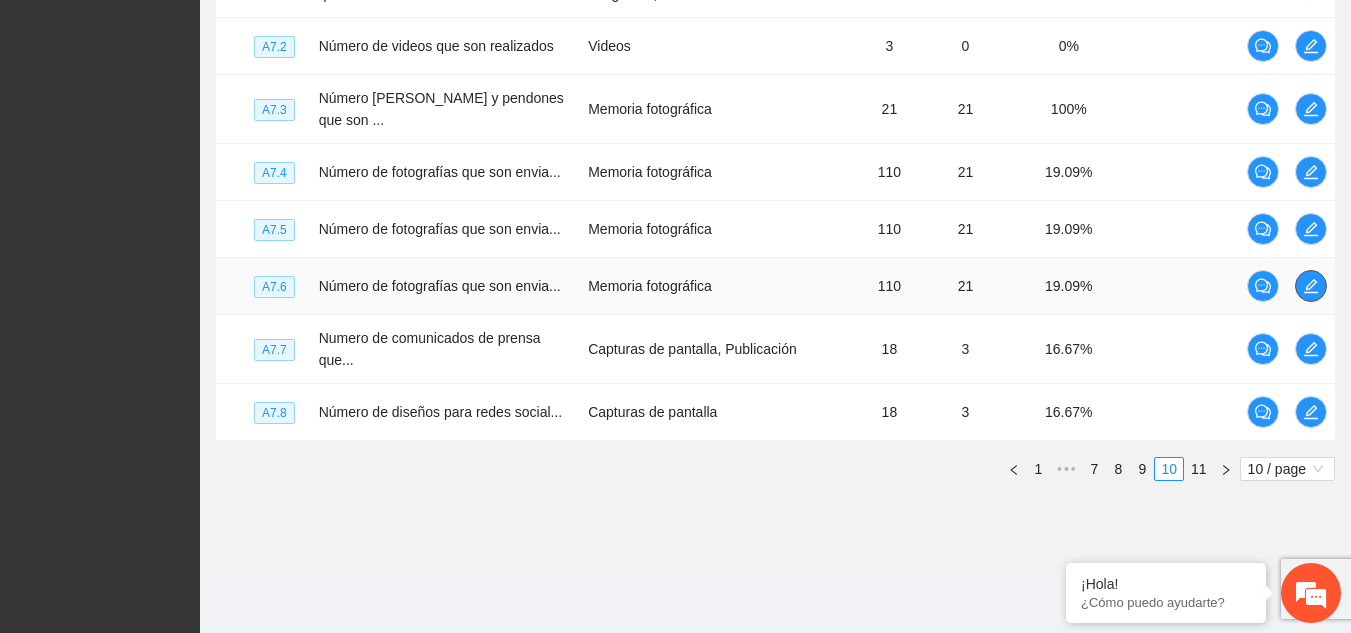 click at bounding box center [1311, 286] 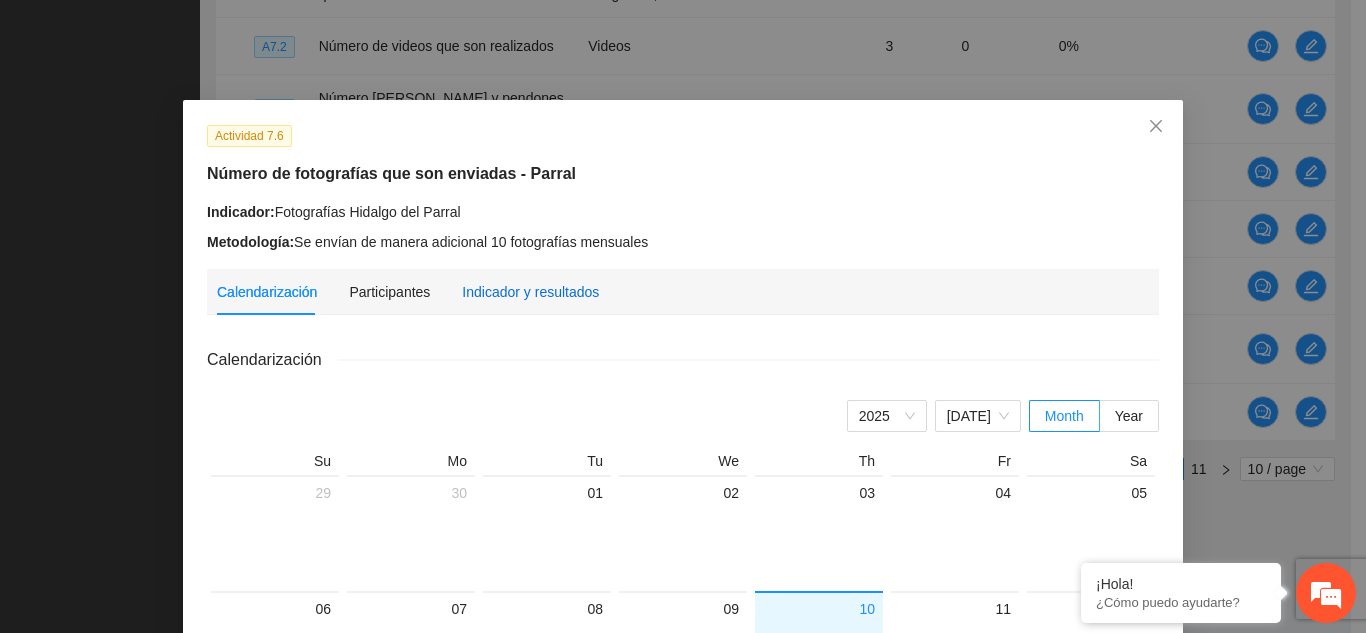 click on "Indicador y resultados" at bounding box center [530, 292] 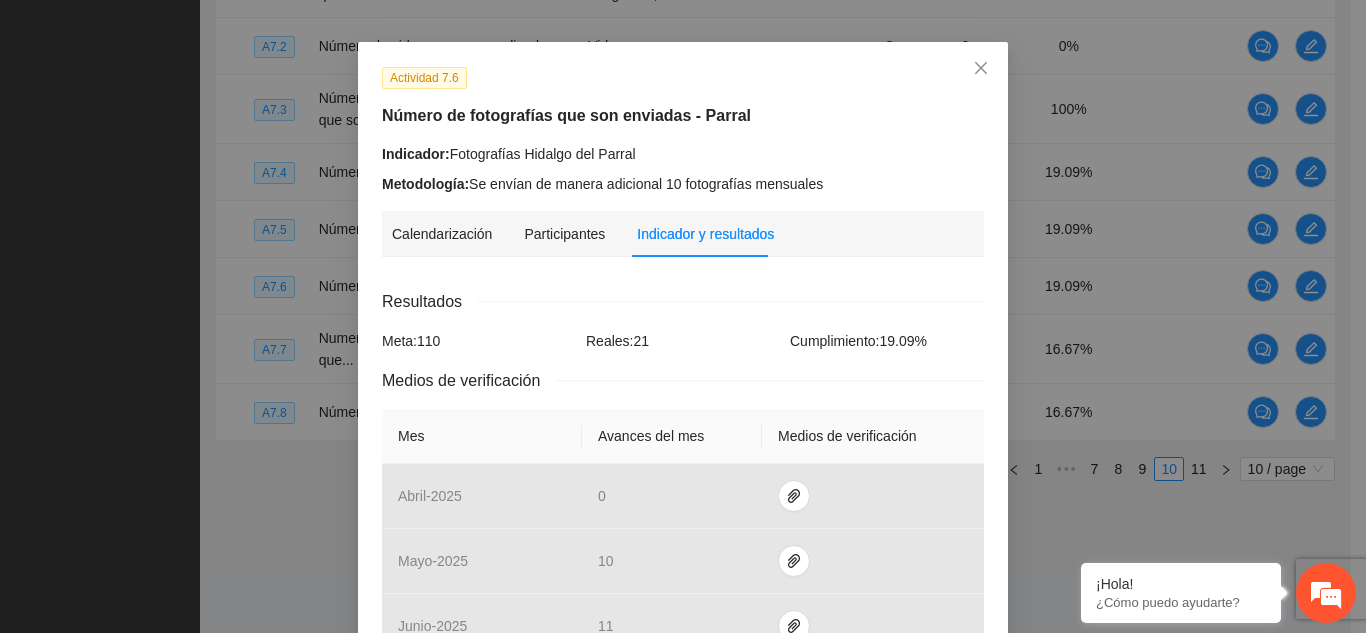 scroll, scrollTop: 55, scrollLeft: 0, axis: vertical 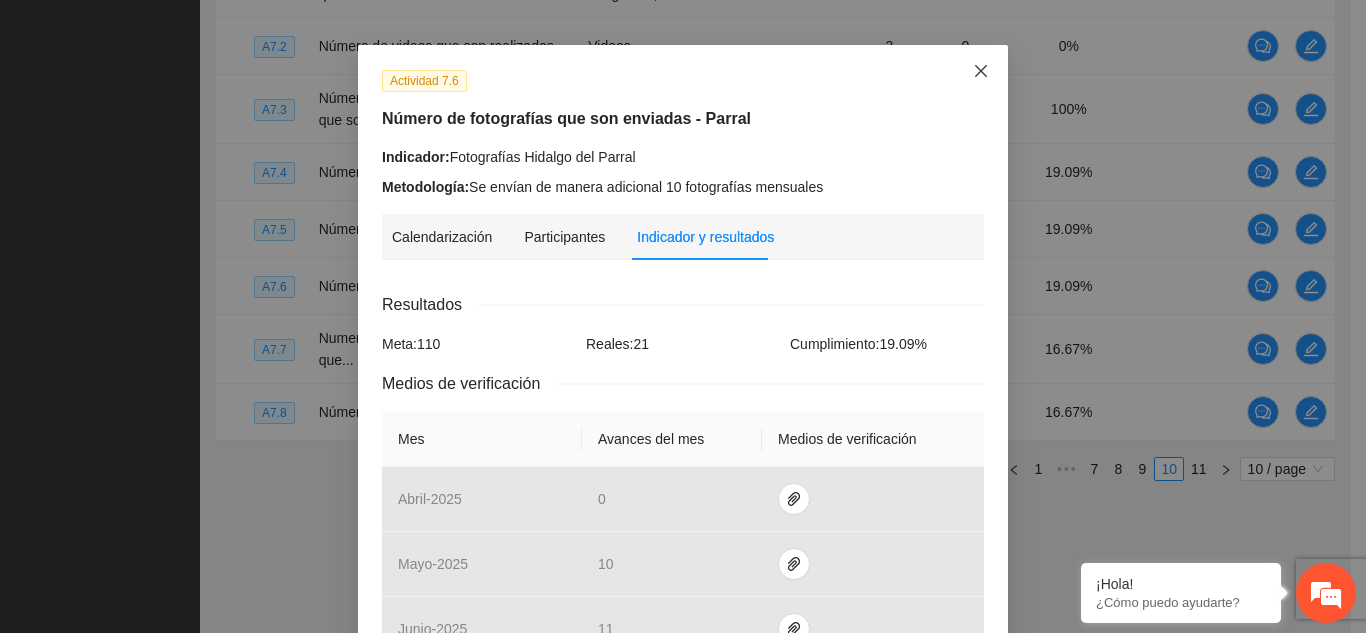 click 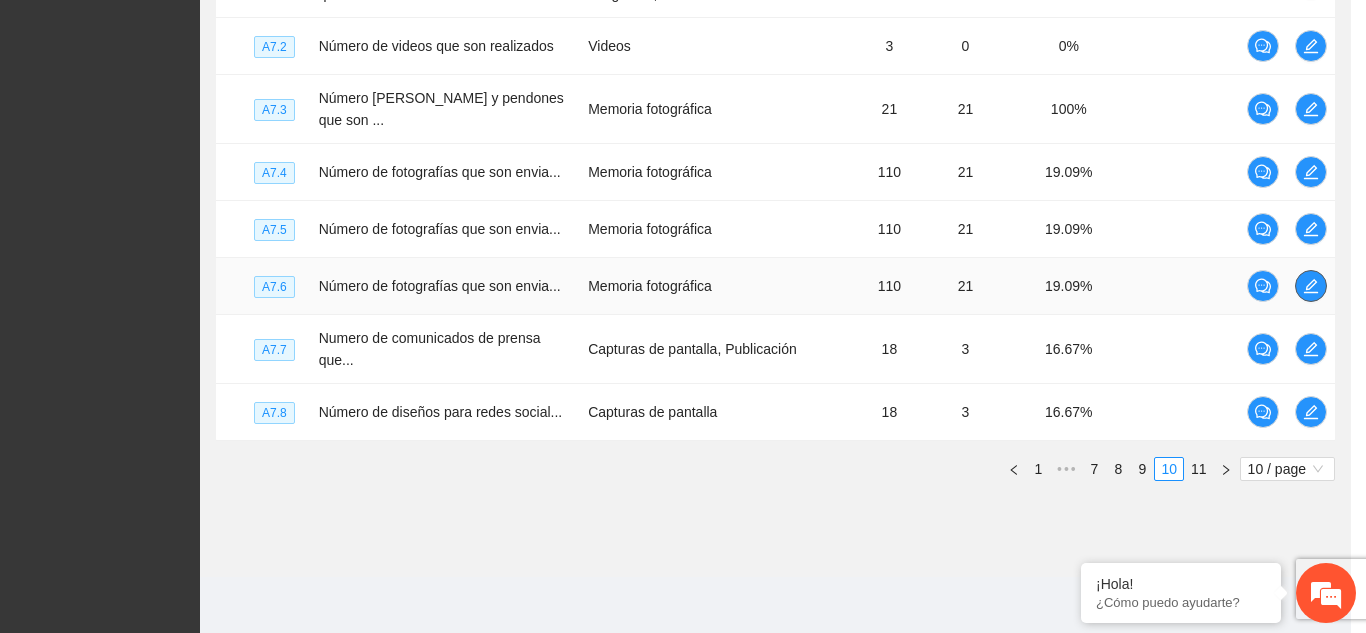 scroll, scrollTop: 0, scrollLeft: 0, axis: both 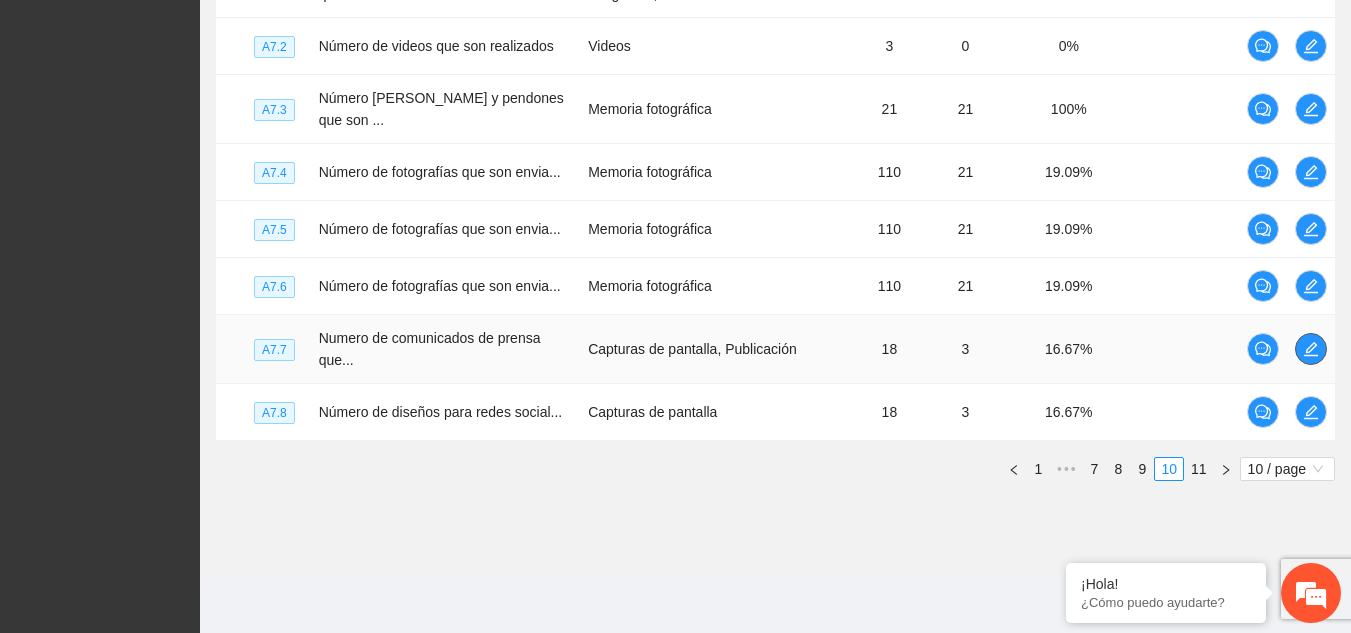 click 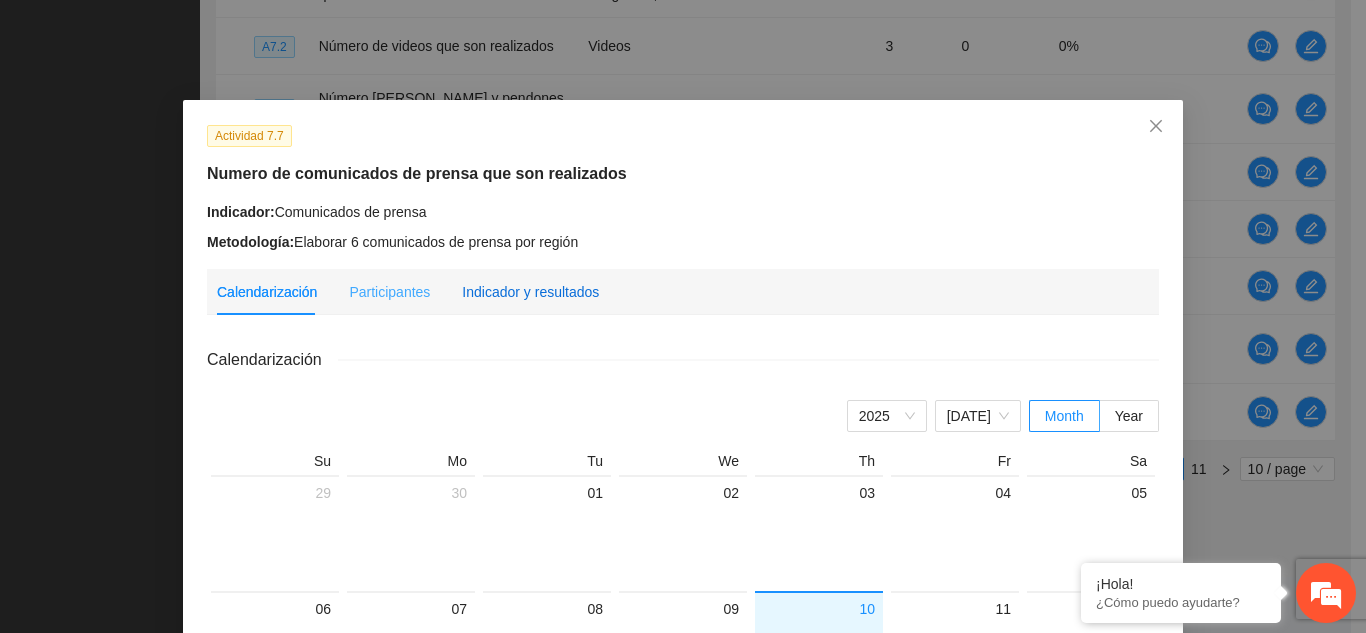 click on "Indicador y resultados" at bounding box center [530, 292] 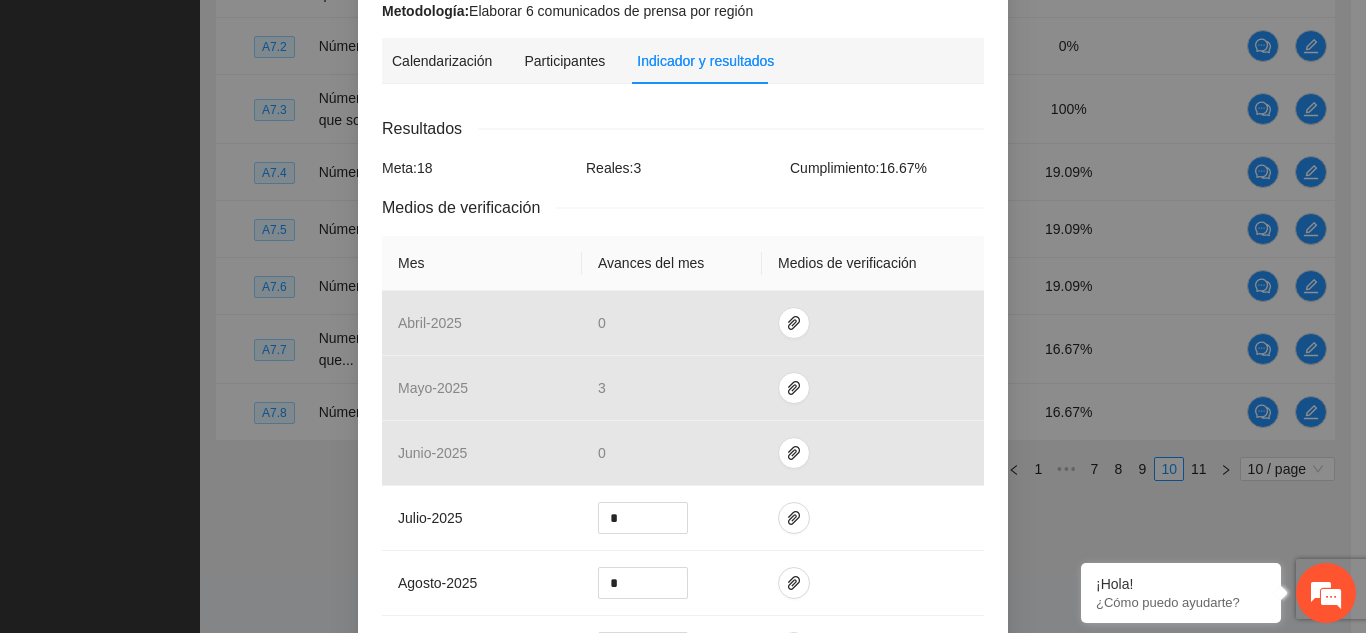 scroll, scrollTop: 0, scrollLeft: 0, axis: both 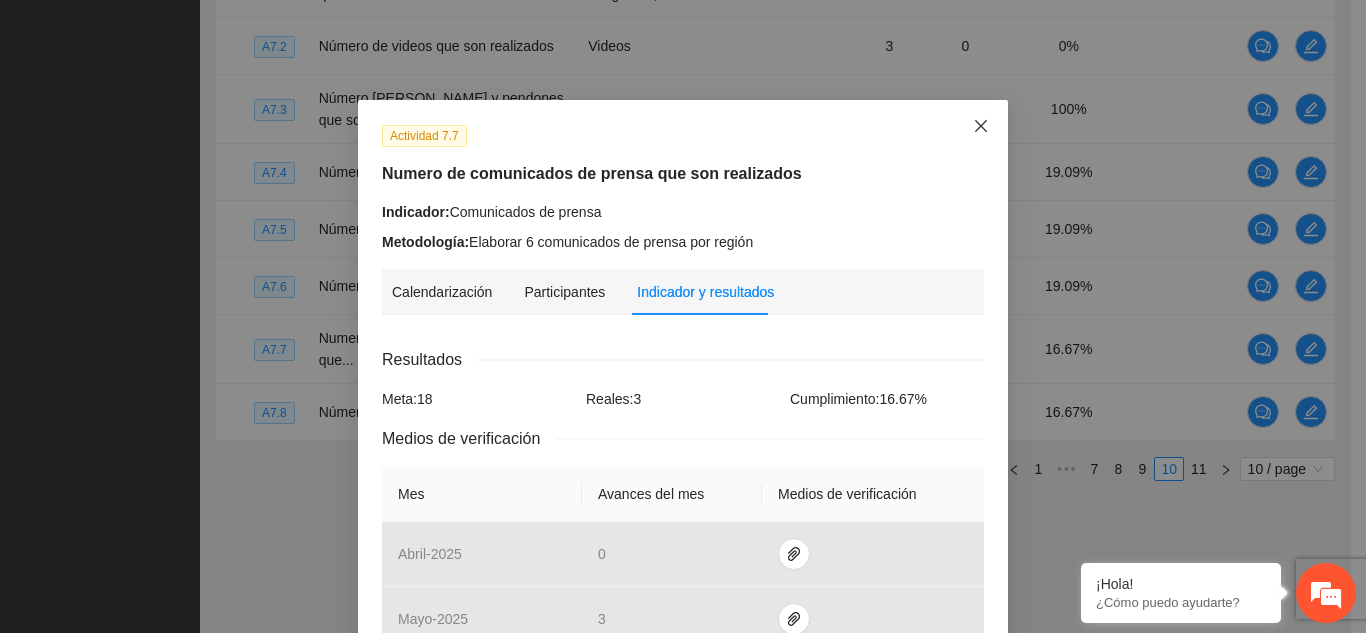click 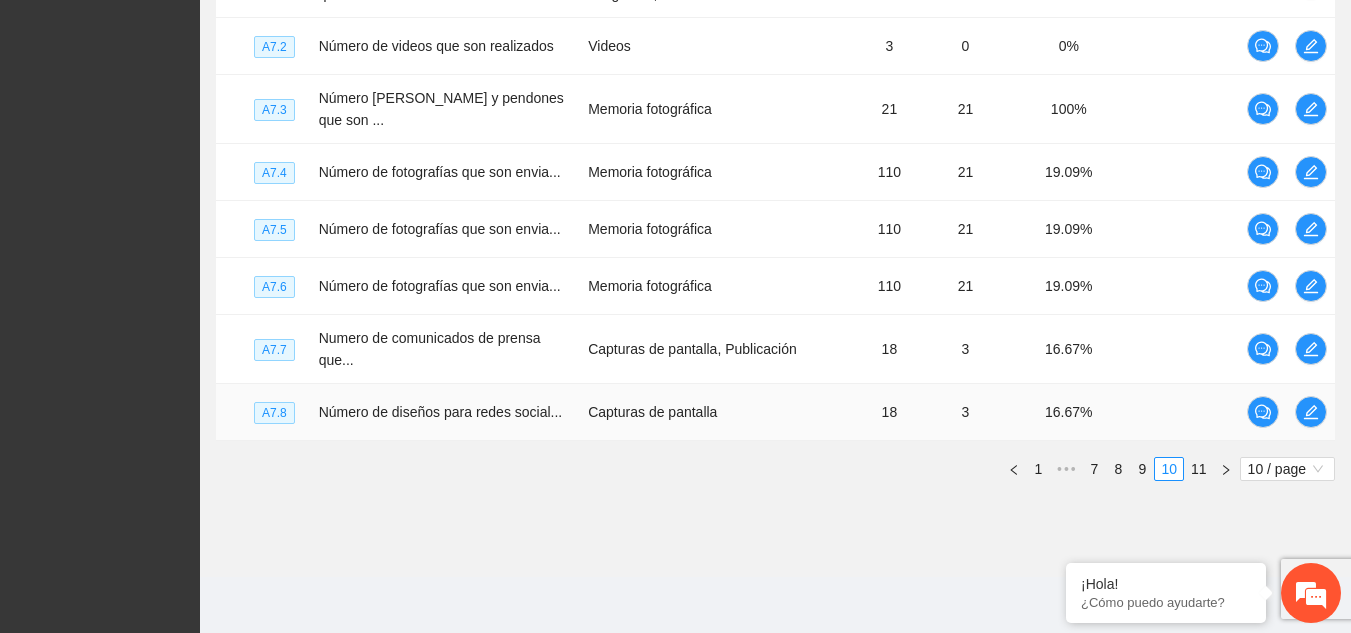 click at bounding box center (1311, 412) 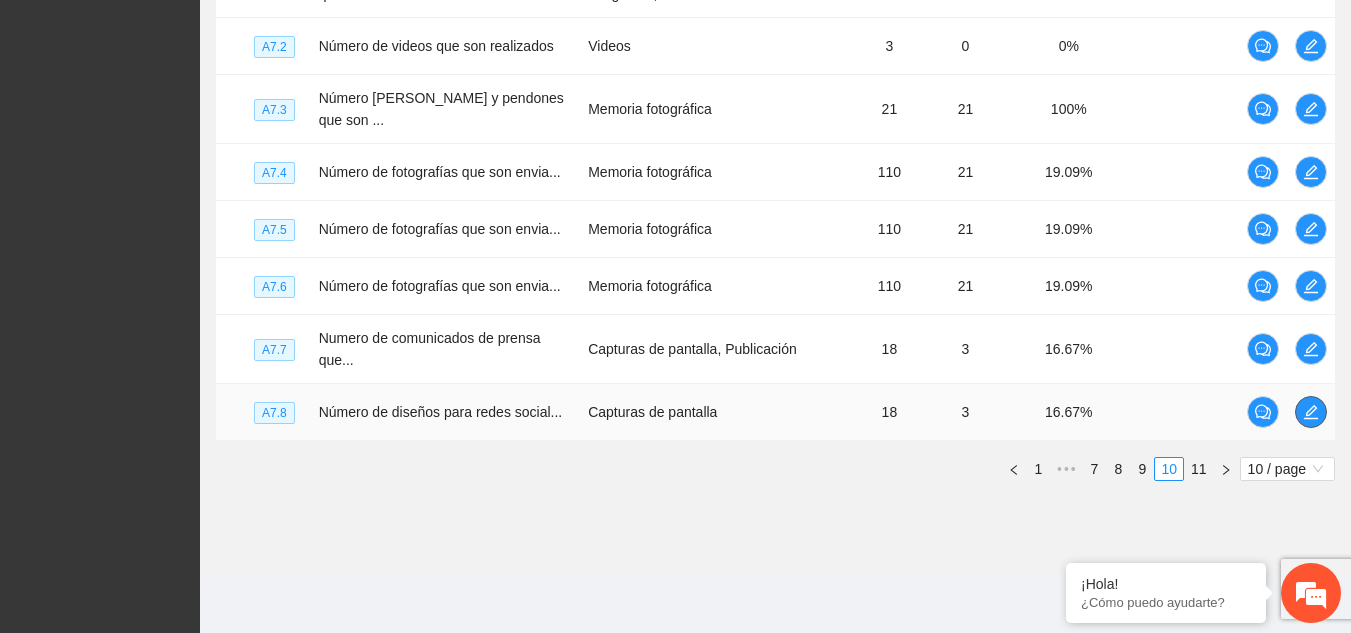 click 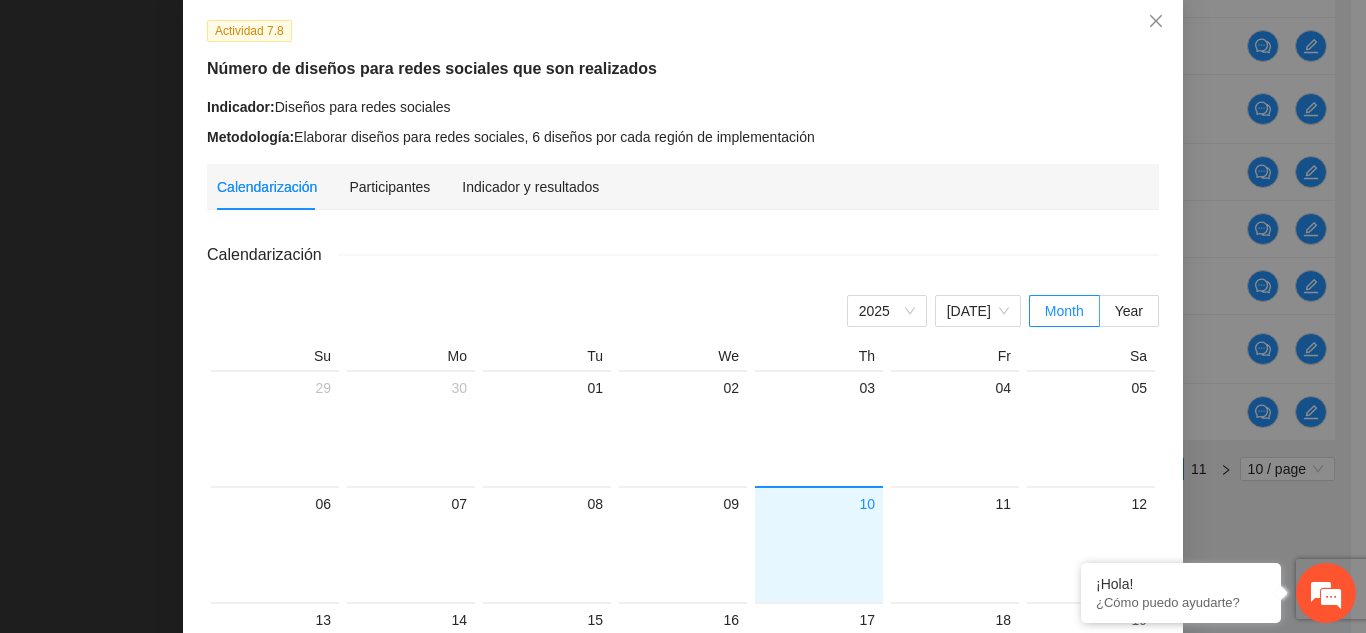 scroll, scrollTop: 126, scrollLeft: 0, axis: vertical 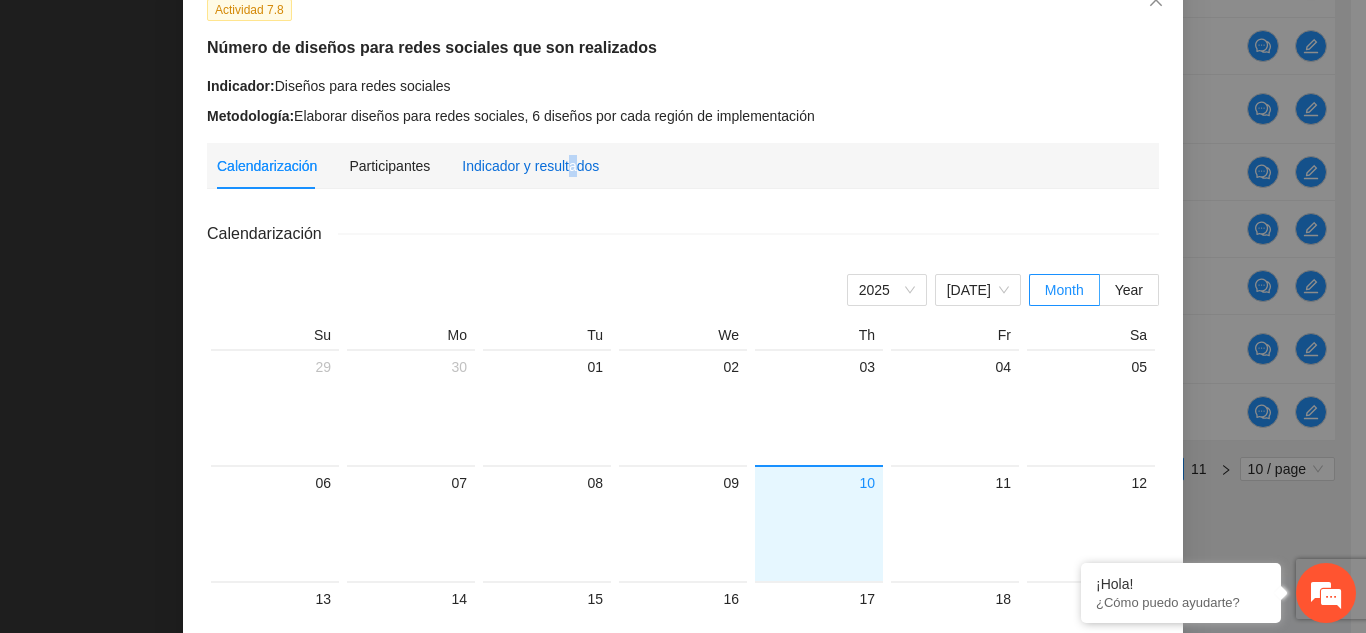 click on "Indicador y resultados" at bounding box center (530, 166) 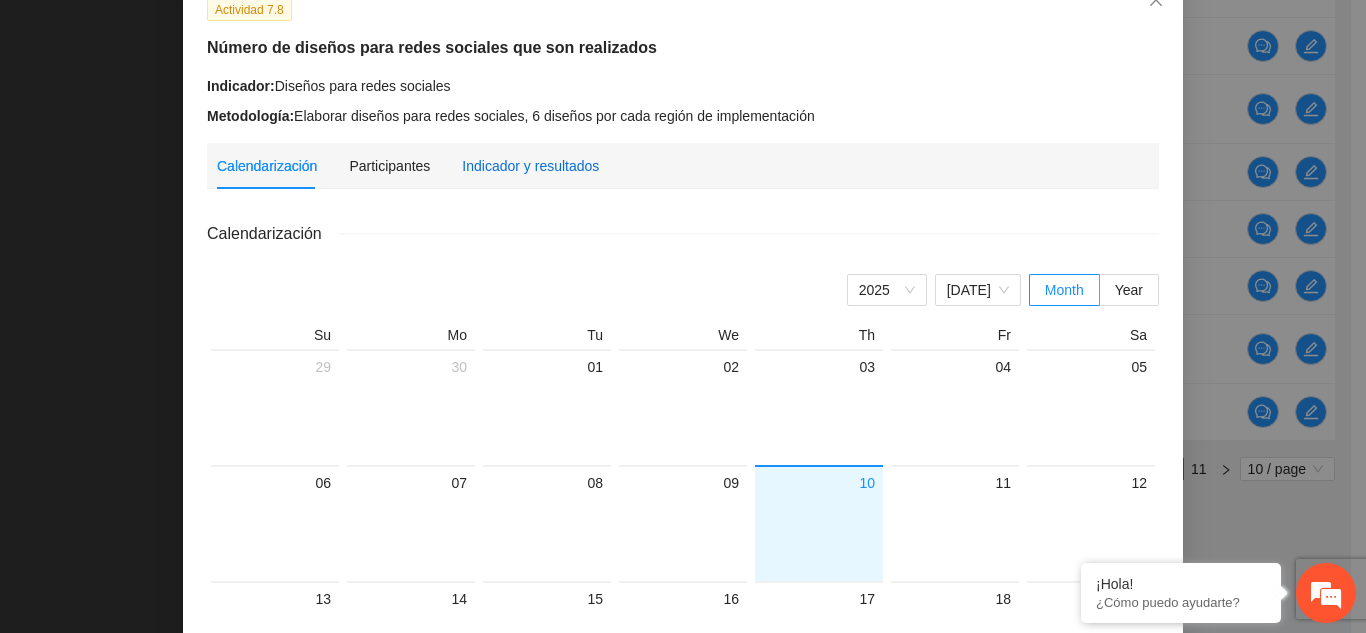 scroll, scrollTop: 0, scrollLeft: 0, axis: both 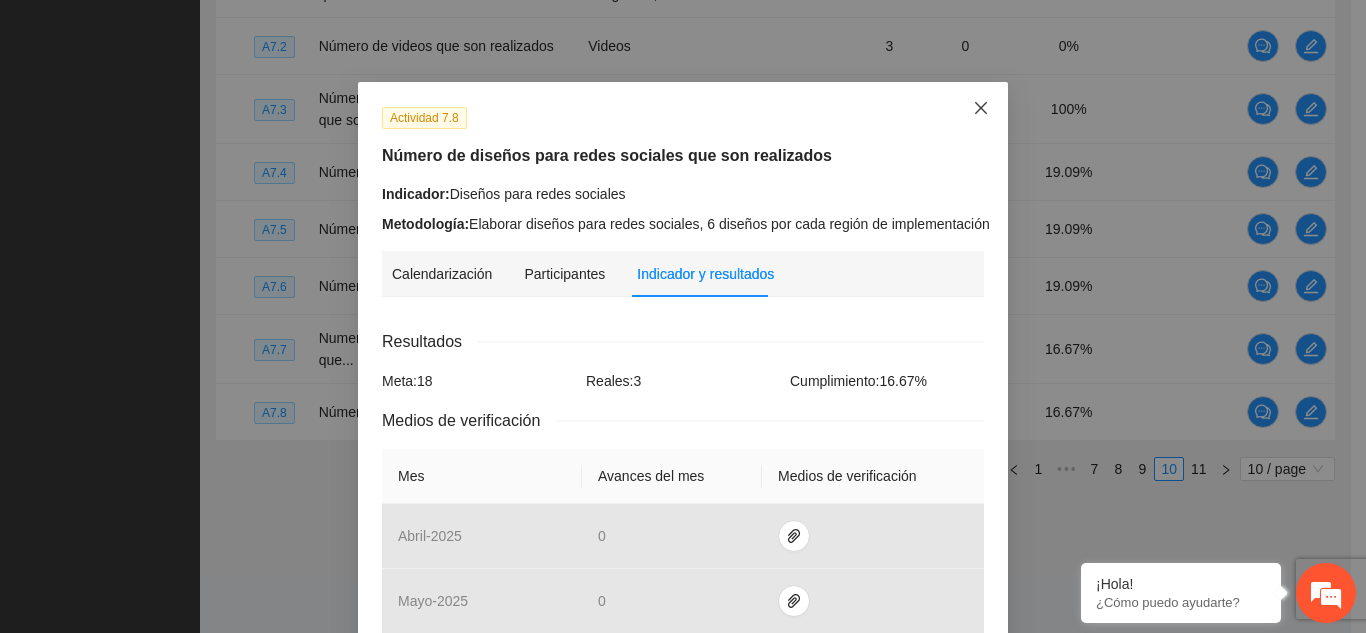 click 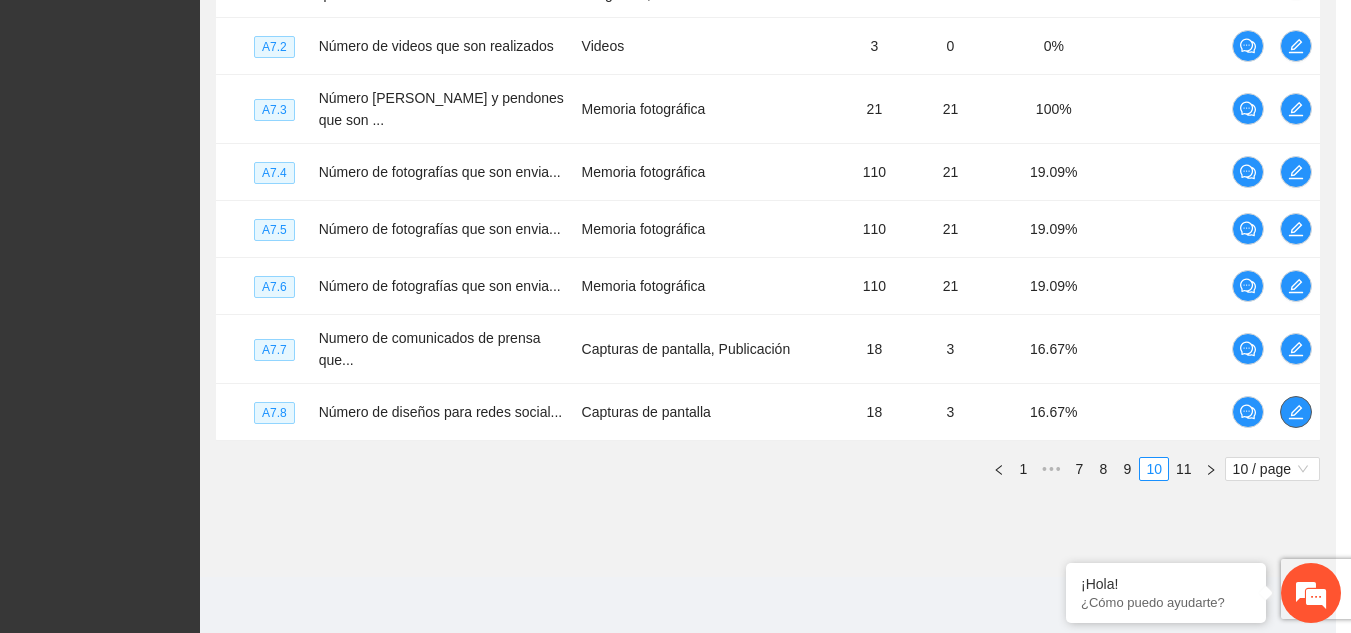 scroll, scrollTop: 0, scrollLeft: 0, axis: both 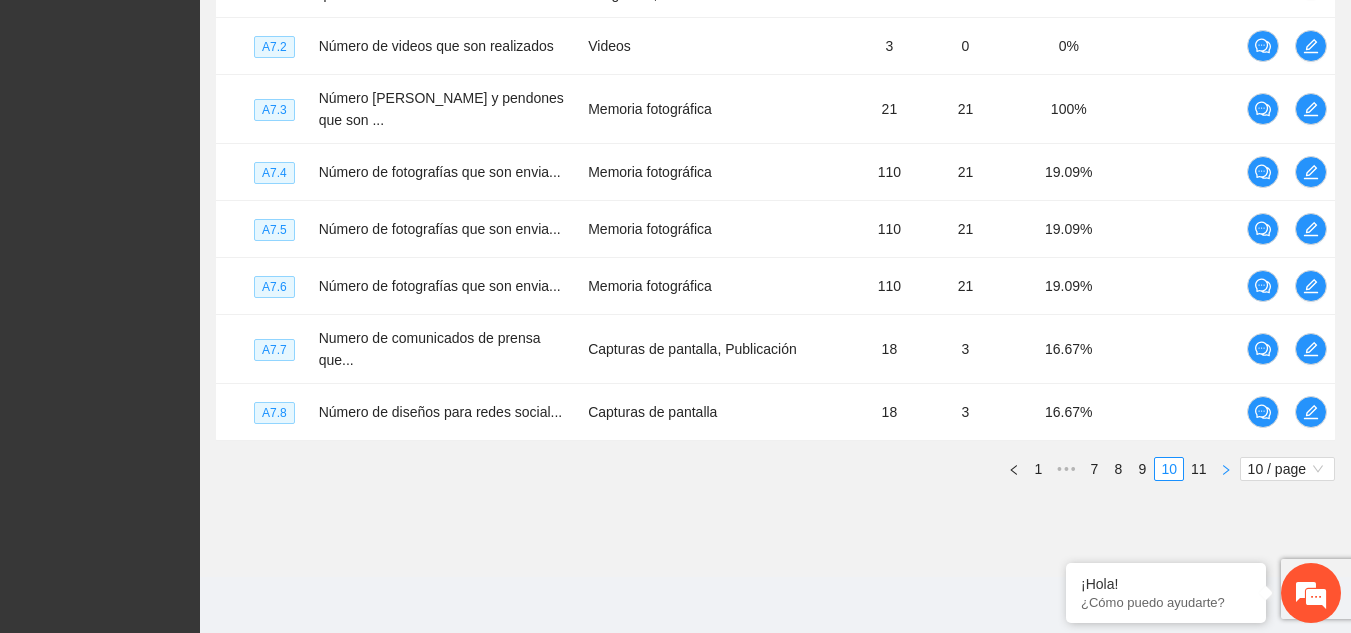 click 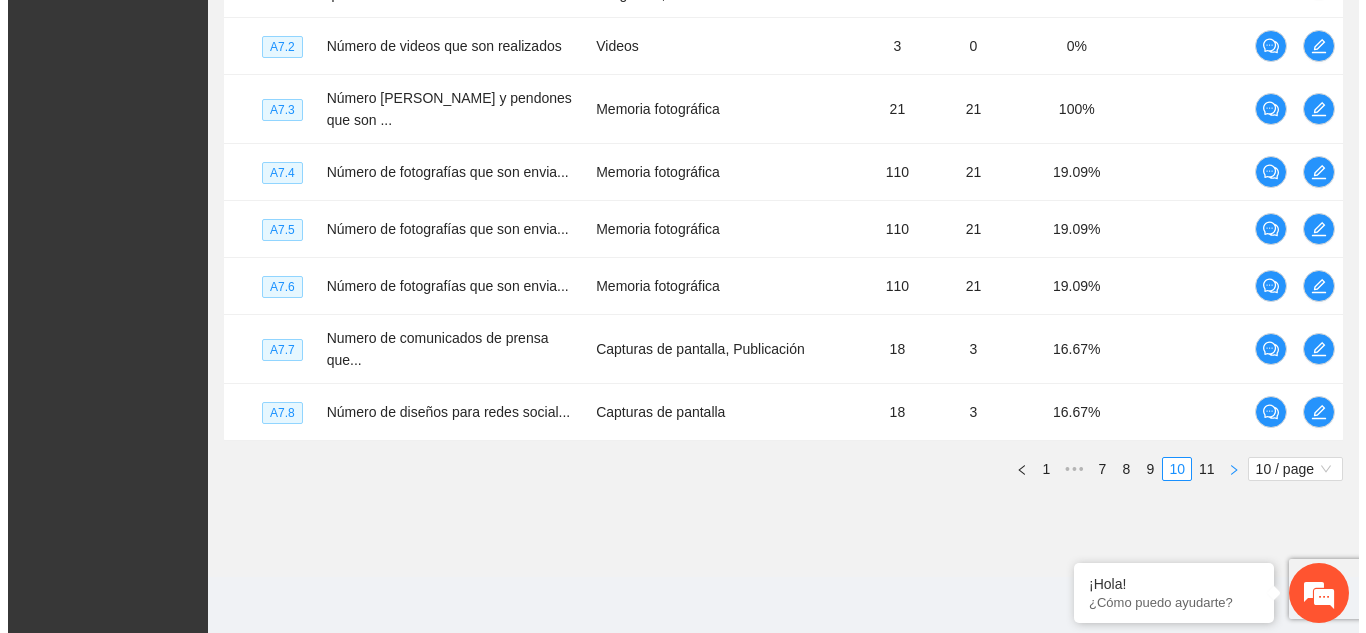 scroll, scrollTop: 391, scrollLeft: 0, axis: vertical 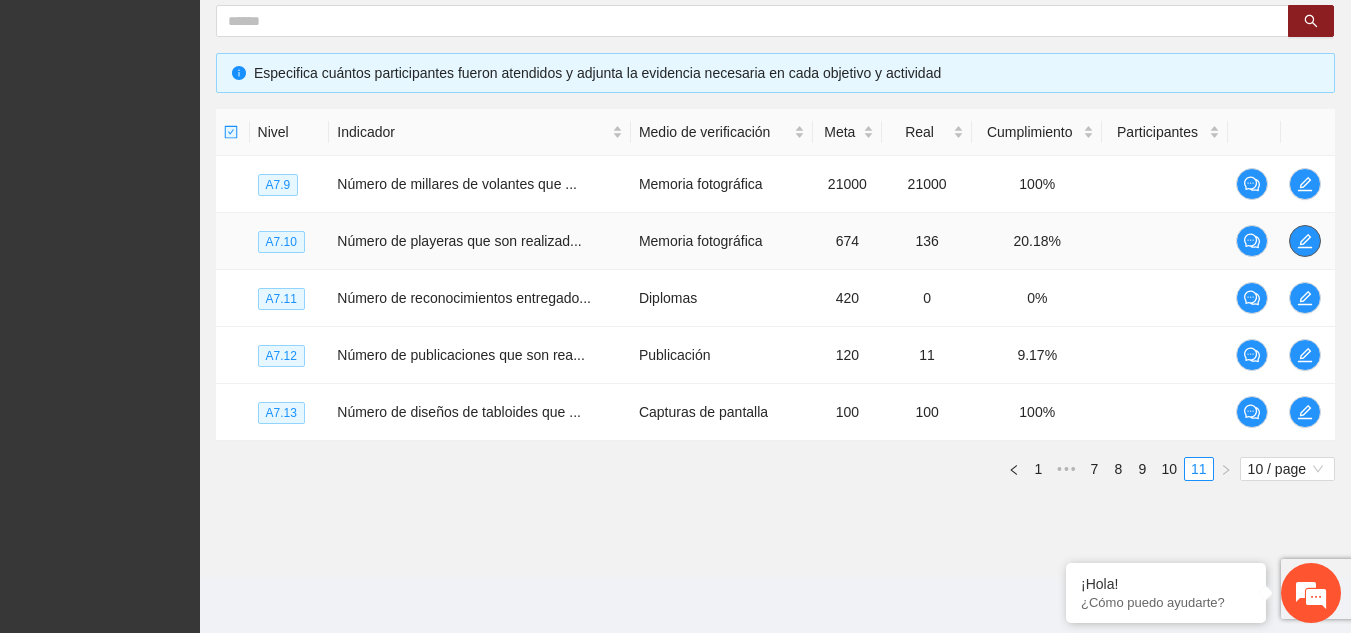 click at bounding box center [1305, 241] 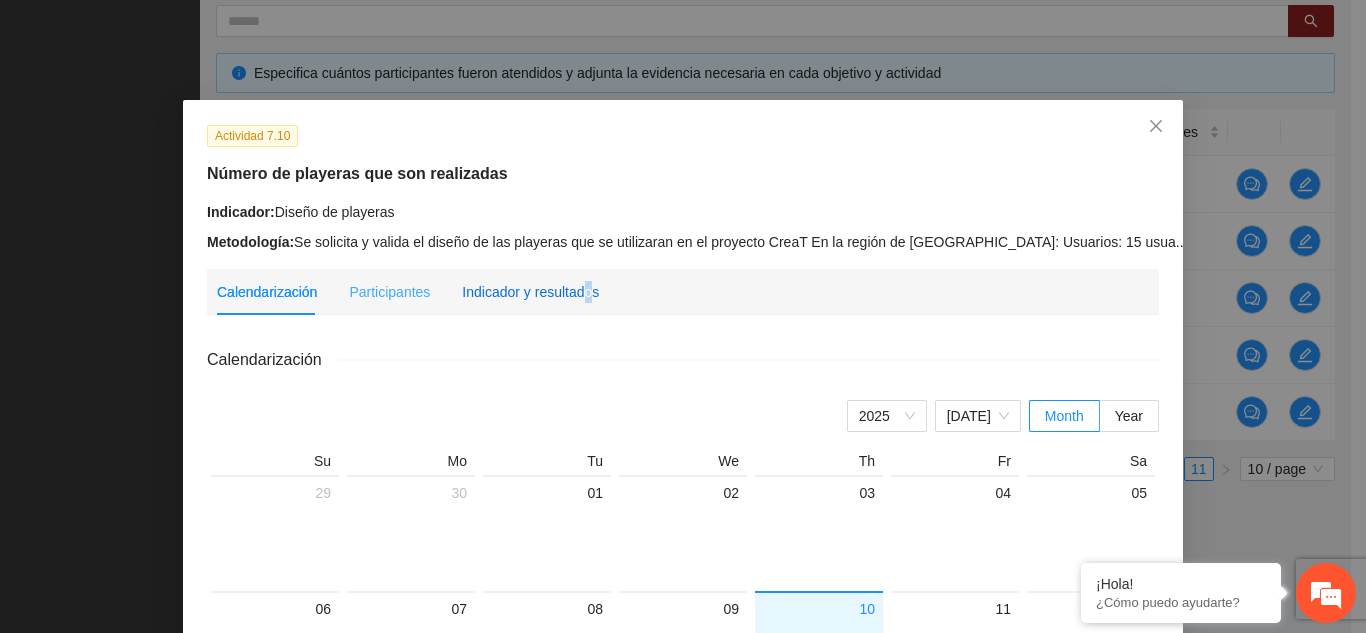 click on "Indicador y resultados" at bounding box center (530, 292) 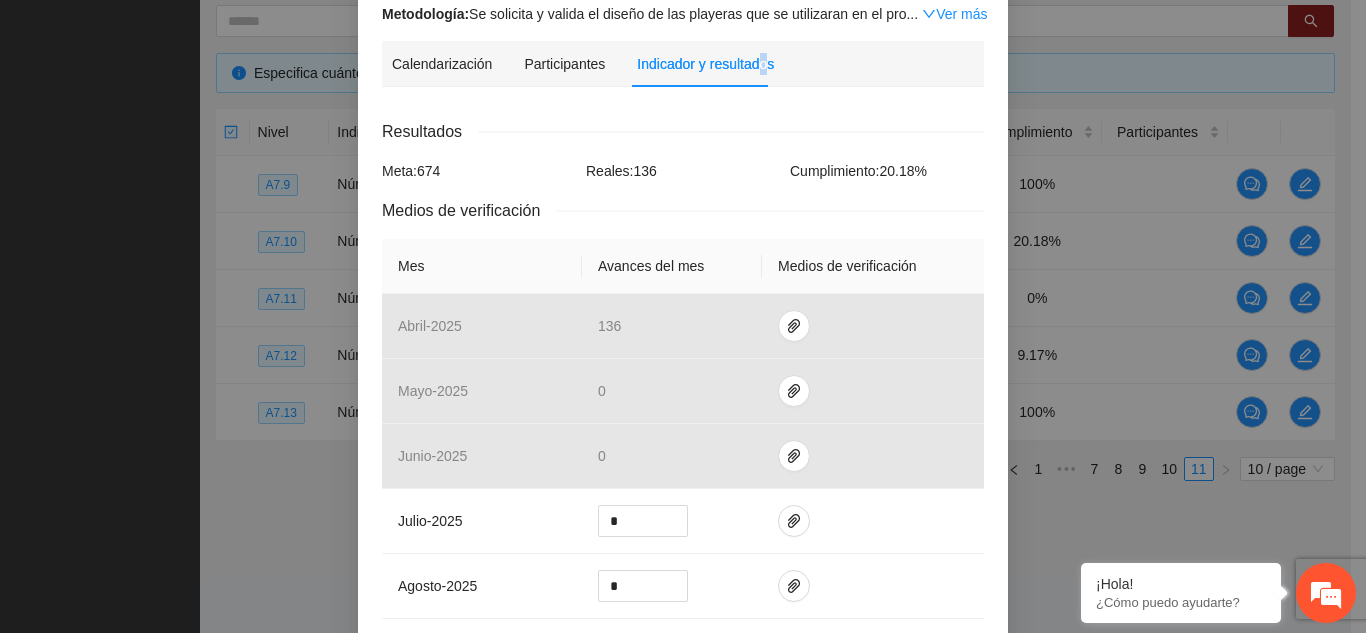 scroll, scrollTop: 0, scrollLeft: 0, axis: both 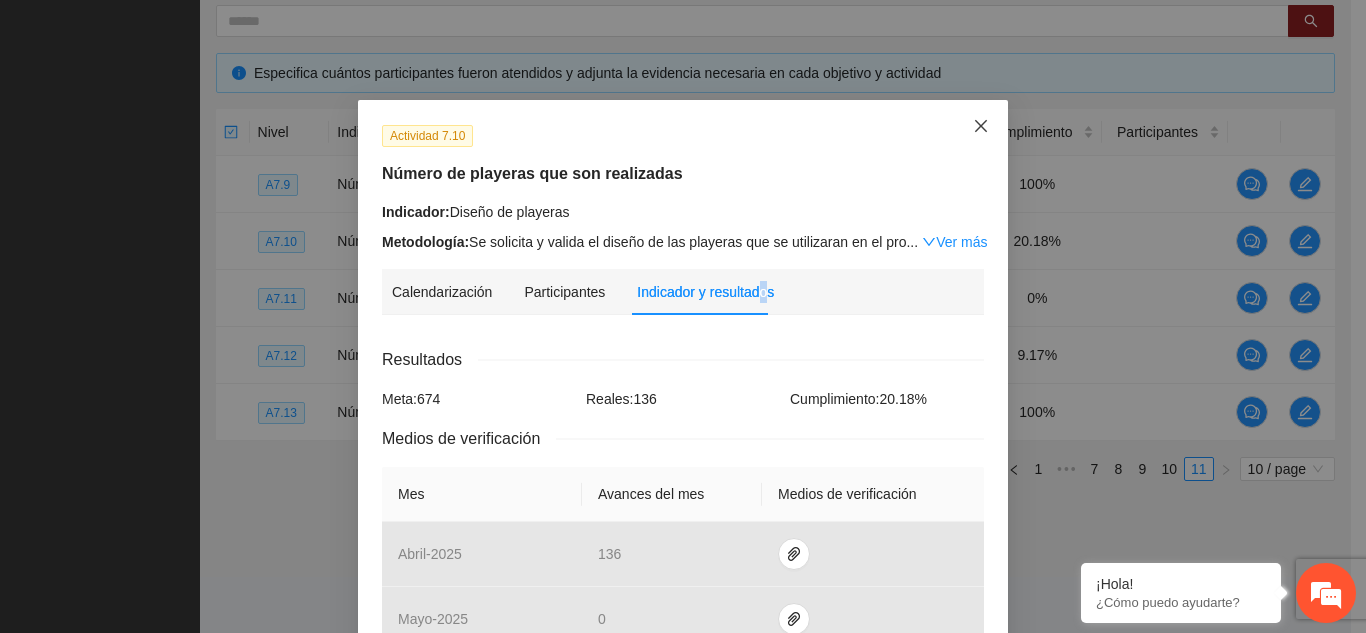 click at bounding box center (981, 127) 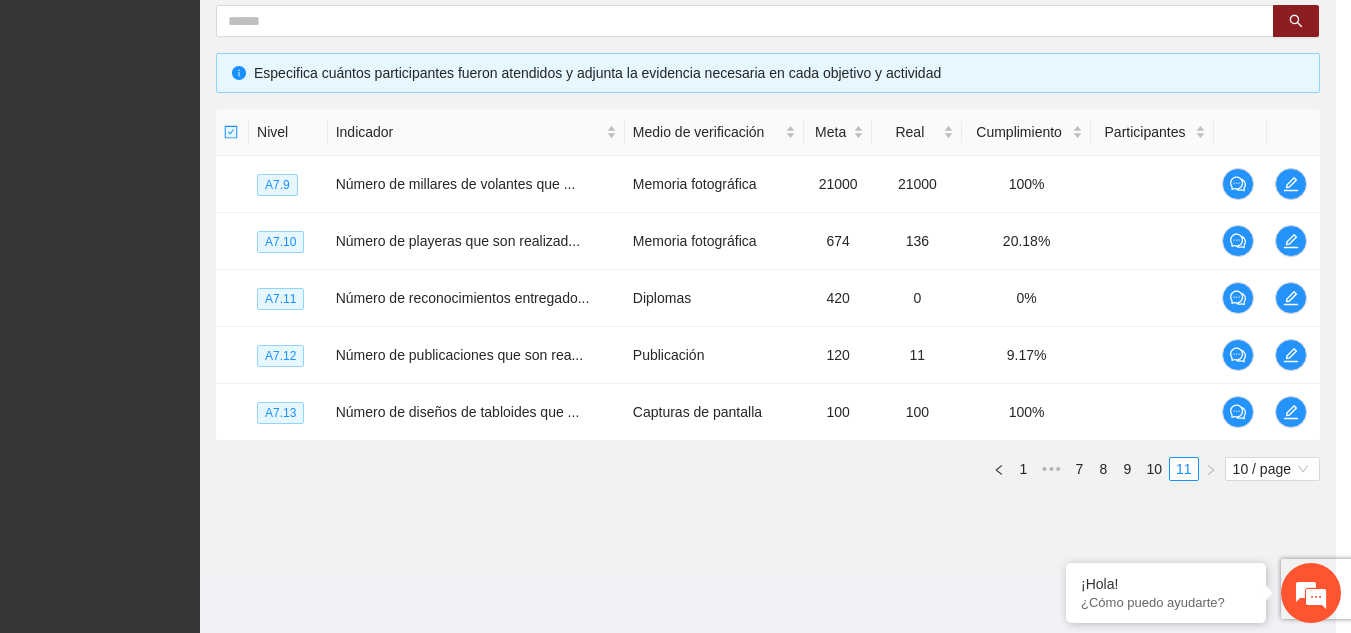 click on "Cumplimiento" at bounding box center [1026, 132] 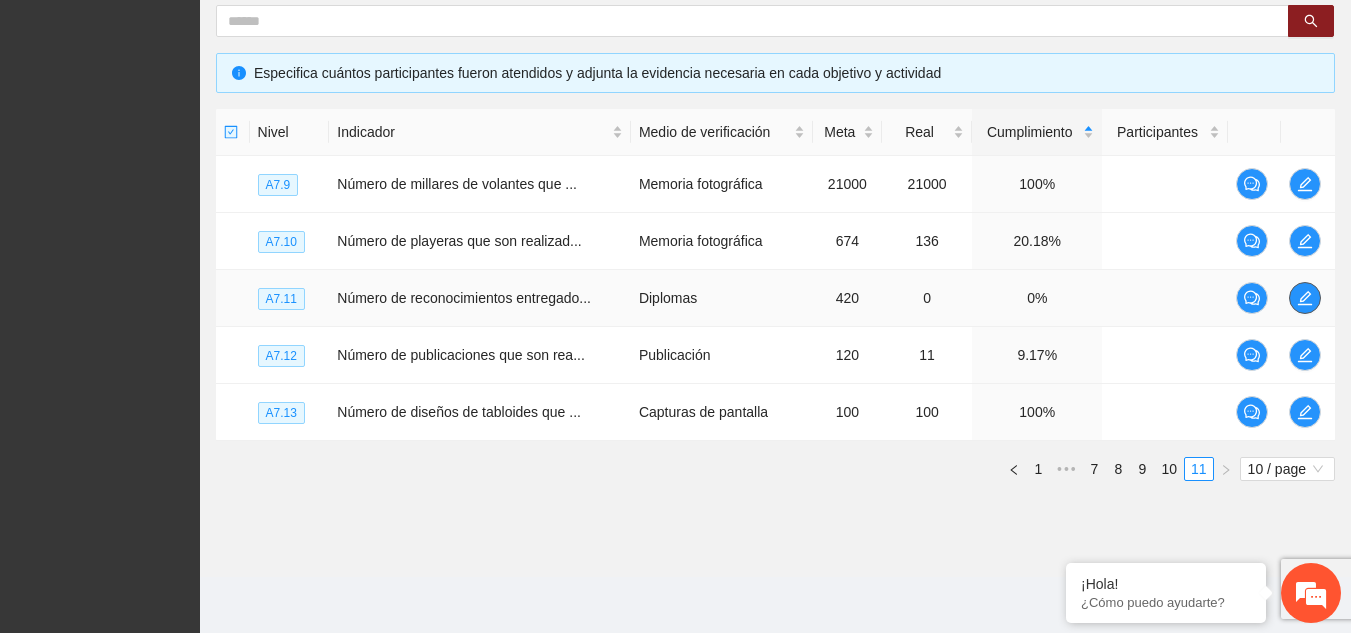 click 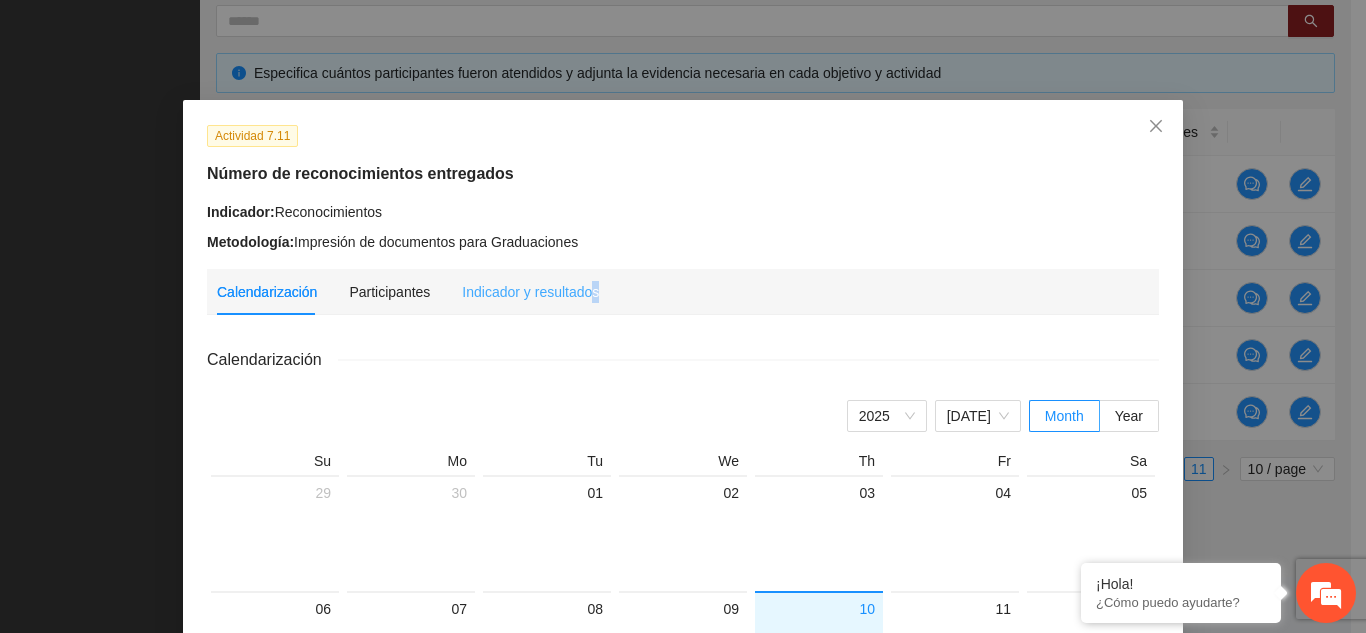 click on "Calendarización Participantes Indicador y resultados" at bounding box center (683, 292) 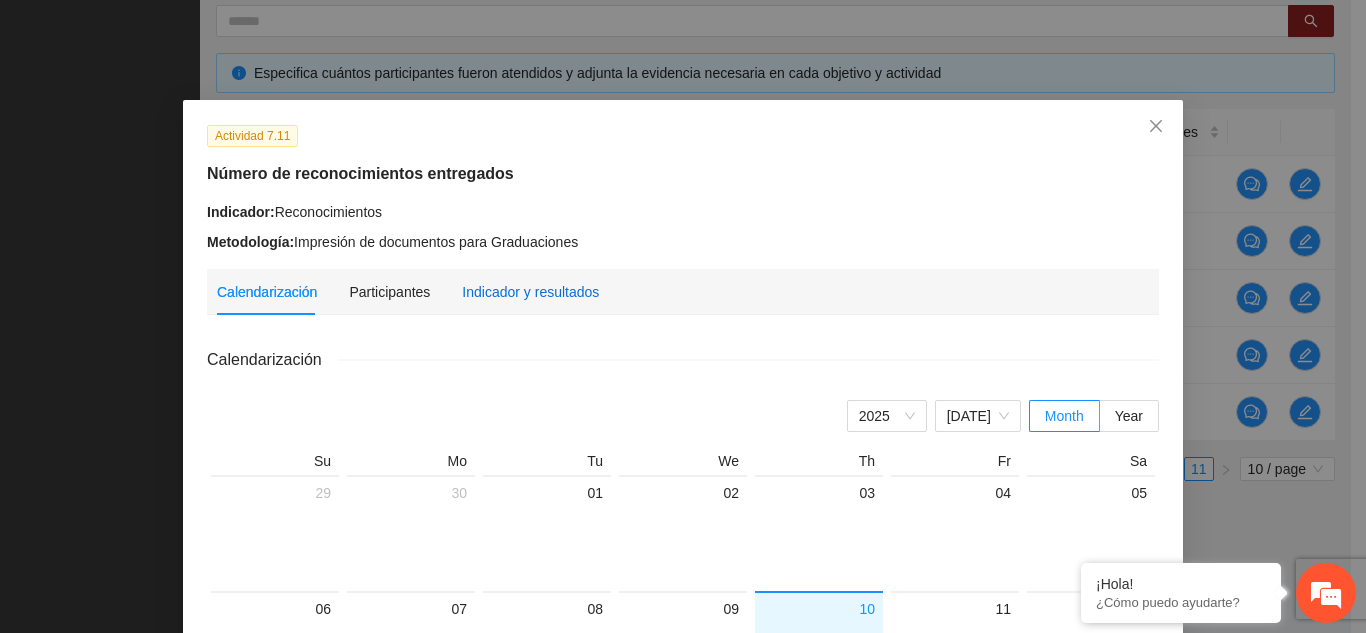 click on "Indicador y resultados" at bounding box center (530, 292) 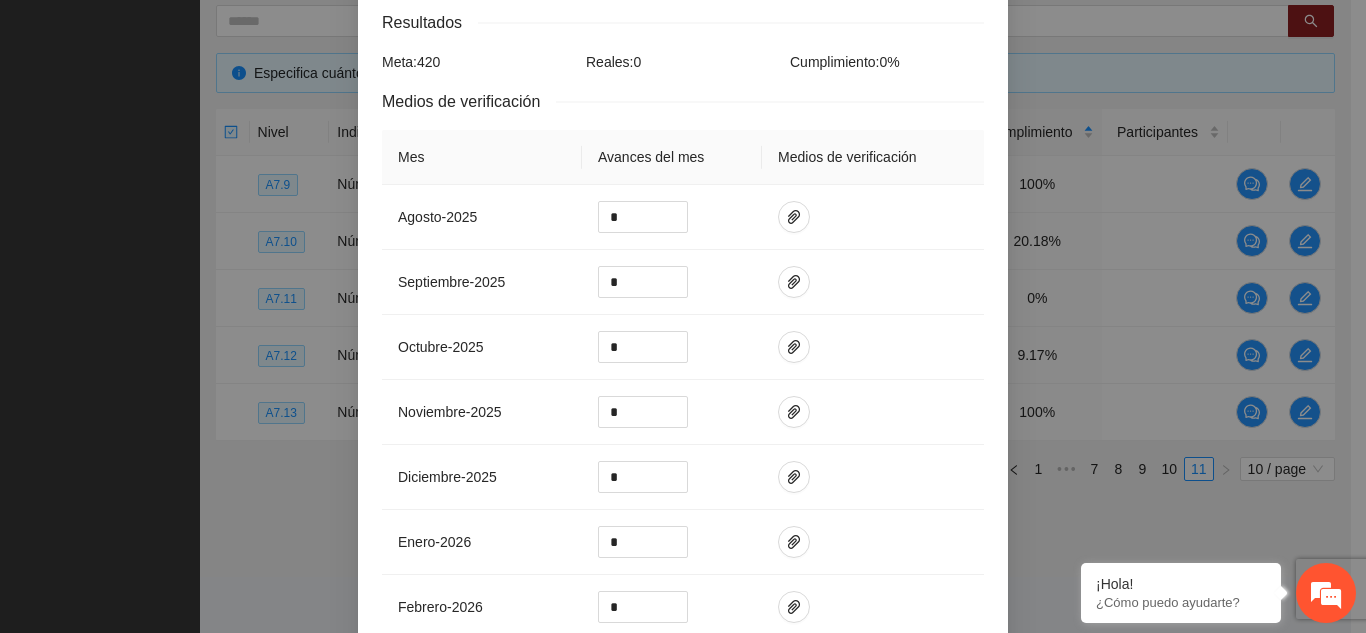 scroll, scrollTop: 0, scrollLeft: 0, axis: both 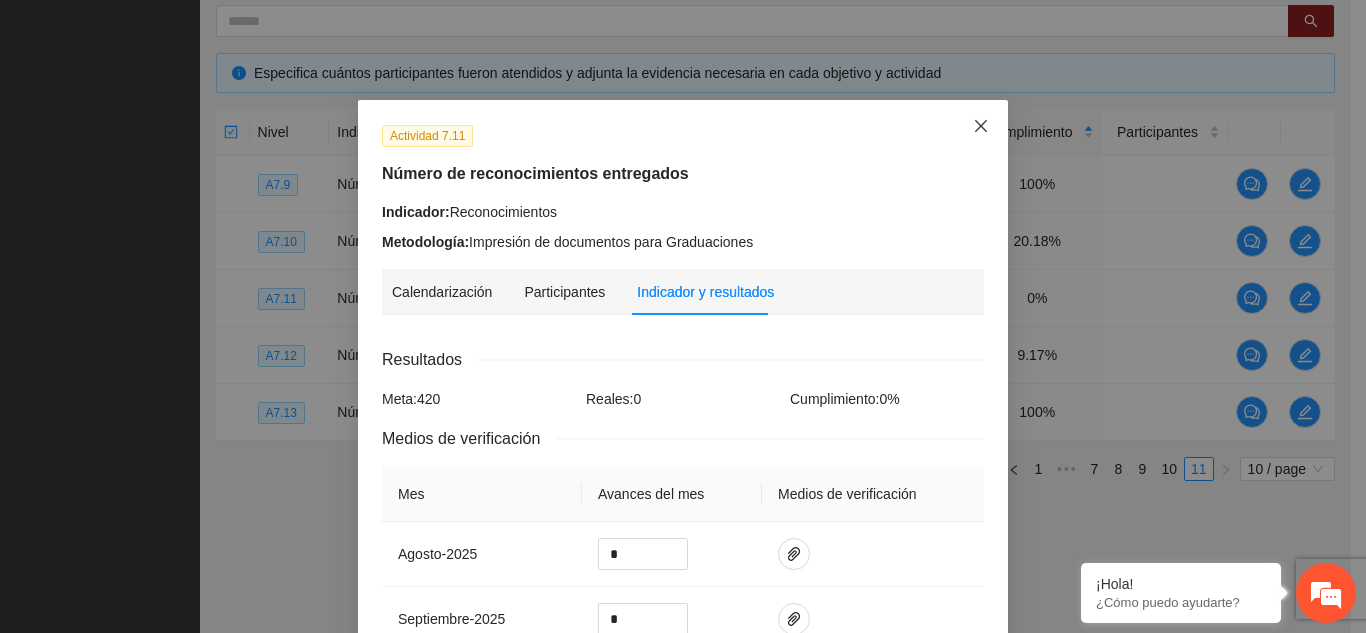 click 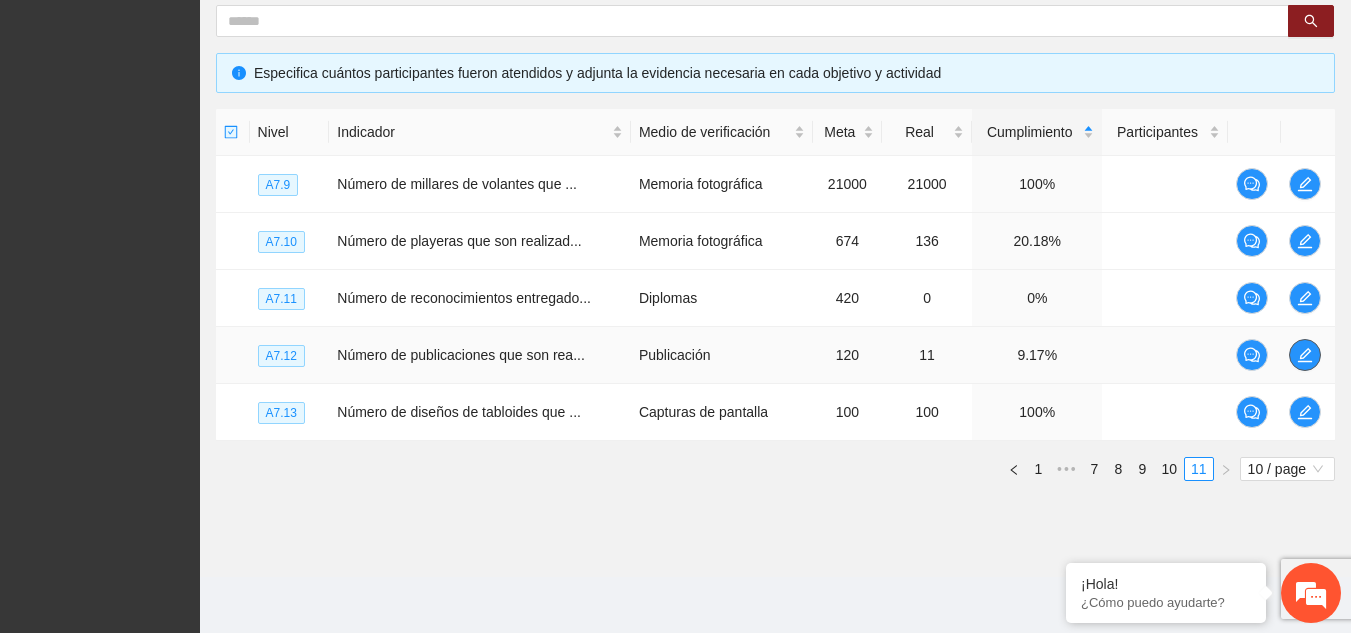 click 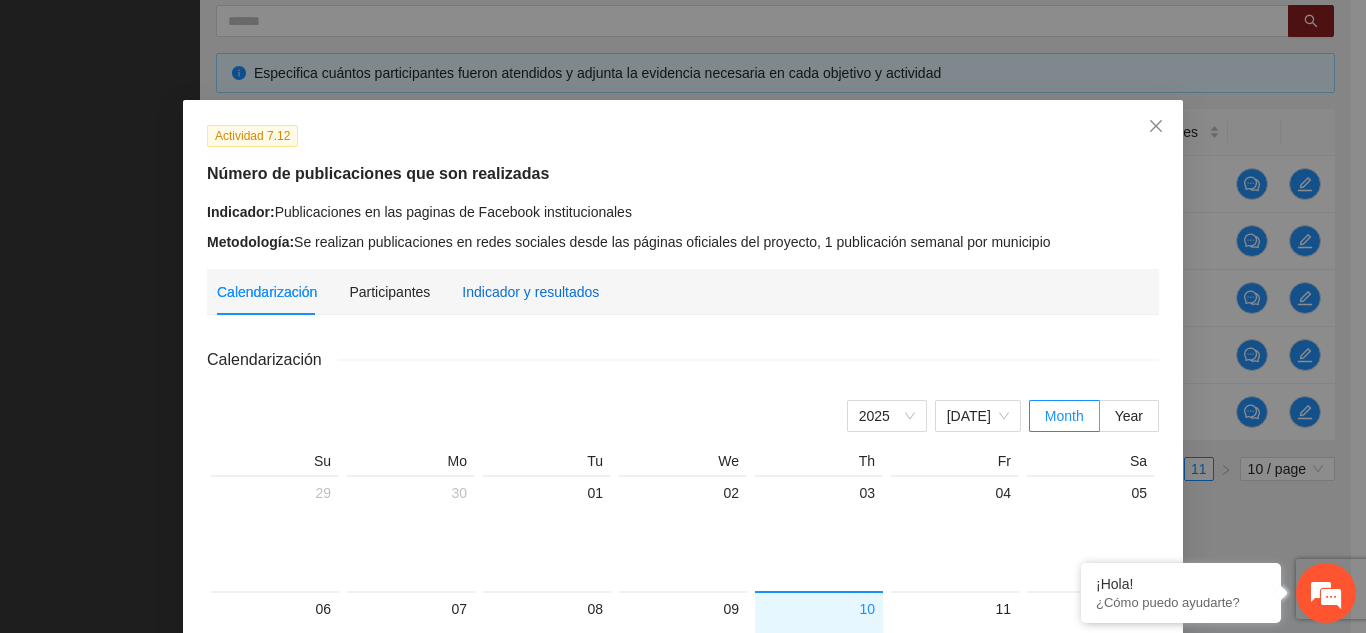 click on "Indicador y resultados" at bounding box center [530, 292] 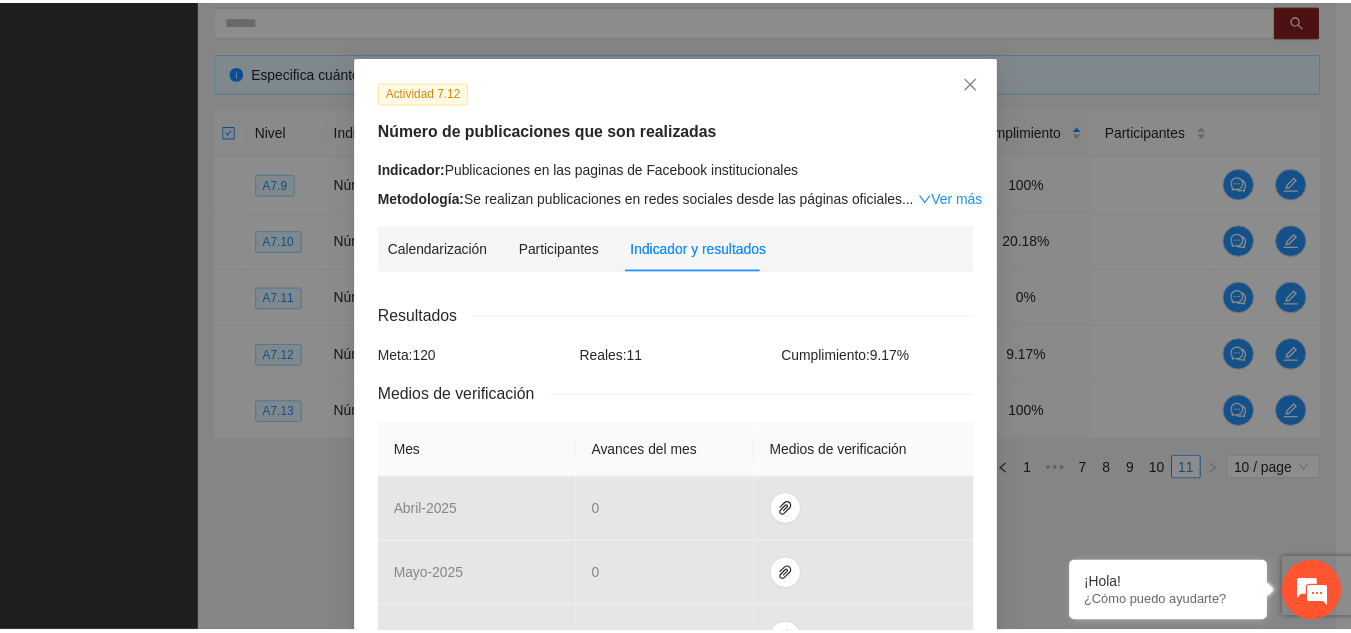 scroll, scrollTop: 3, scrollLeft: 0, axis: vertical 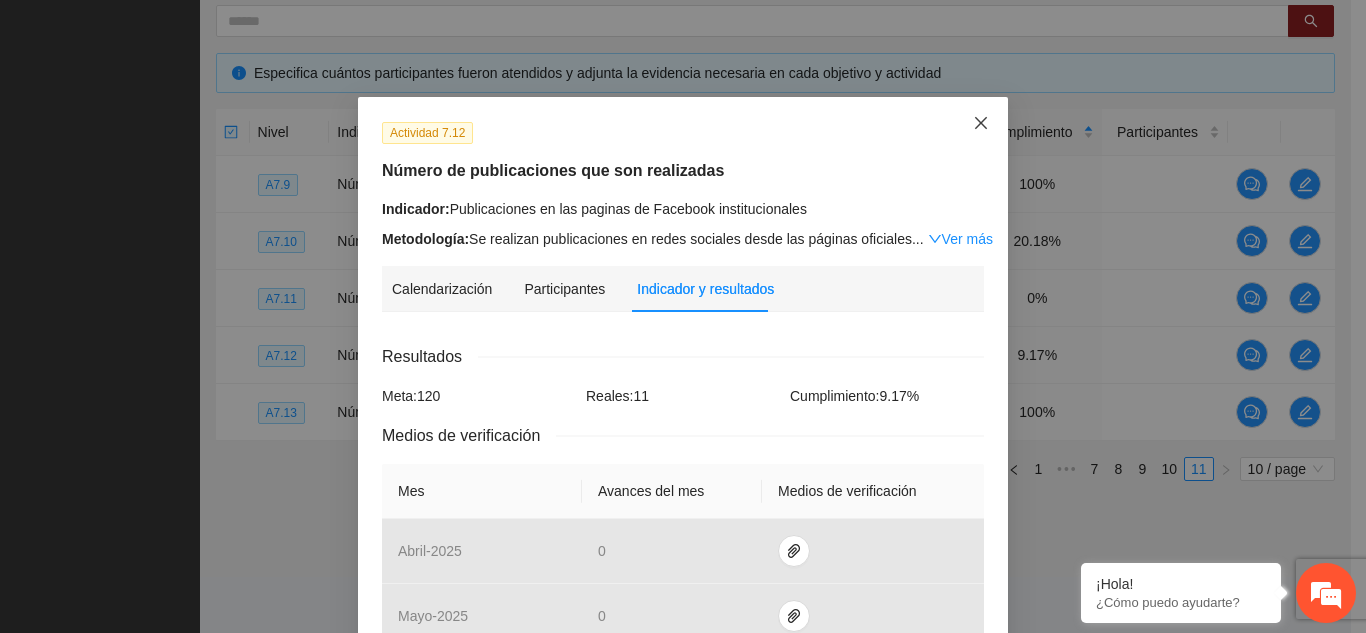 click 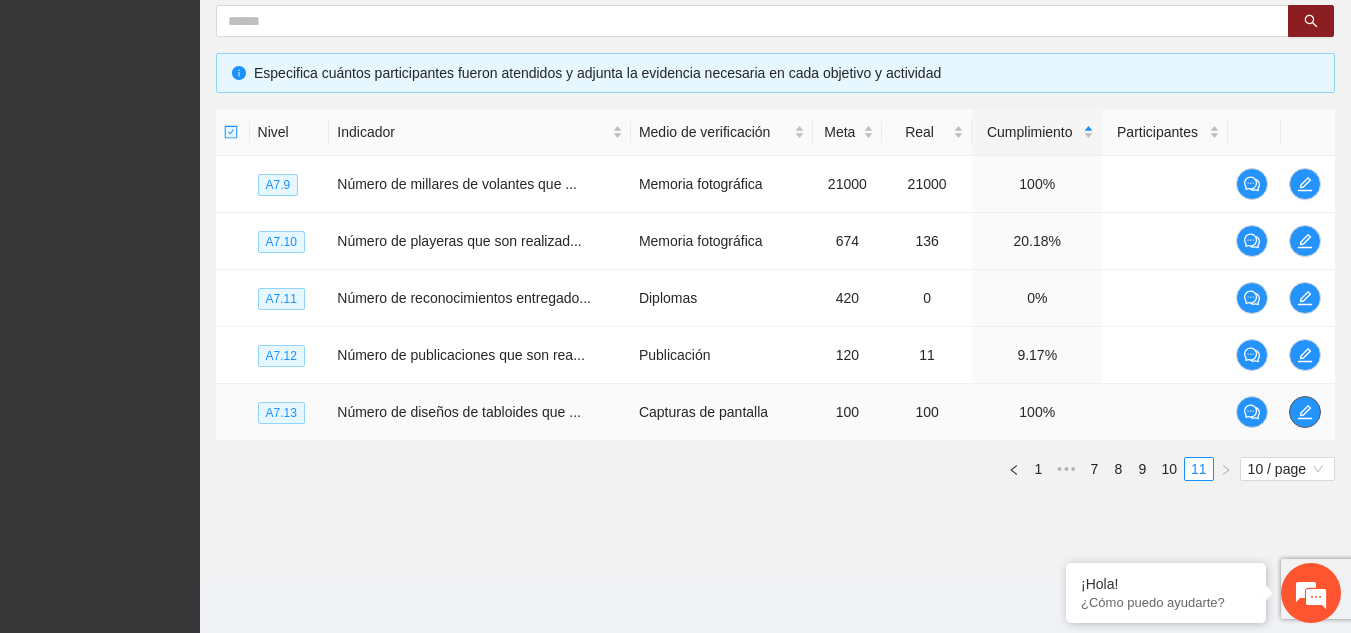 click 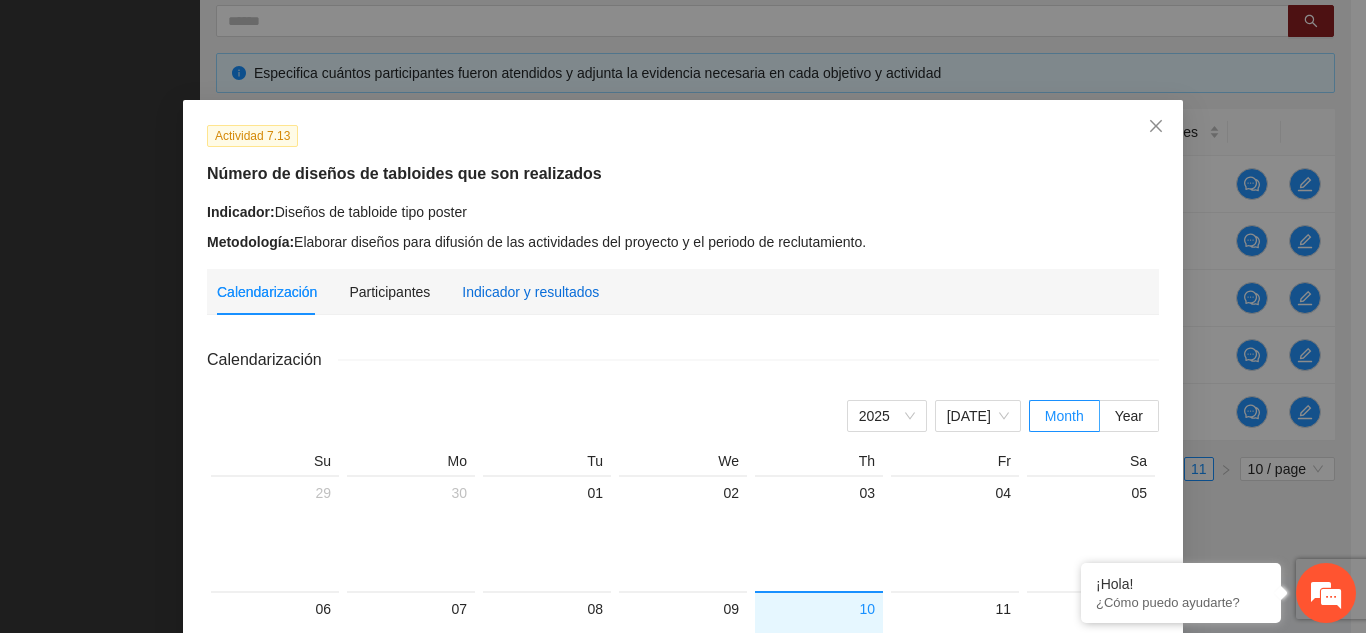 click on "Indicador y resultados" at bounding box center [530, 292] 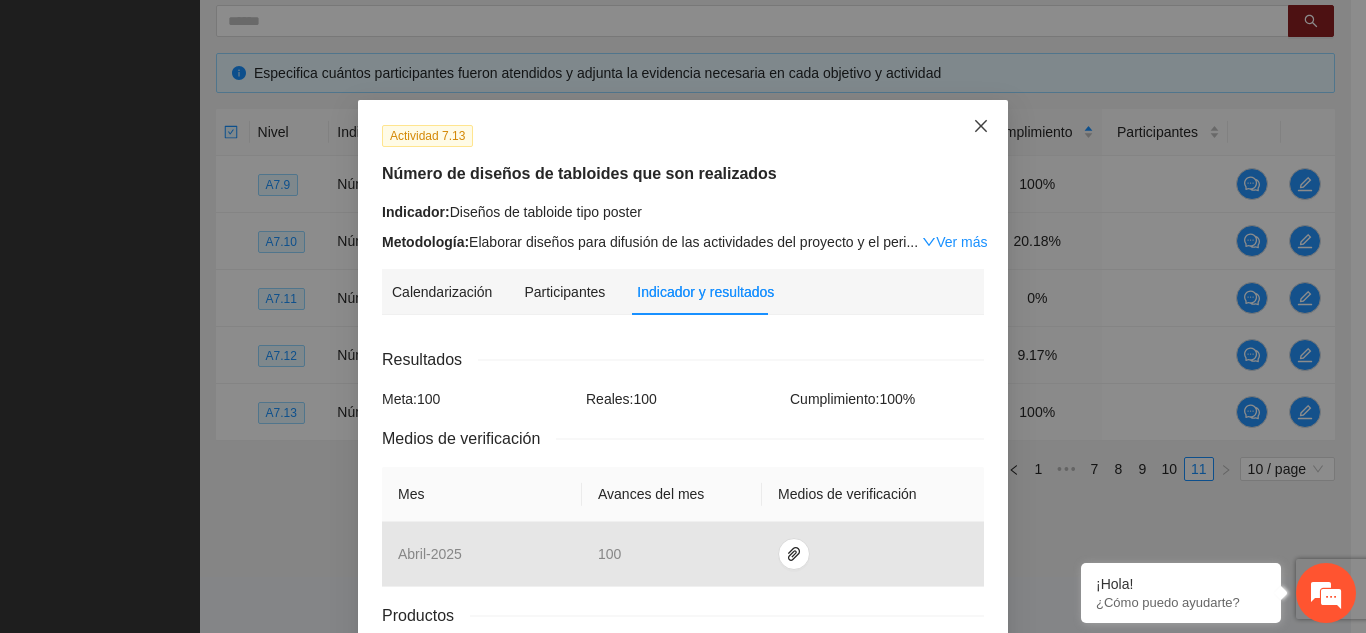 click at bounding box center [981, 127] 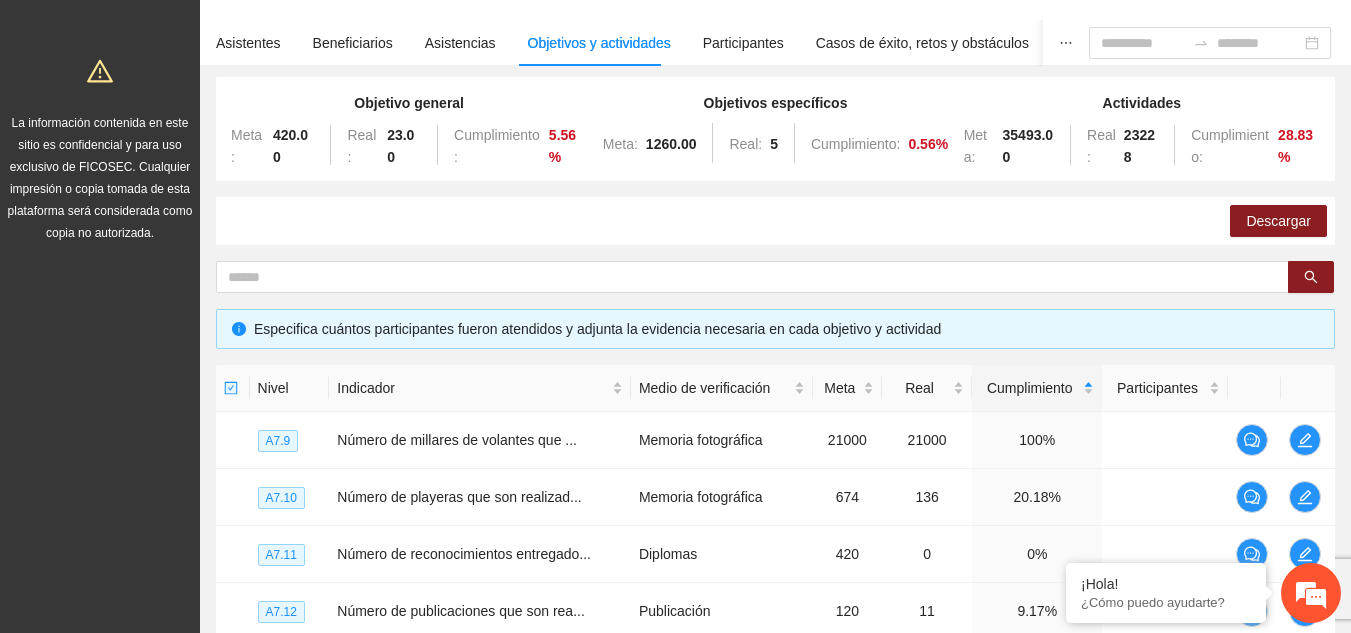 scroll, scrollTop: 0, scrollLeft: 0, axis: both 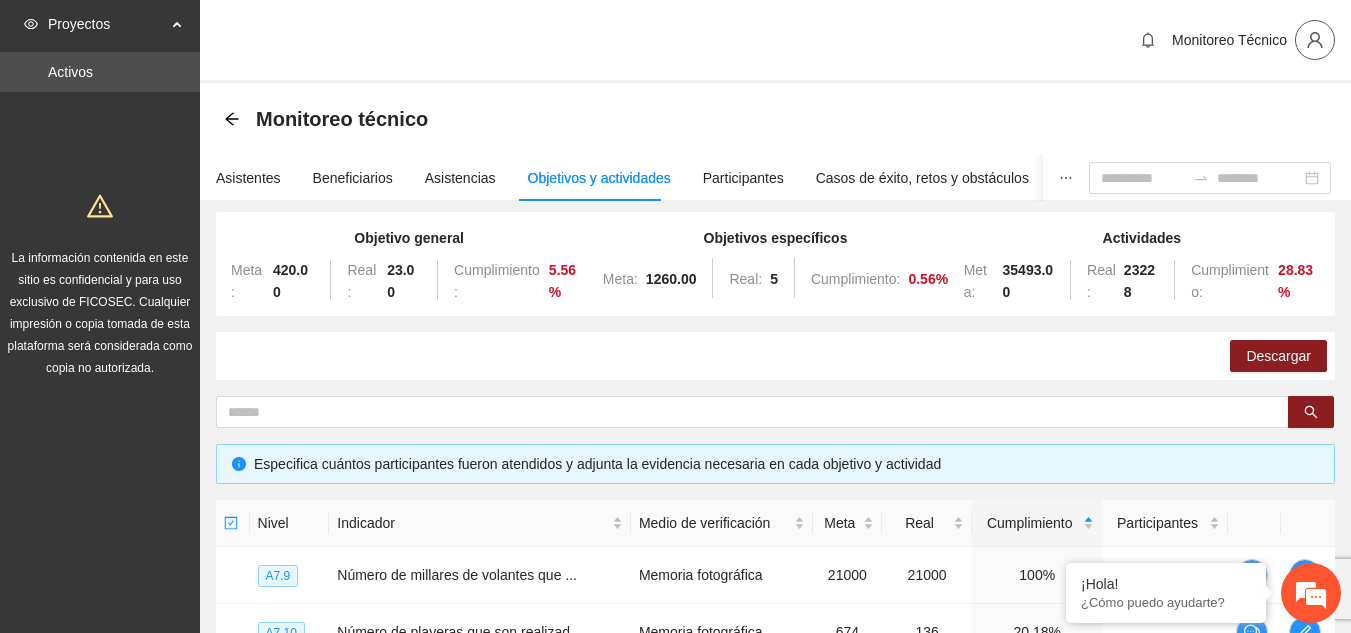 click 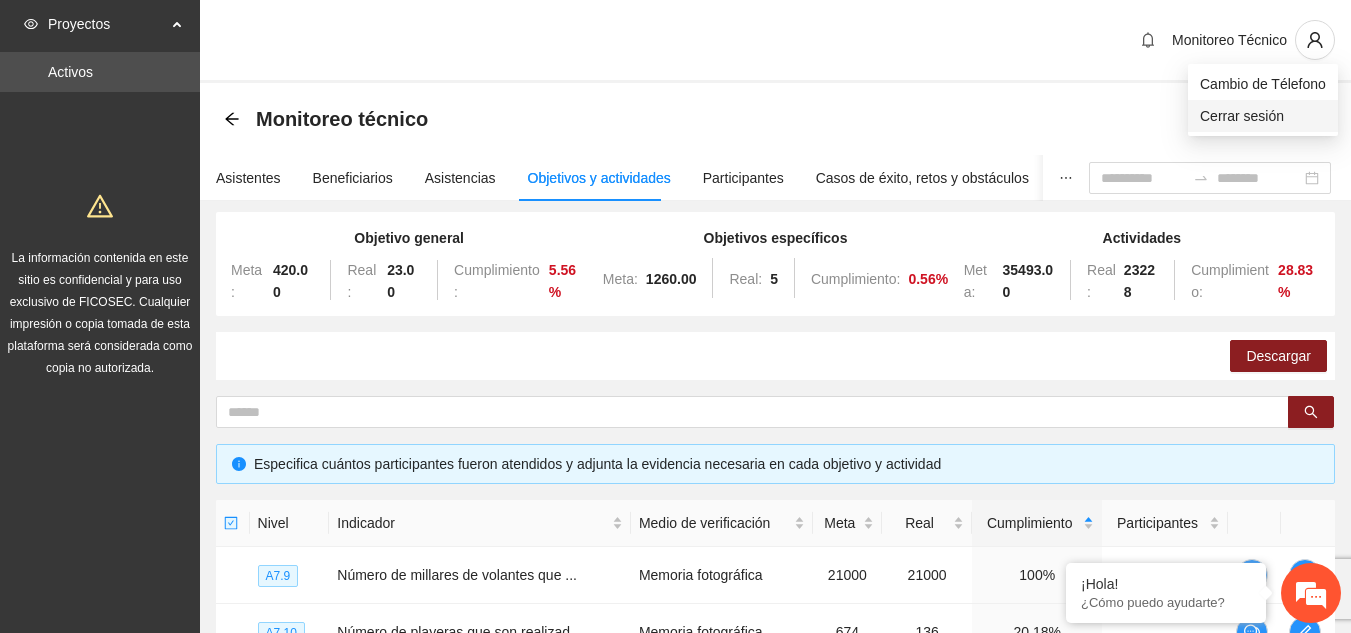click on "Cerrar sesión" at bounding box center [1263, 116] 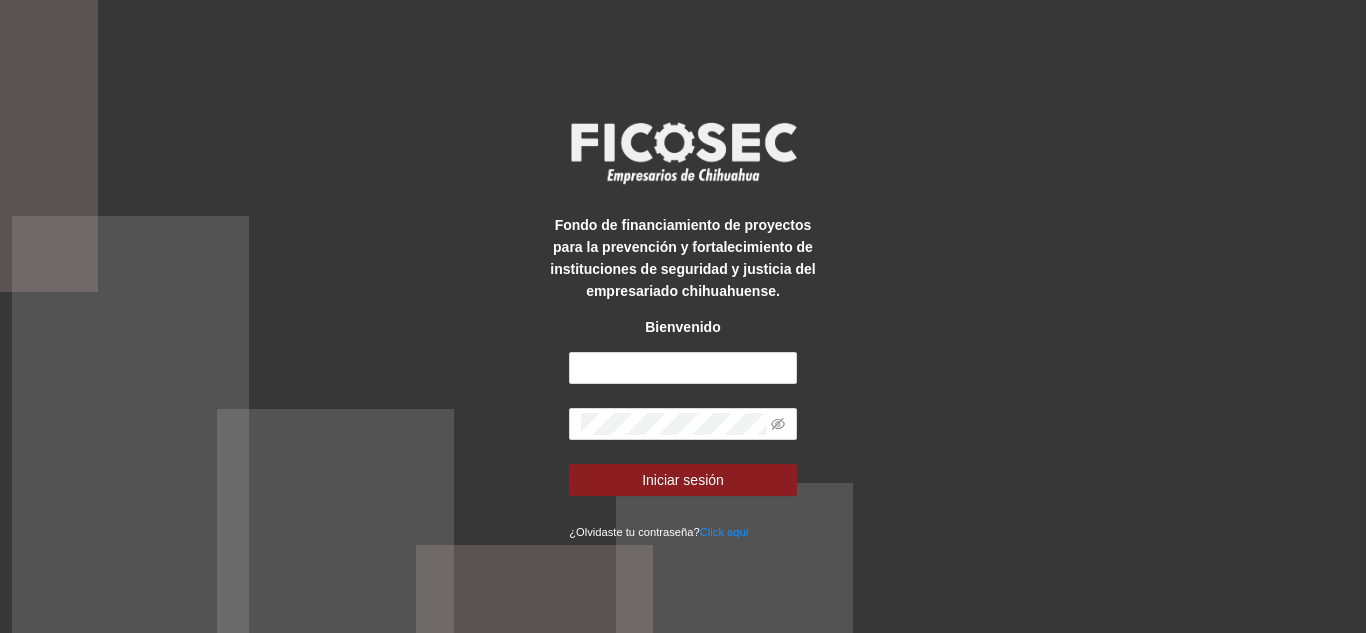 scroll, scrollTop: 0, scrollLeft: 0, axis: both 